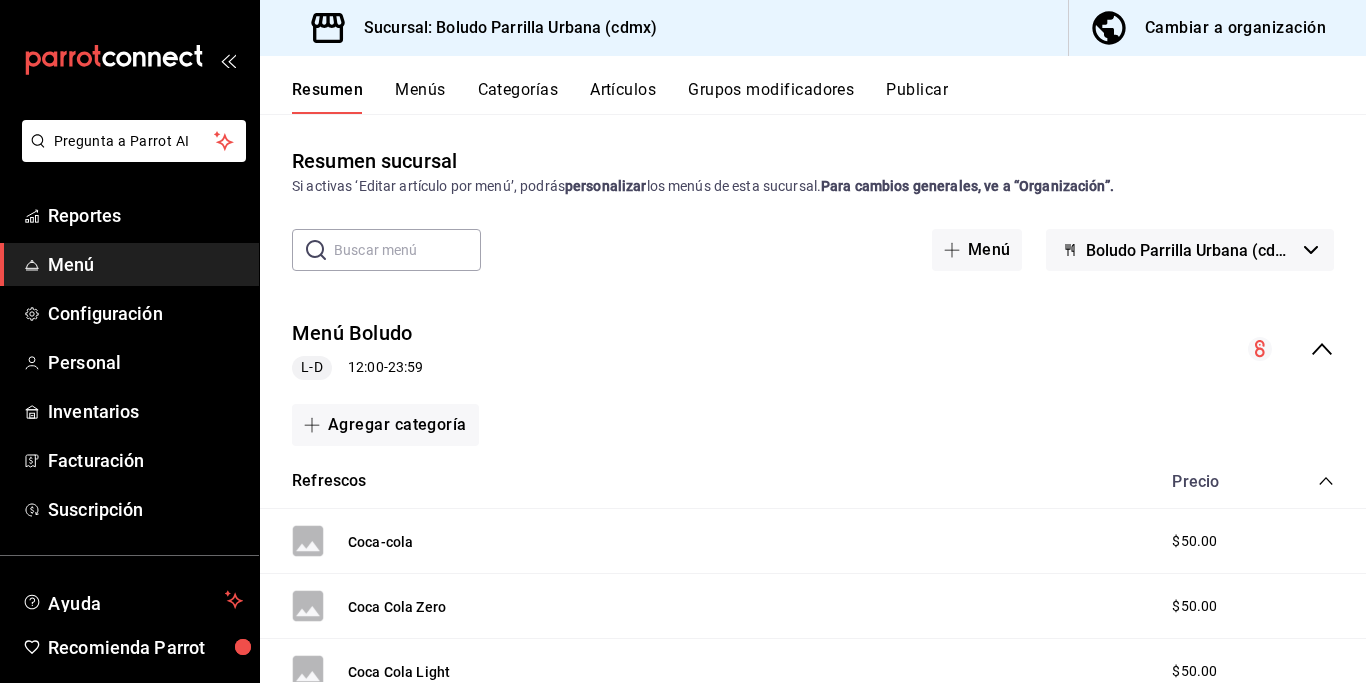 scroll, scrollTop: 0, scrollLeft: 0, axis: both 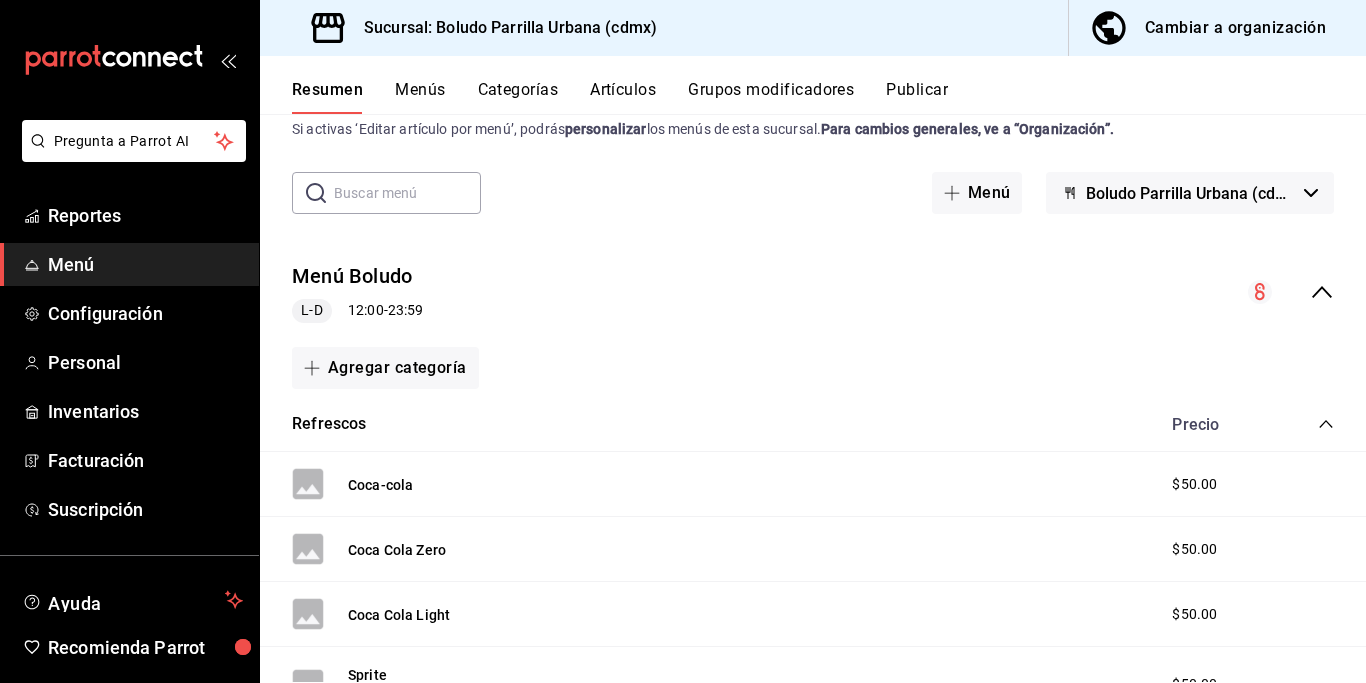 click on "Menús" at bounding box center [420, 97] 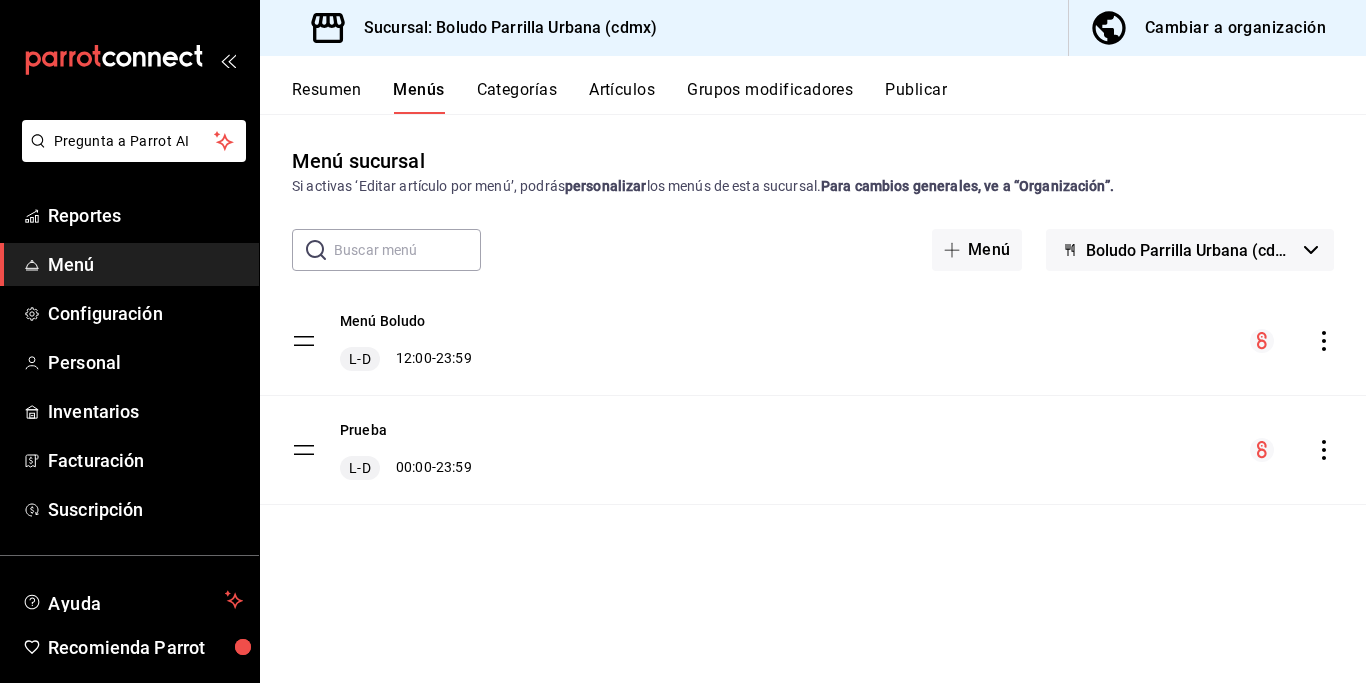 click on "Resumen" at bounding box center [326, 97] 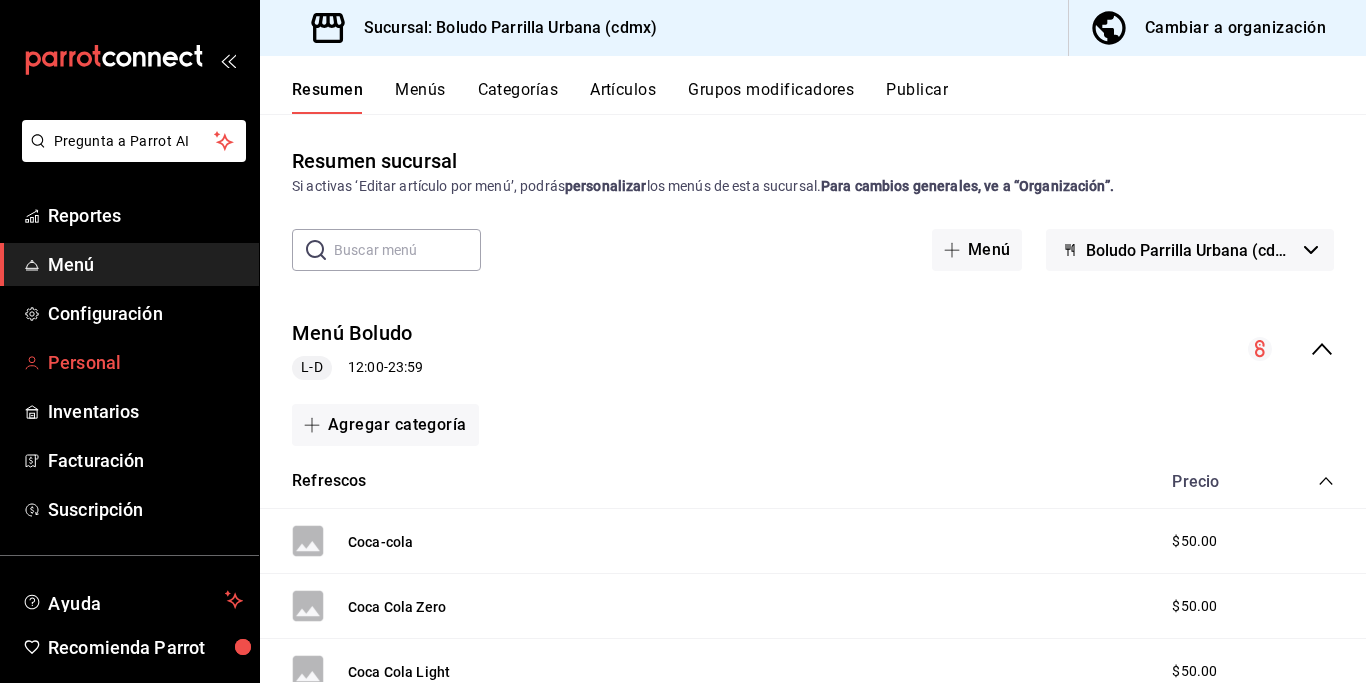 click on "Personal" at bounding box center (145, 362) 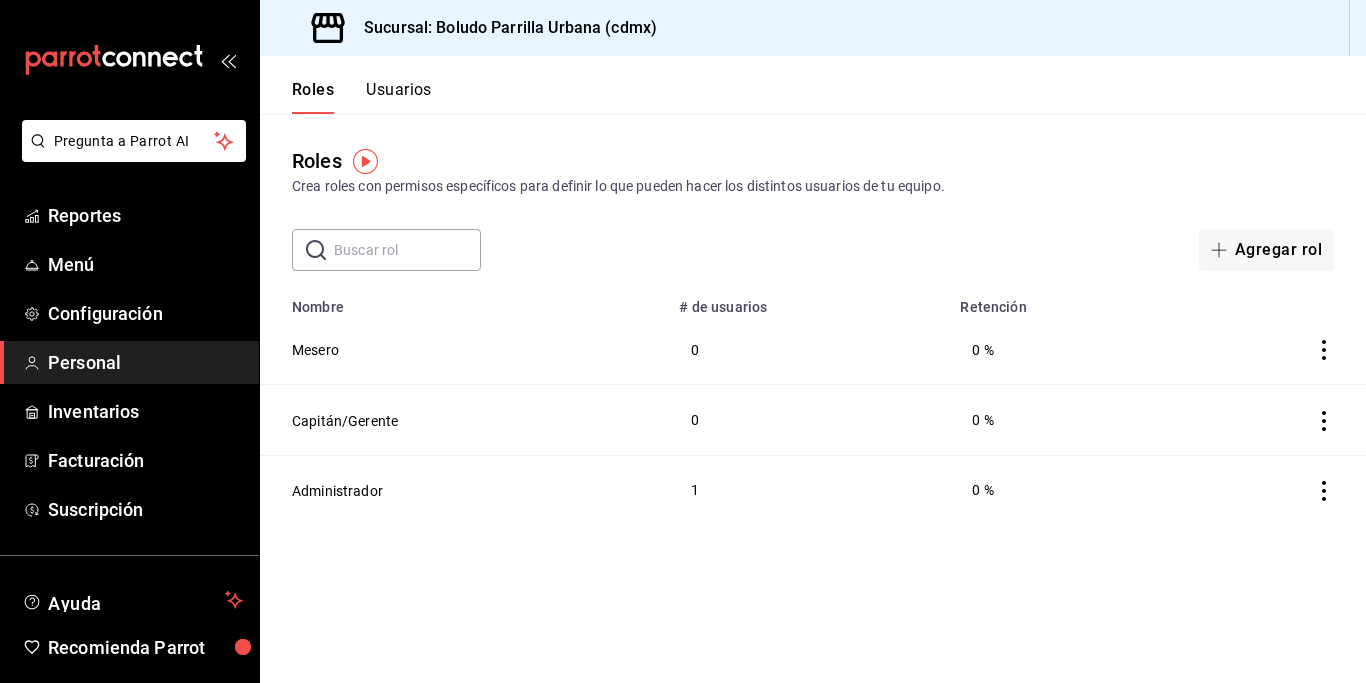 click on "Usuarios" at bounding box center (399, 97) 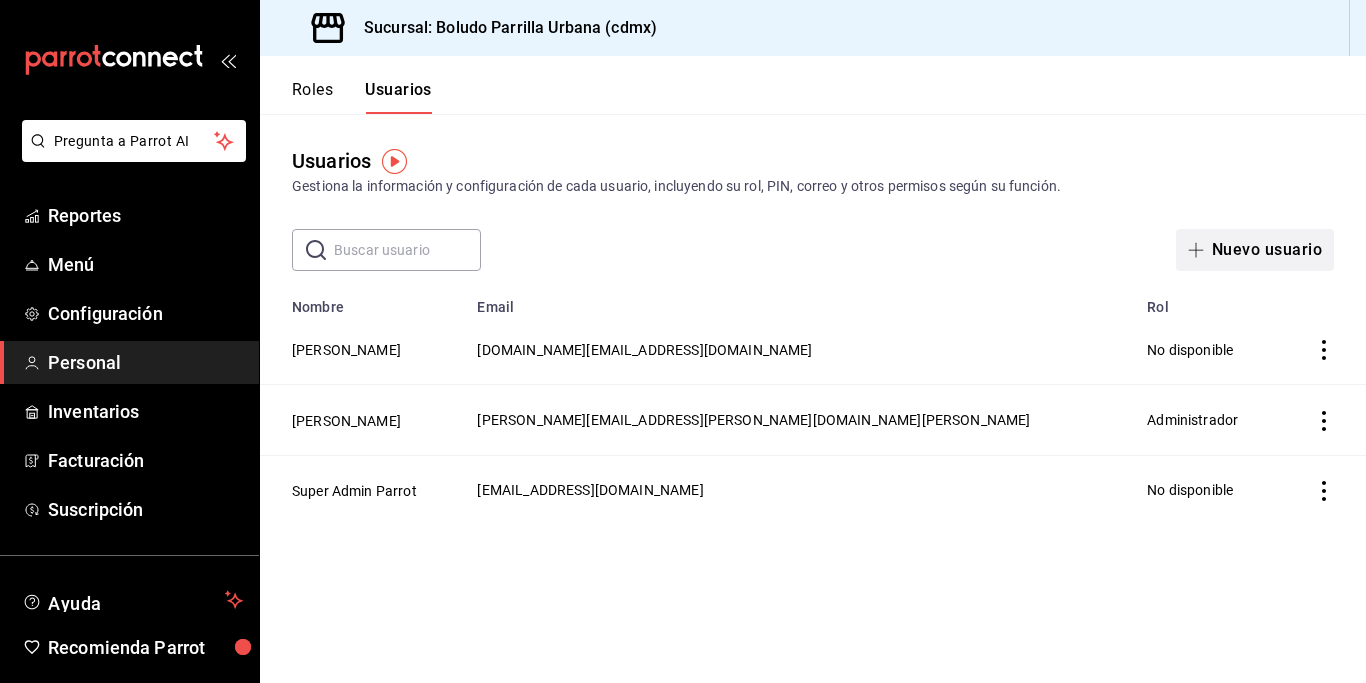 click on "Nuevo usuario" at bounding box center (1255, 250) 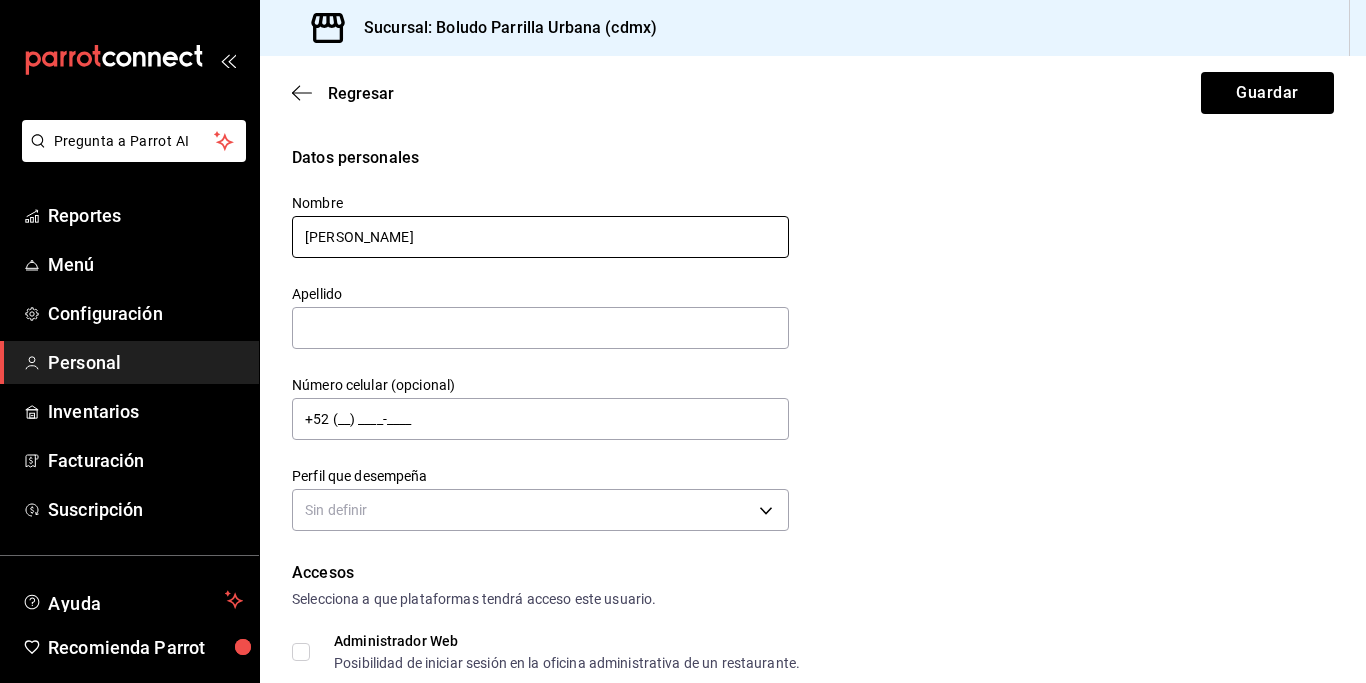 drag, startPoint x: 630, startPoint y: 236, endPoint x: 348, endPoint y: 239, distance: 282.01596 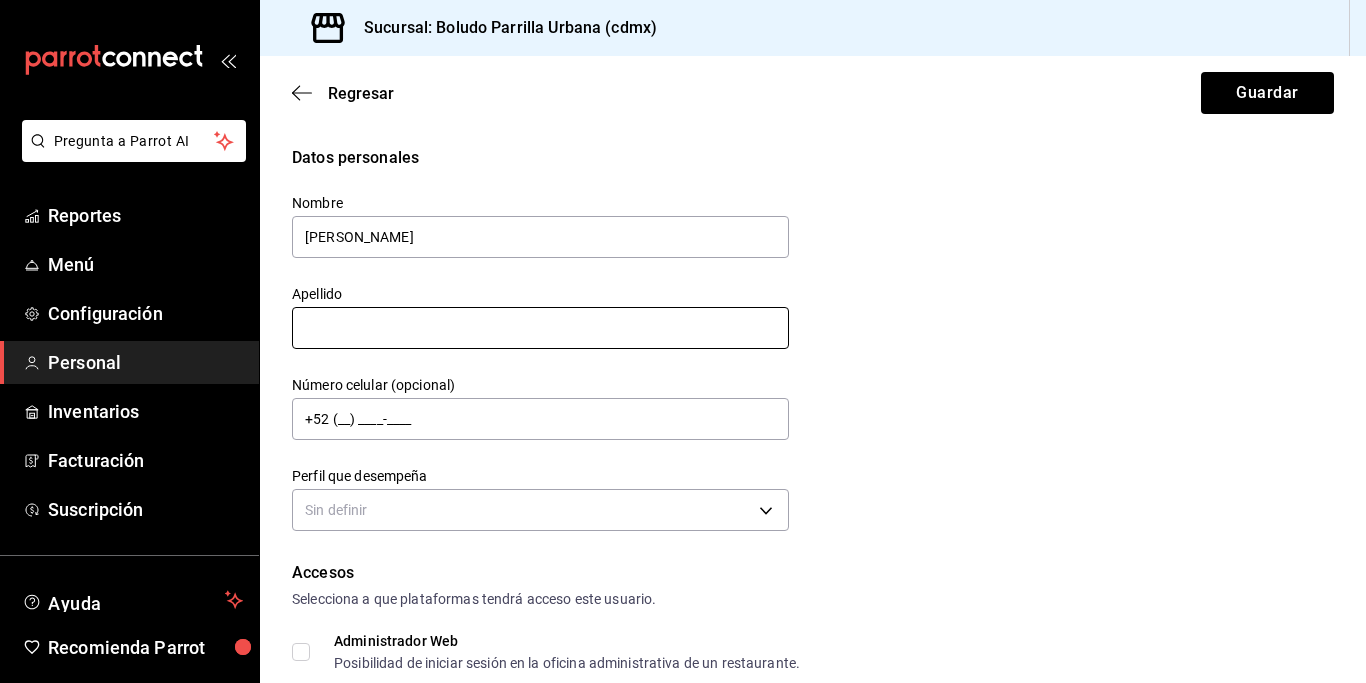 type on "[PERSON_NAME]" 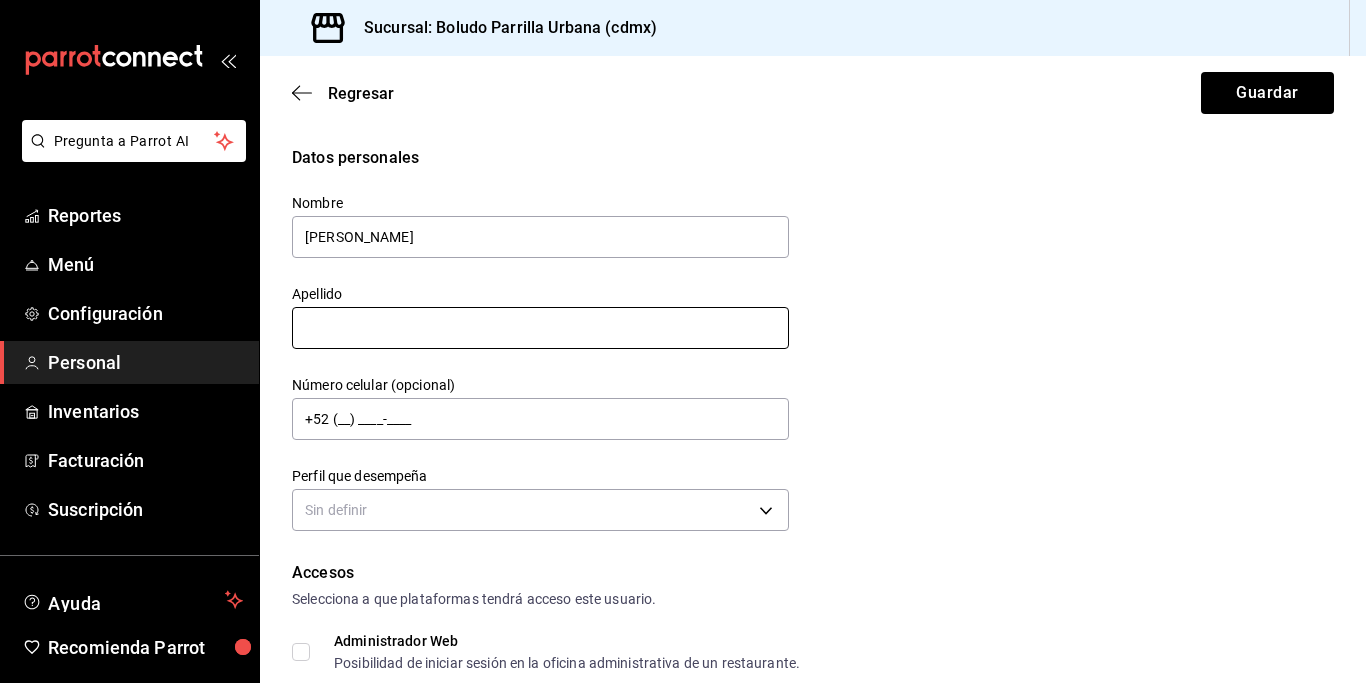 click at bounding box center [540, 328] 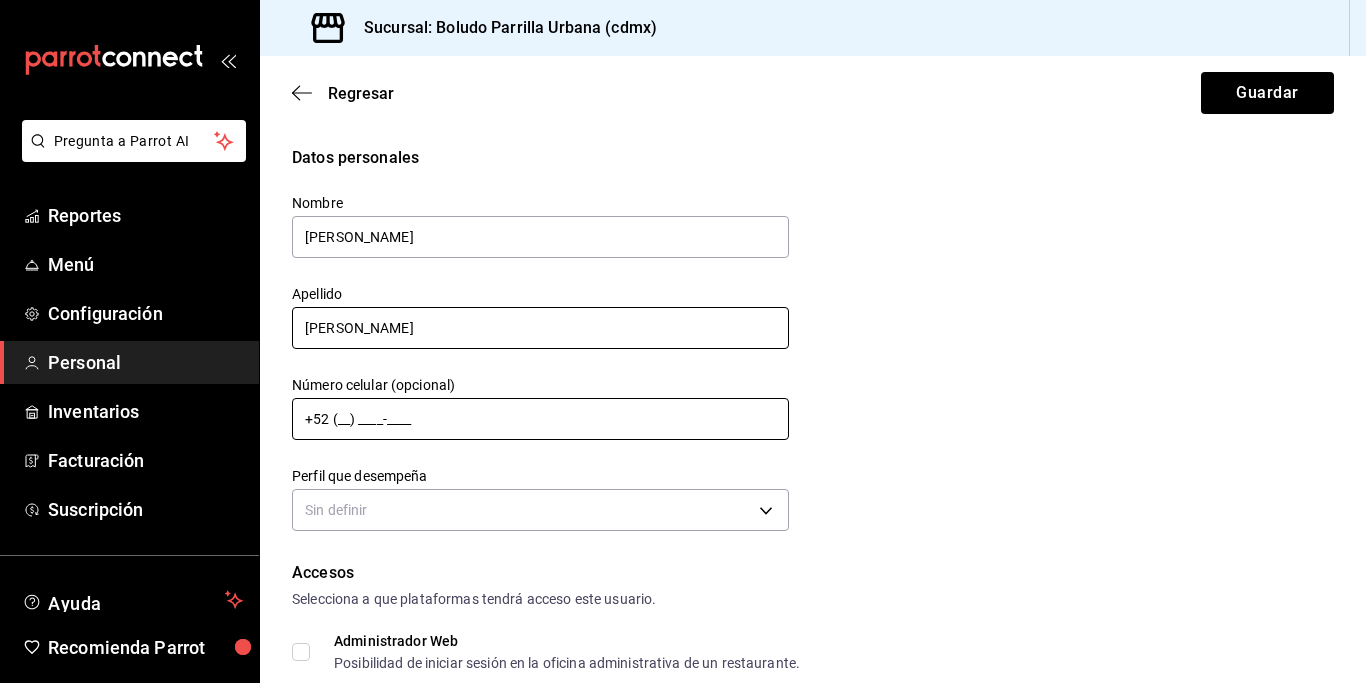type on "[PERSON_NAME]" 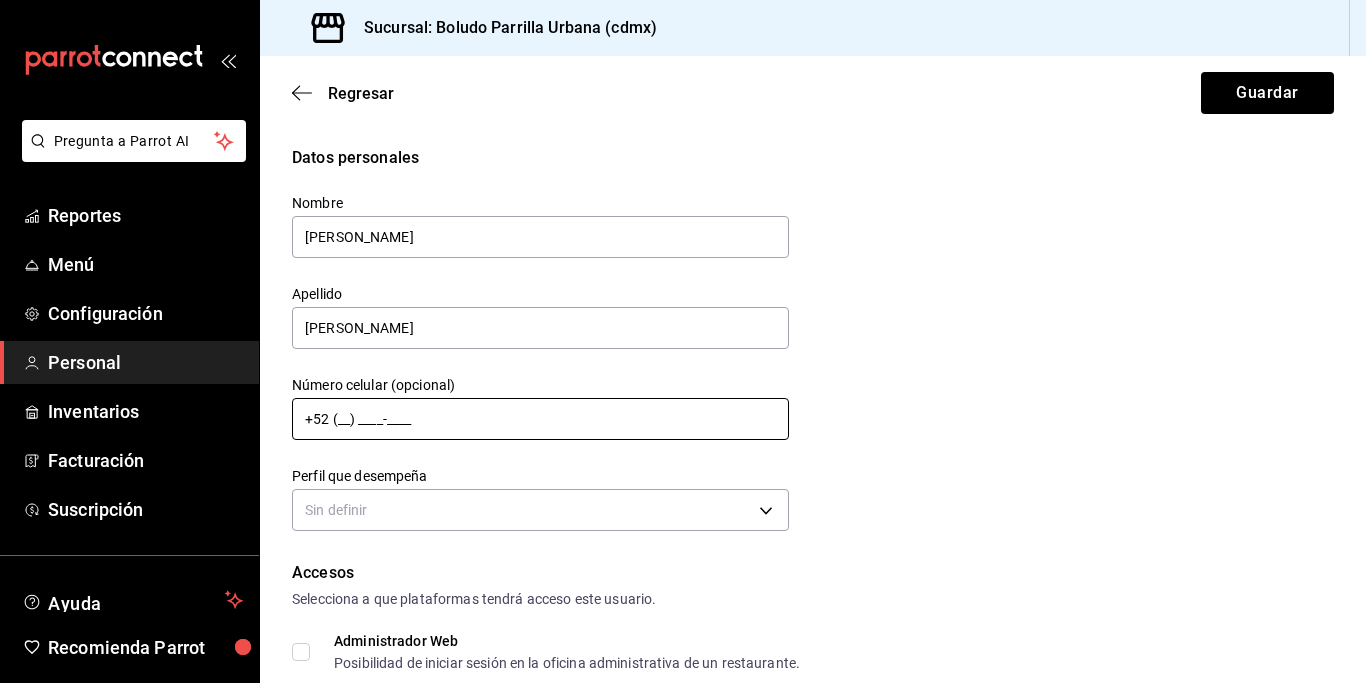 click on "+52 (__) ____-____" at bounding box center (540, 419) 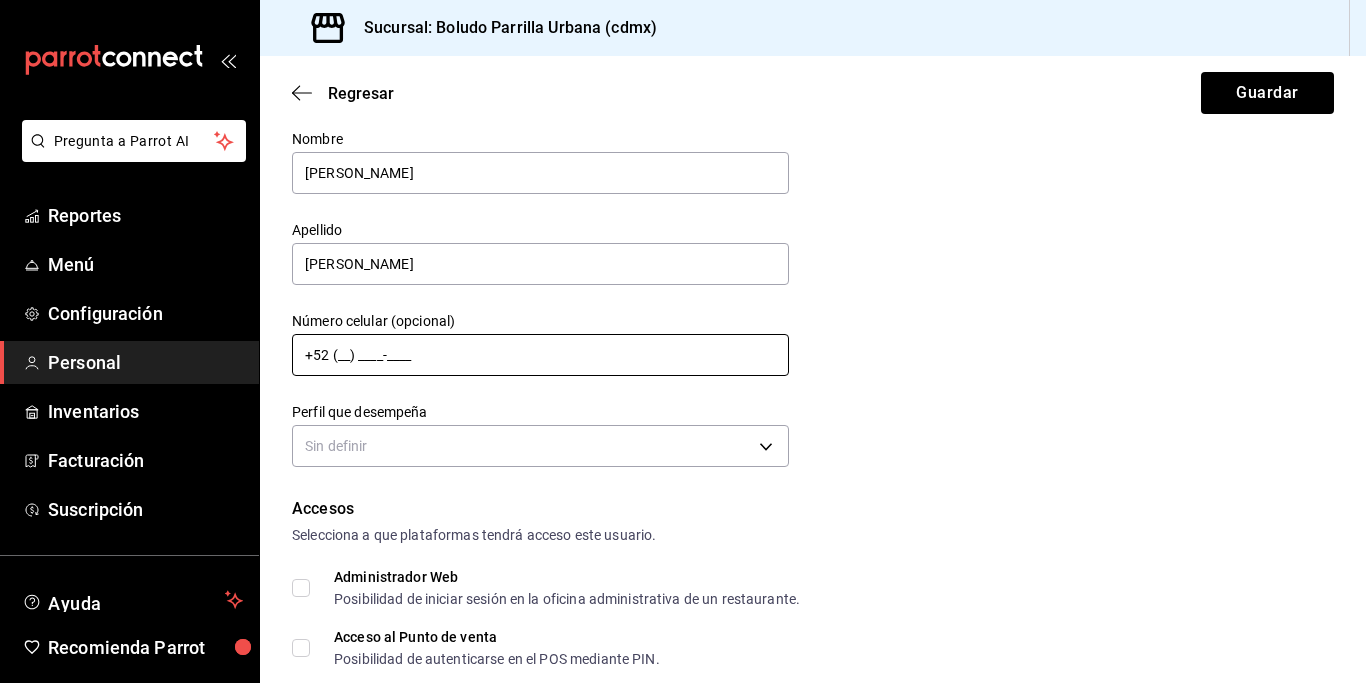 scroll, scrollTop: 65, scrollLeft: 0, axis: vertical 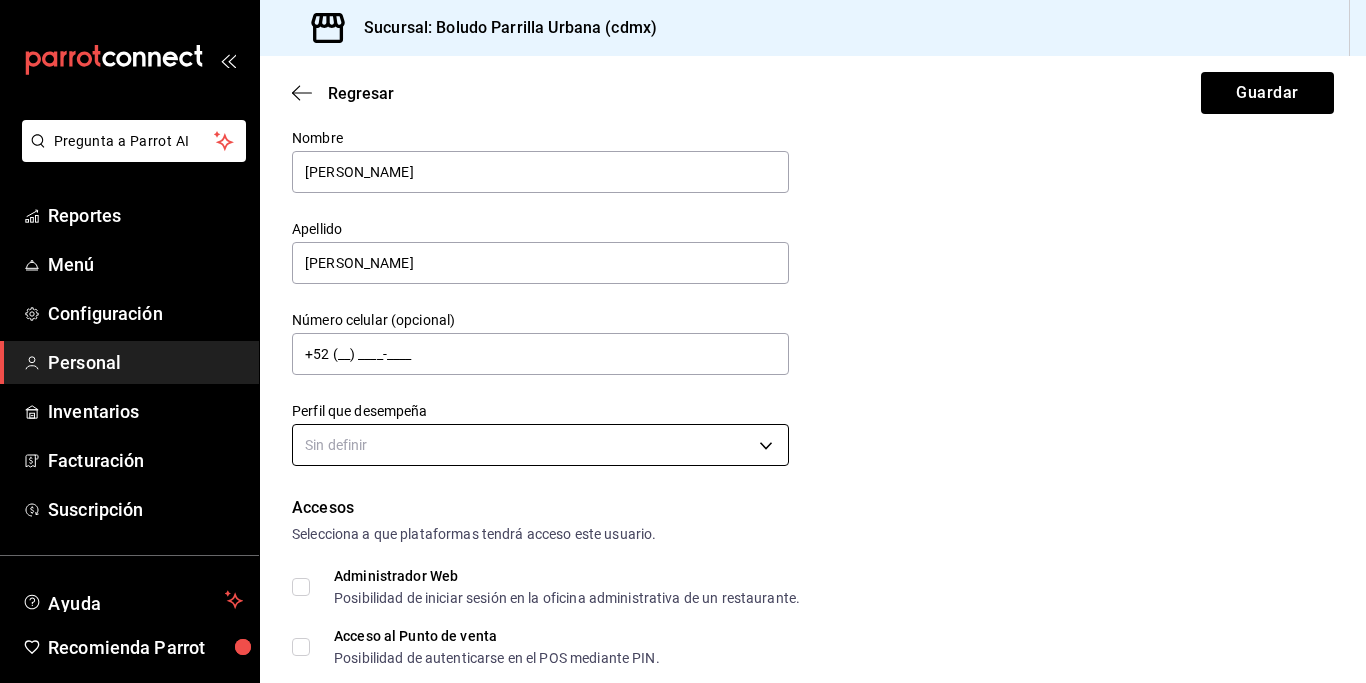 click on "Pregunta a Parrot AI Reportes   Menú   Configuración   Personal   Inventarios   Facturación   Suscripción   Ayuda Recomienda Parrot   [PERSON_NAME]   Sugerir nueva función   Sucursal: Boludo Parrilla Urbana (cdmx) Regresar Guardar Datos personales Nombre [PERSON_NAME] Apellido [PERSON_NAME] Número celular (opcional) +52 (__) ____-____ Perfil que desempeña Sin definir Accesos Selecciona a que plataformas tendrá acceso este usuario. Administrador Web Posibilidad de iniciar sesión en la oficina administrativa de un restaurante.  Acceso al Punto de venta Posibilidad de autenticarse en el POS mediante PIN.  Iniciar sesión en terminal (correo electrónico o QR) Los usuarios podrán iniciar sesión y aceptar términos y condiciones en la terminal. Acceso uso de terminal Los usuarios podrán acceder y utilizar la terminal para visualizar y procesar pagos de sus órdenes. Correo electrónico Se volverá obligatorio al tener ciertos accesos activados. Contraseña Contraseña Repetir contraseña Repetir contraseña PIN ​" at bounding box center [683, 341] 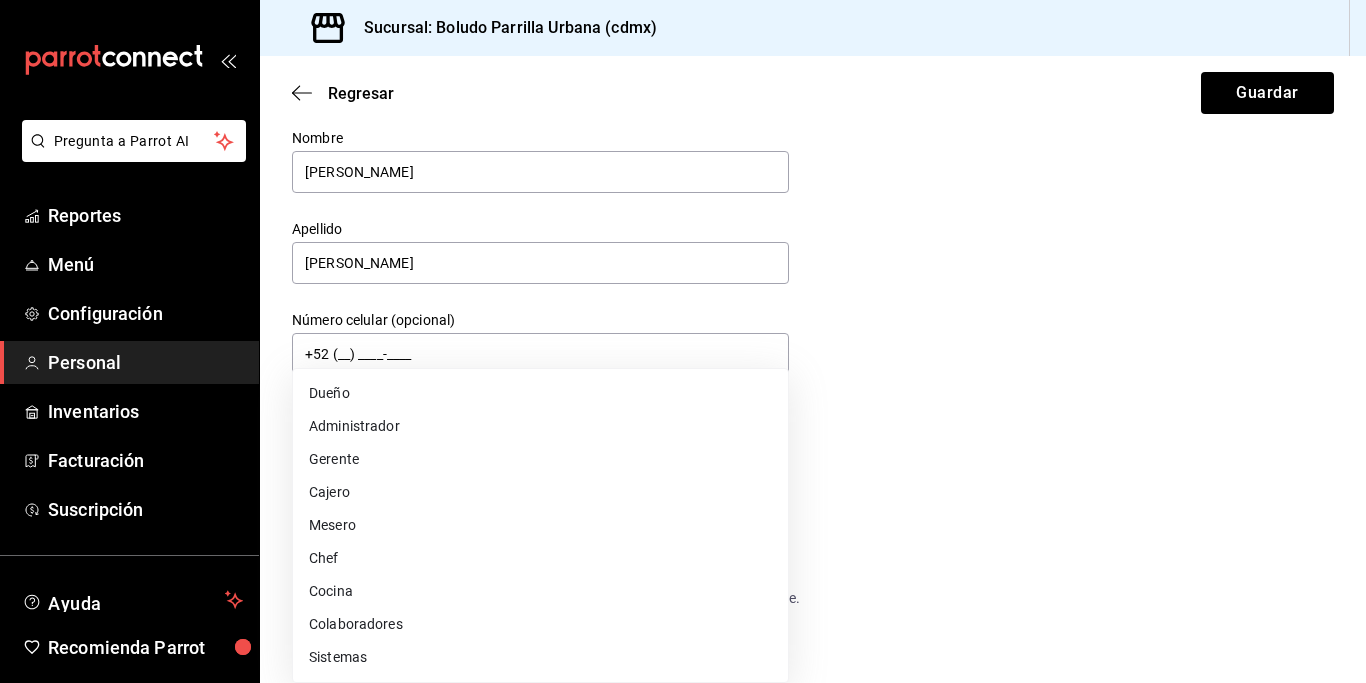 click on "Mesero" at bounding box center (540, 525) 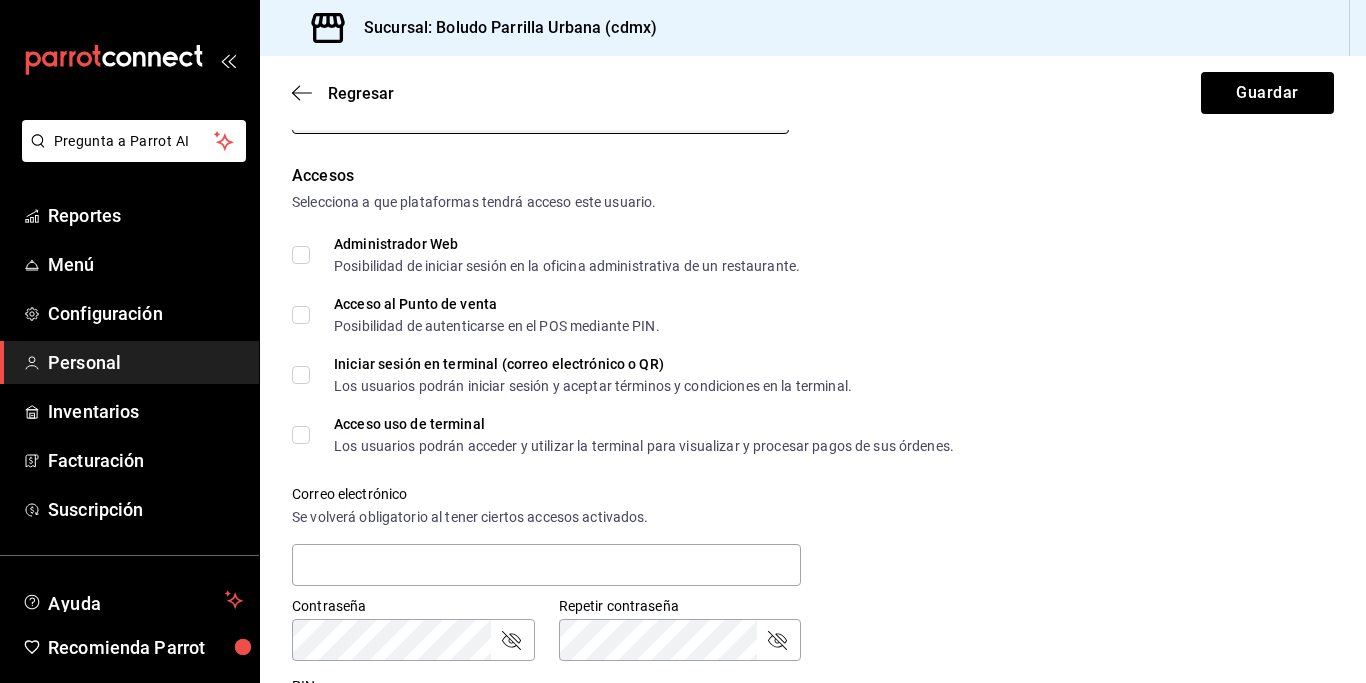 scroll, scrollTop: 399, scrollLeft: 0, axis: vertical 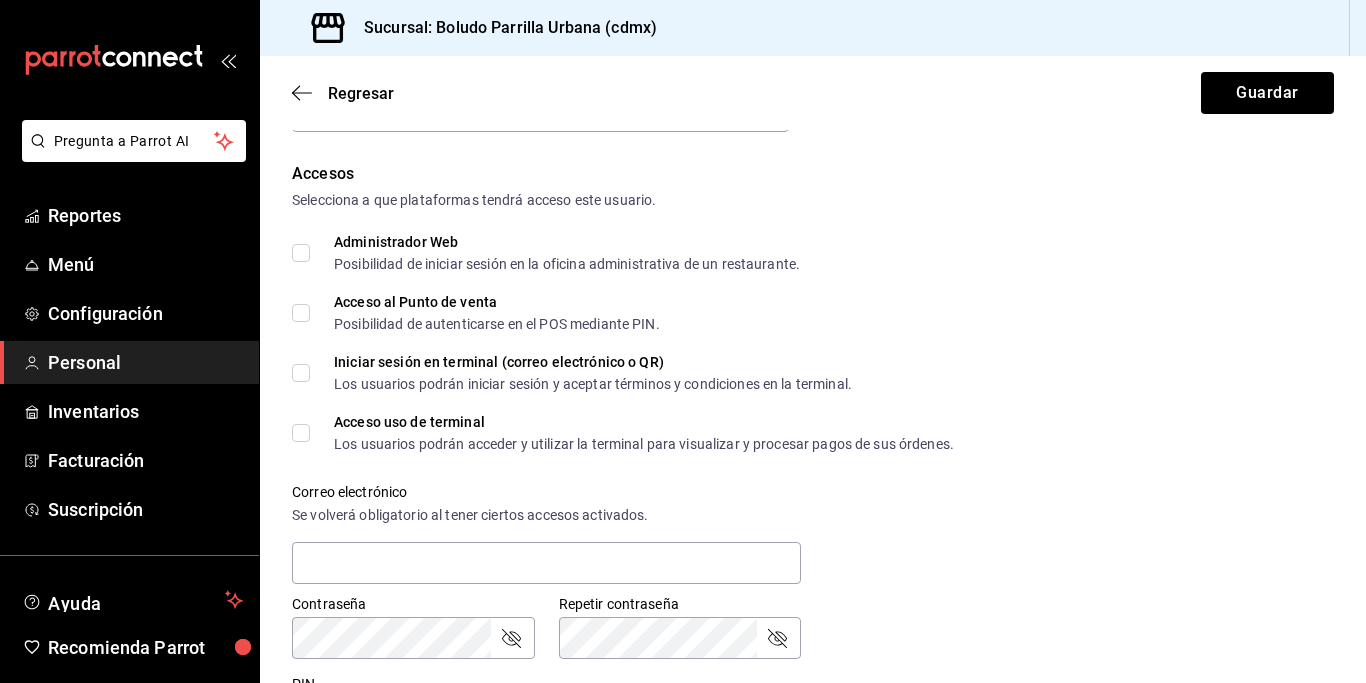 click on "Acceso al Punto de venta Posibilidad de autenticarse en el POS mediante PIN." at bounding box center (301, 313) 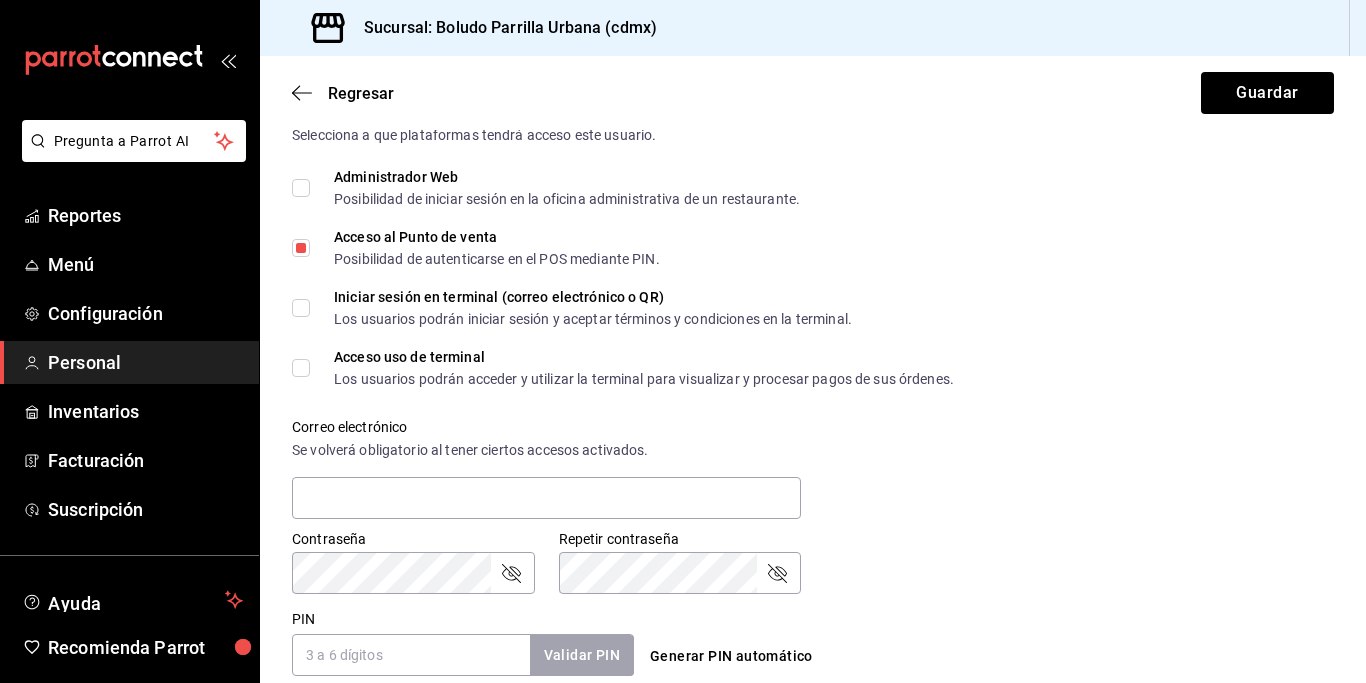 scroll, scrollTop: 465, scrollLeft: 0, axis: vertical 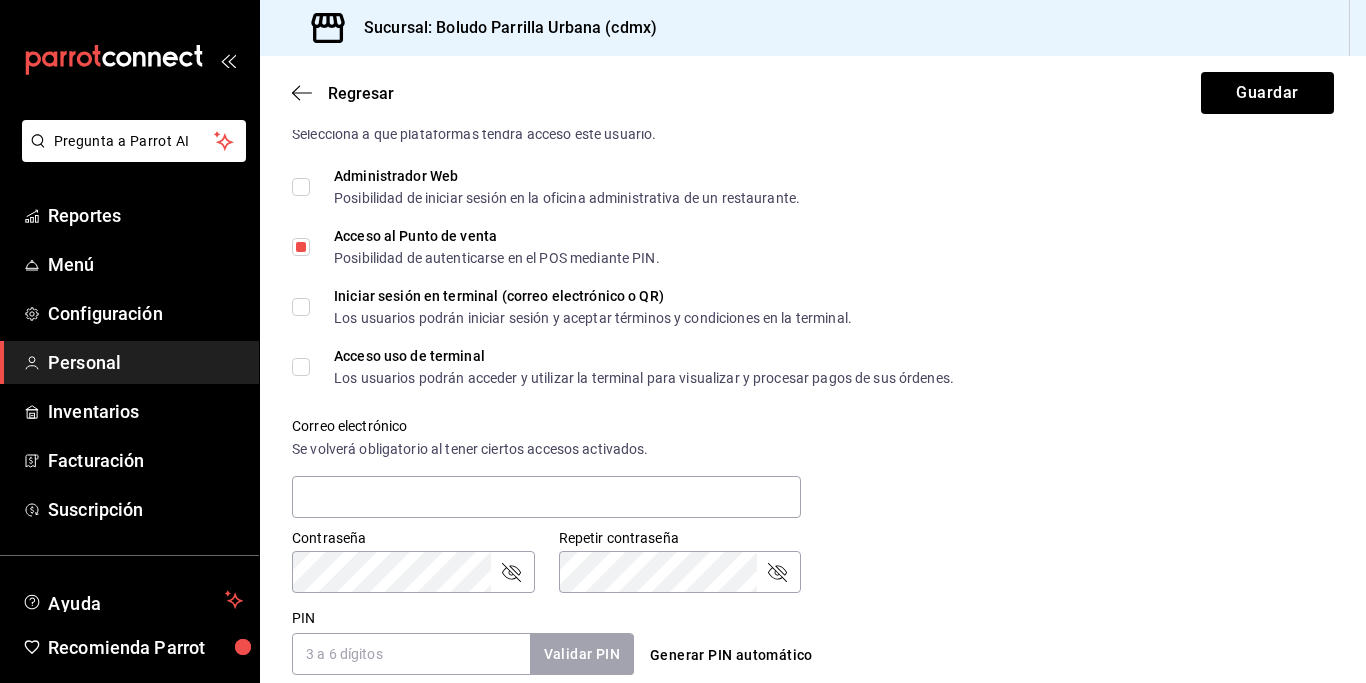 click on "Iniciar sesión en terminal (correo electrónico o QR) Los usuarios podrán iniciar sesión y aceptar términos y condiciones en la terminal." at bounding box center (301, 307) 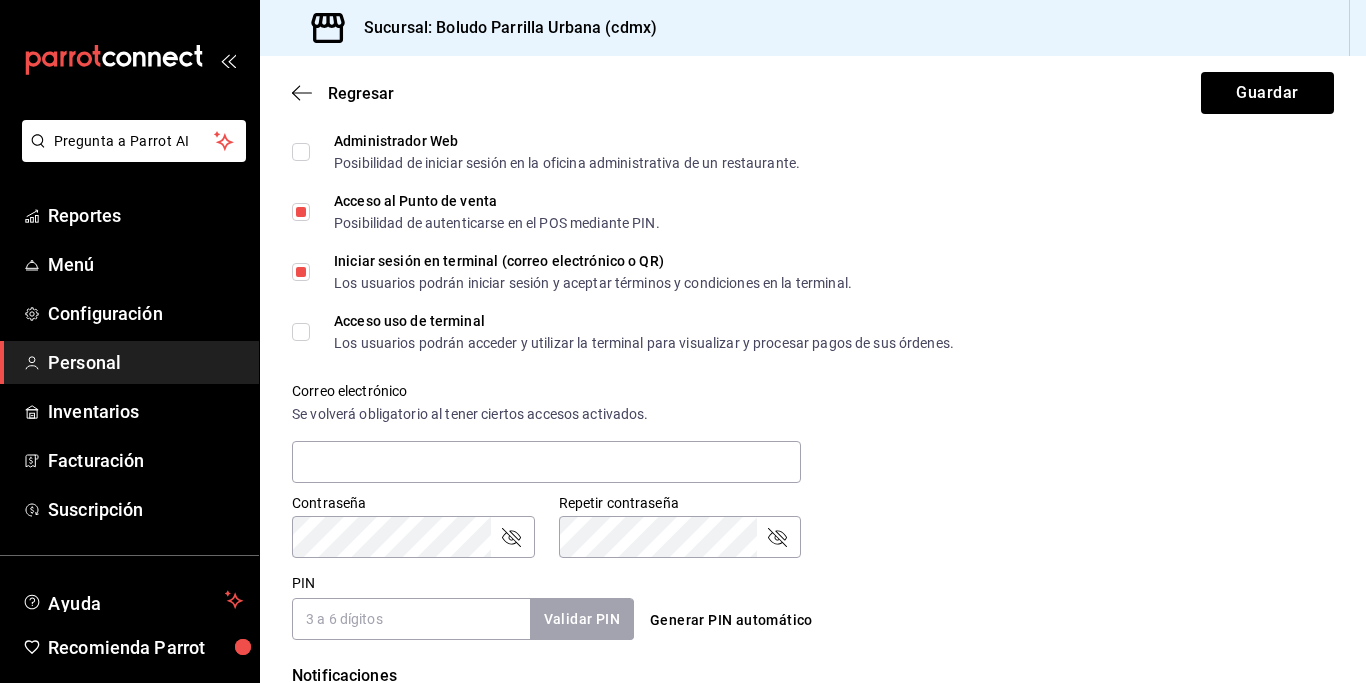 scroll, scrollTop: 508, scrollLeft: 0, axis: vertical 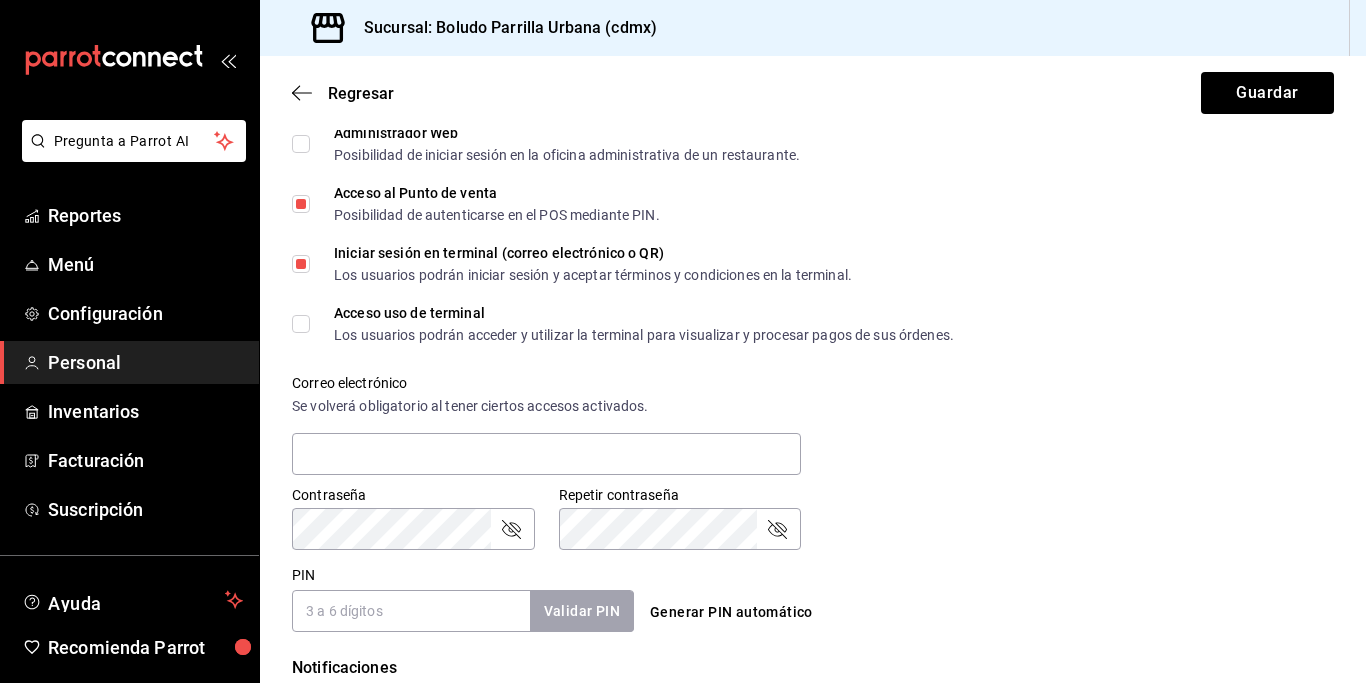 click on "Acceso uso de terminal Los usuarios podrán acceder y utilizar la terminal para visualizar y procesar pagos de sus órdenes." at bounding box center [301, 324] 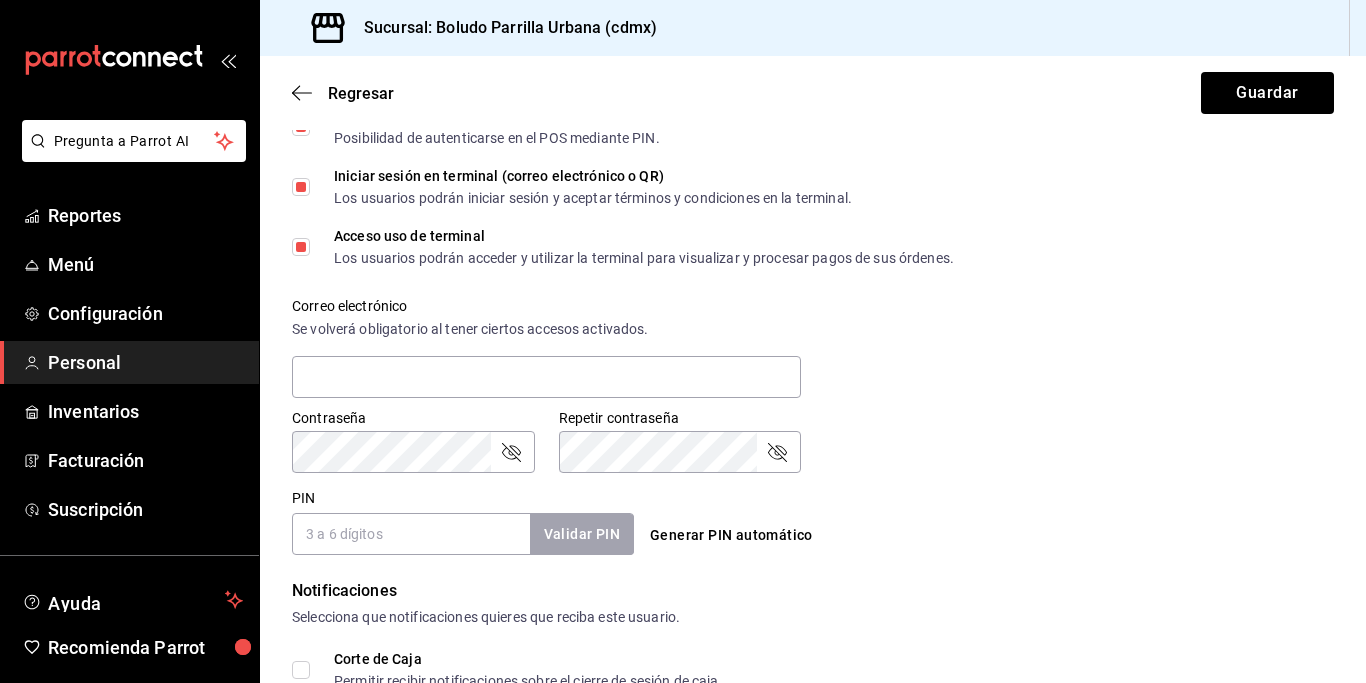 scroll, scrollTop: 605, scrollLeft: 0, axis: vertical 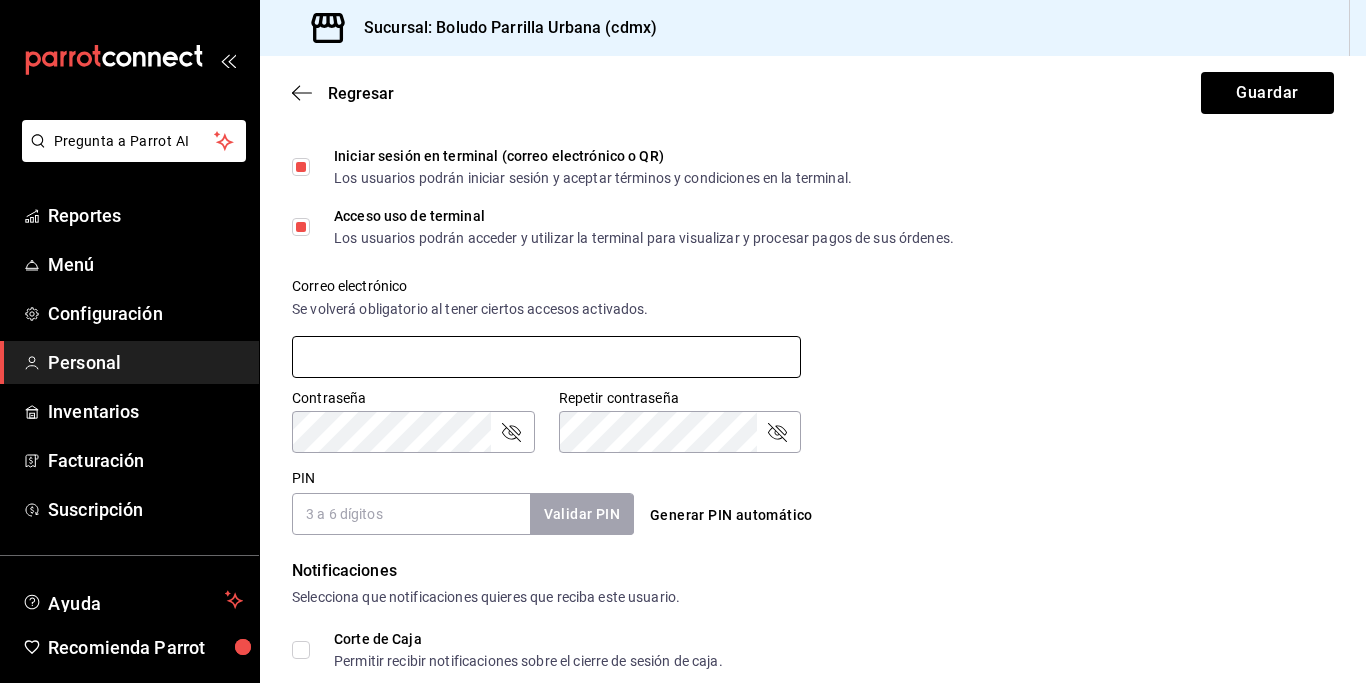 click at bounding box center (546, 357) 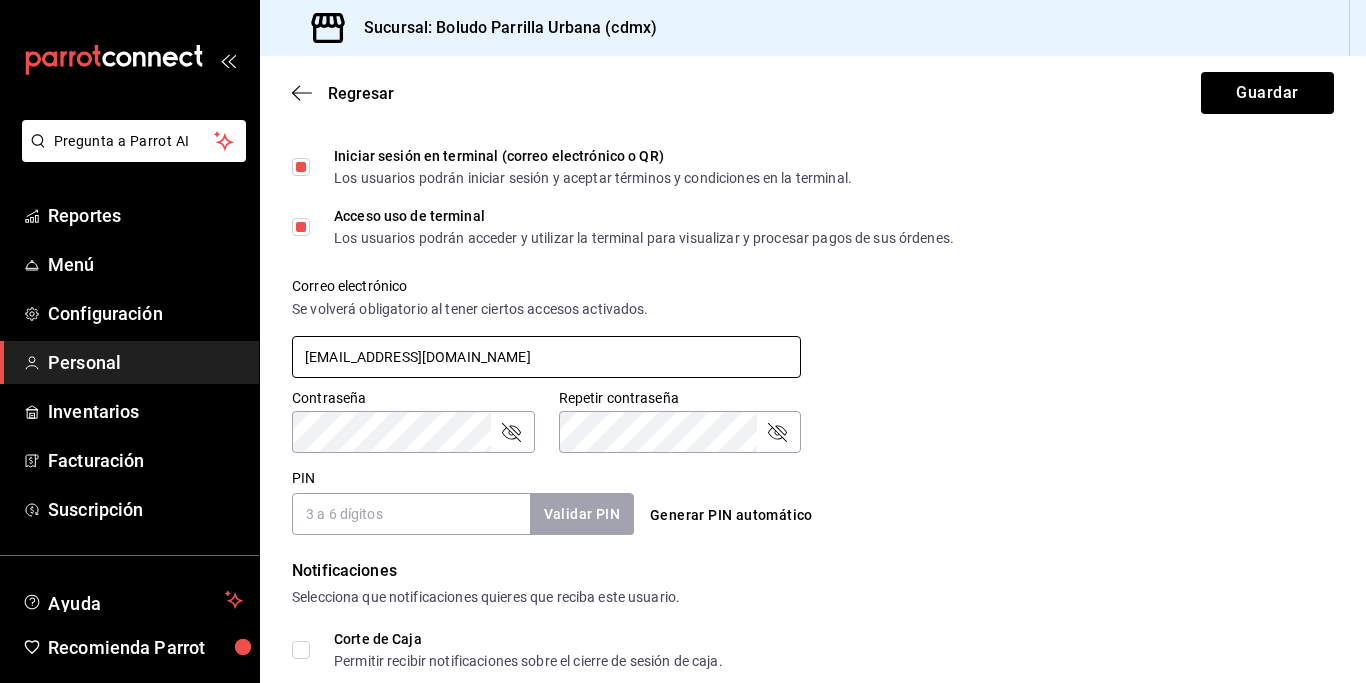 type on "[EMAIL_ADDRESS][DOMAIN_NAME]" 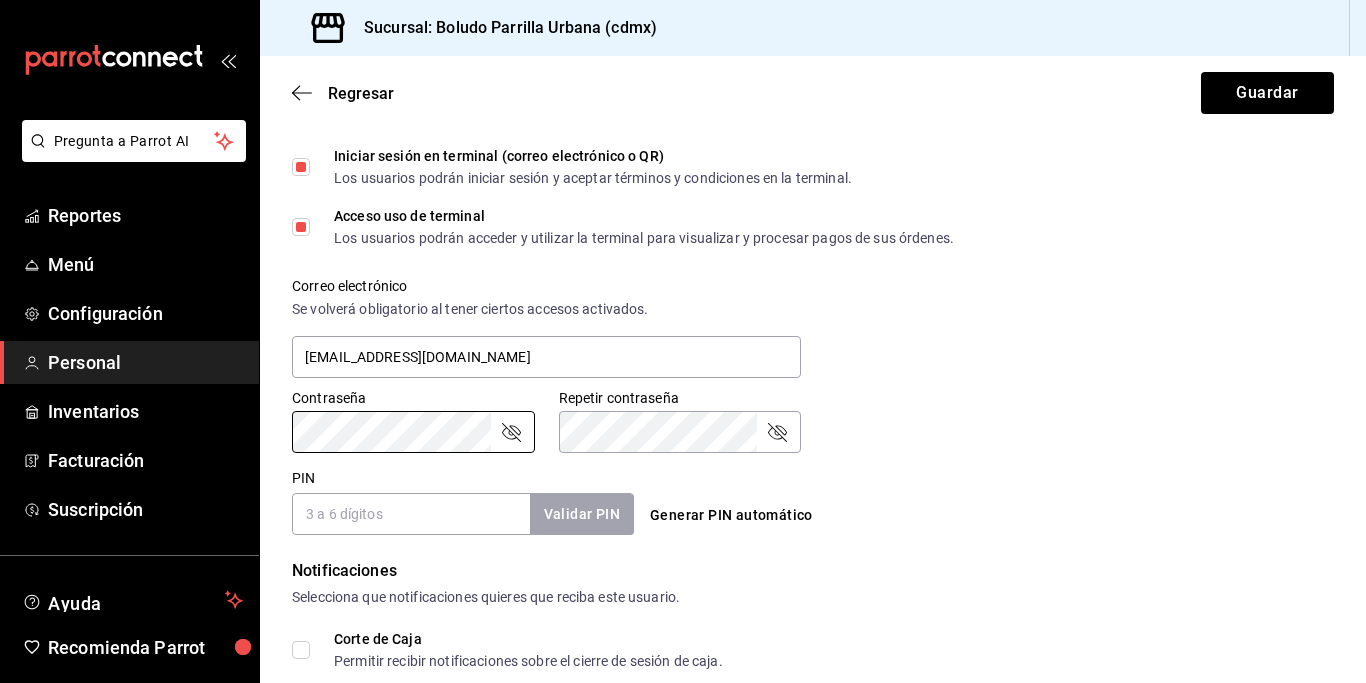 click on "Contraseña Contraseña Repetir contraseña Repetir contraseña" at bounding box center (801, 409) 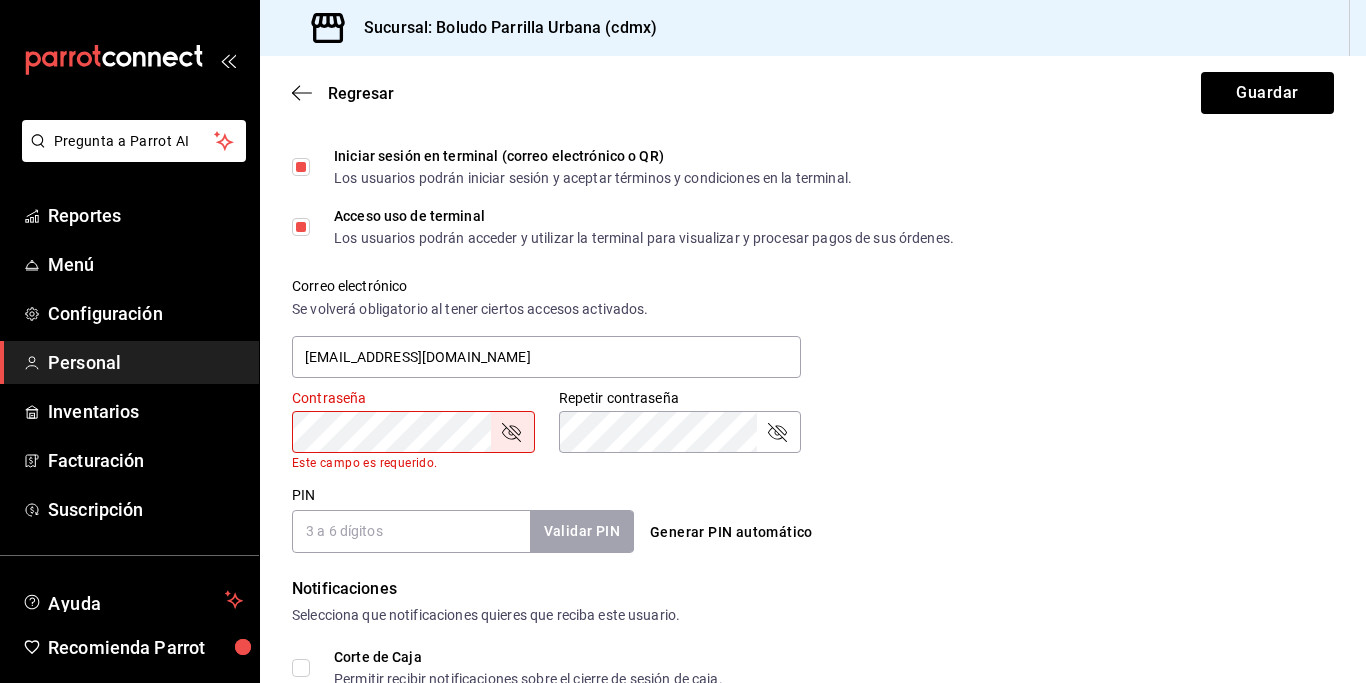 click 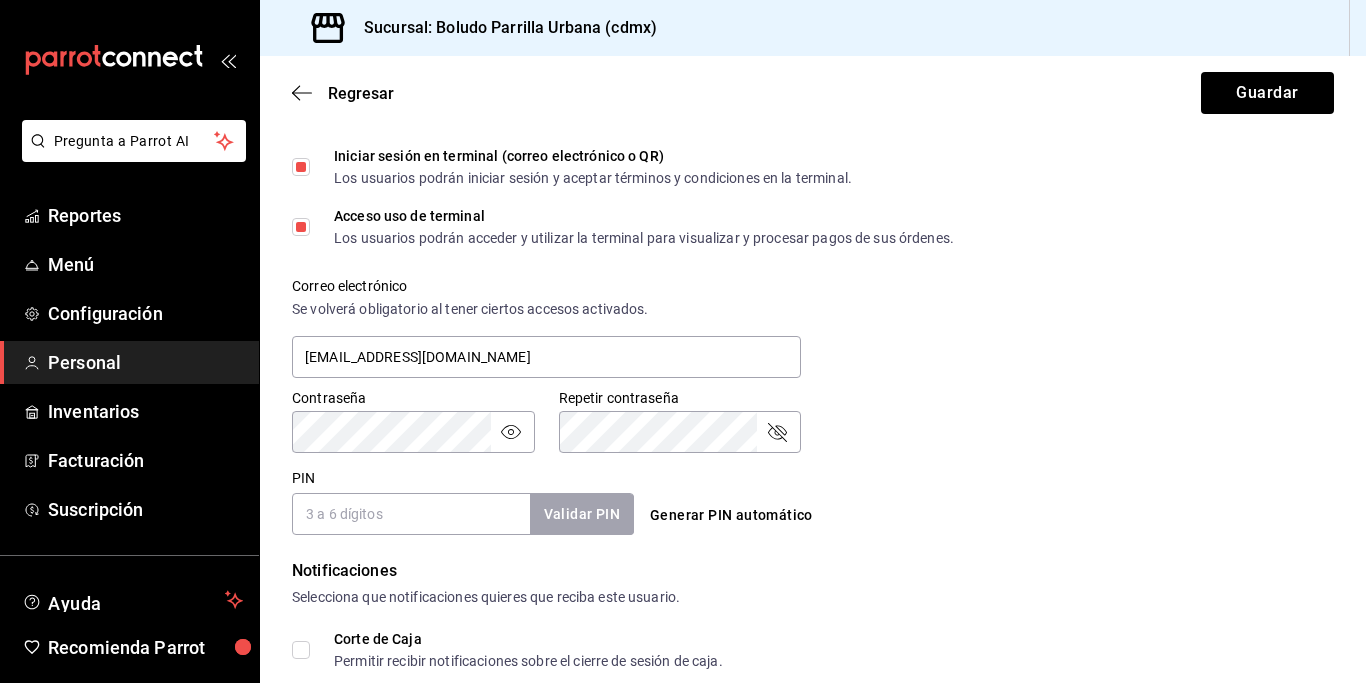 click 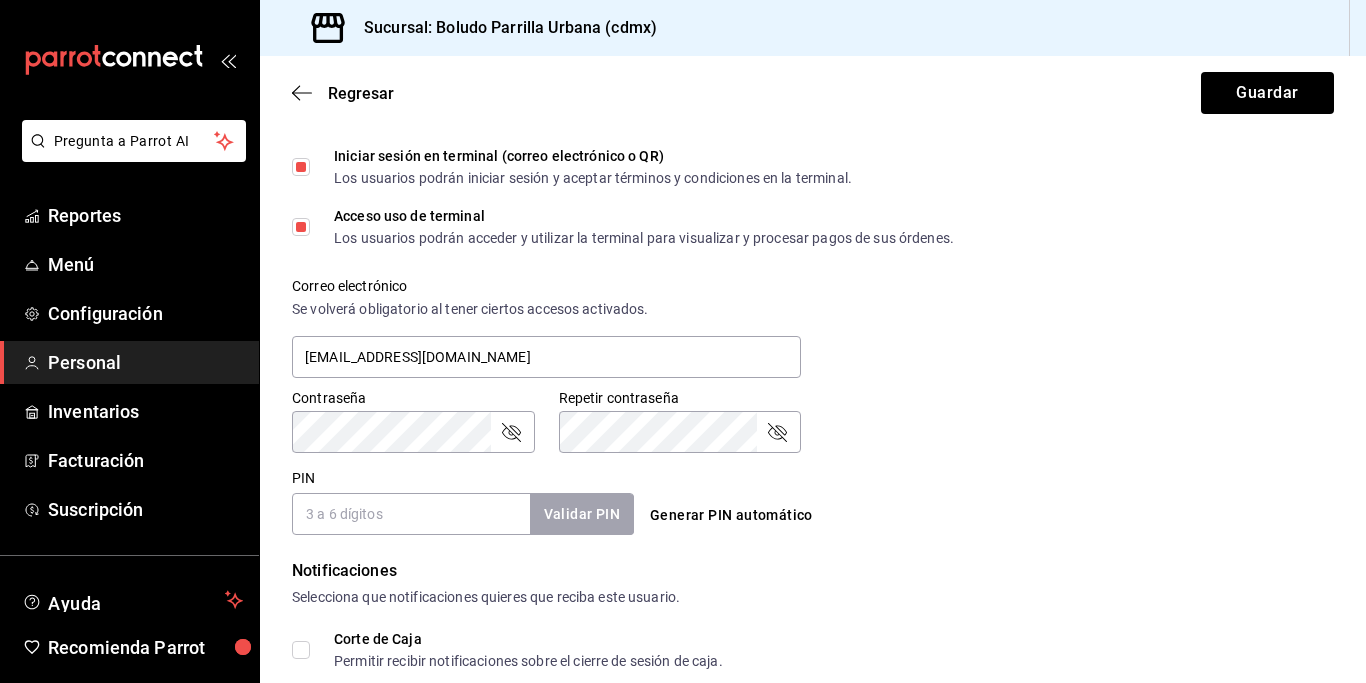 click 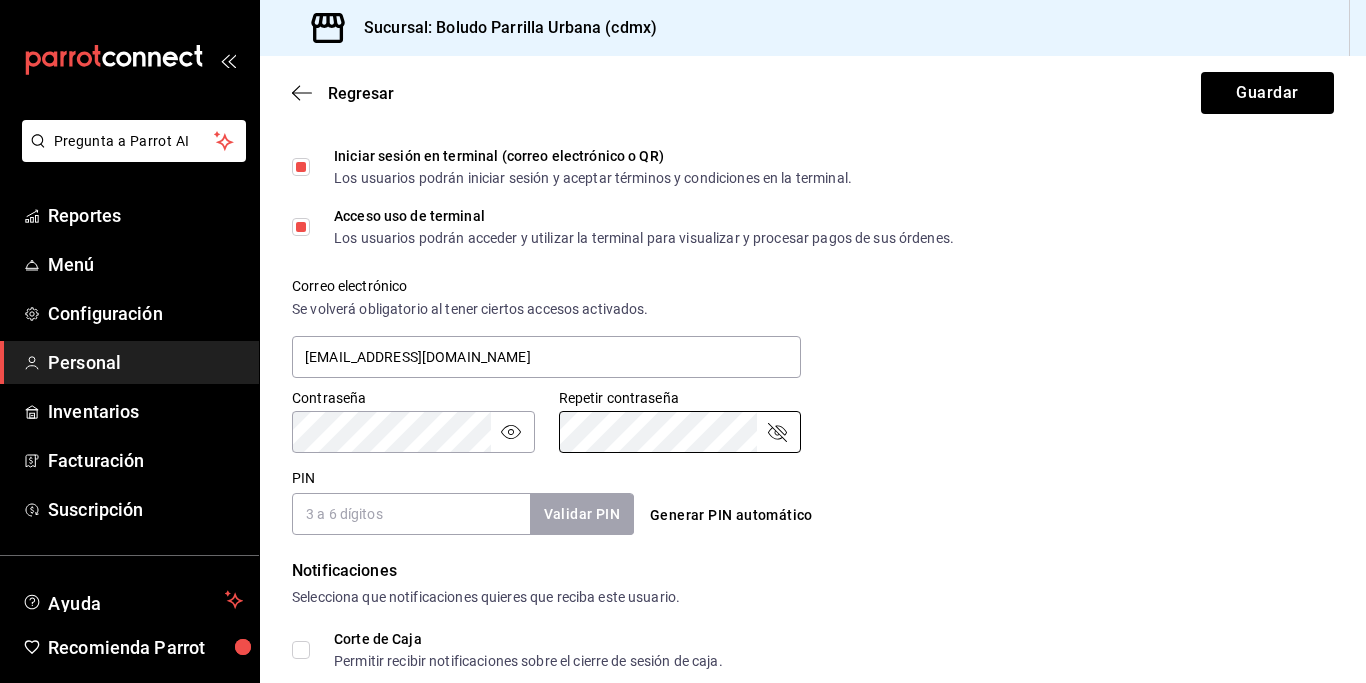 click 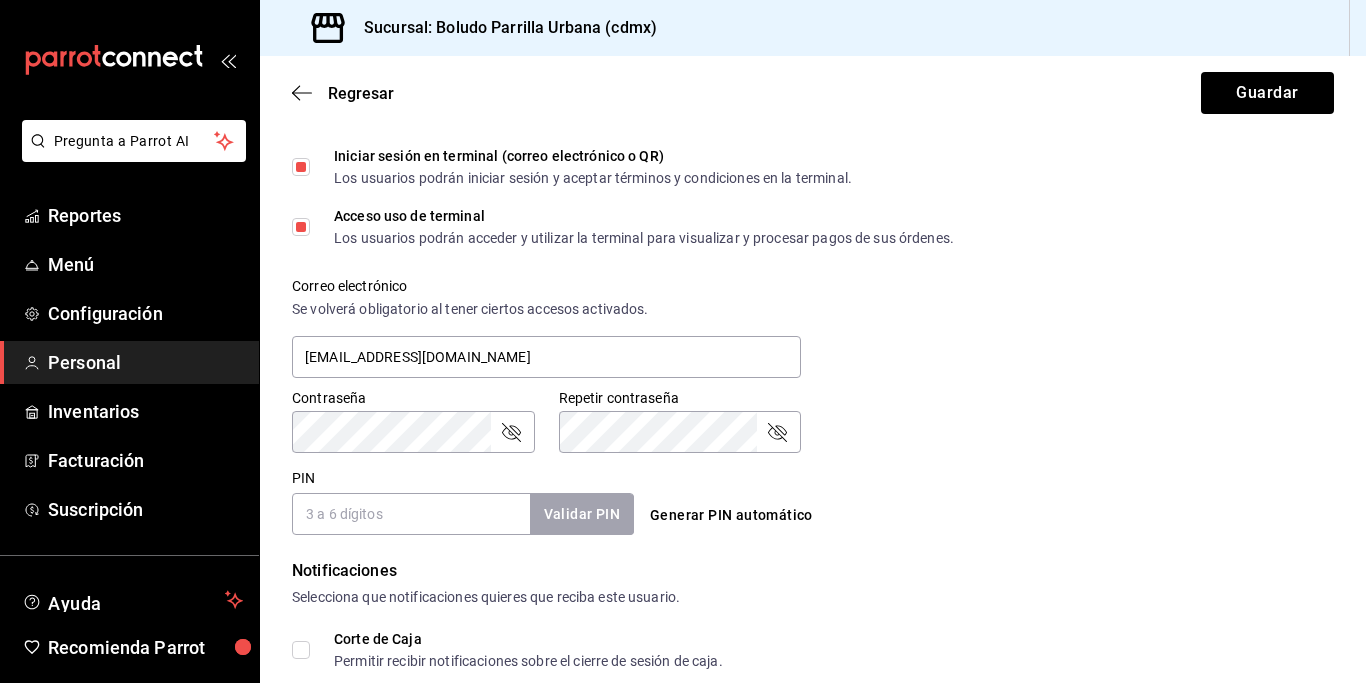 click 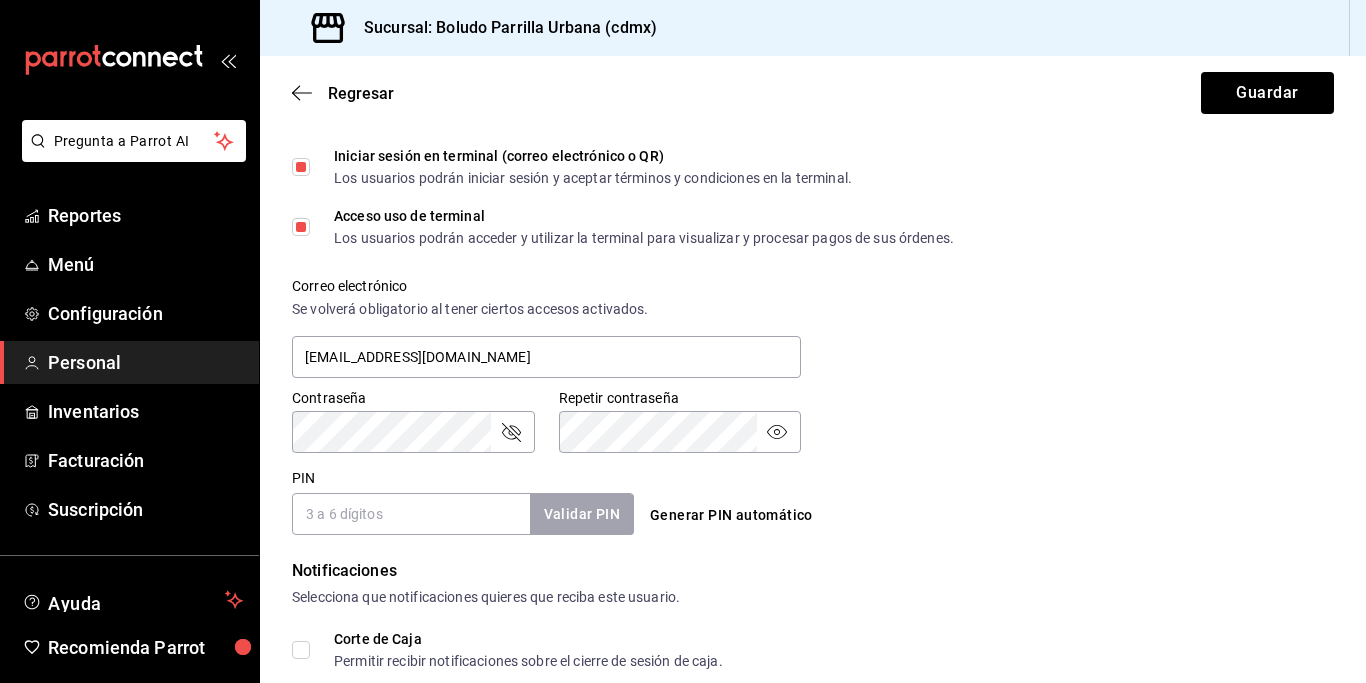 click 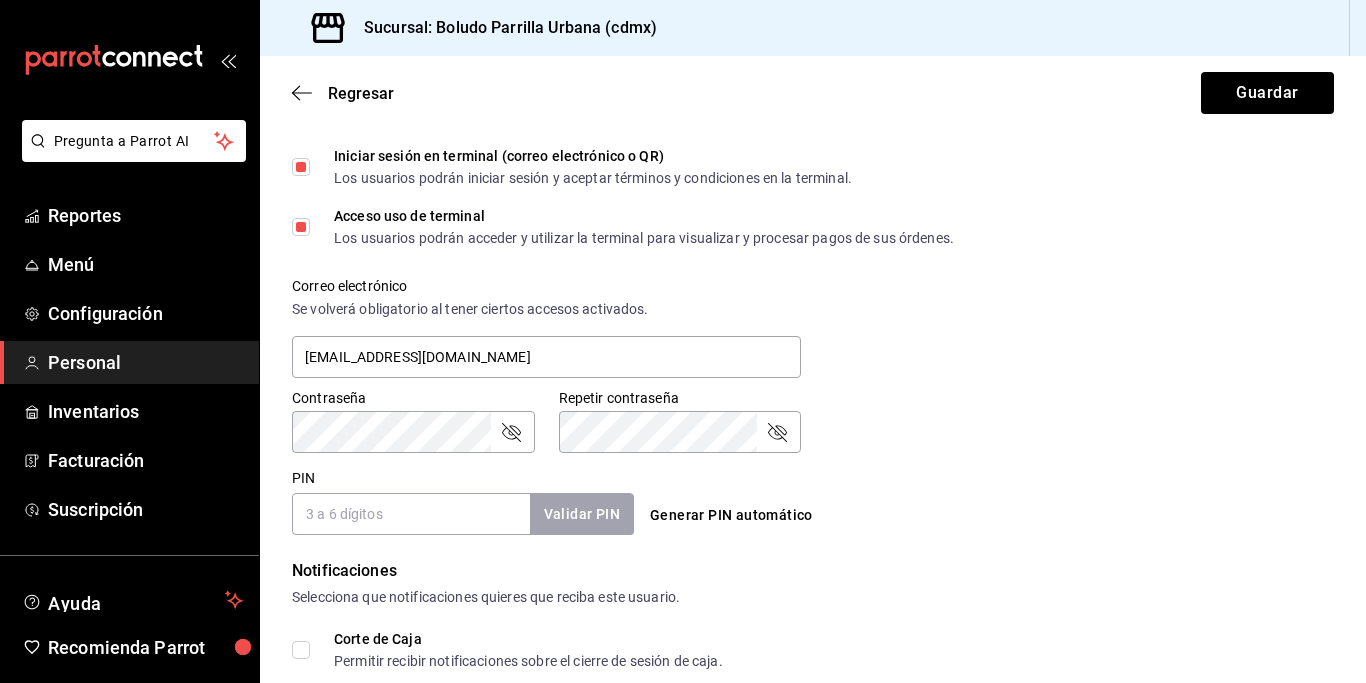 click on "PIN" at bounding box center (411, 514) 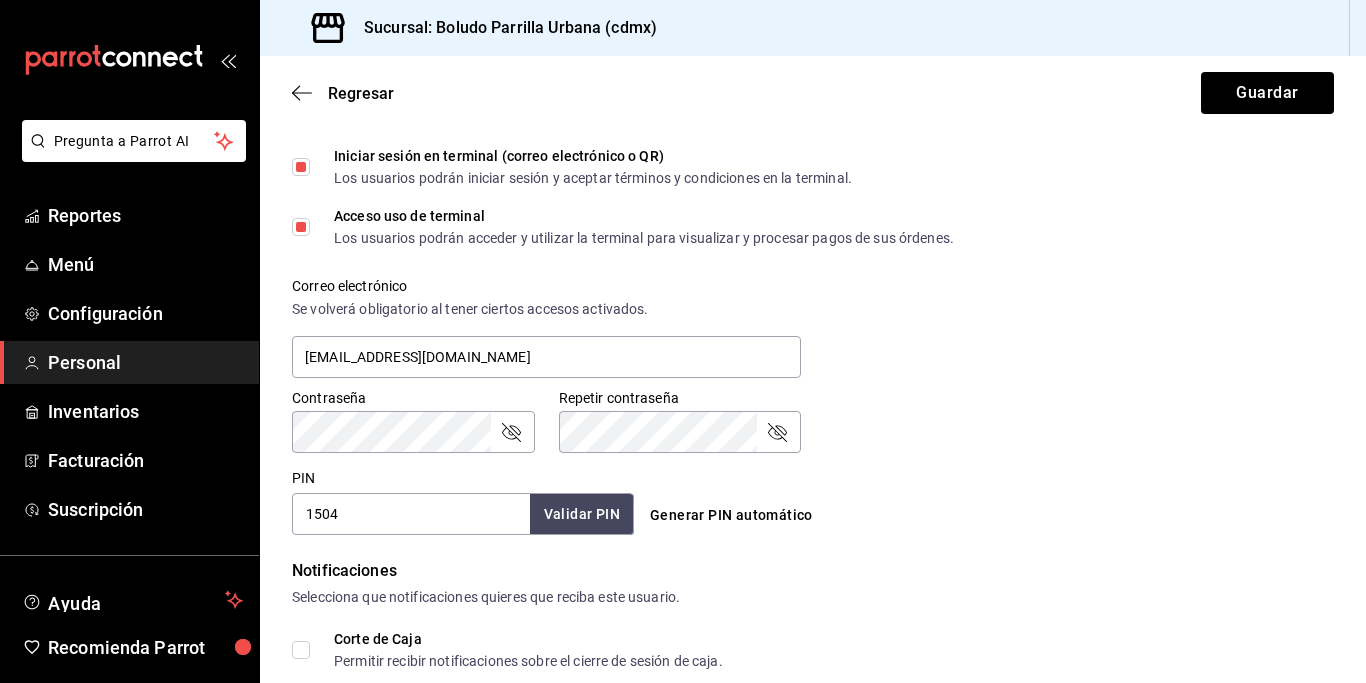 type on "1504" 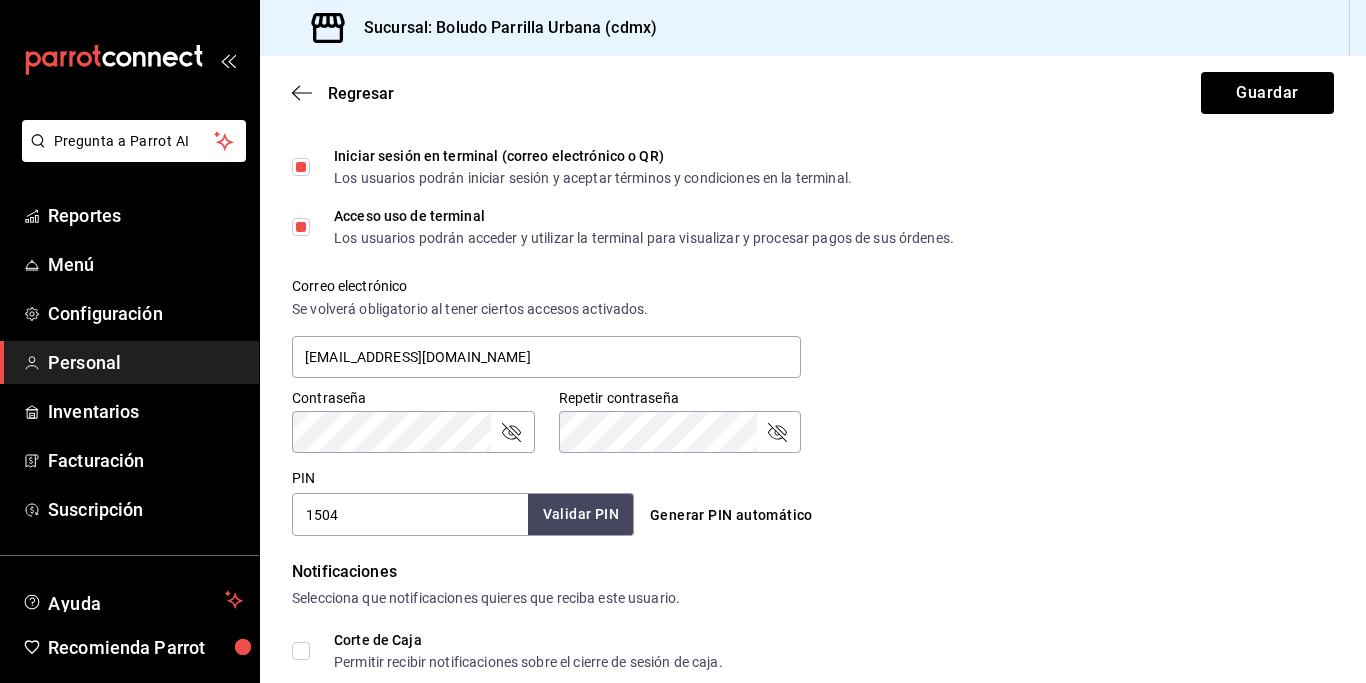 click on "Validar PIN" at bounding box center (581, 514) 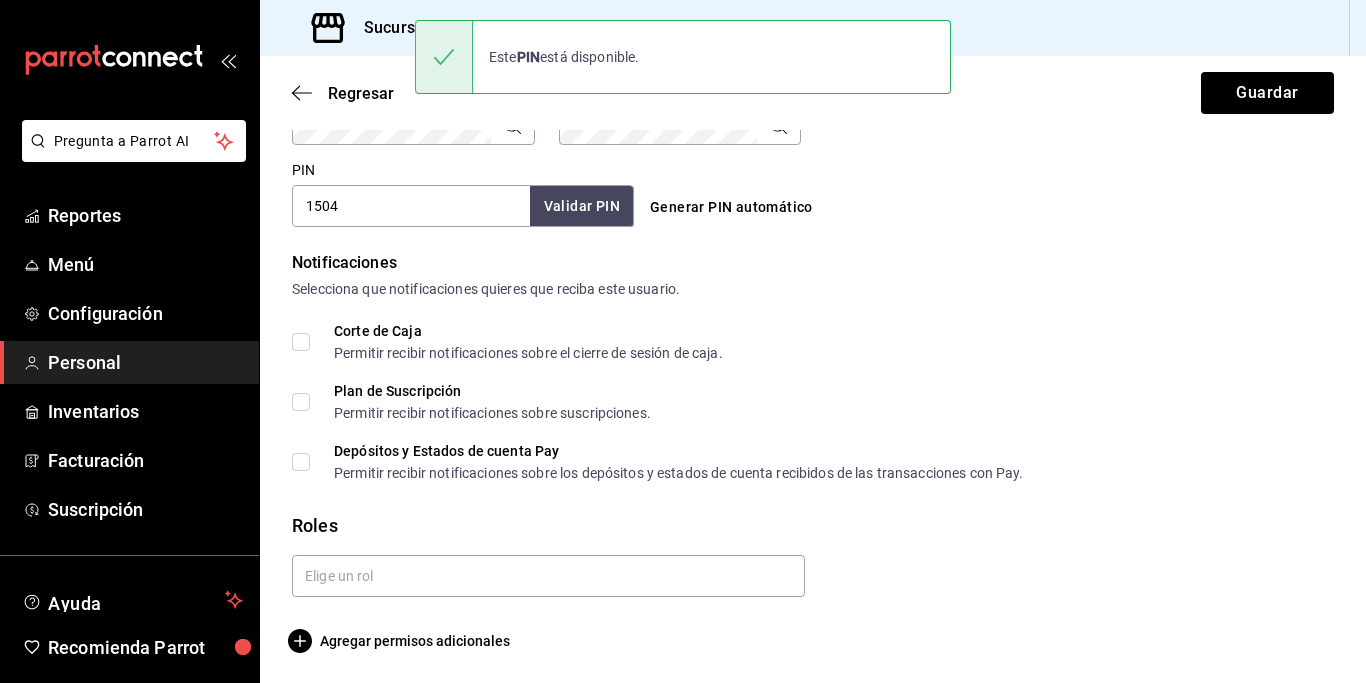 scroll, scrollTop: 915, scrollLeft: 0, axis: vertical 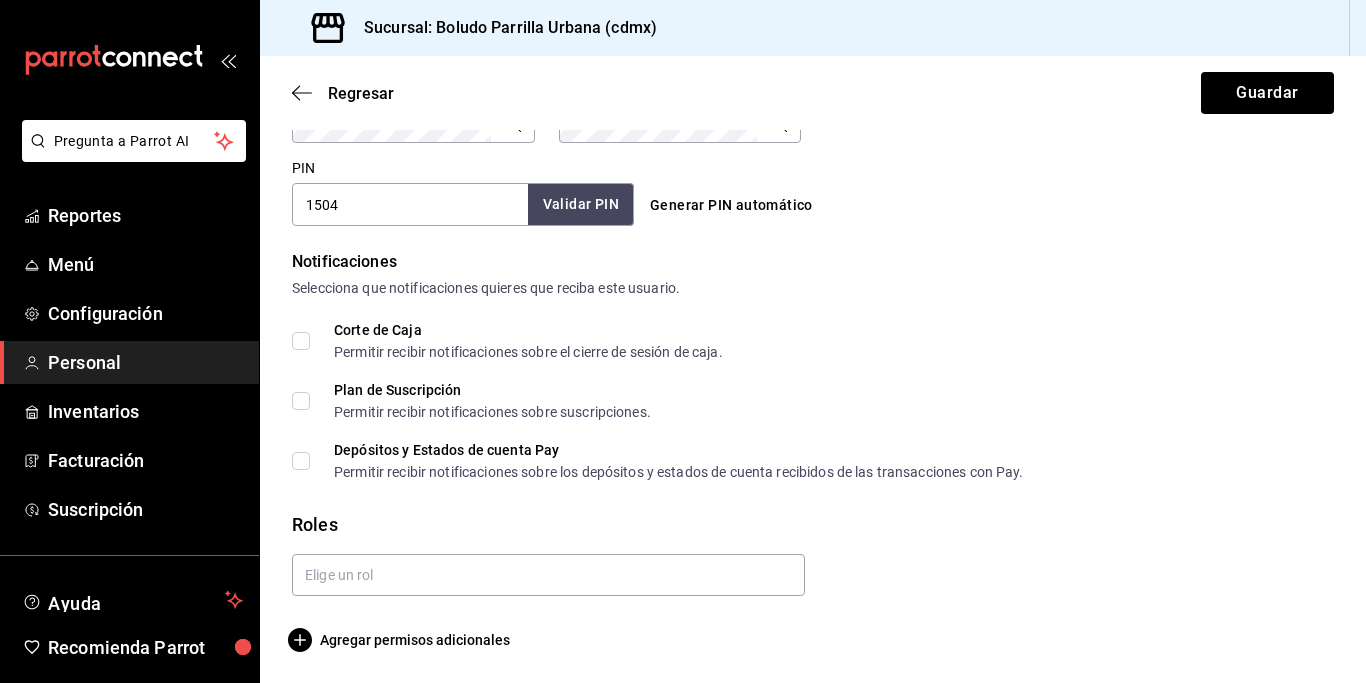 click on "Validar PIN" at bounding box center [581, 204] 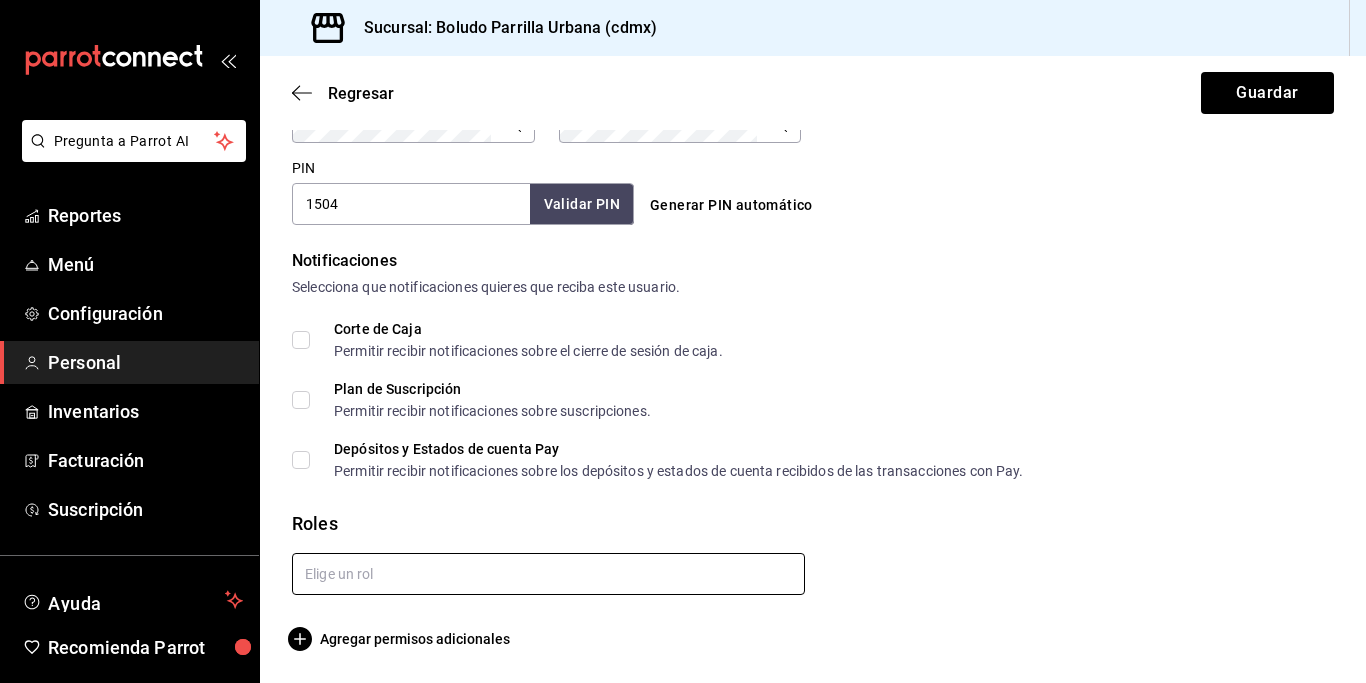 click at bounding box center [548, 574] 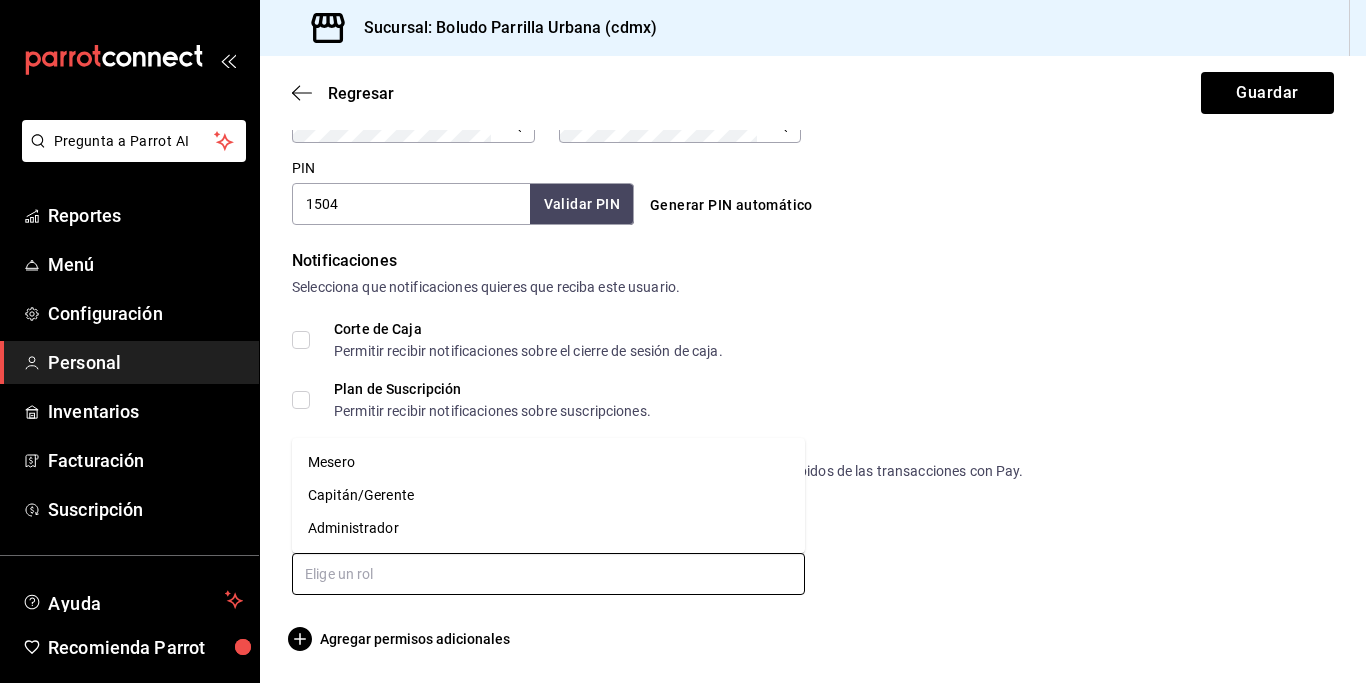 click on "Mesero" at bounding box center (548, 462) 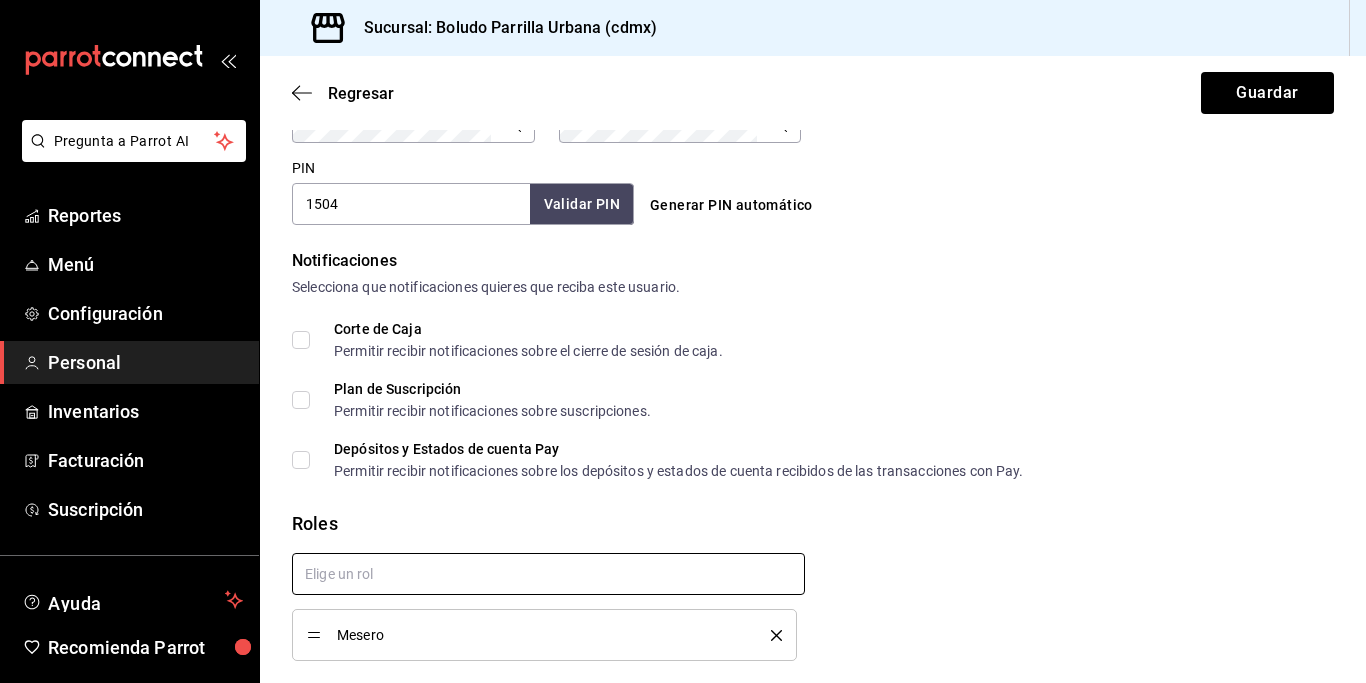checkbox on "true" 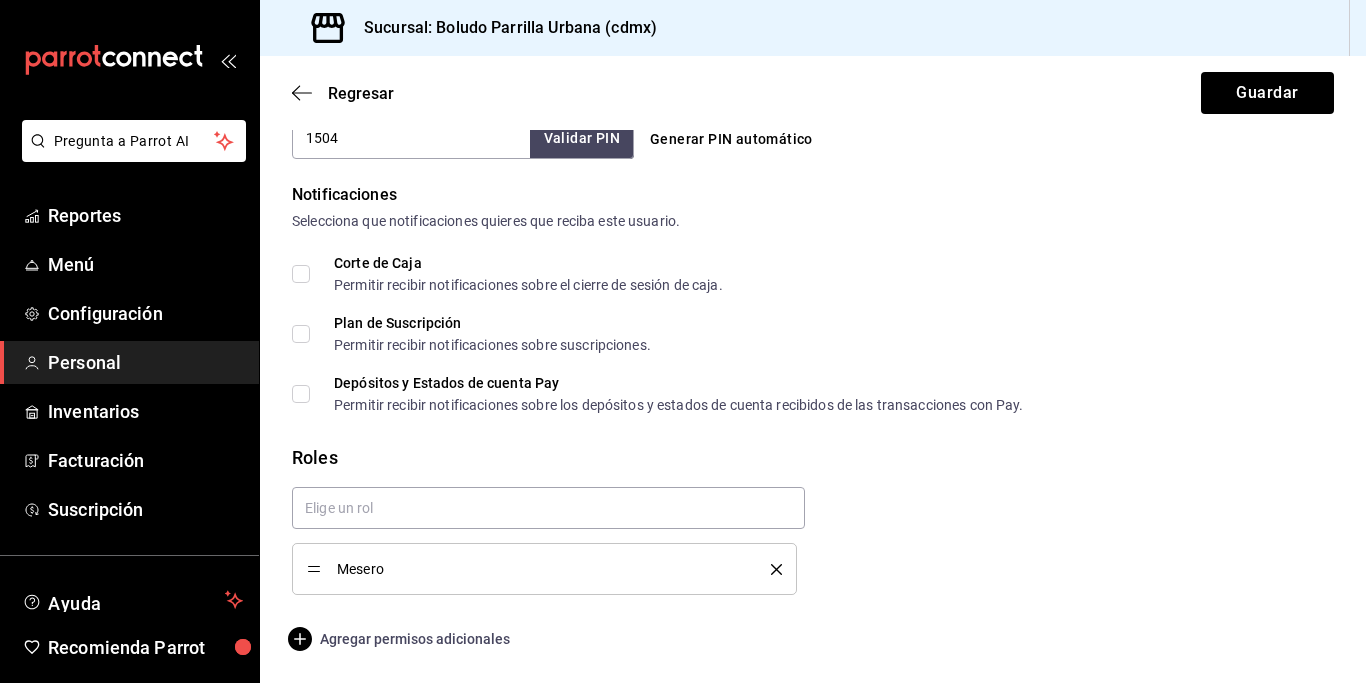 click on "Agregar permisos adicionales" at bounding box center [401, 639] 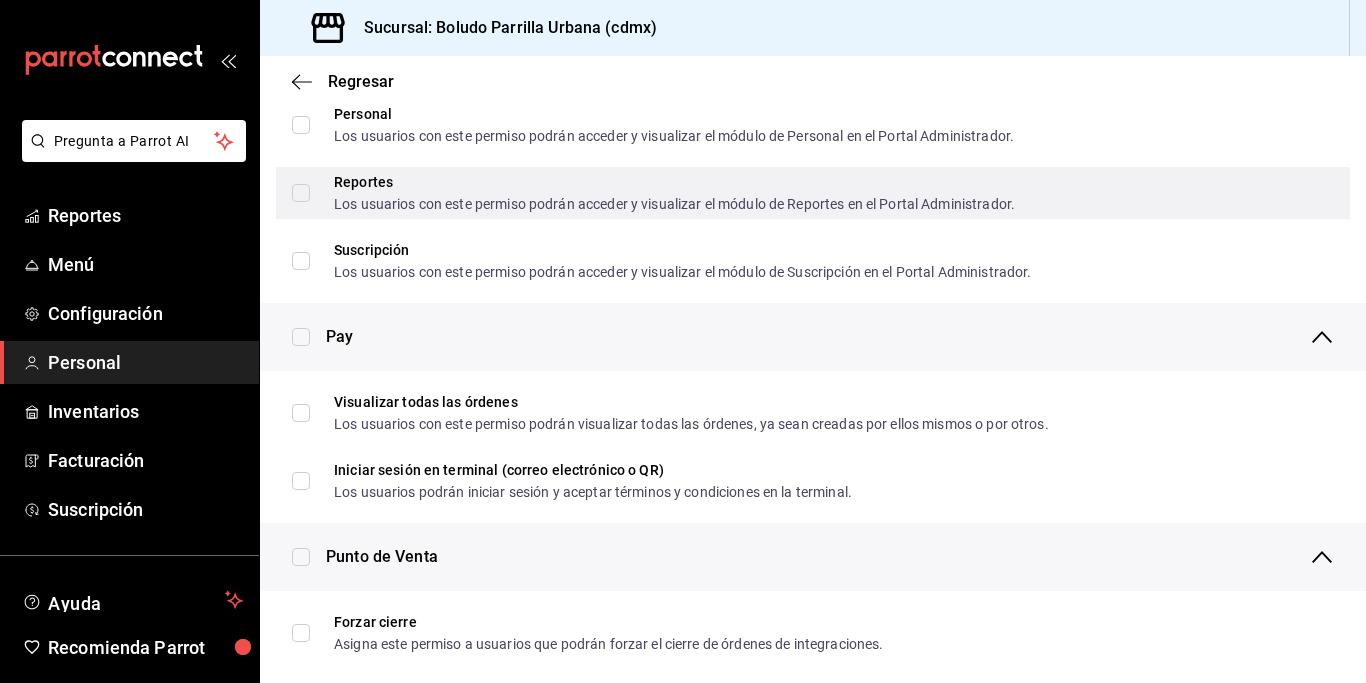 scroll, scrollTop: 1242, scrollLeft: 0, axis: vertical 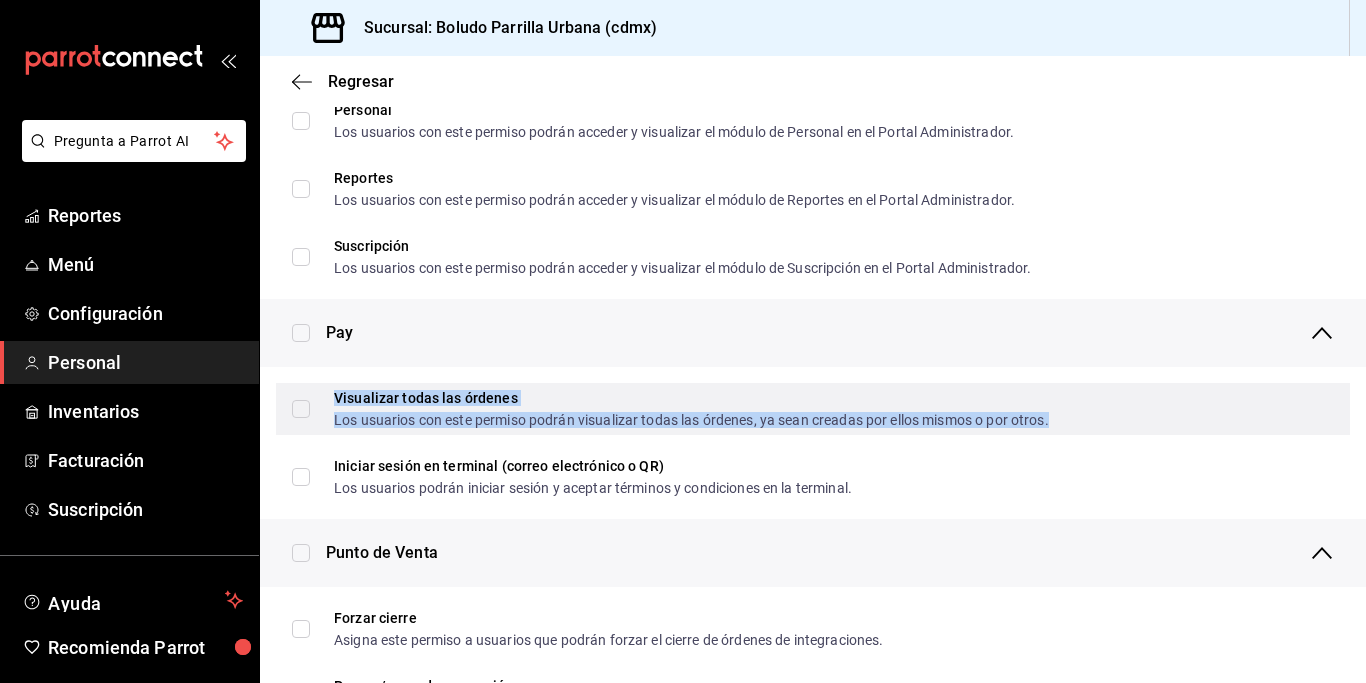 click on "Visualizar todas las órdenes" at bounding box center [691, 398] 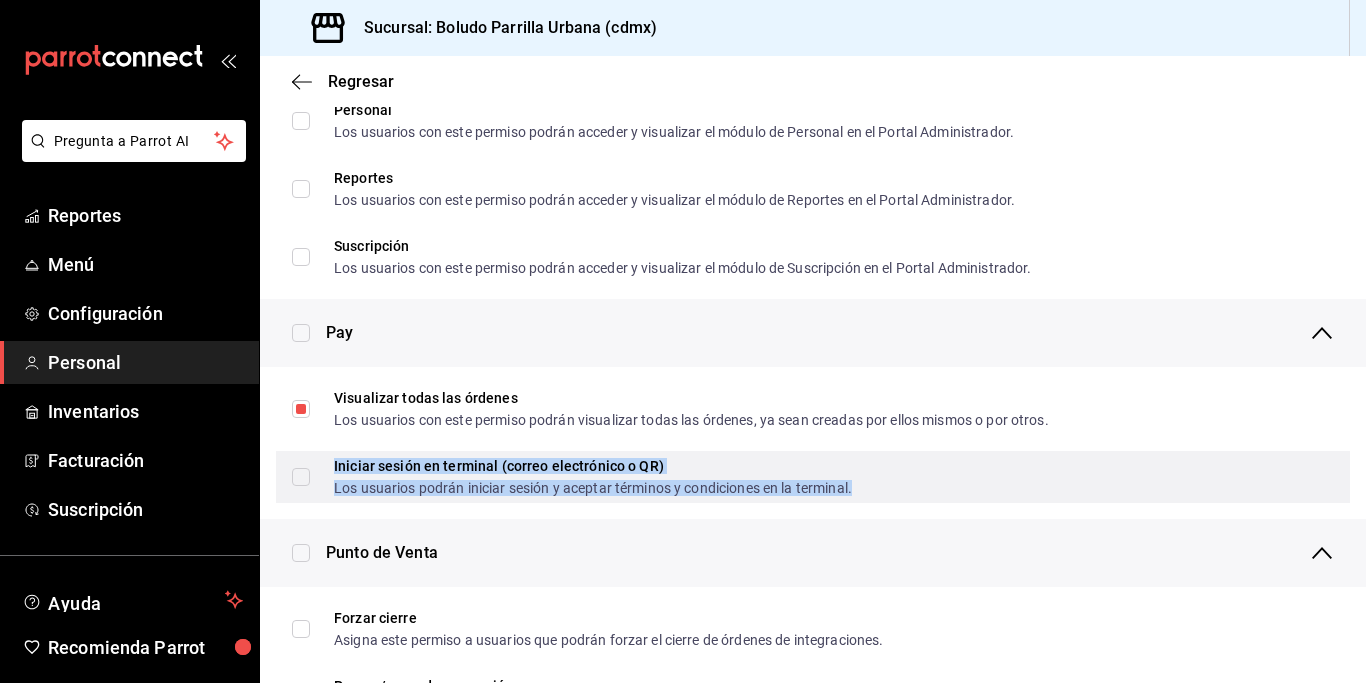click on "Los usuarios podrán iniciar sesión y aceptar términos y condiciones en la terminal." at bounding box center (593, 488) 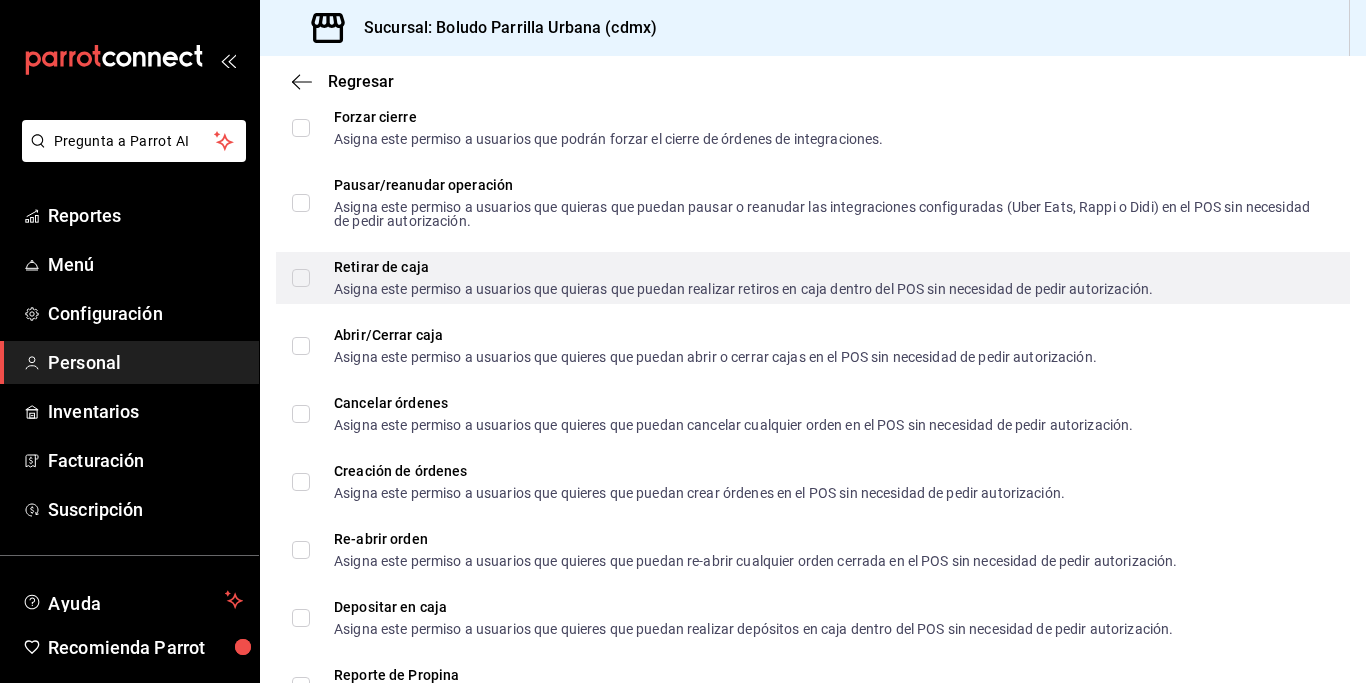scroll, scrollTop: 1744, scrollLeft: 0, axis: vertical 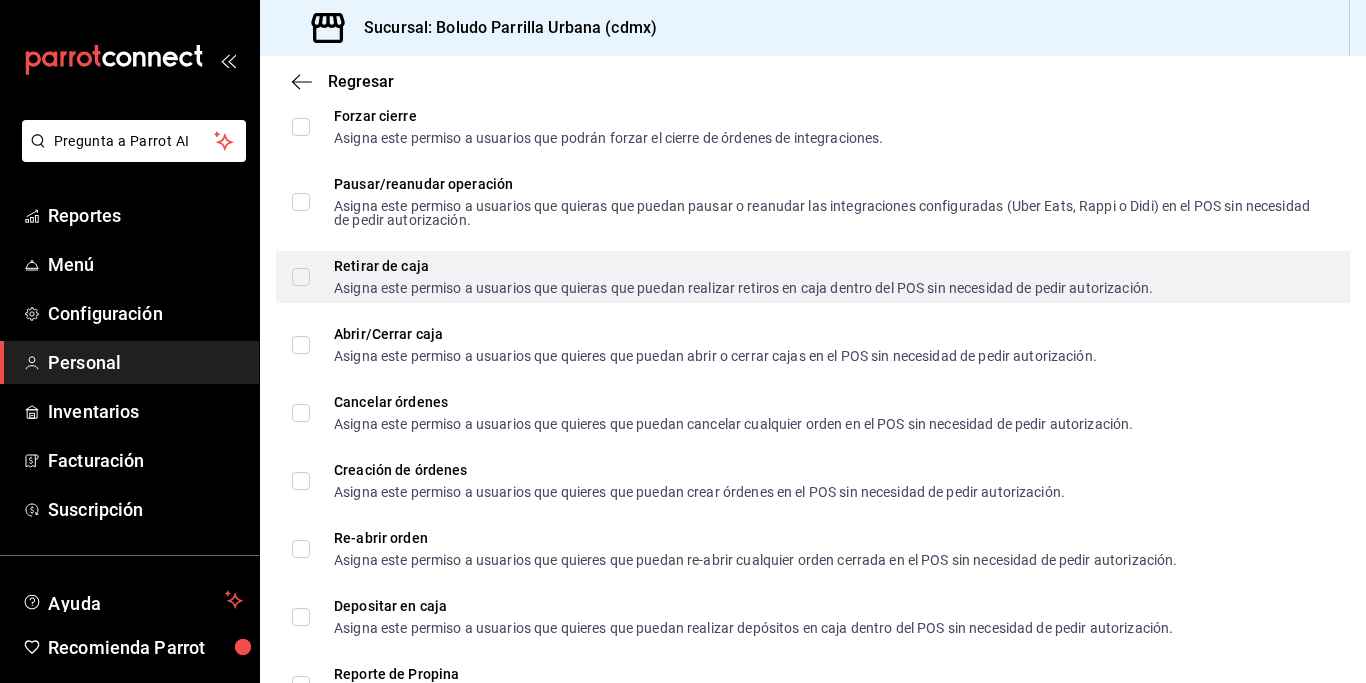 click on "Retirar de caja Asigna este permiso a usuarios que quieras que puedan realizar retiros en caja dentro del POS sin necesidad de pedir autorización." at bounding box center [301, 277] 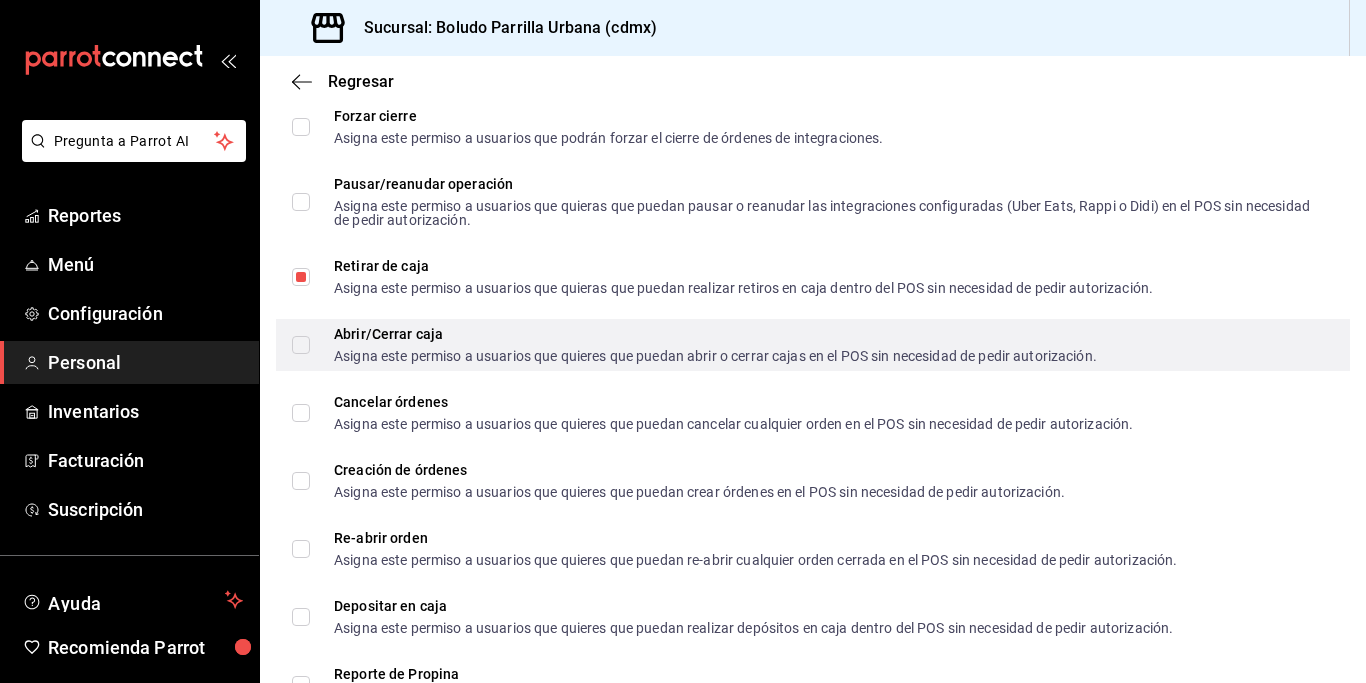 click on "Abrir/Cerrar caja Asigna este permiso a usuarios que quieres que puedan abrir o cerrar cajas en el POS sin necesidad de pedir autorización." at bounding box center (301, 345) 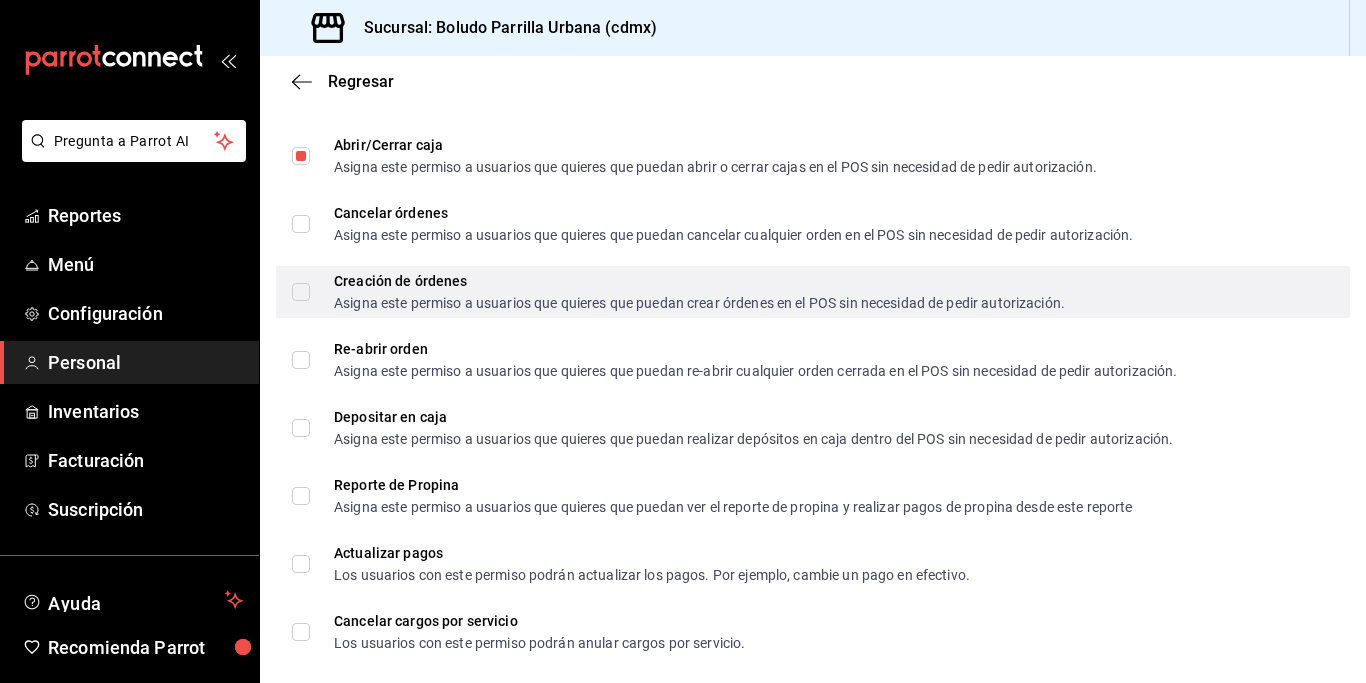 scroll, scrollTop: 1936, scrollLeft: 0, axis: vertical 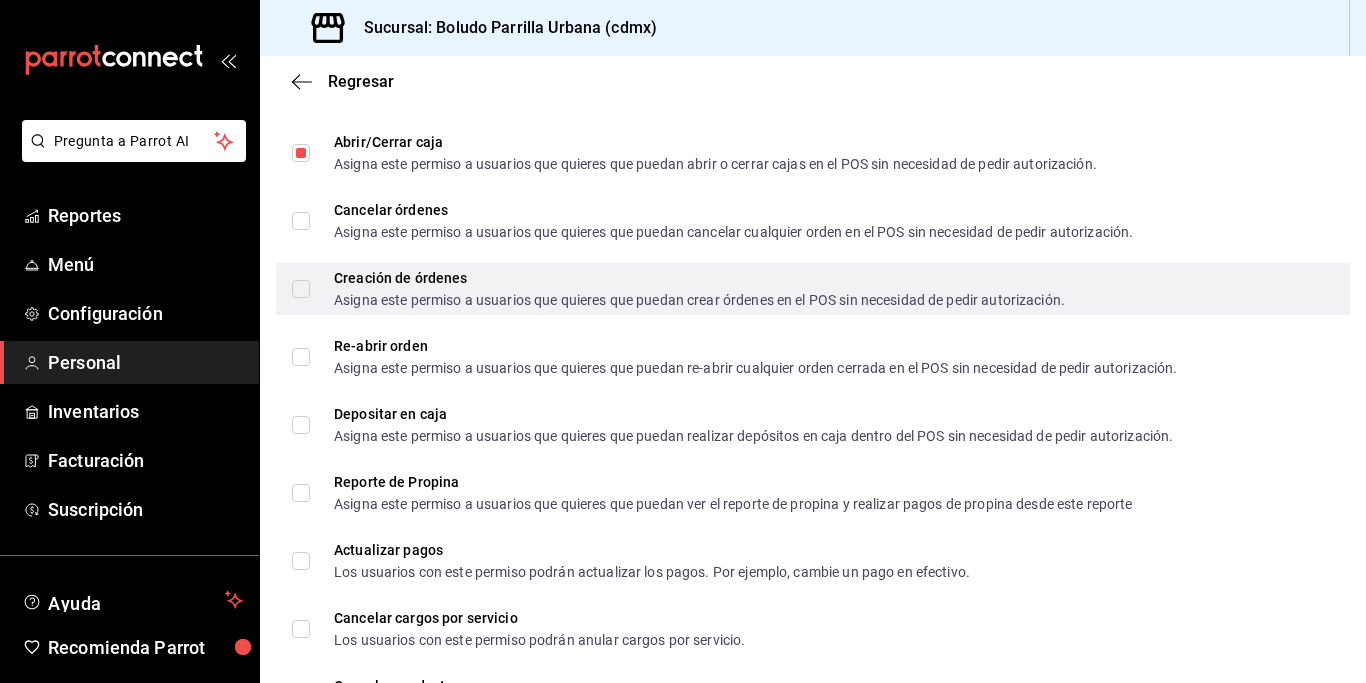 click on "Creación de órdenes Asigna este permiso a usuarios que quieres que puedan crear órdenes en el POS sin necesidad de pedir autorización." at bounding box center (301, 289) 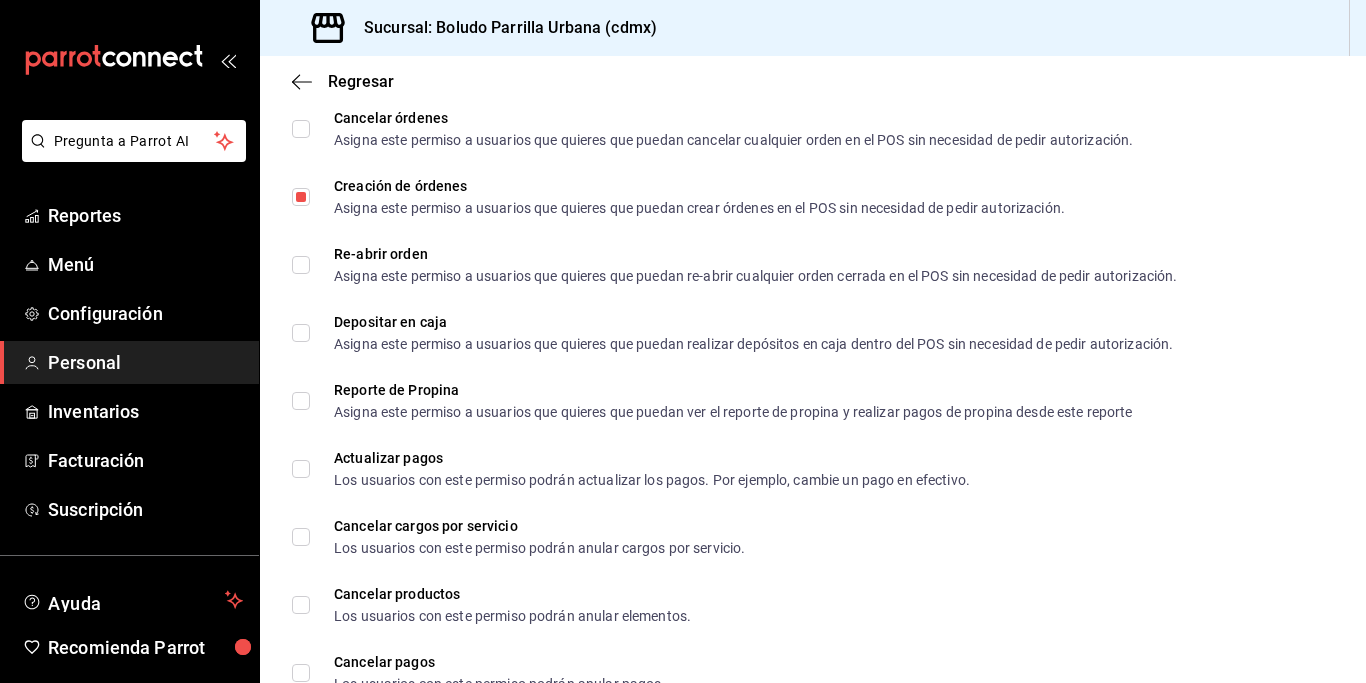 scroll, scrollTop: 2032, scrollLeft: 0, axis: vertical 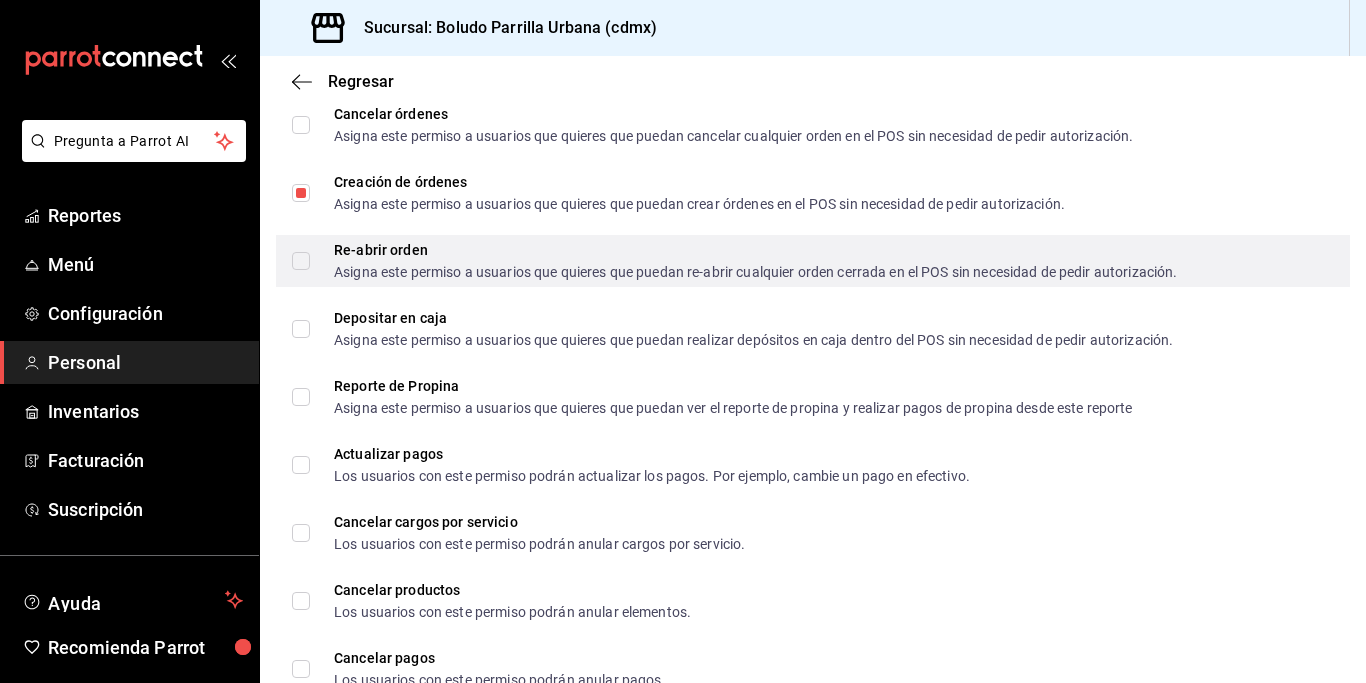 click on "Re-abrir orden Asigna este permiso a usuarios que quieres que puedan re-abrir cualquier orden cerrada en el POS sin necesidad de pedir autorización." at bounding box center (301, 261) 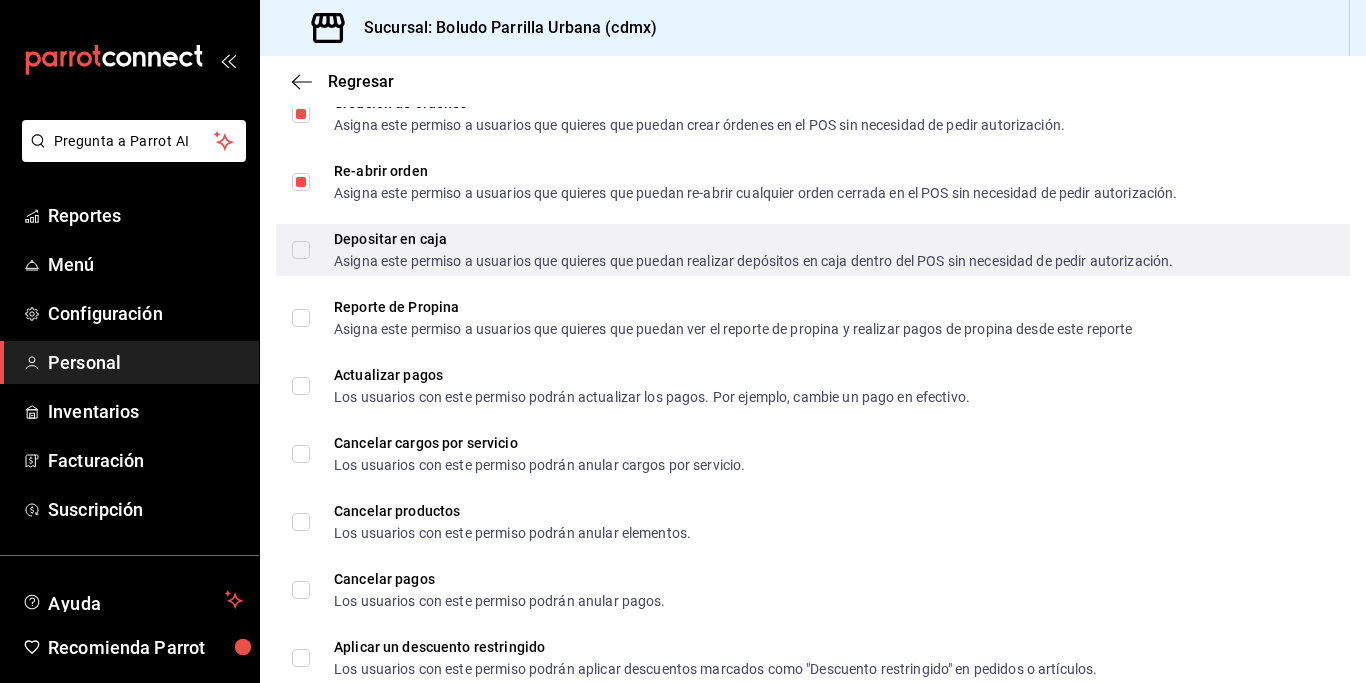 scroll, scrollTop: 2112, scrollLeft: 0, axis: vertical 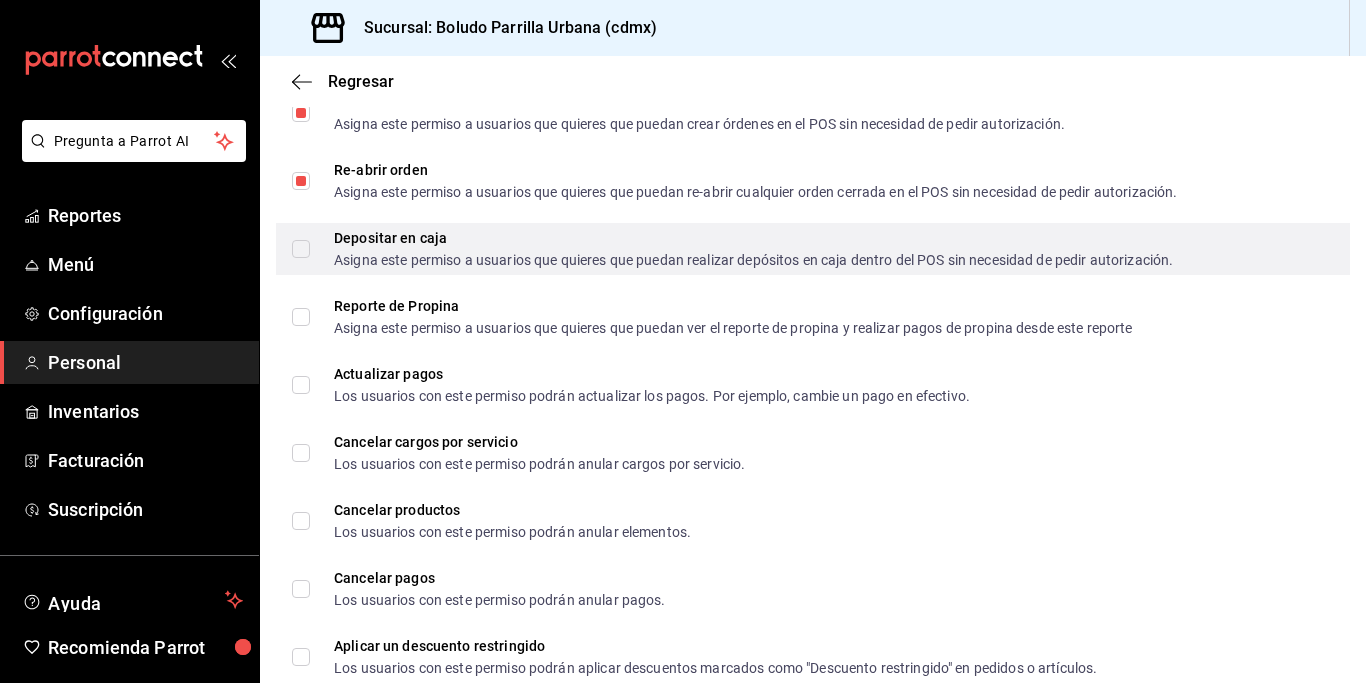 click on "Depositar en caja Asigna este permiso a usuarios que quieres que puedan realizar depósitos en caja dentro del POS sin necesidad de pedir autorización." at bounding box center (301, 249) 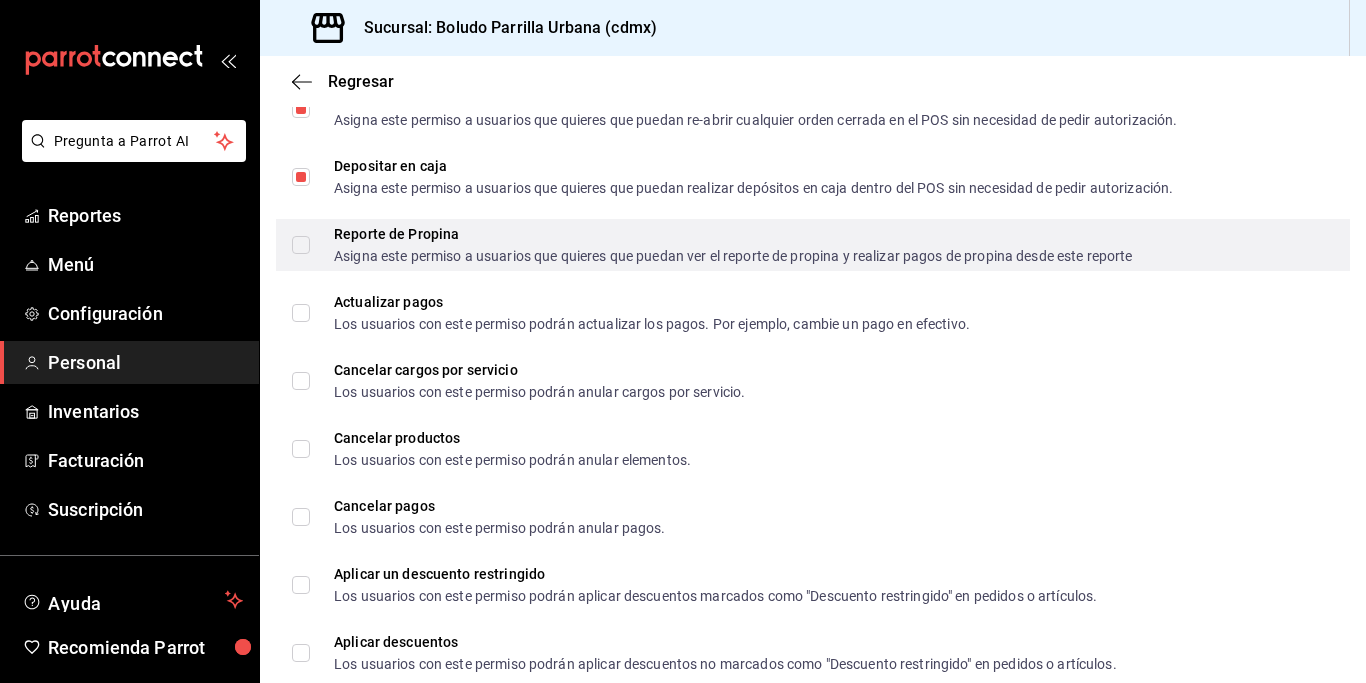scroll, scrollTop: 2187, scrollLeft: 0, axis: vertical 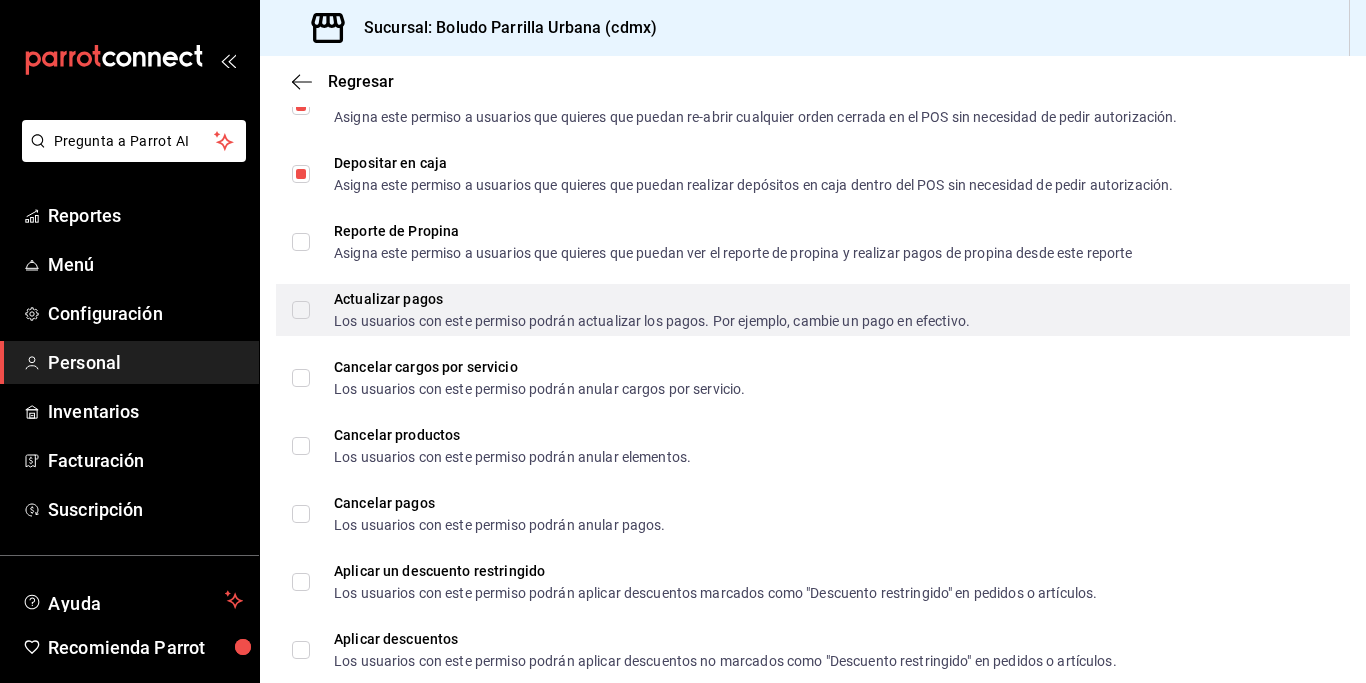 click on "Actualizar pagos Los usuarios con este permiso podrán actualizar los pagos. Por ejemplo, cambie un pago en efectivo." at bounding box center [301, 310] 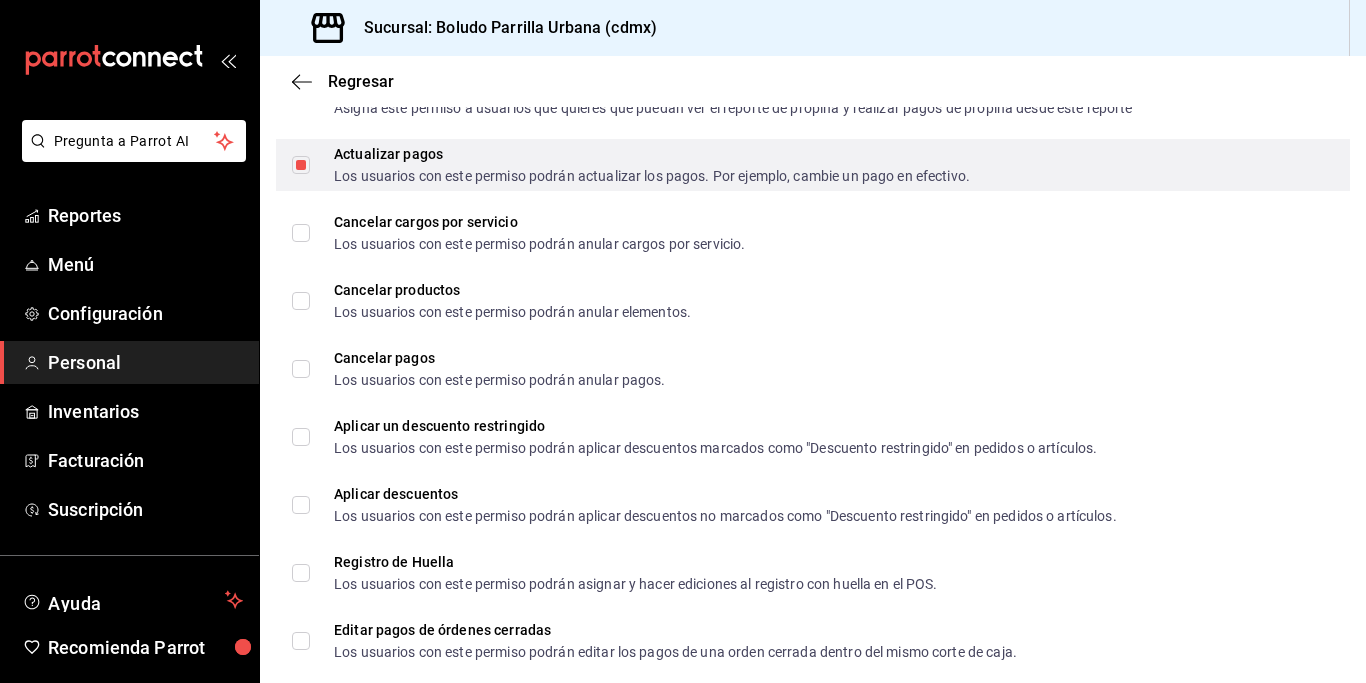 scroll, scrollTop: 2335, scrollLeft: 0, axis: vertical 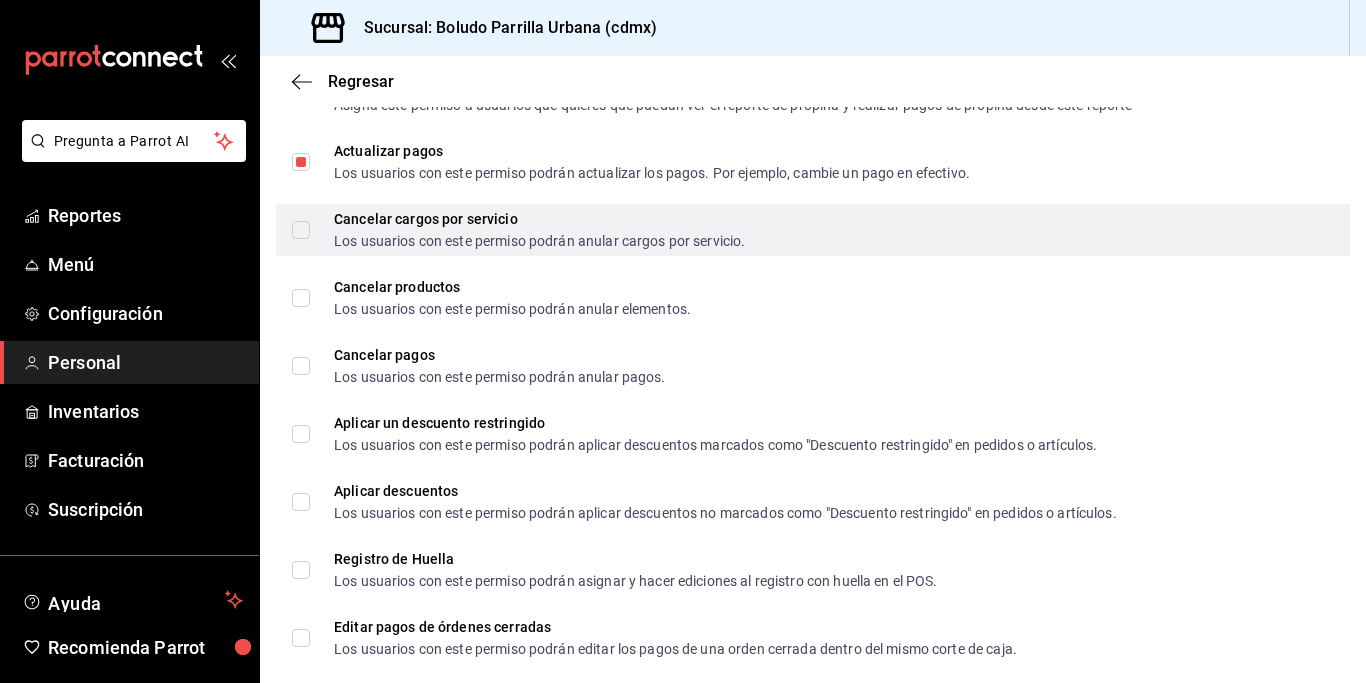 click on "Cancelar cargos por servicio Los usuarios con este permiso podrán anular cargos por servicio." at bounding box center [301, 230] 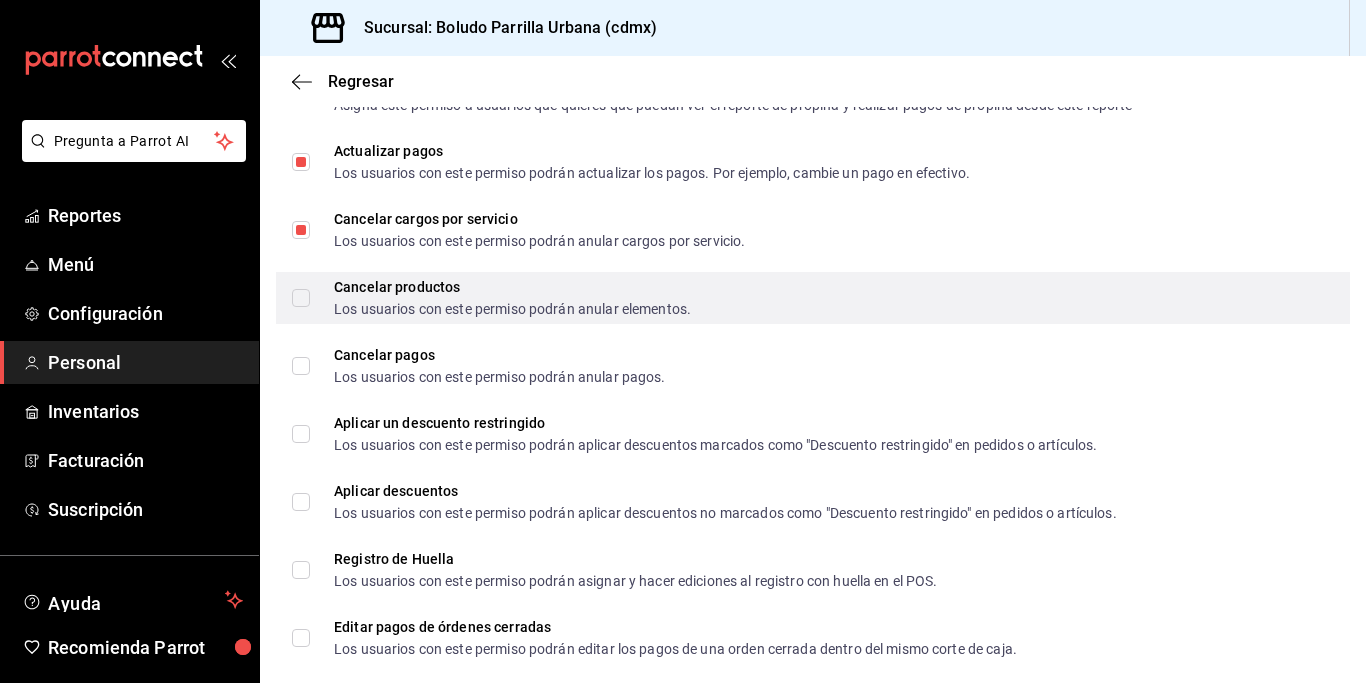 click on "Cancelar productos Los usuarios con este permiso podrán anular elementos." at bounding box center [301, 298] 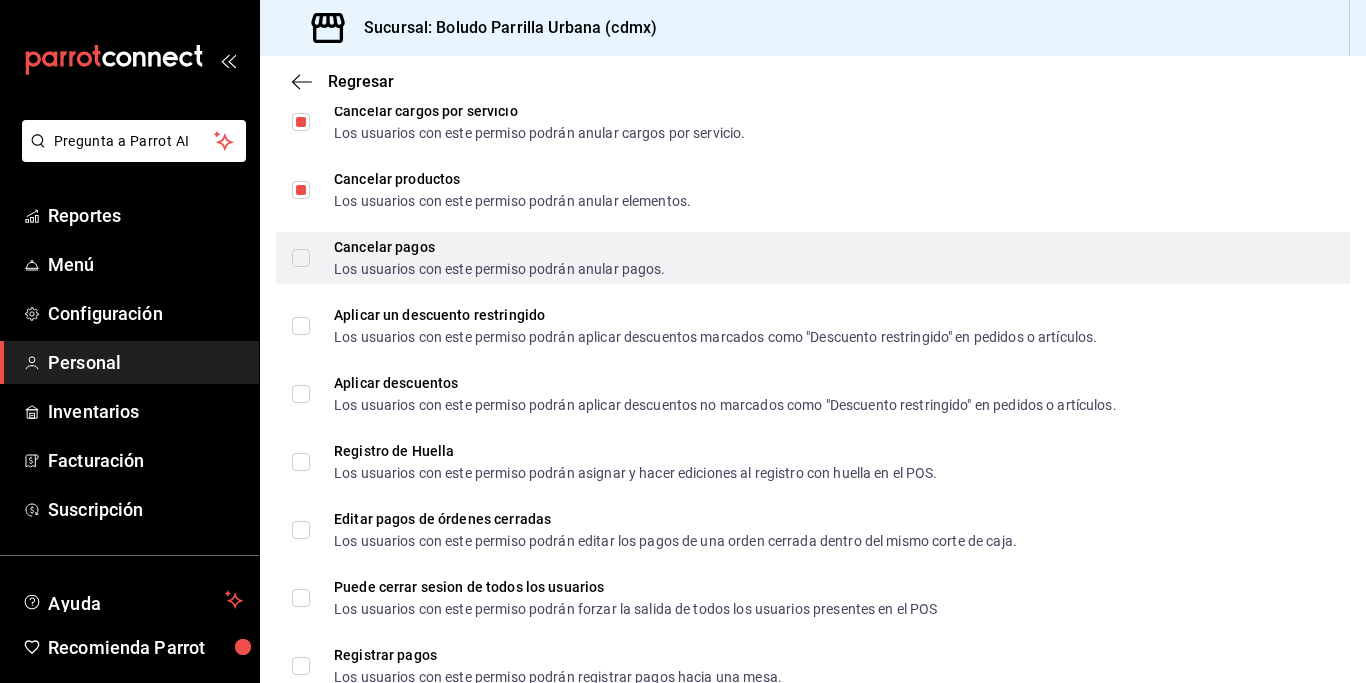 scroll, scrollTop: 2446, scrollLeft: 0, axis: vertical 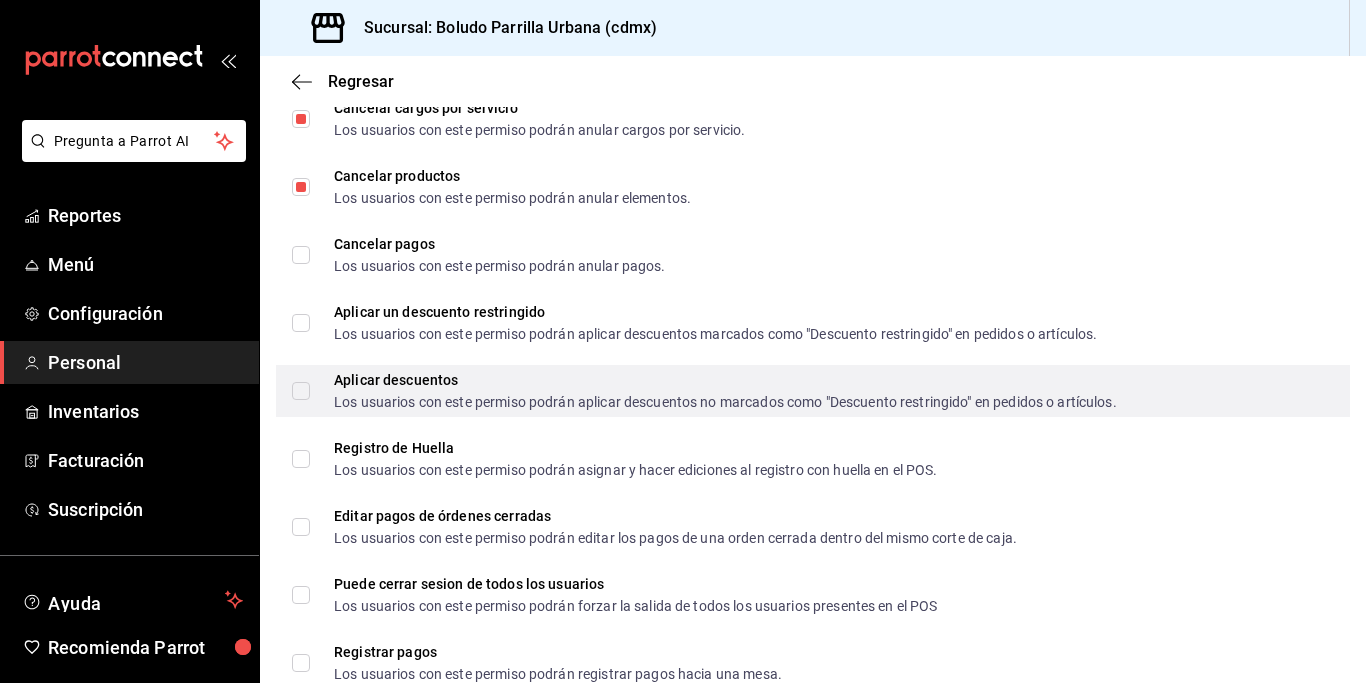 click on "Aplicar descuentos Los usuarios con este permiso podrán aplicar descuentos no marcados como "Descuento restringido" en pedidos o artículos." at bounding box center (713, 391) 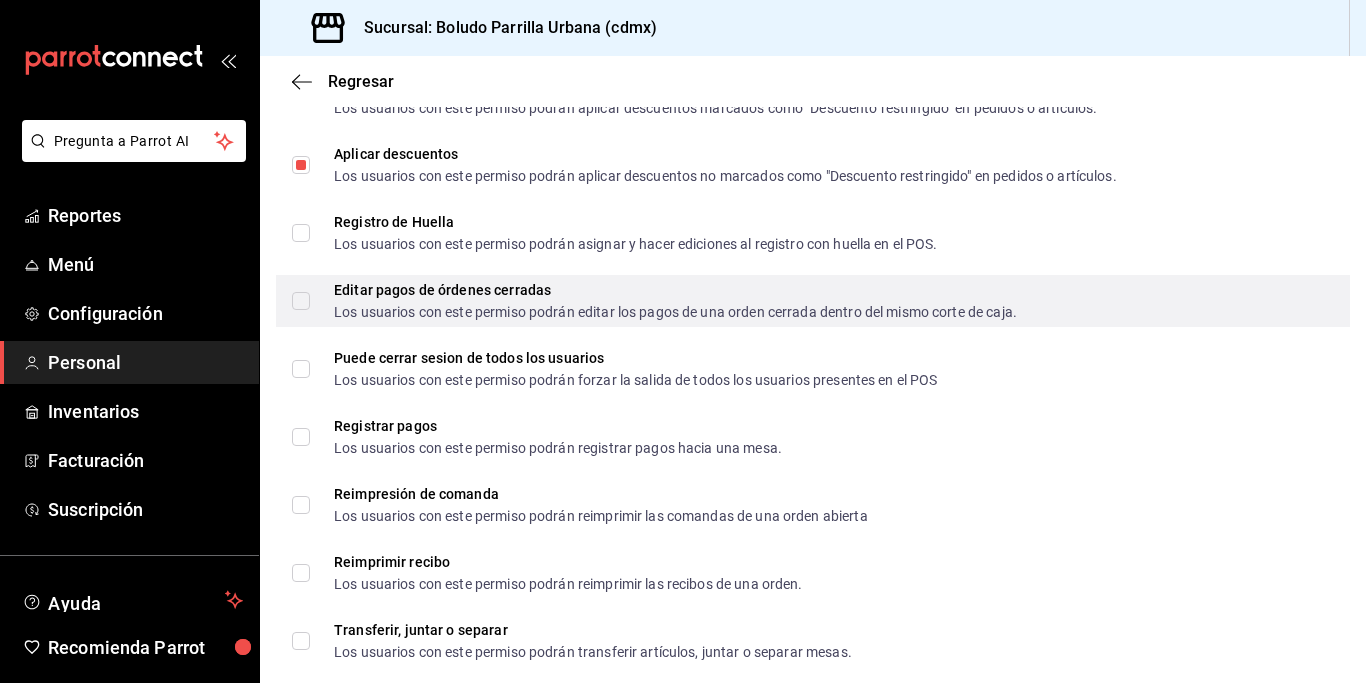 scroll, scrollTop: 2673, scrollLeft: 0, axis: vertical 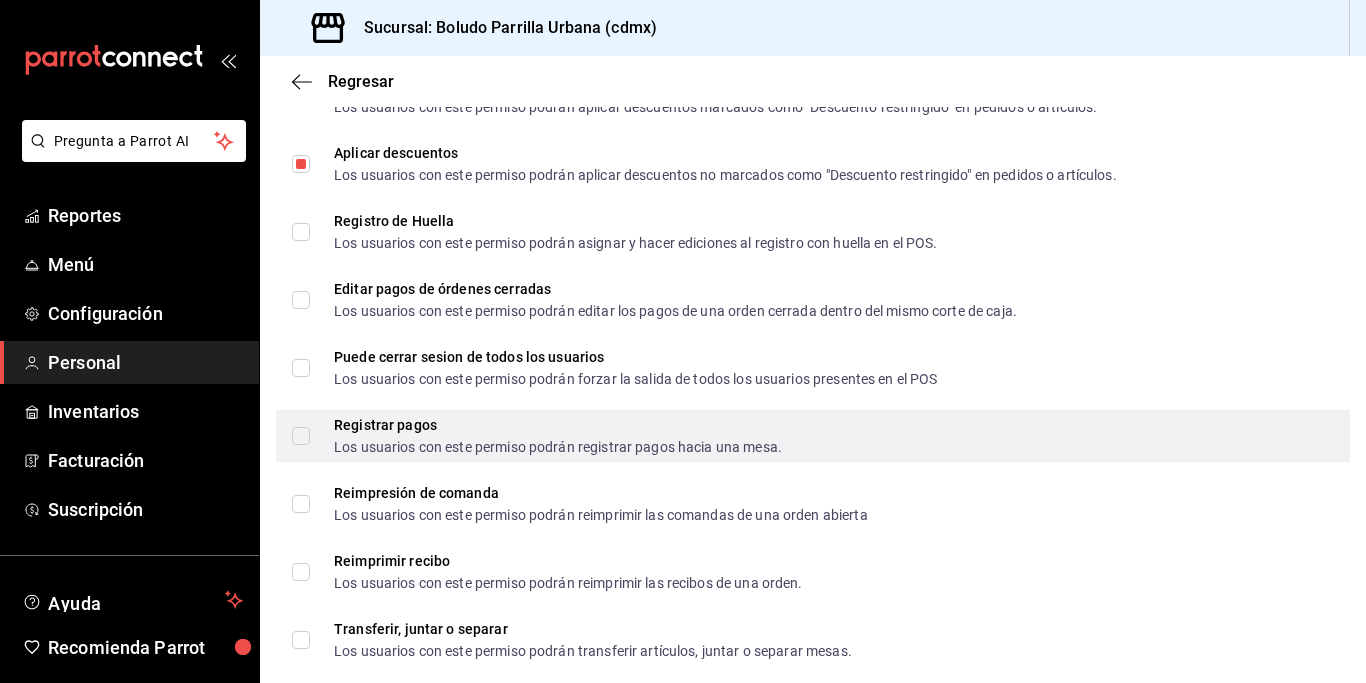 click on "Registrar pagos Los usuarios con este permiso podrán registrar pagos hacia una mesa." at bounding box center [301, 436] 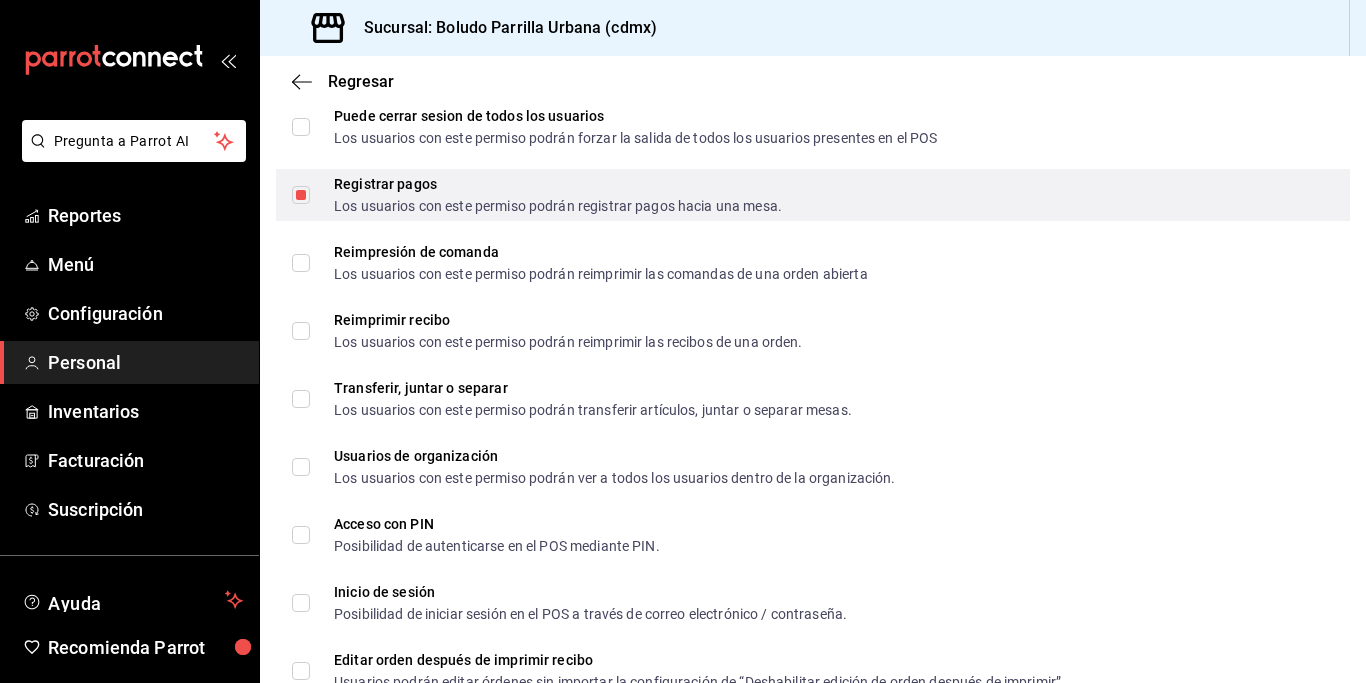 scroll, scrollTop: 2915, scrollLeft: 0, axis: vertical 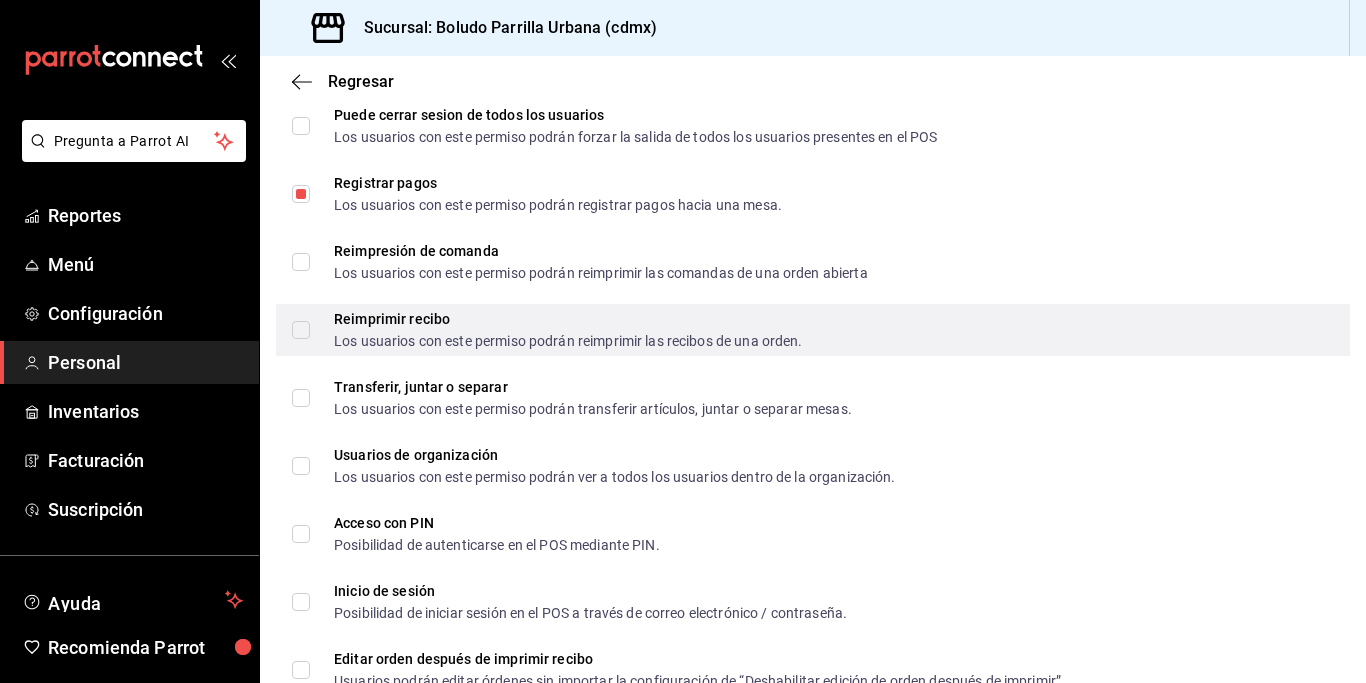 click on "Reimprimir recibo Los usuarios con este permiso podrán reimprimir las recibos de una orden." at bounding box center (301, 330) 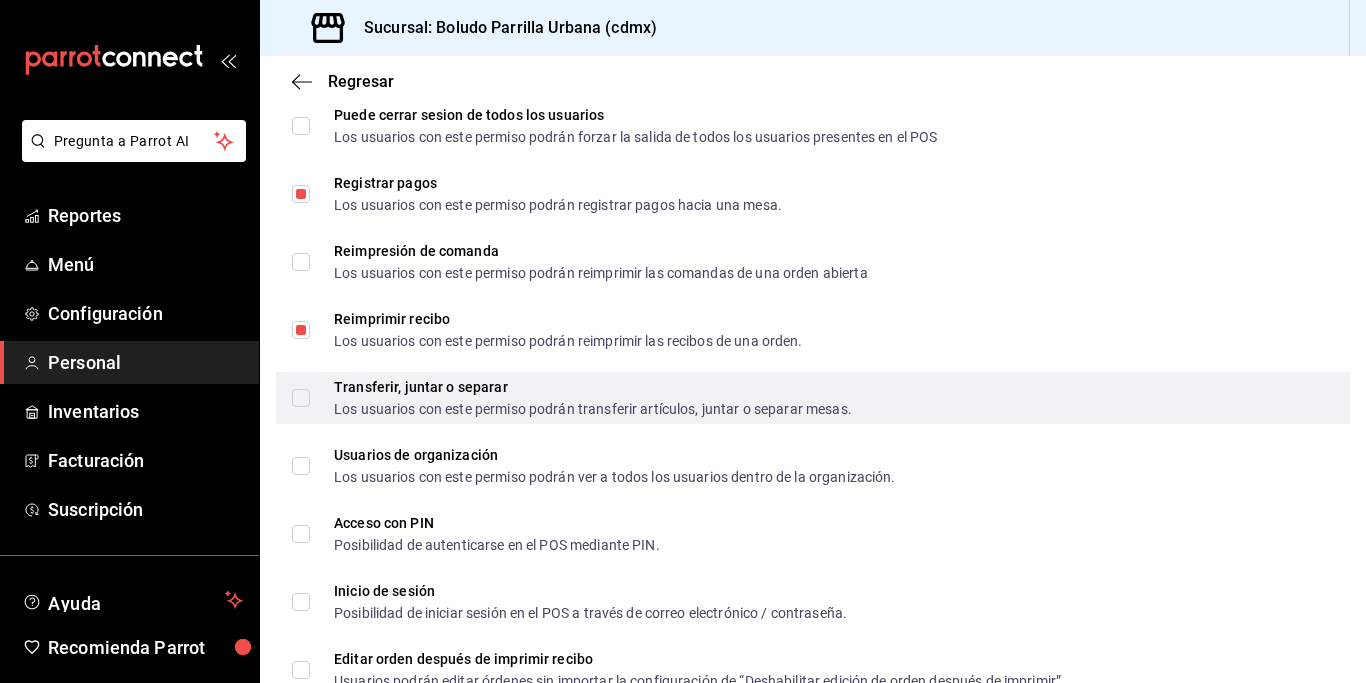 click on "Transferir, juntar o separar Los usuarios con este permiso podrán transferir artículos, juntar o separar mesas." at bounding box center (301, 398) 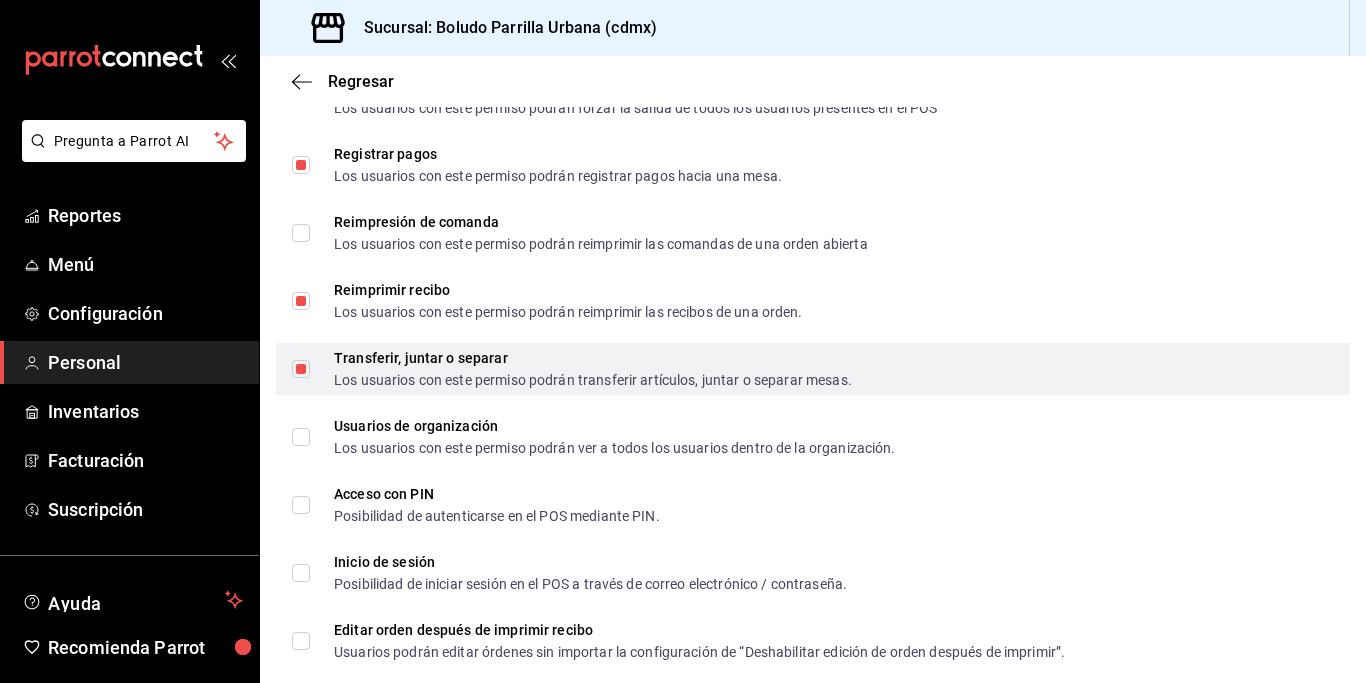 scroll, scrollTop: 2976, scrollLeft: 0, axis: vertical 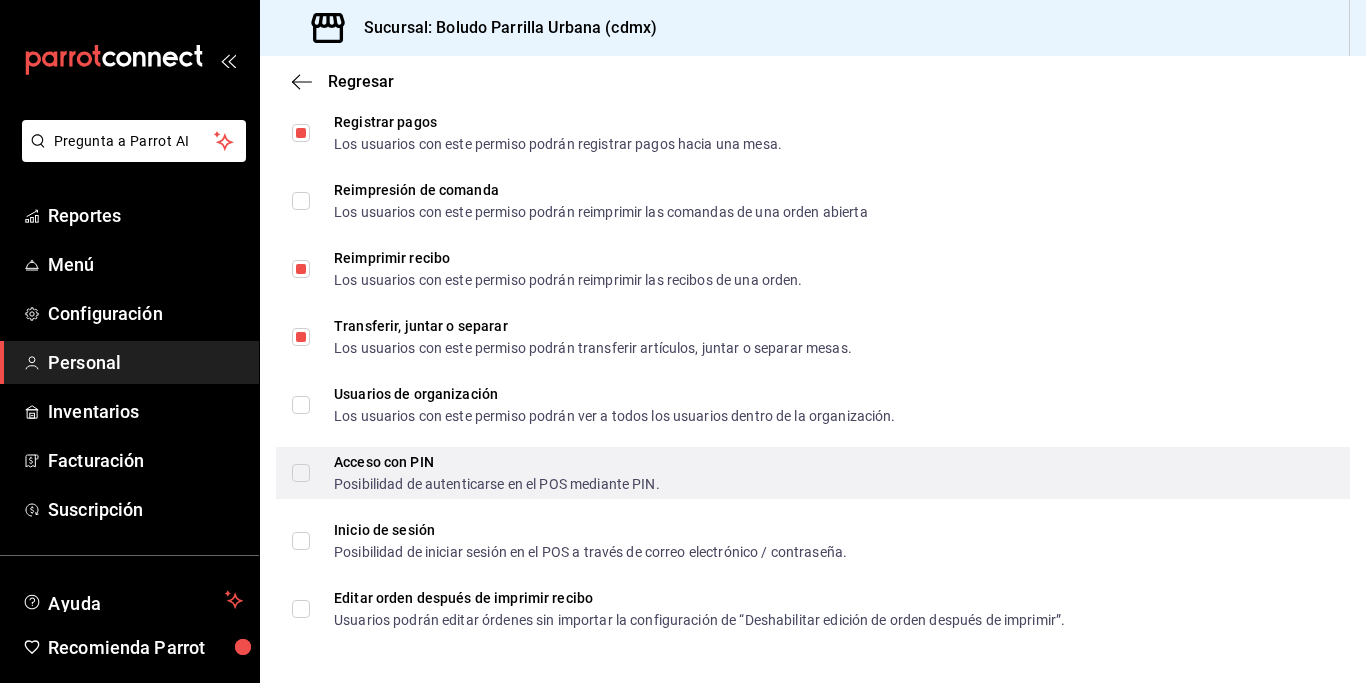 click on "Acceso con PIN Posibilidad de autenticarse en el POS mediante PIN." at bounding box center [301, 473] 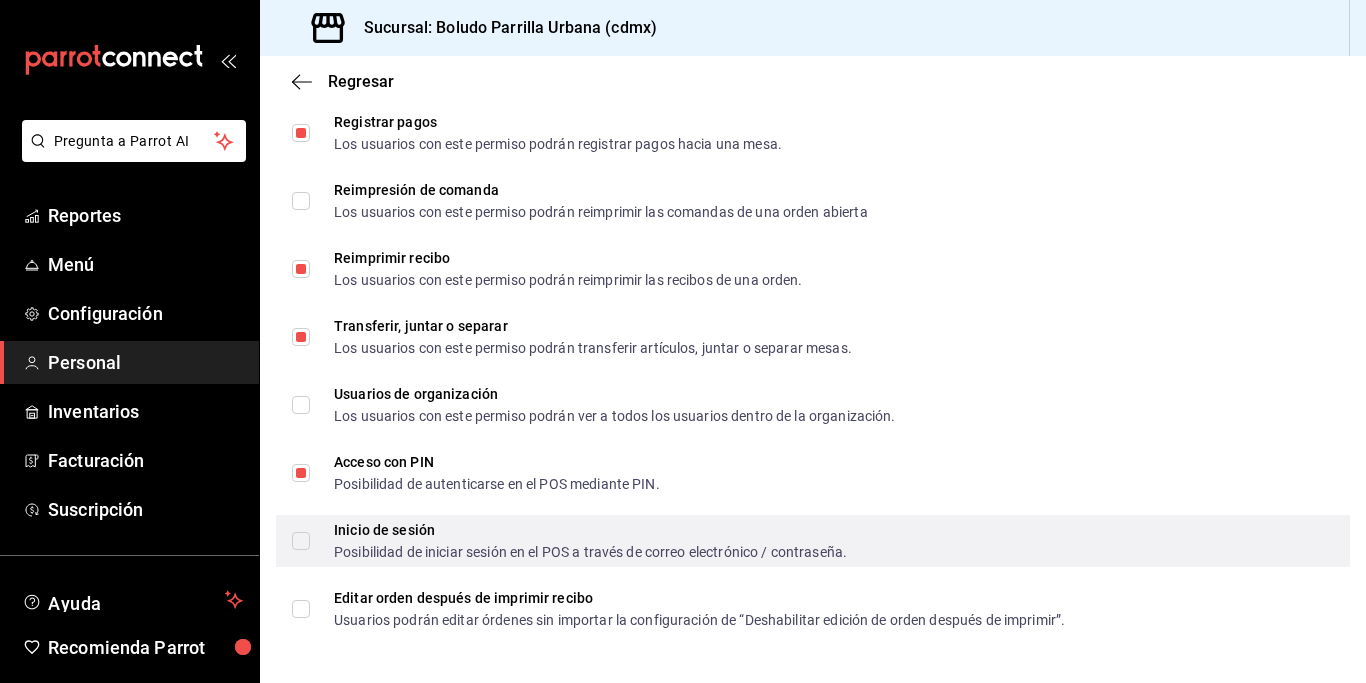 click on "Inicio de sesión Posibilidad de iniciar sesión en el POS a través de correo electrónico / contraseña." at bounding box center (301, 541) 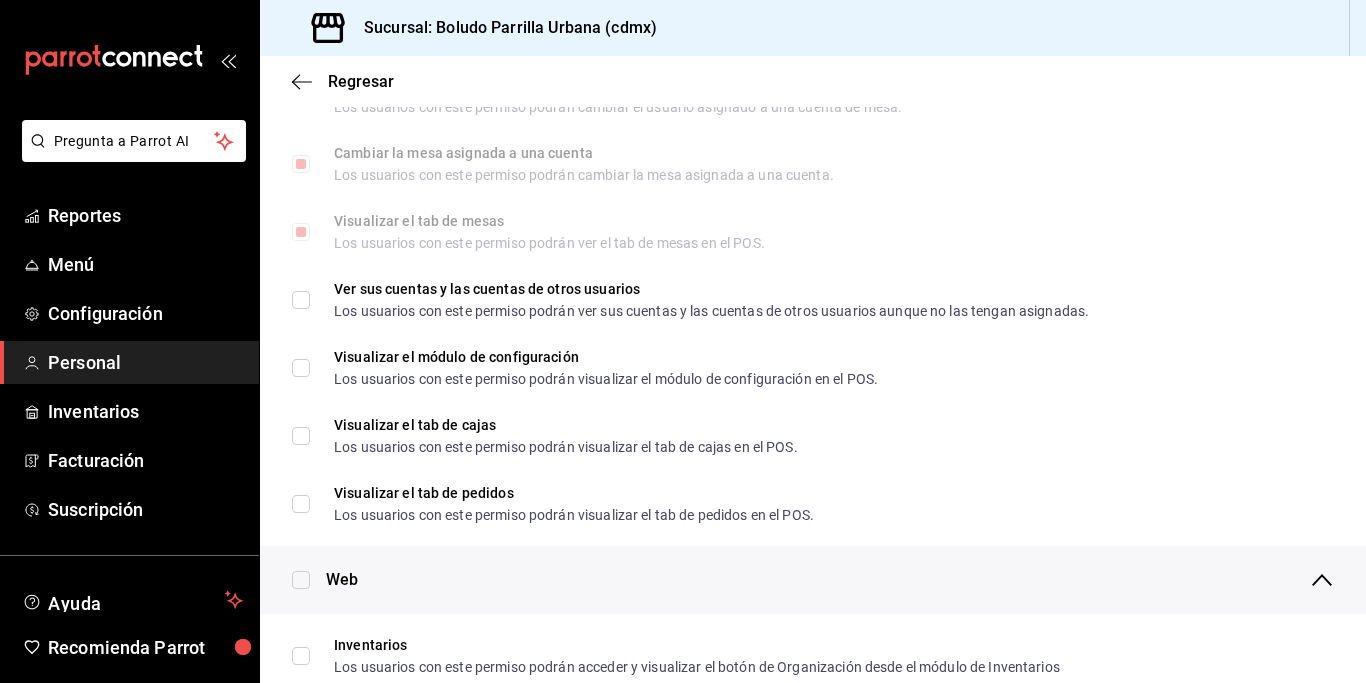 scroll, scrollTop: 0, scrollLeft: 0, axis: both 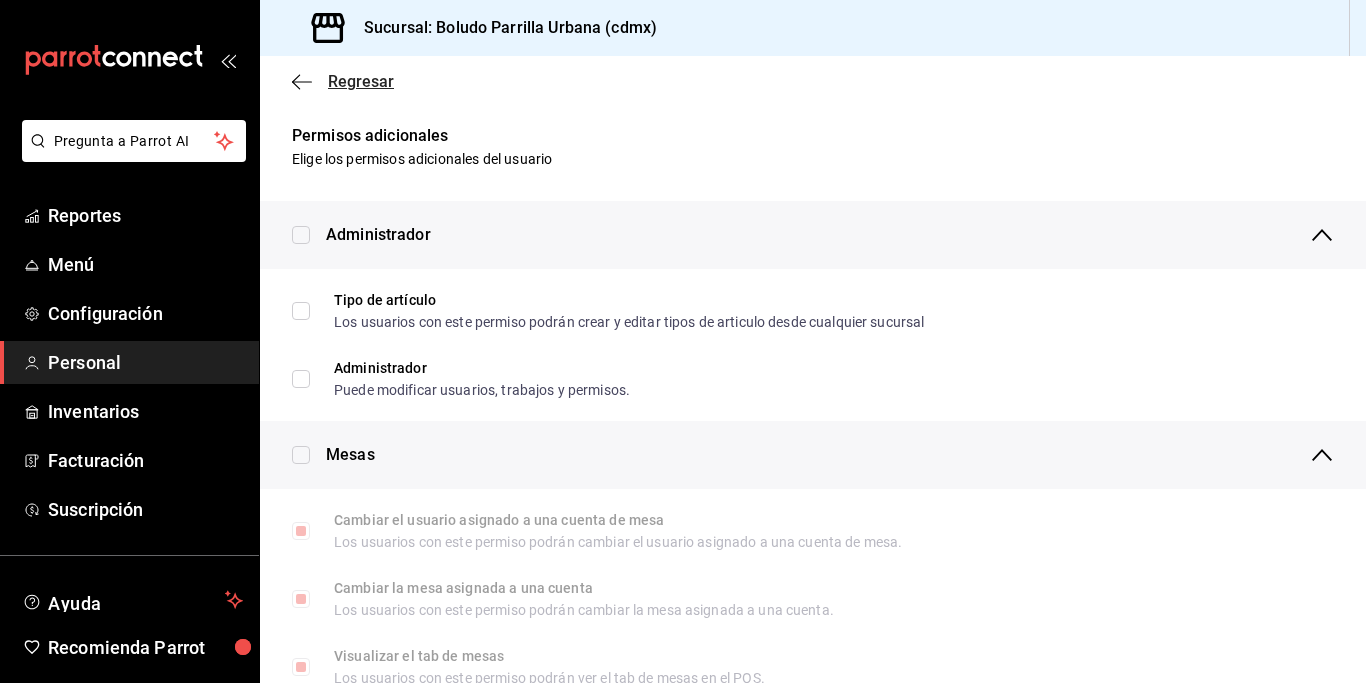 click on "Regresar" at bounding box center [343, 81] 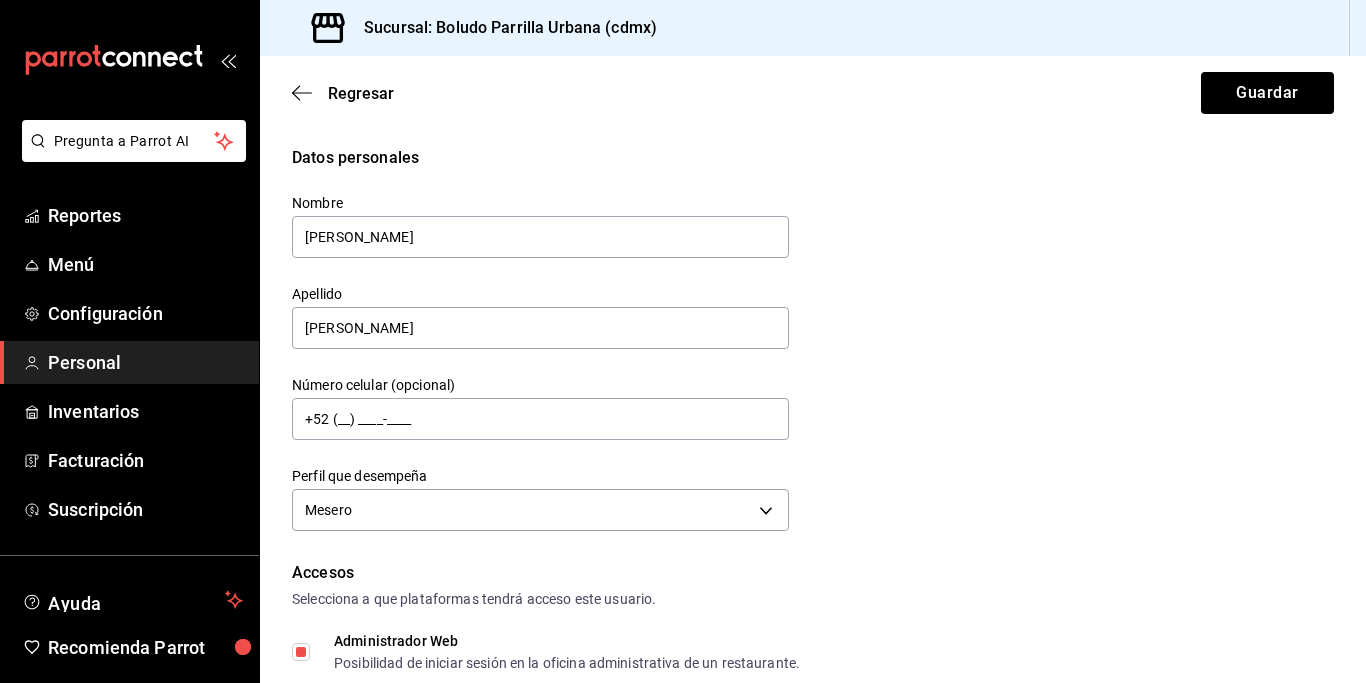 click on "Regresar Guardar" at bounding box center [813, 93] 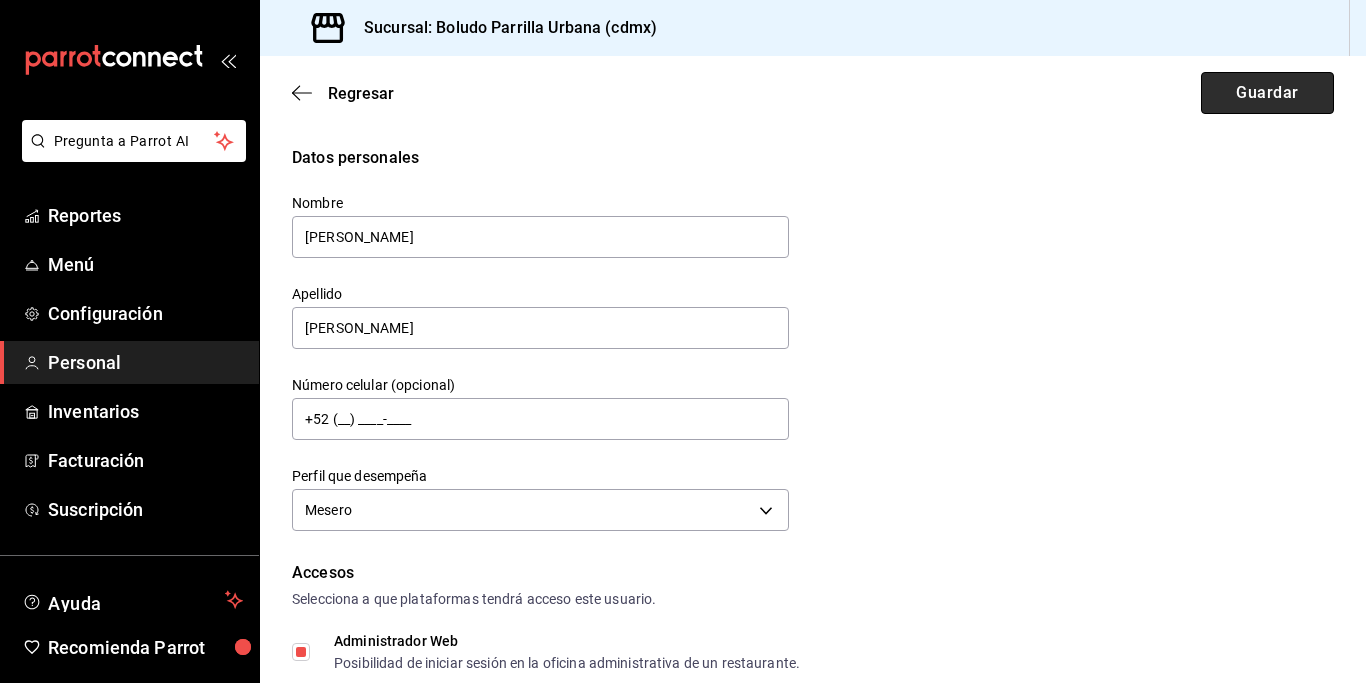 click on "Guardar" at bounding box center [1267, 93] 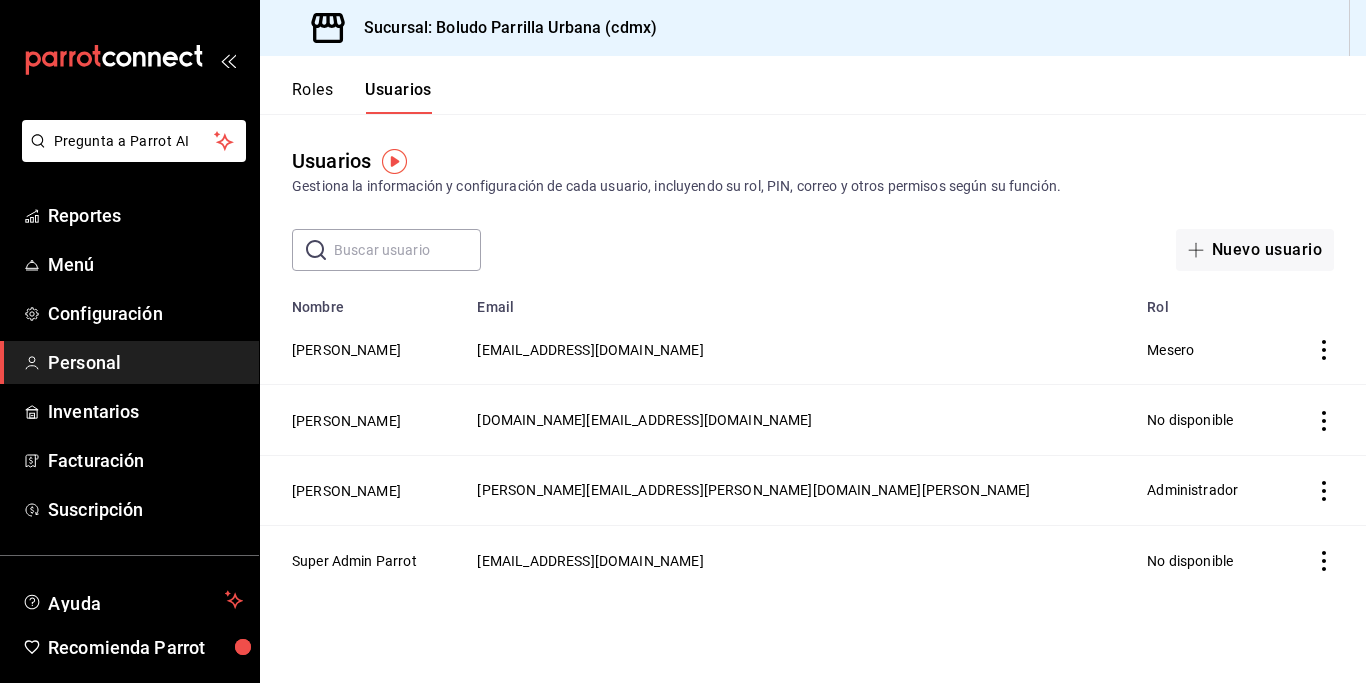 click 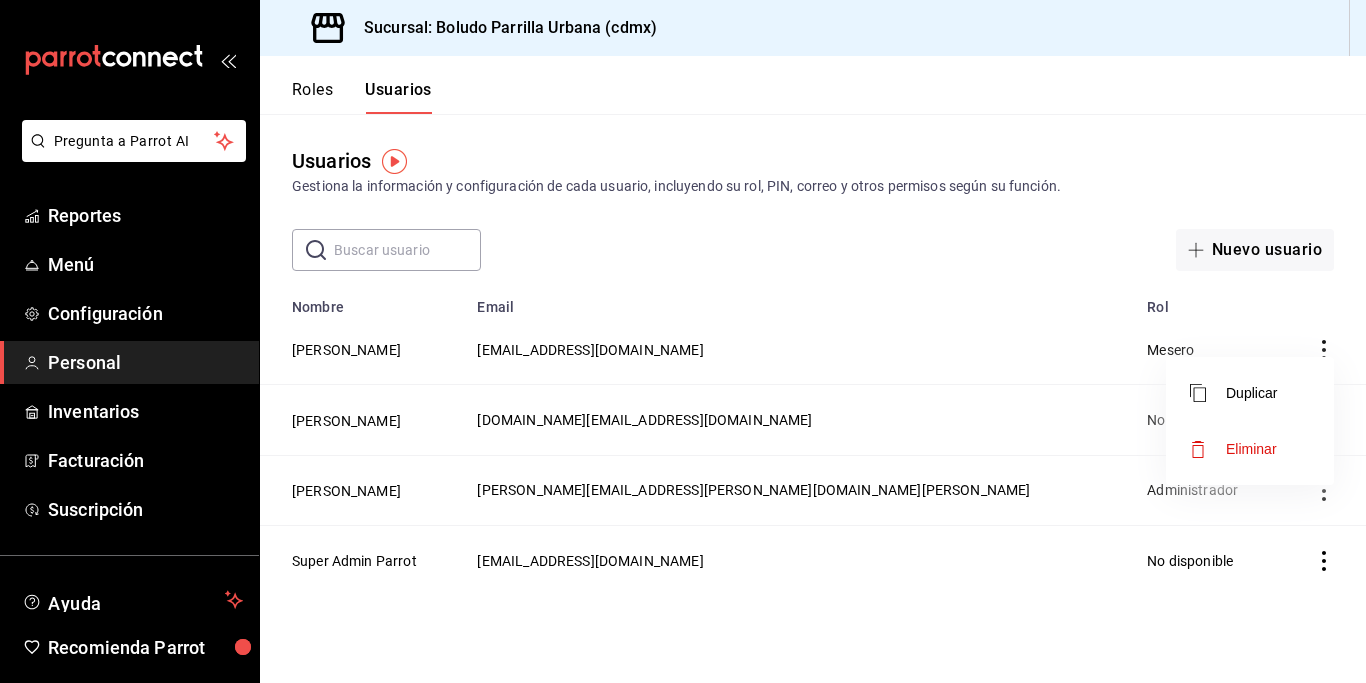 click at bounding box center (683, 341) 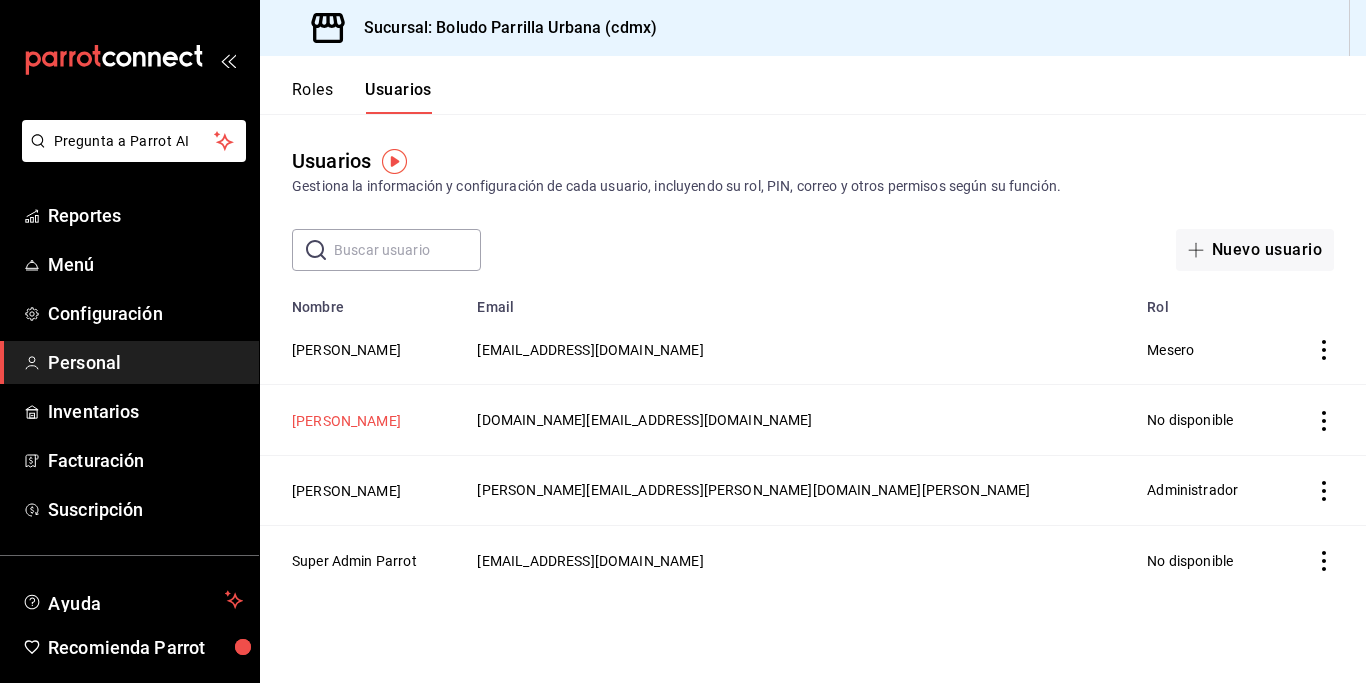 click on "[PERSON_NAME]" at bounding box center [346, 421] 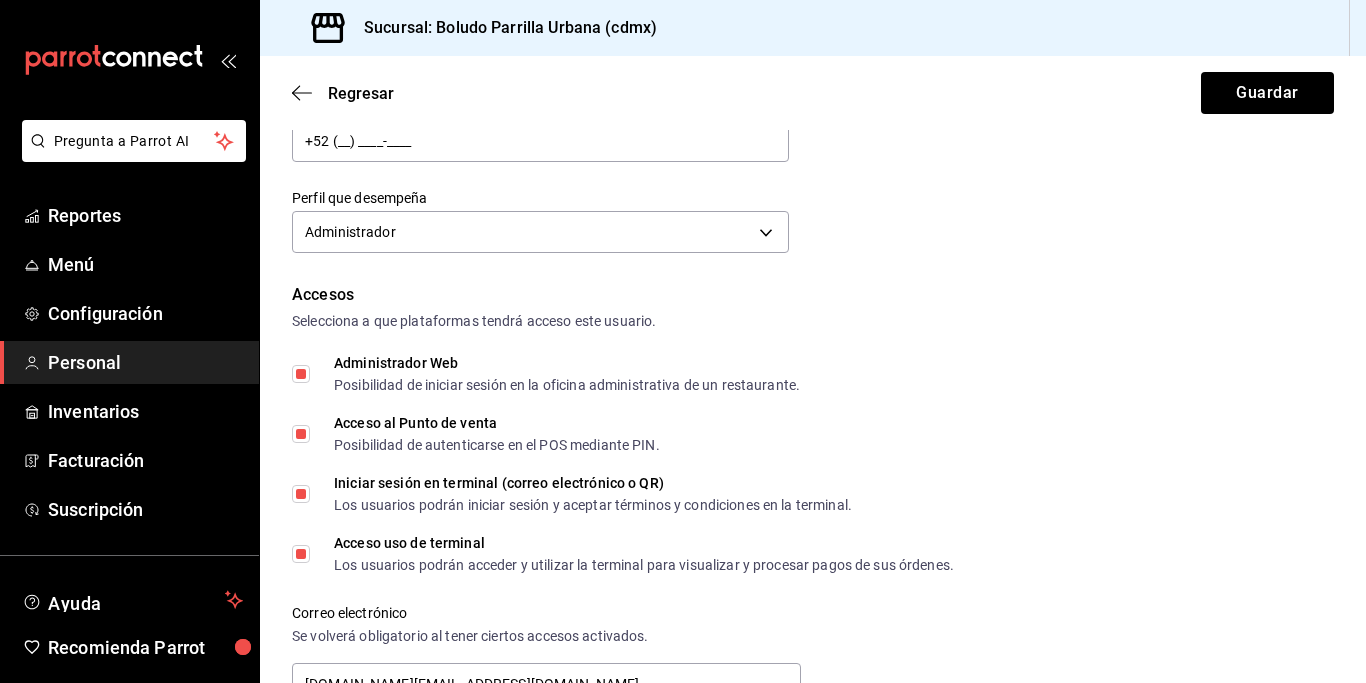 scroll, scrollTop: 960, scrollLeft: 0, axis: vertical 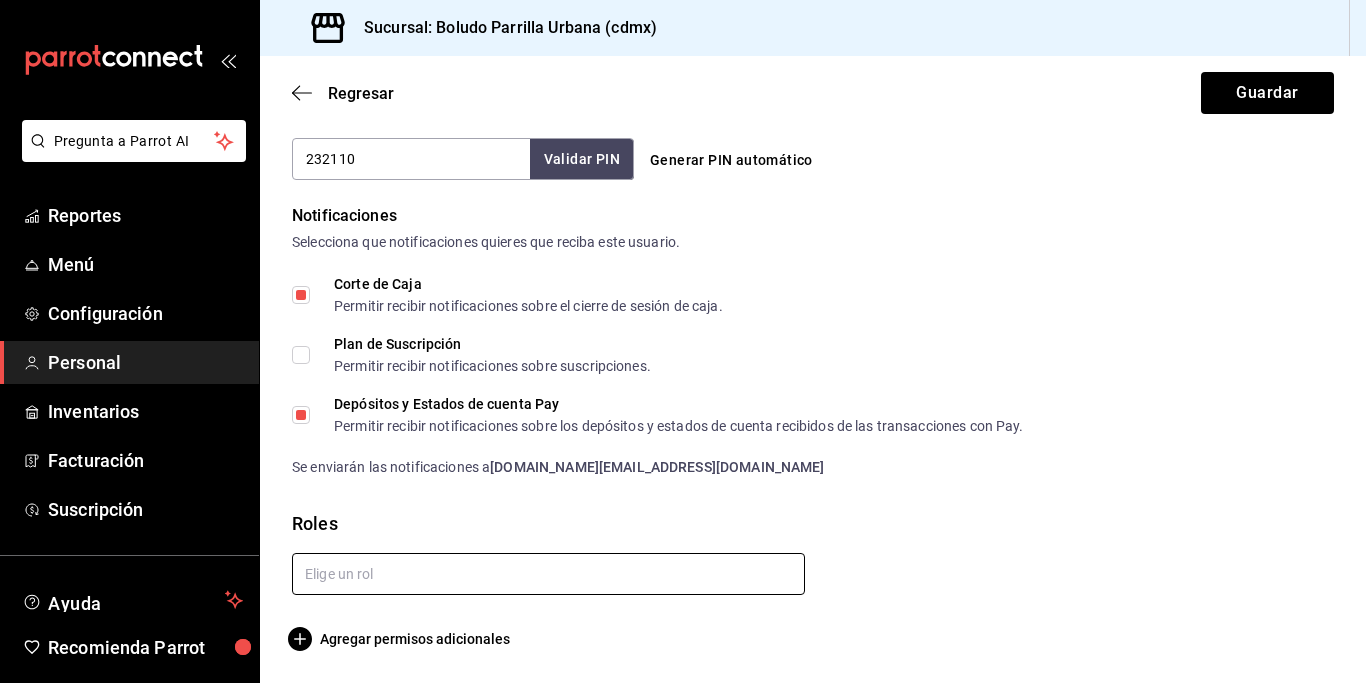 click at bounding box center (548, 574) 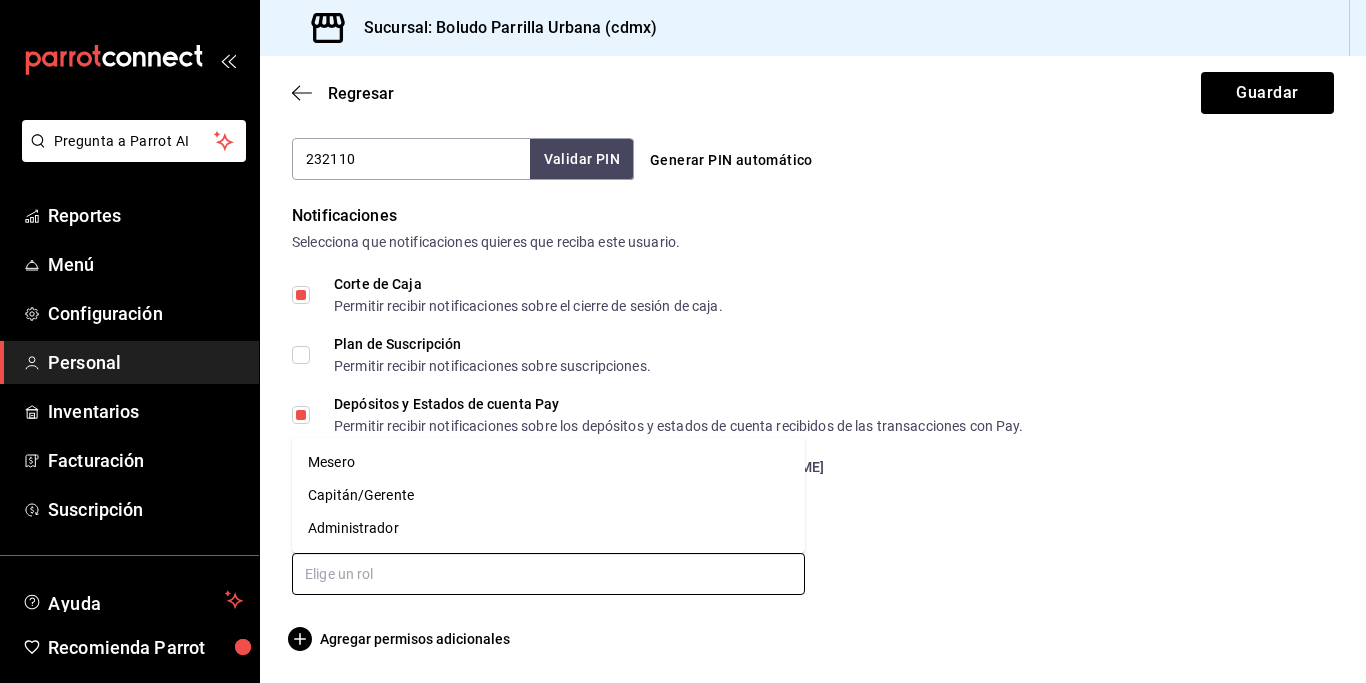 click on "Administrador" at bounding box center (548, 528) 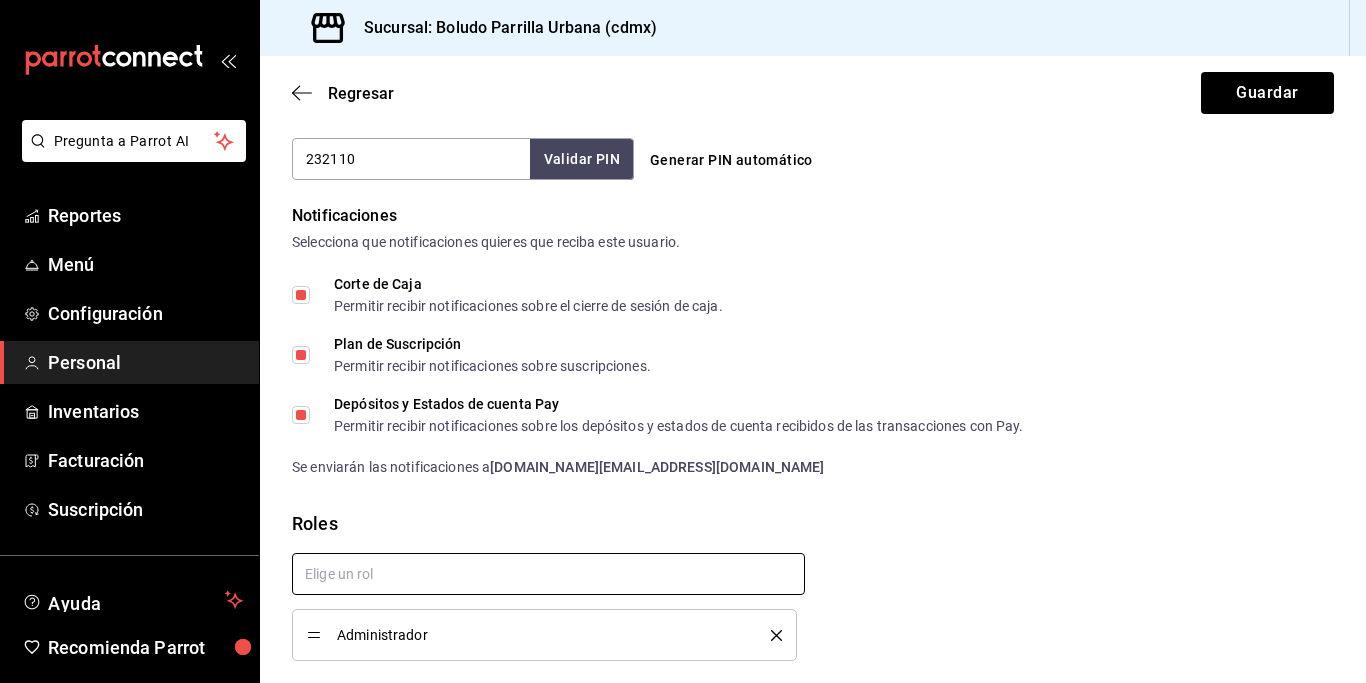 checkbox on "true" 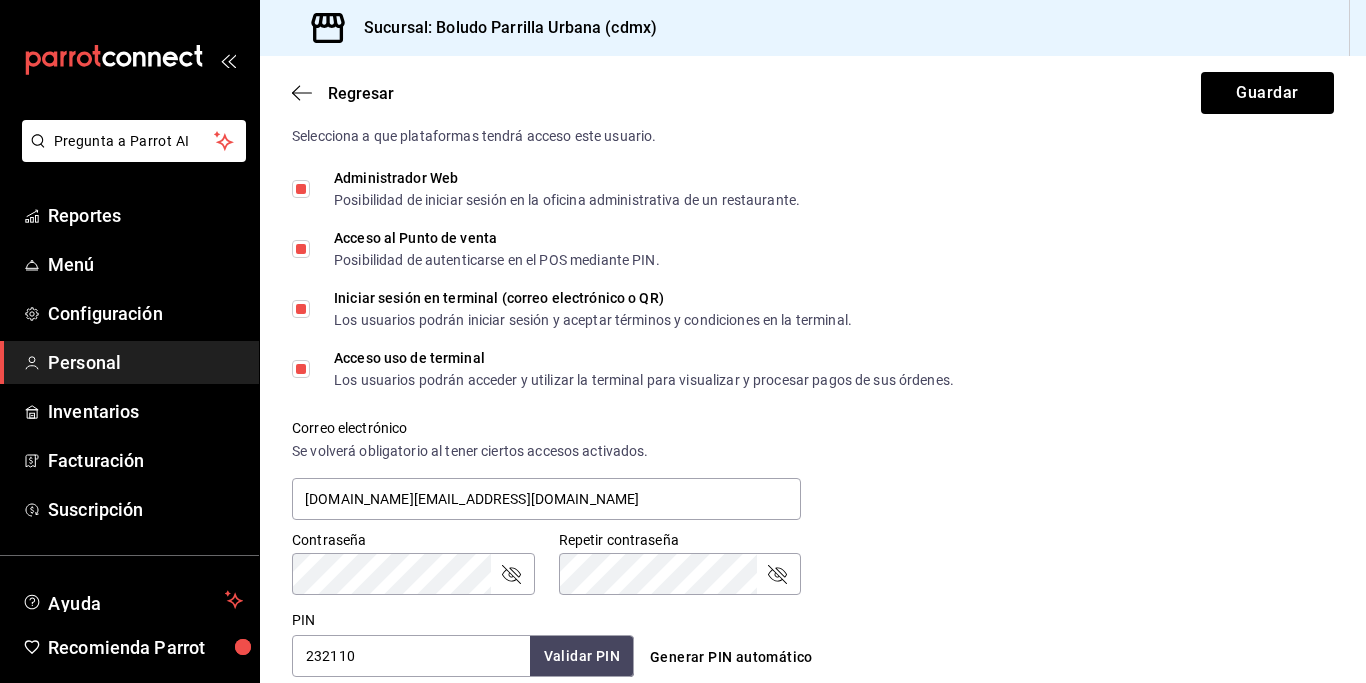 scroll, scrollTop: 0, scrollLeft: 0, axis: both 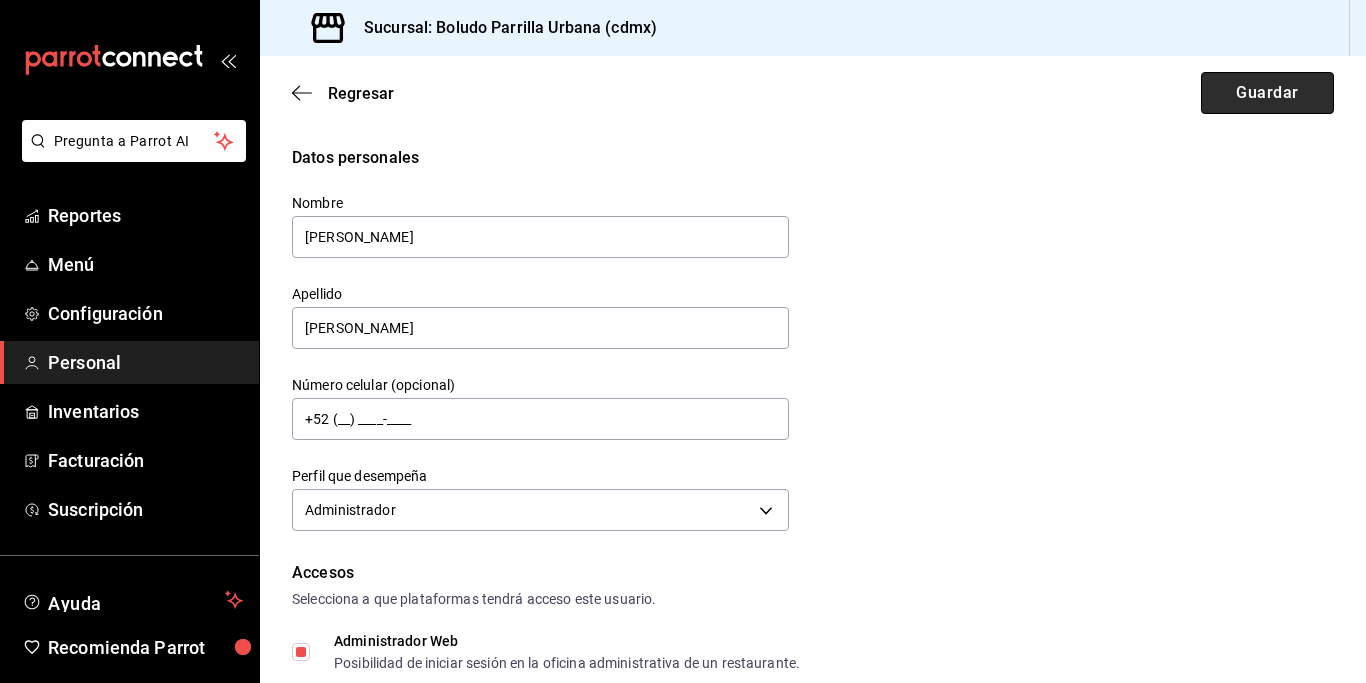 click on "Guardar" at bounding box center [1267, 93] 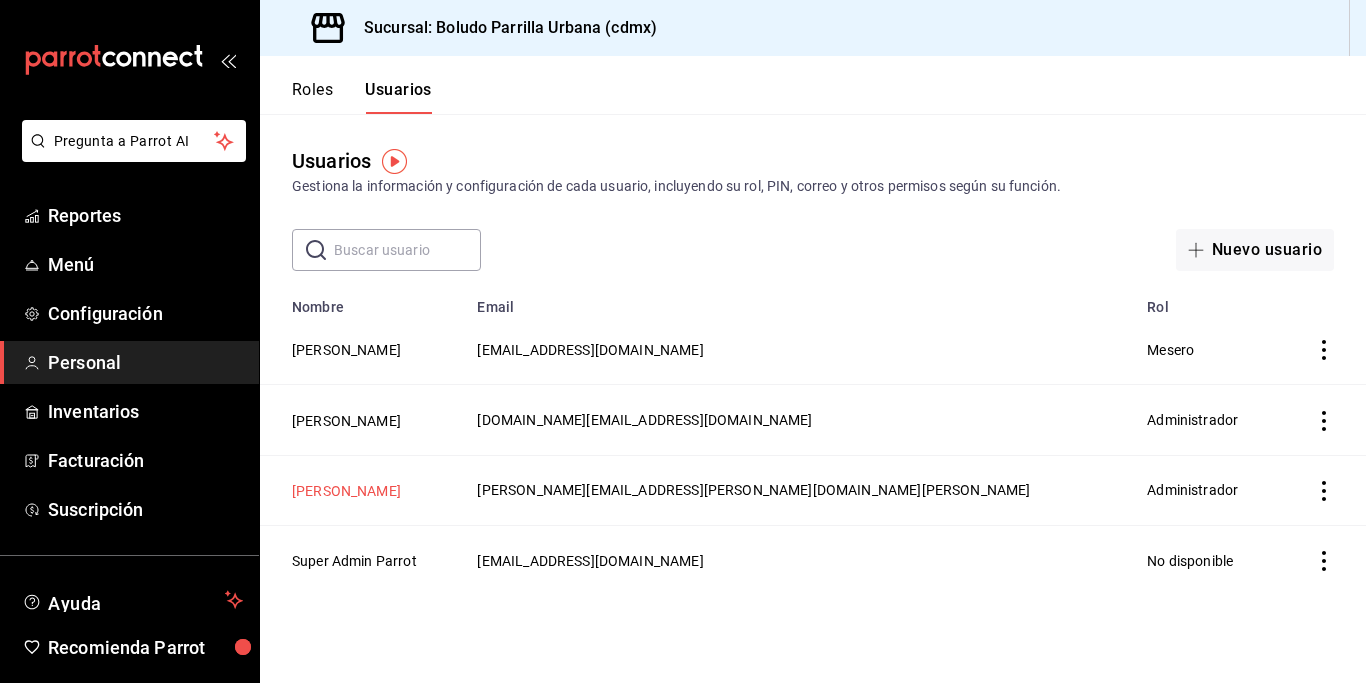 click on "[PERSON_NAME]" at bounding box center (346, 491) 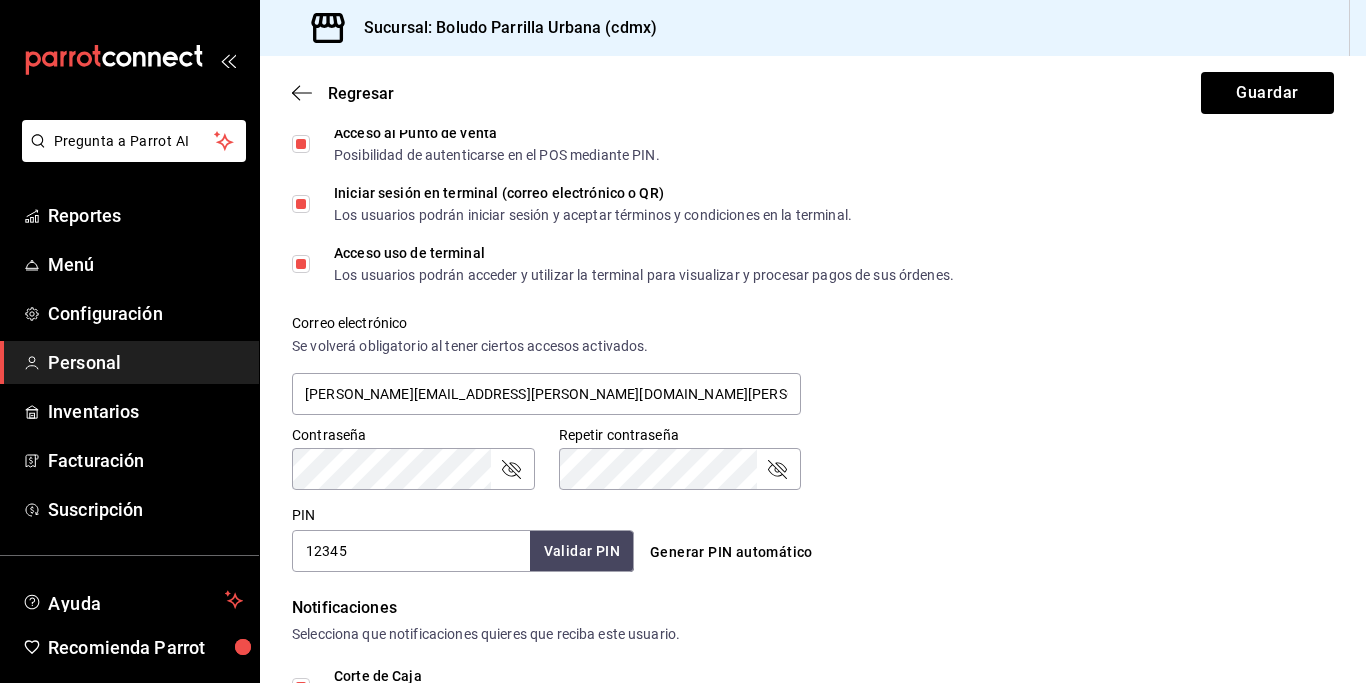 scroll, scrollTop: 570, scrollLeft: 0, axis: vertical 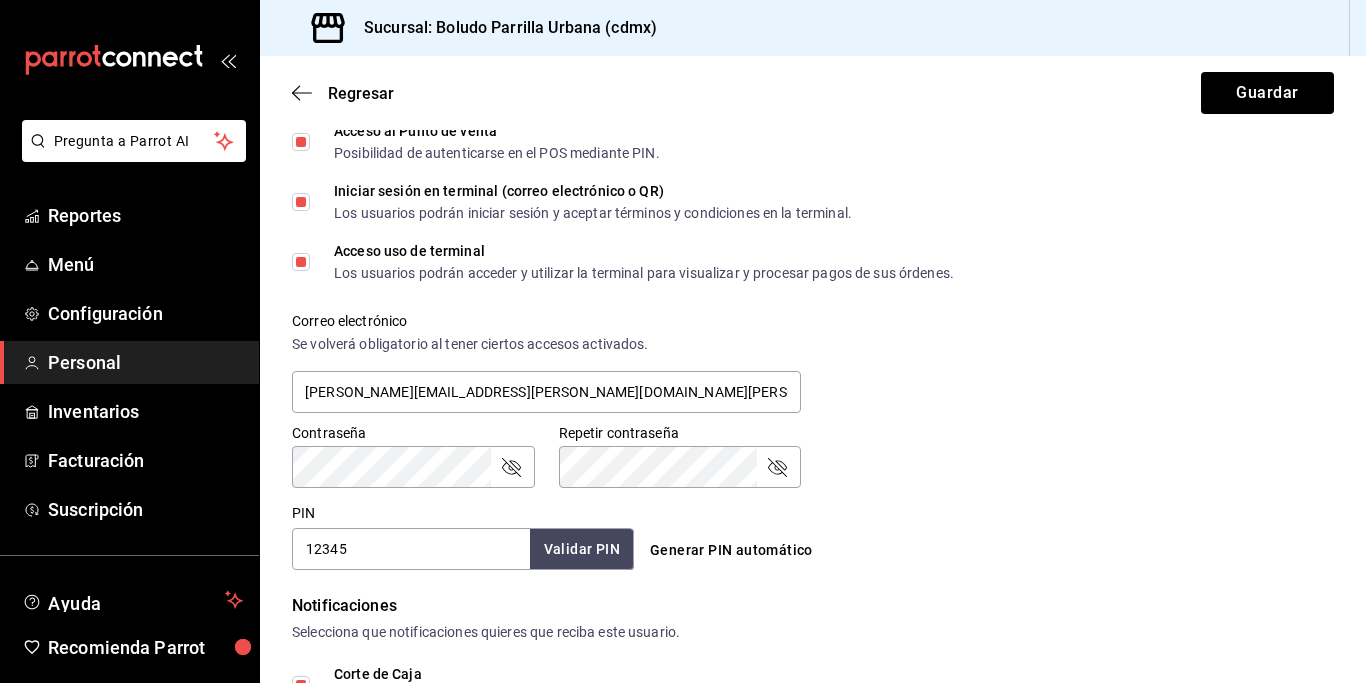 click on "12345" at bounding box center (411, 549) 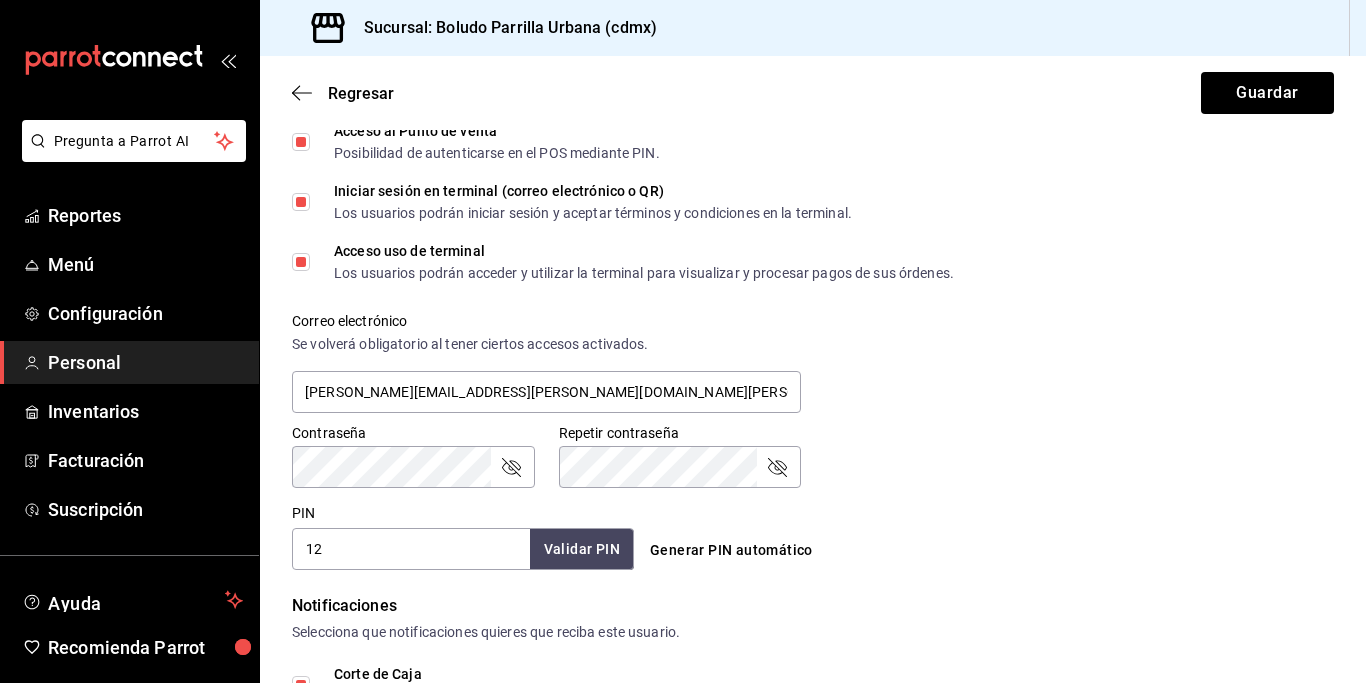 type on "1" 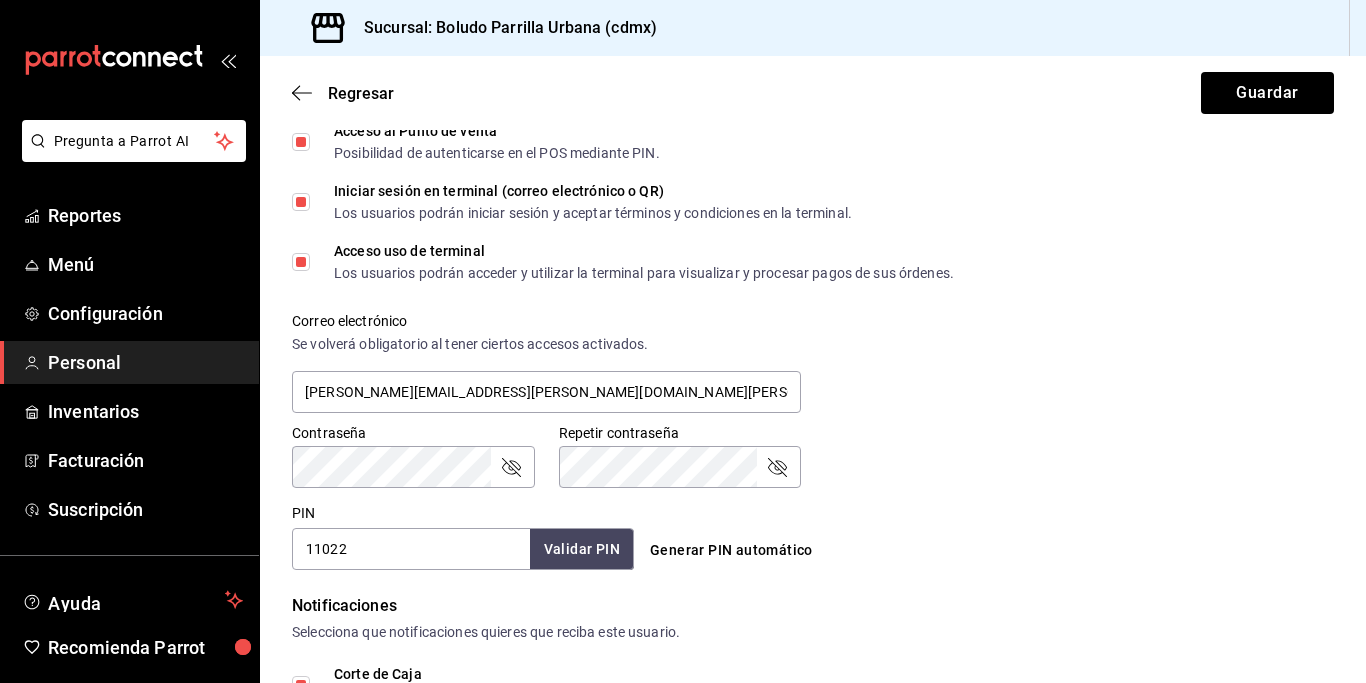 click on "11022" at bounding box center [411, 549] 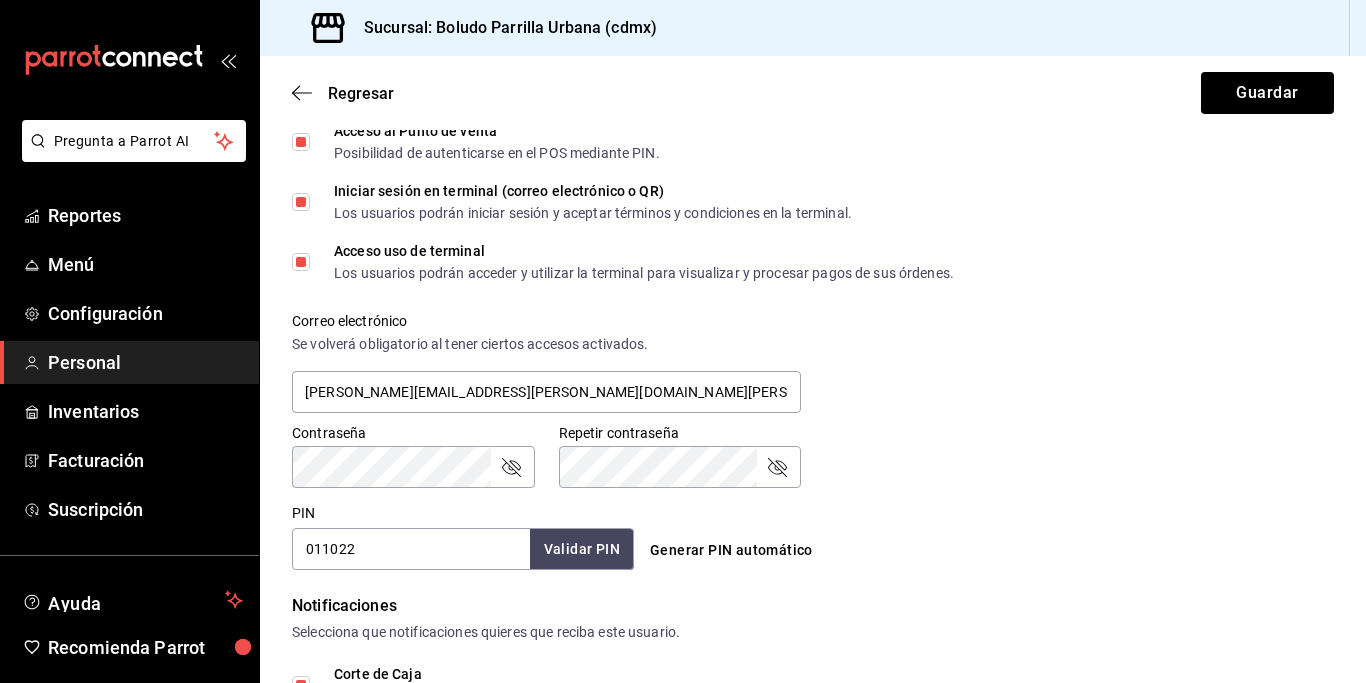 click on "011022" at bounding box center [411, 549] 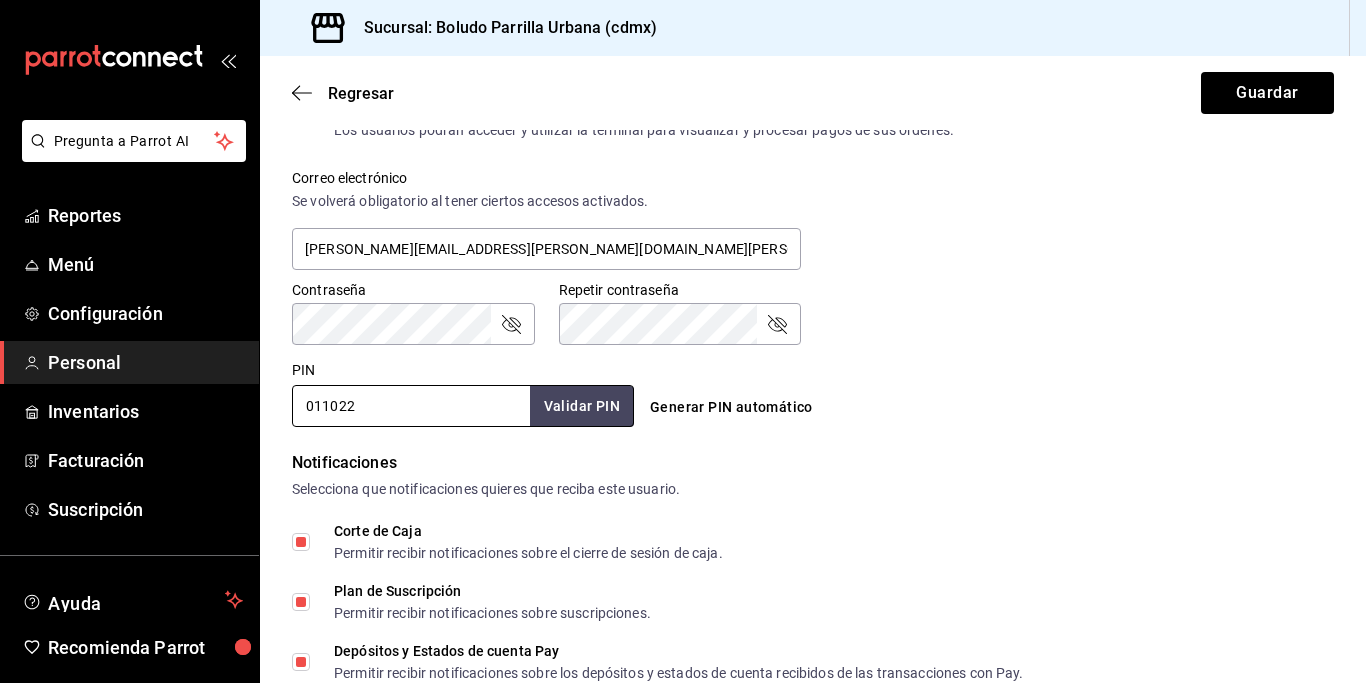 scroll, scrollTop: 721, scrollLeft: 0, axis: vertical 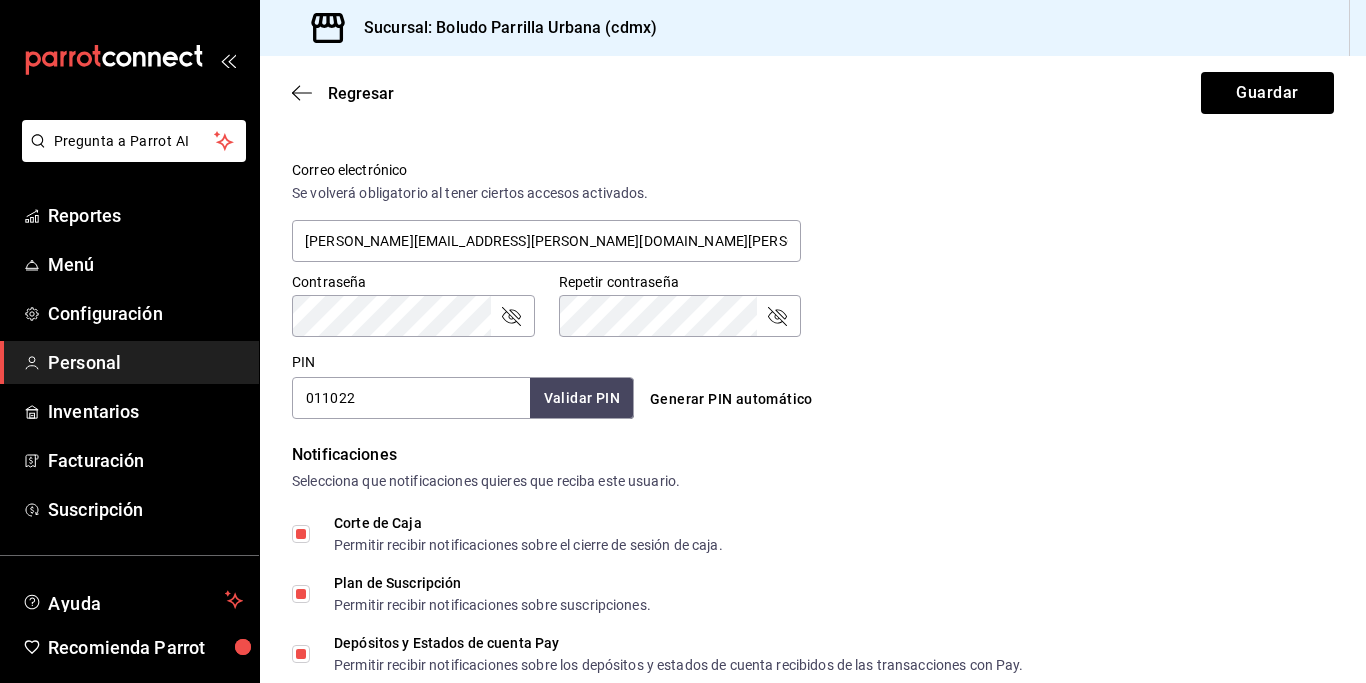 type on "011022" 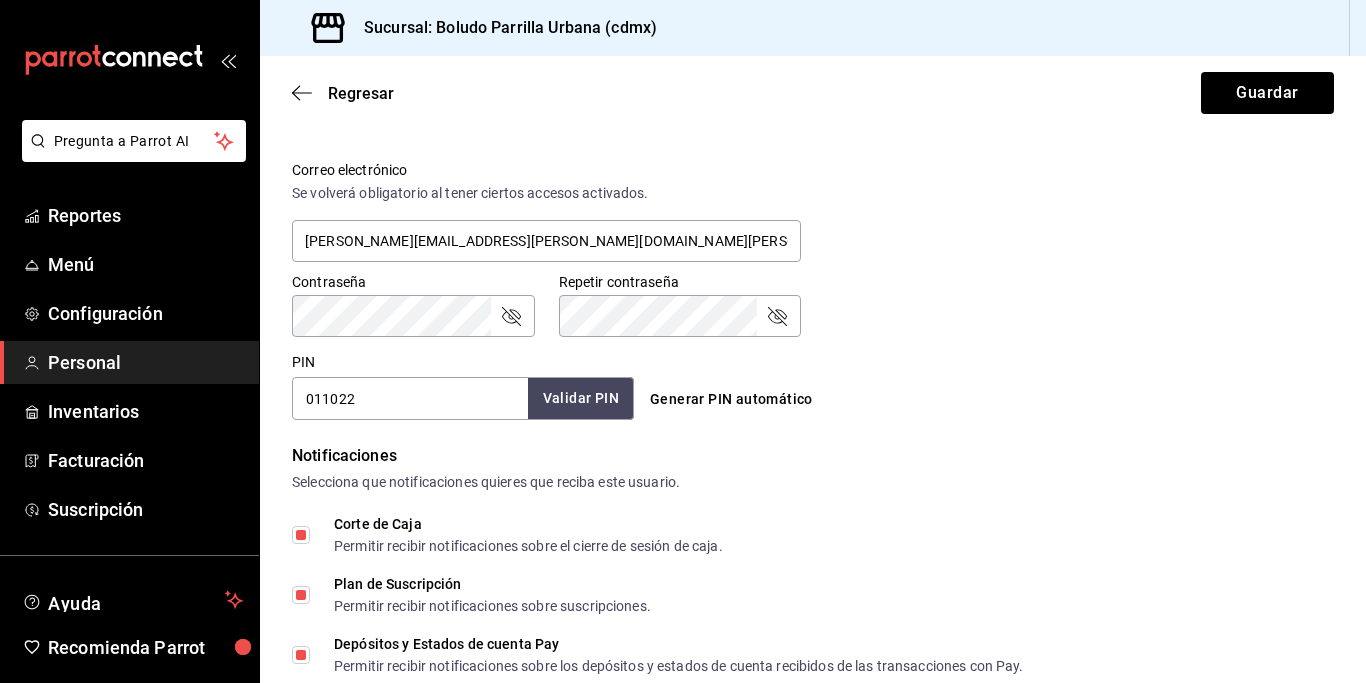 click on "Validar PIN" at bounding box center (581, 398) 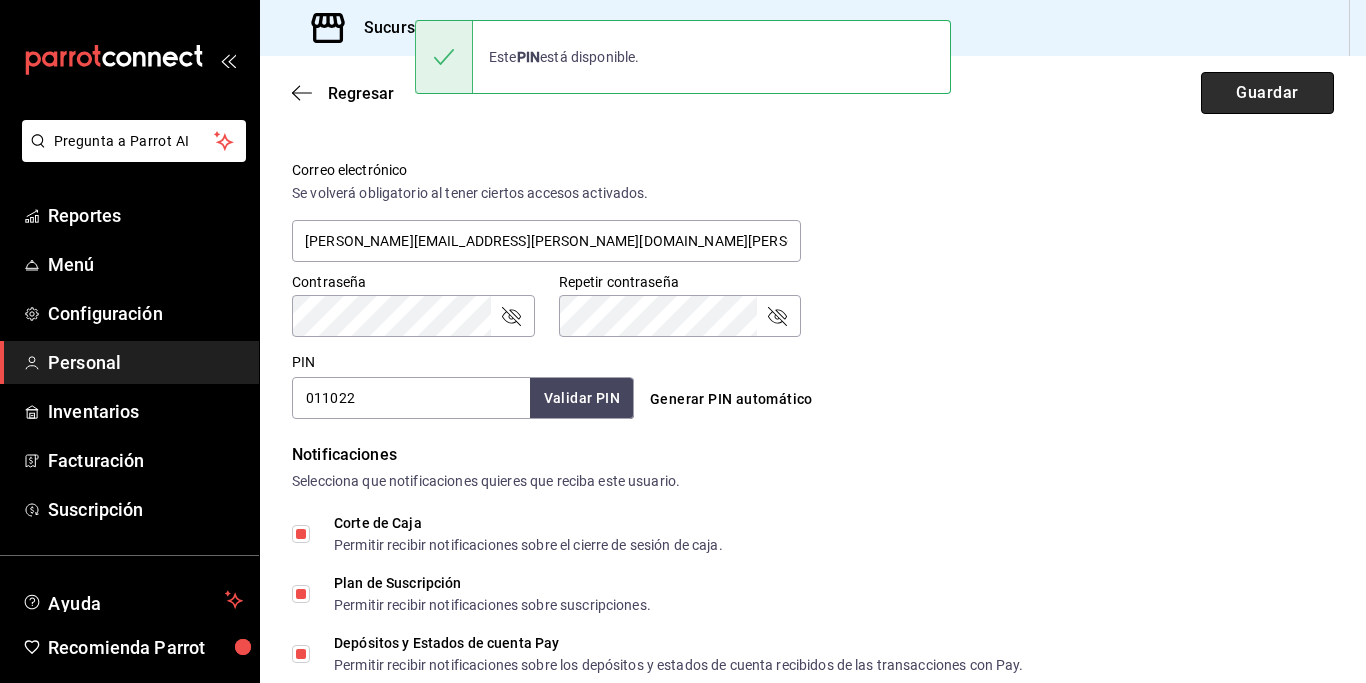 click on "Guardar" at bounding box center [1267, 93] 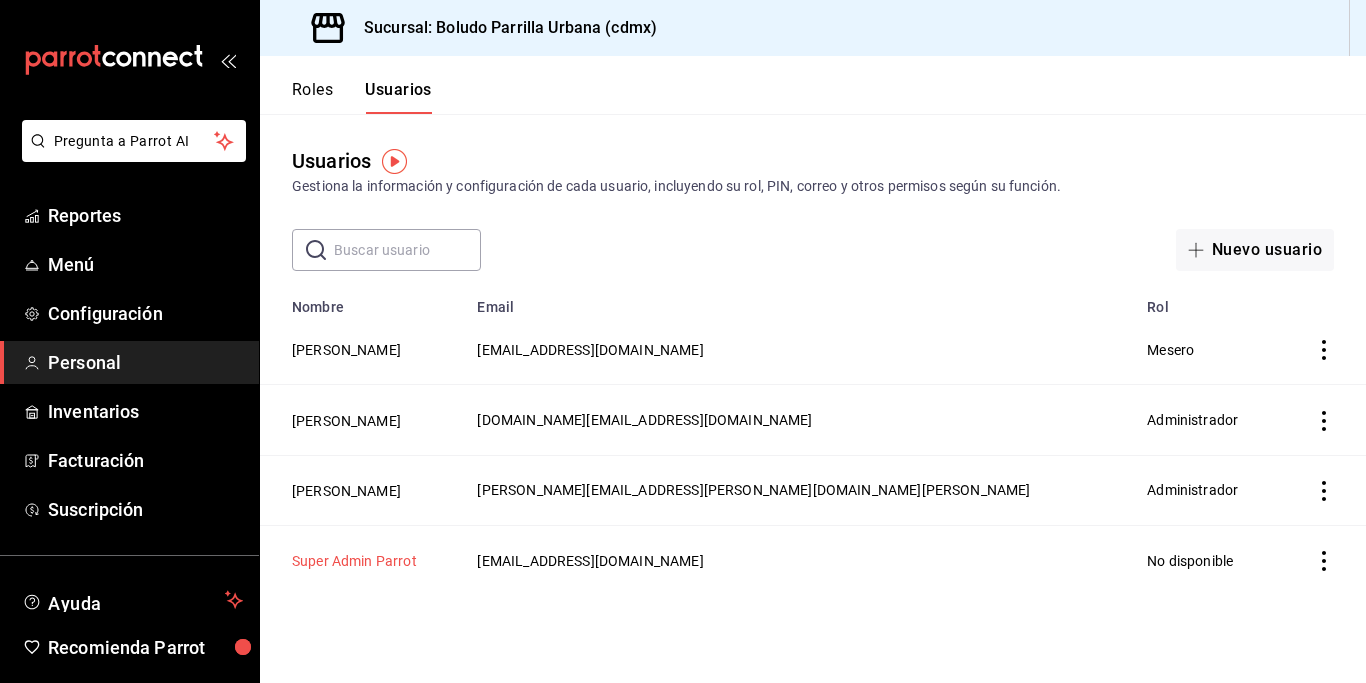 click on "Super Admin Parrot" at bounding box center [354, 561] 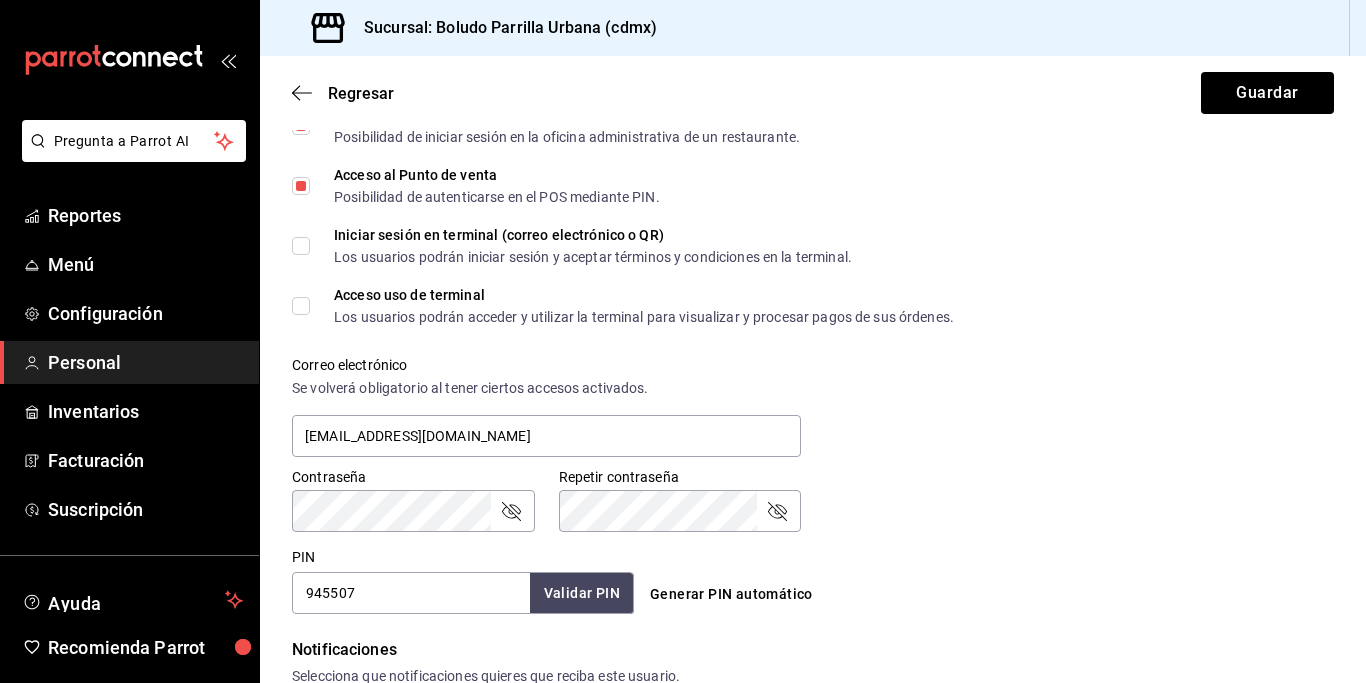 scroll, scrollTop: 529, scrollLeft: 0, axis: vertical 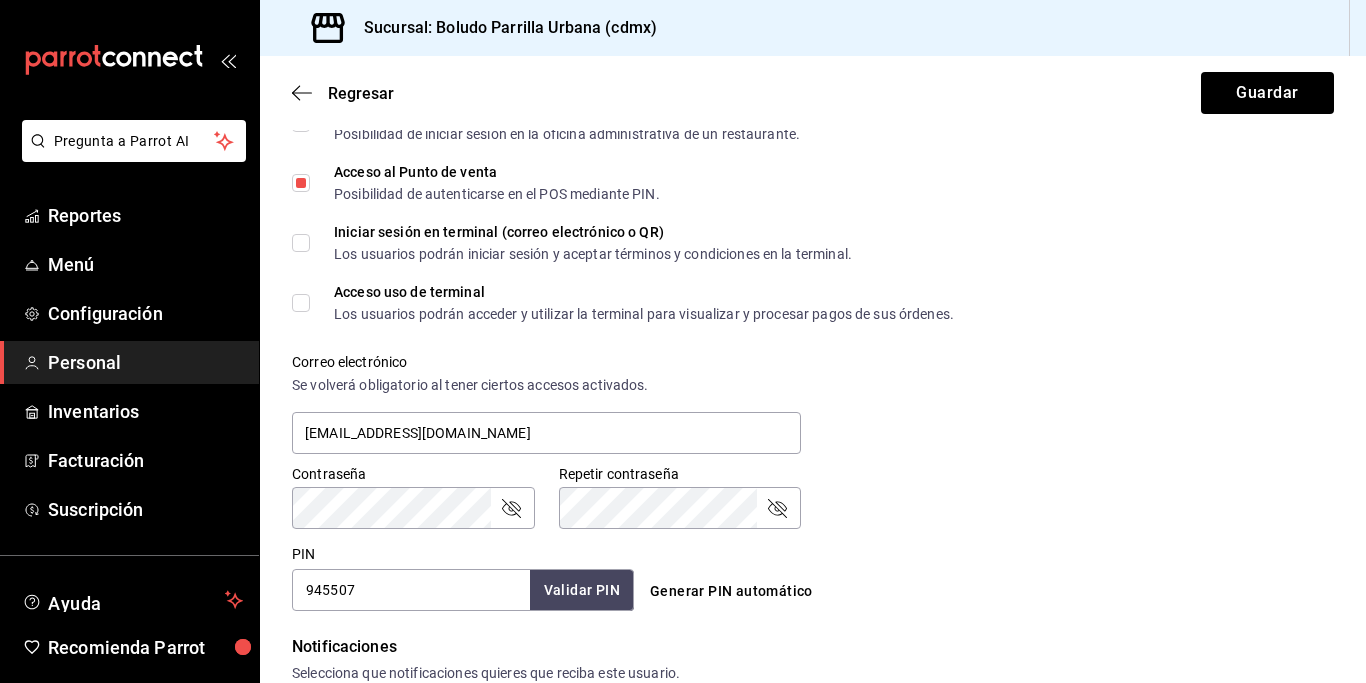 click on "945507" at bounding box center (411, 590) 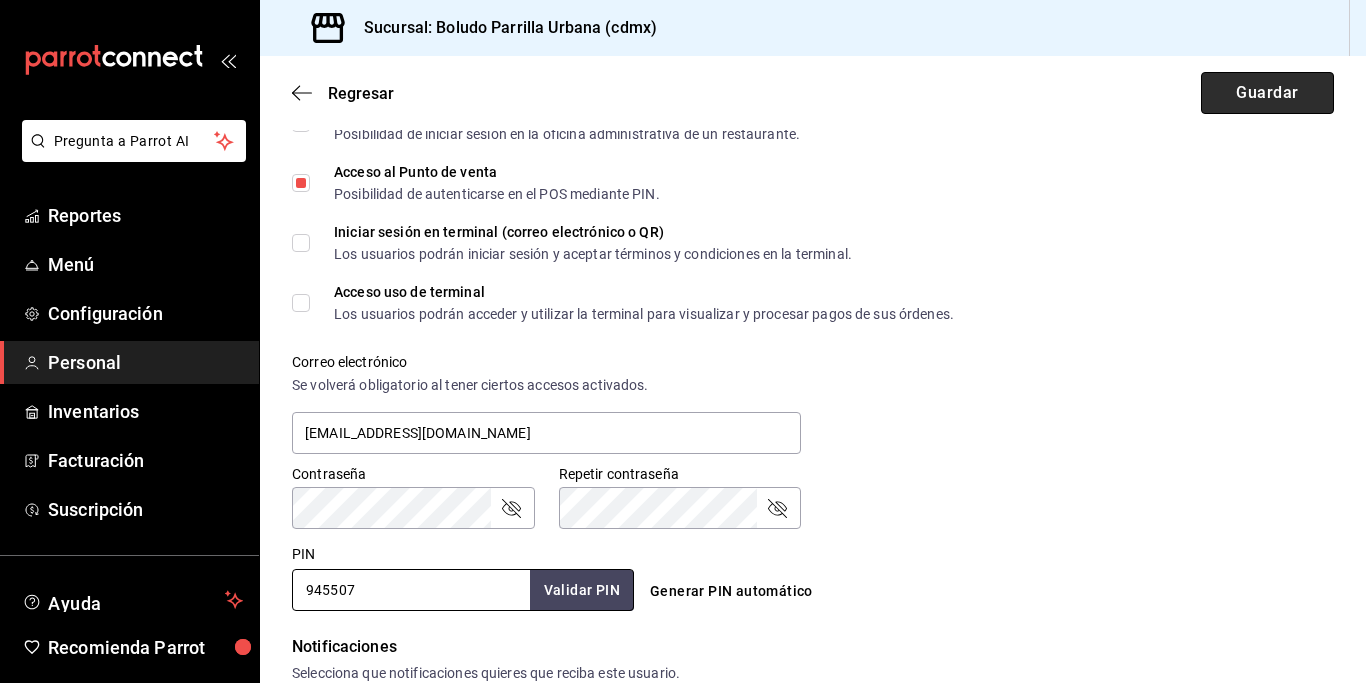 click on "Guardar" at bounding box center (1267, 93) 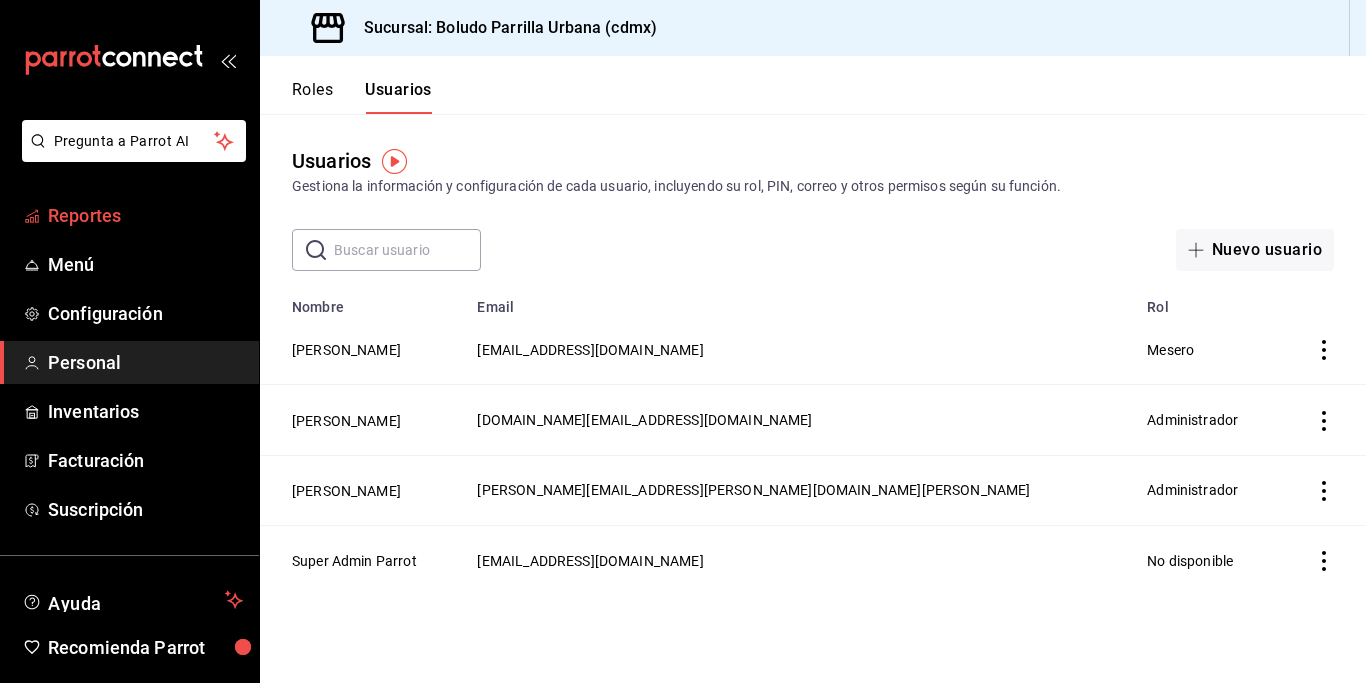 click on "Reportes" at bounding box center [129, 215] 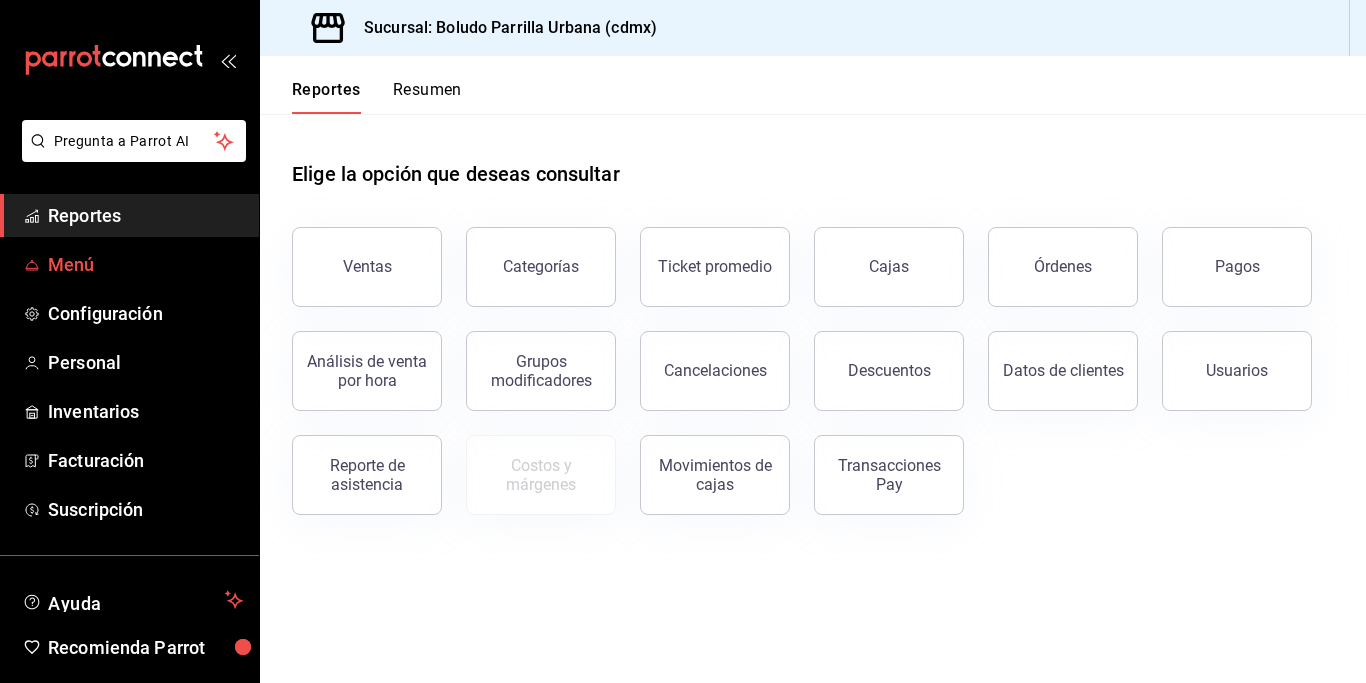 click on "Menú" at bounding box center (145, 264) 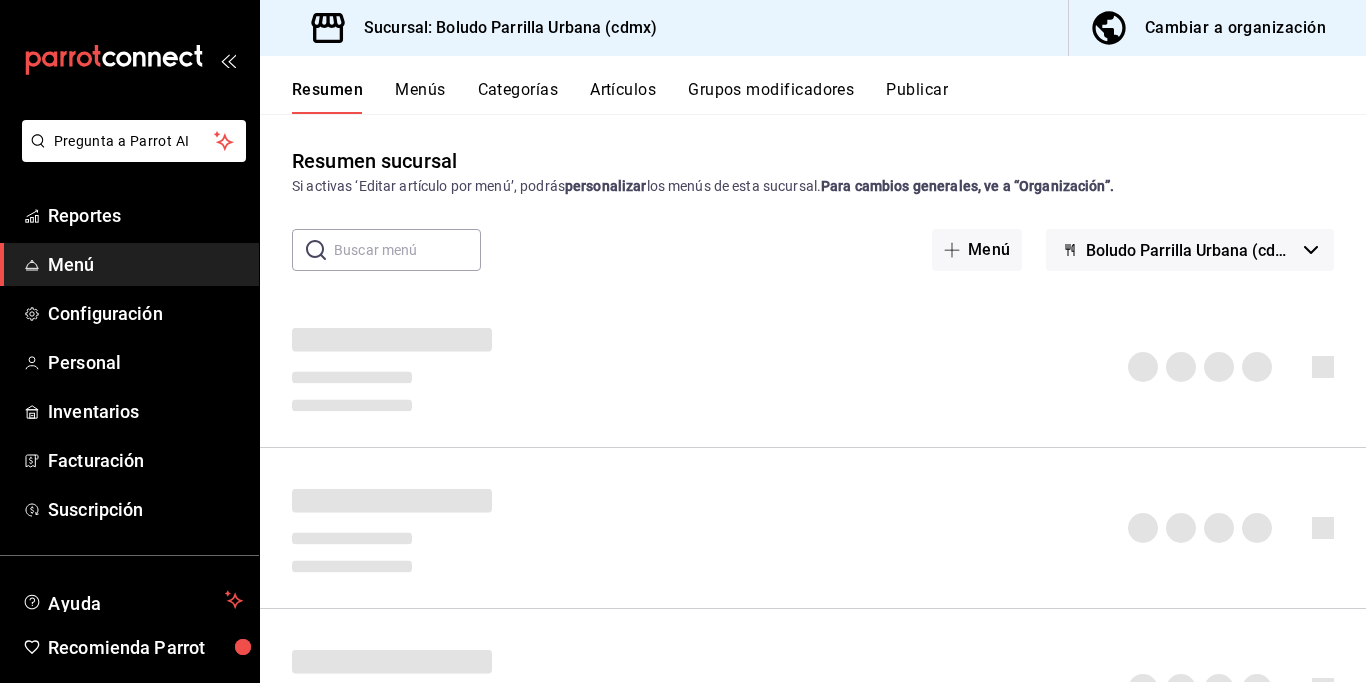 scroll, scrollTop: 0, scrollLeft: 0, axis: both 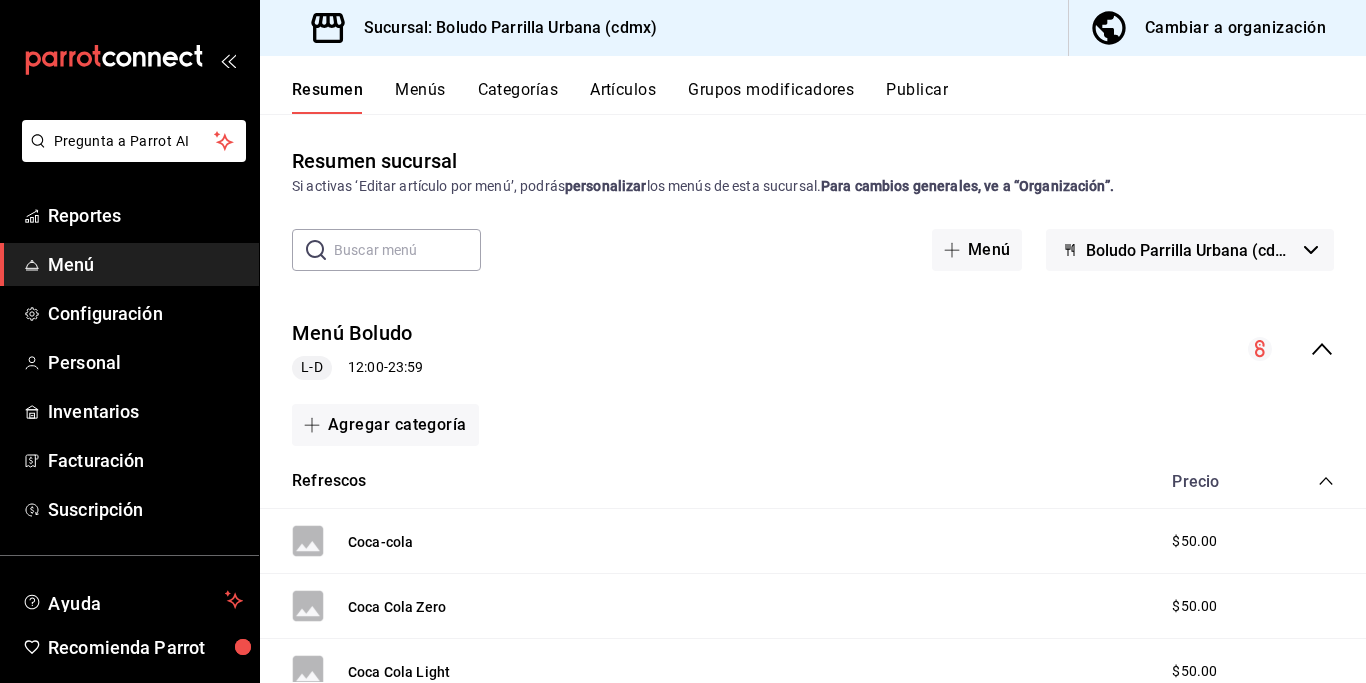 click on "Artículos" at bounding box center (623, 97) 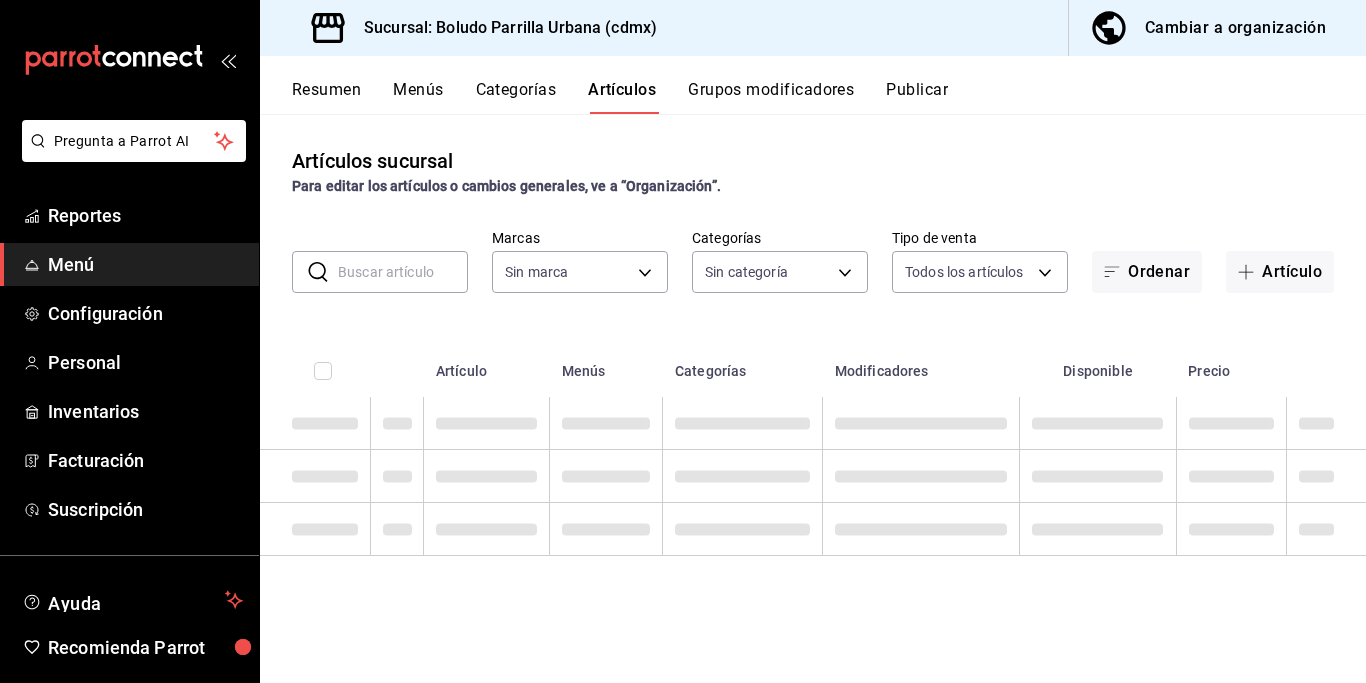 click on "Menús" at bounding box center [418, 97] 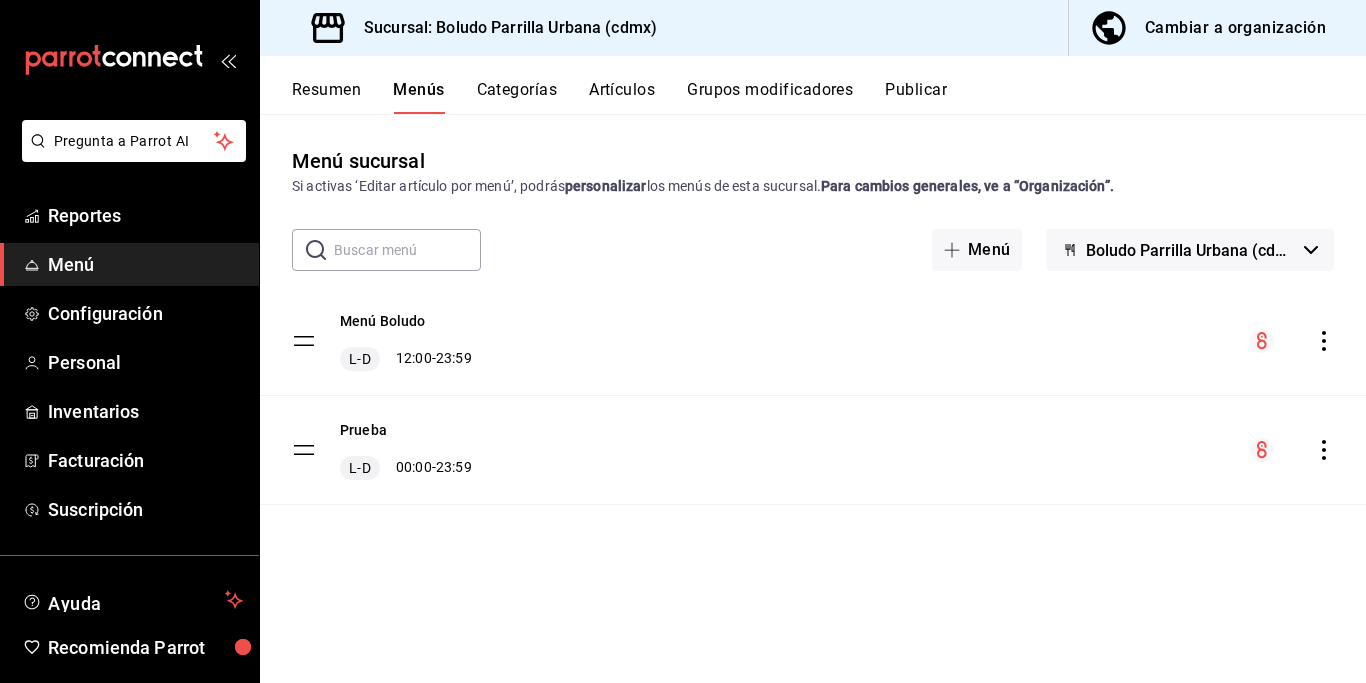 click 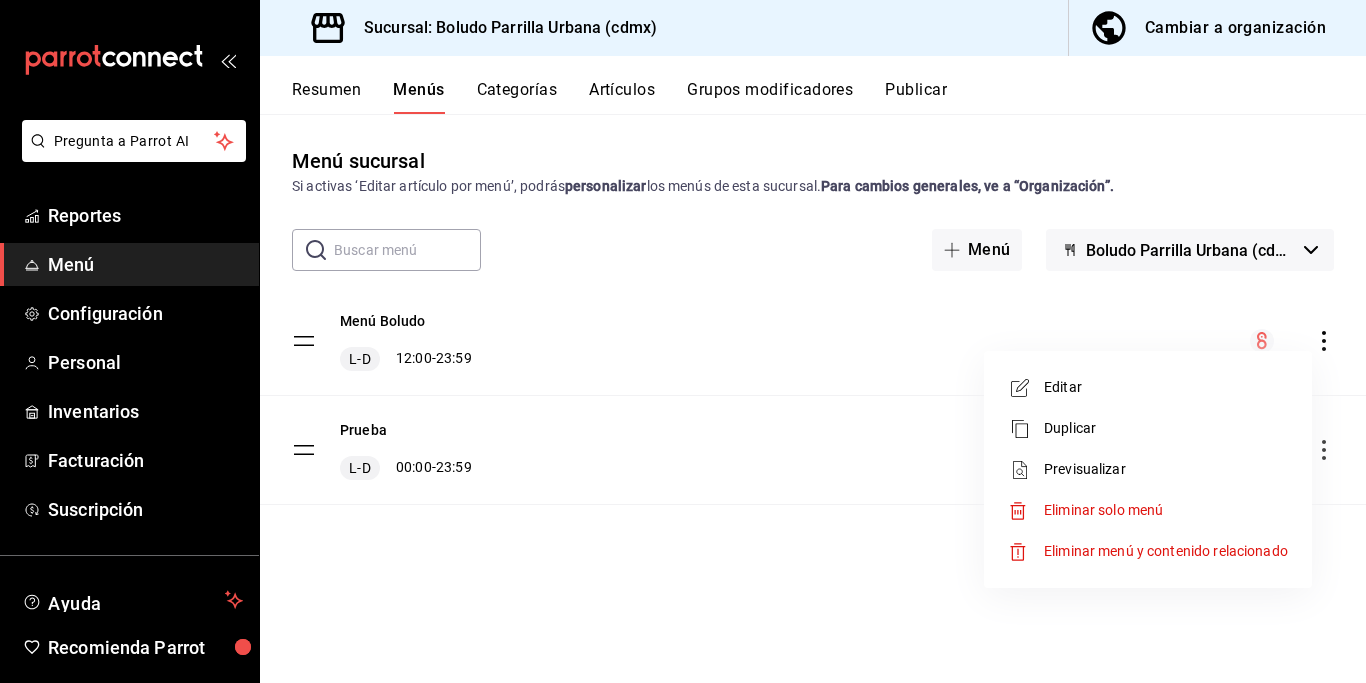 click on "Editar" at bounding box center (1166, 387) 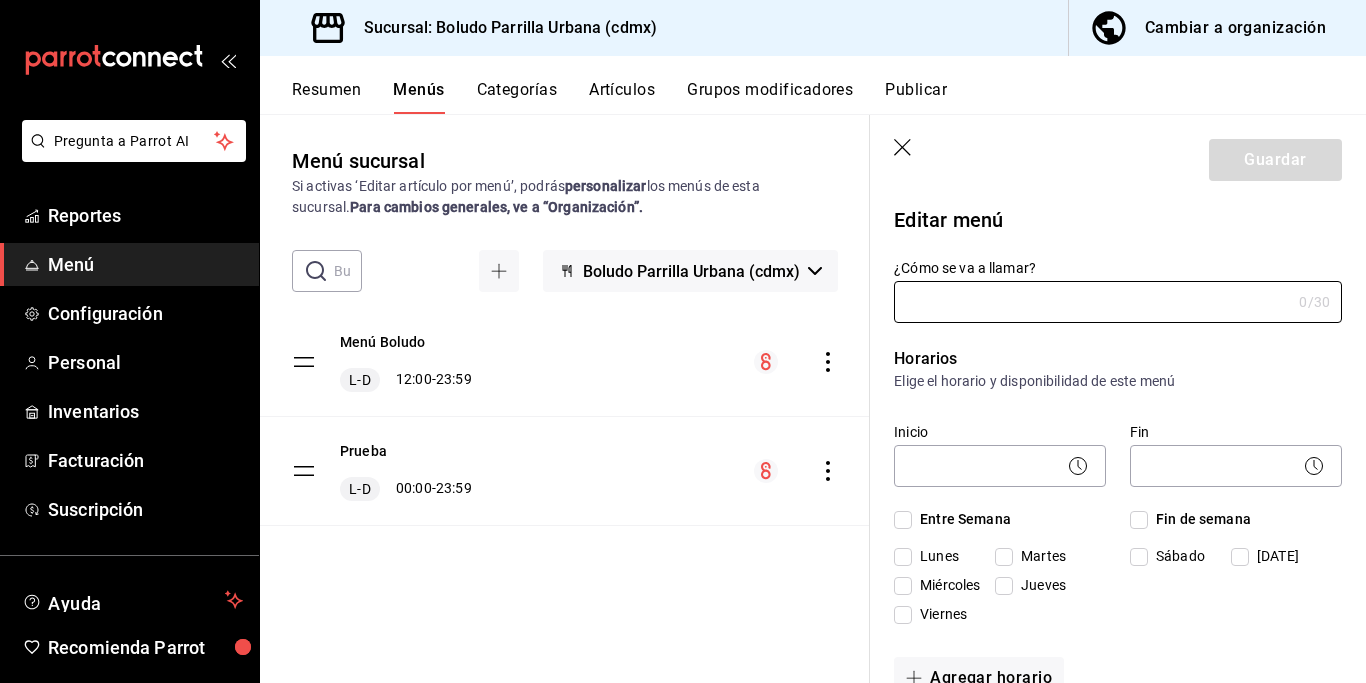 type on "Menú Boludo" 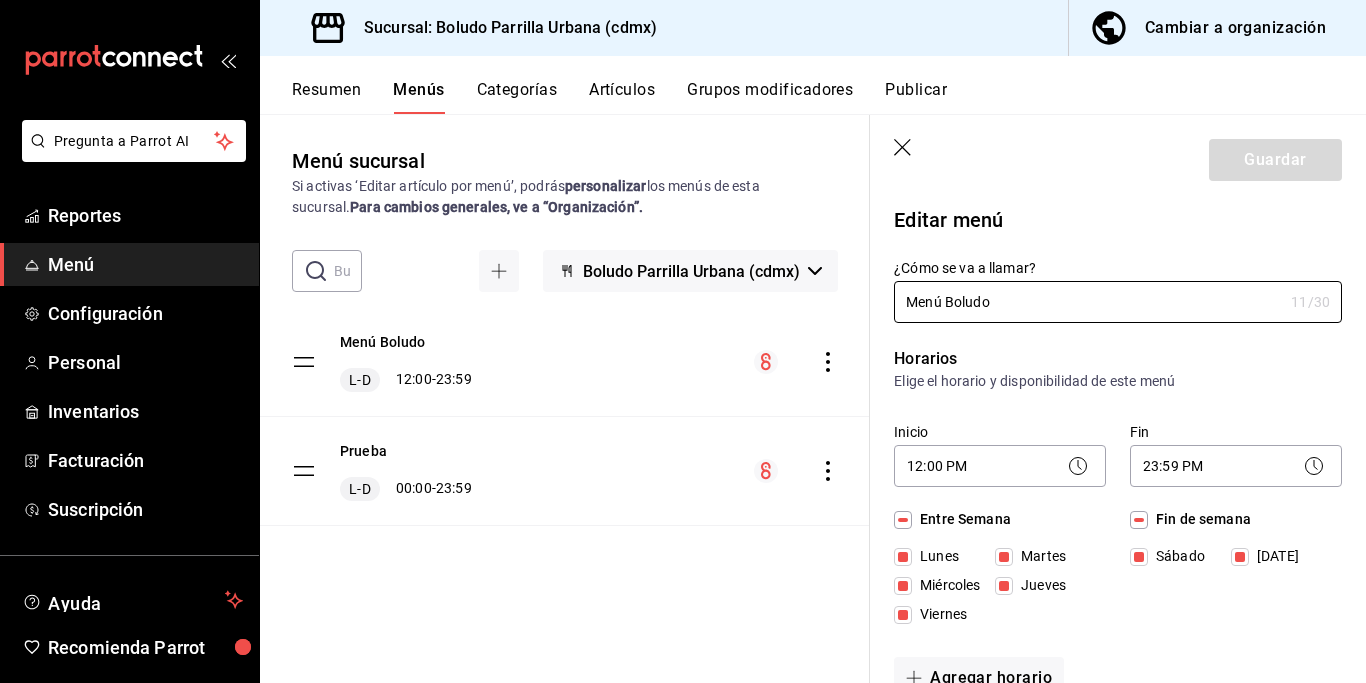 click 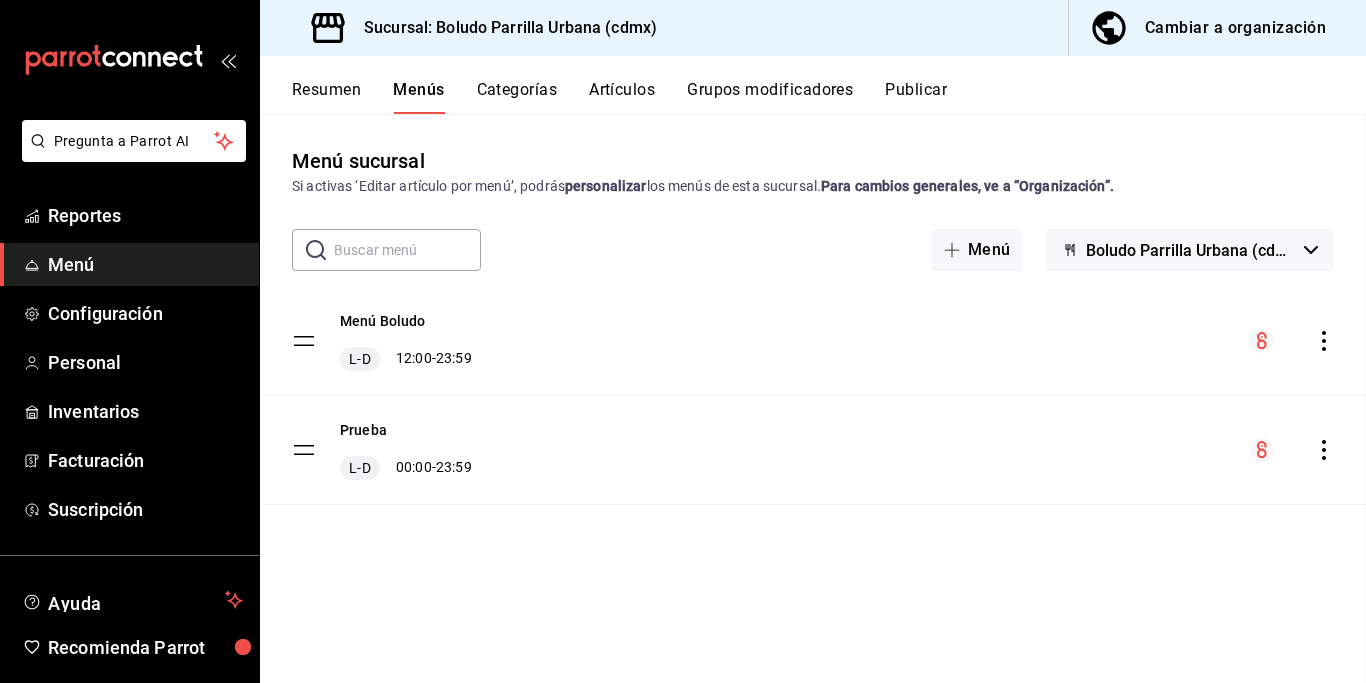 checkbox on "false" 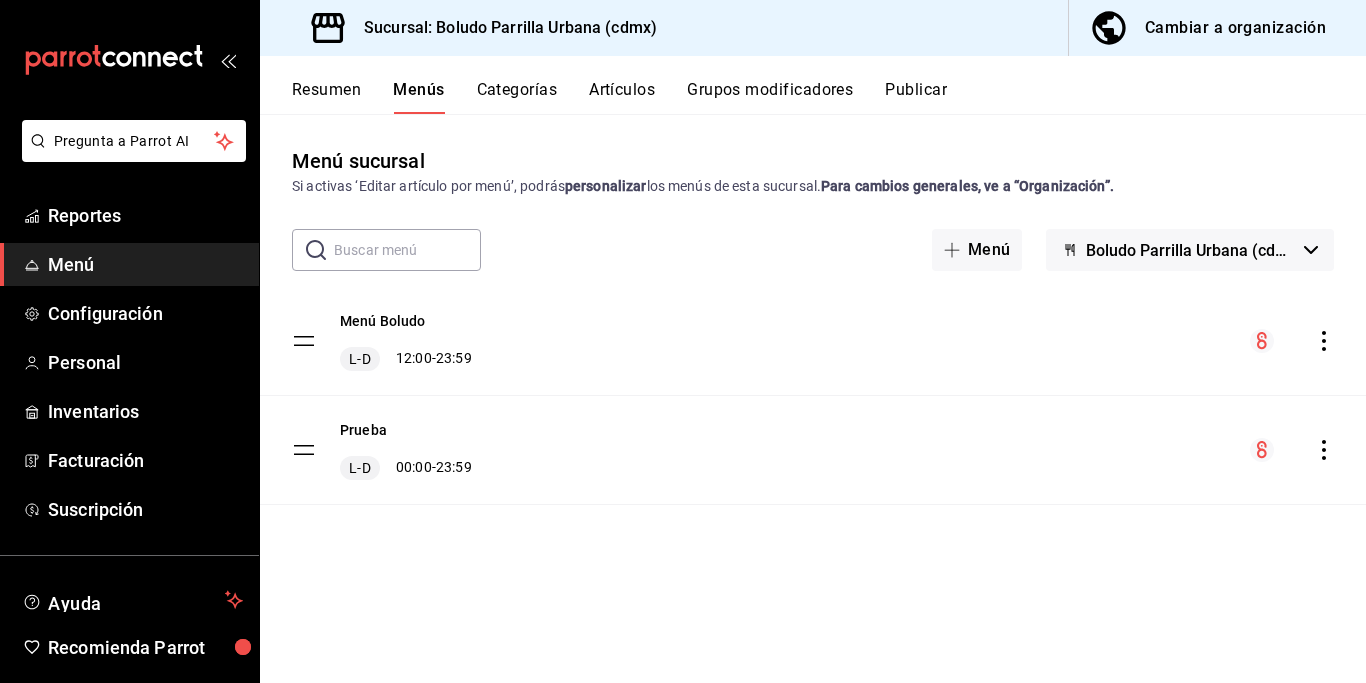 click on "Artículos" at bounding box center [622, 97] 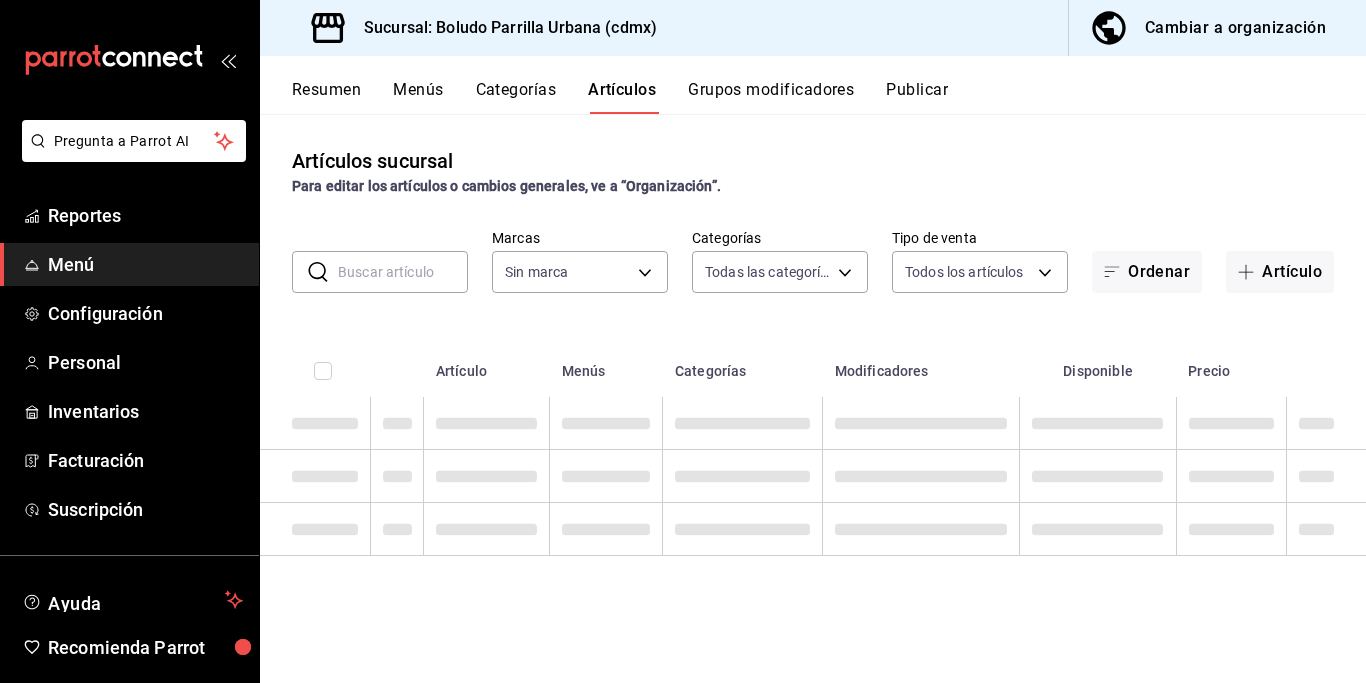 type on "533bc5ff-93dc-409b-97b1-0dec0b72c61d" 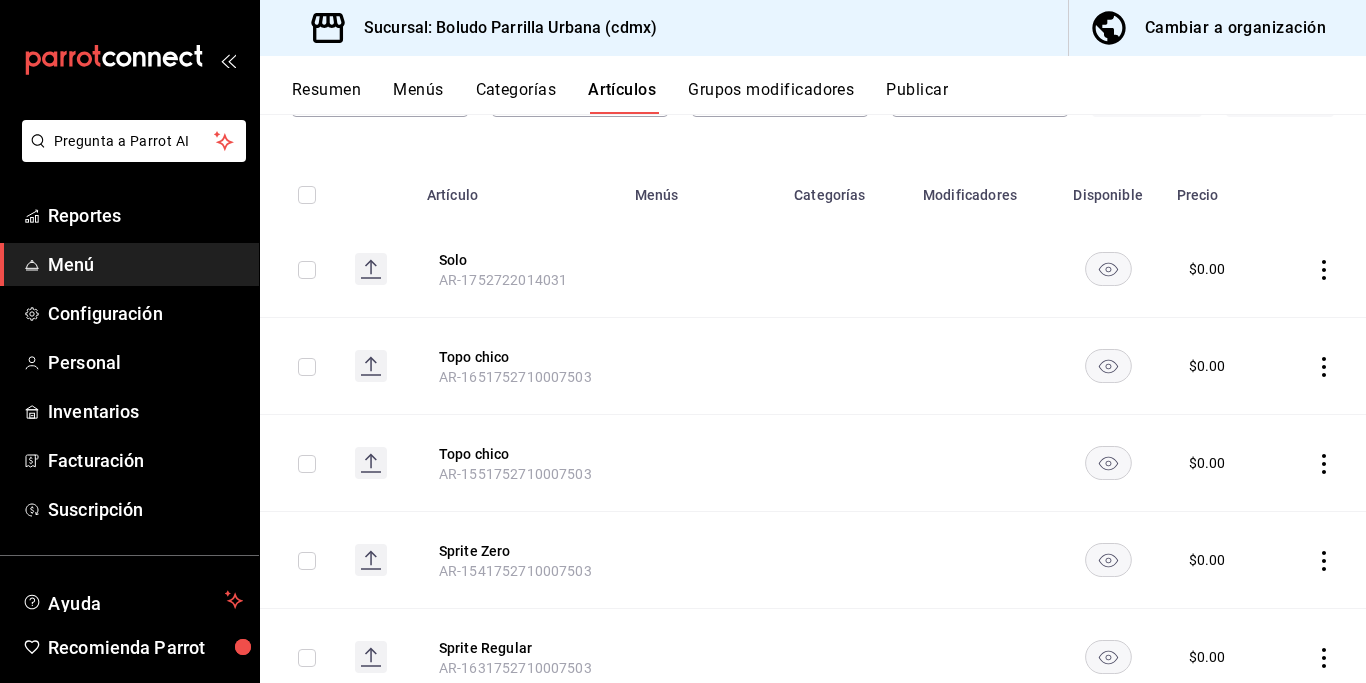 scroll, scrollTop: 35, scrollLeft: 0, axis: vertical 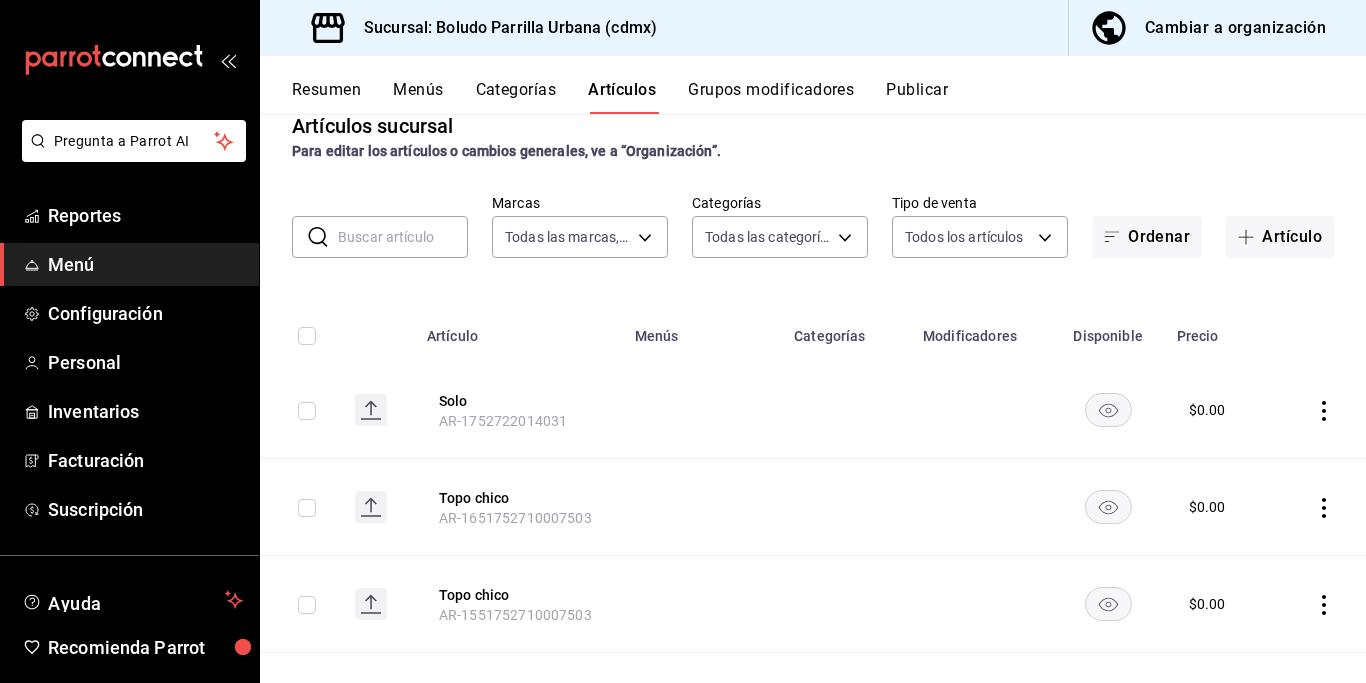 click on "Categorías" at bounding box center (516, 97) 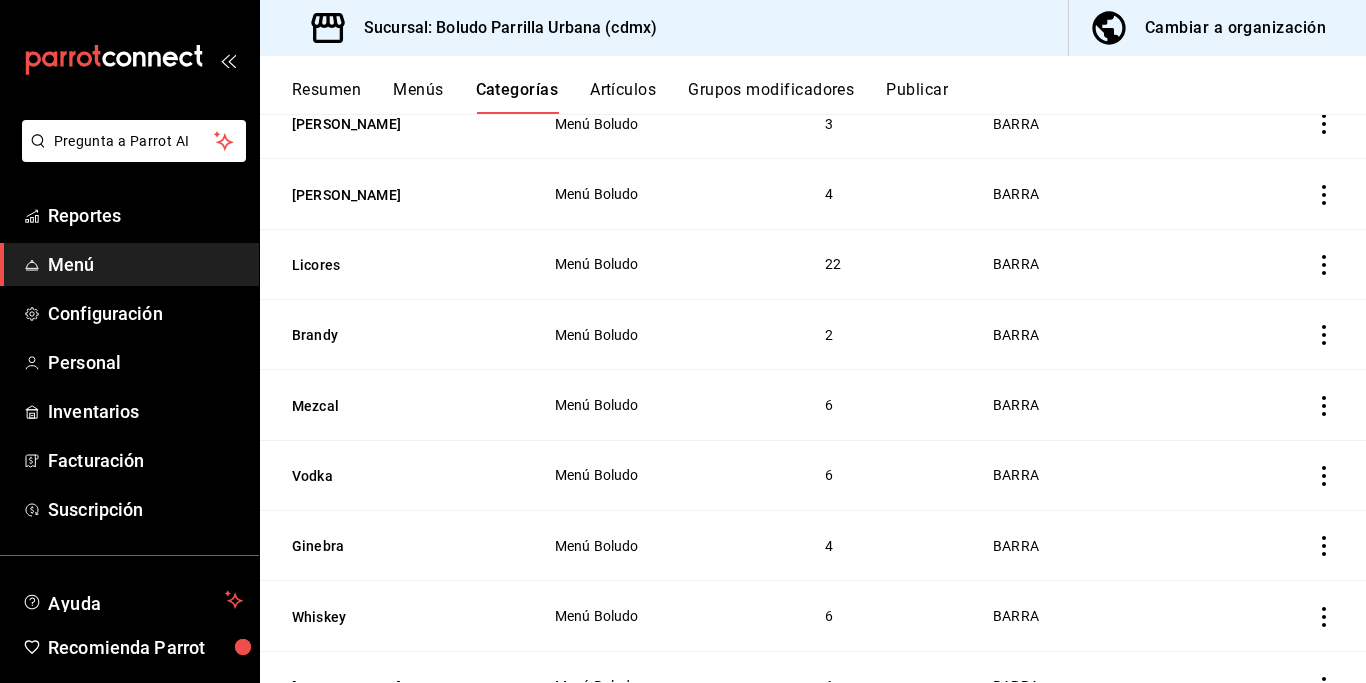 scroll, scrollTop: 522, scrollLeft: 0, axis: vertical 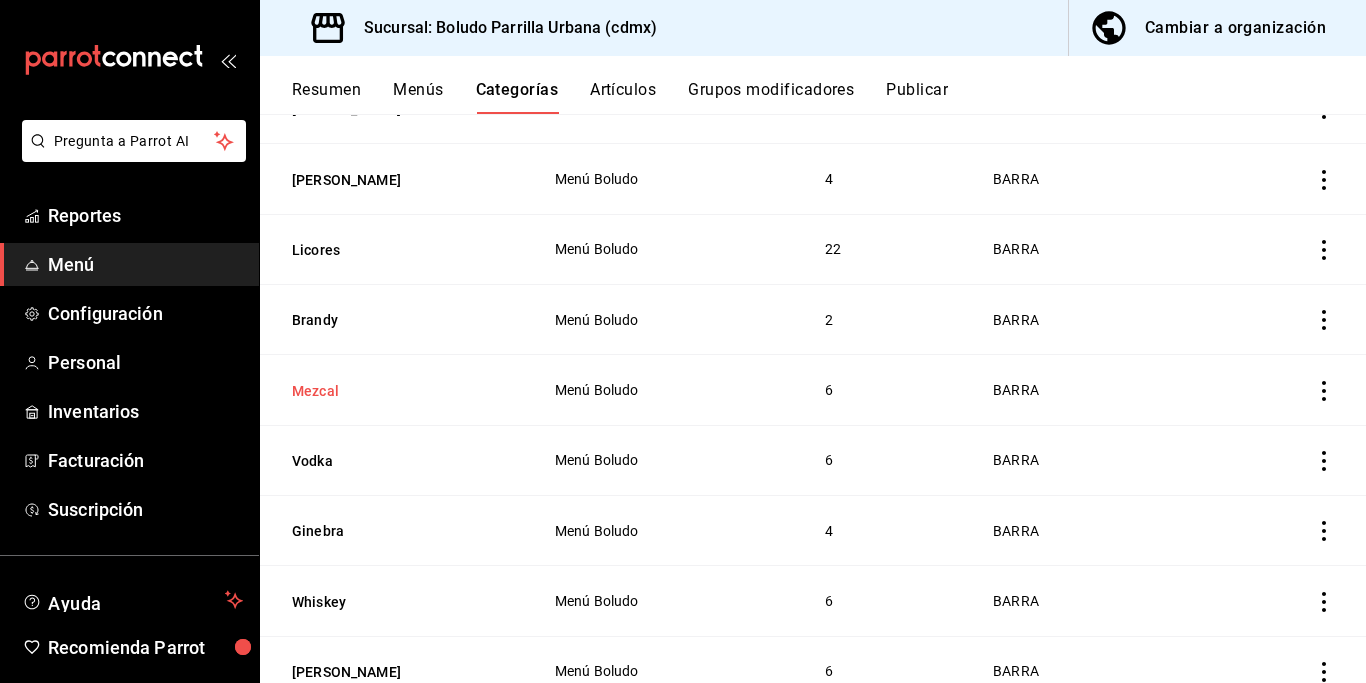 click on "Mezcal" at bounding box center (392, 391) 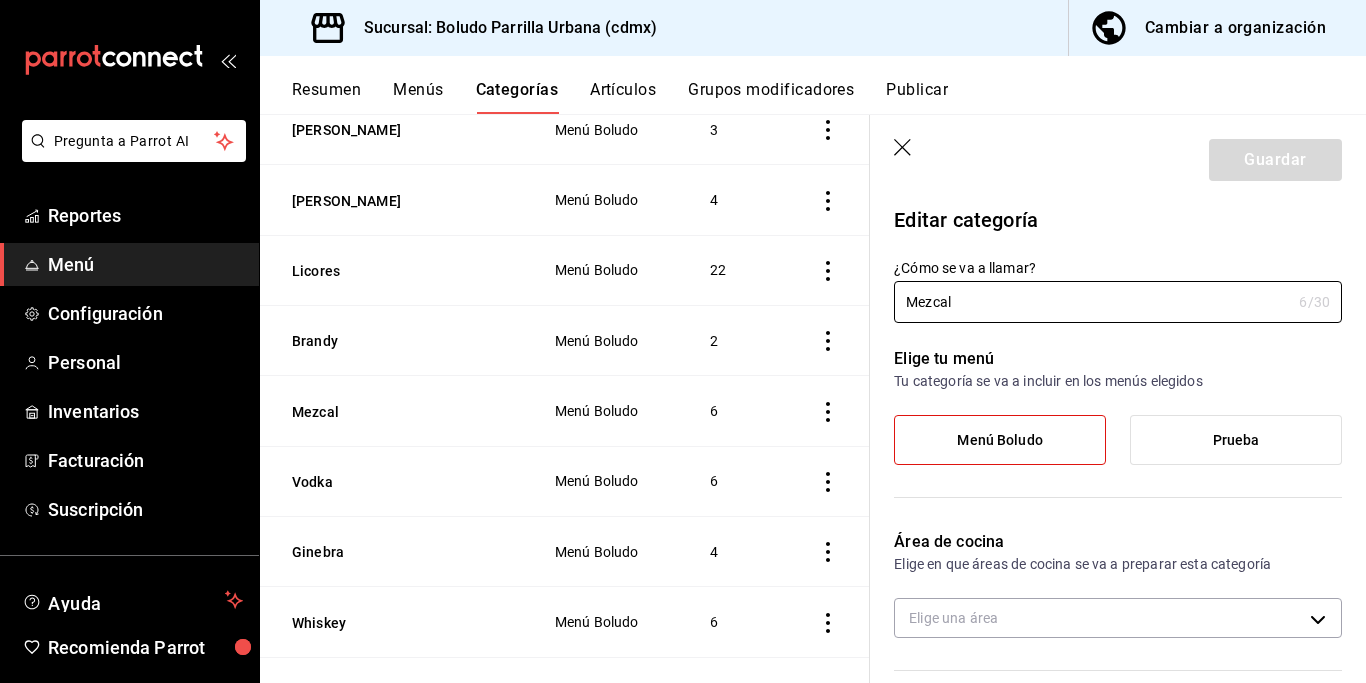 type on "c7e46bbd-7e41-46c3-8395-2f7ba00be09f" 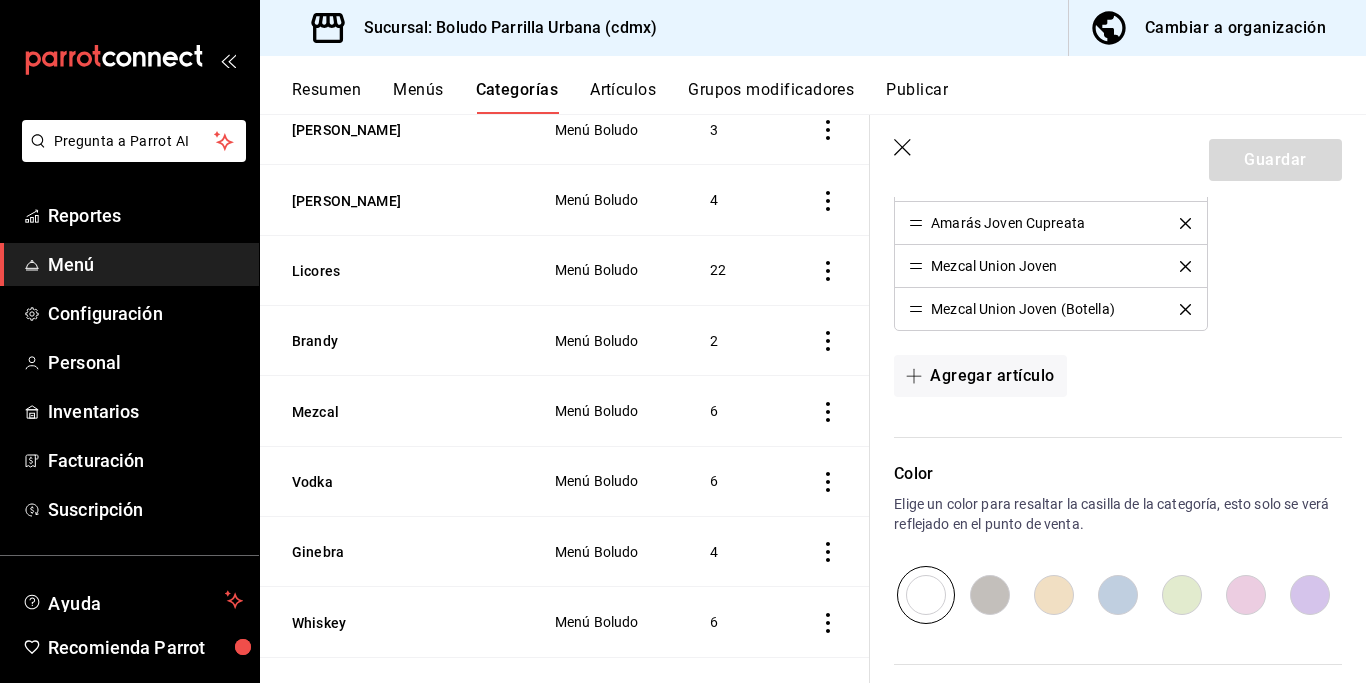 scroll, scrollTop: 736, scrollLeft: 0, axis: vertical 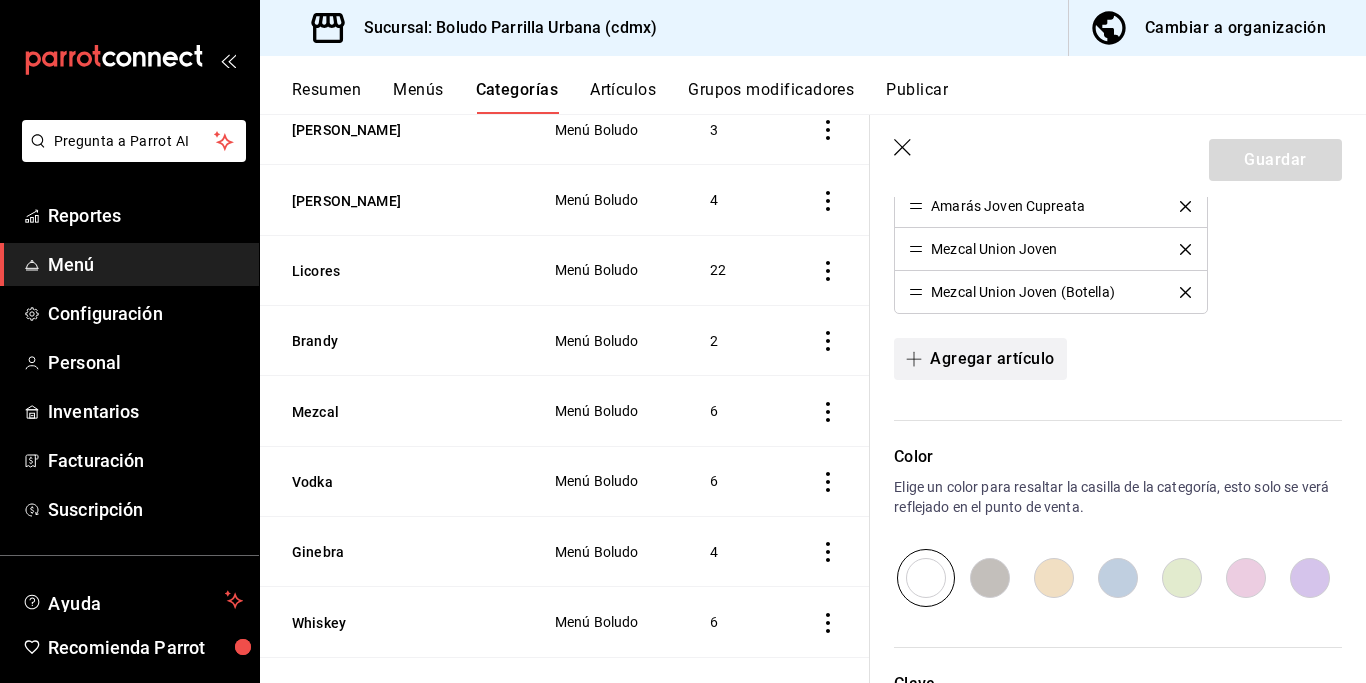 click on "Agregar artículo" at bounding box center [980, 359] 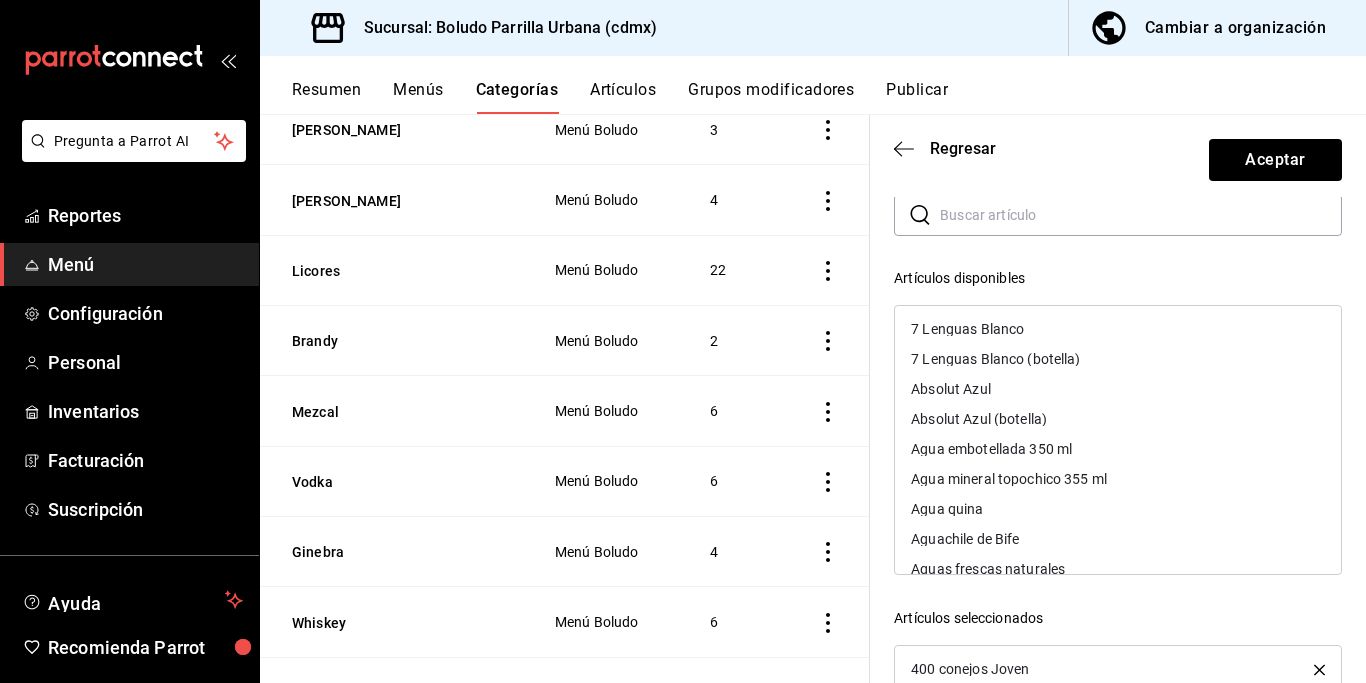 scroll, scrollTop: 0, scrollLeft: 0, axis: both 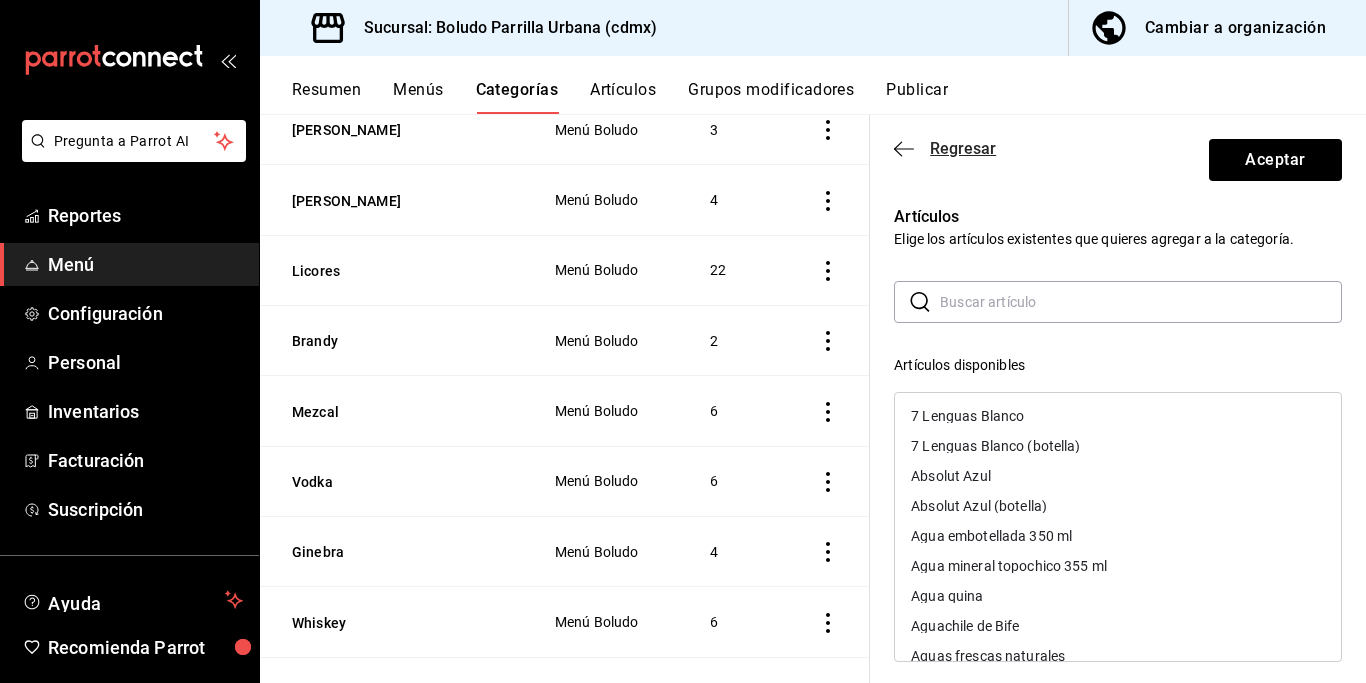 click on "Regresar" at bounding box center (963, 148) 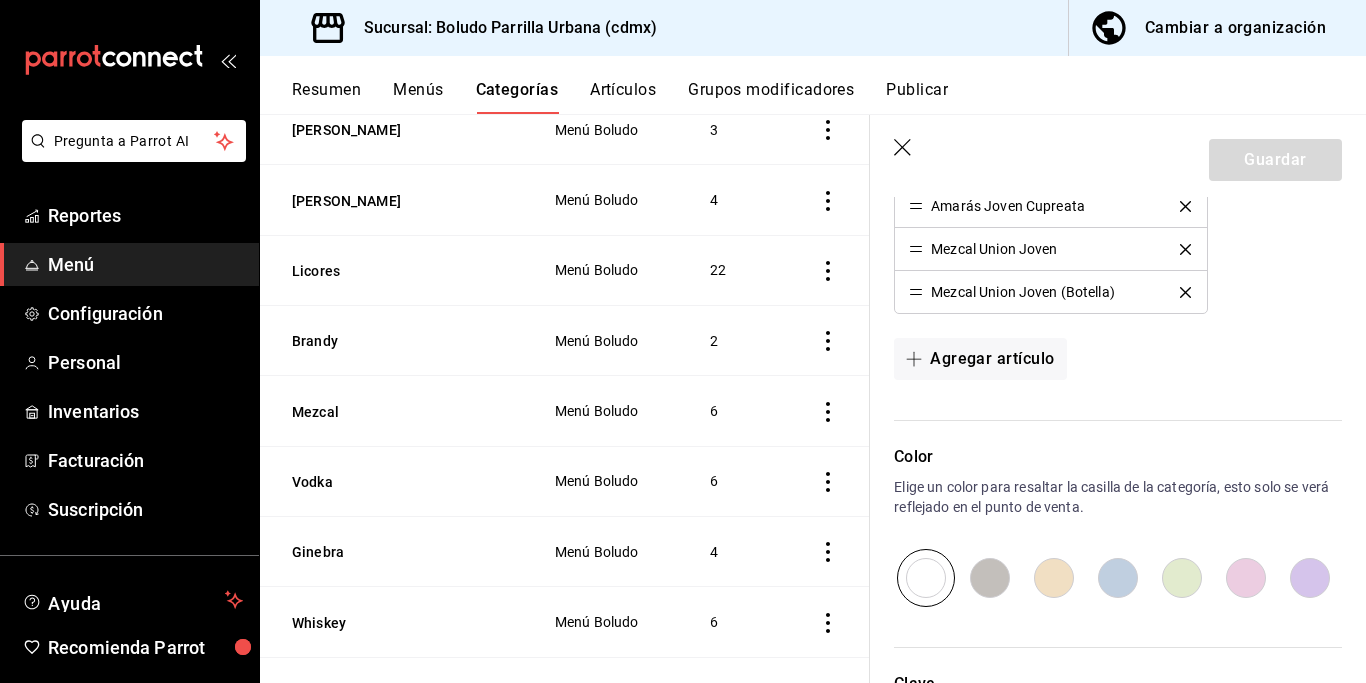click on "Artículos" at bounding box center (623, 97) 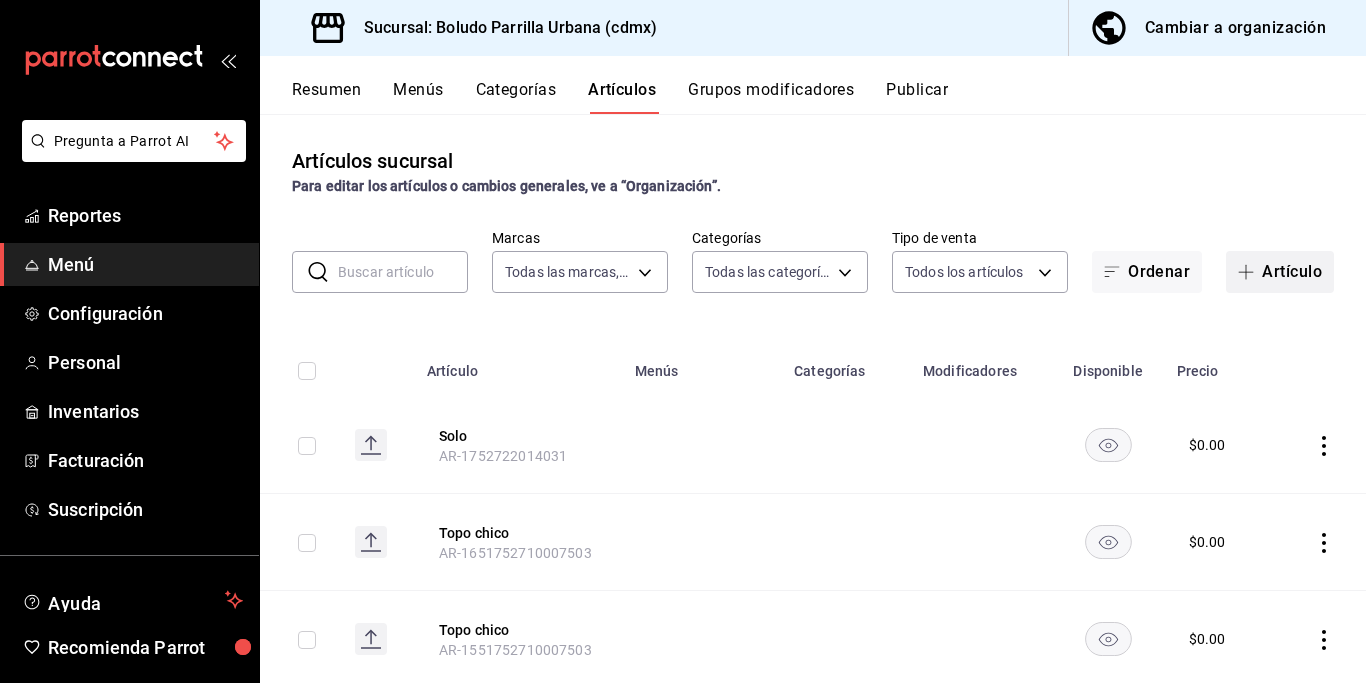 type on "533bc5ff-93dc-409b-97b1-0dec0b72c61d" 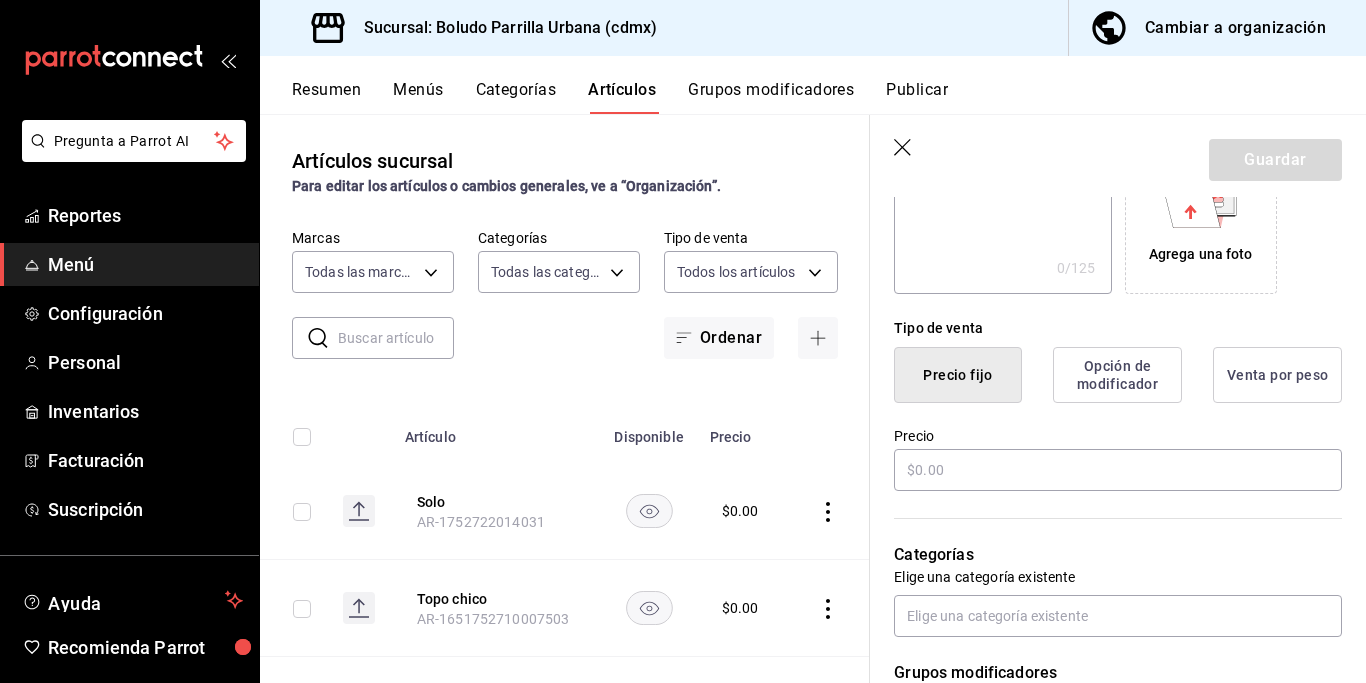 scroll, scrollTop: 388, scrollLeft: 0, axis: vertical 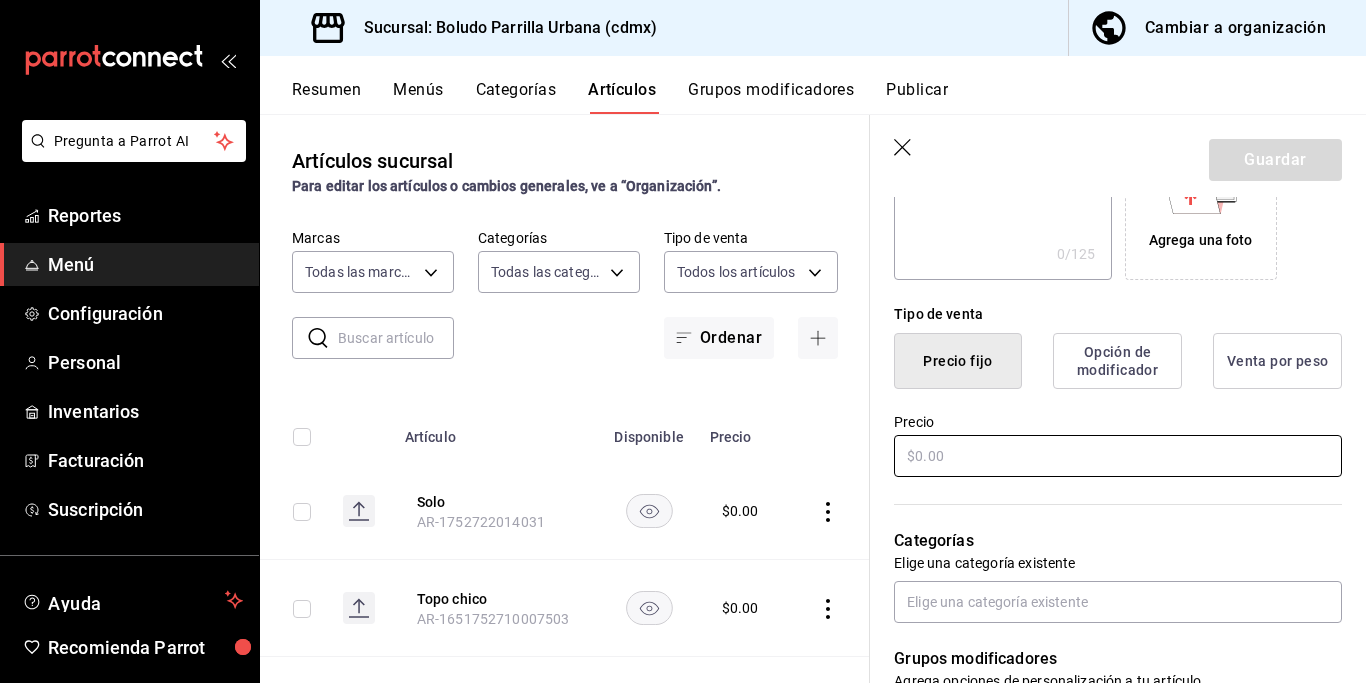 type on "Mezcal de la casa" 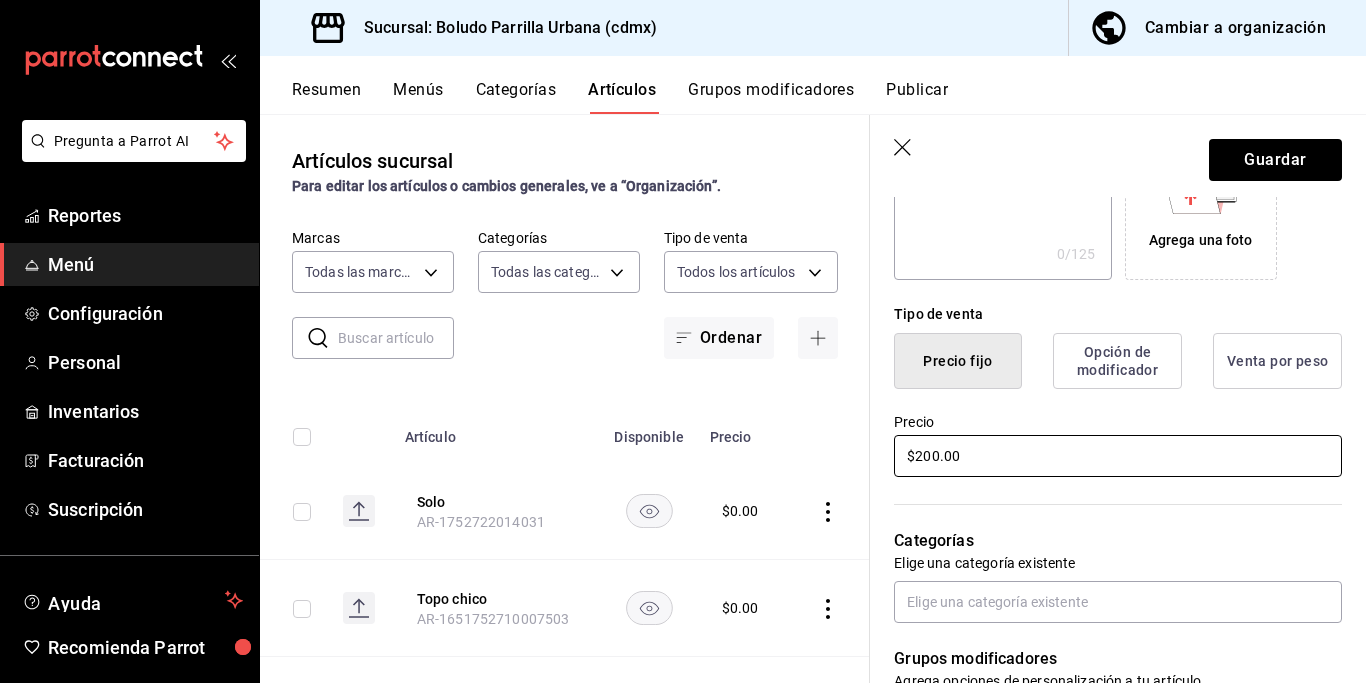 scroll, scrollTop: 513, scrollLeft: 0, axis: vertical 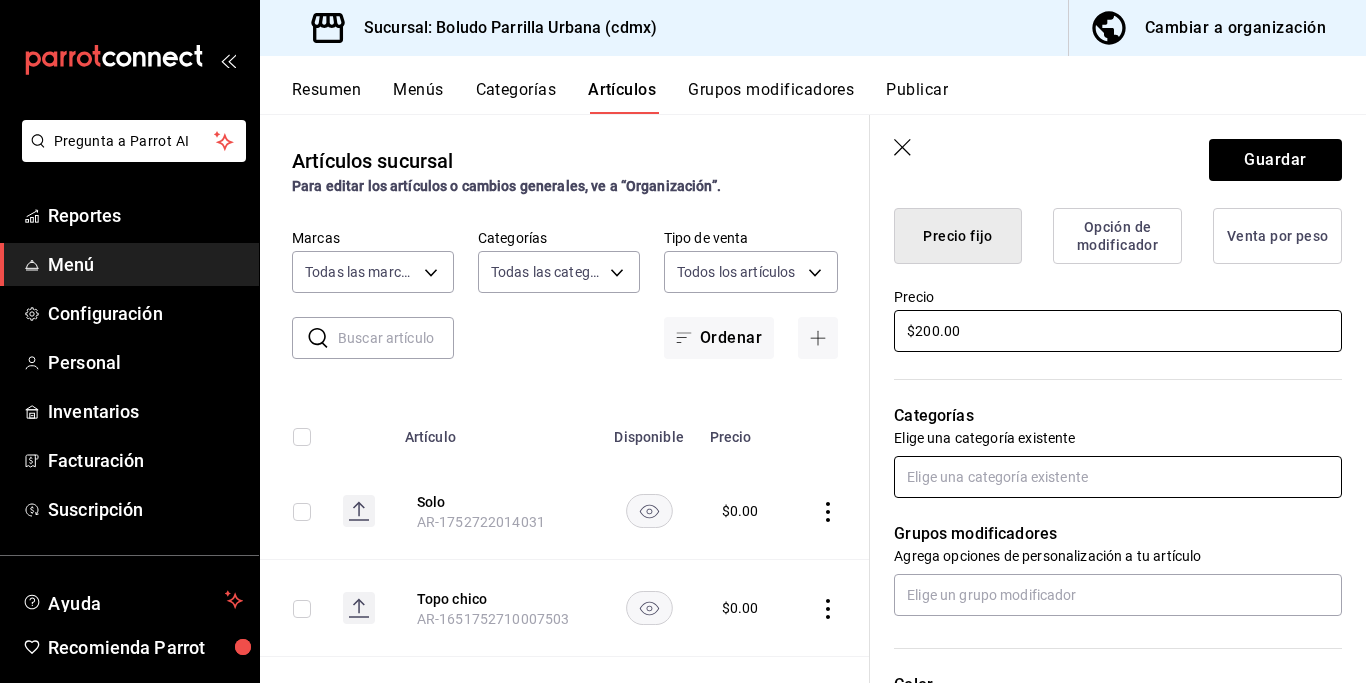type on "$200.00" 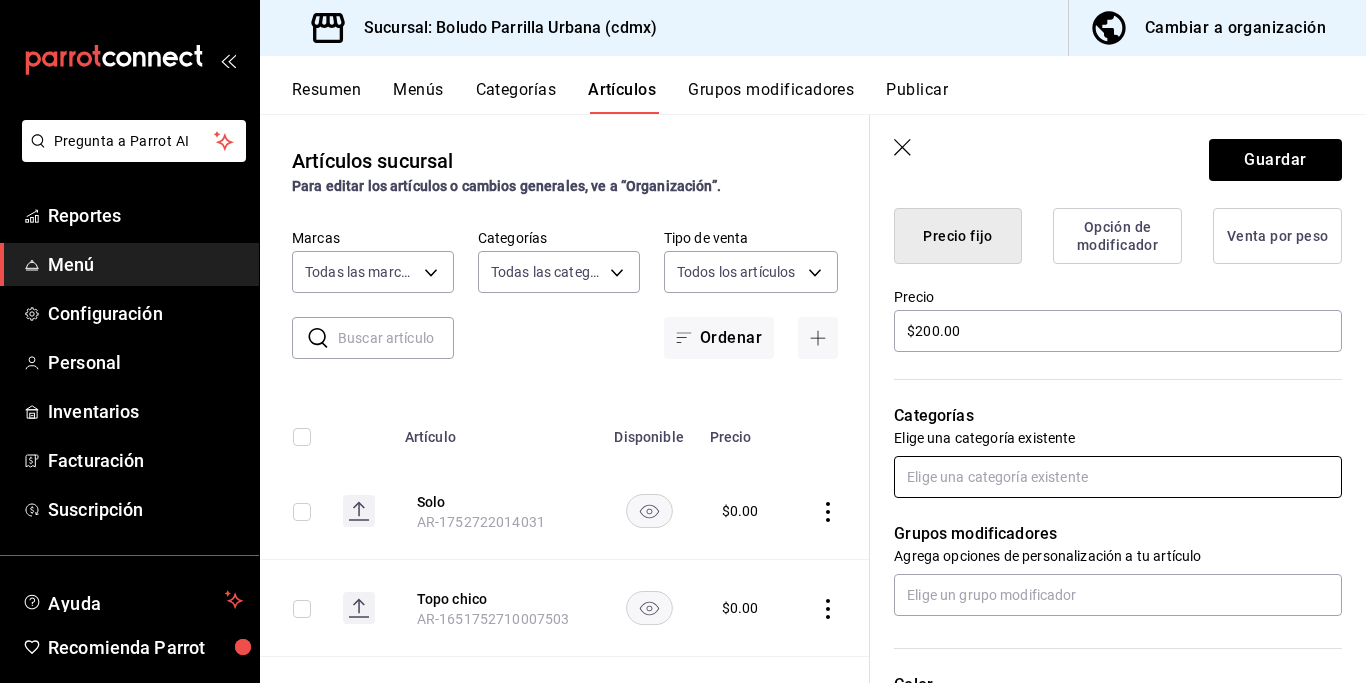 click at bounding box center [1118, 477] 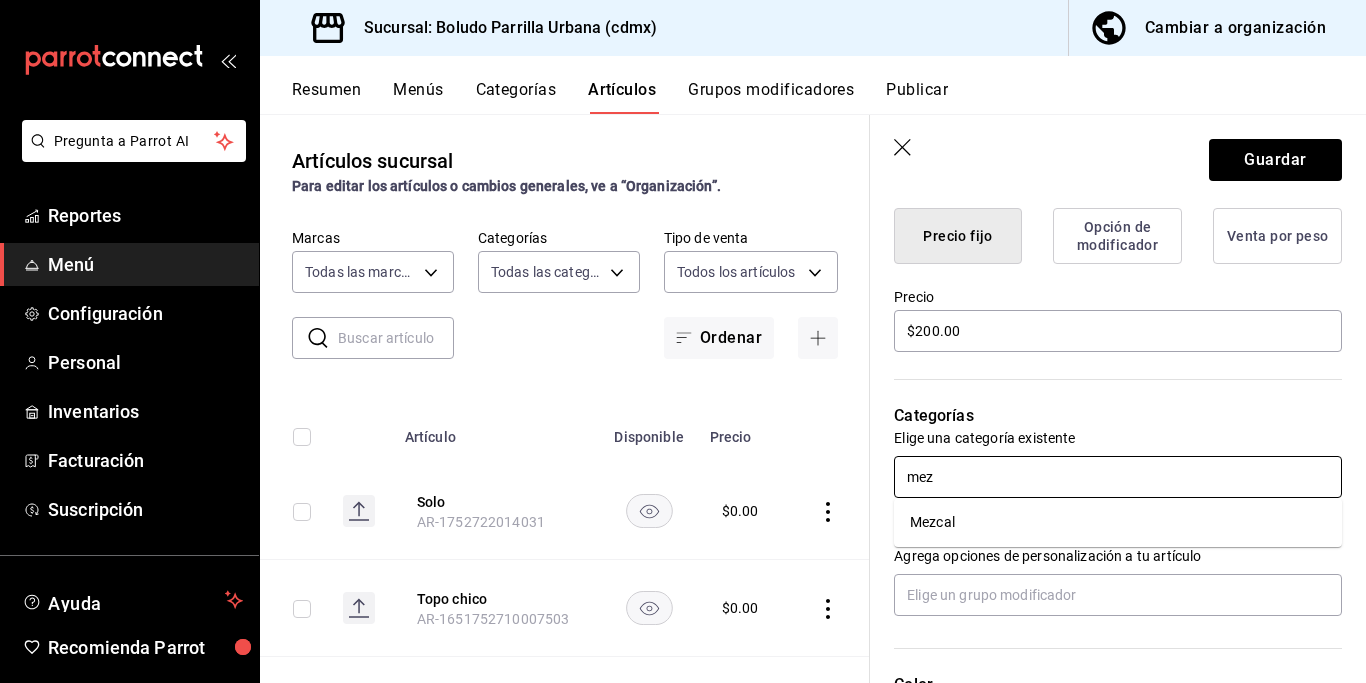 type on "mezc" 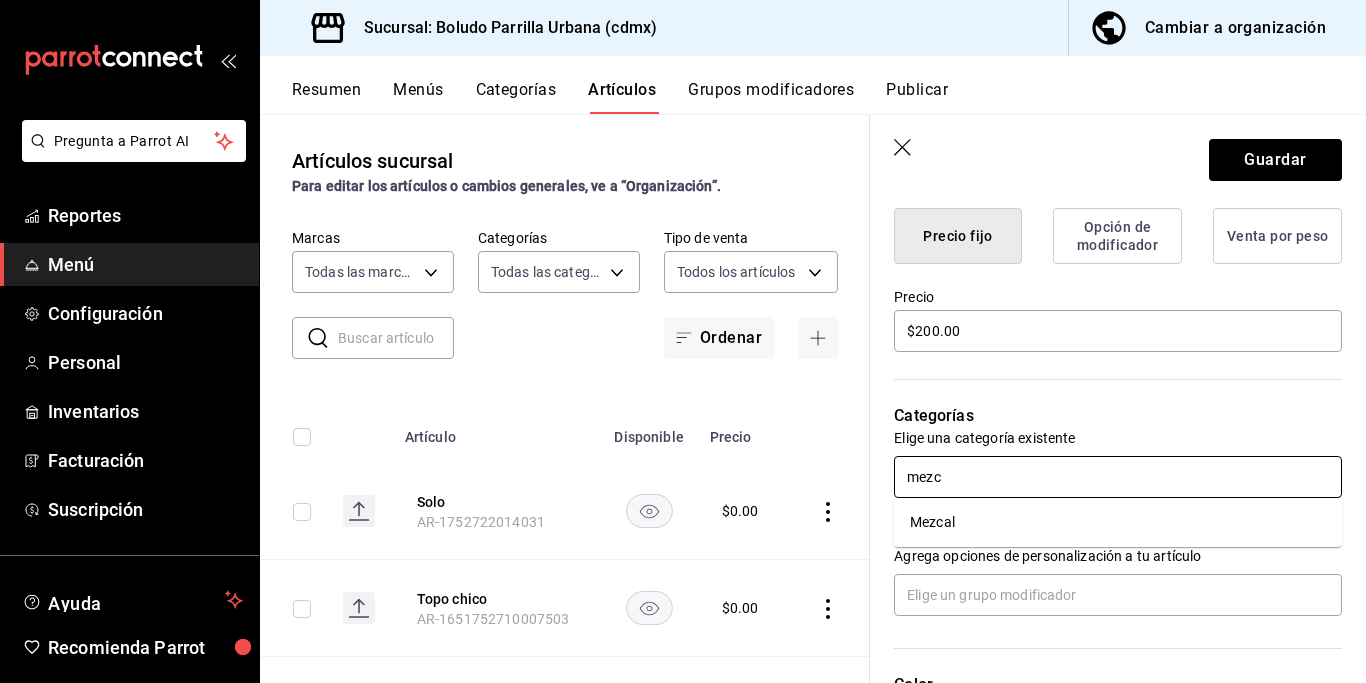 click on "Mezcal" at bounding box center [1118, 522] 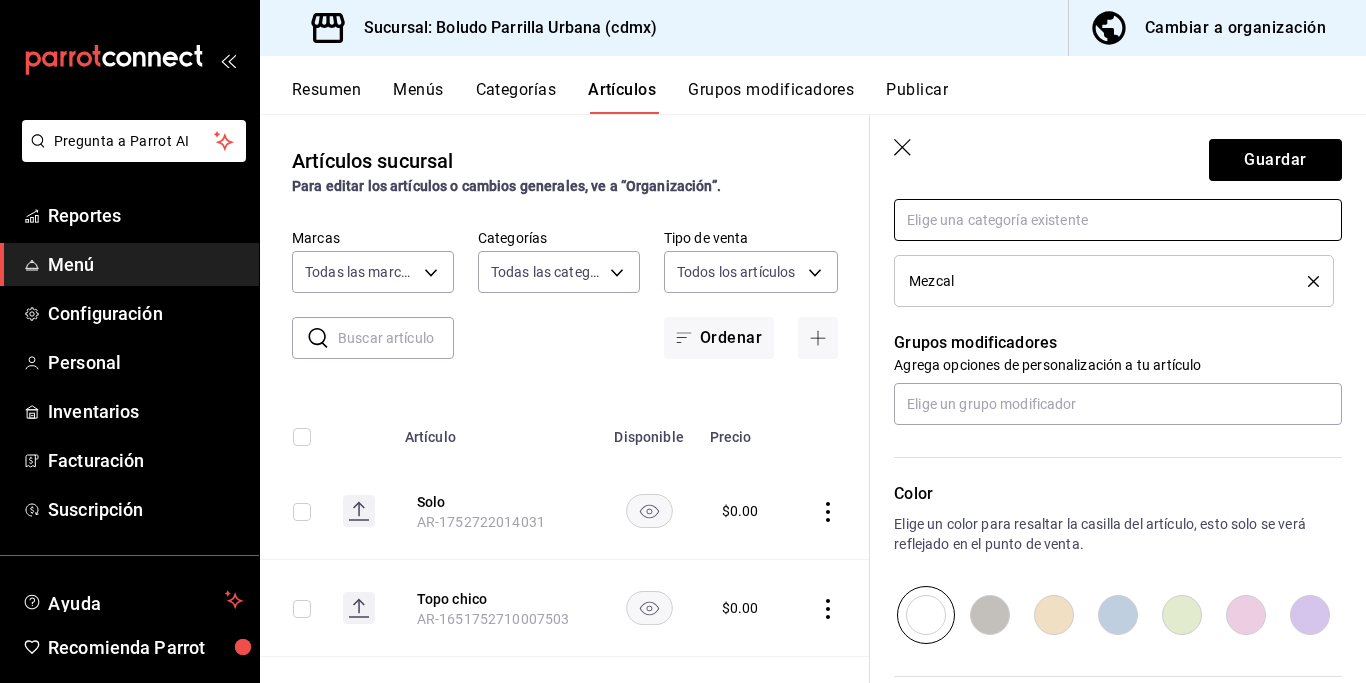 scroll, scrollTop: 982, scrollLeft: 0, axis: vertical 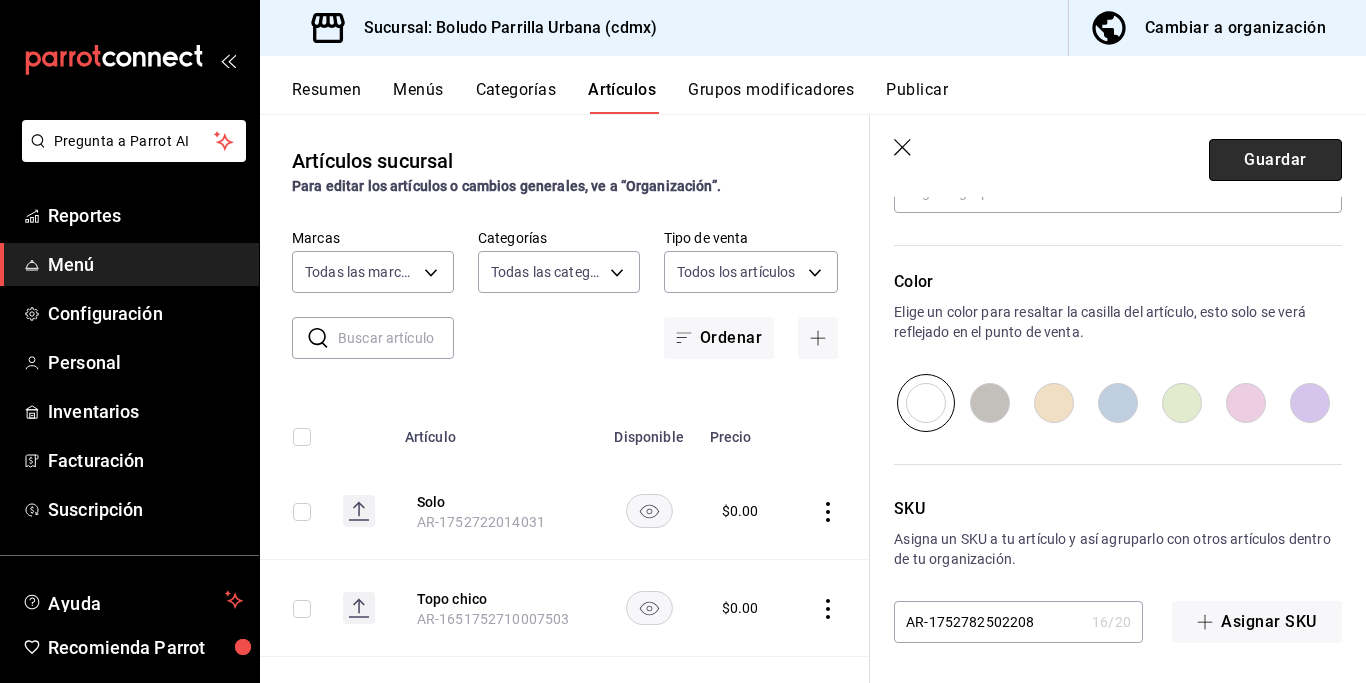 click on "Guardar" at bounding box center [1275, 160] 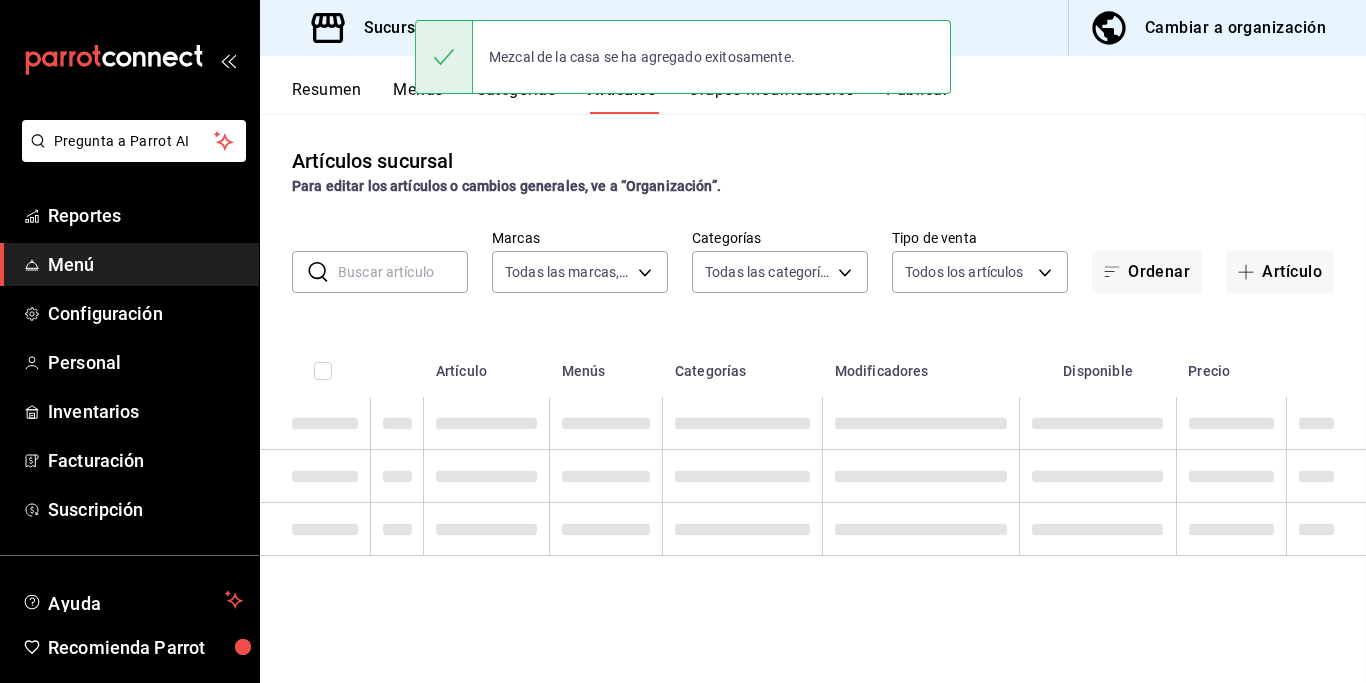 scroll, scrollTop: 0, scrollLeft: 0, axis: both 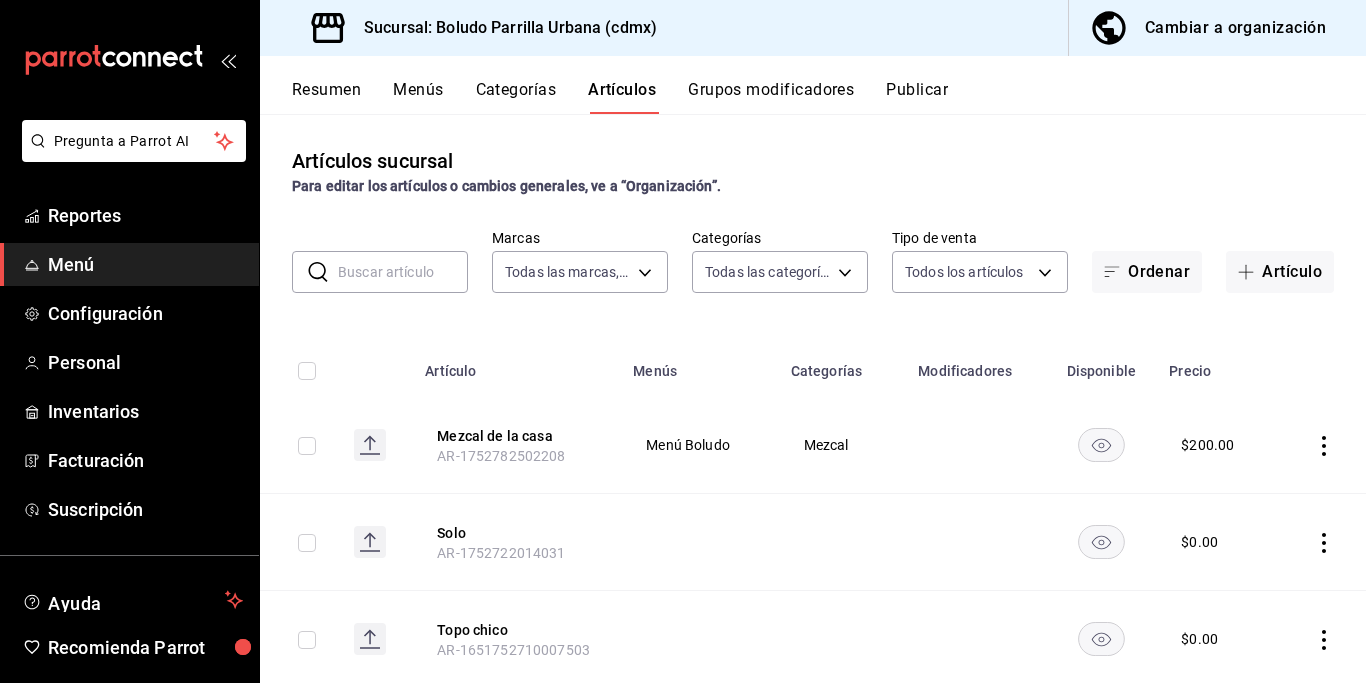 click on "Menús" at bounding box center (418, 97) 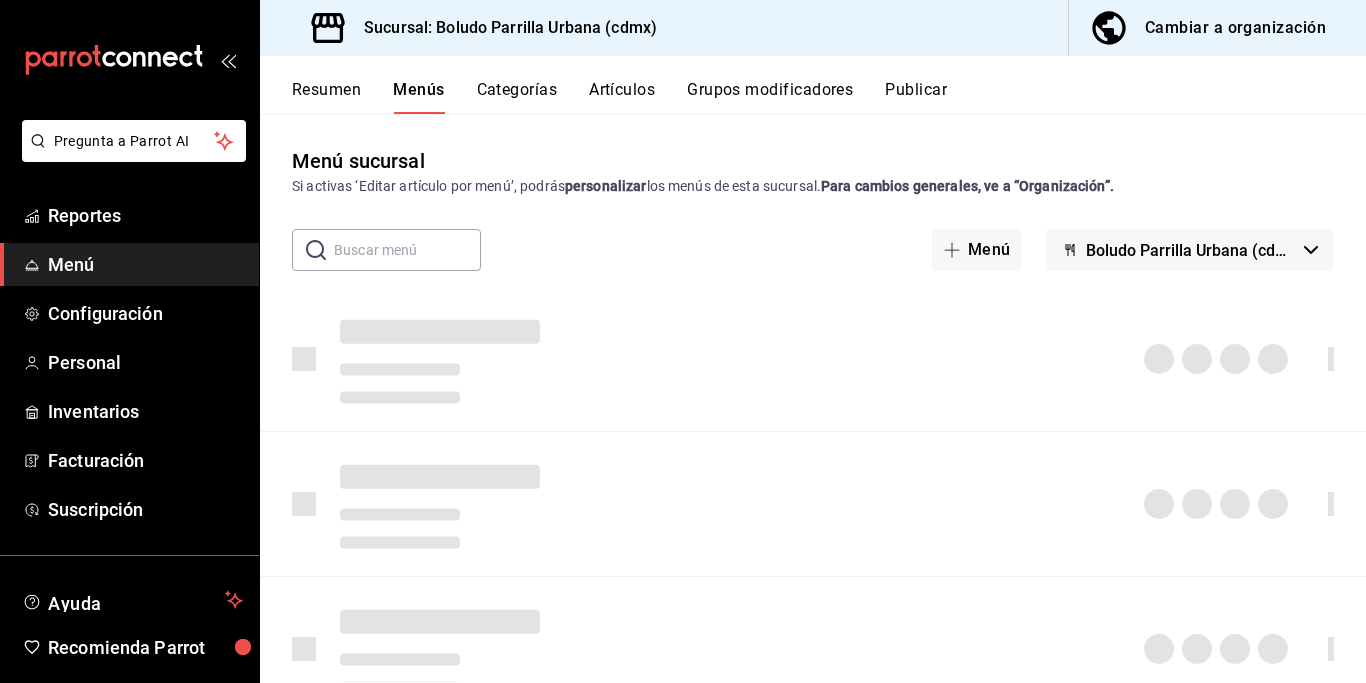 click on "Categorías" at bounding box center (517, 97) 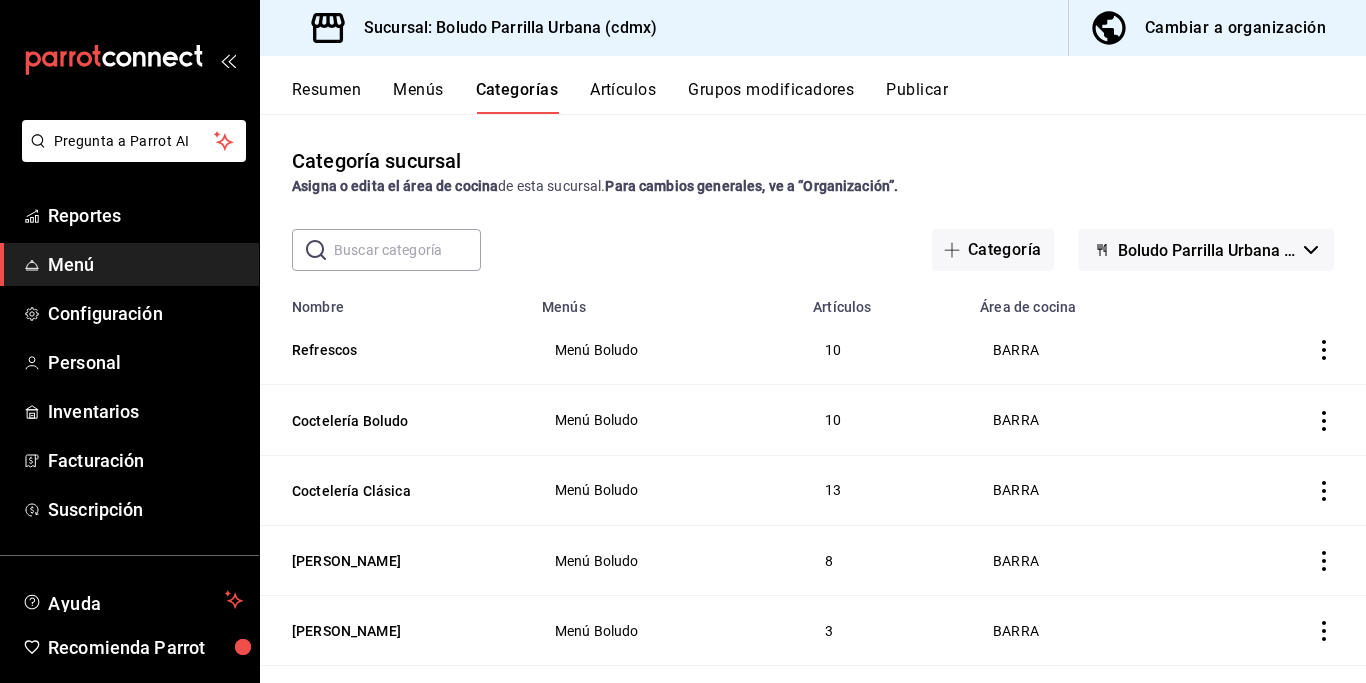 click at bounding box center [407, 250] 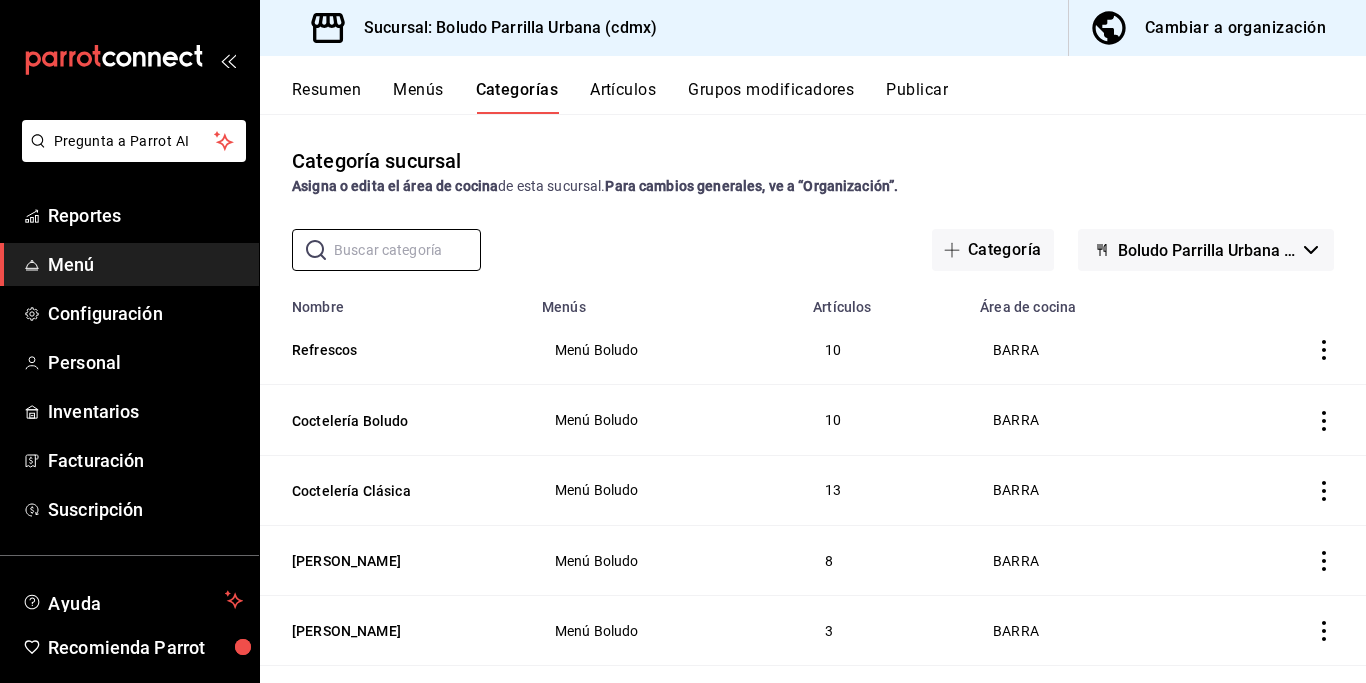 click on "​ ​ Categoría Boludo Parrilla Urbana (cdmx)" at bounding box center (813, 250) 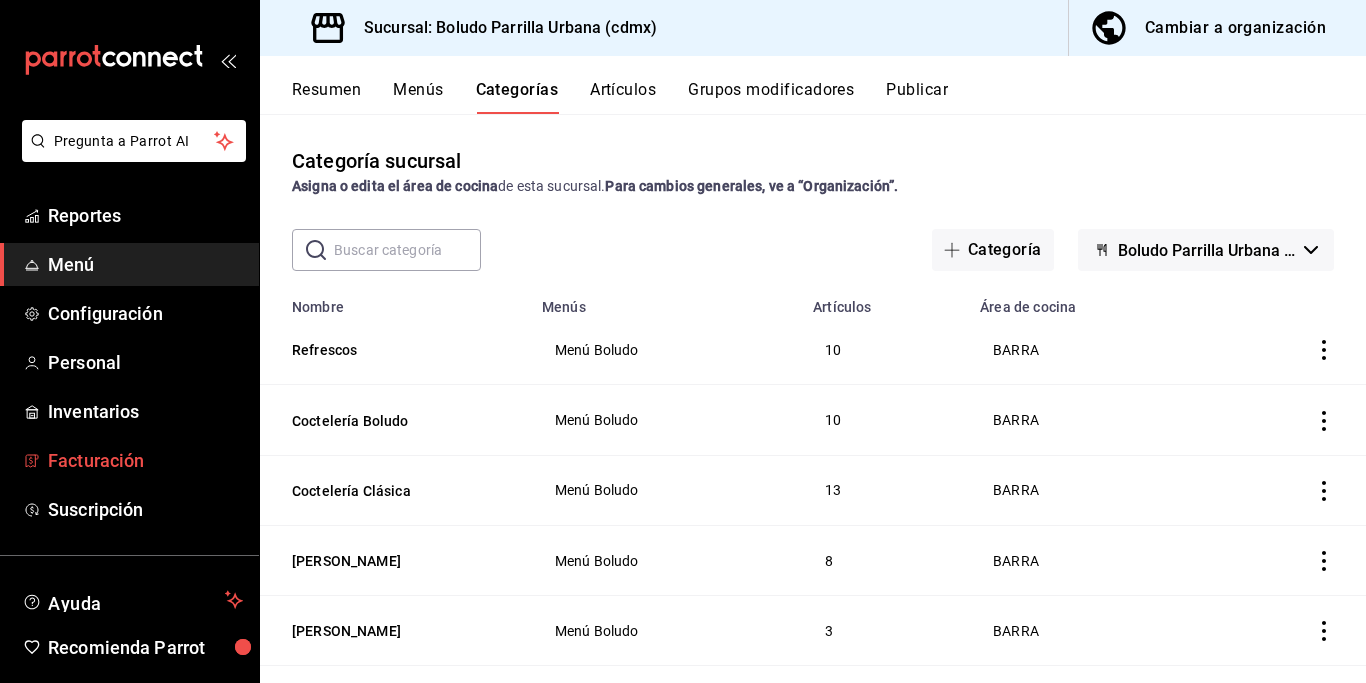 click on "Facturación" at bounding box center (145, 460) 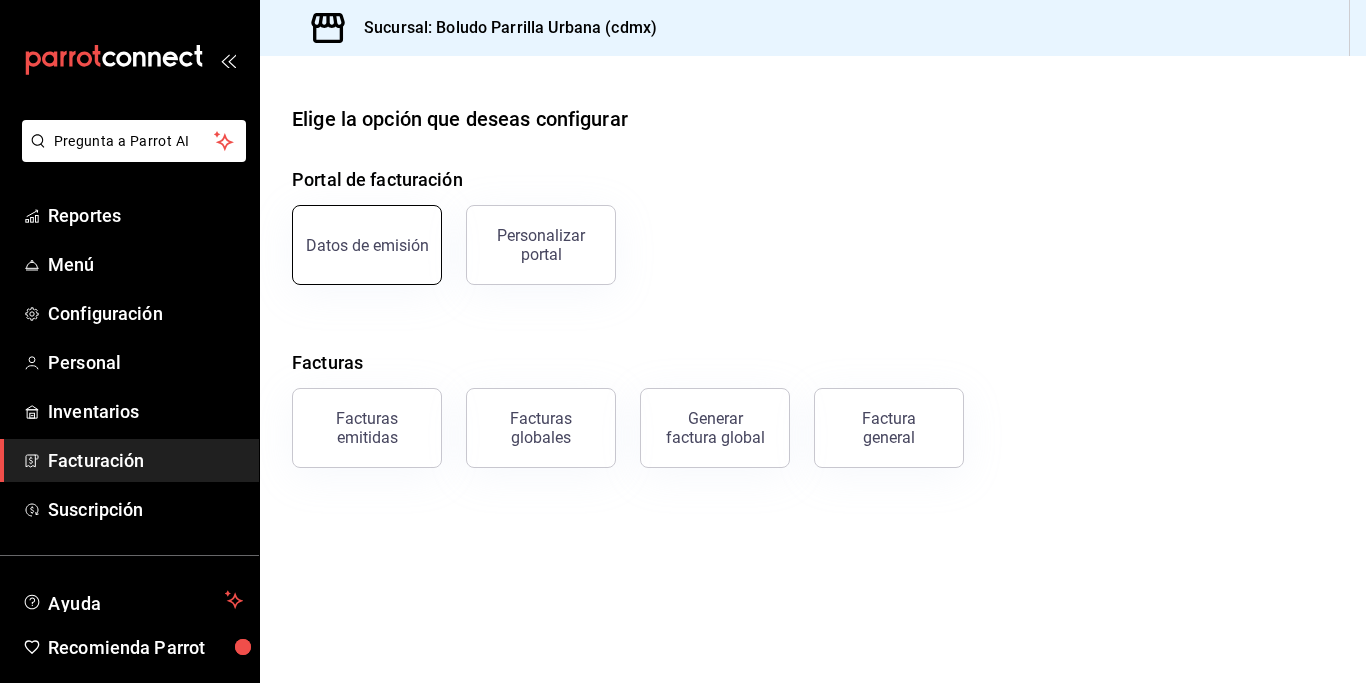 click on "Datos de emisión" at bounding box center [367, 245] 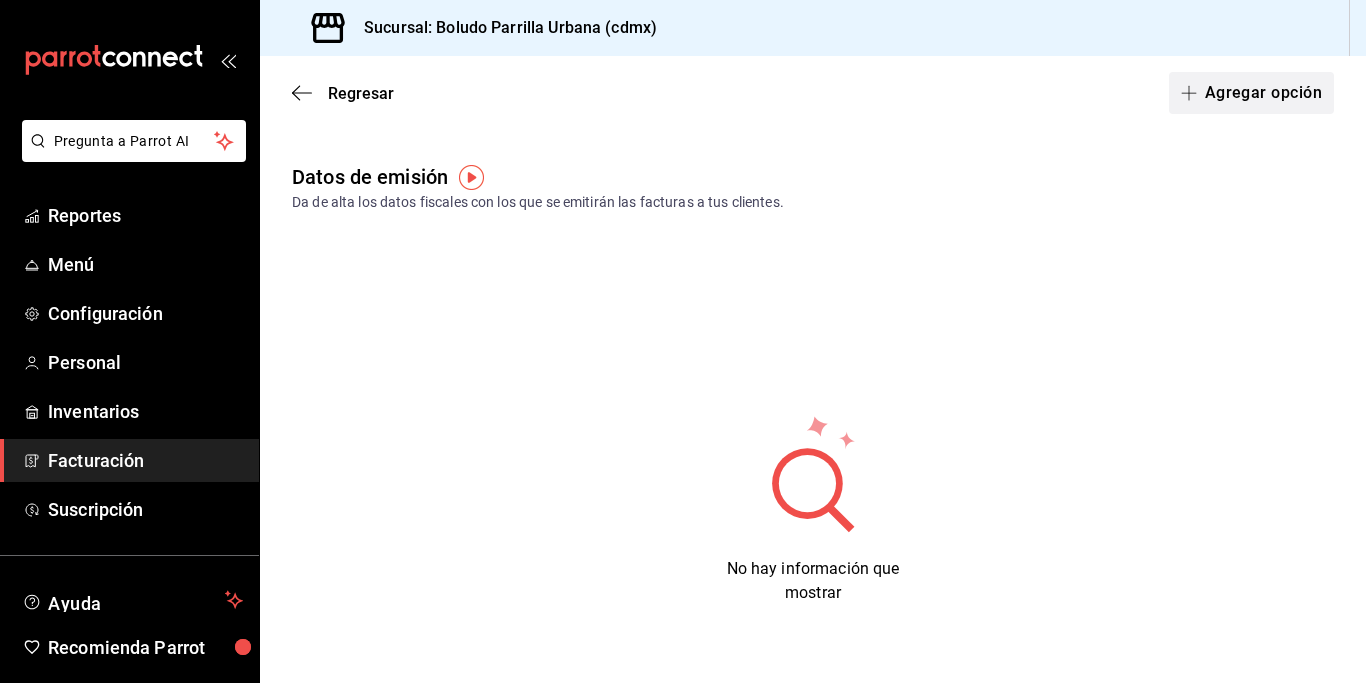 click on "Agregar opción" at bounding box center (1251, 93) 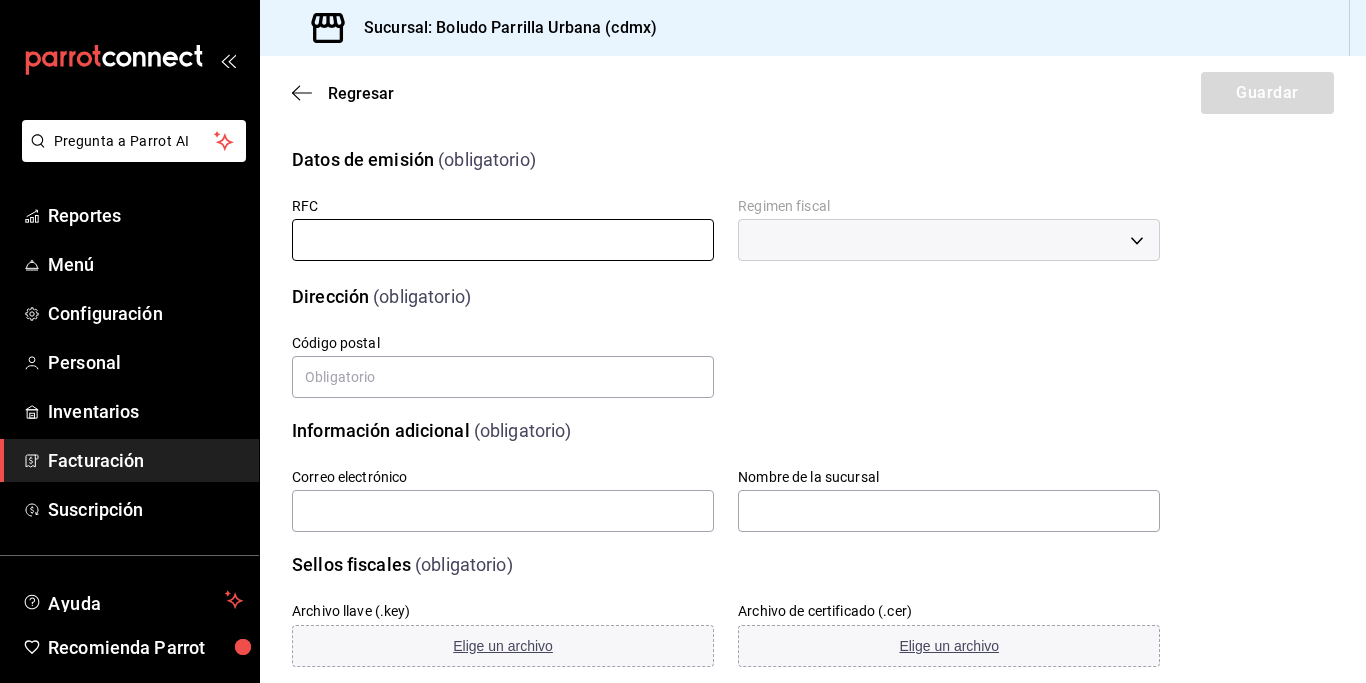 click at bounding box center [503, 240] 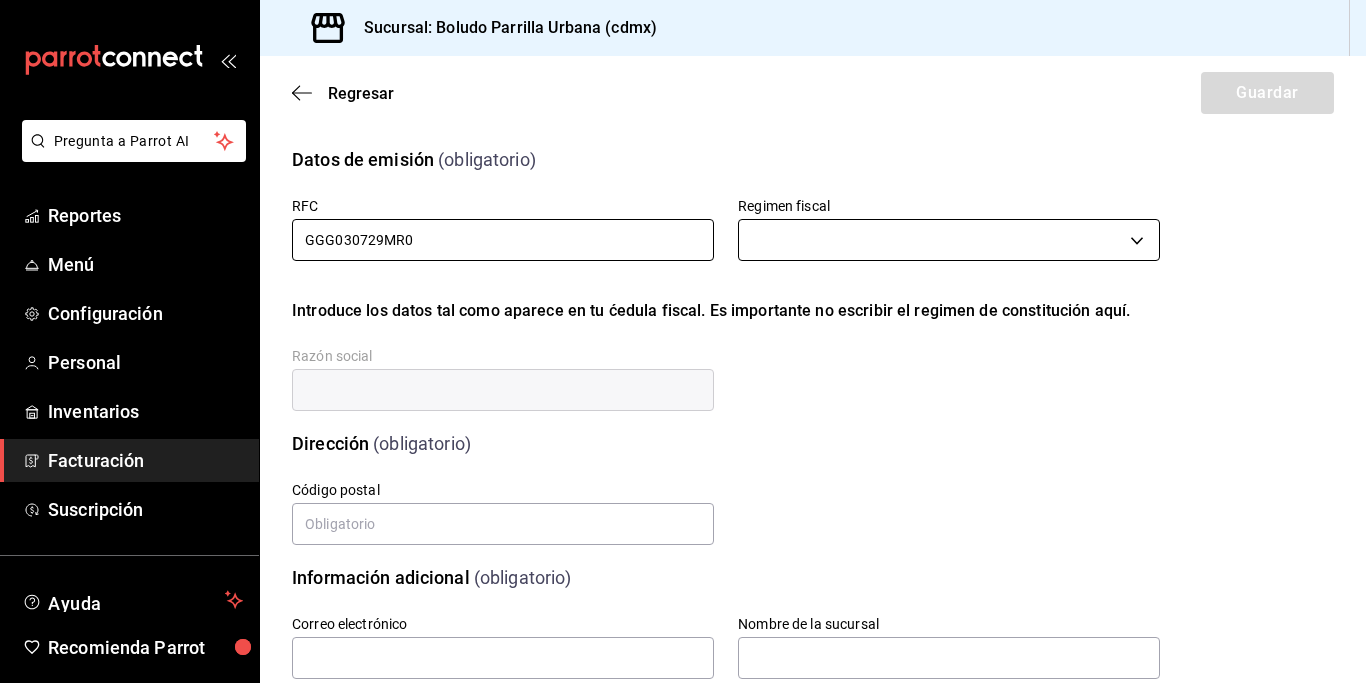 type on "GGG030729MR0" 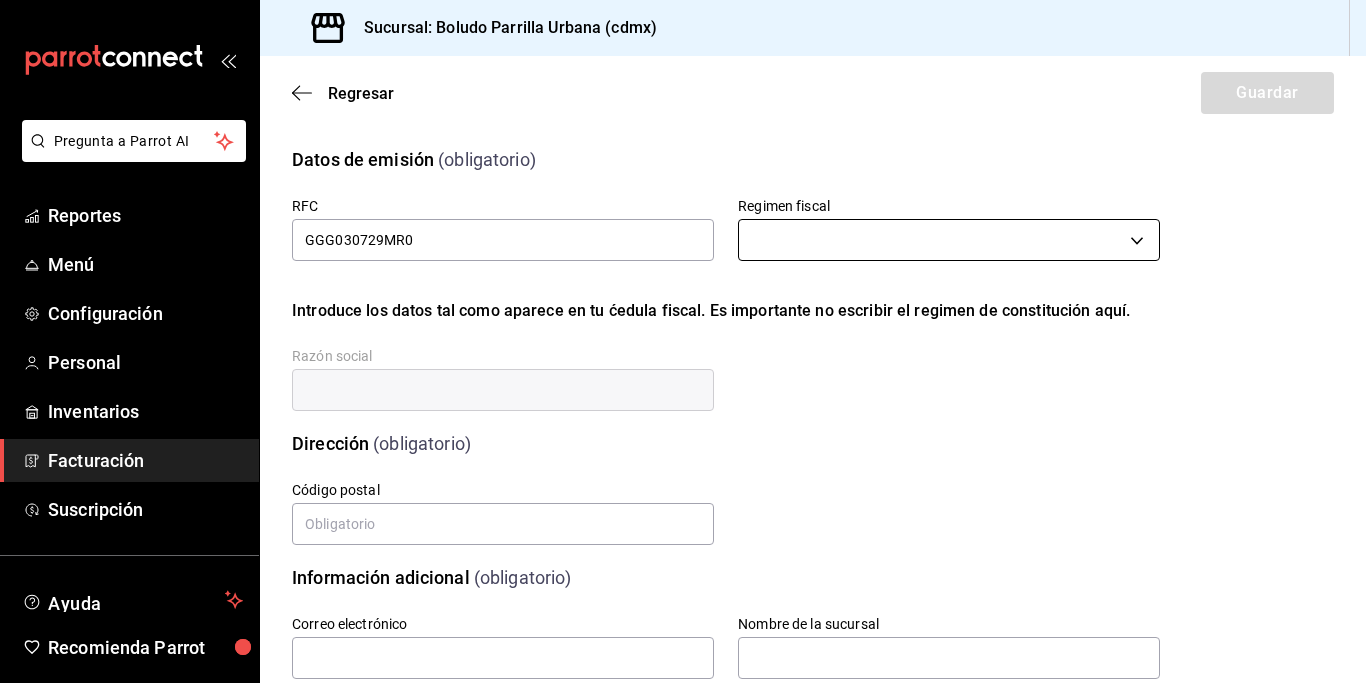 click on "Pregunta a Parrot AI Reportes   Menú   Configuración   Personal   Inventarios   Facturación   Suscripción   Ayuda Recomienda Parrot   [PERSON_NAME]   Sugerir nueva función   Sucursal: Boludo Parrilla Urbana (cdmx) Regresar Guardar Datos de emisión (obligatorio) RFC GGG030729MR0 Regimen fiscal ​ Introduce los datos tal como aparece en tu ćedula fiscal. Es importante no escribir el regimen de constitución aquí. Razón social Dirección (obligatorio) Calle # exterior # interior Código postal Estado Elige una opción 0 Municipio Elige una opción 0 Colonia Elige una opción 0 Información adicional (obligatorio) Correo electrónico Nombre de la sucursal Sellos fiscales (obligatorio) Archivo llave (.key) Elige un archivo Archivo de certificado (.cer) Elige un archivo Contraseña (Sellos) Asignar marcas Marcas GANA 1 MES GRATIS EN TU SUSCRIPCIÓN AQUÍ Ver video tutorial Ir a video Pregunta a Parrot AI Reportes   Menú   Configuración   Personal   Inventarios   Facturación   Suscripción   [GEOGRAPHIC_DATA]" at bounding box center (683, 341) 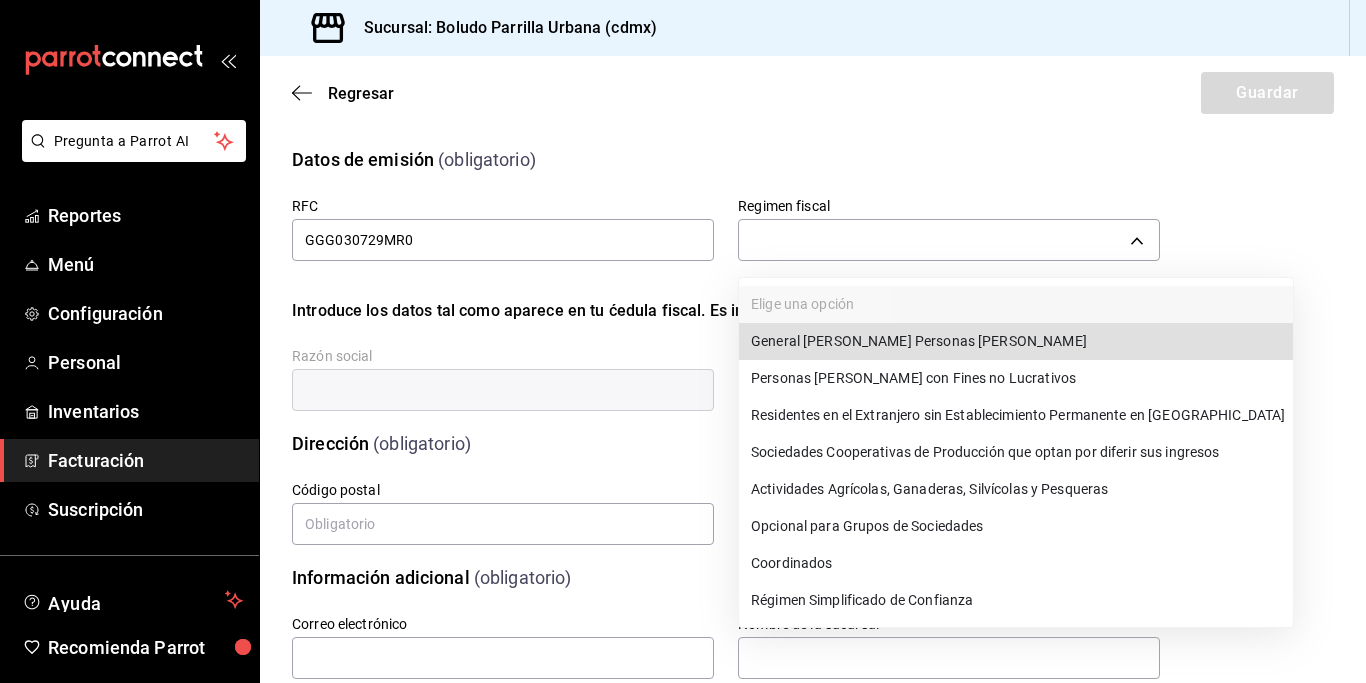 click on "General [PERSON_NAME] Personas [PERSON_NAME]" at bounding box center (1016, 341) 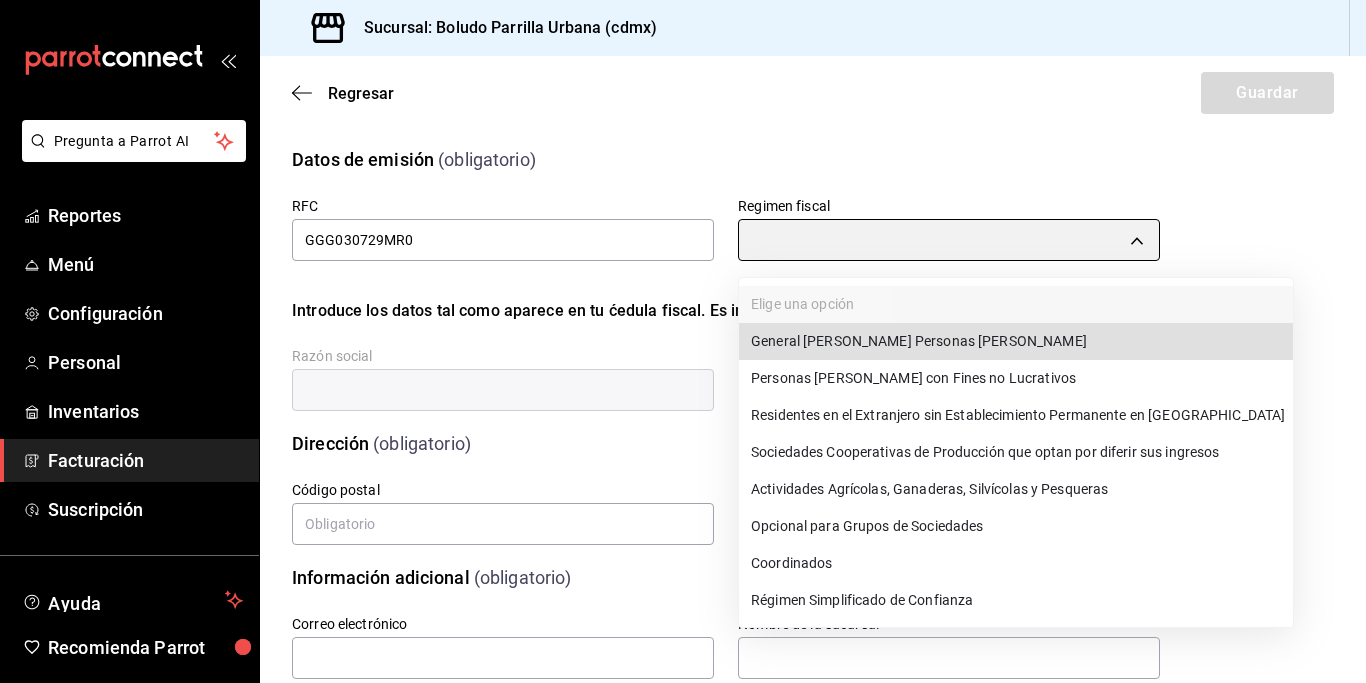 type on "601" 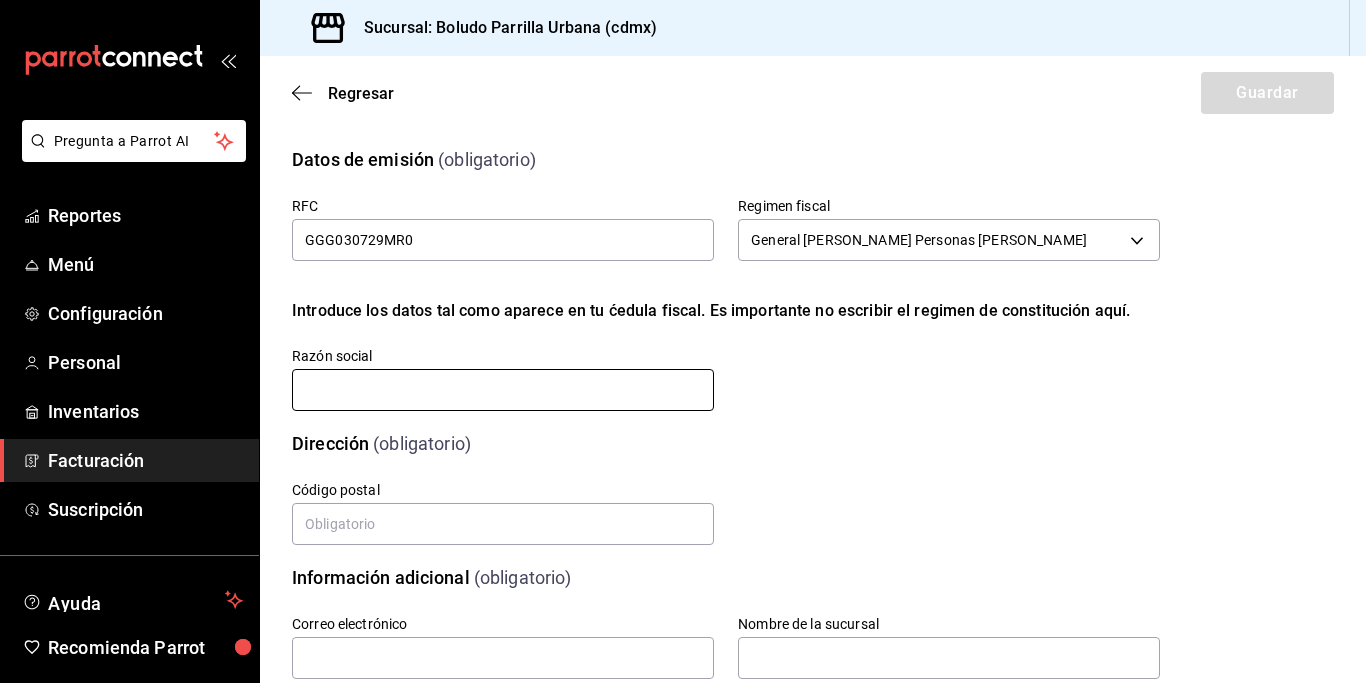 click at bounding box center (503, 390) 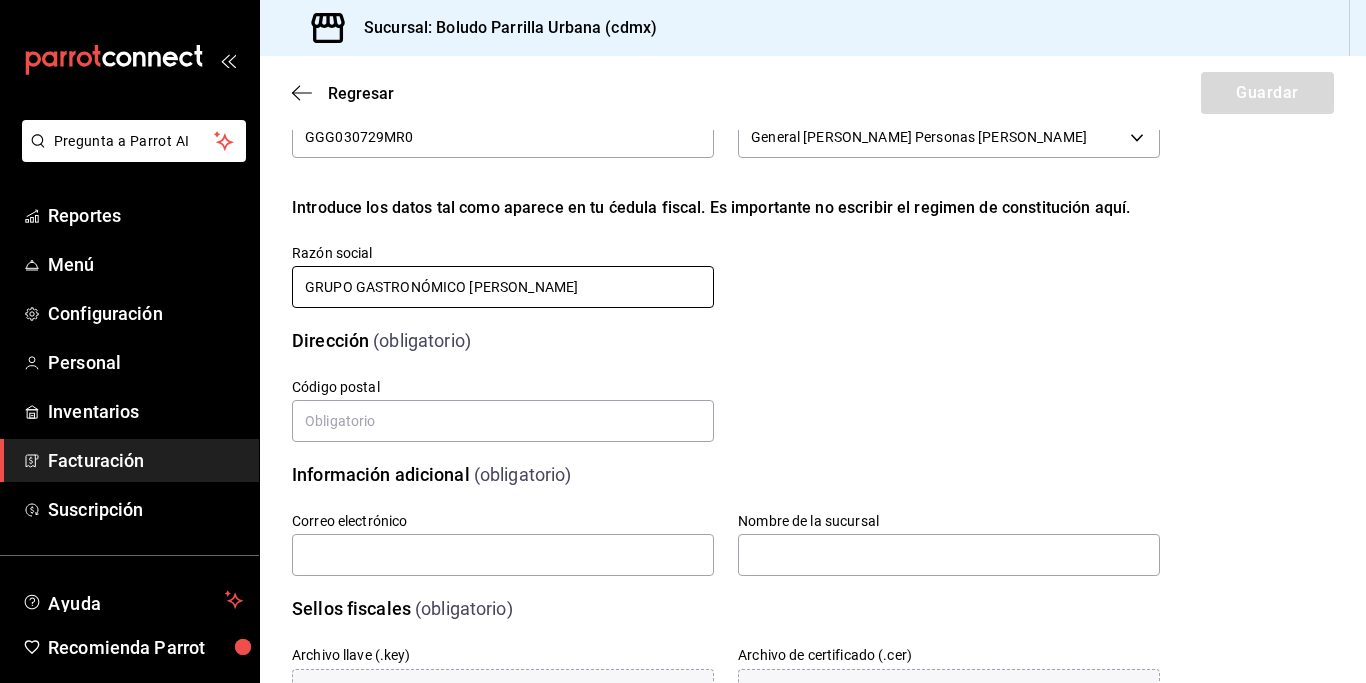 scroll, scrollTop: 135, scrollLeft: 0, axis: vertical 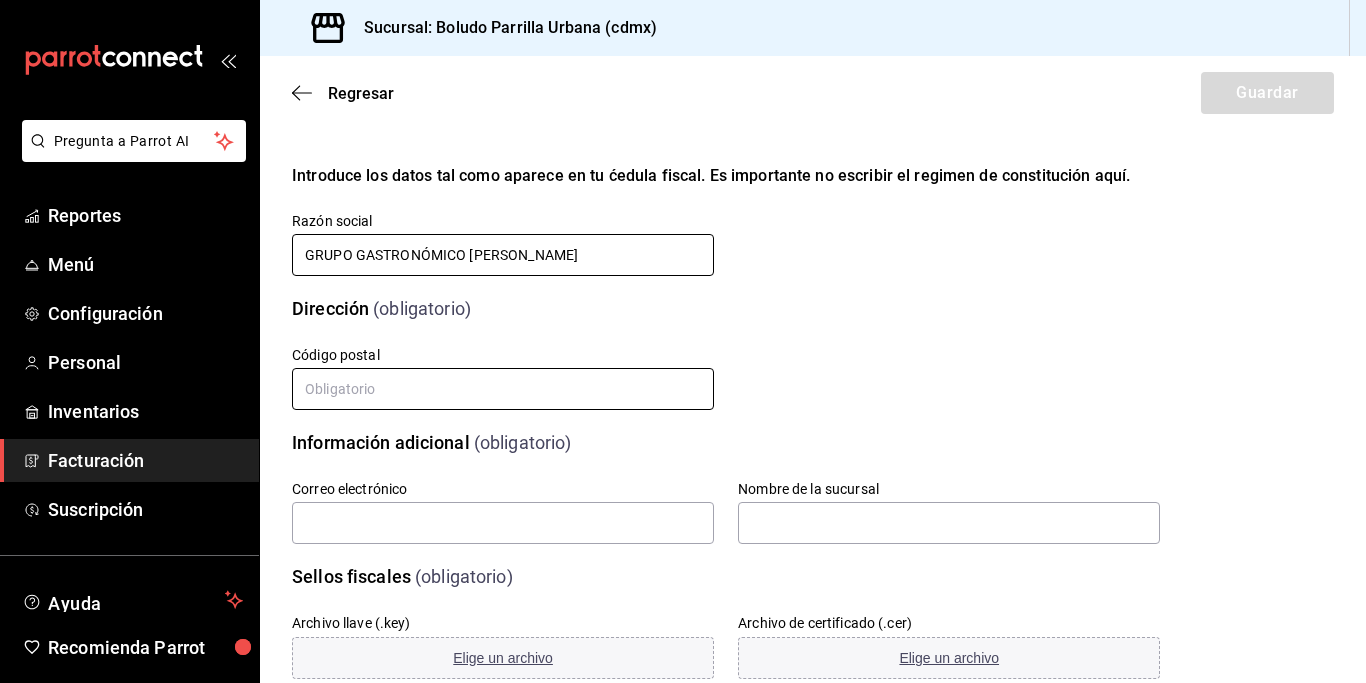 type on "GRUPO GASTRONÓMICO [PERSON_NAME]" 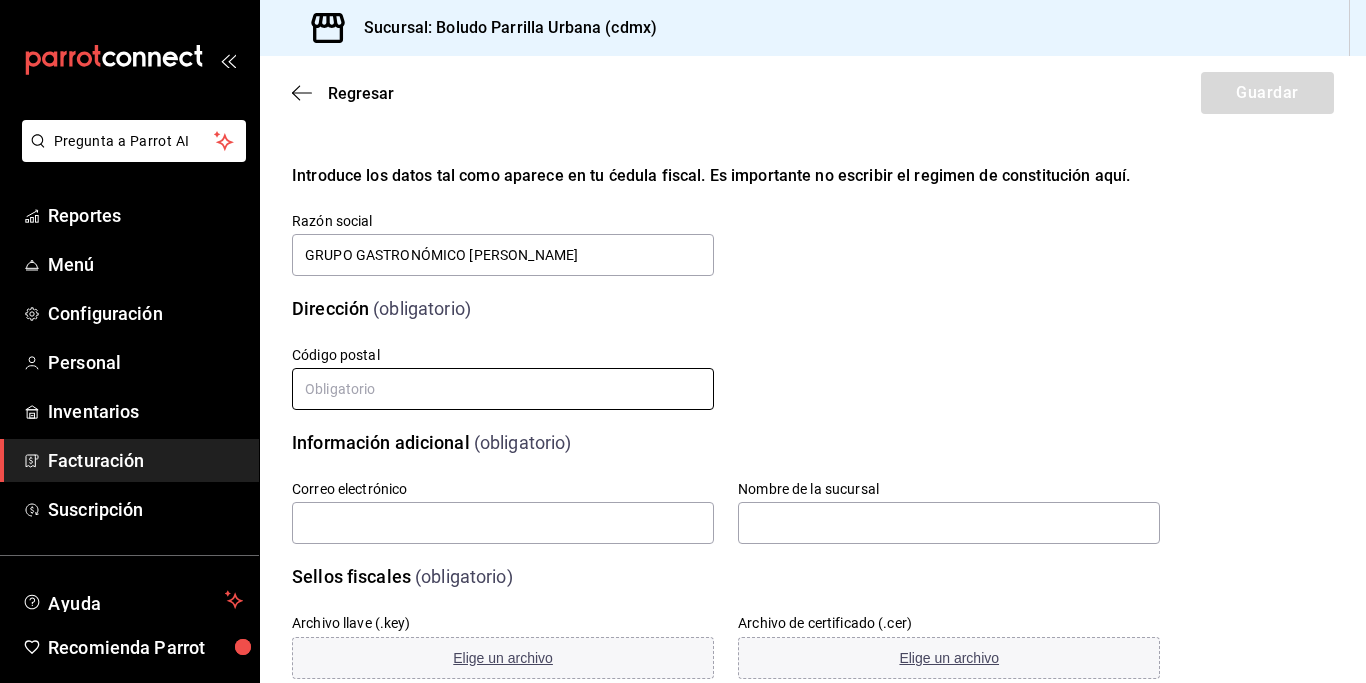 click at bounding box center [503, 389] 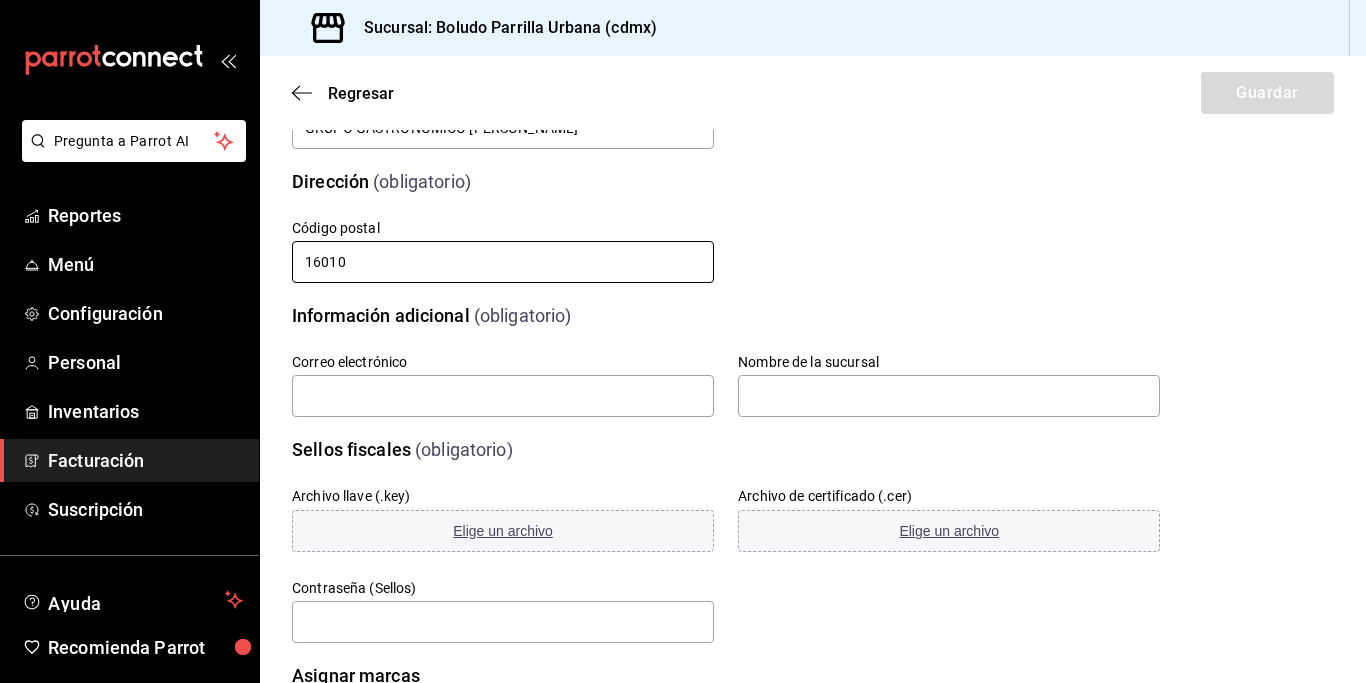 scroll, scrollTop: 265, scrollLeft: 0, axis: vertical 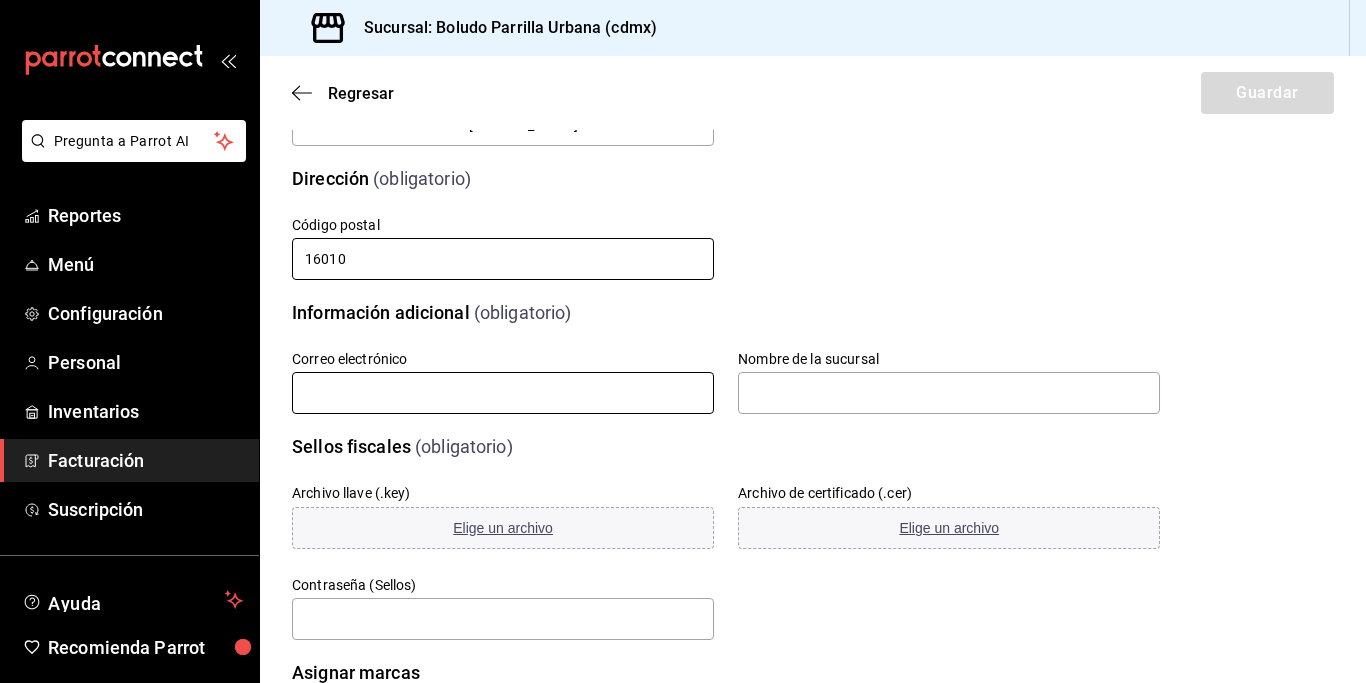 type on "16010" 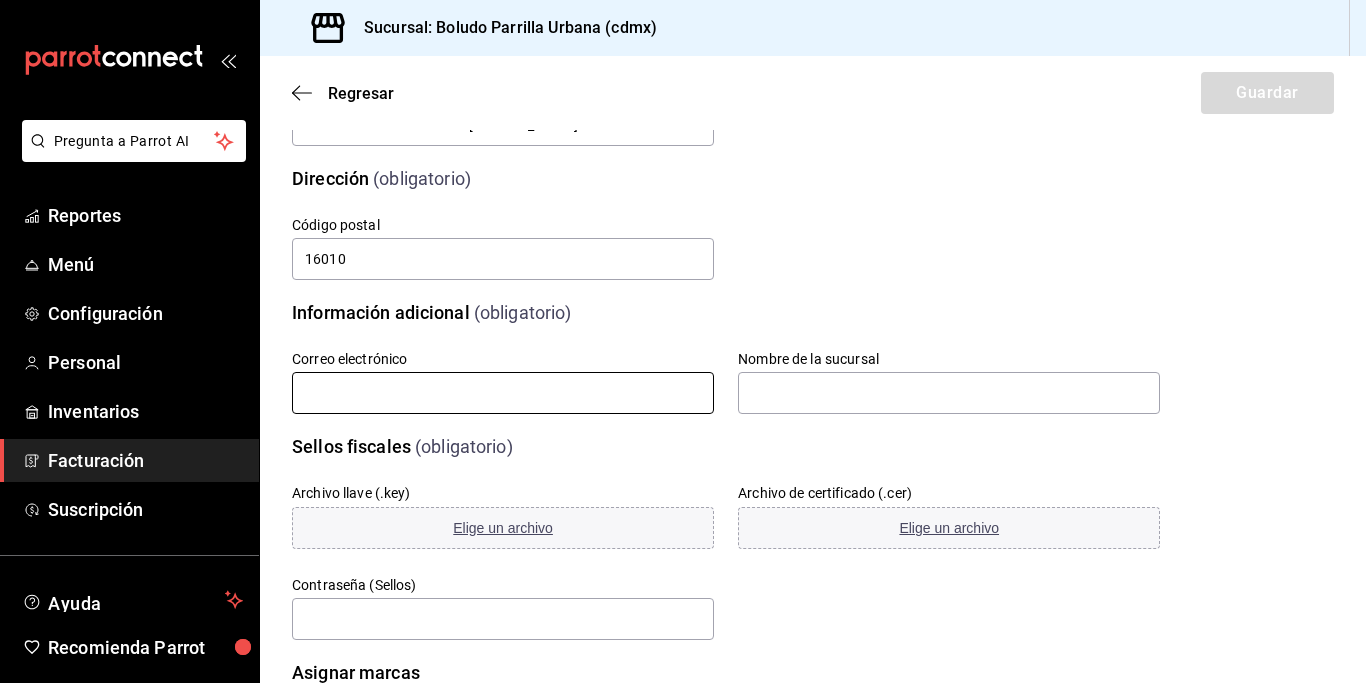 click at bounding box center (503, 393) 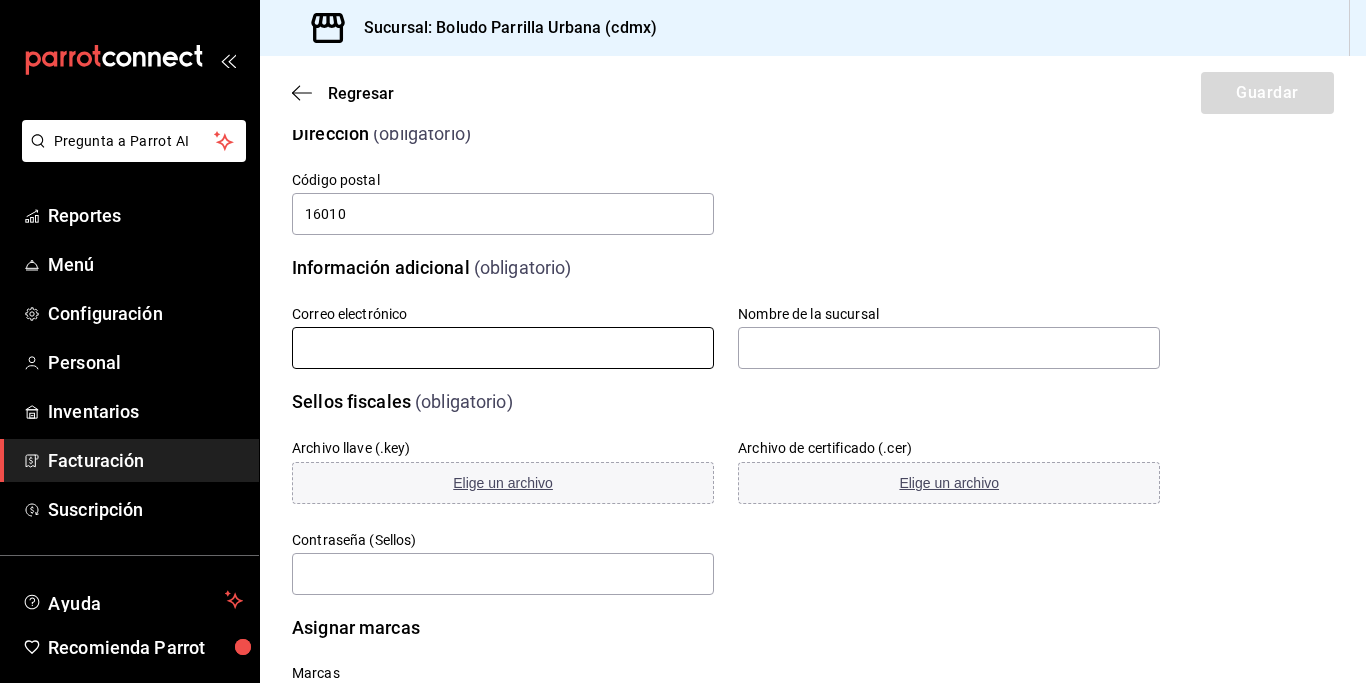 scroll, scrollTop: 311, scrollLeft: 0, axis: vertical 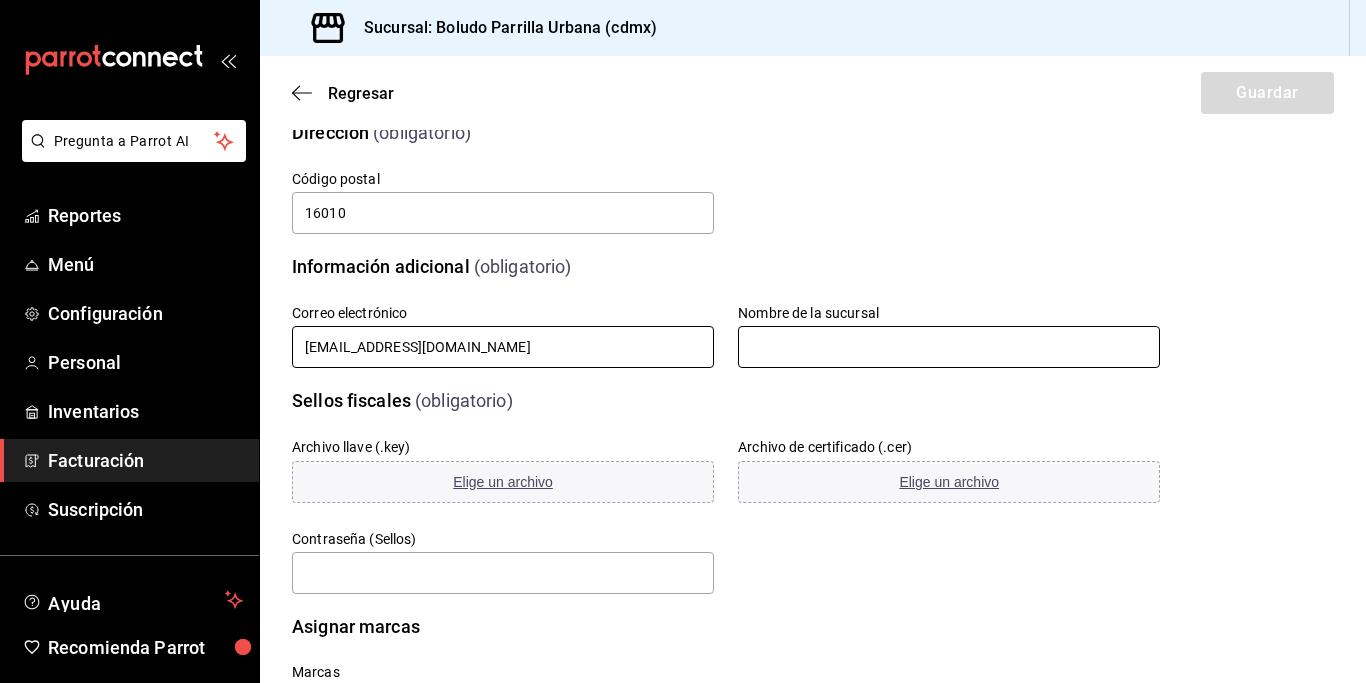 type on "[EMAIL_ADDRESS][DOMAIN_NAME]" 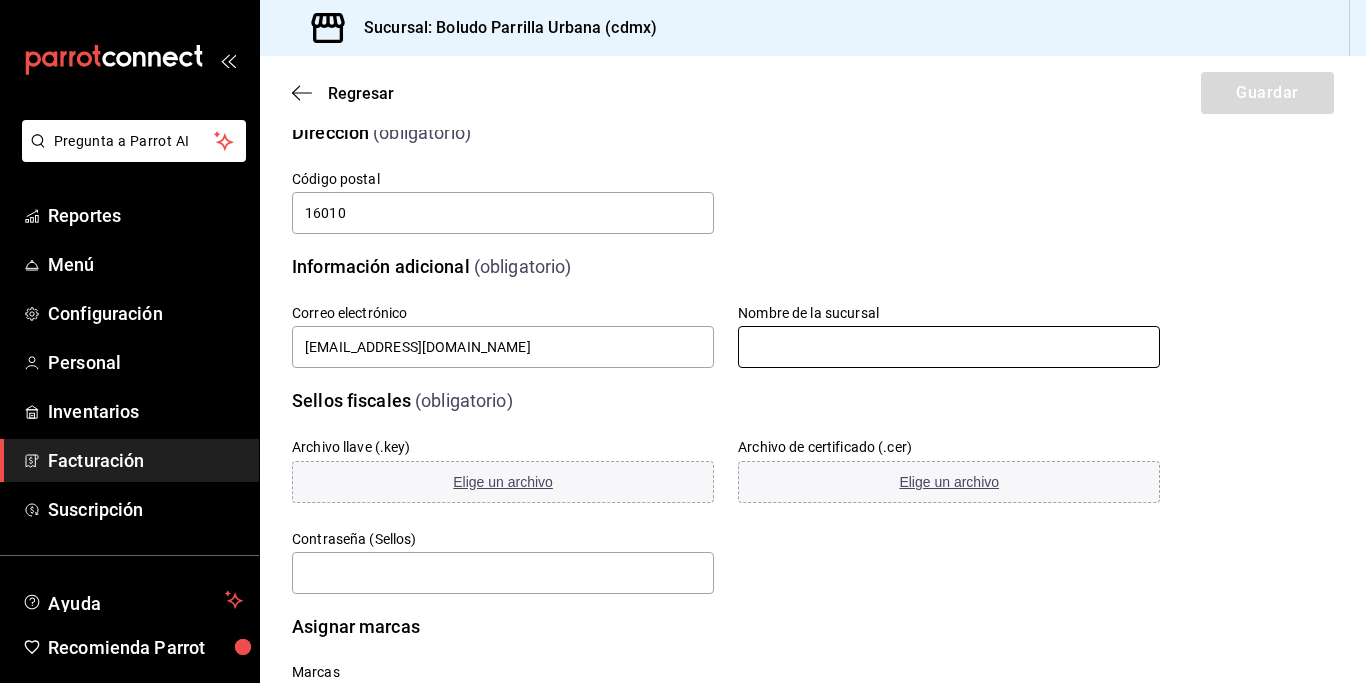 click at bounding box center (949, 347) 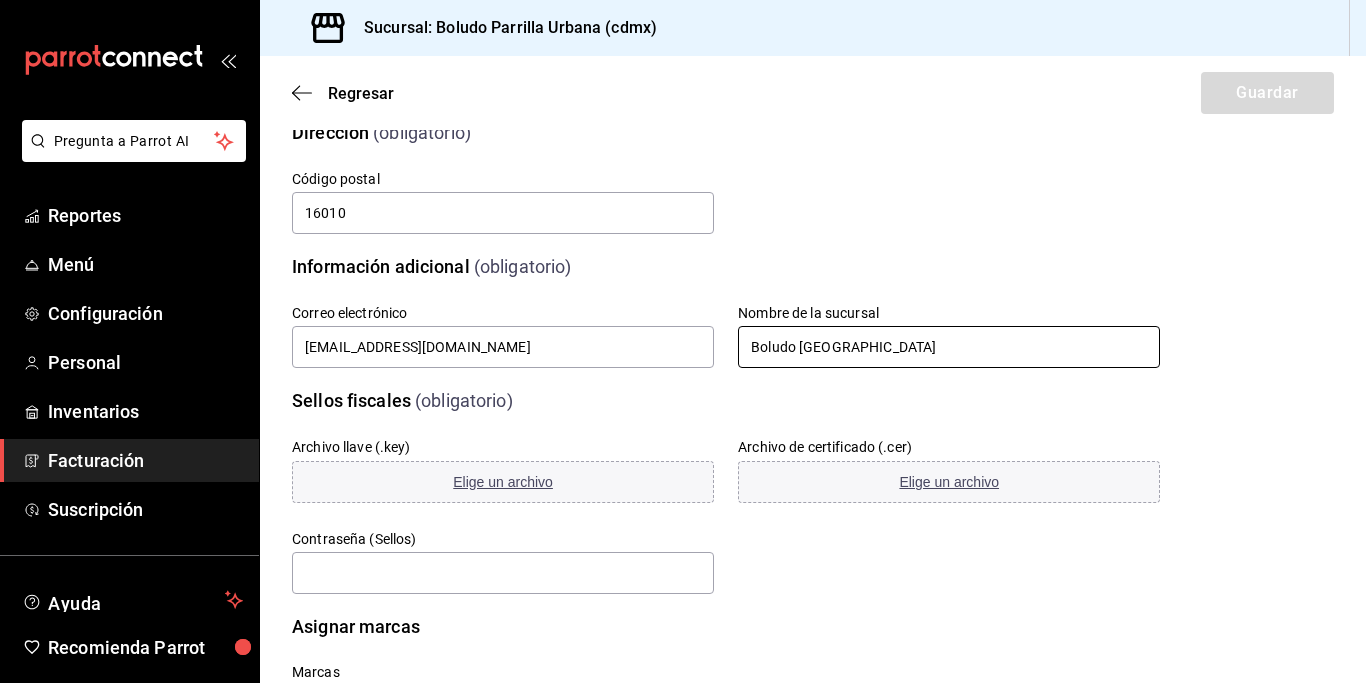 scroll, scrollTop: 403, scrollLeft: 0, axis: vertical 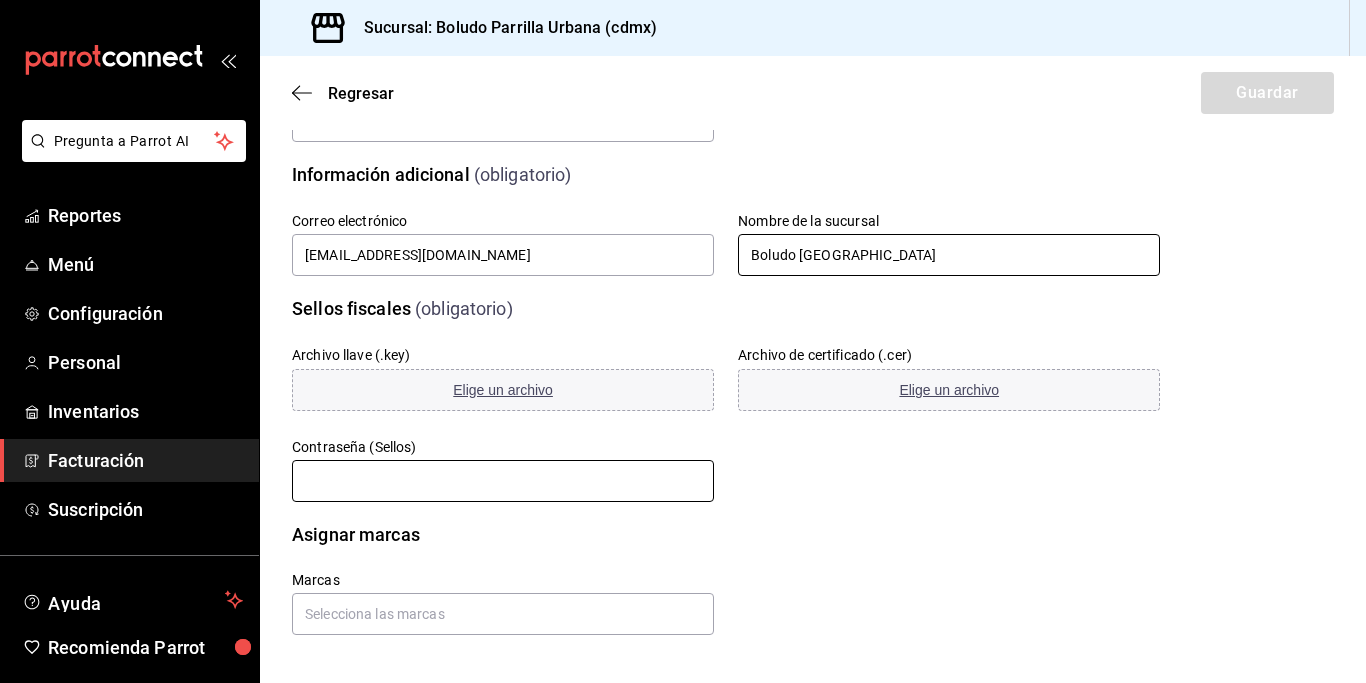 type on "Boludo [GEOGRAPHIC_DATA]" 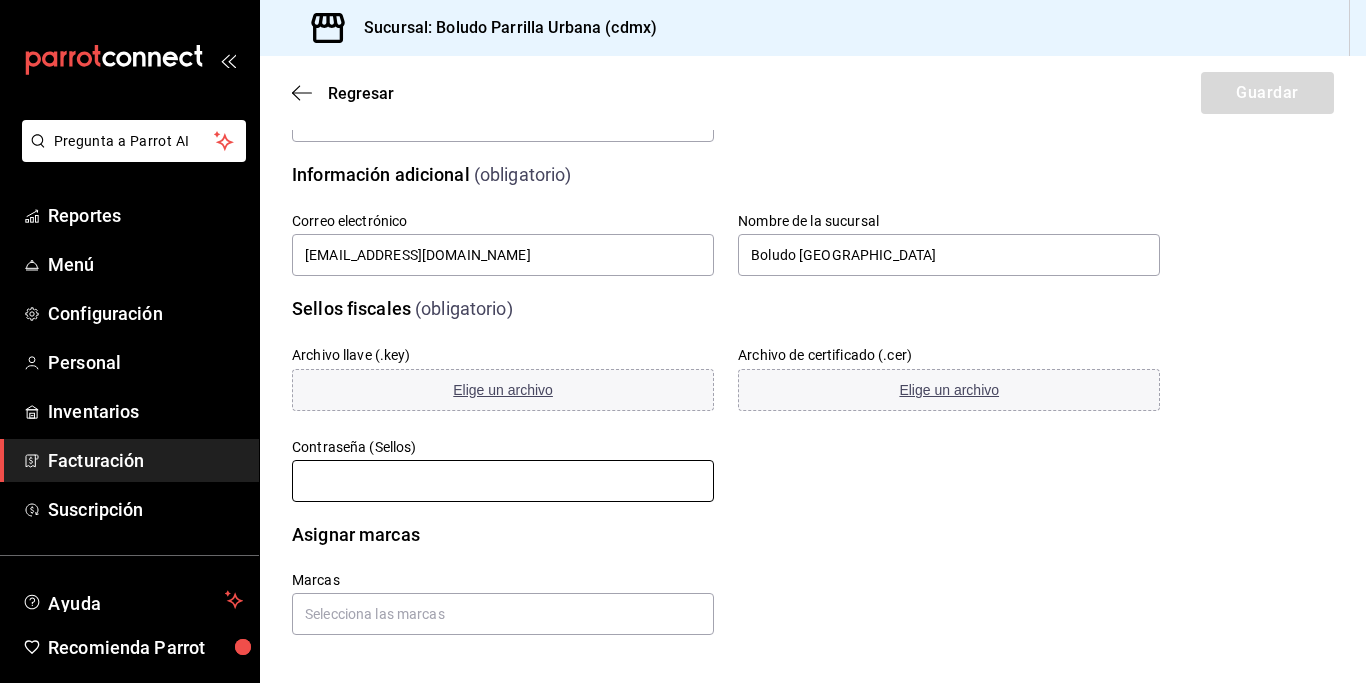 click at bounding box center (503, 481) 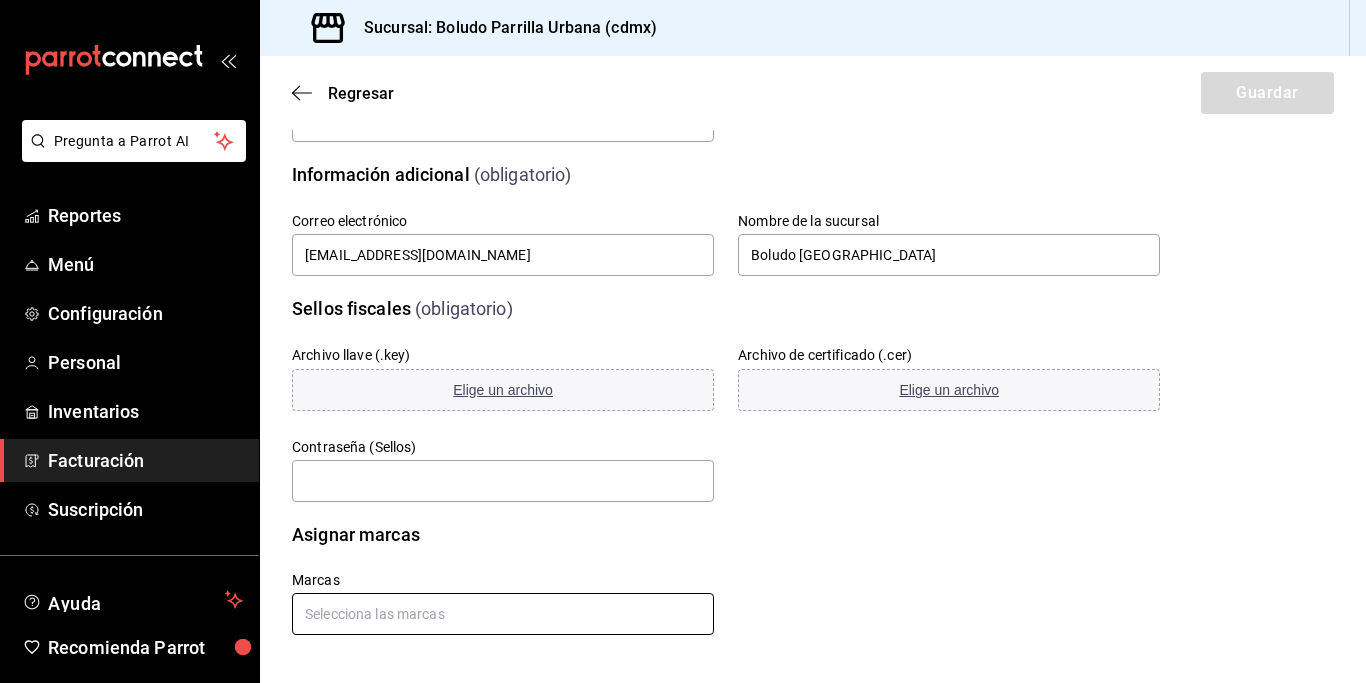 click at bounding box center (503, 614) 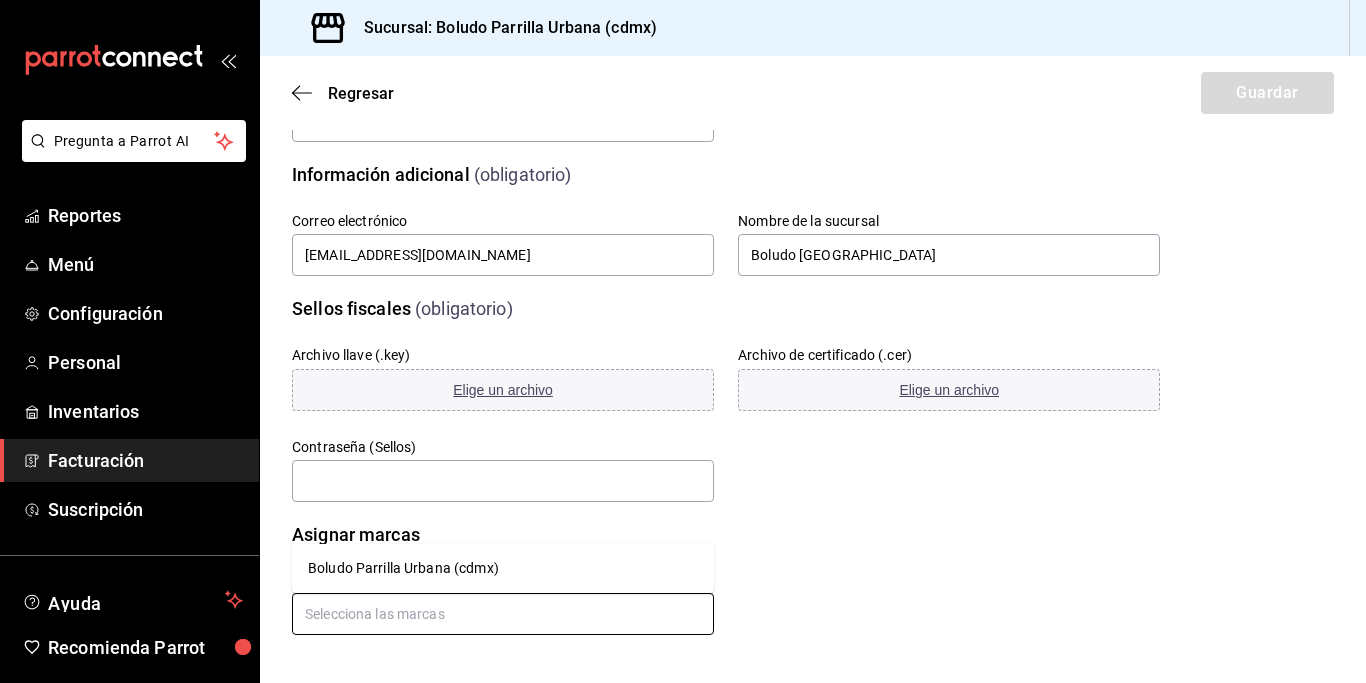 click on "Boludo Parrilla Urbana (cdmx)" at bounding box center [503, 568] 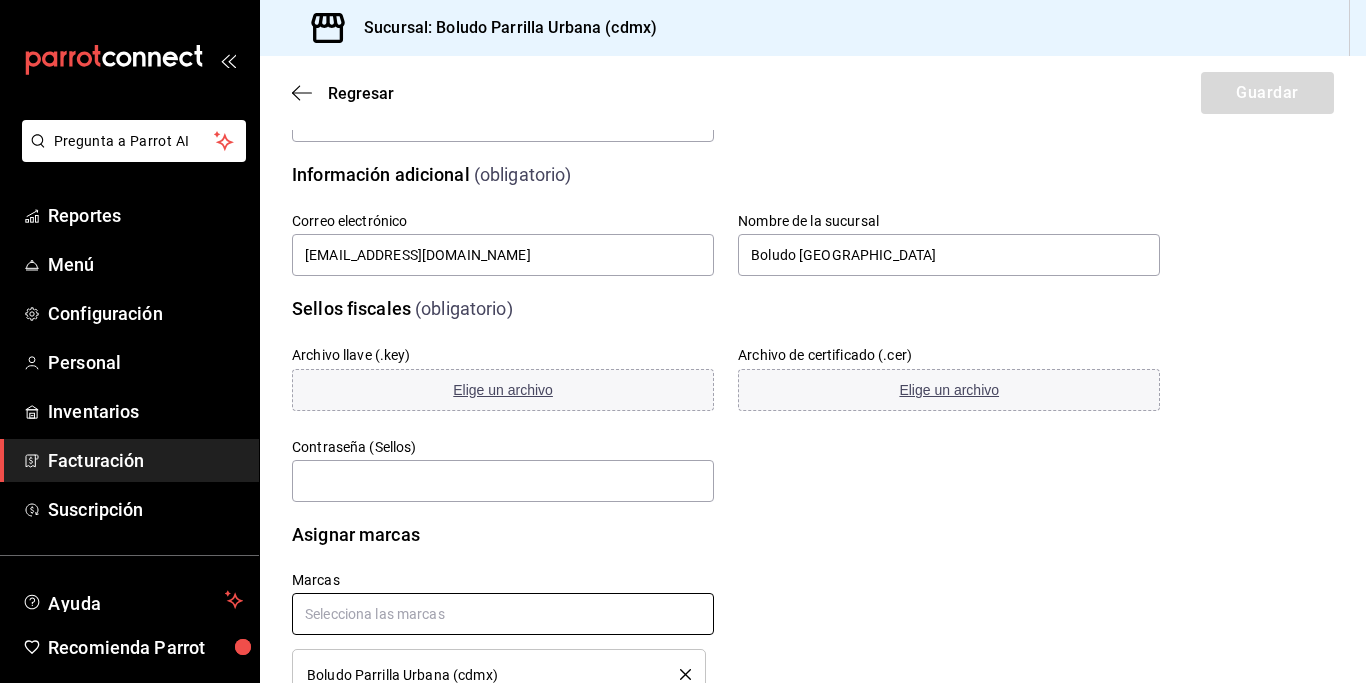 scroll, scrollTop: 469, scrollLeft: 0, axis: vertical 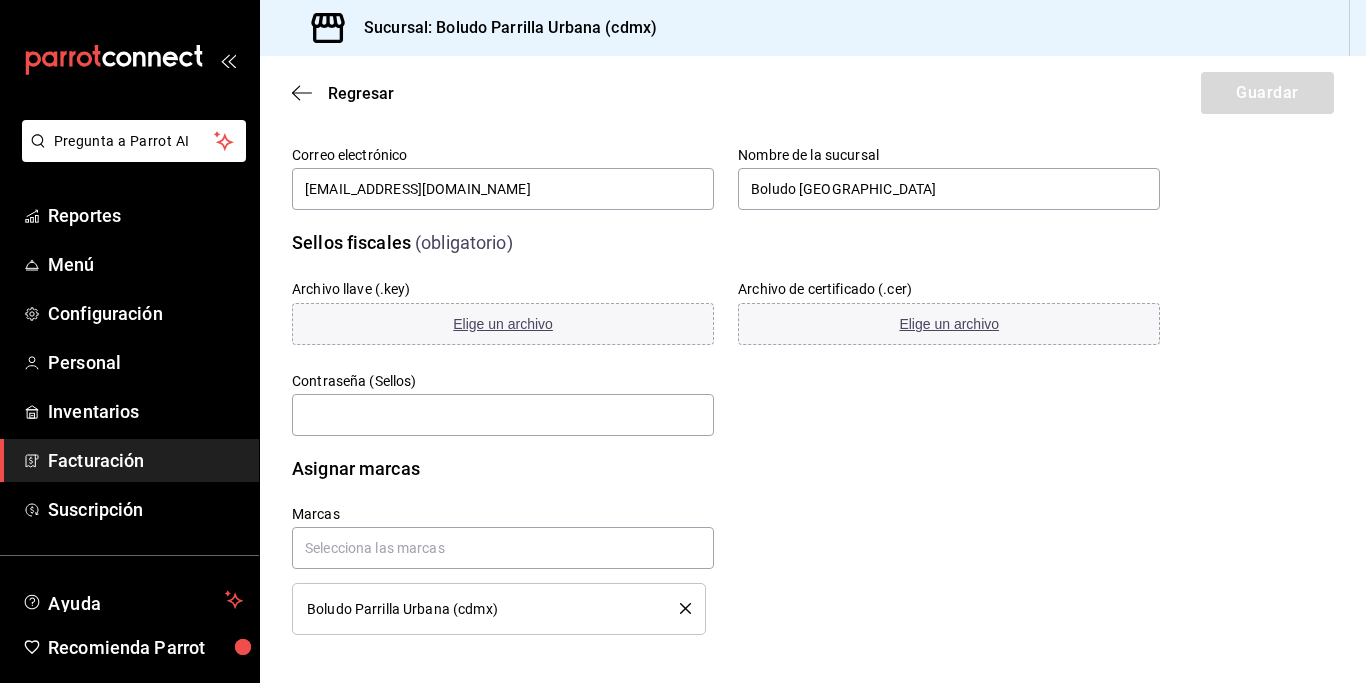 click on "Boludo Parrilla Urbana (cdmx)" at bounding box center (402, 609) 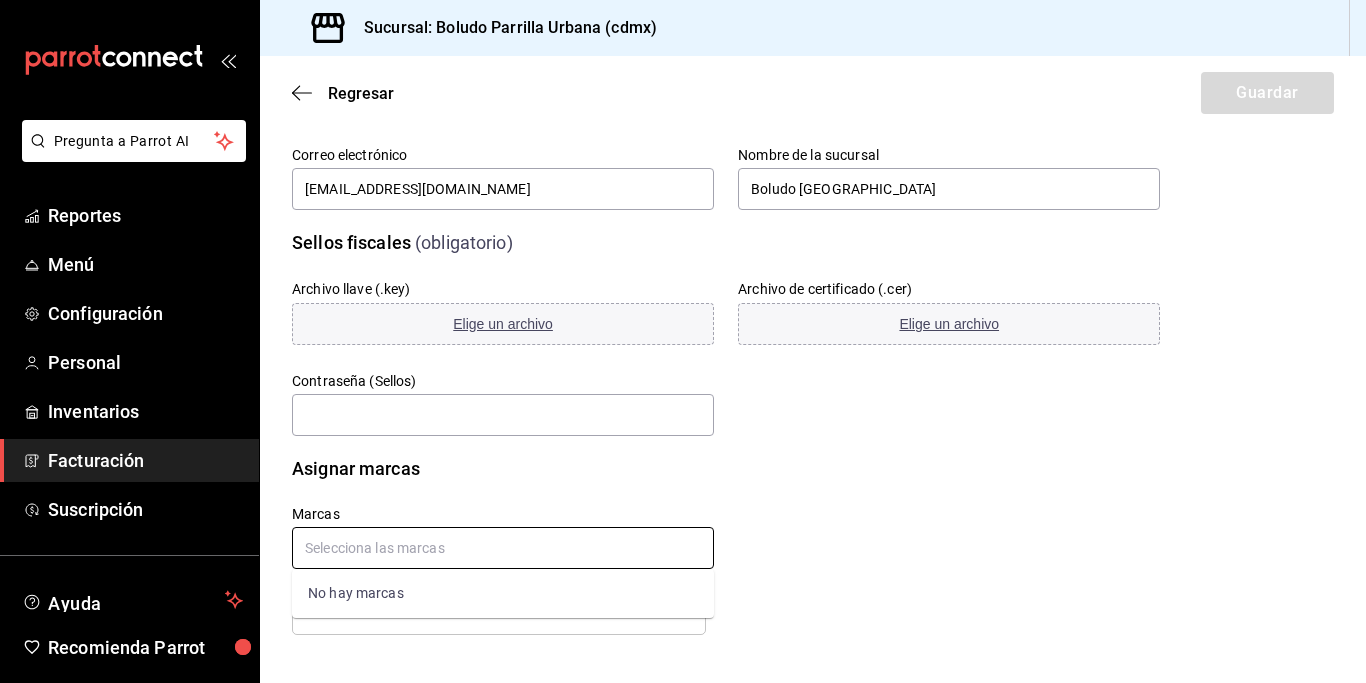click at bounding box center (503, 548) 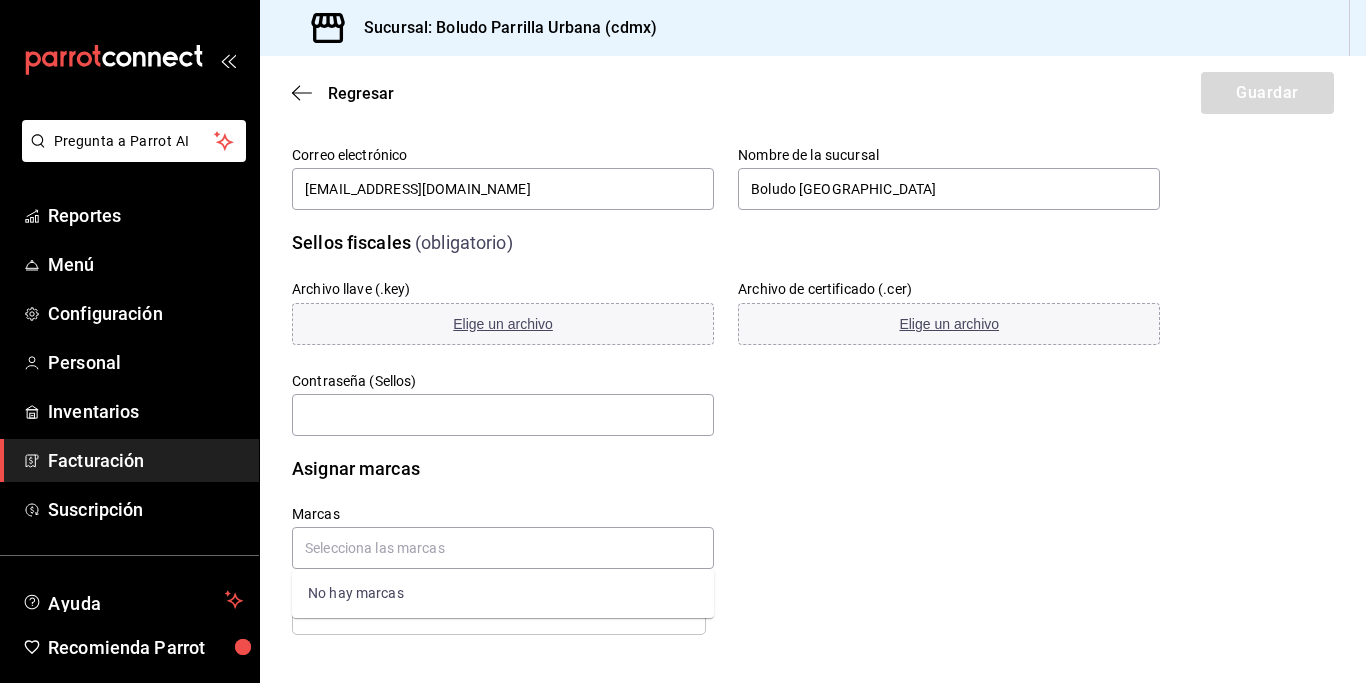 click on "Marcas Boludo Parrilla Urbana (cdmx)" at bounding box center (702, 546) 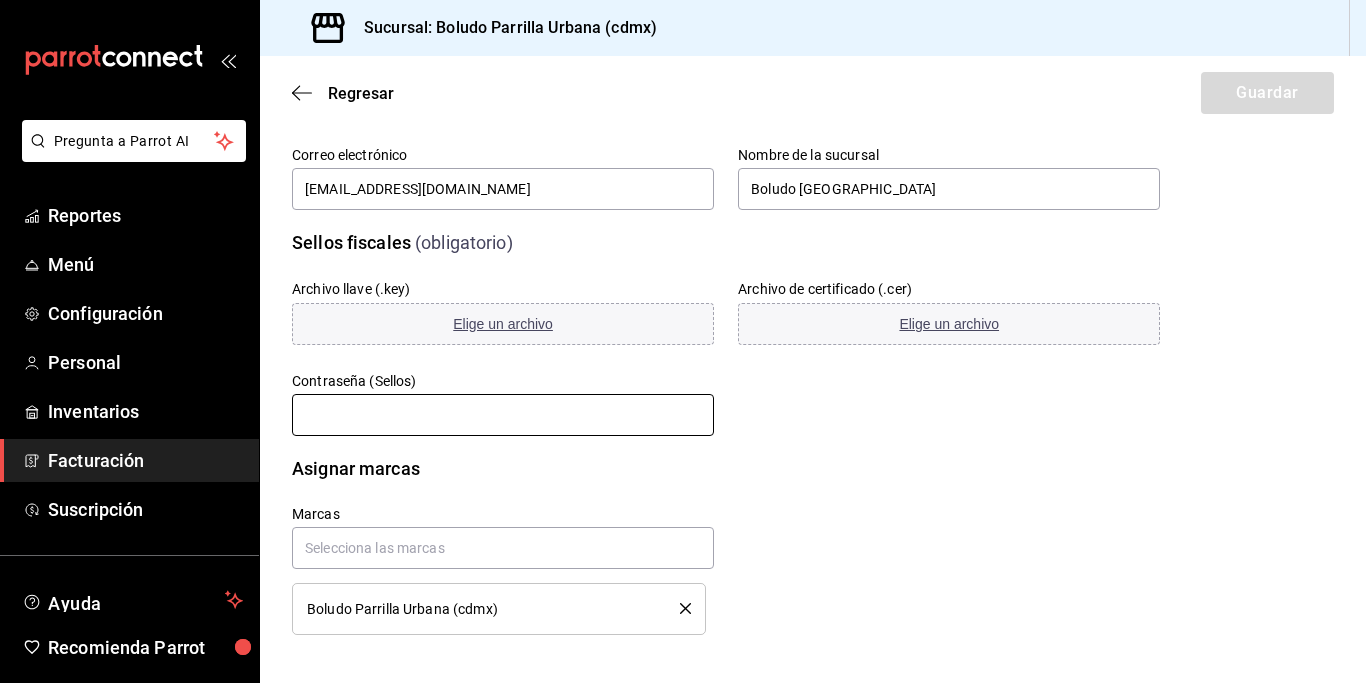 click at bounding box center (503, 415) 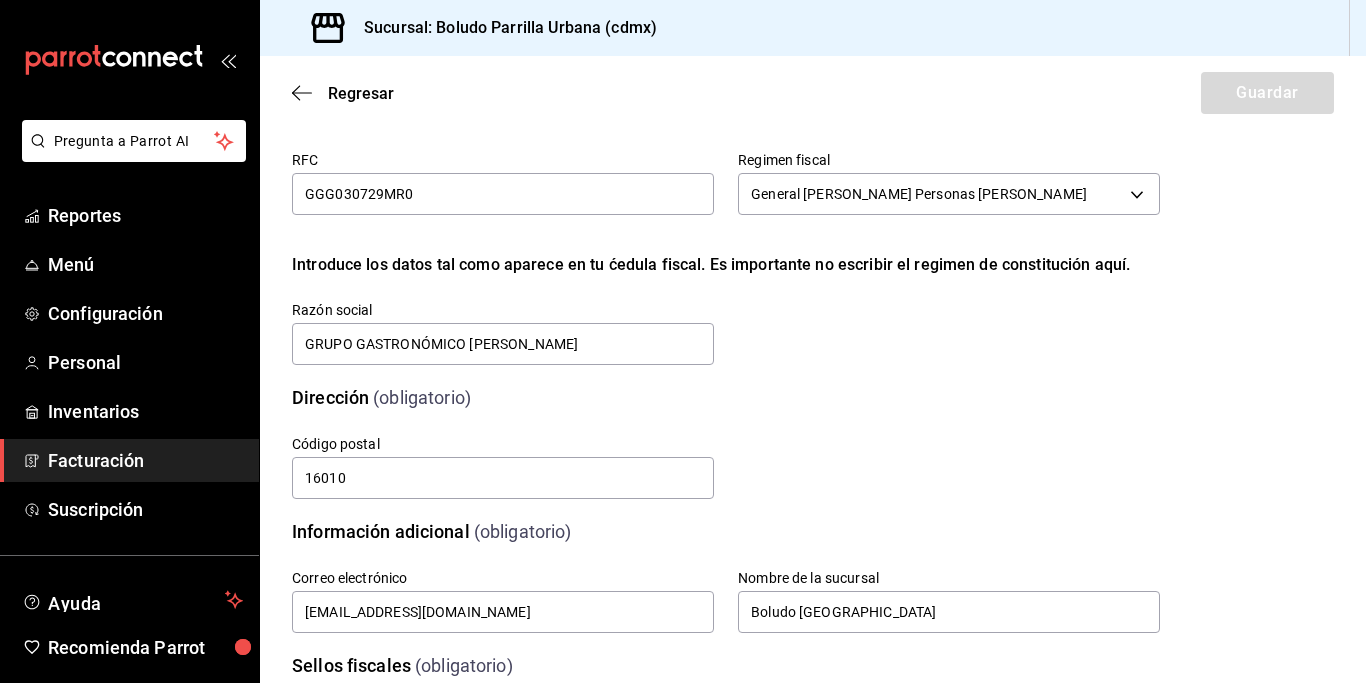 scroll, scrollTop: 0, scrollLeft: 0, axis: both 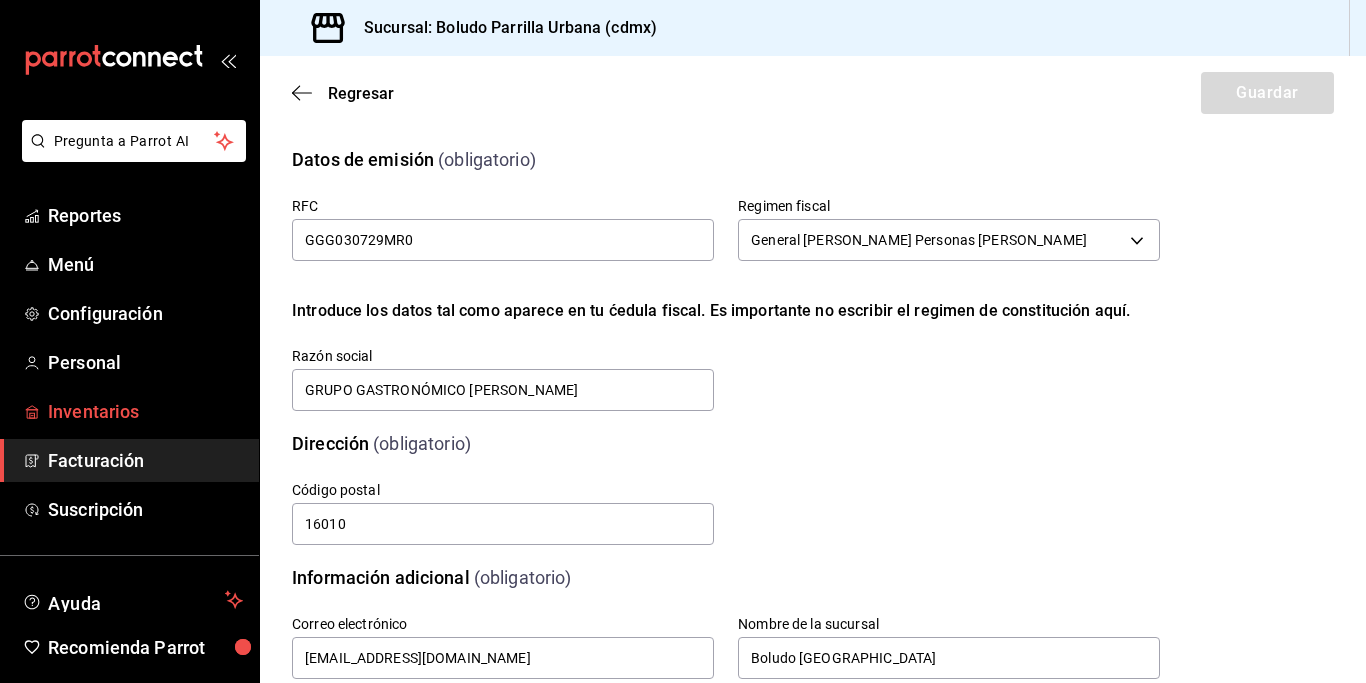 click on "Inventarios" at bounding box center (145, 411) 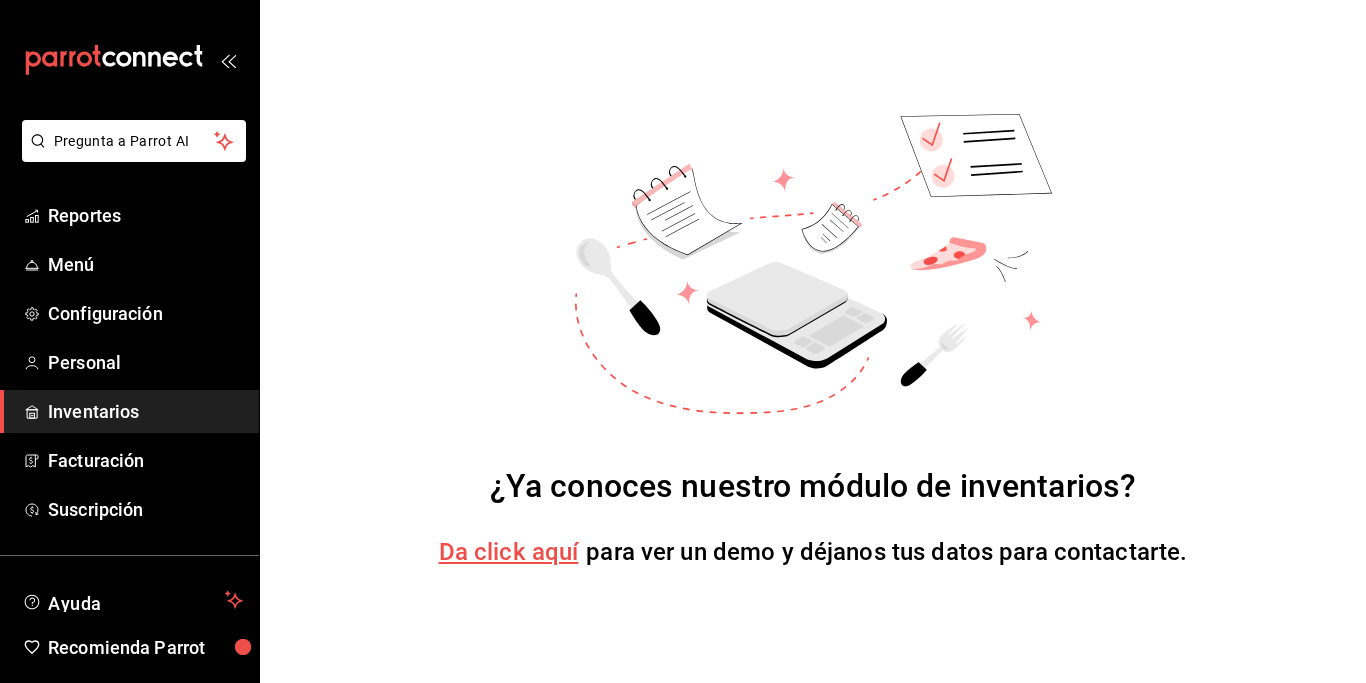 click on "Da click aquí" at bounding box center (509, 552) 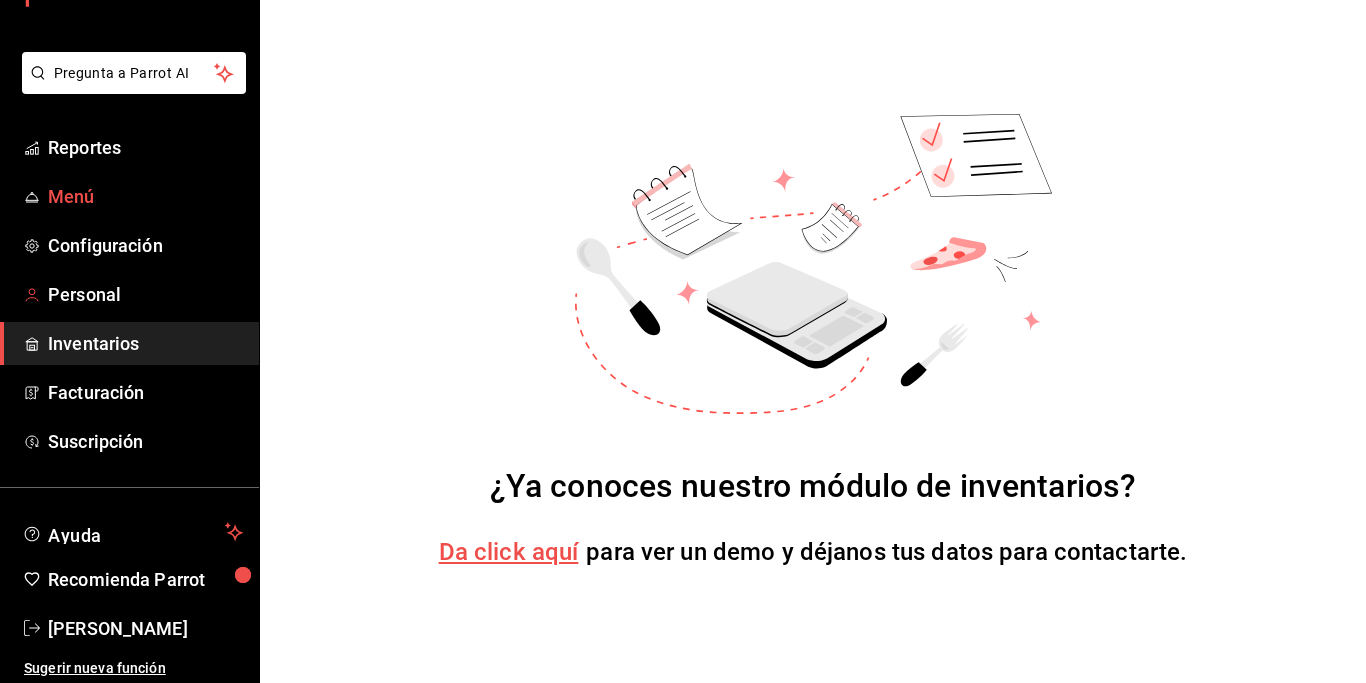 scroll, scrollTop: 72, scrollLeft: 0, axis: vertical 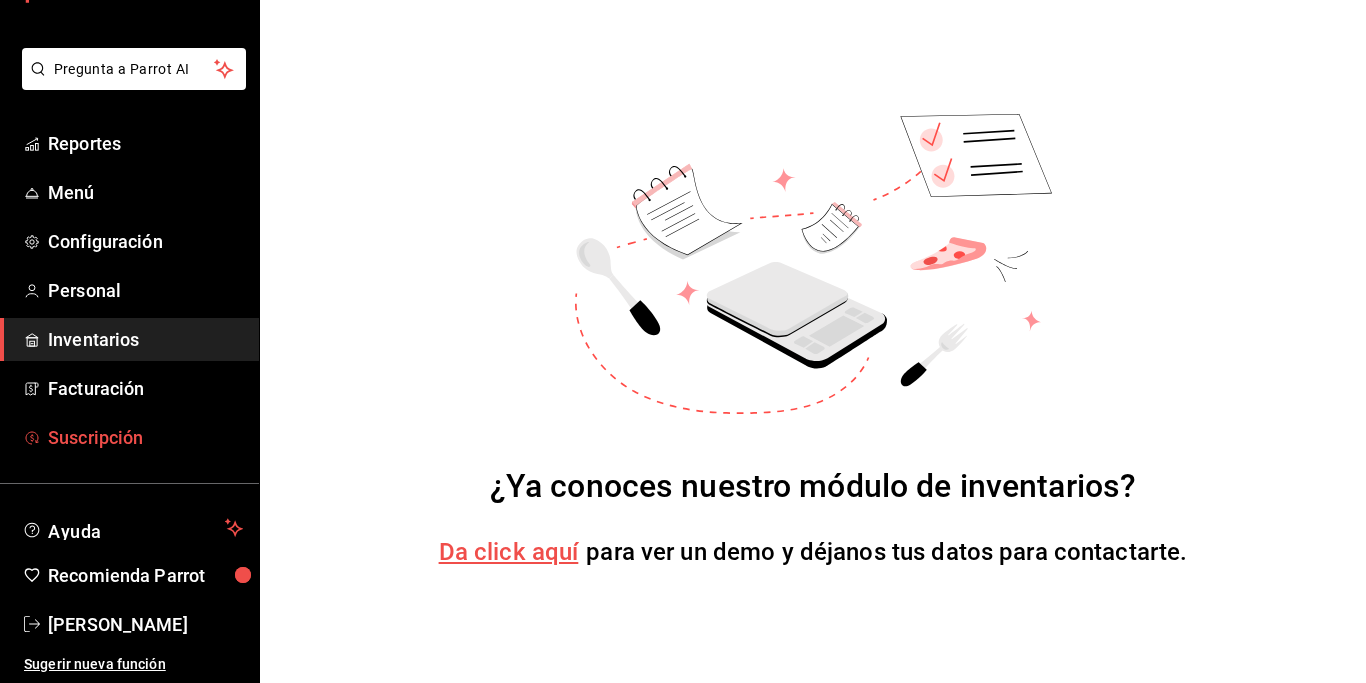 click on "Suscripción" at bounding box center (145, 437) 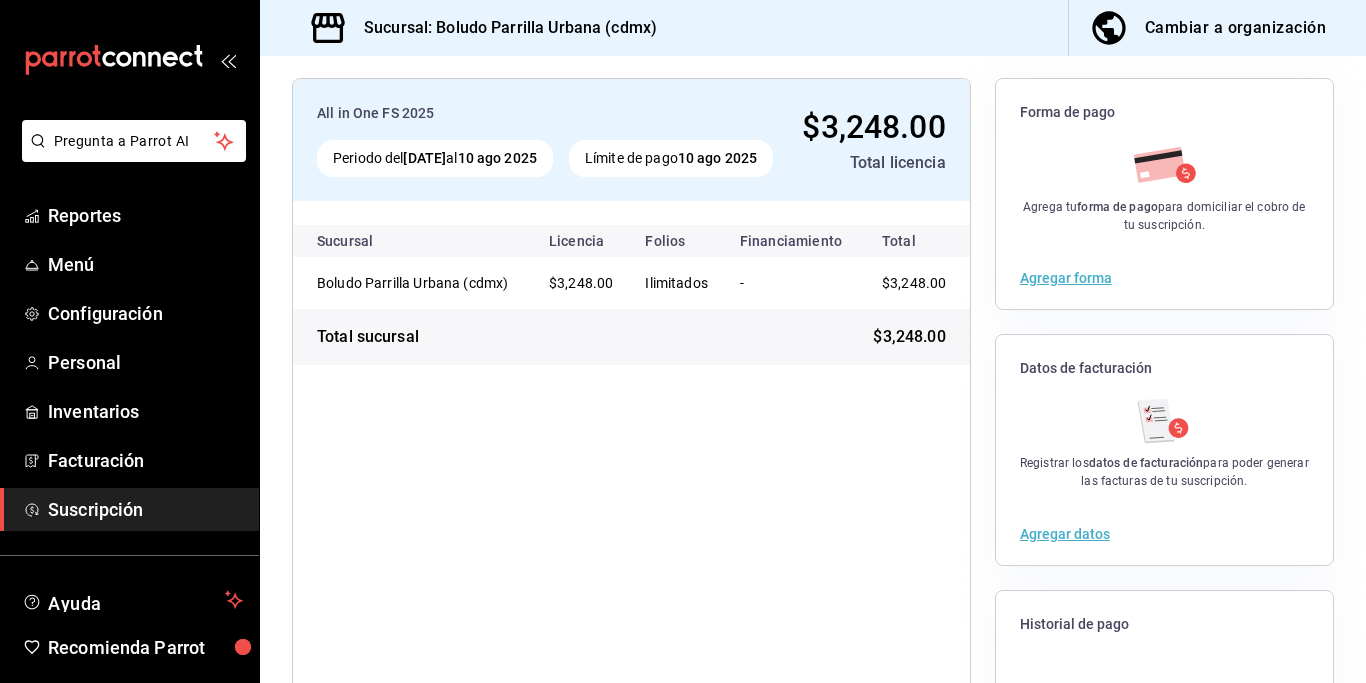 scroll, scrollTop: 80, scrollLeft: 0, axis: vertical 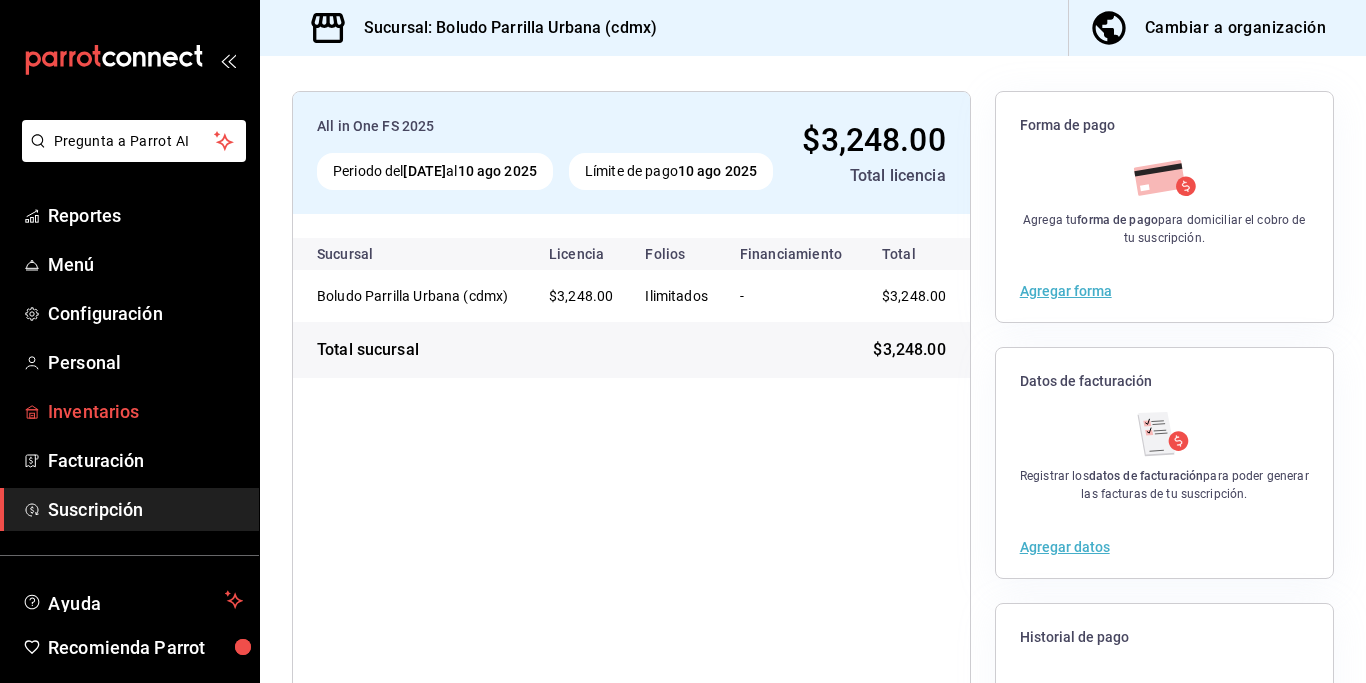 click on "Inventarios" at bounding box center (145, 411) 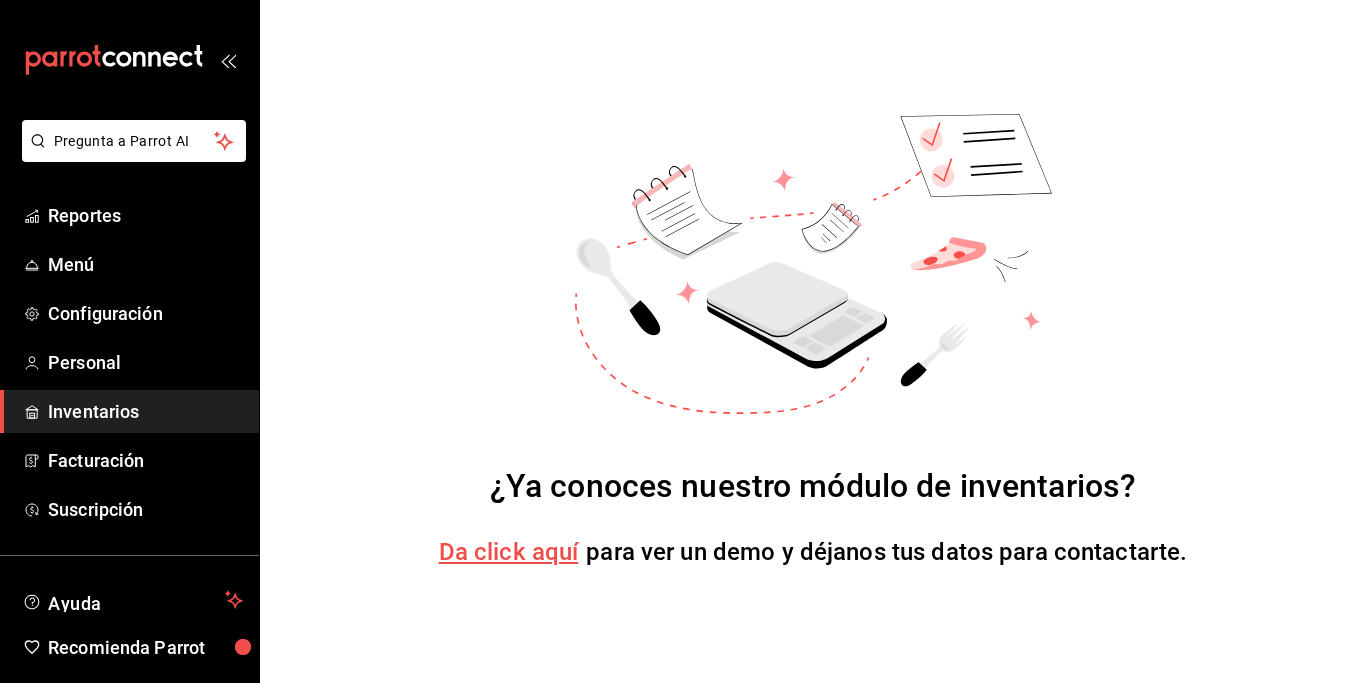 click on "Da click aquí" at bounding box center (509, 552) 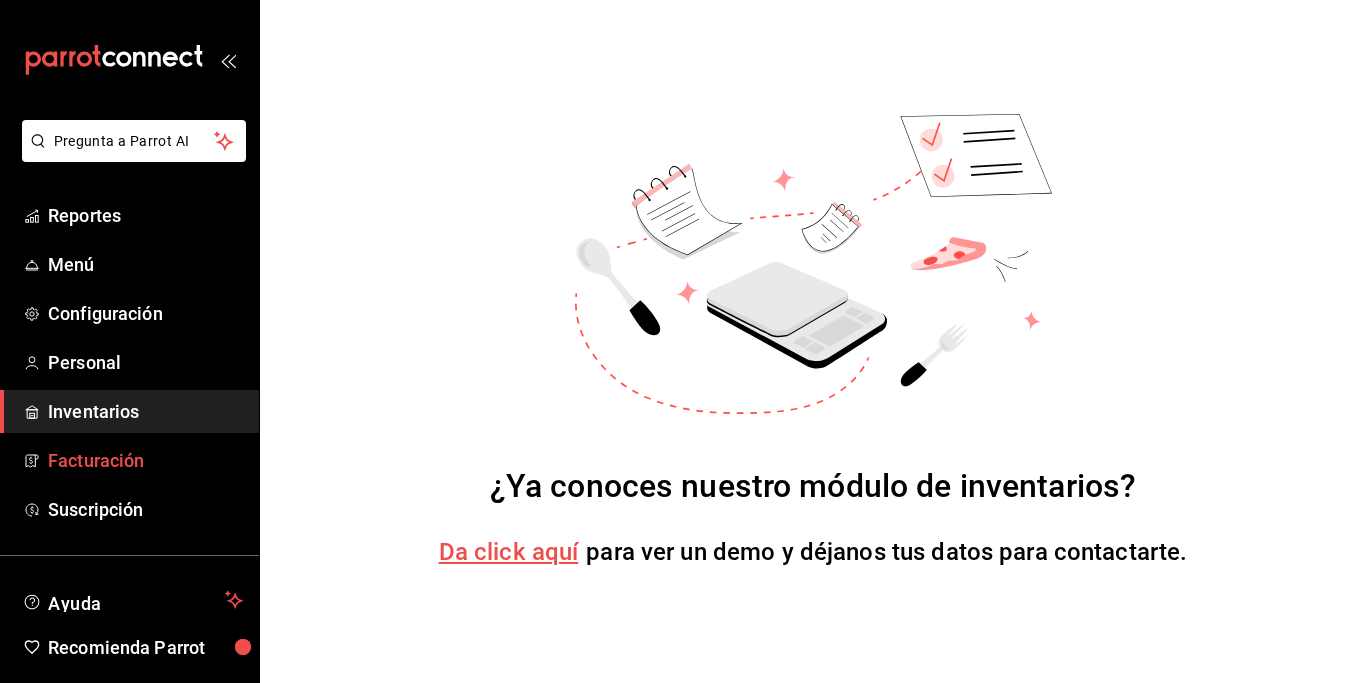 click on "Facturación" at bounding box center (145, 460) 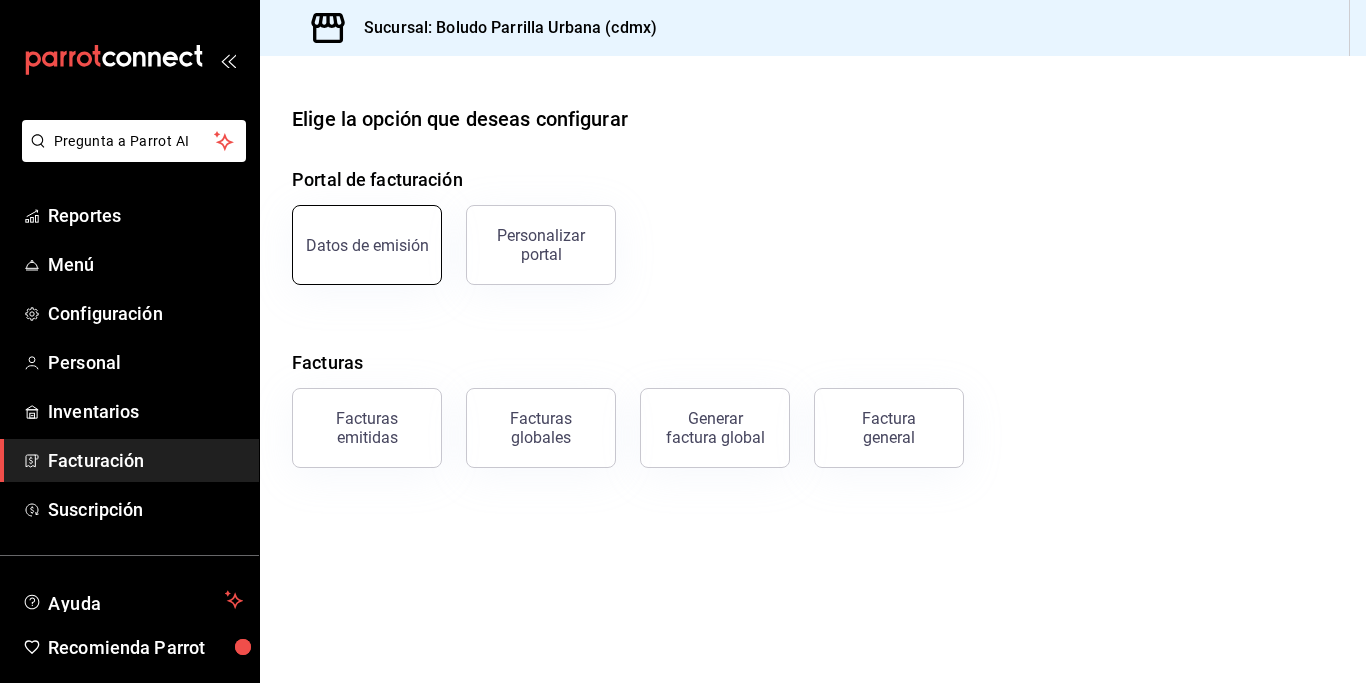 click on "Datos de emisión" at bounding box center [367, 245] 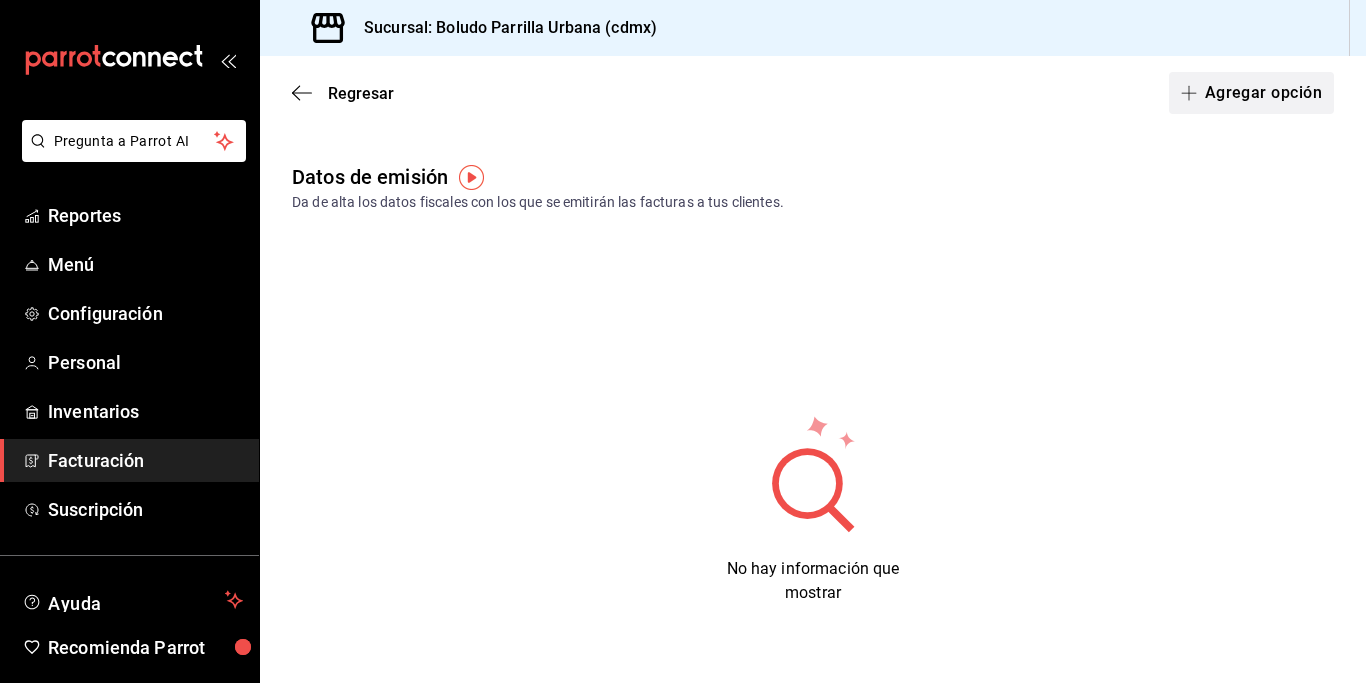 click on "Agregar opción" at bounding box center (1251, 93) 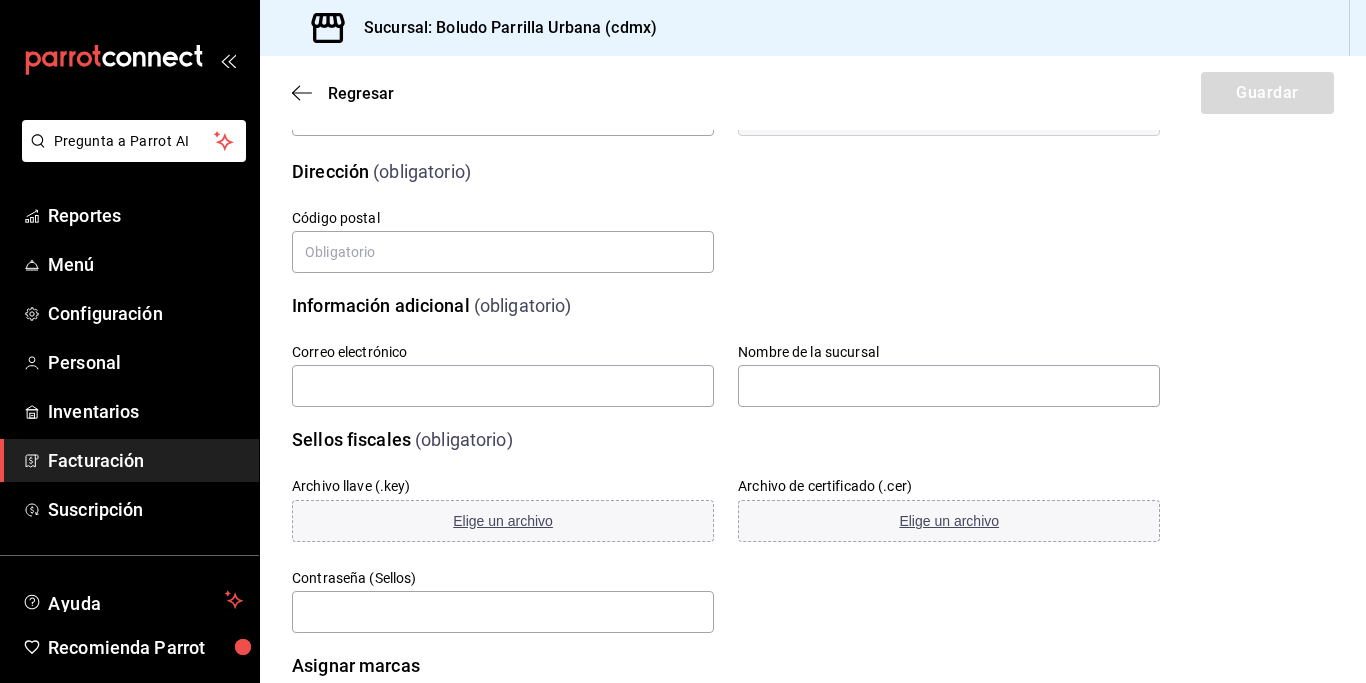 scroll, scrollTop: 256, scrollLeft: 0, axis: vertical 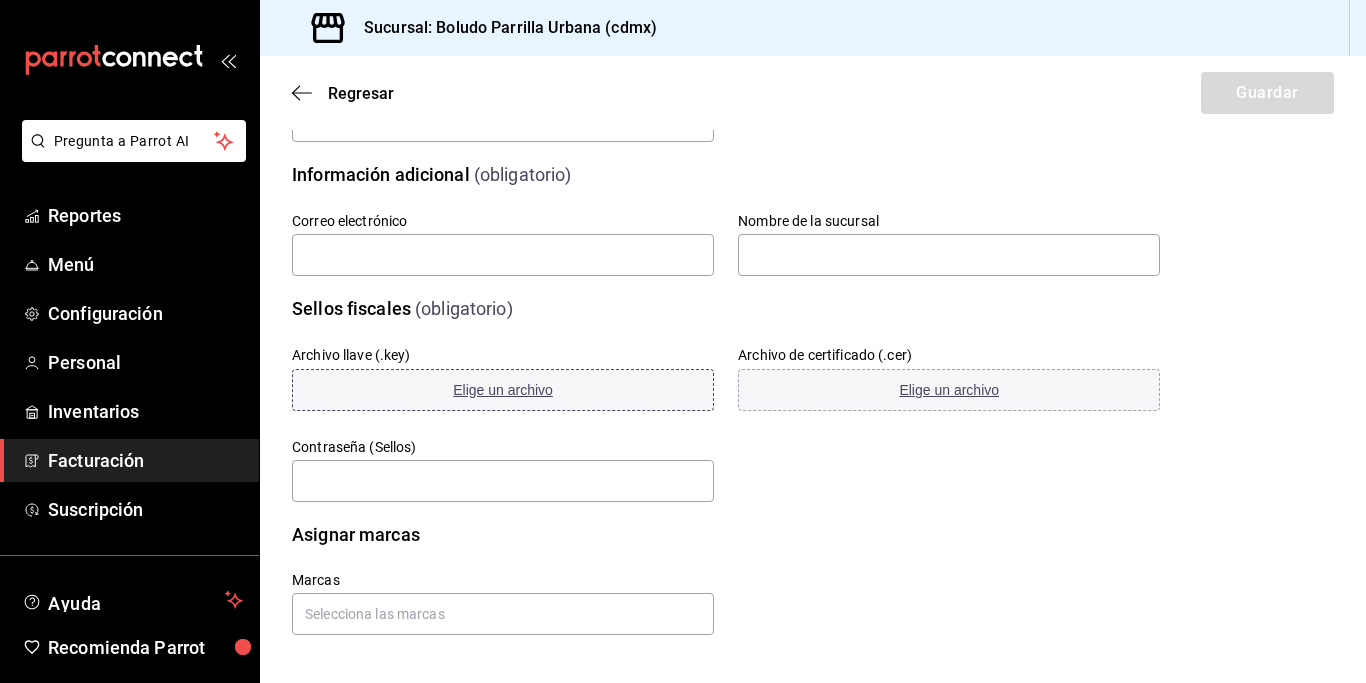 click on "Elige un archivo" at bounding box center (503, 390) 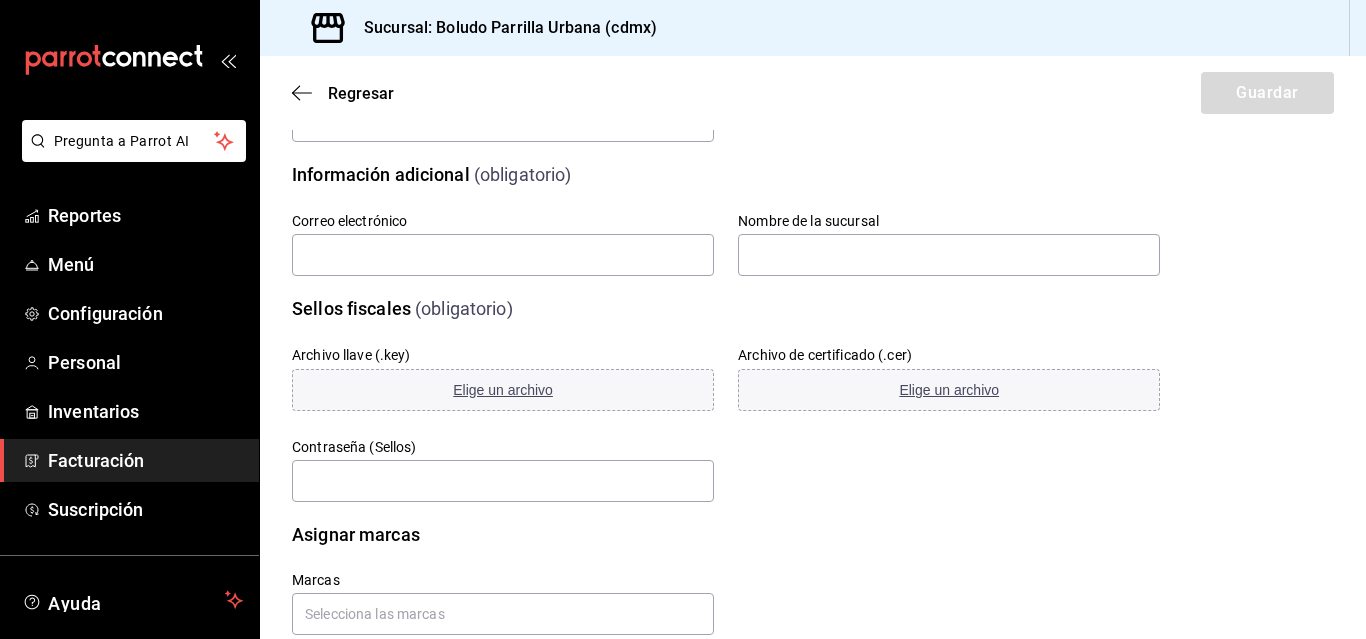 type 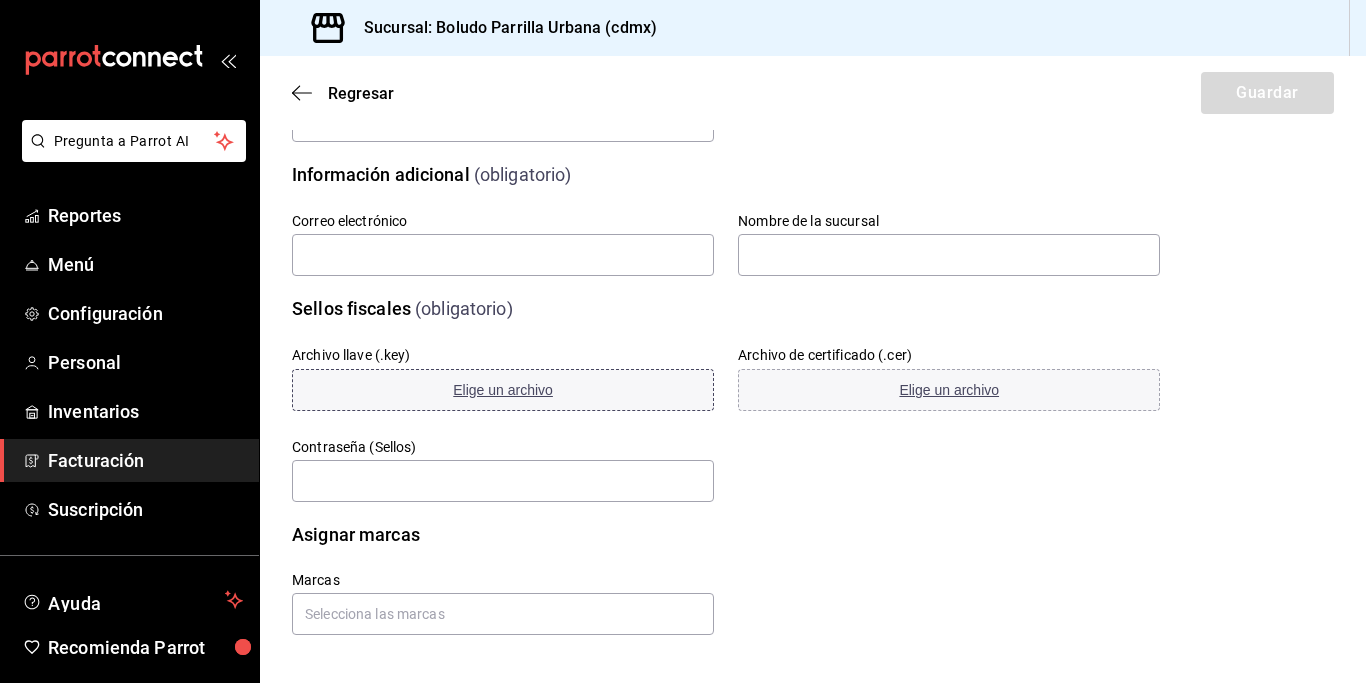 click on "Elige un archivo" at bounding box center (503, 390) 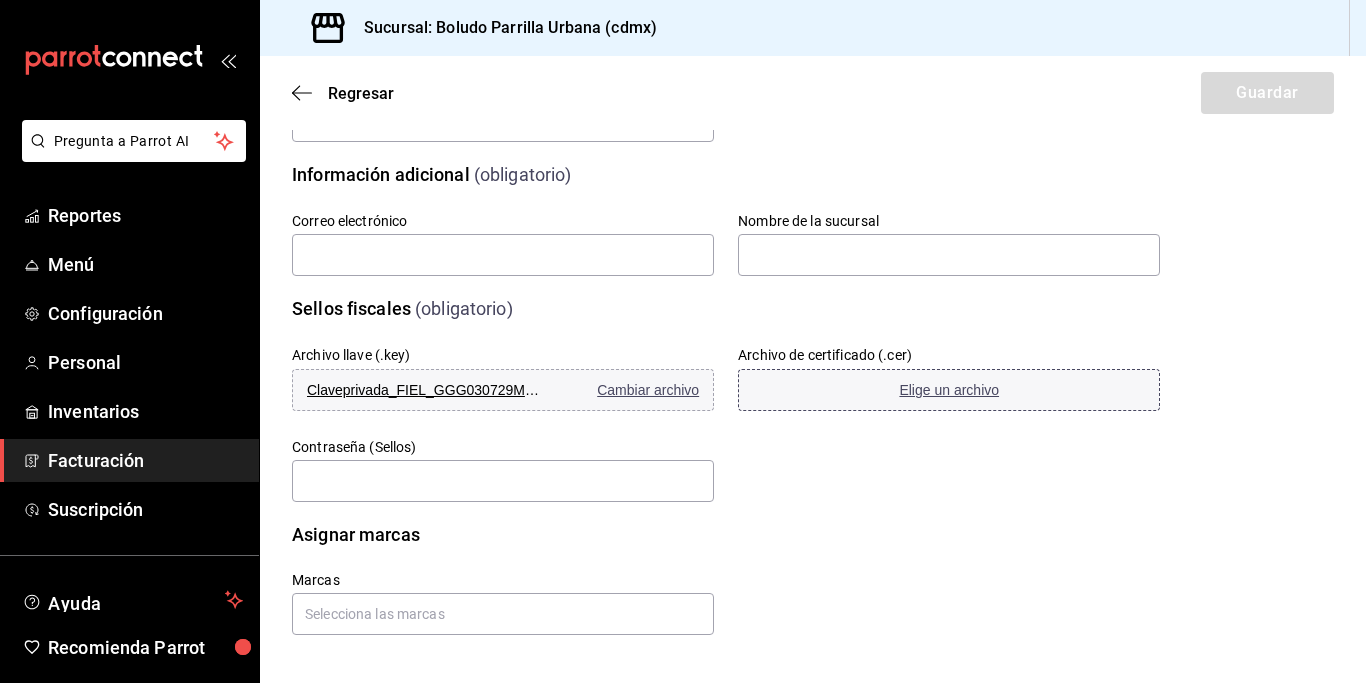 click on "Elige un archivo" at bounding box center [949, 390] 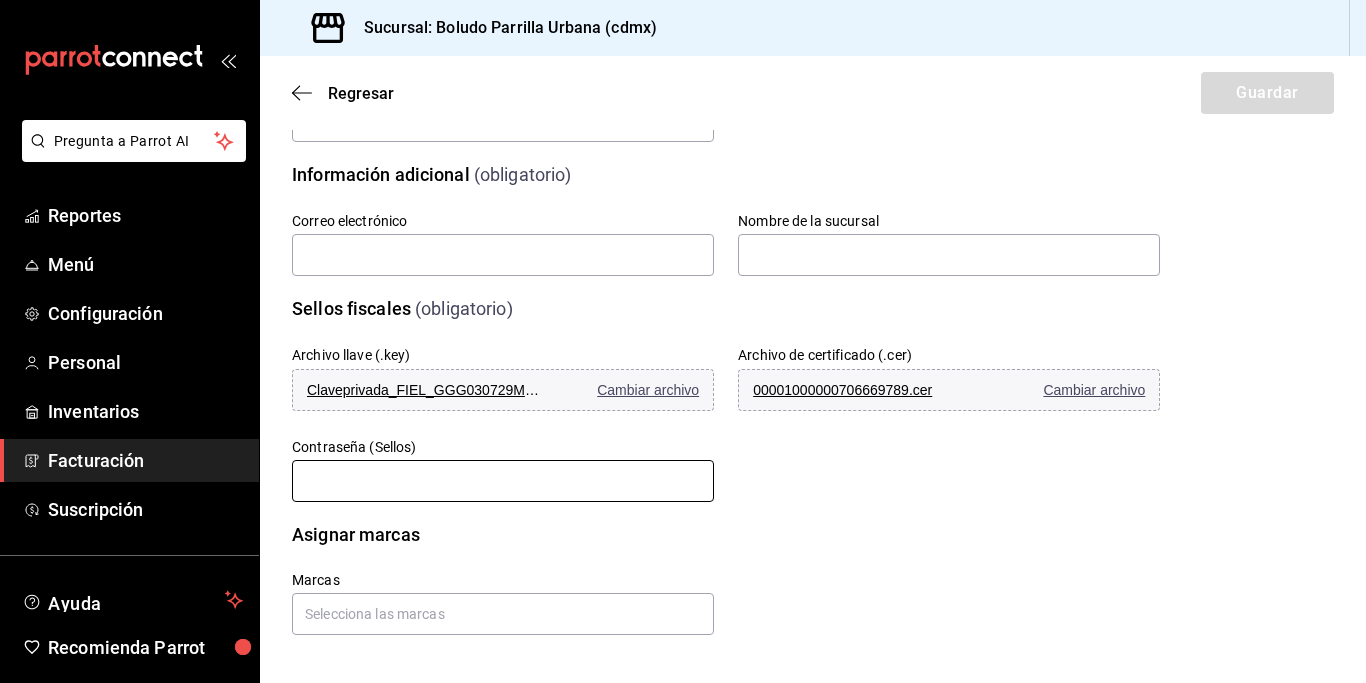 click at bounding box center (503, 481) 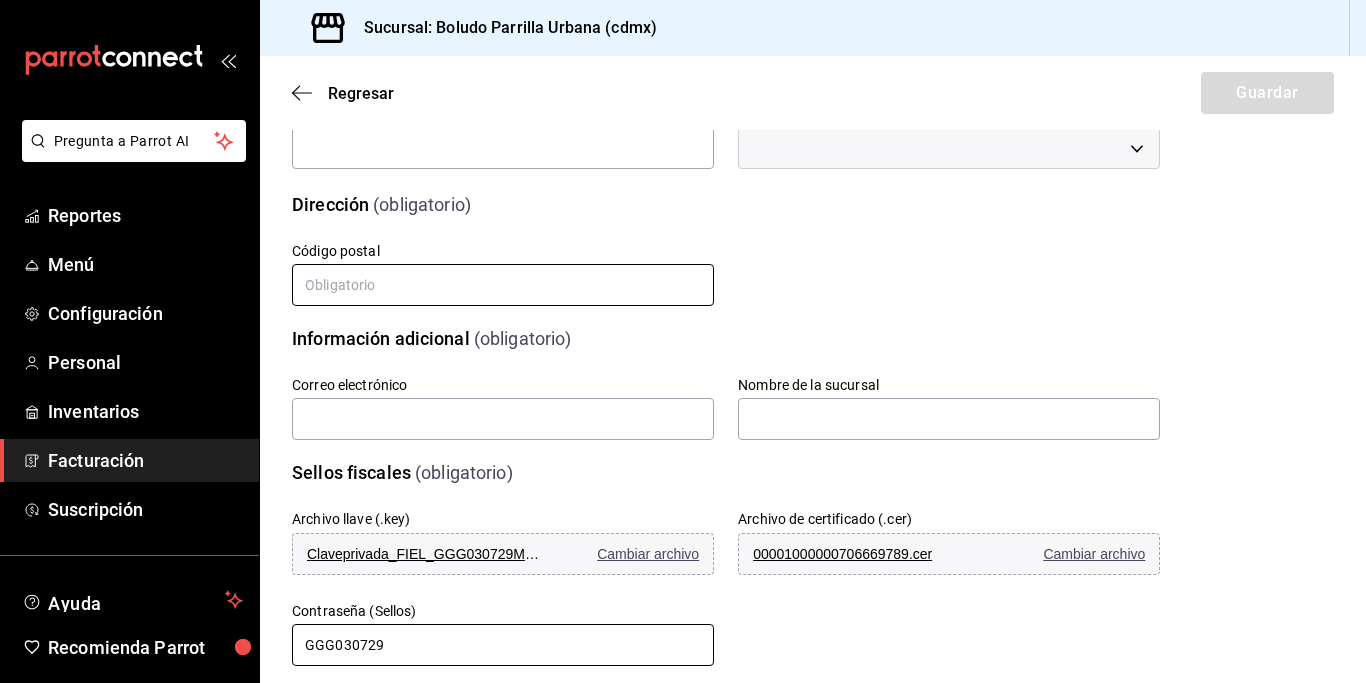 scroll, scrollTop: 0, scrollLeft: 0, axis: both 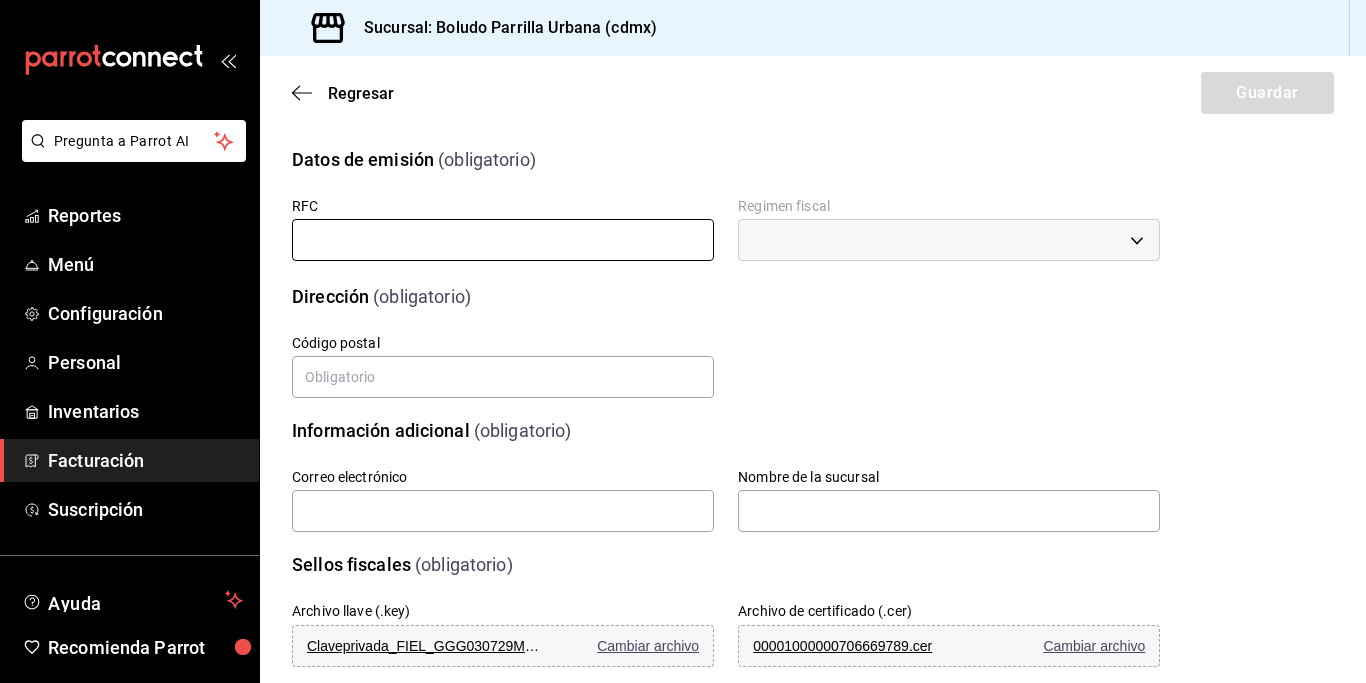 type on "GGG030729" 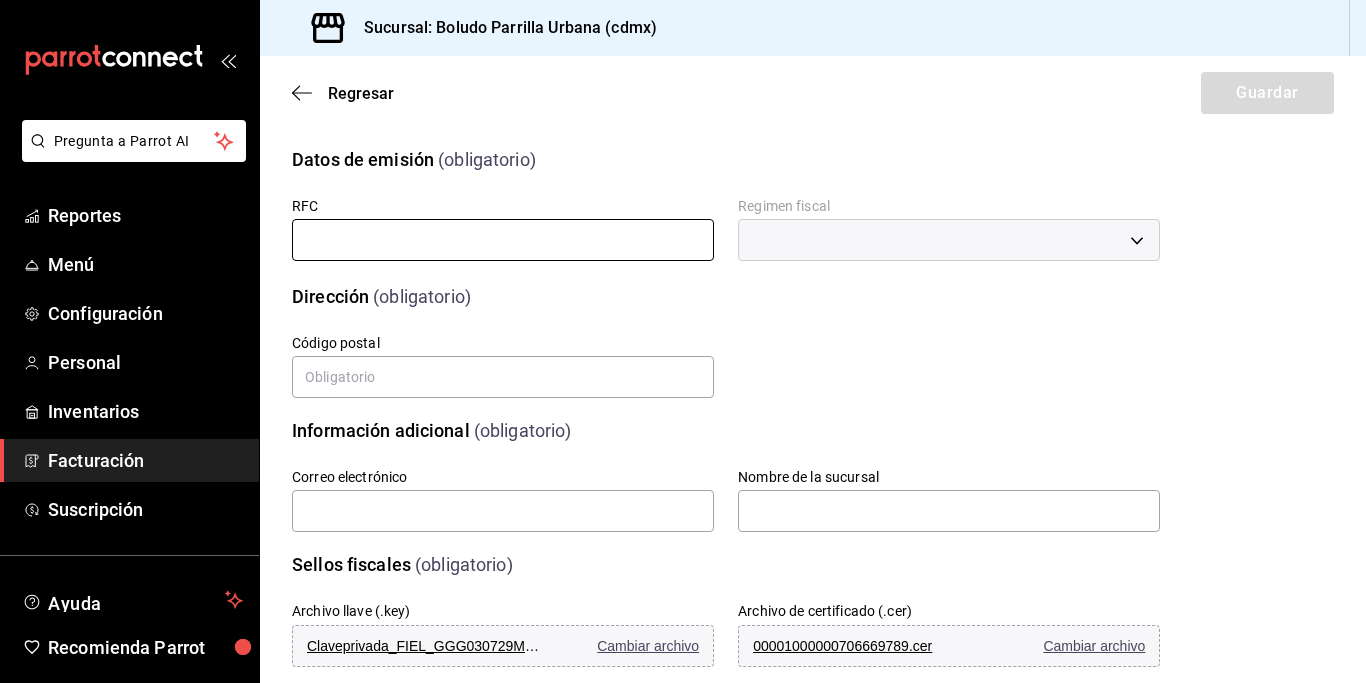 type on "GGG030729MR0" 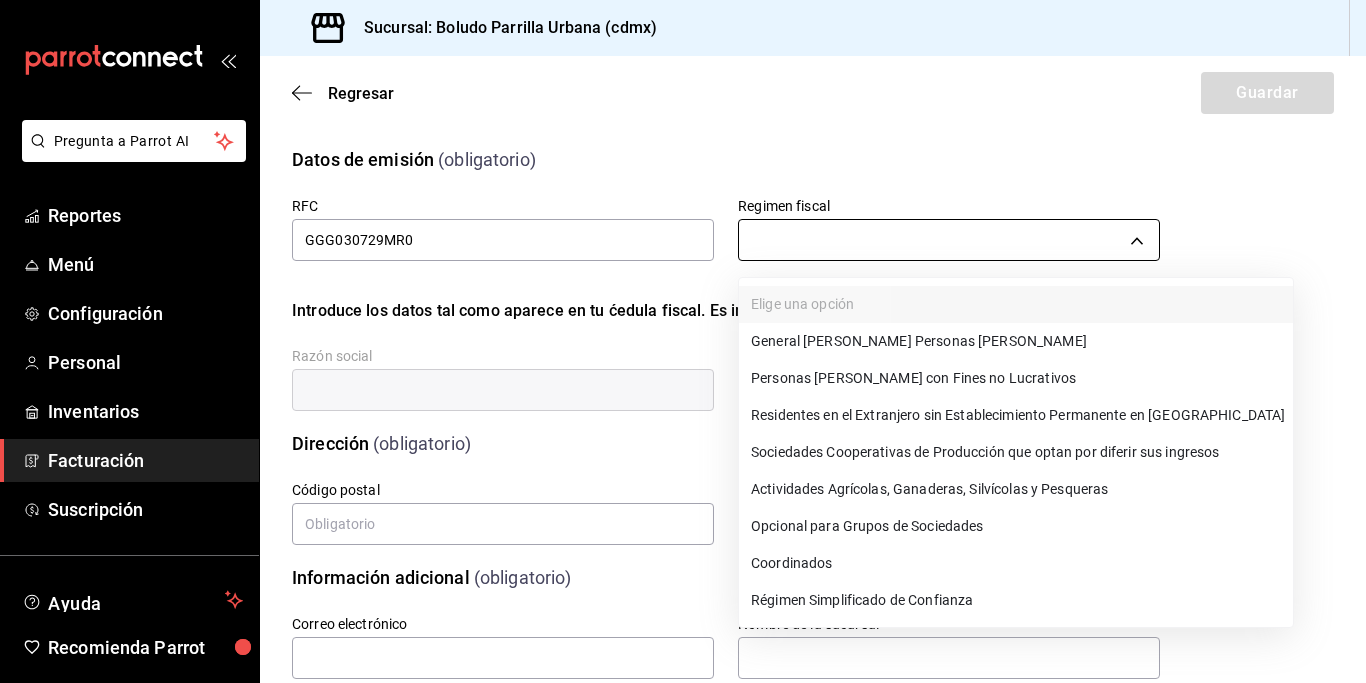 click on "Pregunta a Parrot AI Reportes   Menú   Configuración   Personal   Inventarios   Facturación   Suscripción   Ayuda Recomienda Parrot   [PERSON_NAME]   Sugerir nueva función   Sucursal: Boludo Parrilla Urbana (cdmx) Regresar Guardar Datos de emisión (obligatorio) RFC GGG030729MR0 Regimen fiscal ​ Introduce los datos tal como aparece en tu ćedula fiscal. Es importante no escribir el regimen de constitución aquí. Razón social Dirección (obligatorio) Calle # exterior # interior Código postal Estado Elige una opción 0 Municipio Elige una opción 0 Colonia Elige una opción 0 Información adicional (obligatorio) Correo electrónico Nombre de la sucursal Sellos fiscales (obligatorio) Archivo llave (.key) Claveprivada_FIEL_GGG030729MR0_20240422_120934.key Cambiar archivo Archivo de certificado (.cer) 00001000000706669789.cer Cambiar archivo Contraseña (Sellos) GGG030729 Asignar marcas Marcas GANA 1 MES GRATIS EN TU SUSCRIPCIÓN AQUÍ Ver video tutorial Ir a video Pregunta a Parrot AI Reportes   Menú" at bounding box center [683, 341] 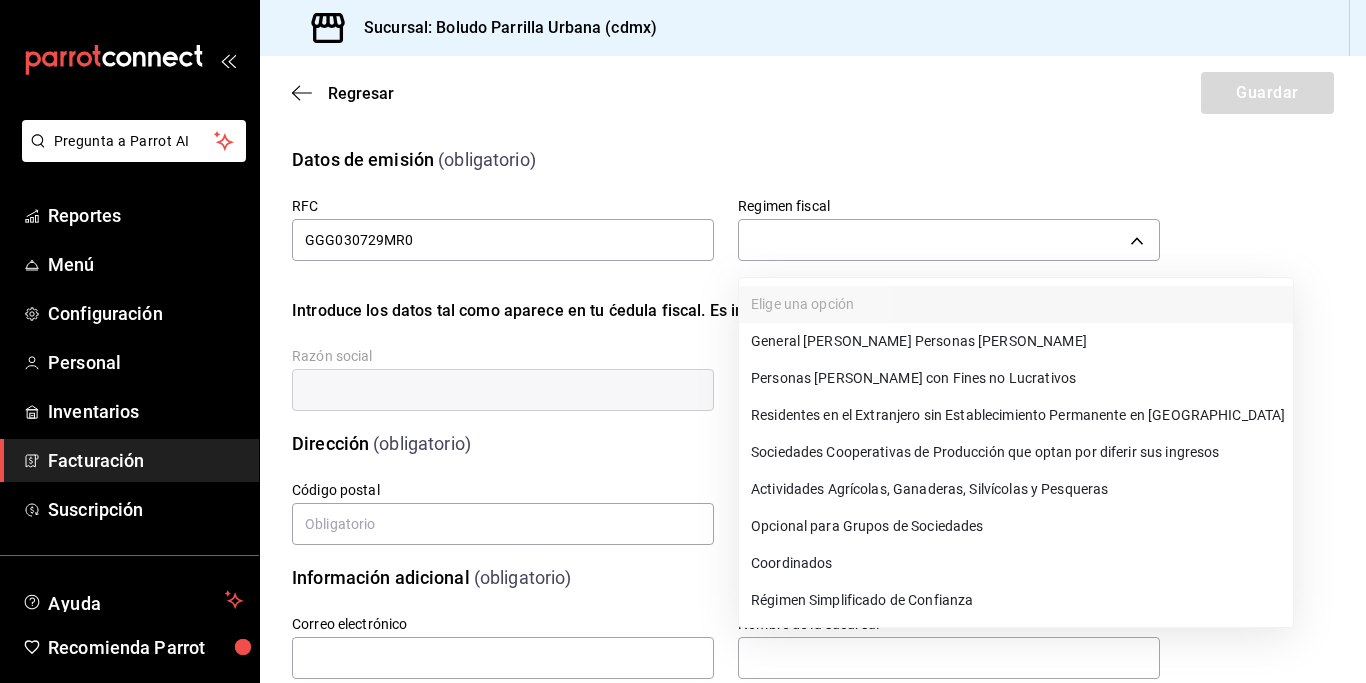 click on "General [PERSON_NAME] Personas [PERSON_NAME]" at bounding box center [1016, 341] 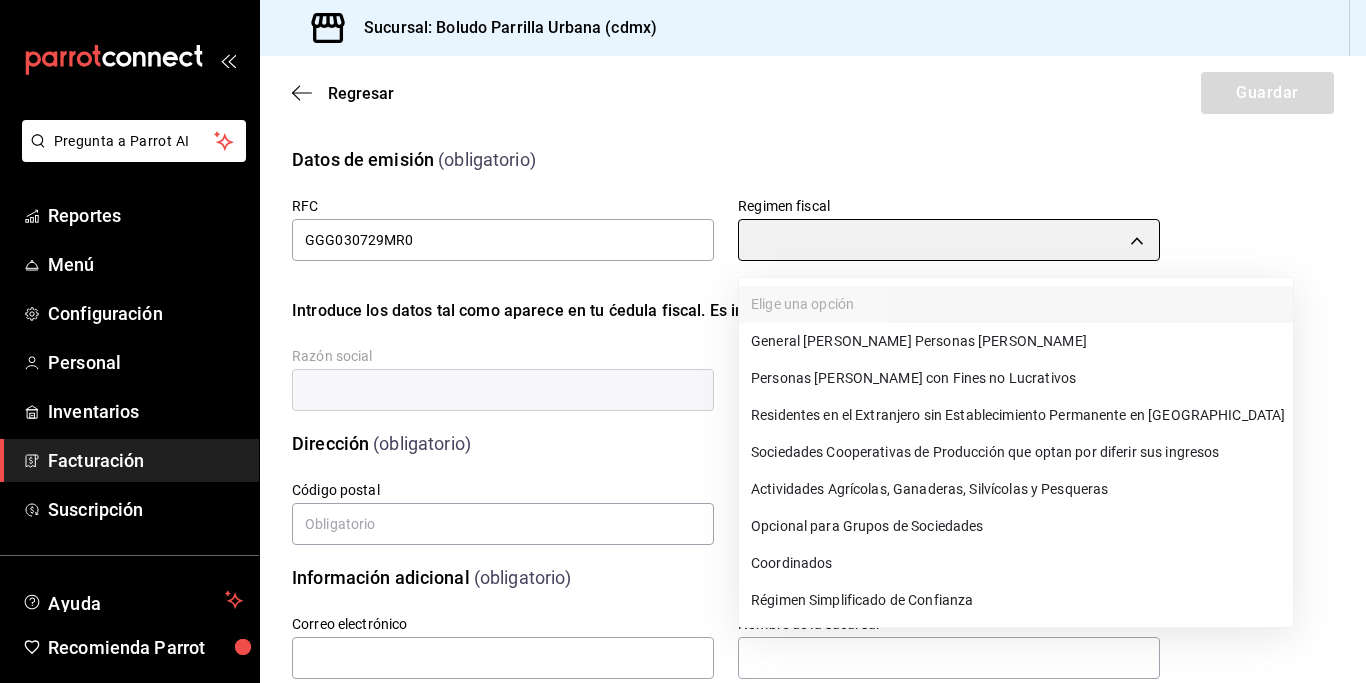 type on "601" 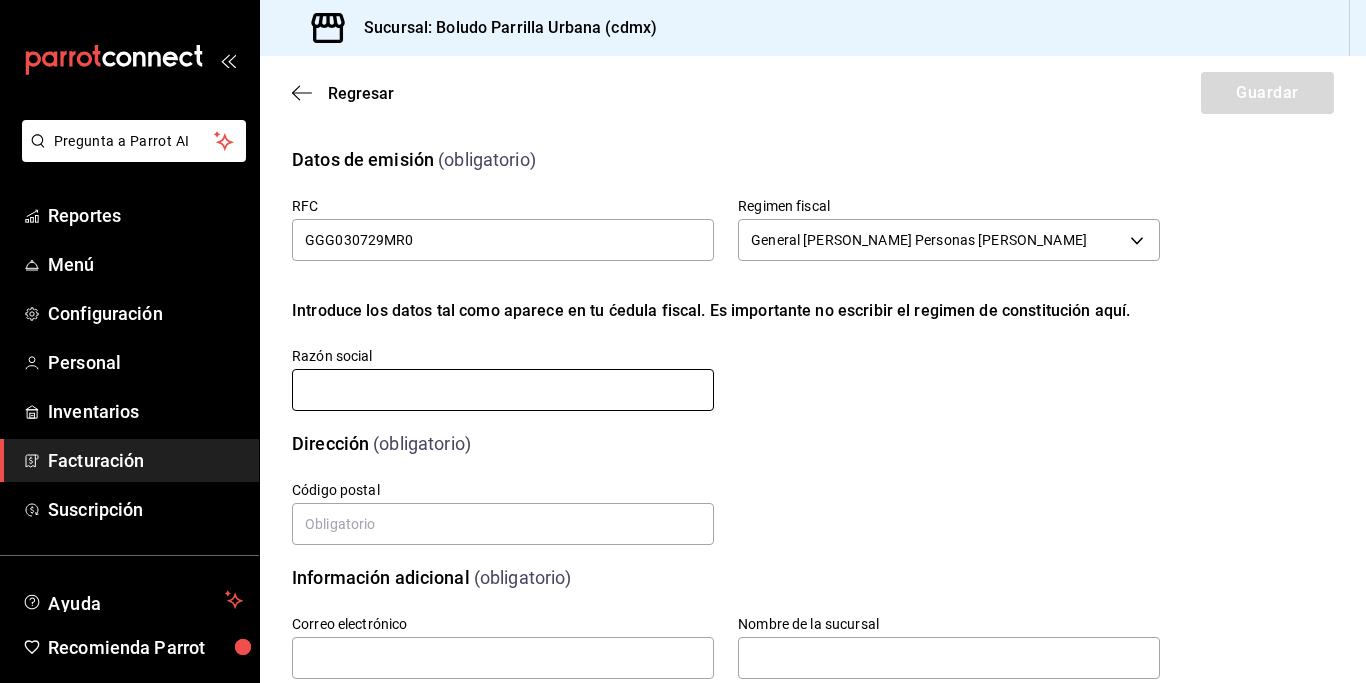 click at bounding box center (503, 390) 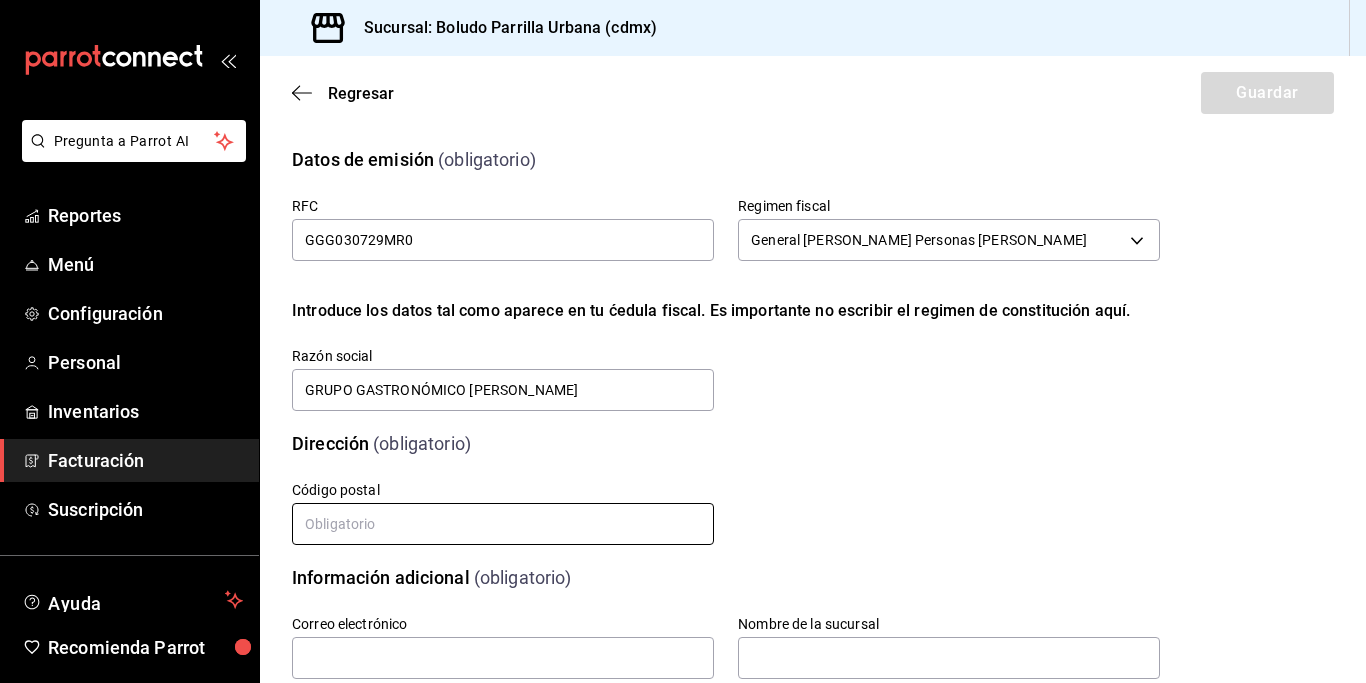 click at bounding box center (503, 524) 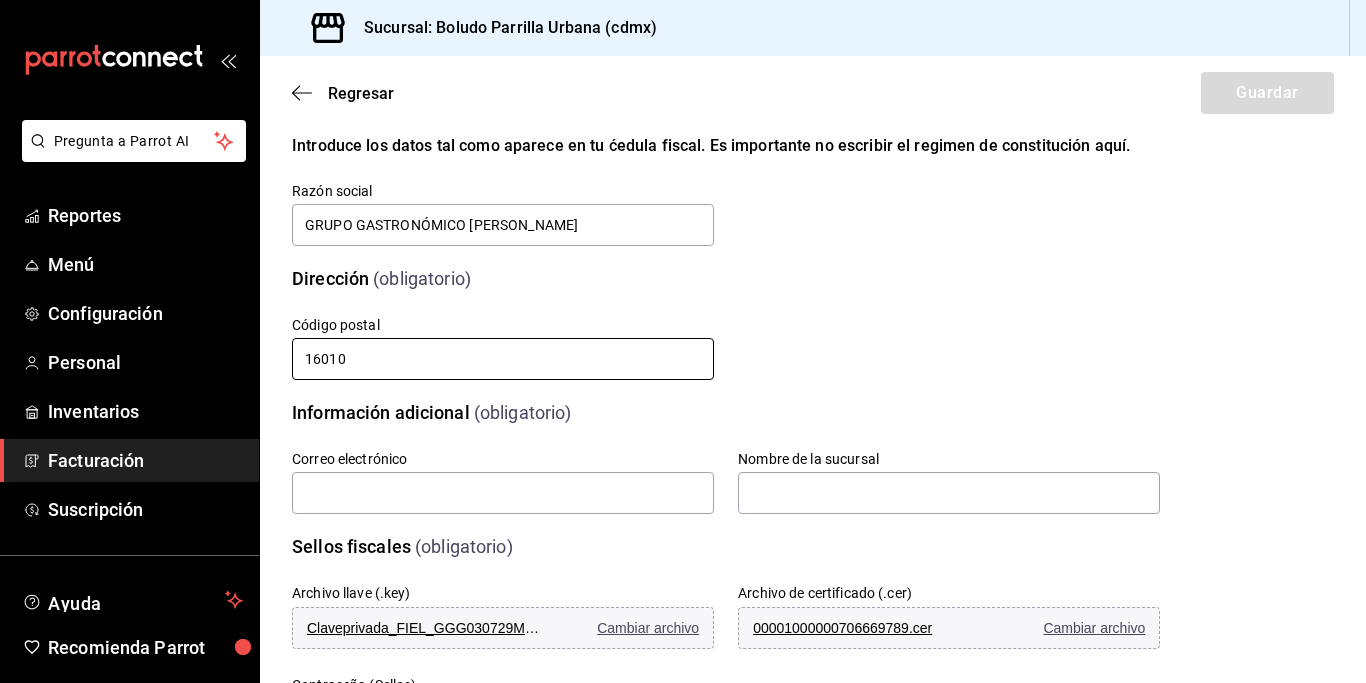 scroll, scrollTop: 171, scrollLeft: 0, axis: vertical 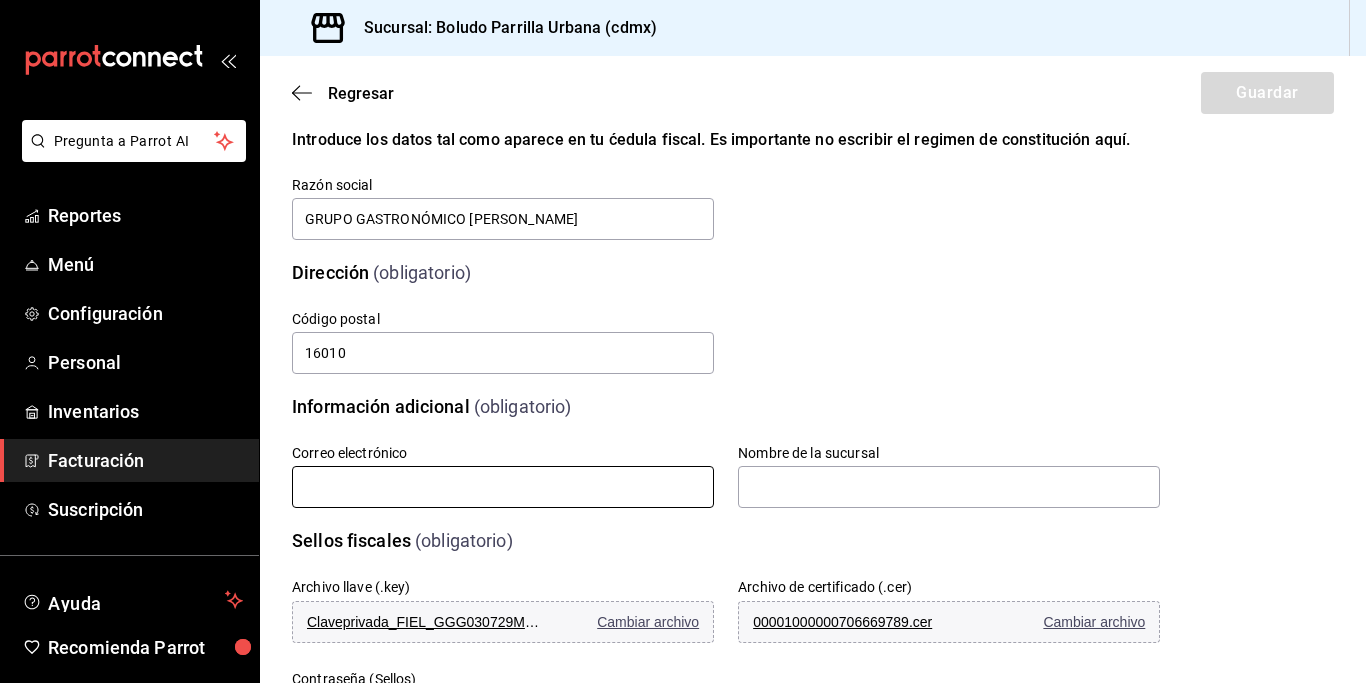 click at bounding box center [503, 487] 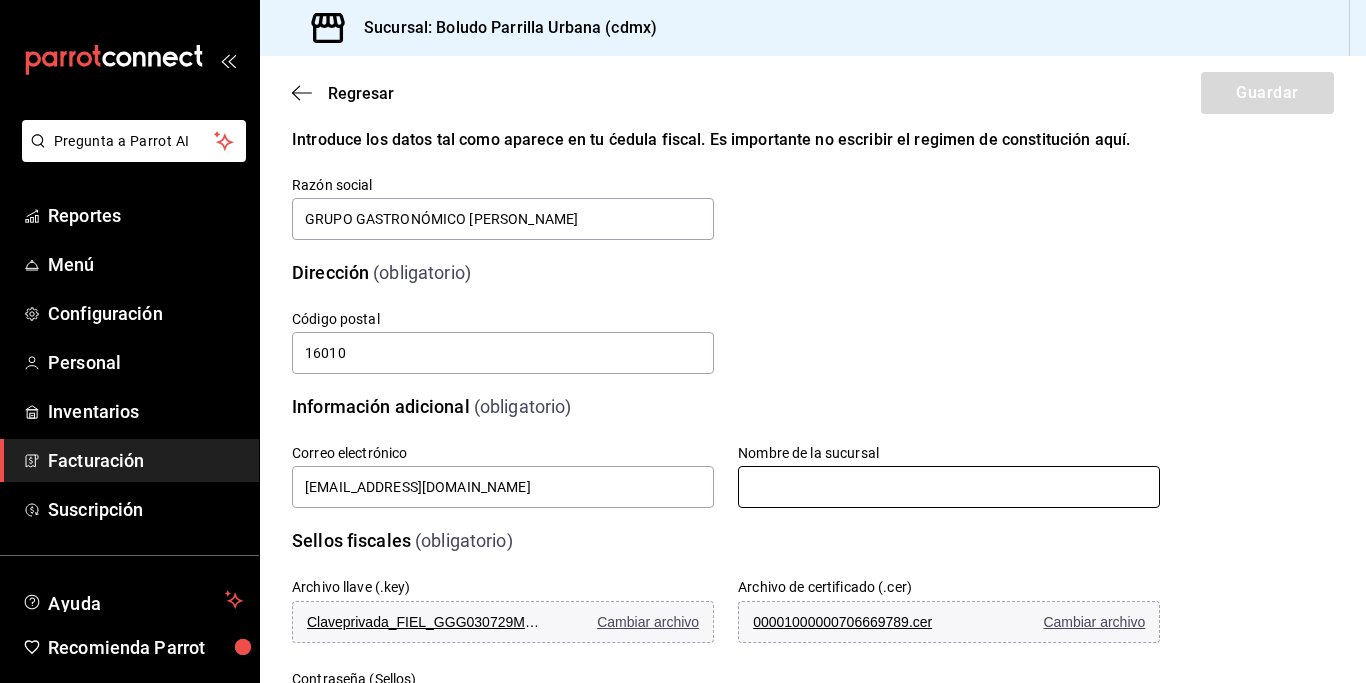 click at bounding box center (949, 487) 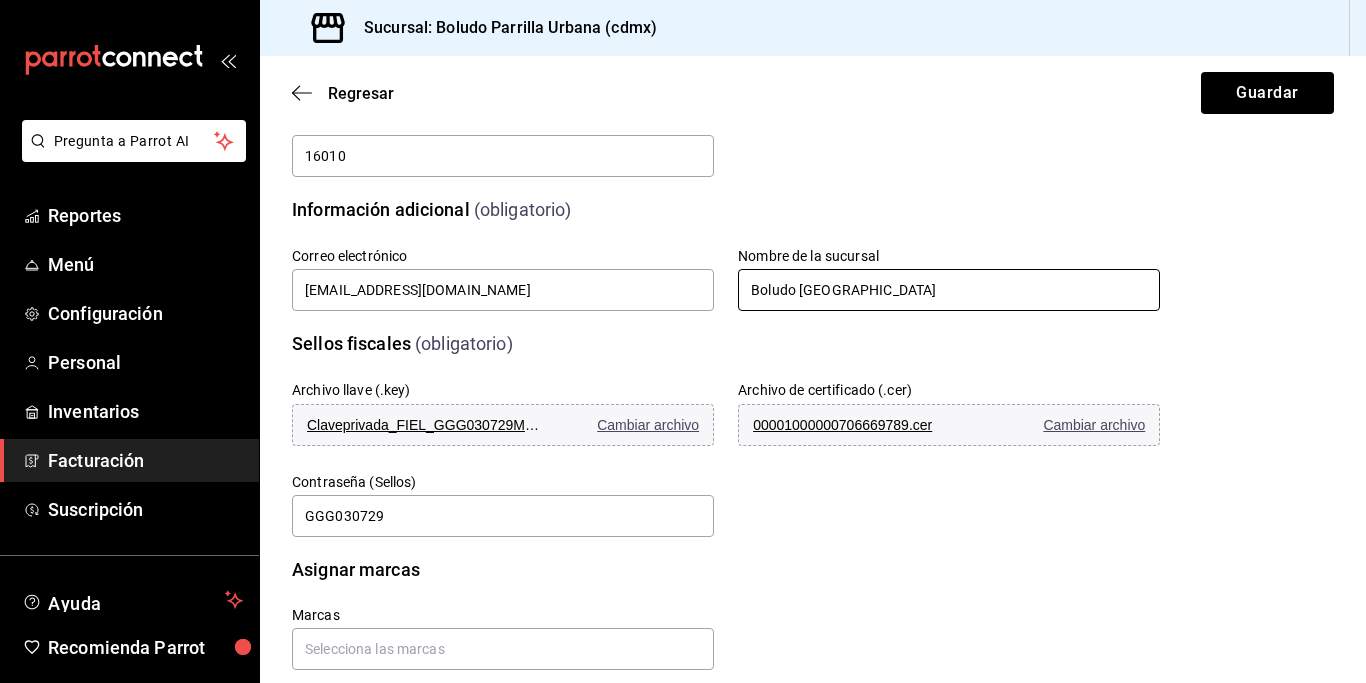 scroll, scrollTop: 403, scrollLeft: 0, axis: vertical 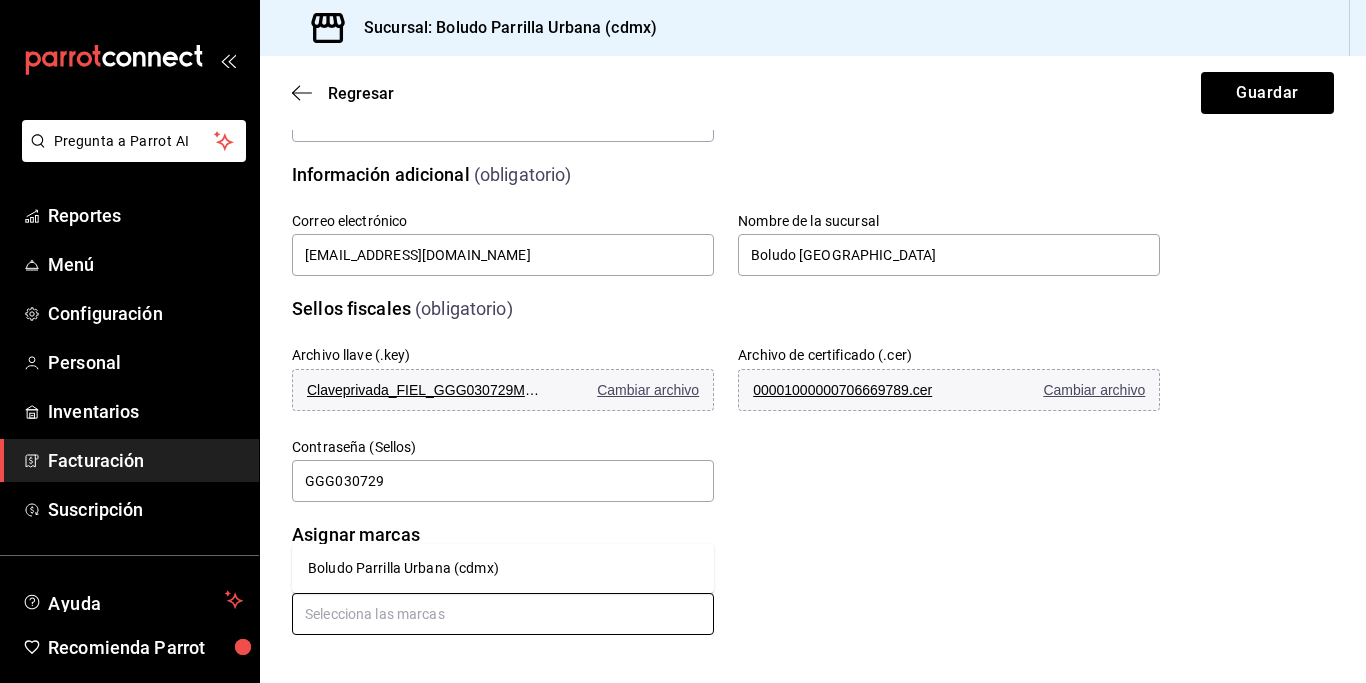click at bounding box center (503, 614) 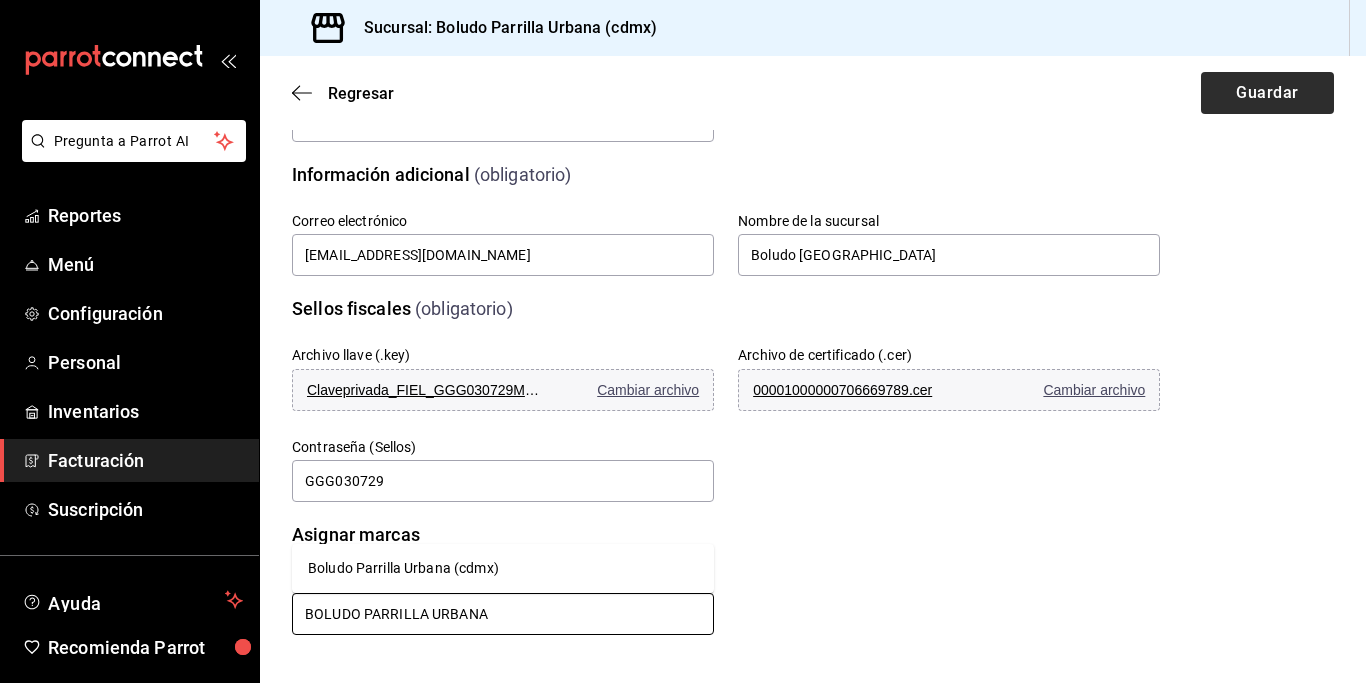 type on "BOLUDO PARRILLA URBANA" 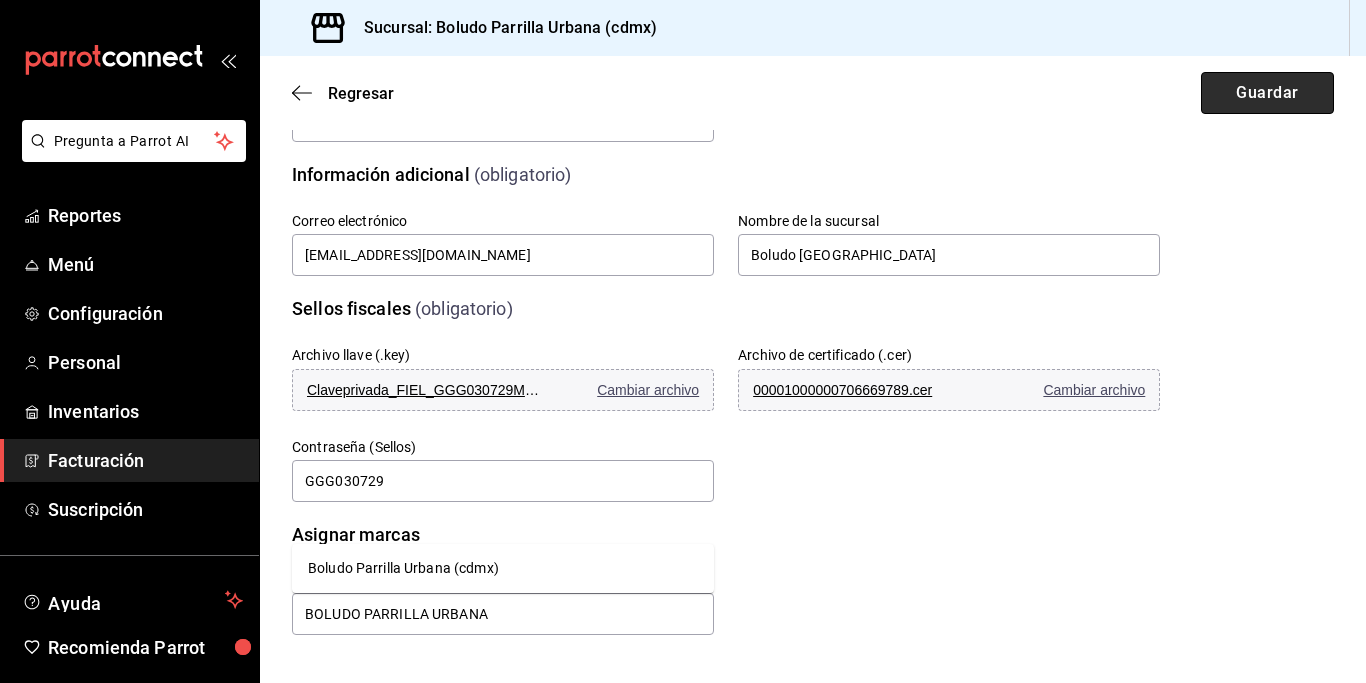 type 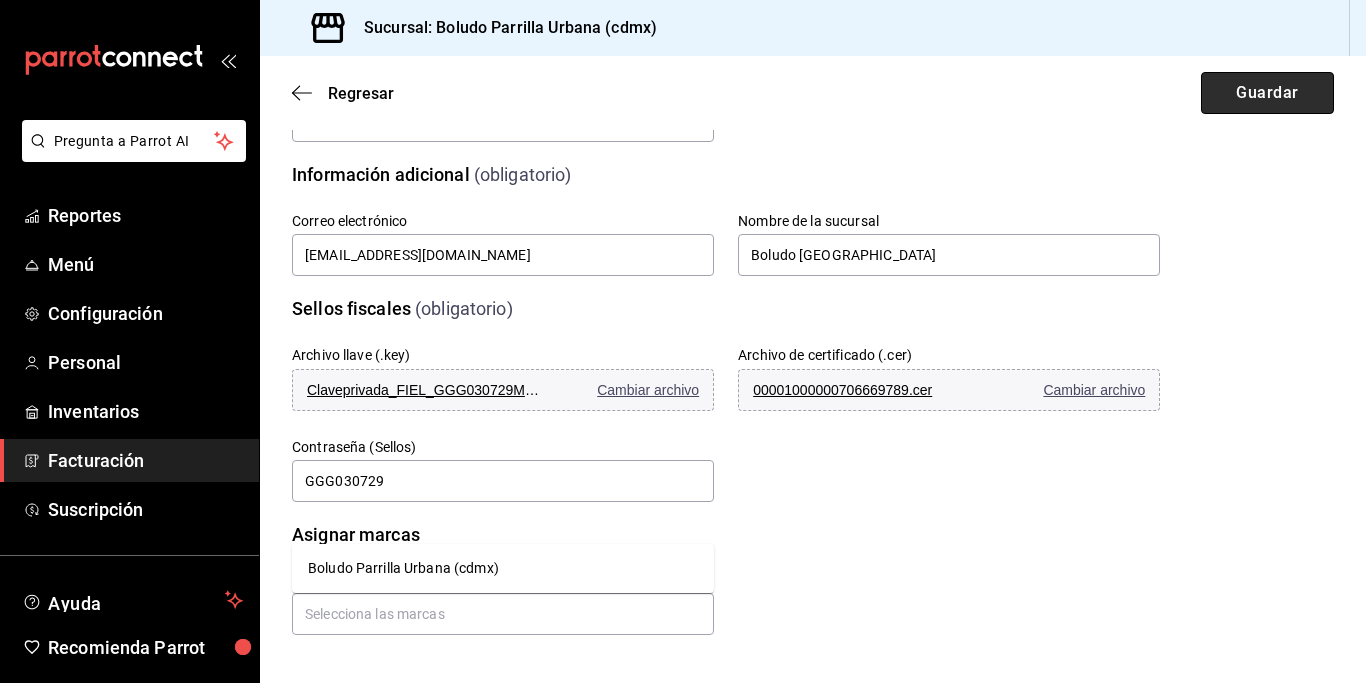 click on "Guardar" at bounding box center [1267, 93] 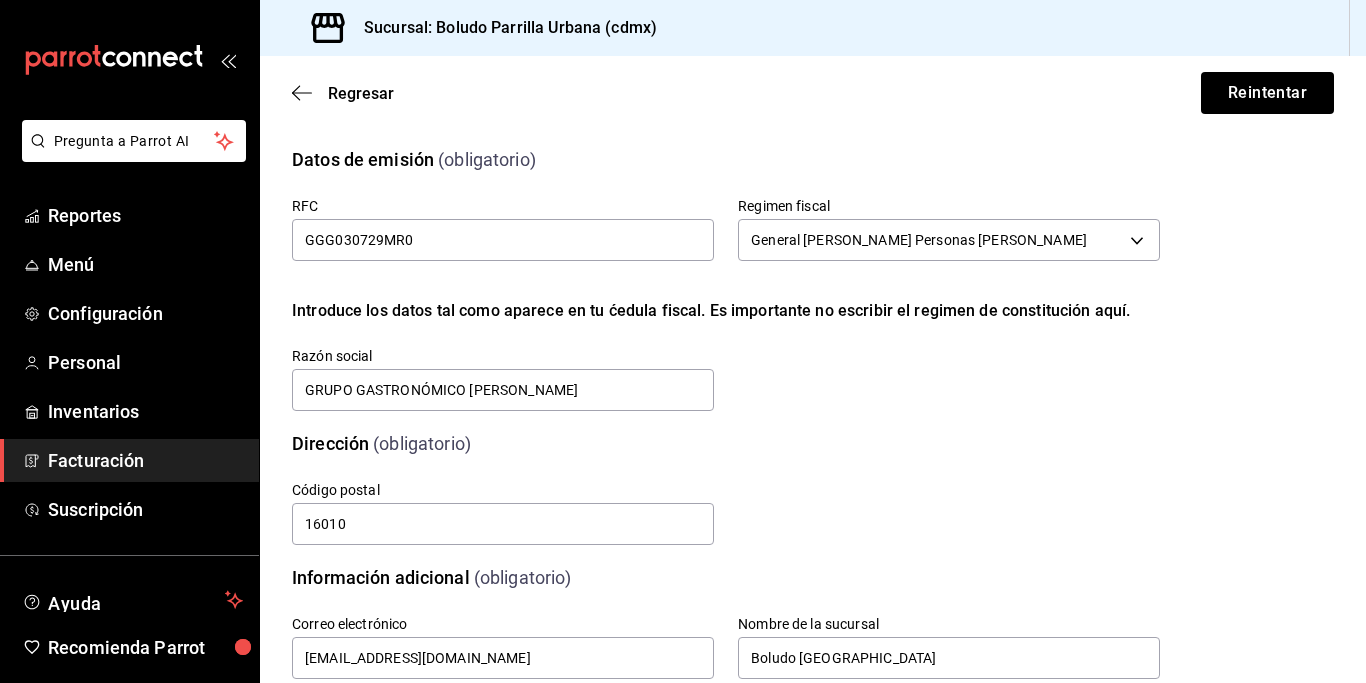 scroll, scrollTop: 403, scrollLeft: 0, axis: vertical 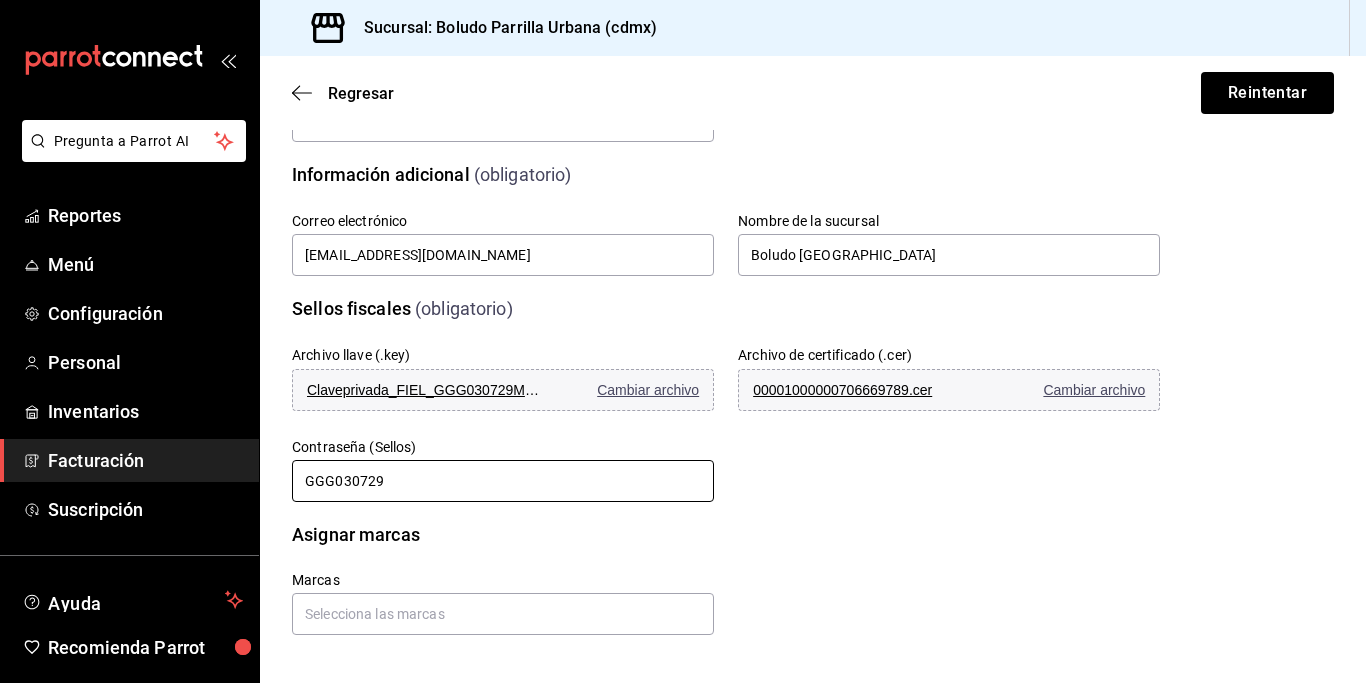 click on "GGG030729" at bounding box center (503, 481) 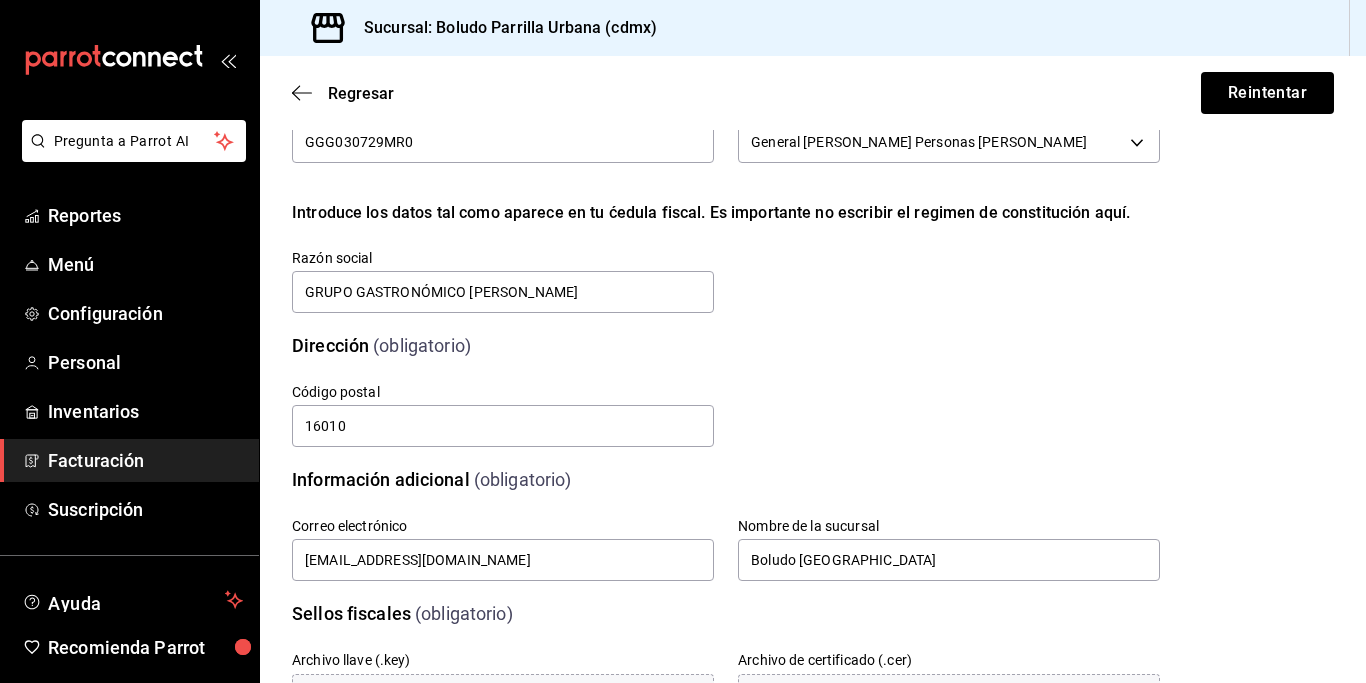 scroll, scrollTop: 93, scrollLeft: 0, axis: vertical 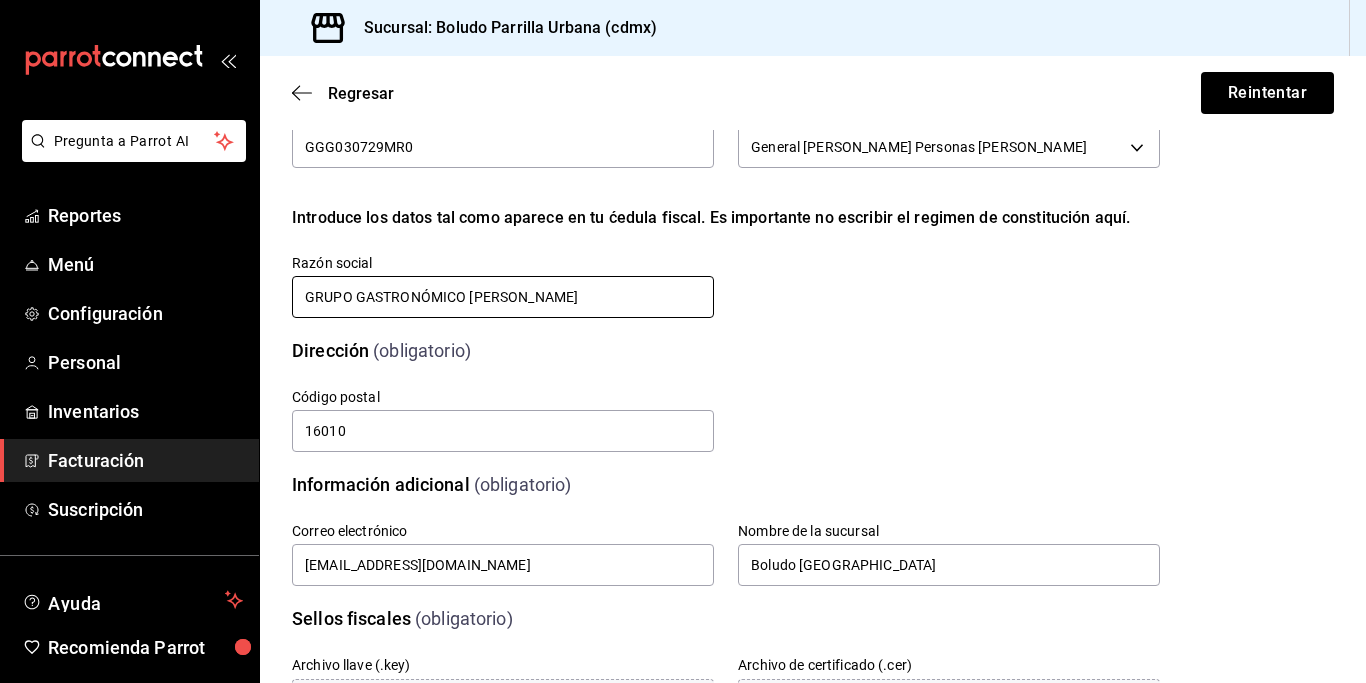 drag, startPoint x: 550, startPoint y: 291, endPoint x: 253, endPoint y: 283, distance: 297.10773 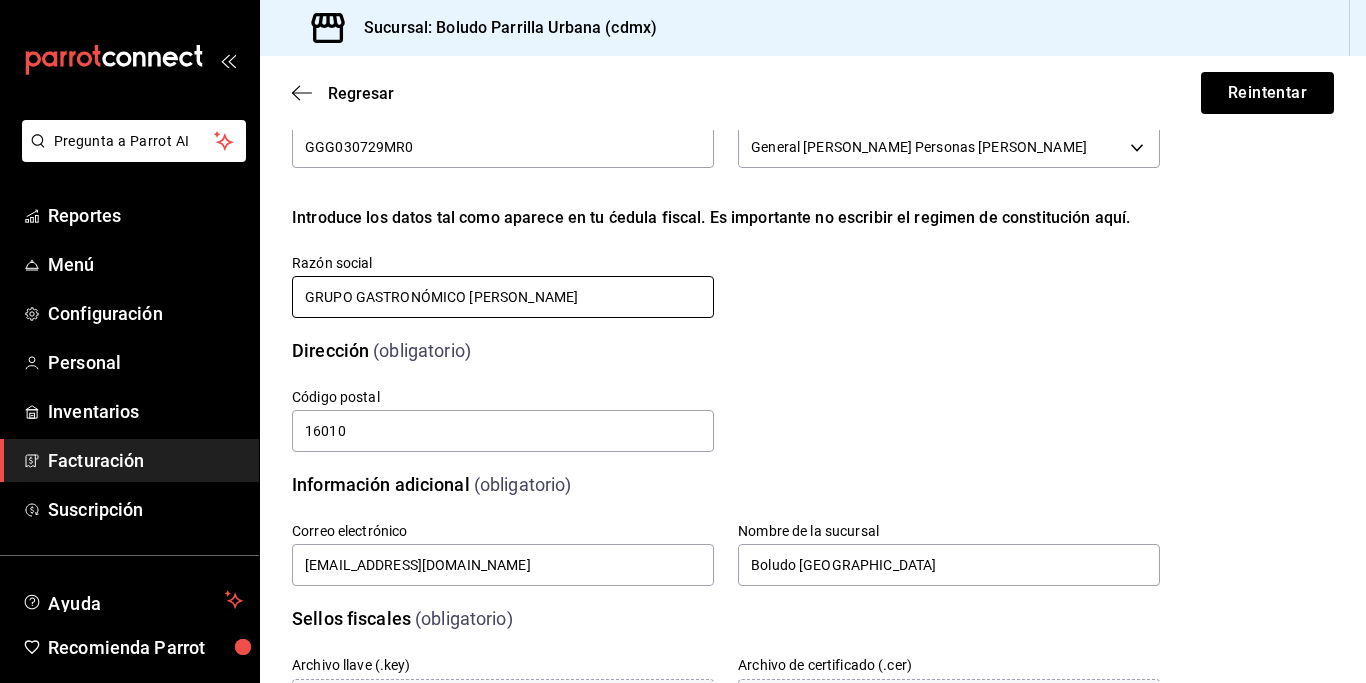click on "GRUPO GASTRONÓMICO [PERSON_NAME]" at bounding box center (503, 297) 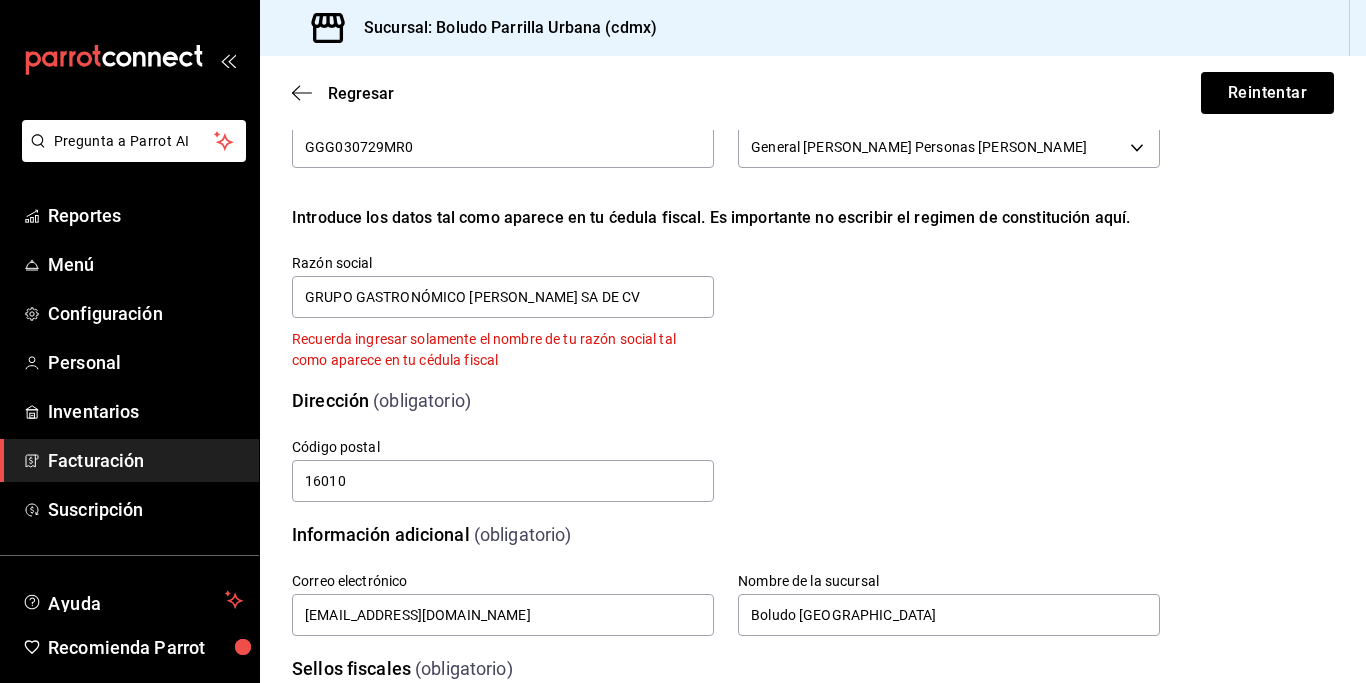 click on "Recuerda ingresar solamente el nombre de tu razón social tal como aparece en tu cédula fiscal" at bounding box center (503, 350) 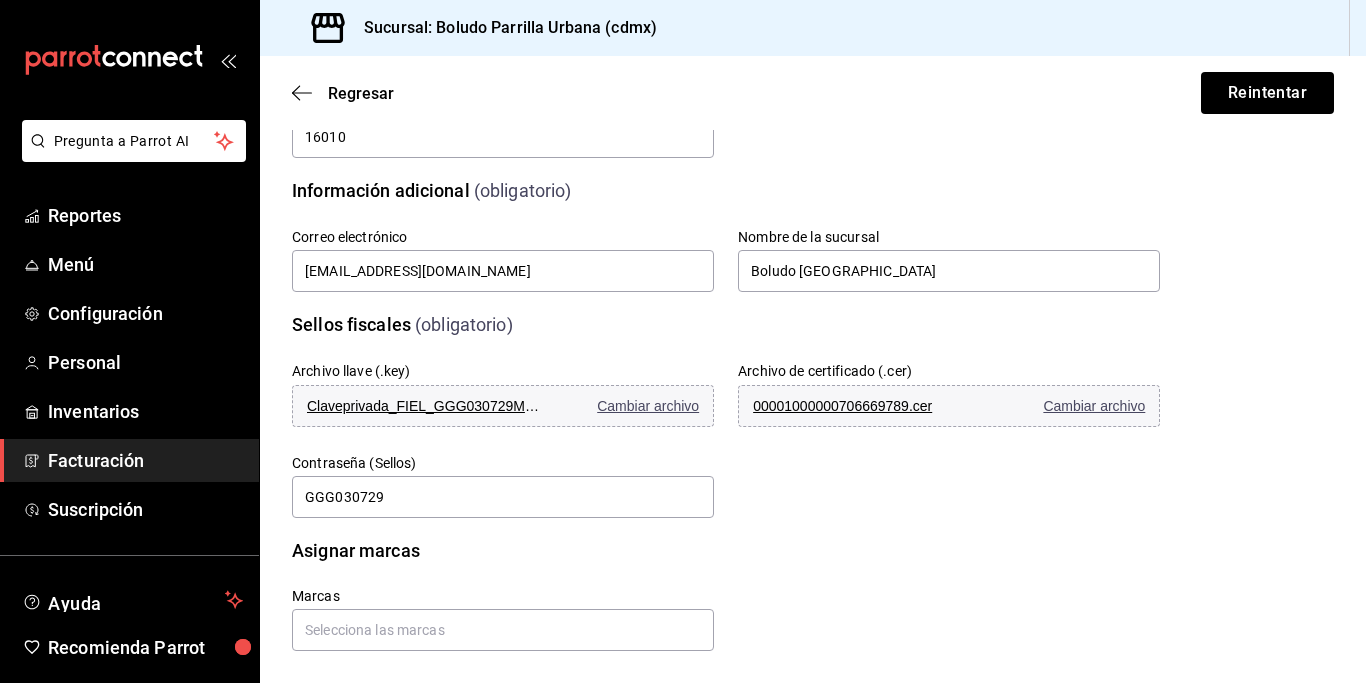scroll, scrollTop: 445, scrollLeft: 0, axis: vertical 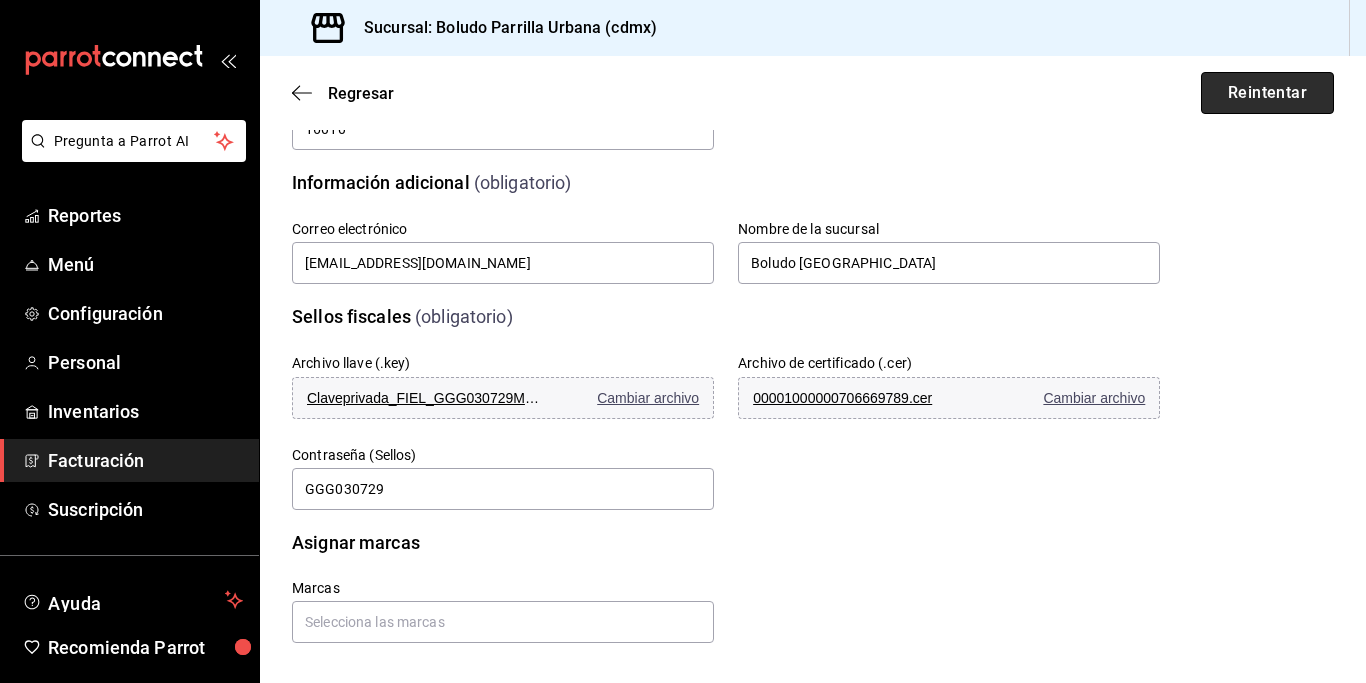 click on "Reintentar" at bounding box center (1267, 93) 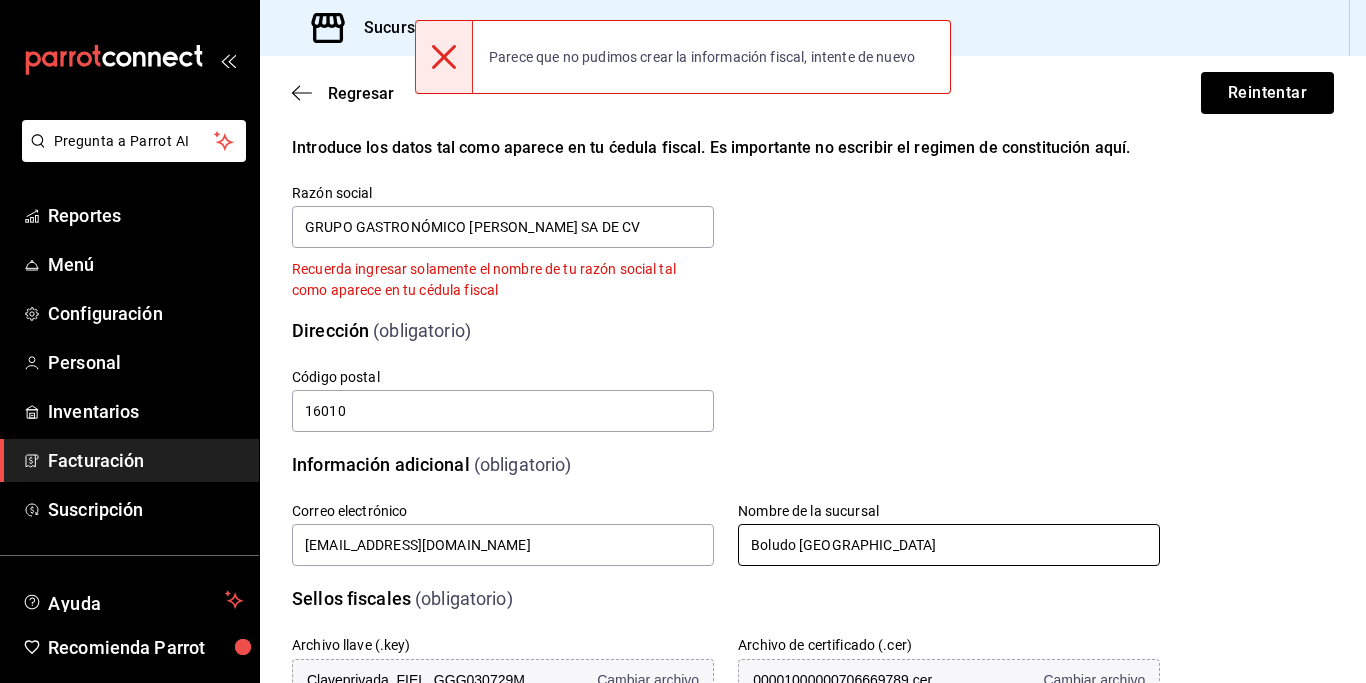 scroll, scrollTop: 0, scrollLeft: 0, axis: both 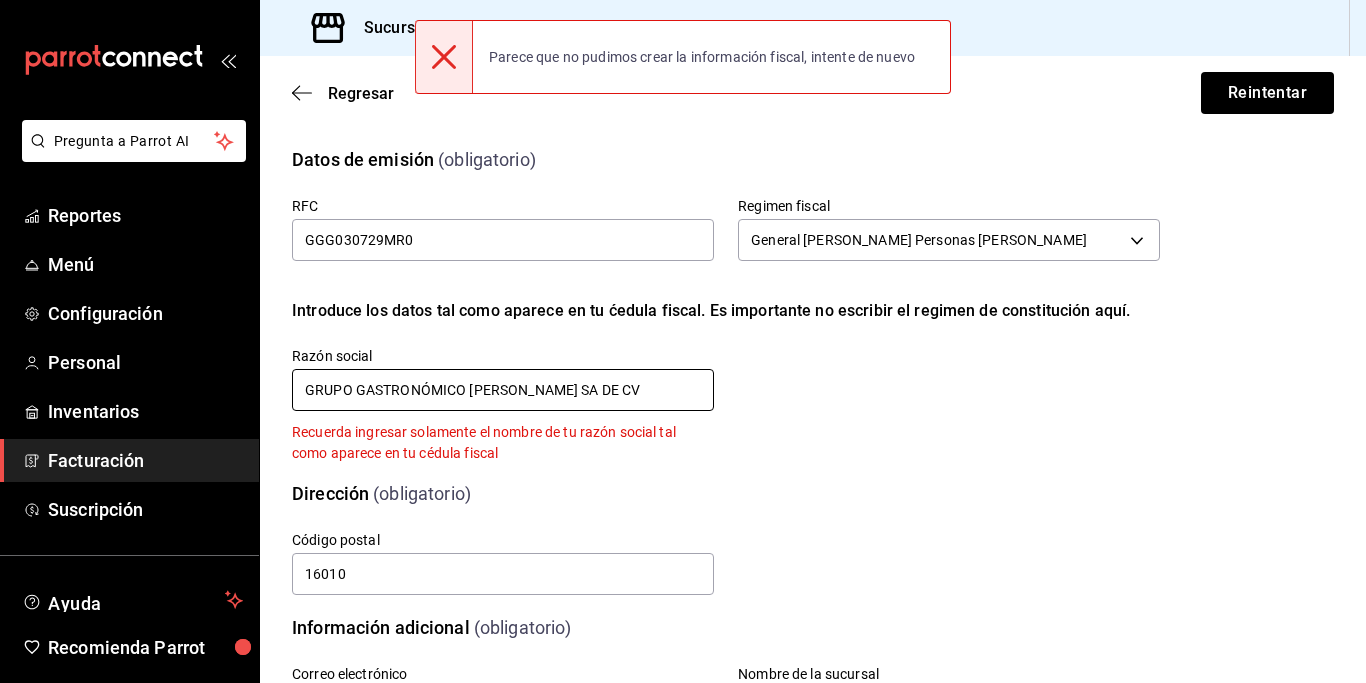 click on "GRUPO GASTRONÓMICO [PERSON_NAME] SA DE CV" at bounding box center (503, 390) 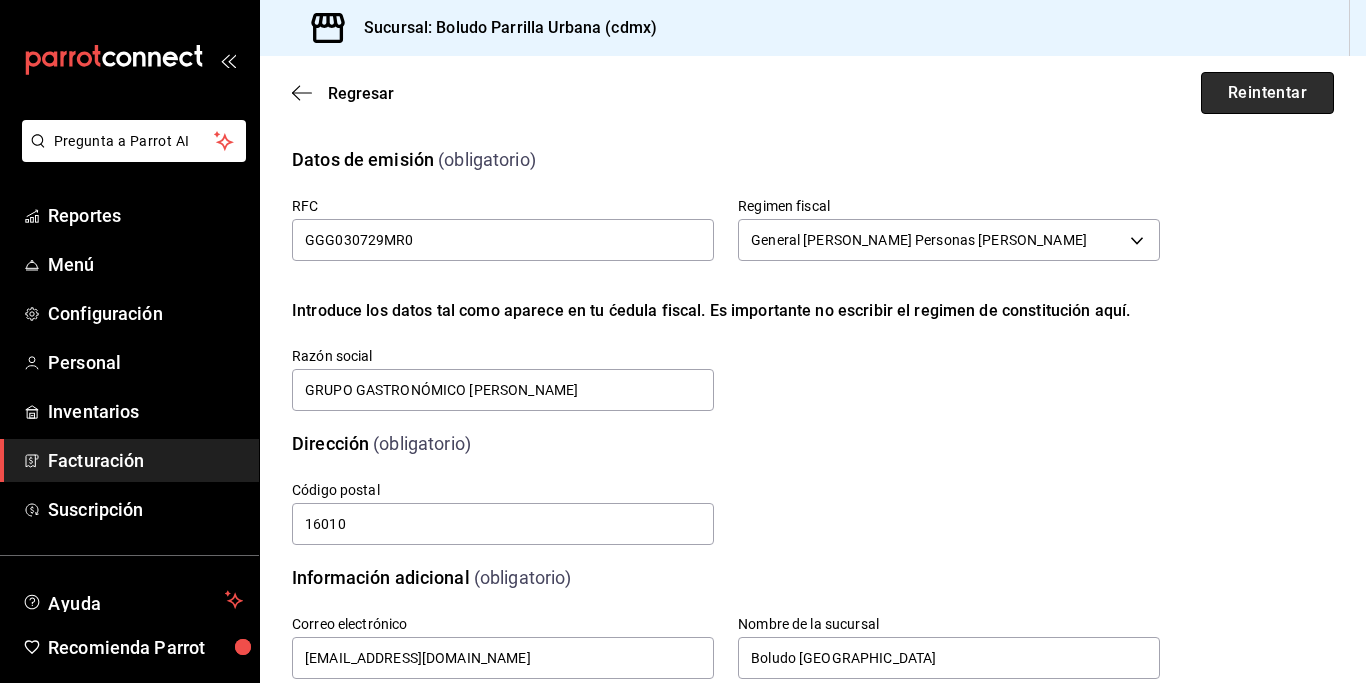 click on "Reintentar" at bounding box center (1267, 93) 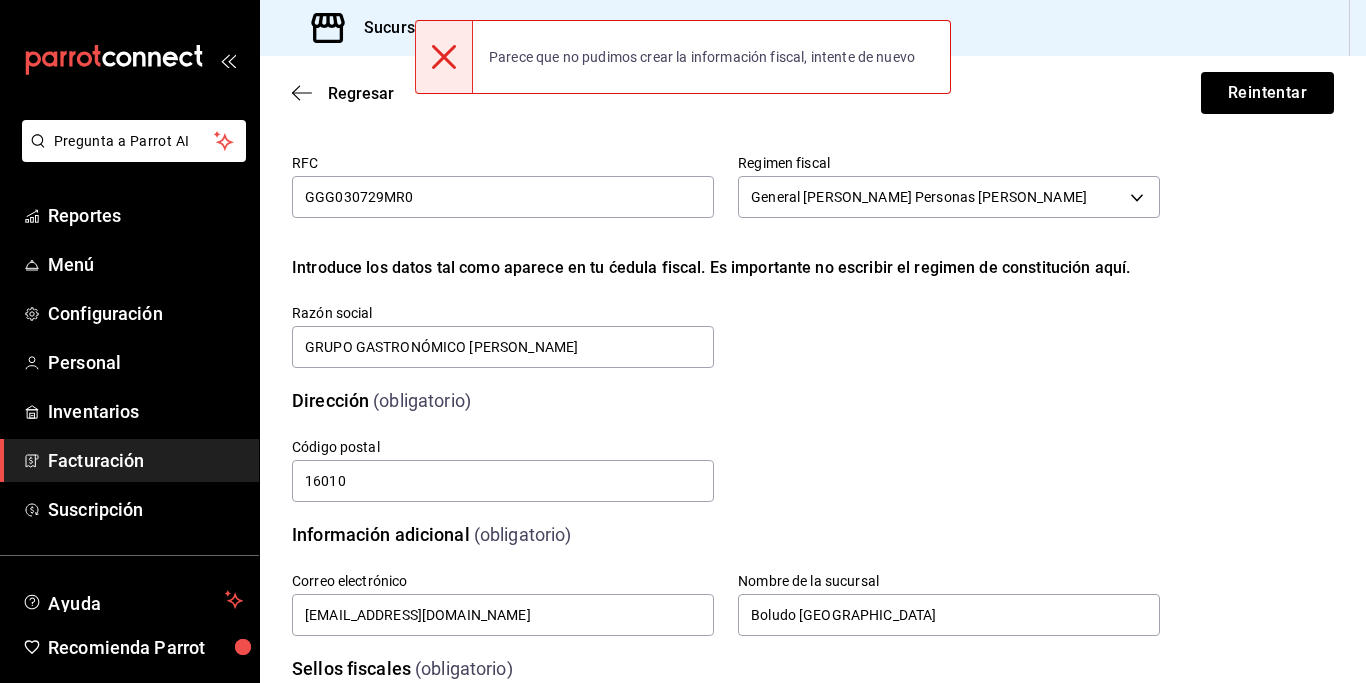 scroll, scrollTop: 12, scrollLeft: 0, axis: vertical 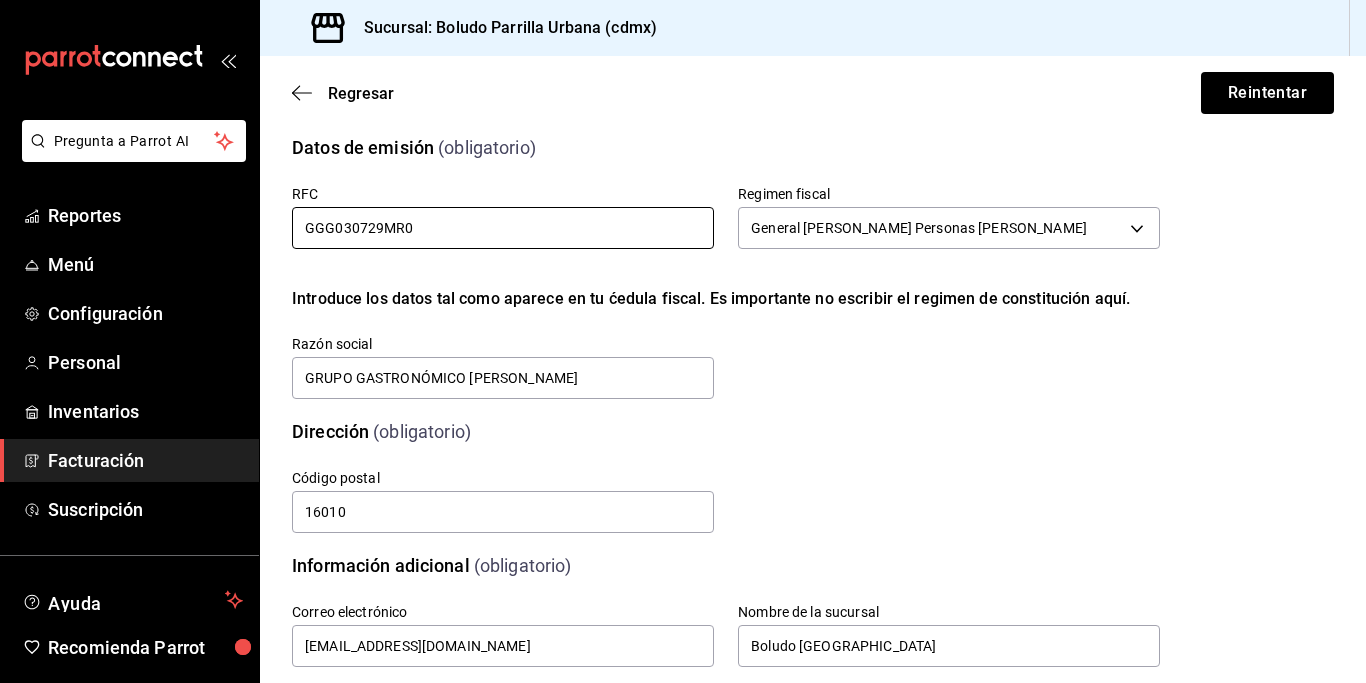 click on "GGG030729MR0" at bounding box center (503, 228) 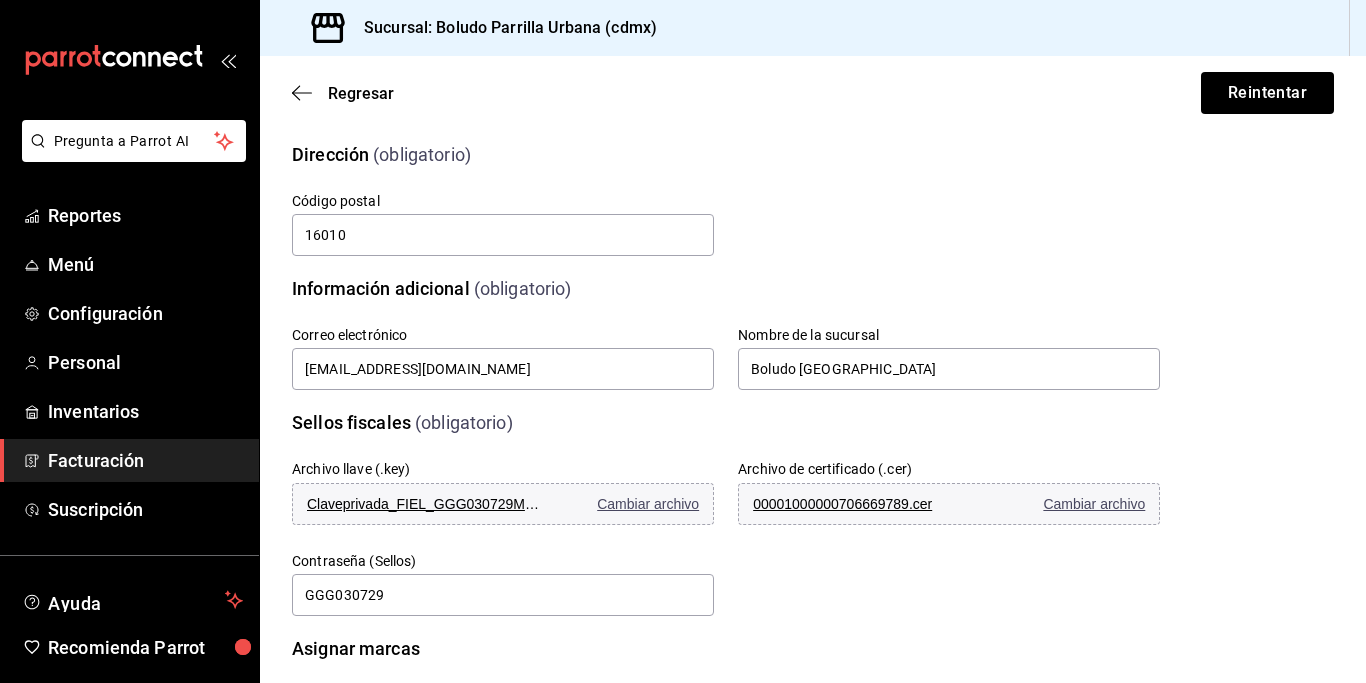 scroll, scrollTop: 403, scrollLeft: 0, axis: vertical 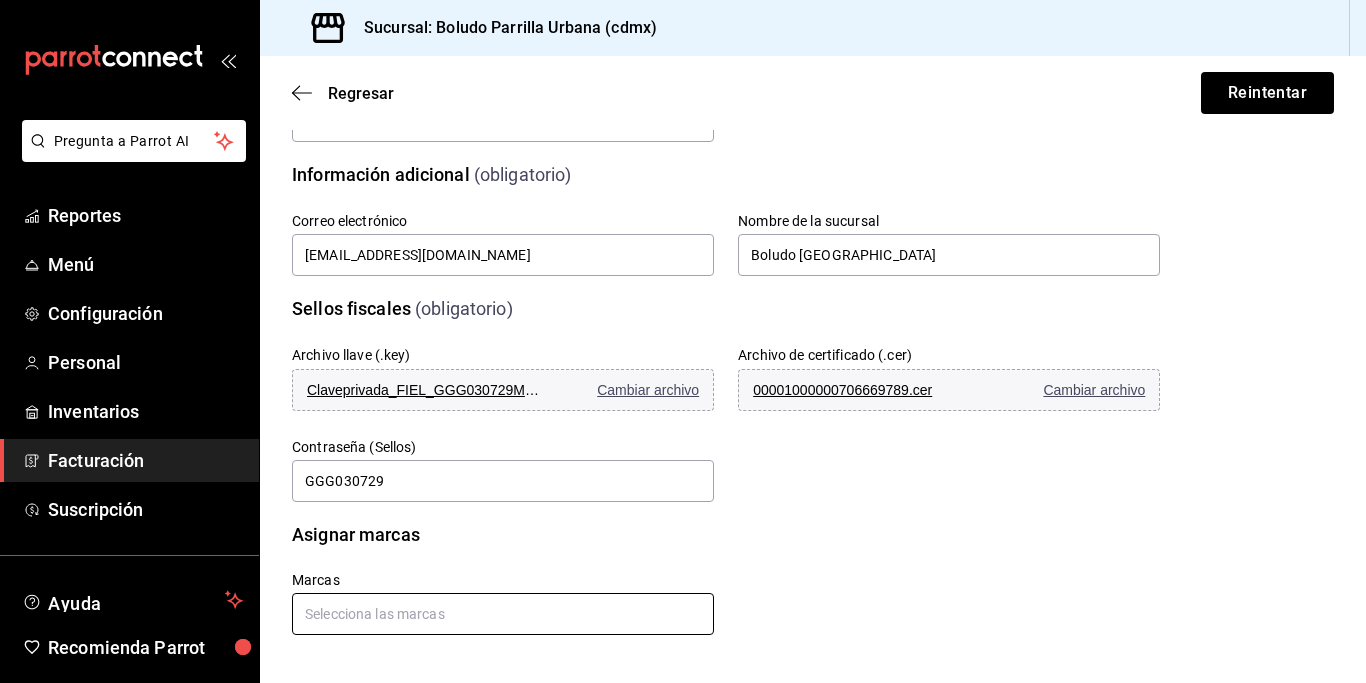 click at bounding box center (503, 614) 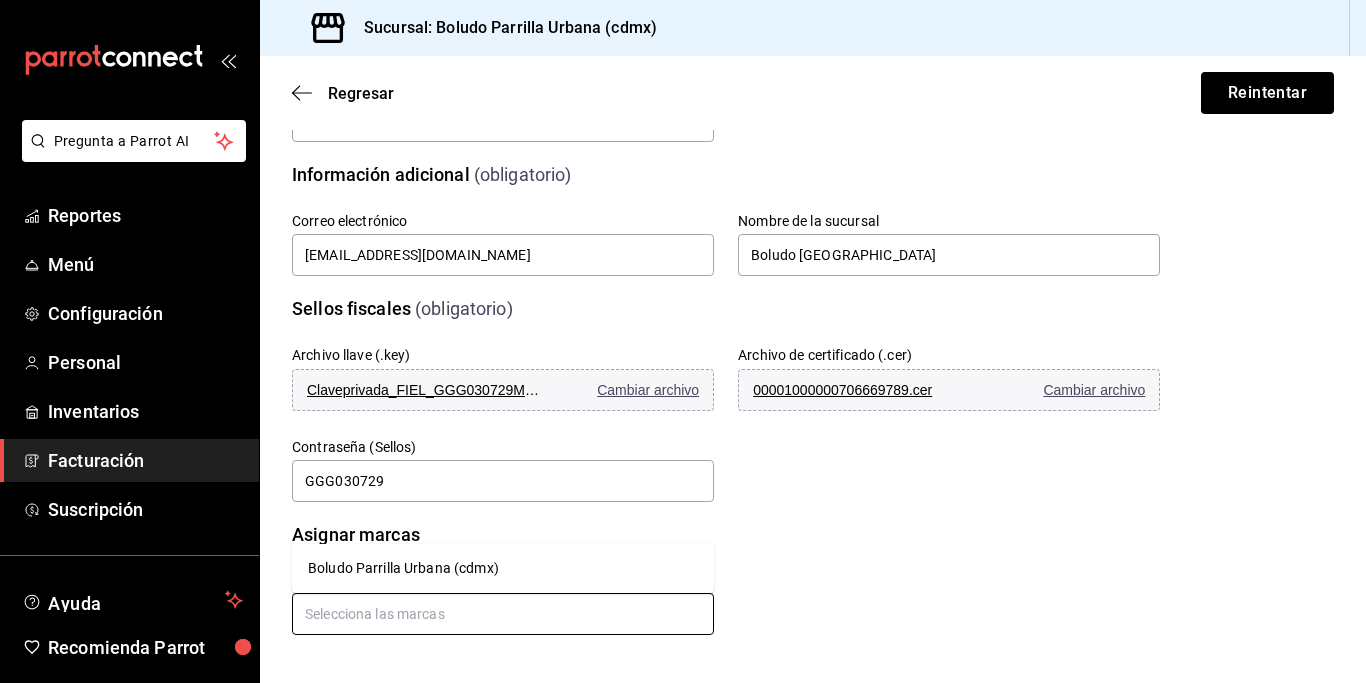 click on "Boludo Parrilla Urbana (cdmx)" at bounding box center (503, 568) 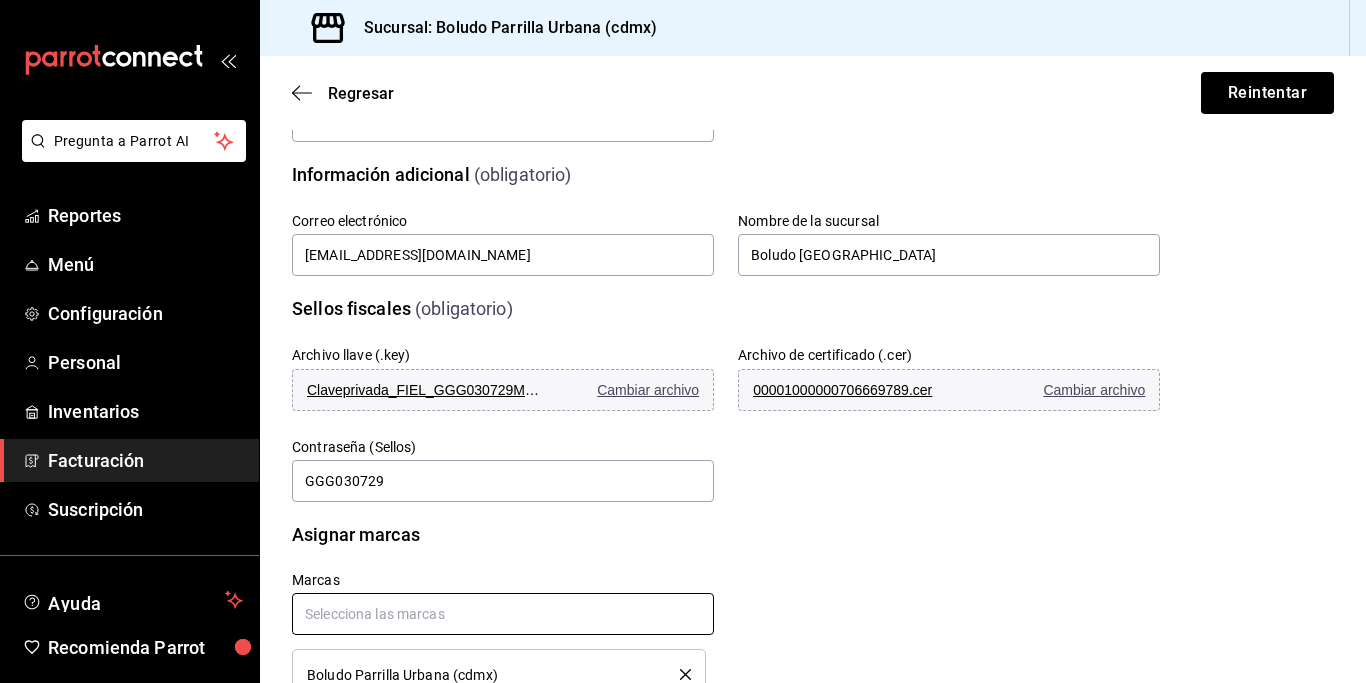 scroll, scrollTop: 469, scrollLeft: 0, axis: vertical 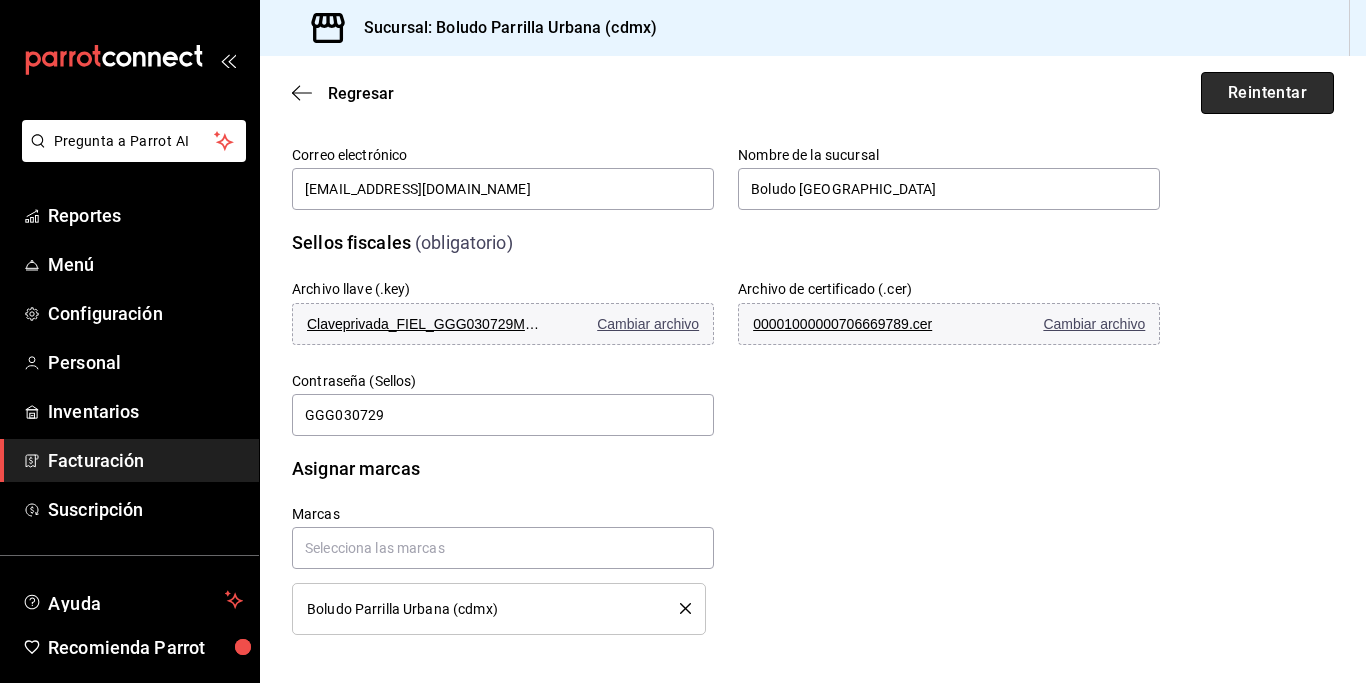 click on "Reintentar" at bounding box center (1267, 93) 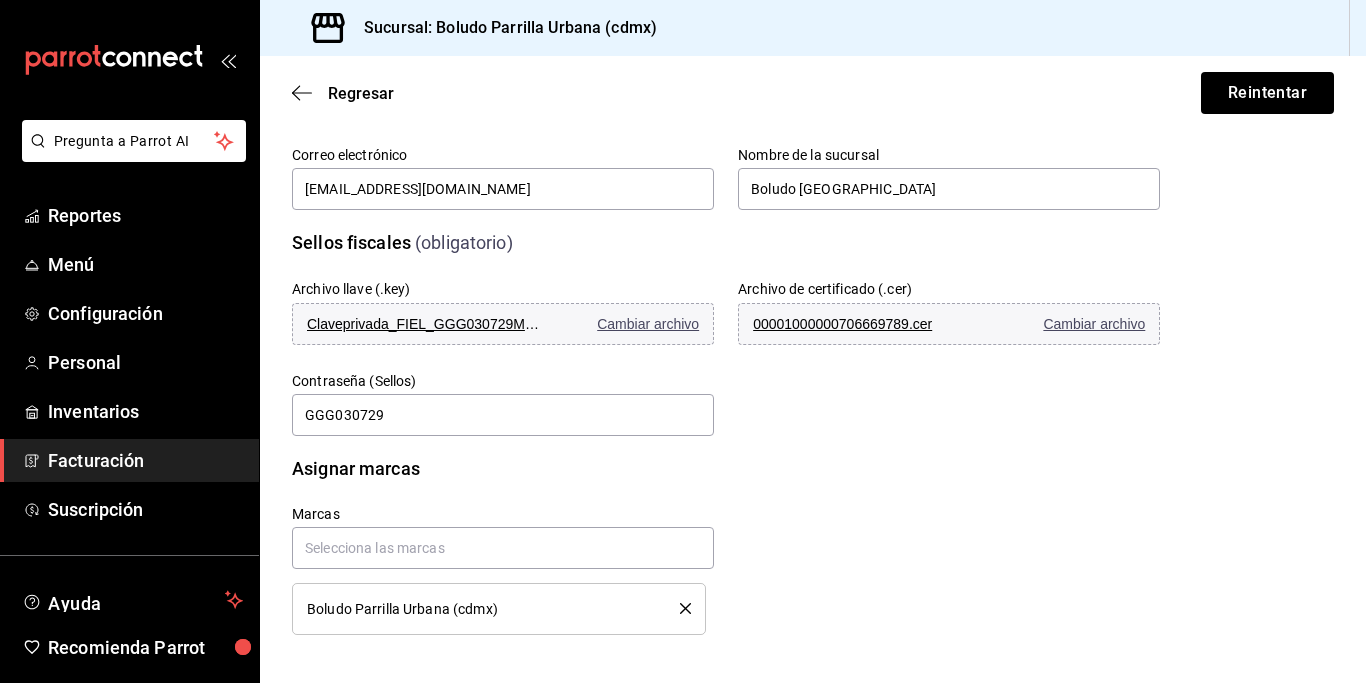 scroll, scrollTop: 0, scrollLeft: 0, axis: both 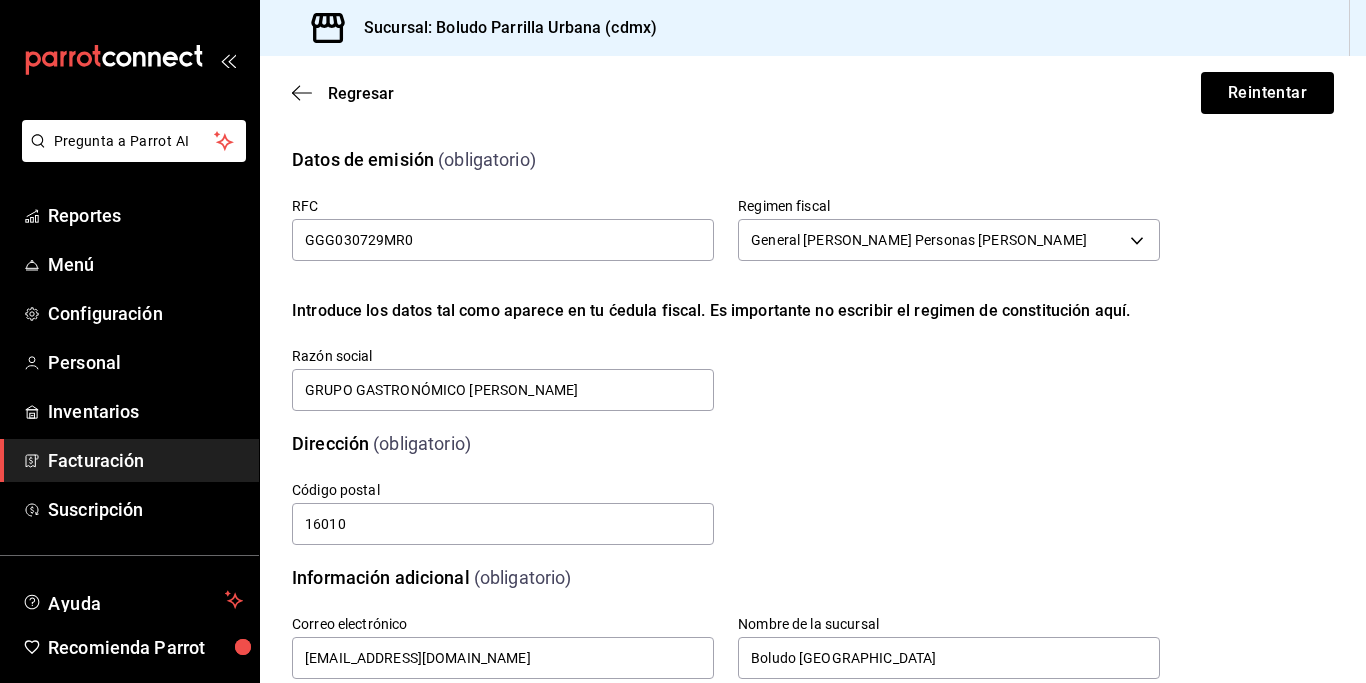 click on "RFC" at bounding box center (503, 206) 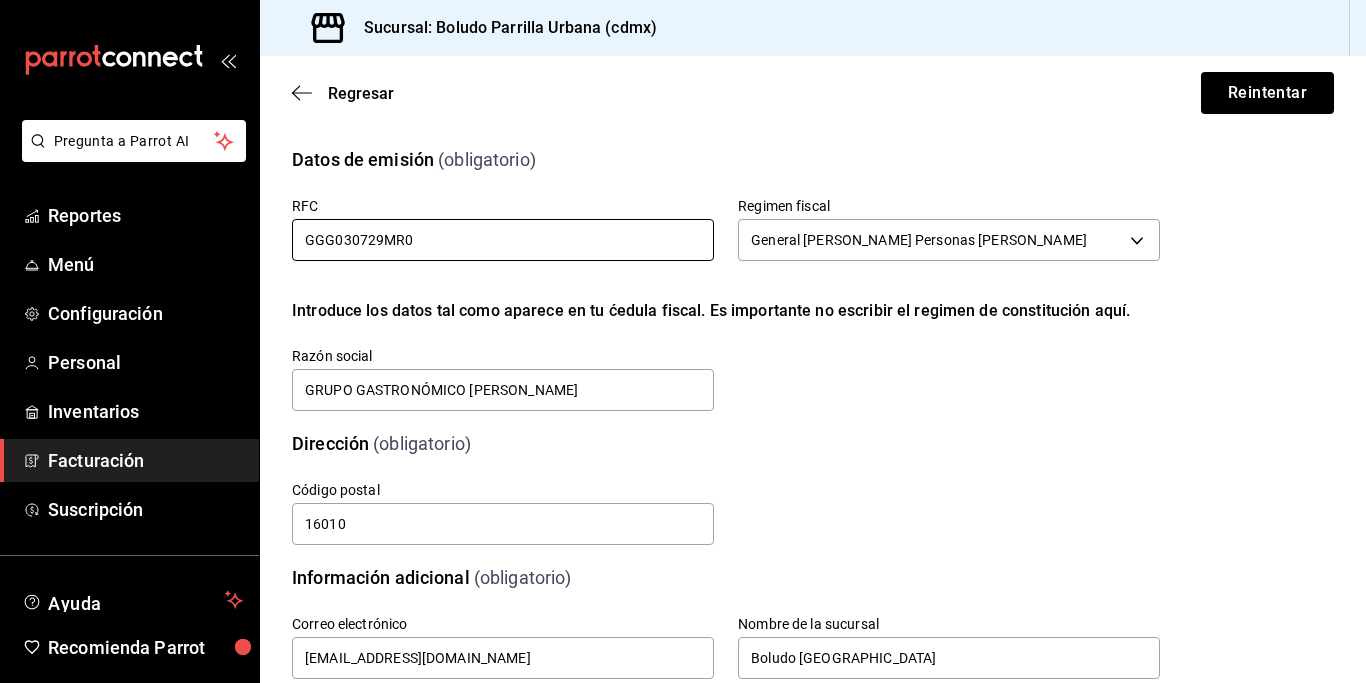 click on "GGG030729MR0" at bounding box center (503, 240) 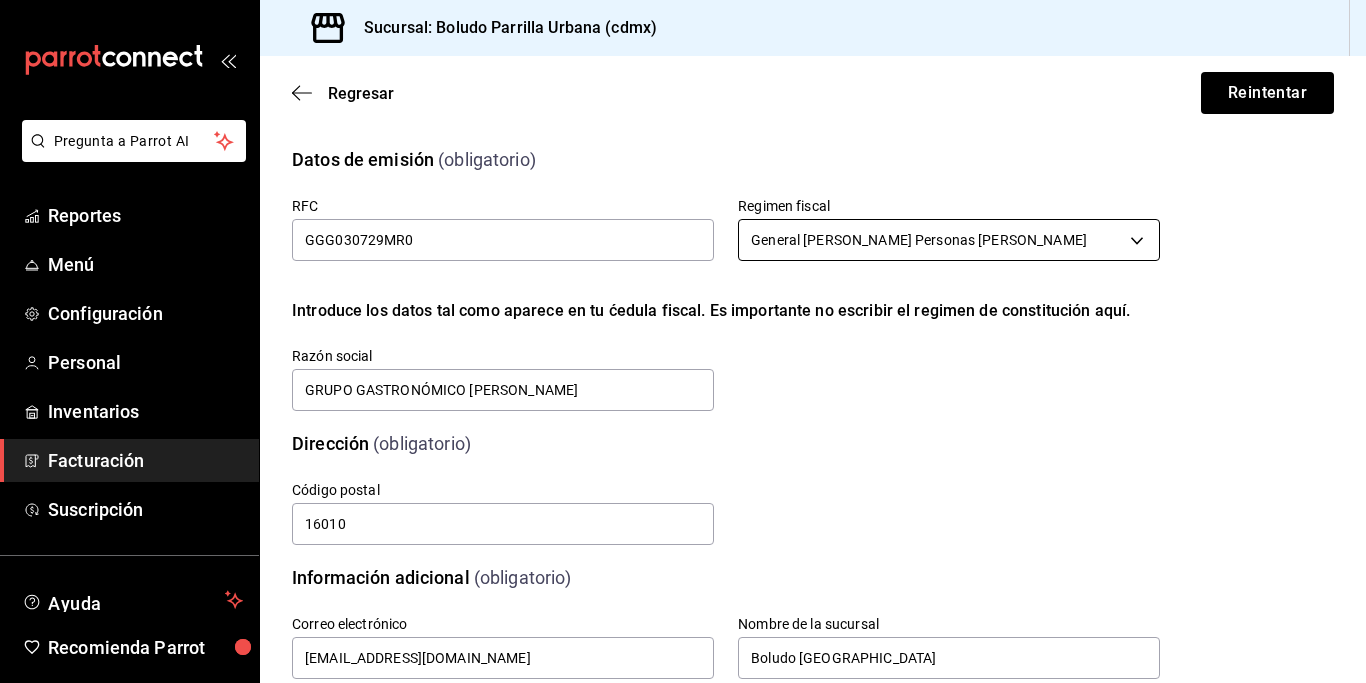 click on "Pregunta a Parrot AI Reportes   Menú   Configuración   Personal   Inventarios   Facturación   Suscripción   Ayuda Recomienda Parrot   [PERSON_NAME]   Sugerir nueva función   Sucursal: Boludo Parrilla Urbana (cdmx) Regresar Reintentar Datos de emisión (obligatorio) RFC GGG030729MR0 Regimen fiscal General [PERSON_NAME] Personas [PERSON_NAME] 601 Introduce los datos tal como aparece en tu ćedula fiscal. Es importante no escribir el regimen de constitución aquí. Razón social GRUPO GASTRONÓMICO [PERSON_NAME] SADECV Dirección (obligatorio) Calle # exterior # interior Código postal 16010 Estado Elige una opción 0 Municipio Elige una opción 0 [GEOGRAPHIC_DATA] una opción 0 Información adicional (obligatorio) Correo electrónico [EMAIL_ADDRESS][DOMAIN_NAME] Nombre de la sucursal Boludo Nápoles Sellos fiscales (obligatorio) Archivo llave (.key) Claveprivada_FIEL_GGG030729MR0_20240422_120934.key Cambiar archivo Archivo de certificado (.cer) 00001000000706669789.cer Cambiar archivo Contraseña (Sellos) GGG030729 Marcas" at bounding box center (683, 341) 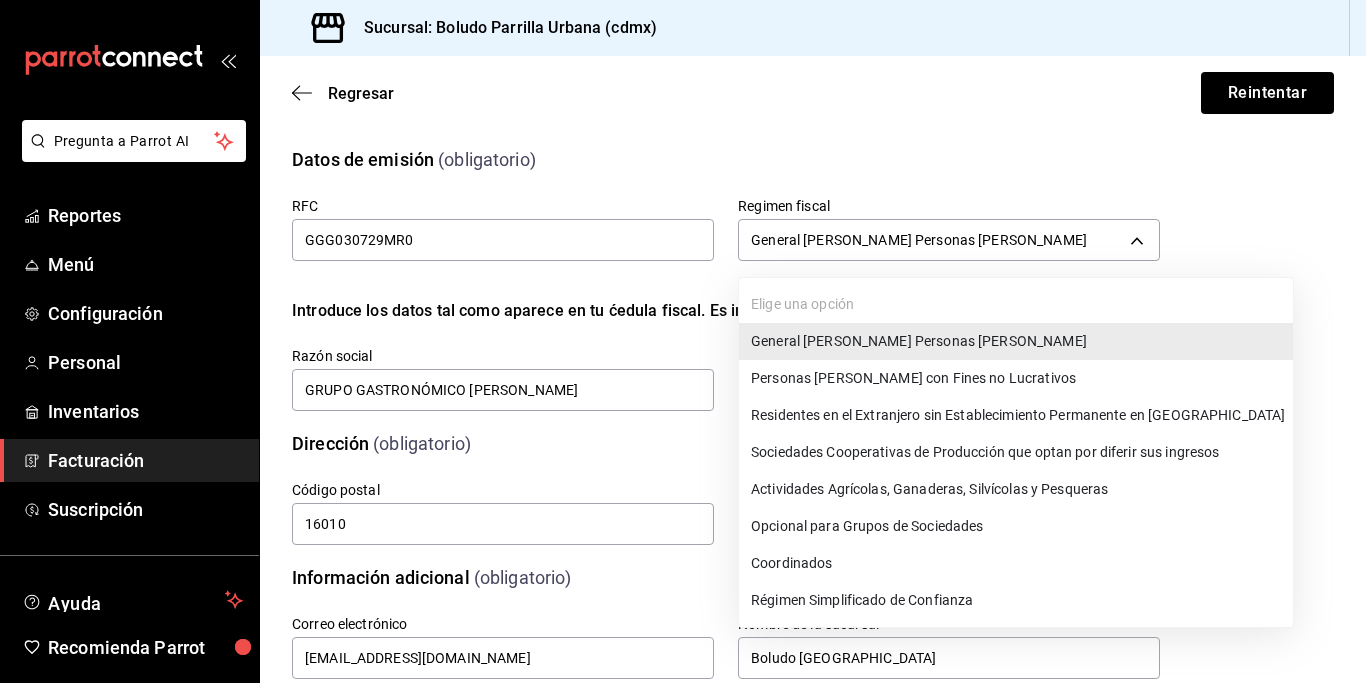 click at bounding box center [683, 341] 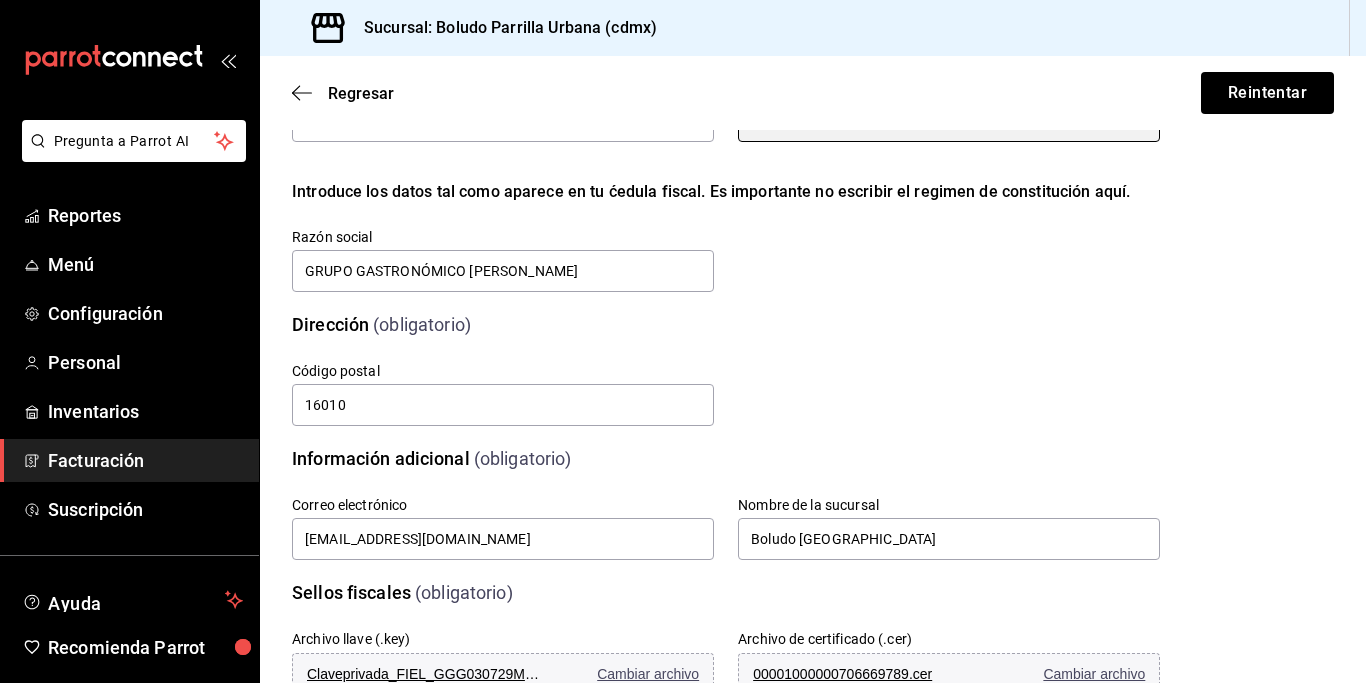 scroll, scrollTop: 78, scrollLeft: 0, axis: vertical 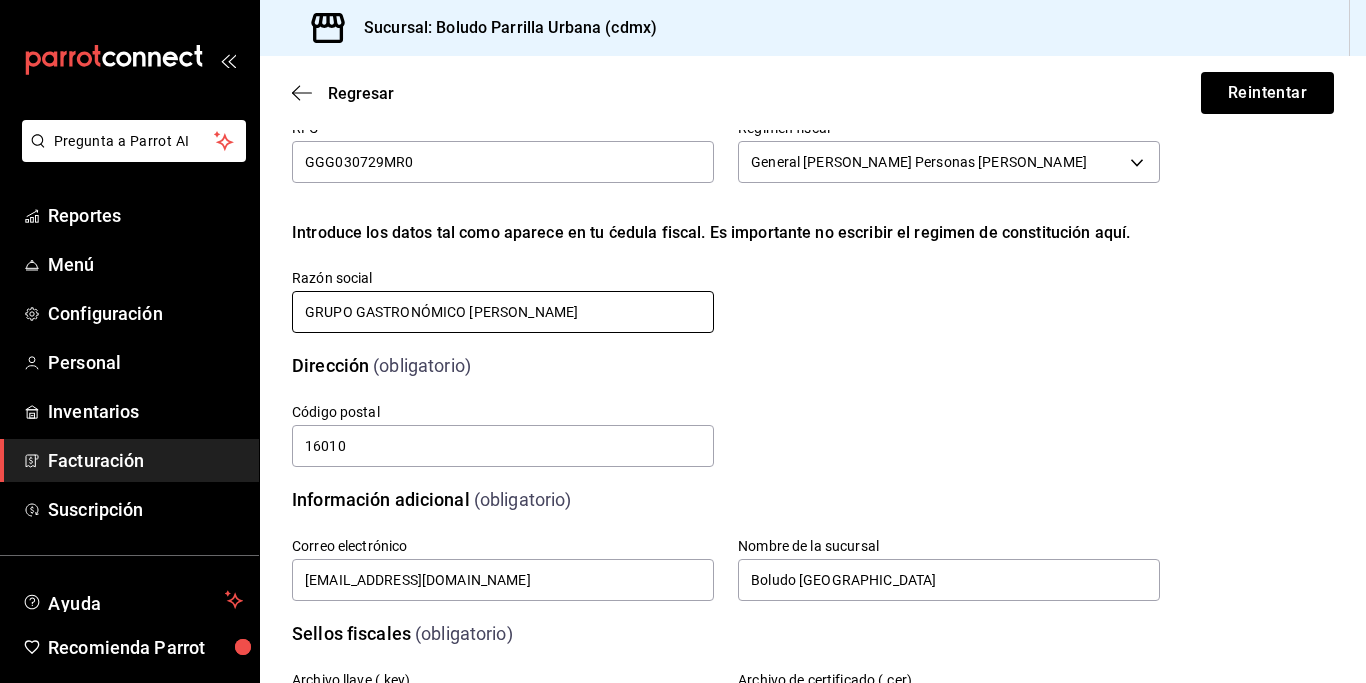 drag, startPoint x: 589, startPoint y: 316, endPoint x: 530, endPoint y: 315, distance: 59.008472 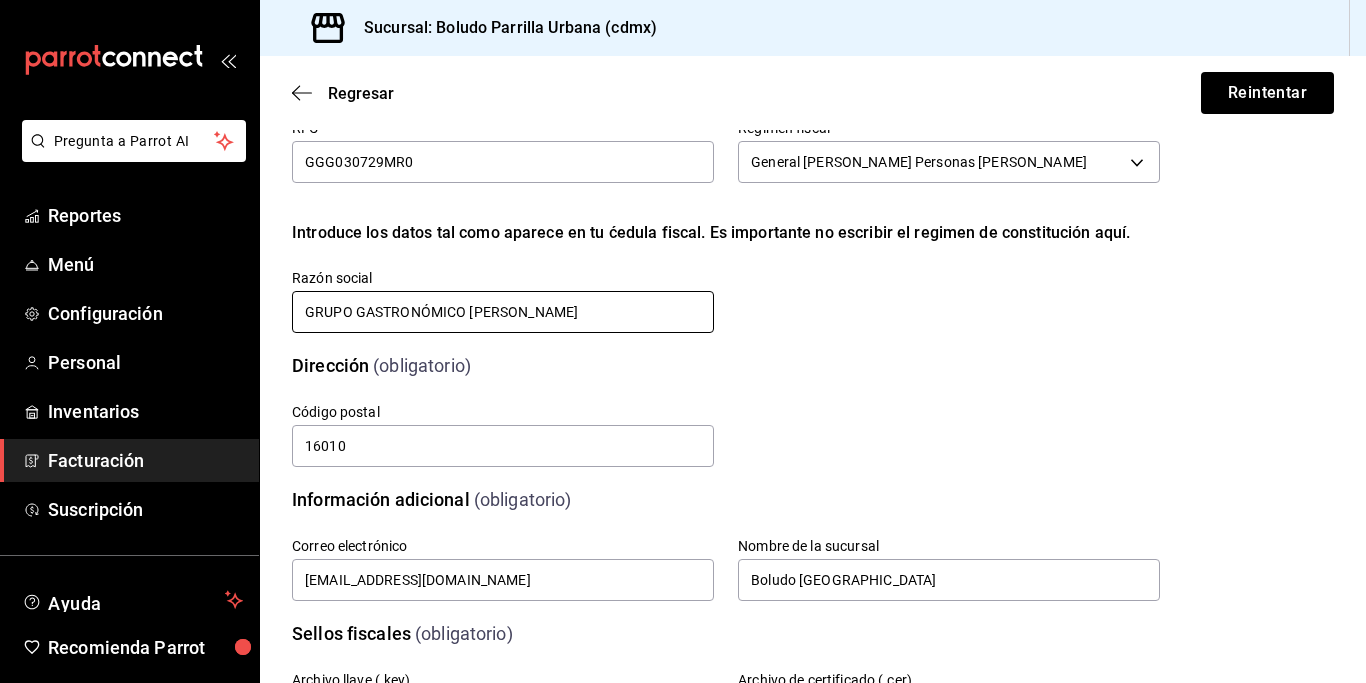 type on "GRUPO GASTRONÓMICO [PERSON_NAME]" 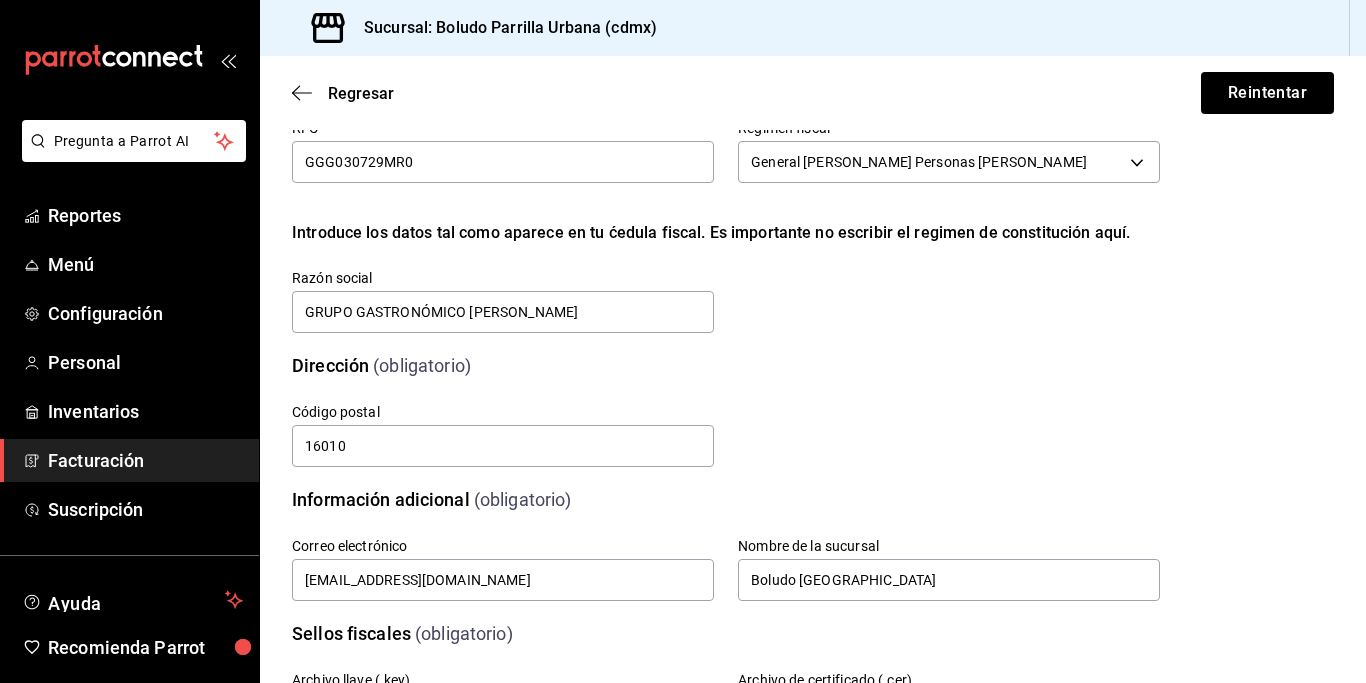 click on "Calle # exterior # interior Código postal 16010 Estado Elige una opción 0 Municipio Elige una opción 0 [GEOGRAPHIC_DATA] una opción 0" at bounding box center [702, 412] 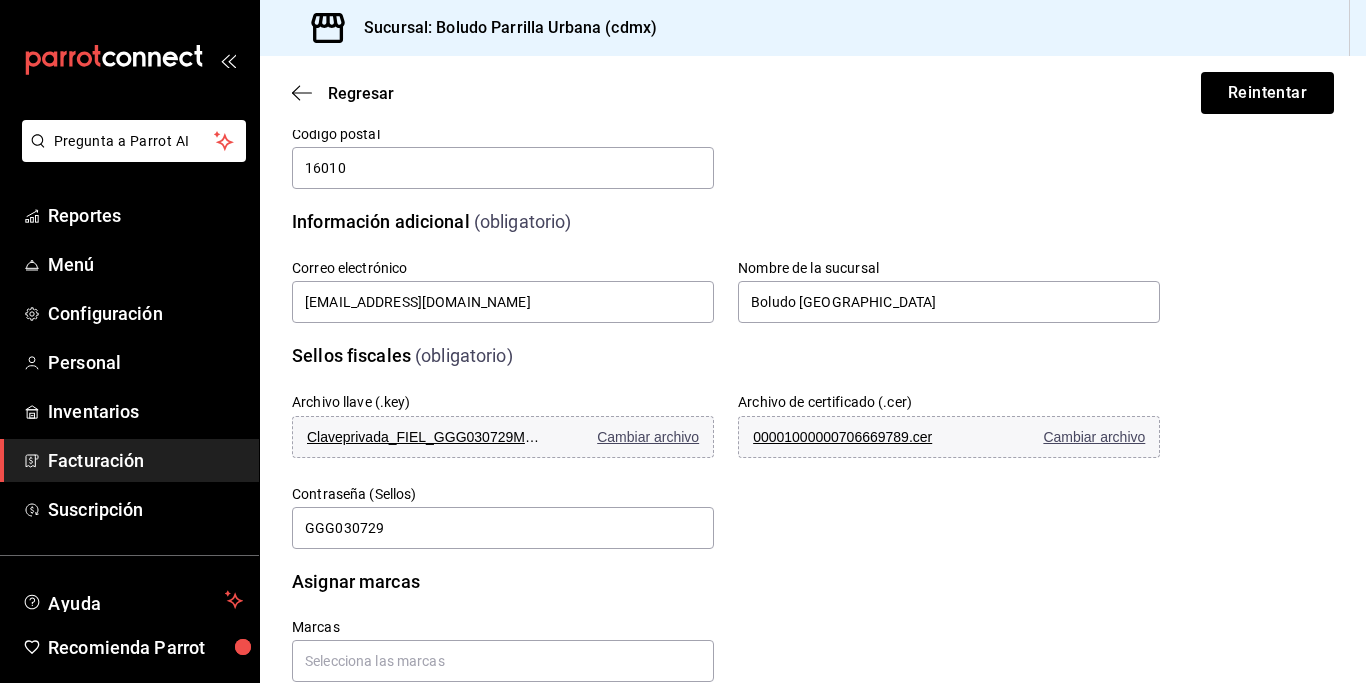 scroll, scrollTop: 359, scrollLeft: 0, axis: vertical 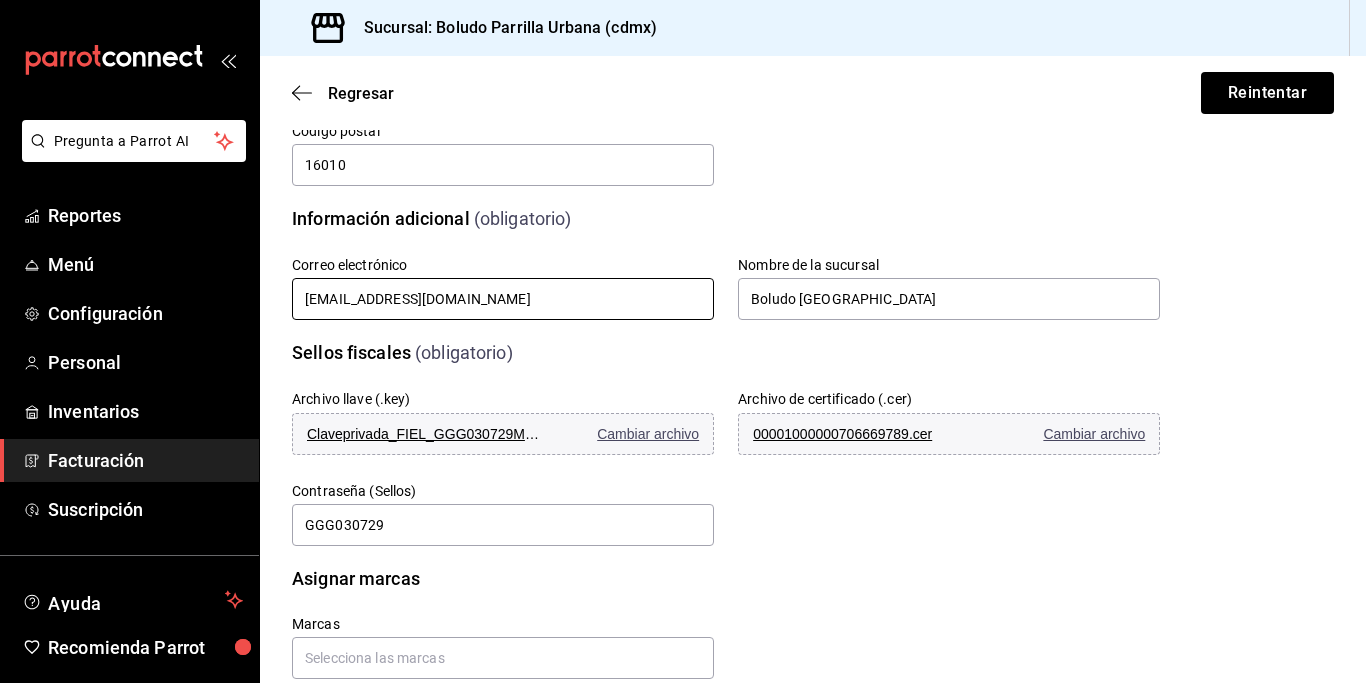 drag, startPoint x: 548, startPoint y: 295, endPoint x: 529, endPoint y: 320, distance: 31.400637 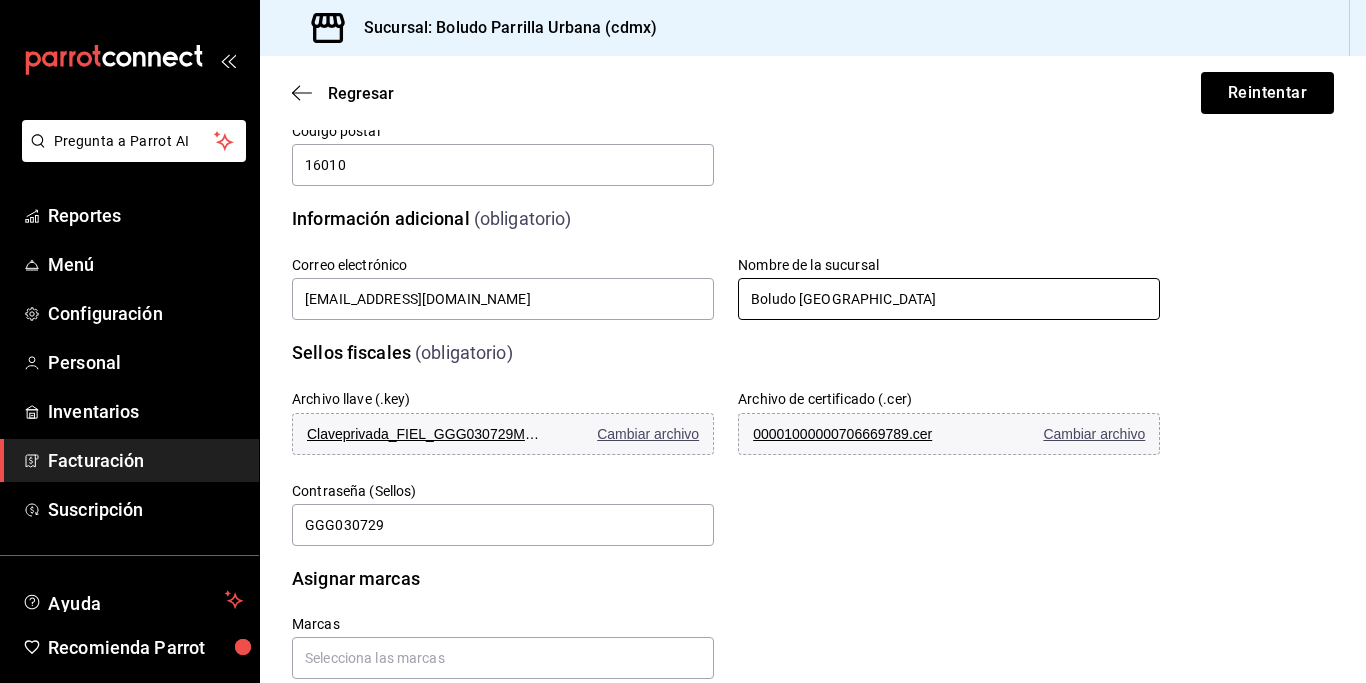 click on "Boludo [GEOGRAPHIC_DATA]" at bounding box center [949, 299] 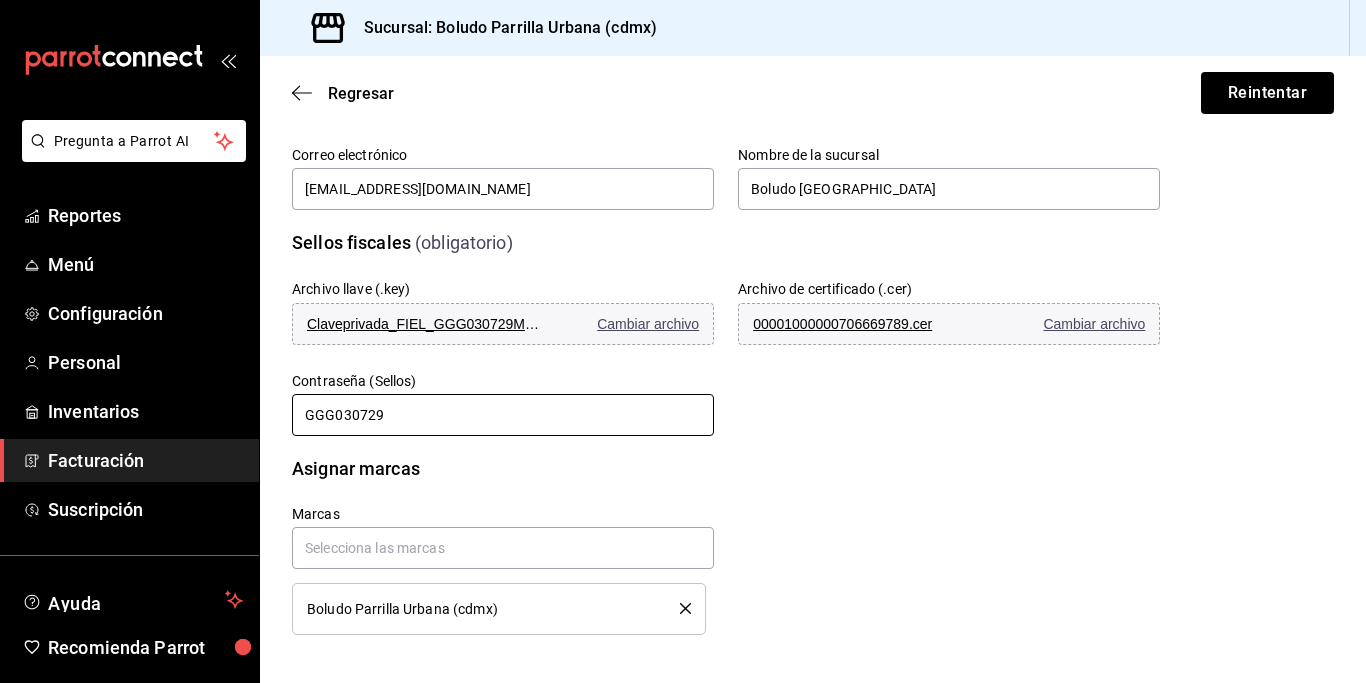 click on "GGG030729" at bounding box center (503, 415) 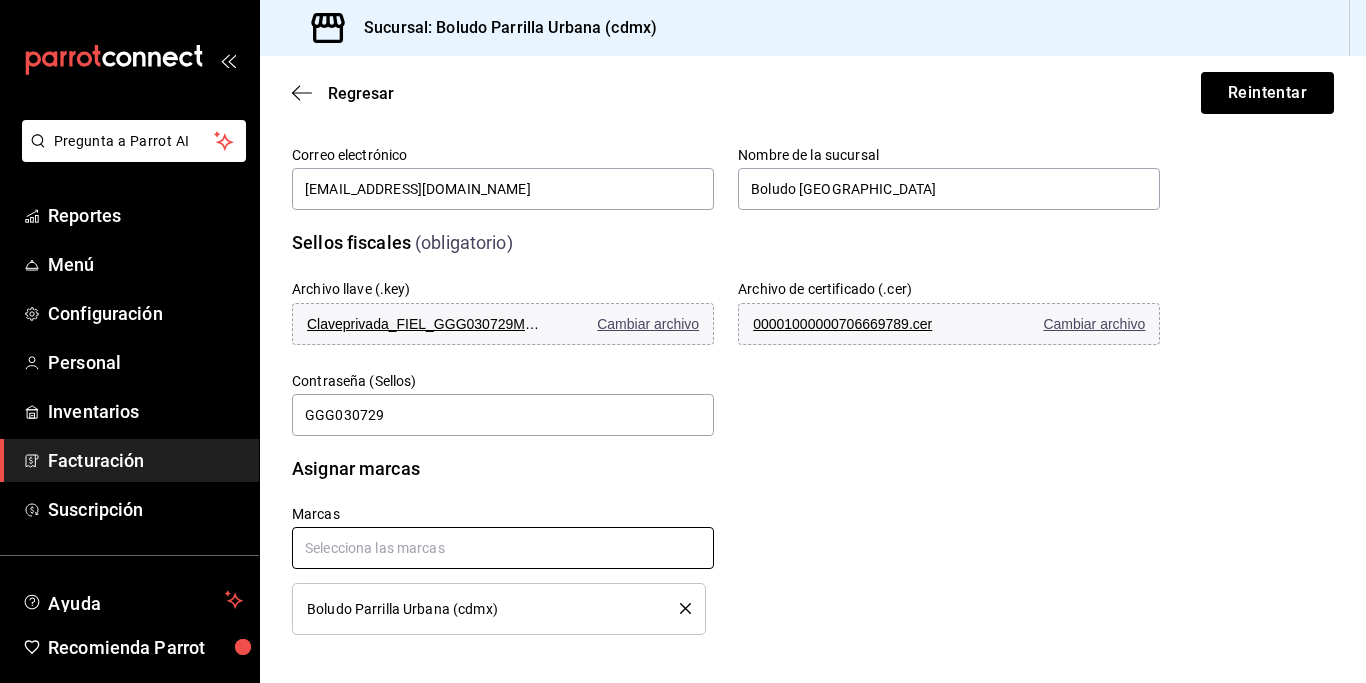 click at bounding box center [503, 548] 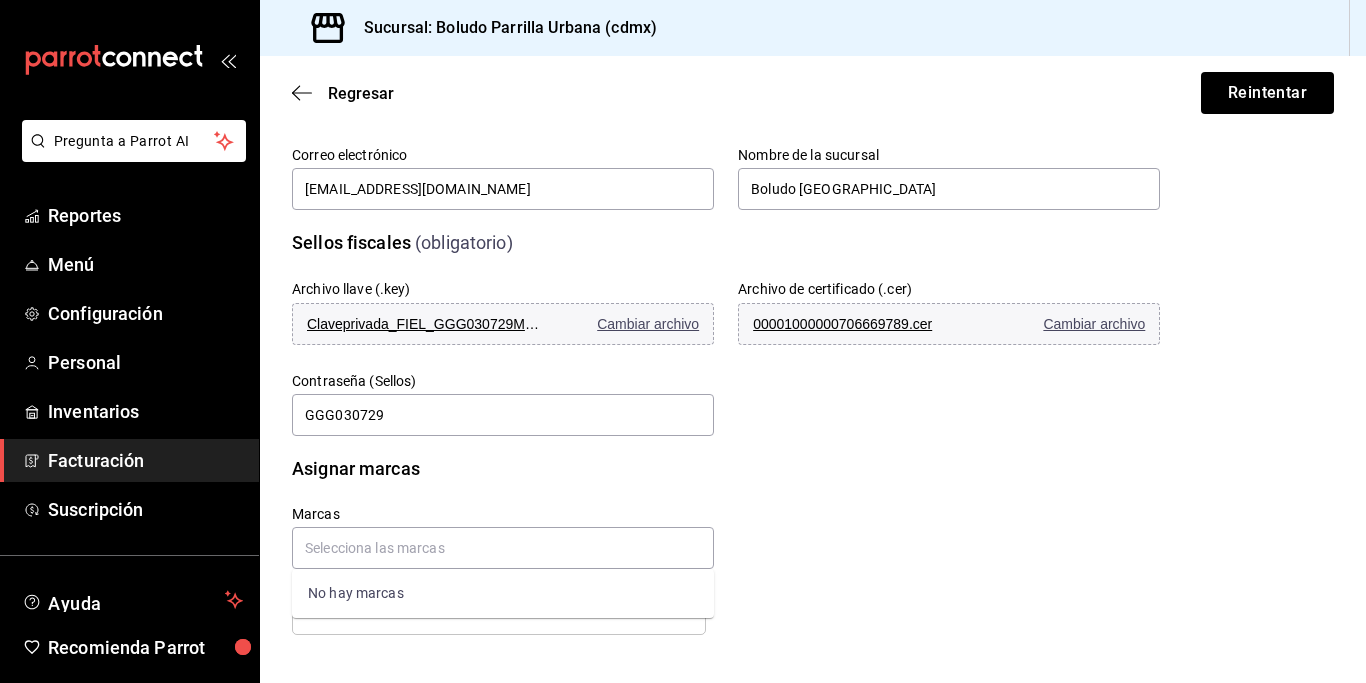 click on "Marcas Boludo Parrilla Urbana (cdmx)" at bounding box center (702, 546) 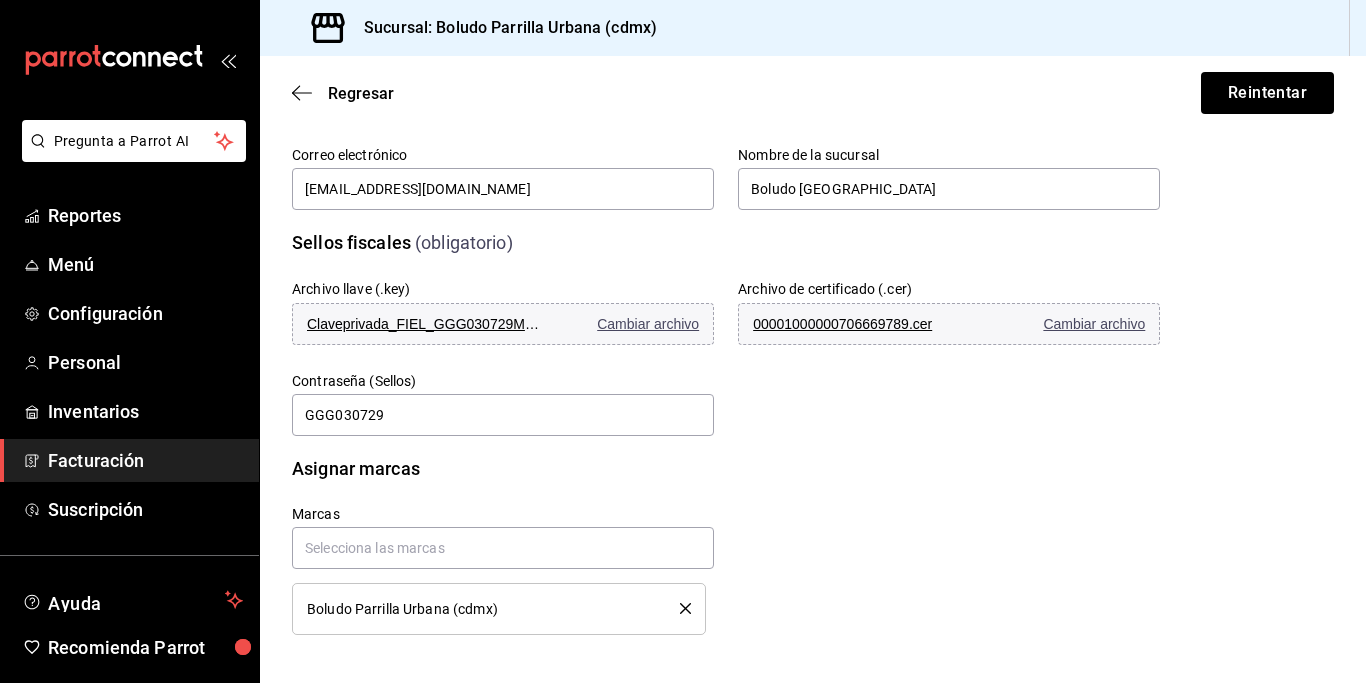 click on "Boludo Parrilla Urbana (cdmx)" at bounding box center (478, 609) 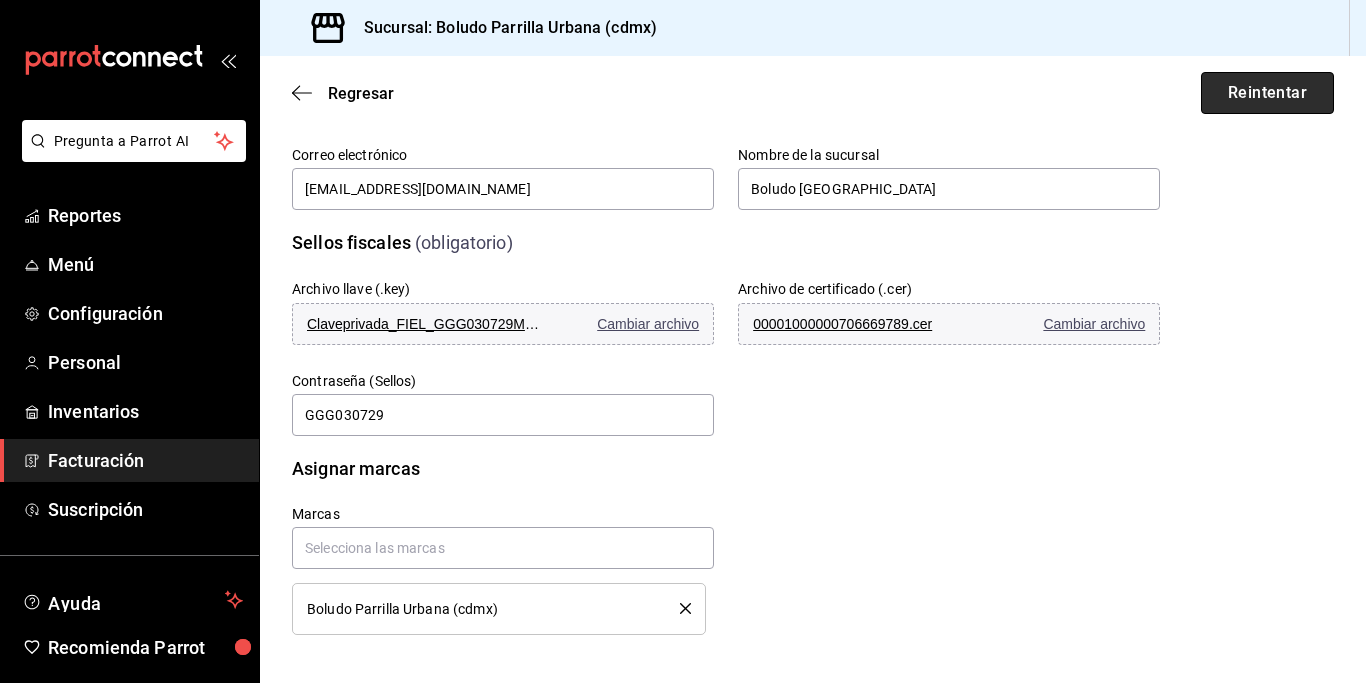 click on "Reintentar" at bounding box center (1267, 93) 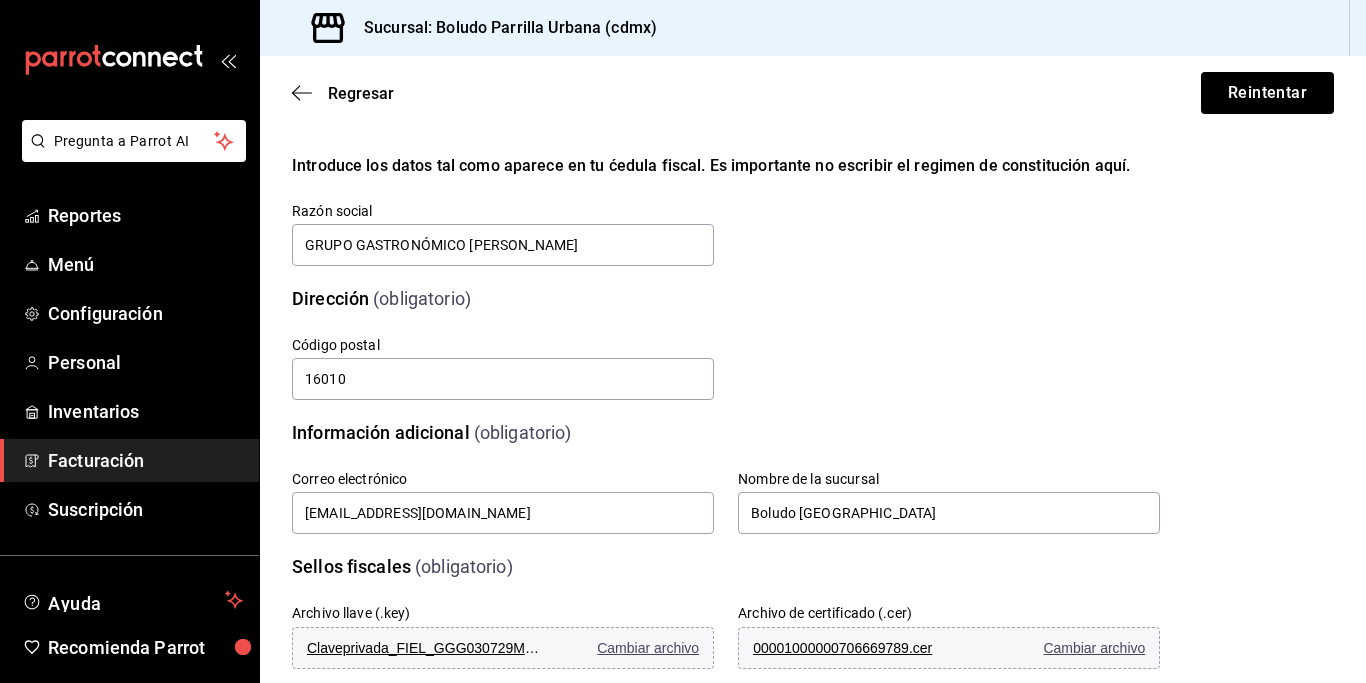 scroll, scrollTop: 469, scrollLeft: 0, axis: vertical 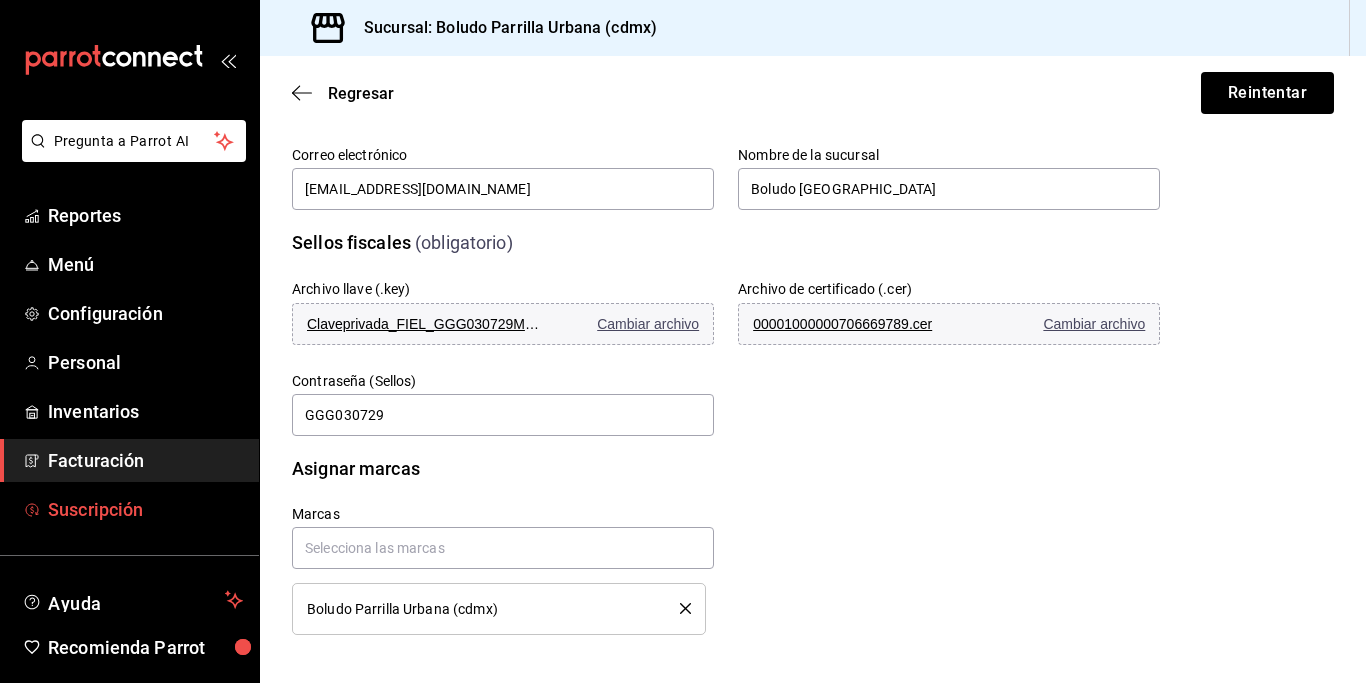 click on "Suscripción" at bounding box center (145, 509) 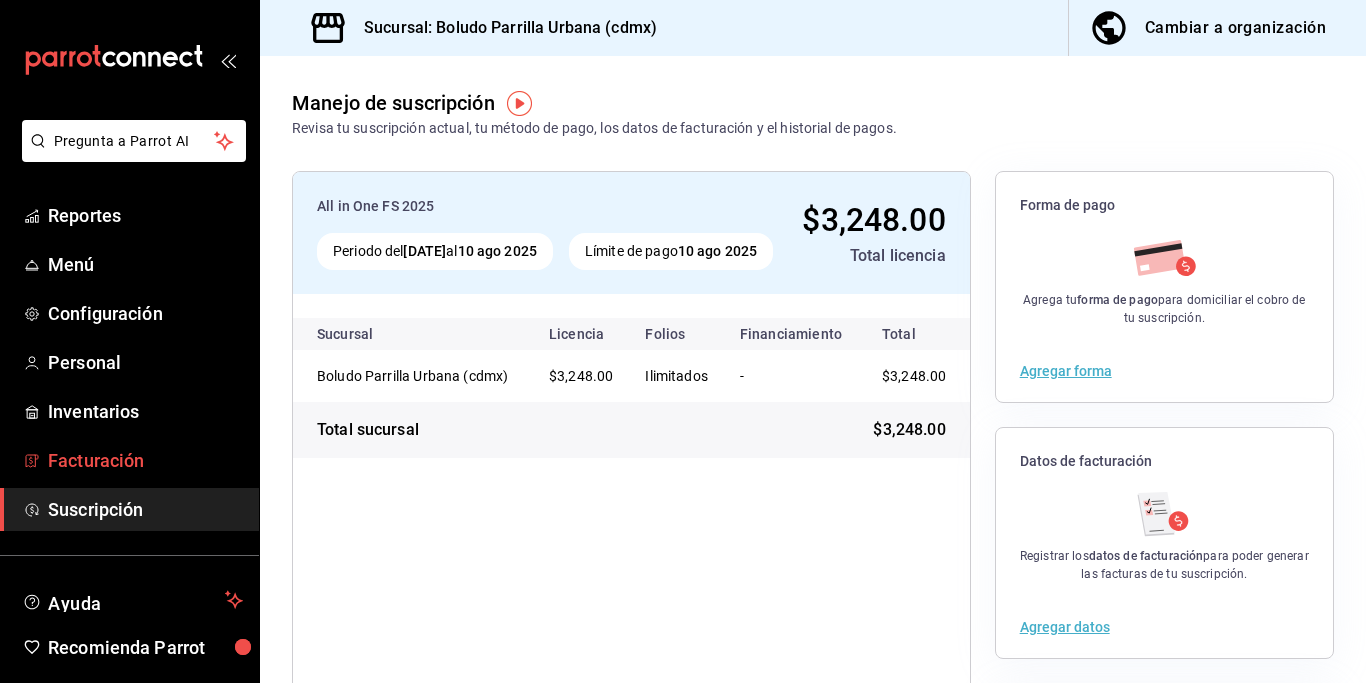 click on "Facturación" at bounding box center [145, 460] 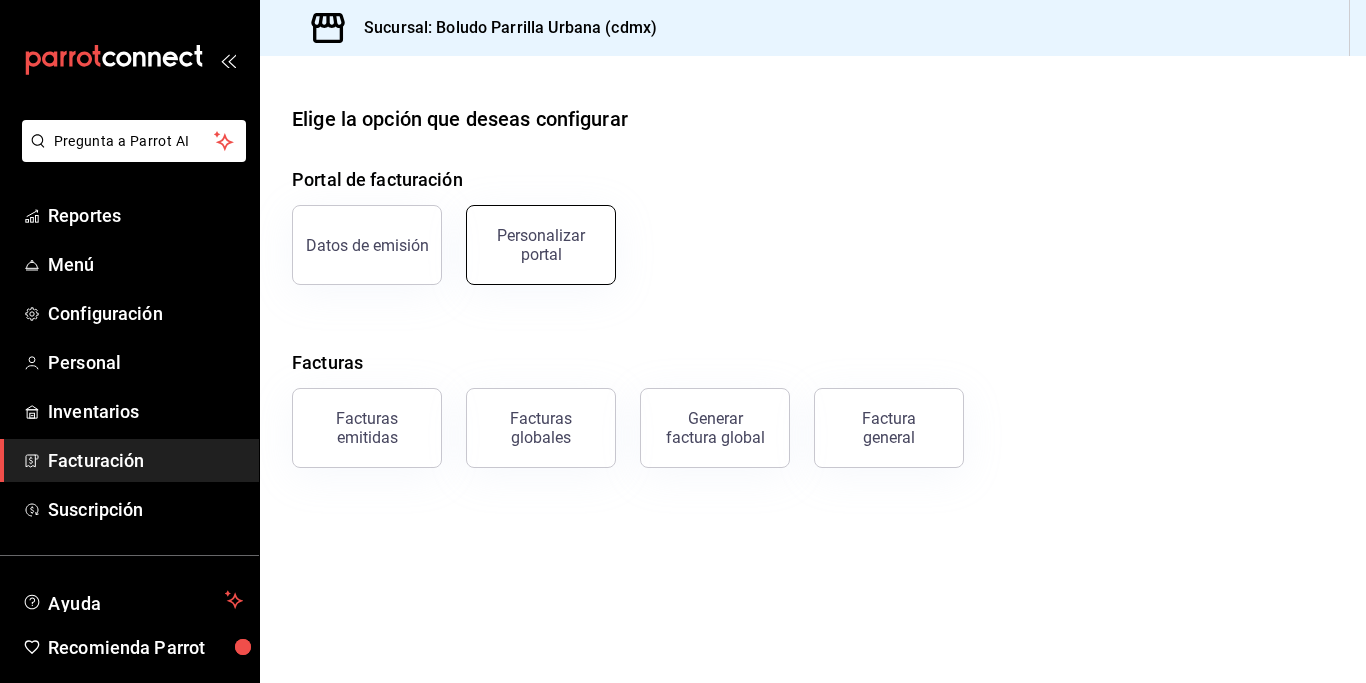 click on "Personalizar portal" at bounding box center (541, 245) 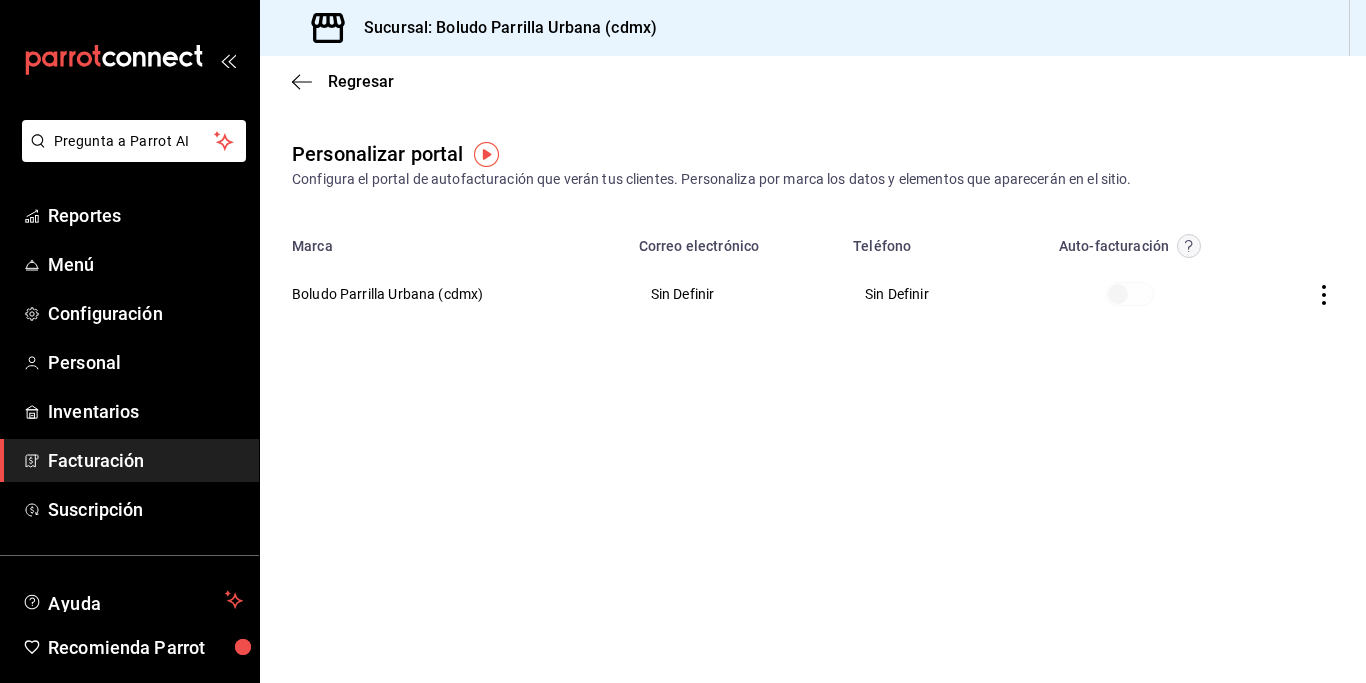 click 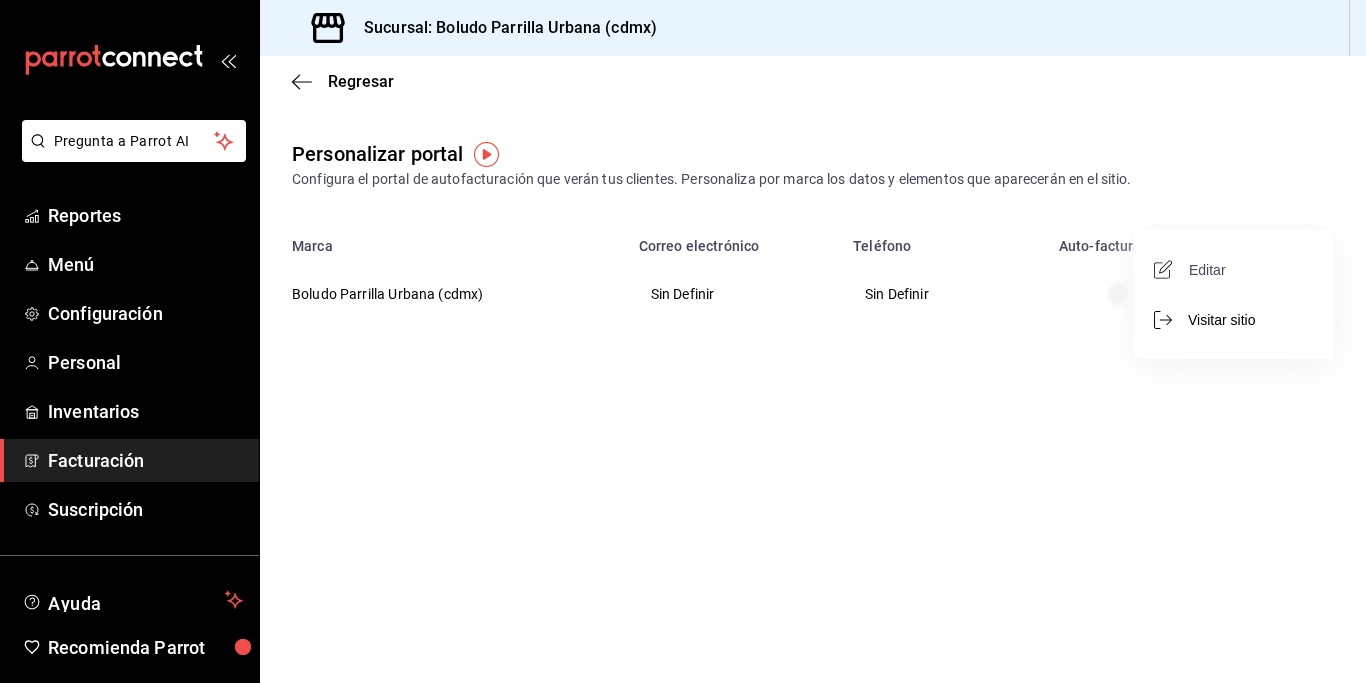 click on "Editar" at bounding box center [1192, 269] 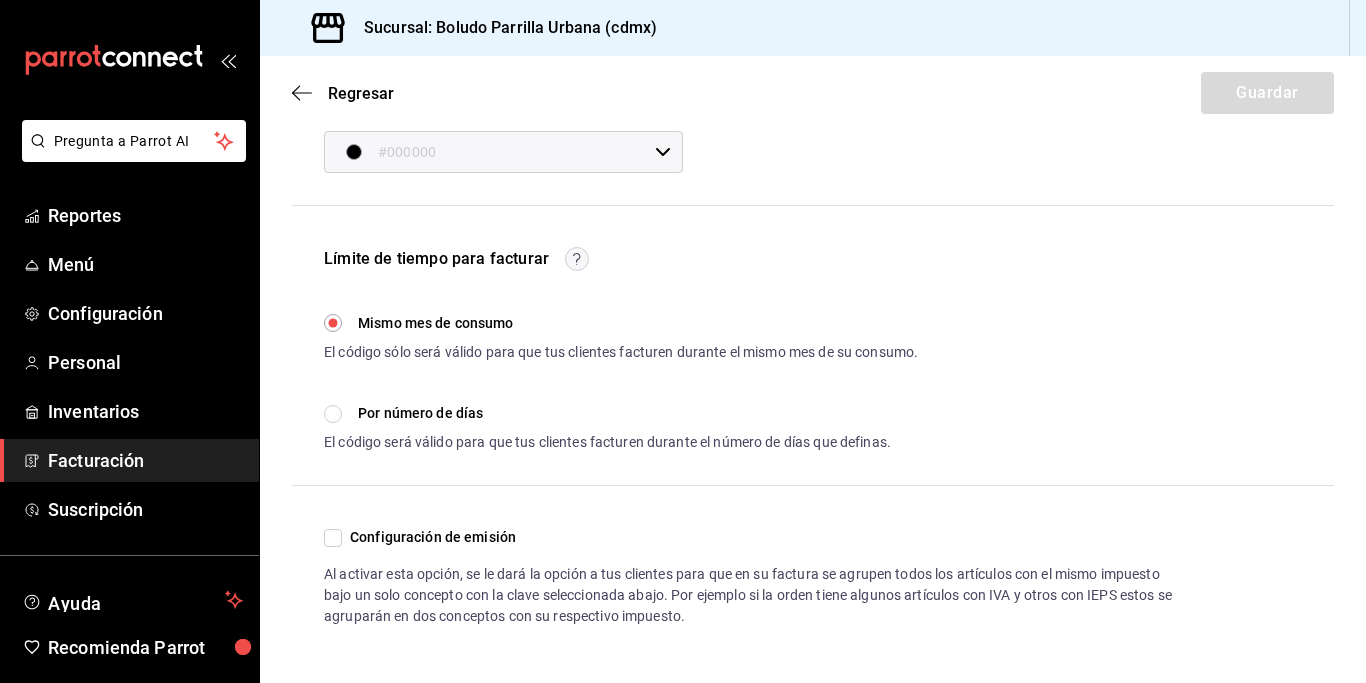 scroll, scrollTop: 0, scrollLeft: 0, axis: both 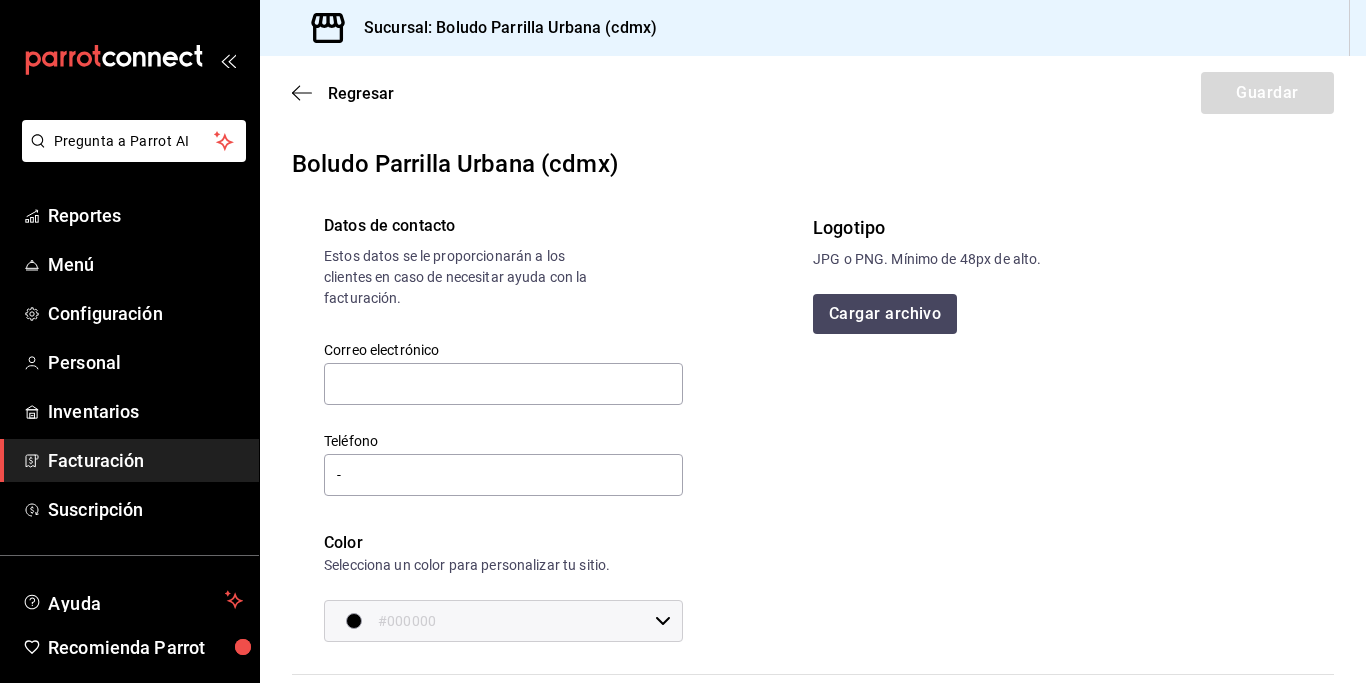 click on "Logotipo JPG o PNG. Mínimo de 48px de alto. Cargar archivo" at bounding box center (1057, 428) 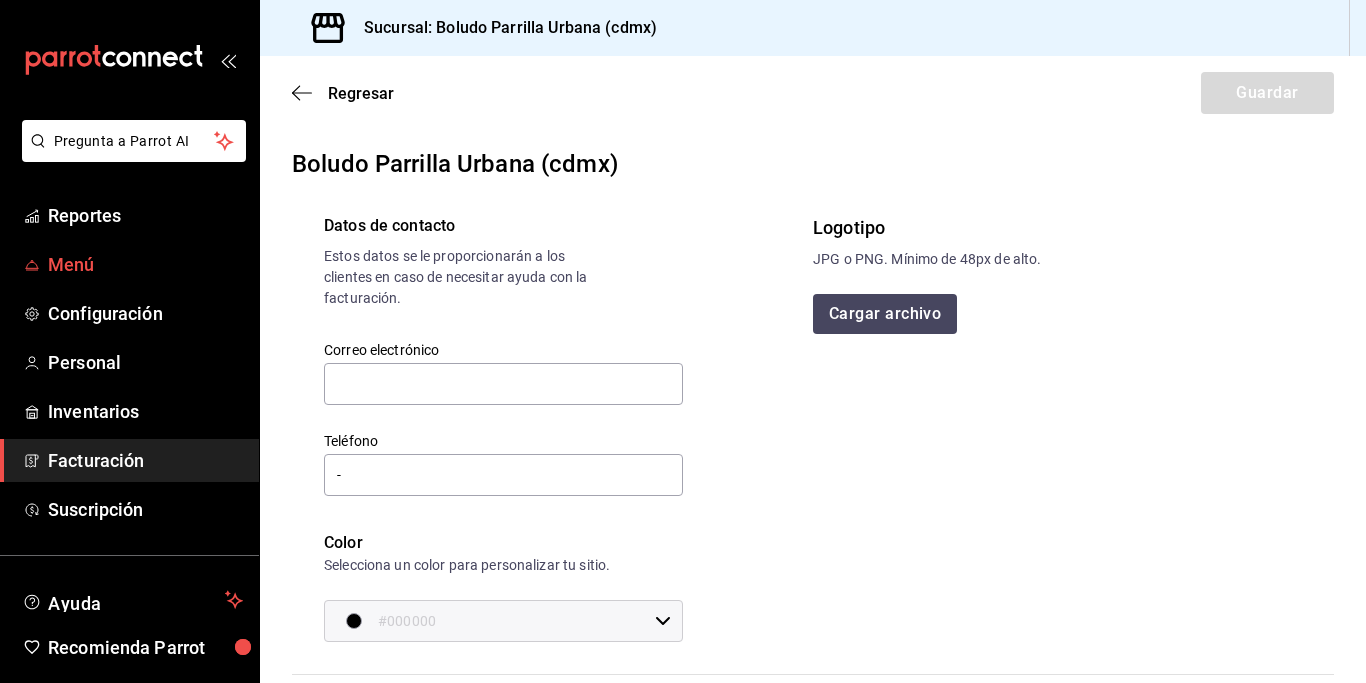 click on "Menú" at bounding box center [129, 264] 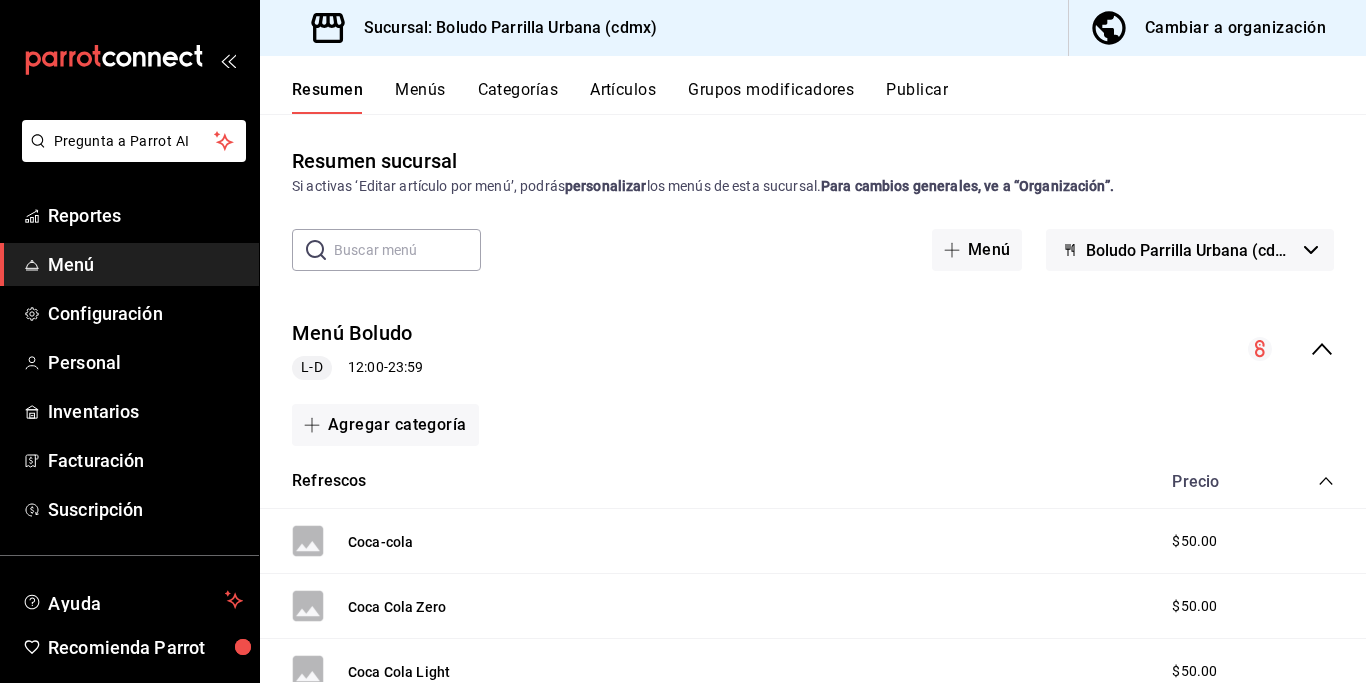 scroll, scrollTop: 0, scrollLeft: 0, axis: both 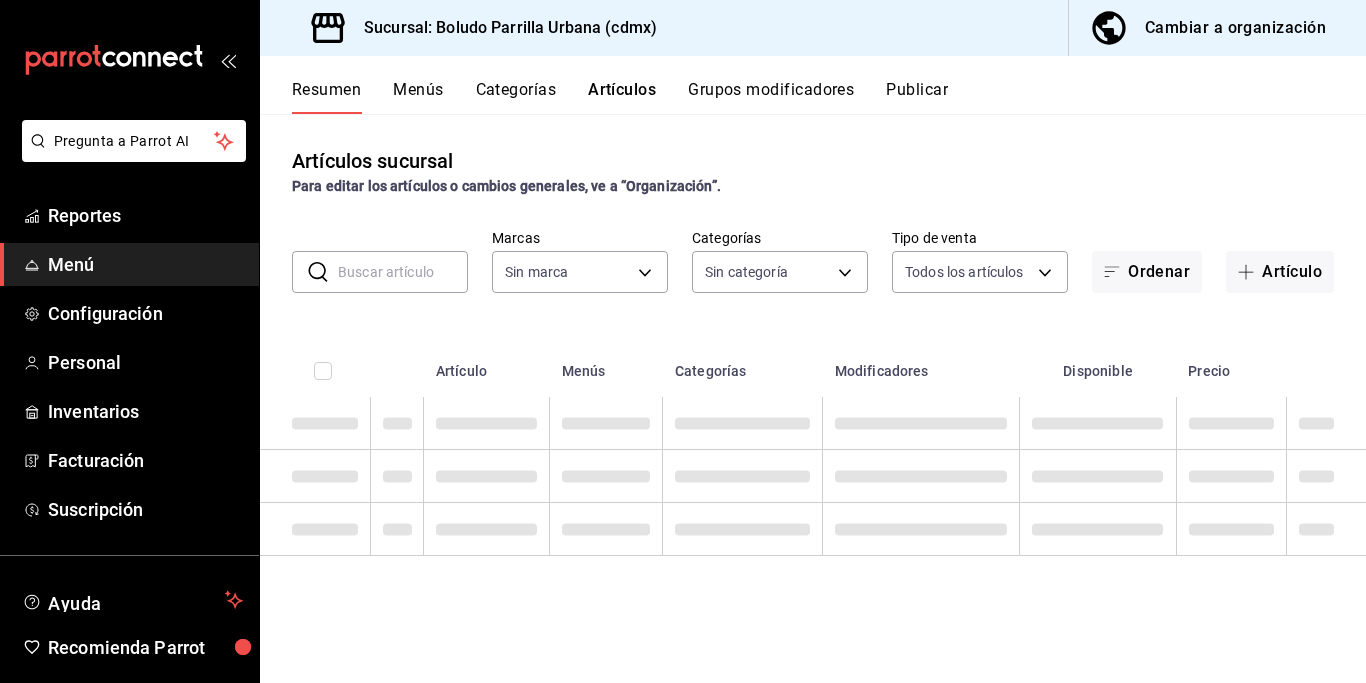 click on "Categorías" at bounding box center (516, 97) 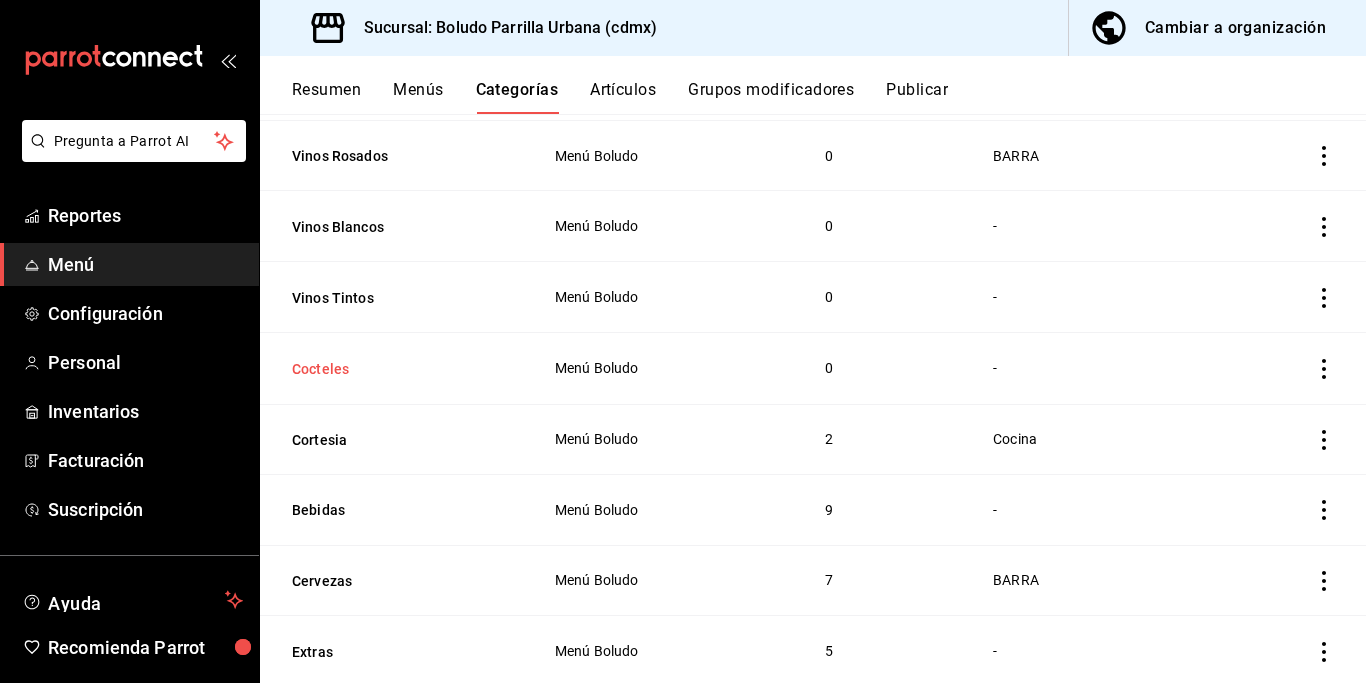 scroll, scrollTop: 1190, scrollLeft: 0, axis: vertical 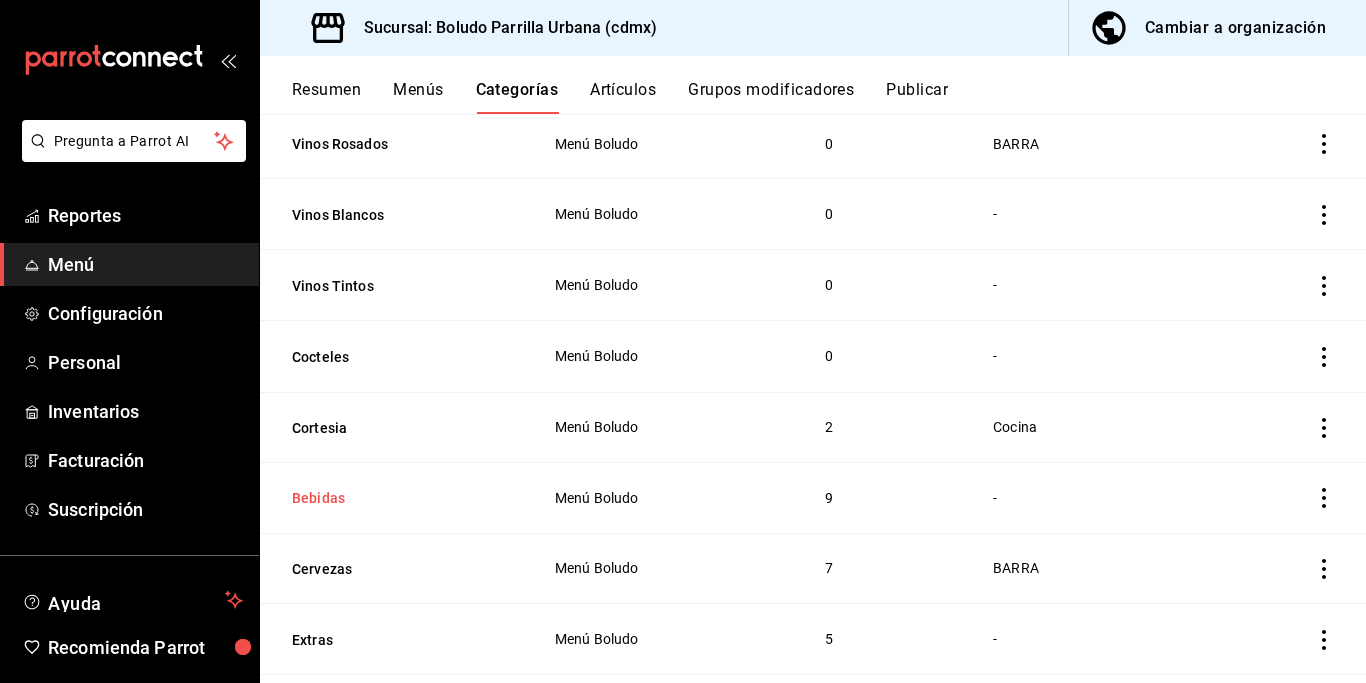 click on "Bebidas" at bounding box center [392, 498] 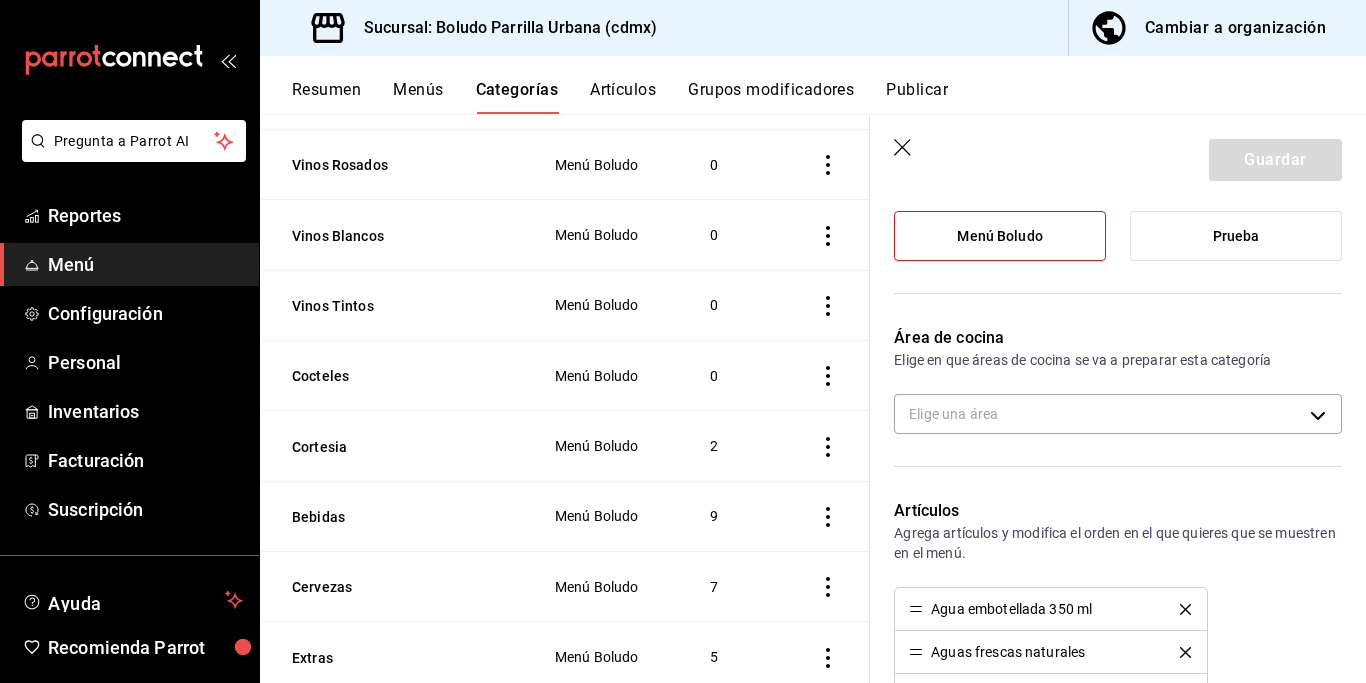 scroll, scrollTop: 194, scrollLeft: 0, axis: vertical 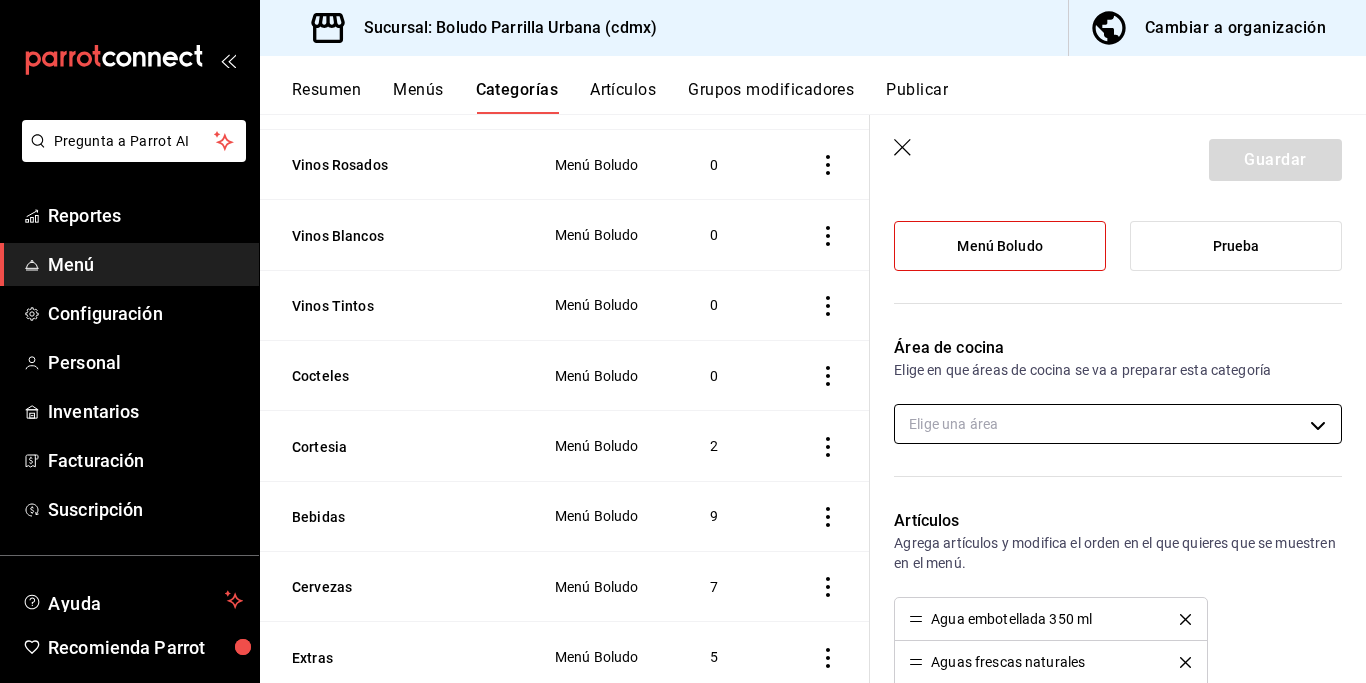 click on "Pregunta a Parrot AI Reportes   Menú   Configuración   Personal   Inventarios   Facturación   Suscripción   Ayuda Recomienda Parrot   [PERSON_NAME]   Sugerir nueva función   Sucursal: Boludo Parrilla Urbana (cdmx) Cambiar a organización Resumen Menús Categorías Artículos Grupos modificadores Publicar Categoría sucursal Asigna o edita el área de cocina  de esta sucursal.  Para cambios generales, ve a “Organización”. ​ ​ Boludo Parrilla Urbana (cdmx) Nombre Menús Artículos Refrescos Menú Boludo 10 Coctelería Boludo Menú Boludo 10 Coctelería Clásica Menú Boludo 13 Vino Tinto Menú Boludo 8 Vino Rosado Menú Boludo 3 Vino Blanco Menú Boludo 4 Licores Menú Boludo 22 Brandy Menú Boludo 2 Mezcal Menú Boludo 7 Vodka Menú Boludo 6 Ginebra Menú Boludo 4 Whiskey Menú Boludo 6 [PERSON_NAME] Menú Boludo 6 Tequila Menú Boludo 14 Vinos Rosados Menú Boludo 0 Vinos Blancos Menú Boludo 0 Vinos Tintos Menú Boludo 0 Cocteles Menú Boludo 0 Cortesia Menú Boludo 2 Bebidas Menú Boludo 9 Cervezas 7 5 5" at bounding box center (683, 341) 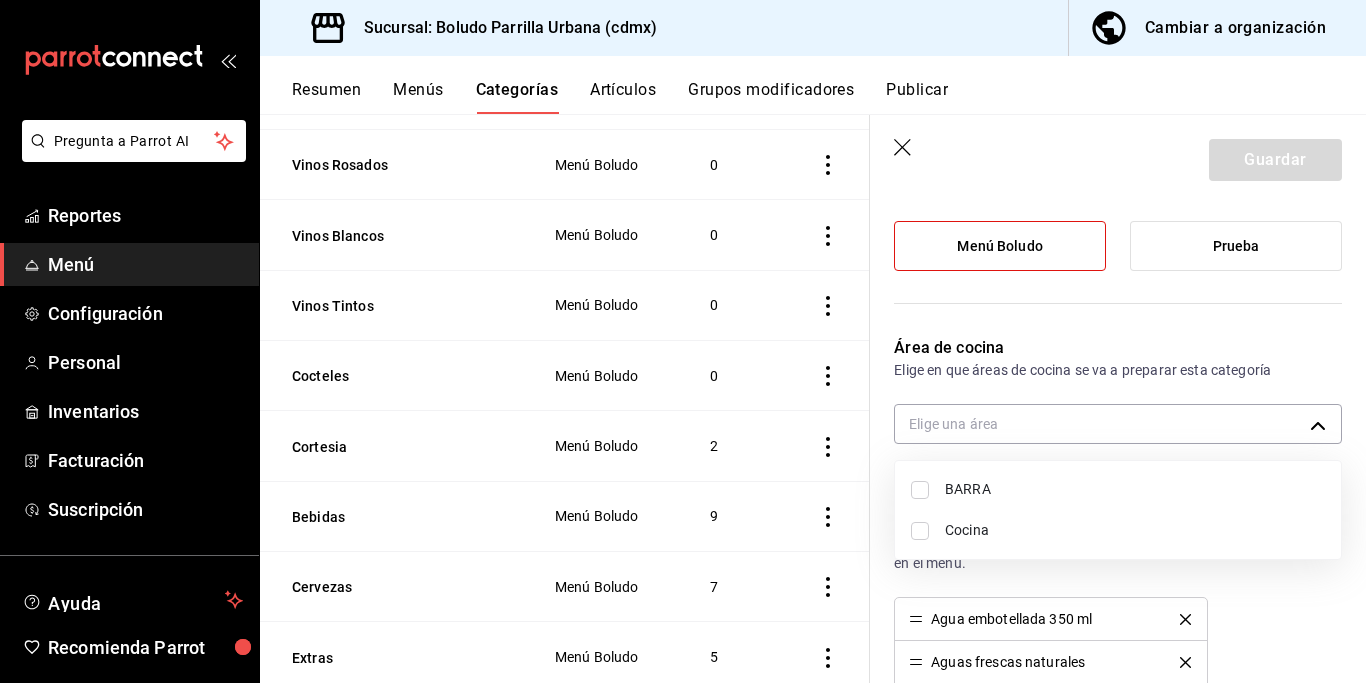 click on "BARRA" at bounding box center (1118, 489) 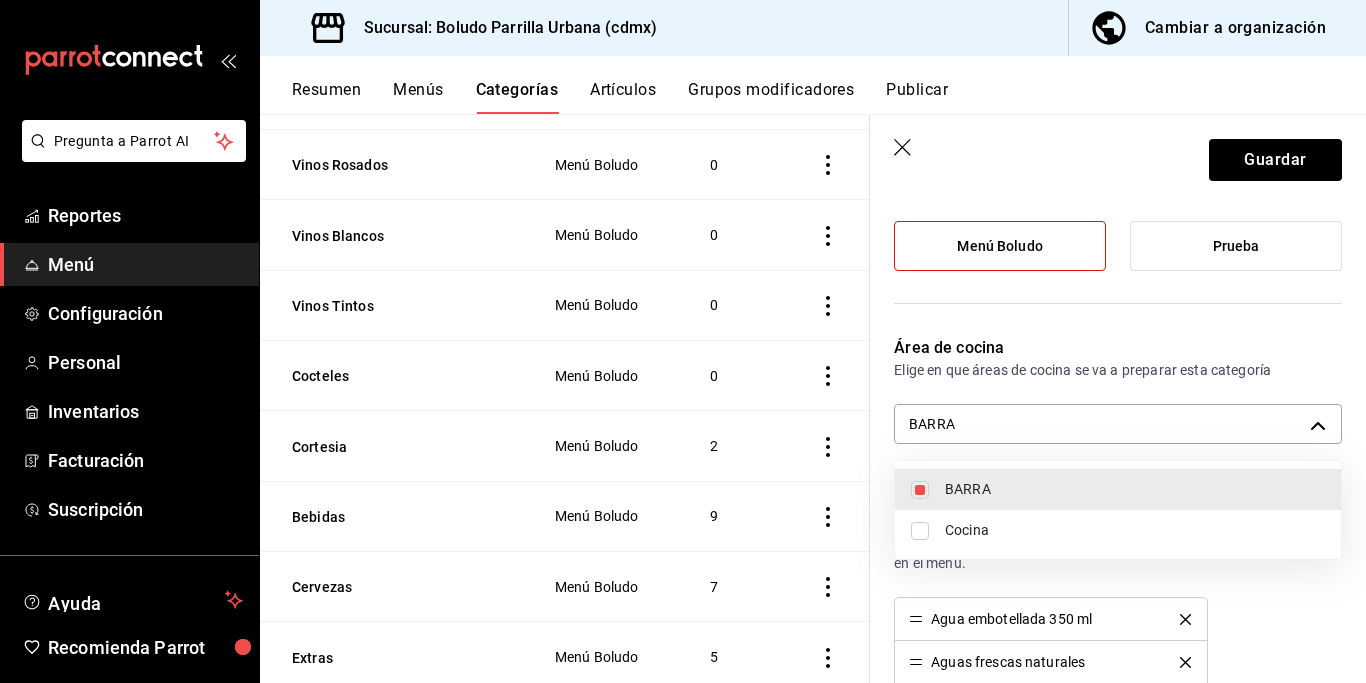 click at bounding box center (683, 341) 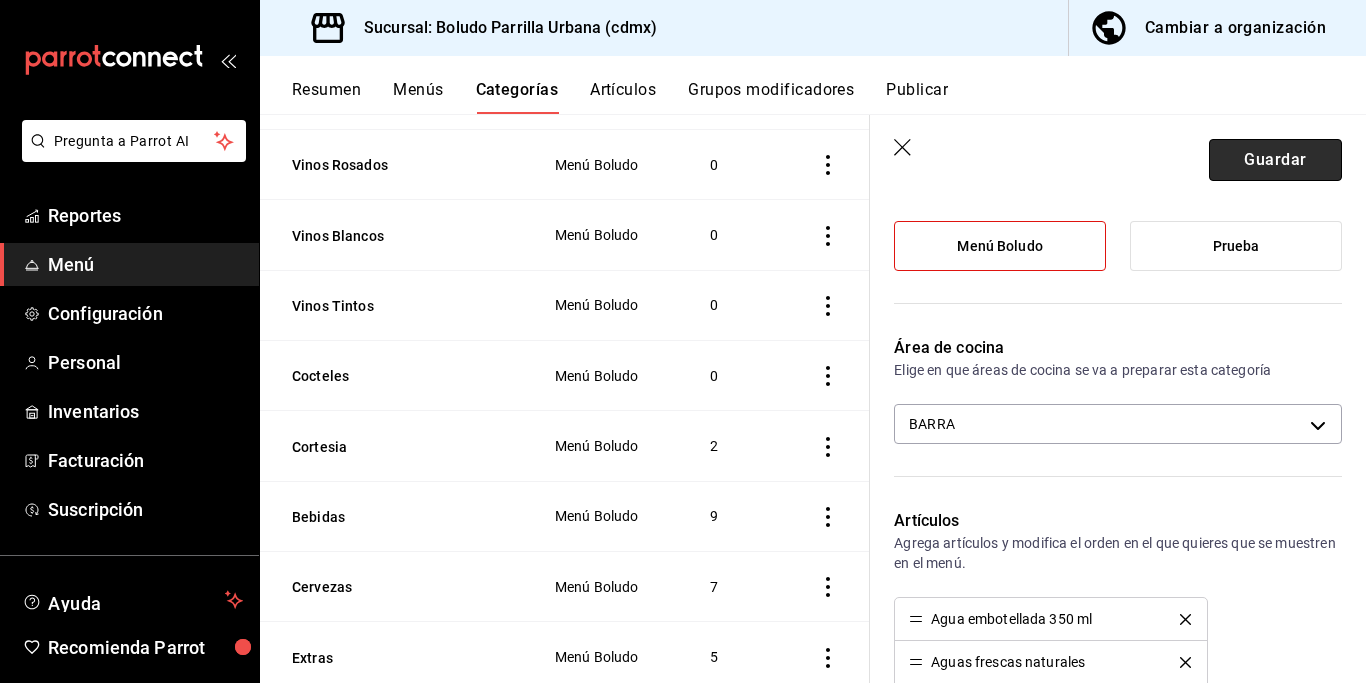 click on "Guardar" at bounding box center (1275, 160) 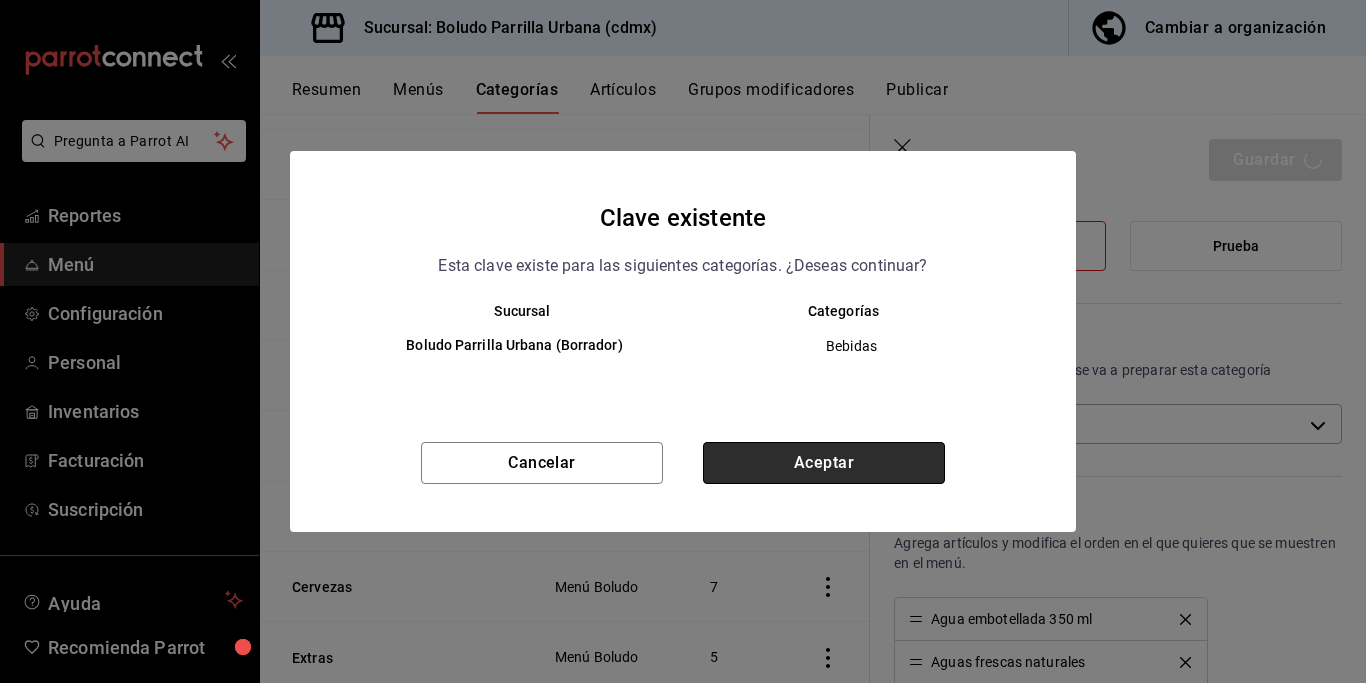click on "Aceptar" at bounding box center (824, 463) 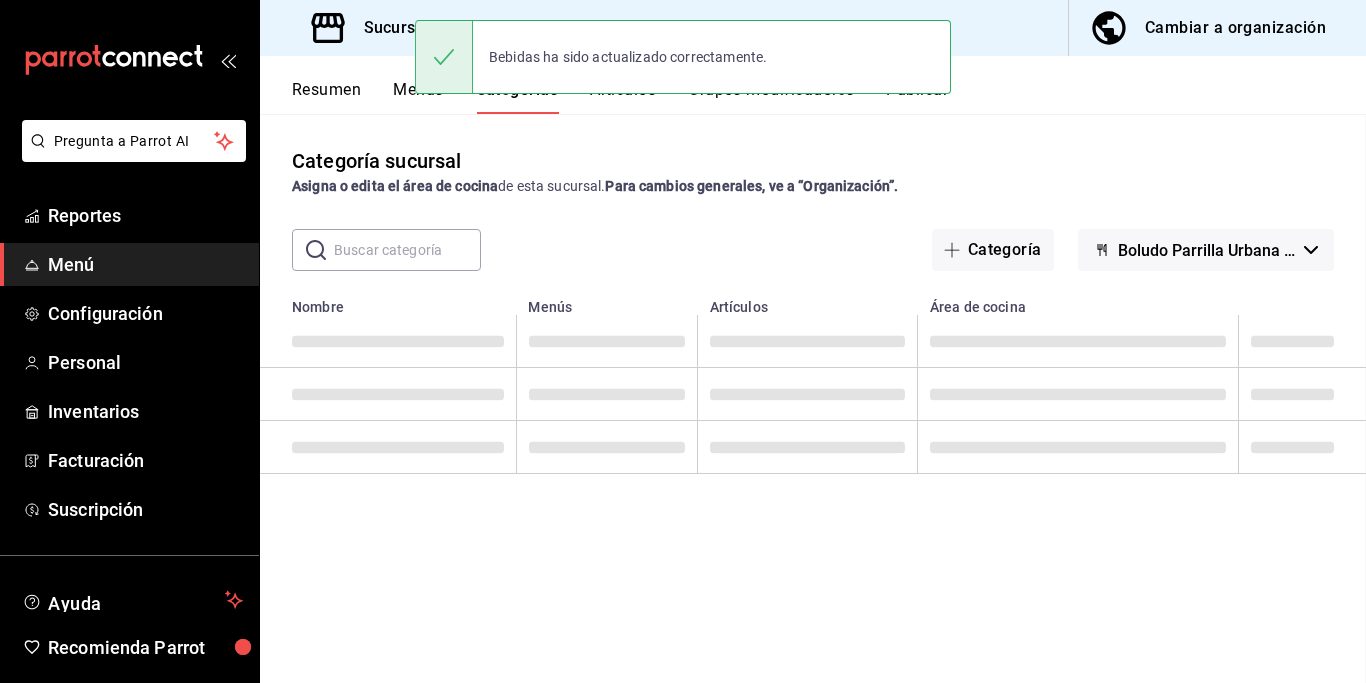 scroll, scrollTop: 0, scrollLeft: 0, axis: both 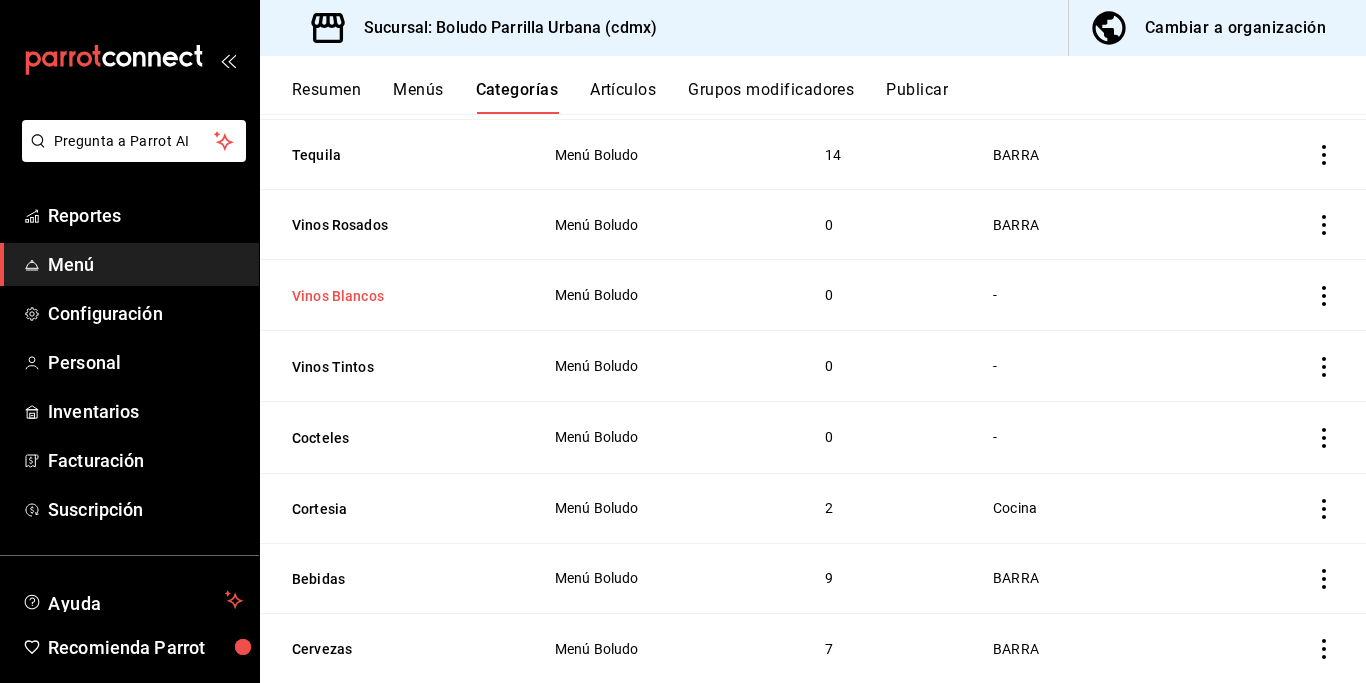 click on "Vinos Blancos" at bounding box center (392, 296) 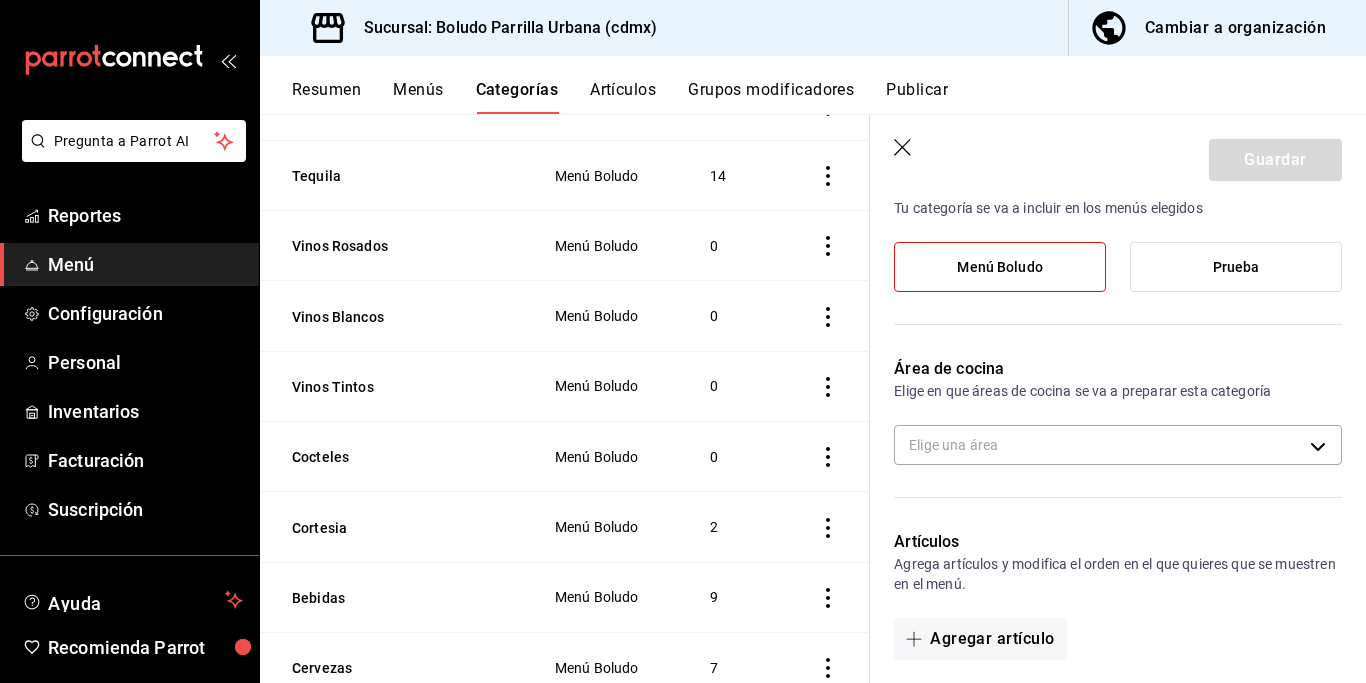 scroll, scrollTop: 223, scrollLeft: 0, axis: vertical 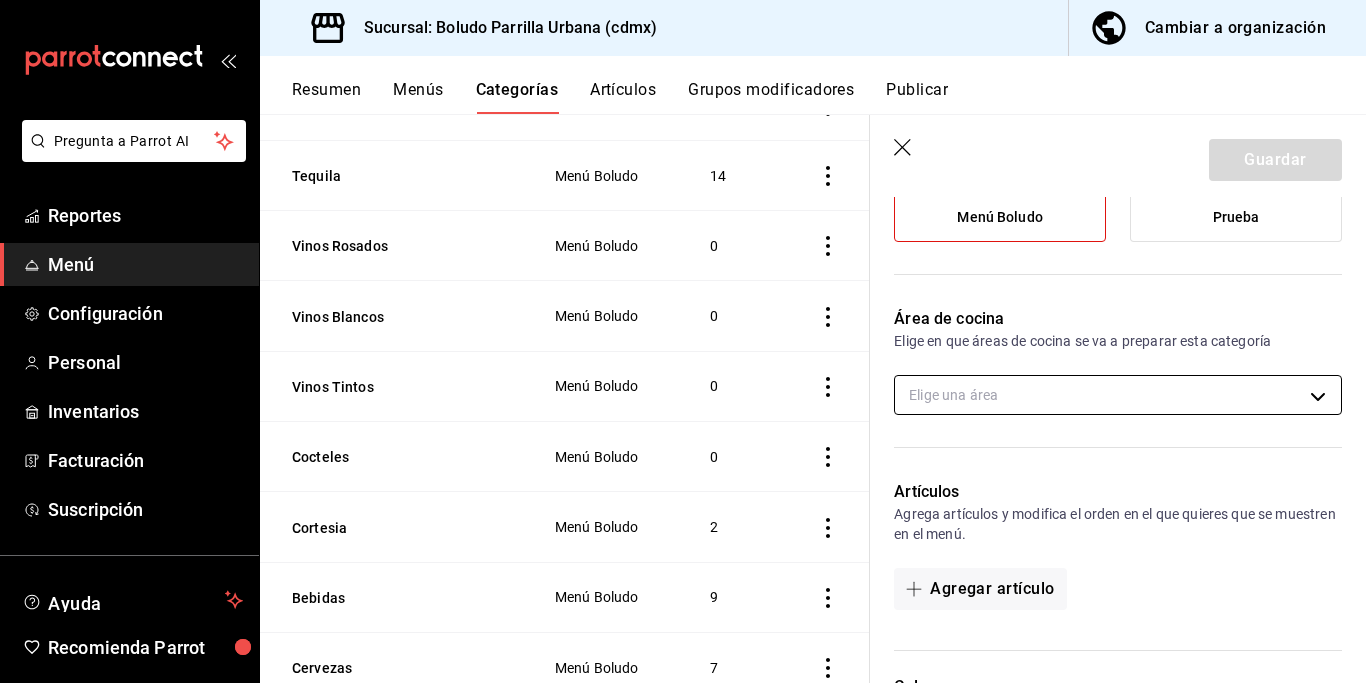 click on "Pregunta a Parrot AI Reportes   Menú   Configuración   Personal   Inventarios   Facturación   Suscripción   Ayuda Recomienda Parrot   [PERSON_NAME]   Sugerir nueva función   Sucursal: Boludo Parrilla Urbana (cdmx) Cambiar a organización Resumen Menús Categorías Artículos Grupos modificadores Publicar Categoría sucursal Asigna o edita el área de cocina  de esta sucursal.  Para cambios generales, ve a “Organización”. ​ ​ Boludo Parrilla Urbana (cdmx) Nombre Menús Artículos Refrescos Menú Boludo 10 Coctelería Boludo Menú Boludo 10 Coctelería Clásica Menú Boludo 13 Vino Tinto Menú Boludo 8 Vino Rosado Menú Boludo 3 Vino Blanco Menú Boludo 4 Licores Menú Boludo 22 Brandy Menú Boludo 2 Mezcal Menú Boludo 7 Vodka Menú Boludo 6 Ginebra Menú Boludo 4 Whiskey Menú Boludo 6 [PERSON_NAME] Menú Boludo 6 Tequila Menú Boludo 14 Vinos Rosados Menú Boludo 0 Vinos Blancos Menú Boludo 0 Vinos Tintos Menú Boludo 0 Cocteles Menú Boludo 0 Cortesia Menú Boludo 2 Bebidas Menú Boludo 9 Cervezas 7 5 5" at bounding box center [683, 341] 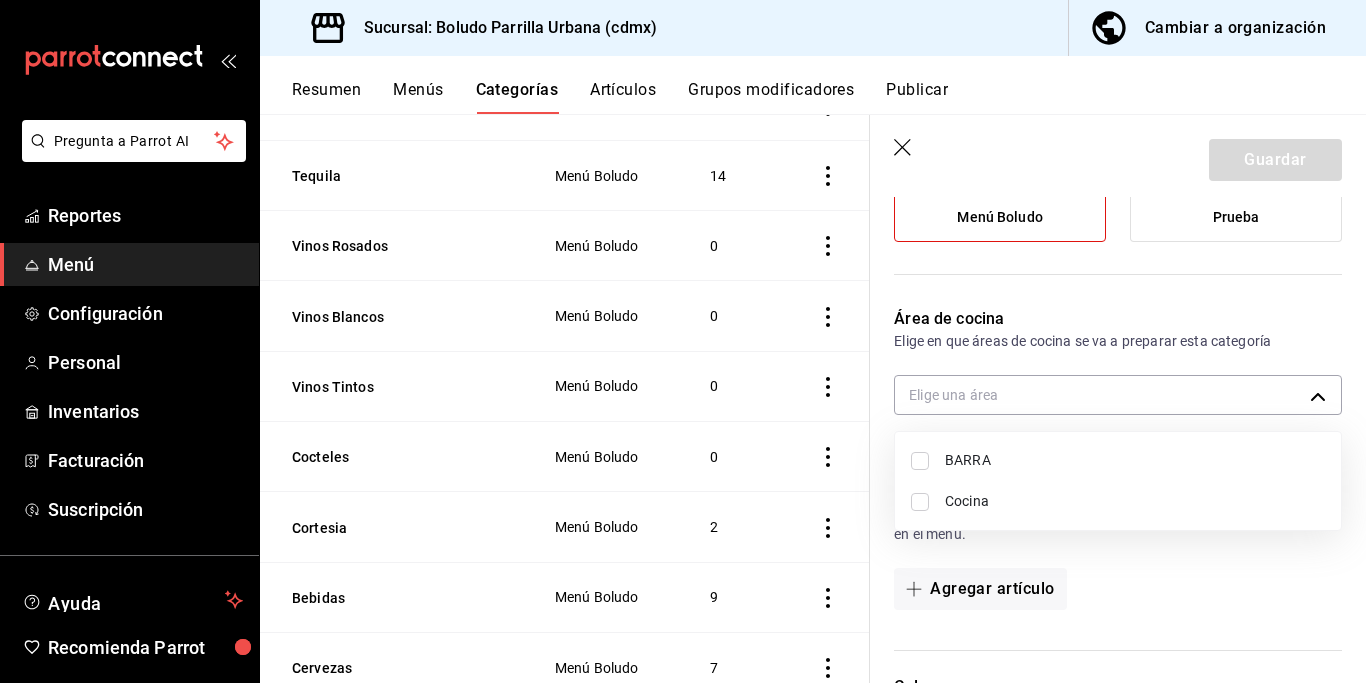 click on "BARRA" at bounding box center (1118, 460) 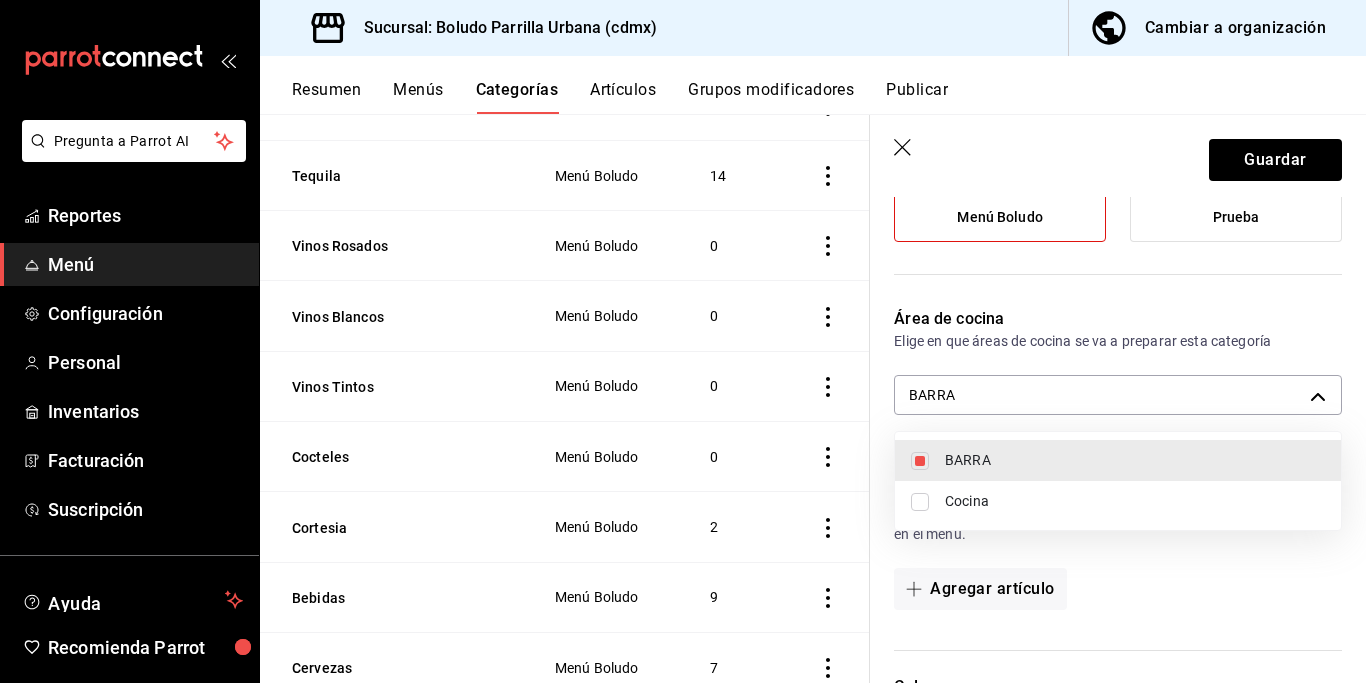 click at bounding box center [683, 341] 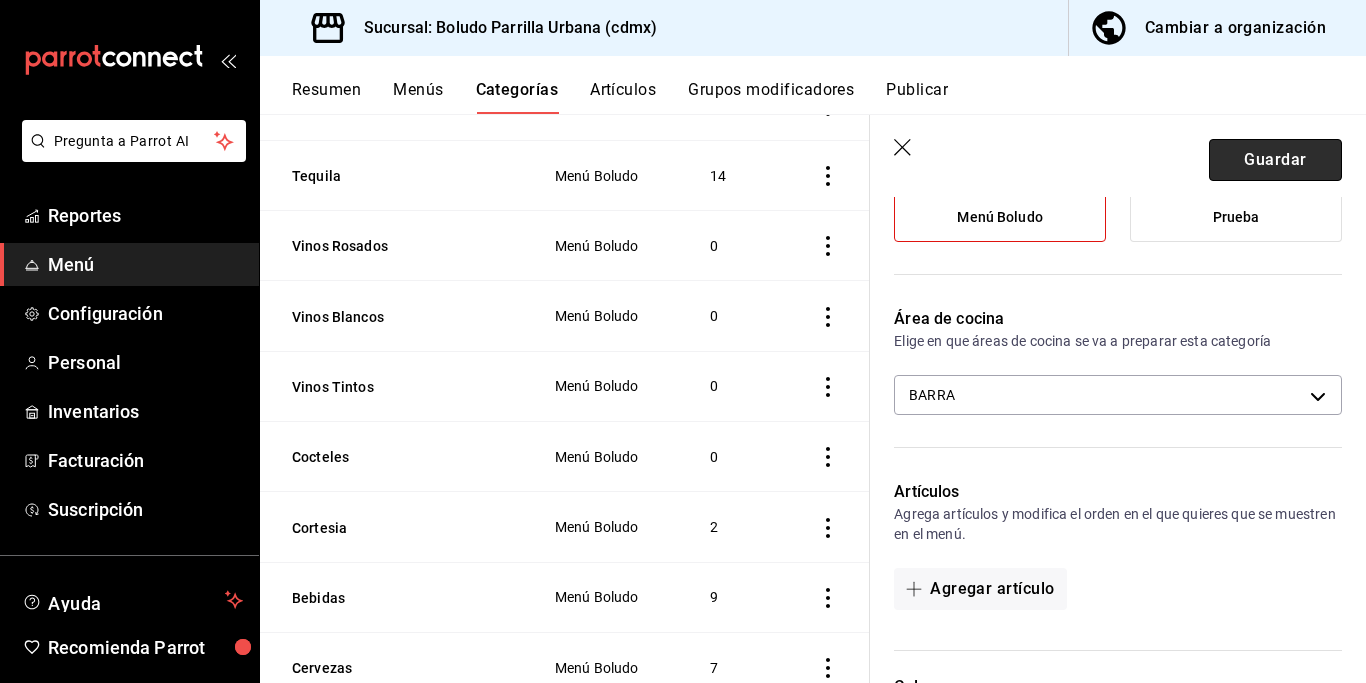 click on "Guardar" at bounding box center (1275, 160) 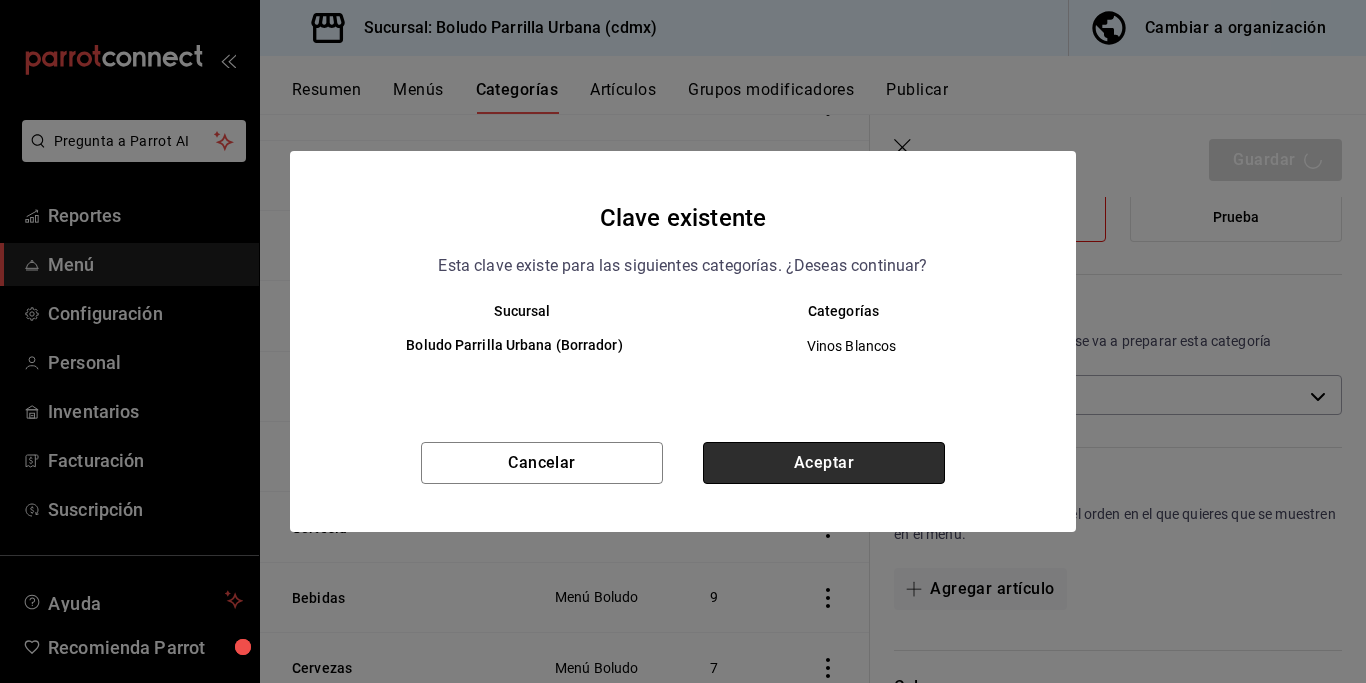 click on "Aceptar" at bounding box center [824, 463] 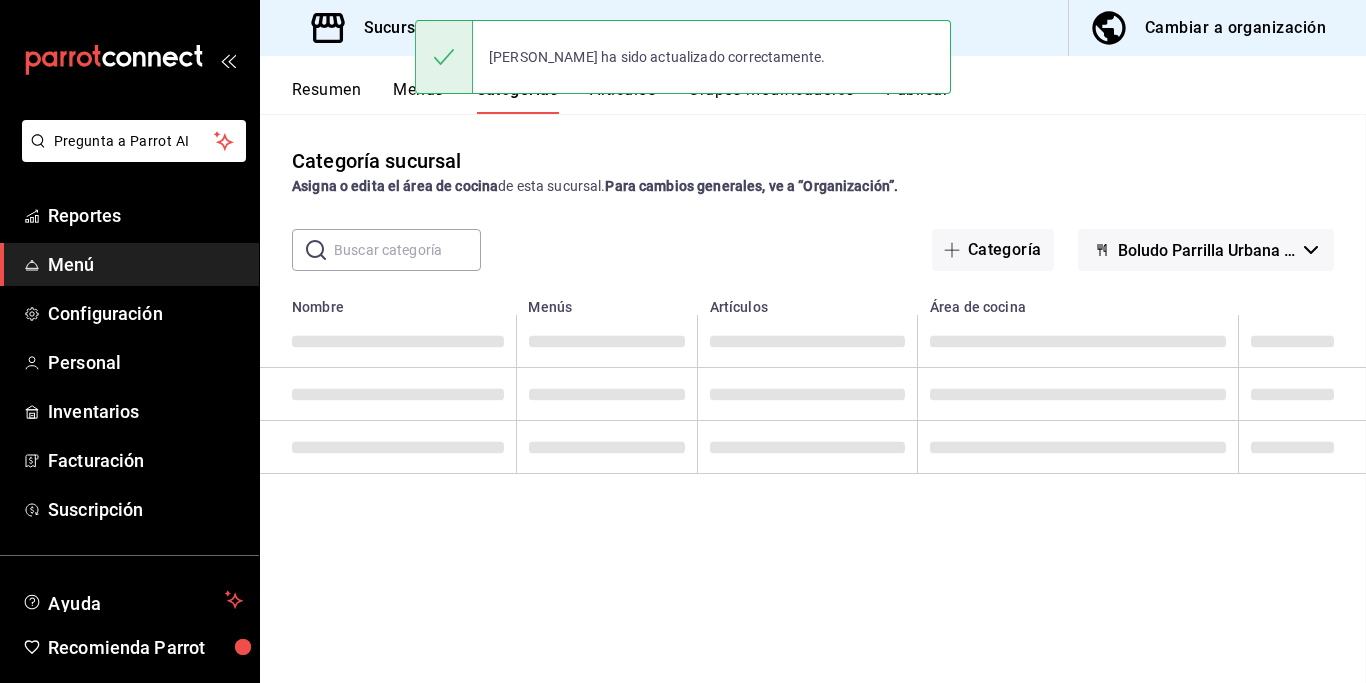 scroll, scrollTop: 0, scrollLeft: 0, axis: both 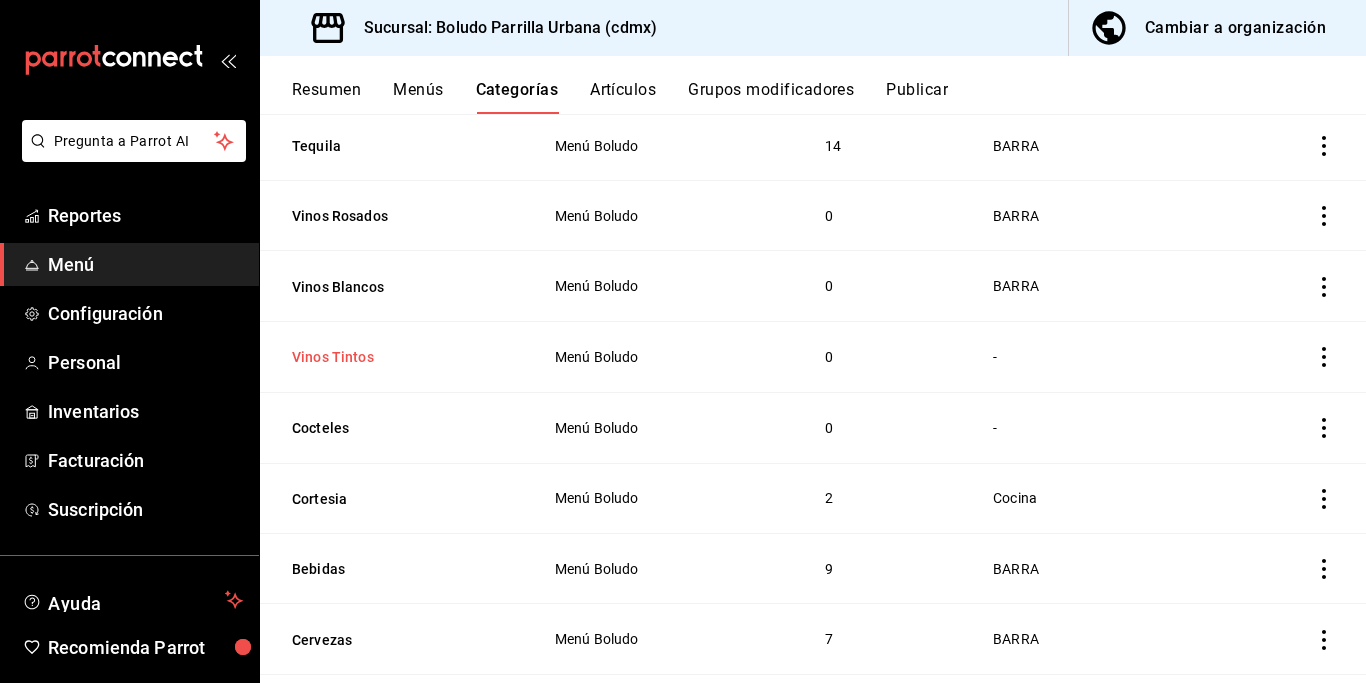 click on "Vinos Tintos" at bounding box center (392, 357) 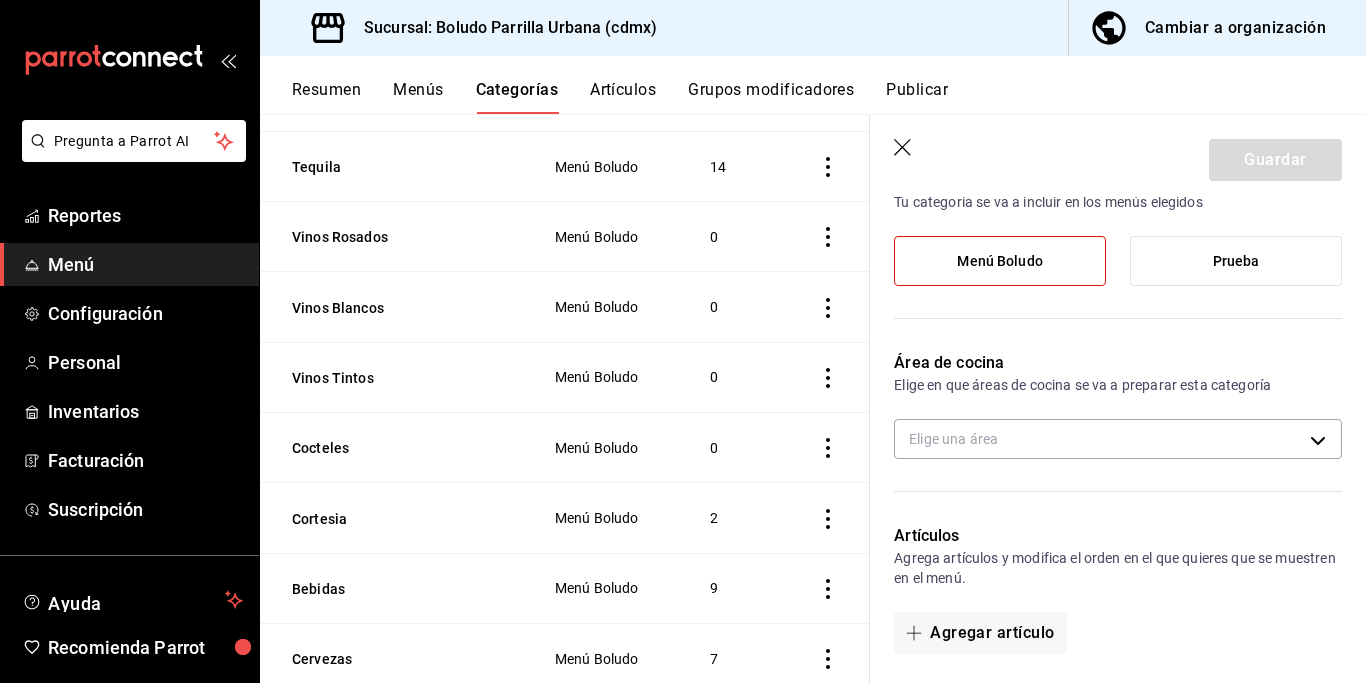 scroll, scrollTop: 201, scrollLeft: 0, axis: vertical 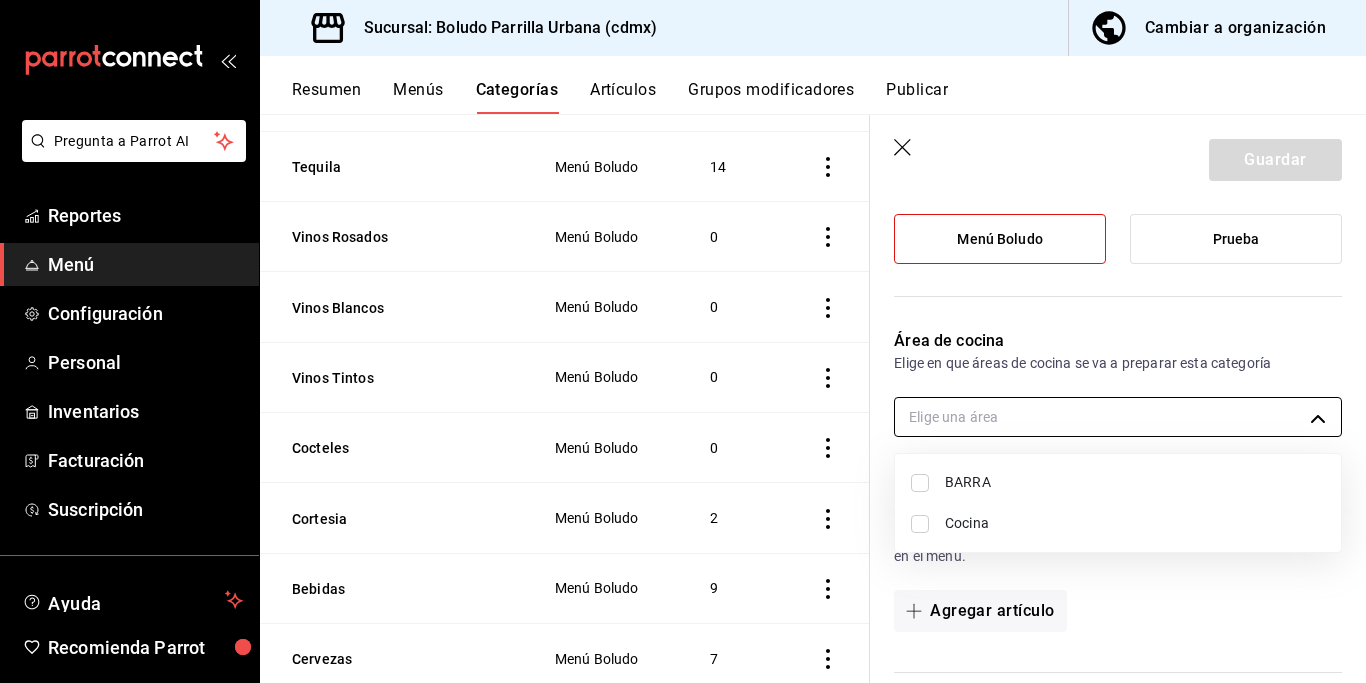 click on "Pregunta a Parrot AI Reportes   Menú   Configuración   Personal   Inventarios   Facturación   Suscripción   Ayuda Recomienda Parrot   [PERSON_NAME]   Sugerir nueva función   Sucursal: Boludo Parrilla Urbana (cdmx) Cambiar a organización Resumen Menús Categorías Artículos Grupos modificadores Publicar Categoría sucursal Asigna o edita el área de cocina  de esta sucursal.  Para cambios generales, ve a “Organización”. ​ ​ Boludo Parrilla Urbana (cdmx) Nombre Menús Artículos Refrescos Menú Boludo 10 Coctelería Boludo Menú Boludo 10 Coctelería Clásica Menú Boludo 13 Vino Tinto Menú Boludo 8 Vino Rosado Menú Boludo 3 Vino Blanco Menú Boludo 4 Licores Menú Boludo 22 Brandy Menú Boludo 2 Mezcal Menú Boludo 7 Vodka Menú Boludo 6 Ginebra Menú Boludo 4 Whiskey Menú Boludo 6 [PERSON_NAME] Menú Boludo 6 Tequila Menú Boludo 14 Vinos Rosados Menú Boludo 0 Vinos Blancos Menú Boludo 0 Vinos Tintos Menú Boludo 0 Cocteles Menú Boludo 0 Cortesia Menú Boludo 2 Bebidas Menú Boludo 9 Cervezas 7 5 5" at bounding box center [683, 341] 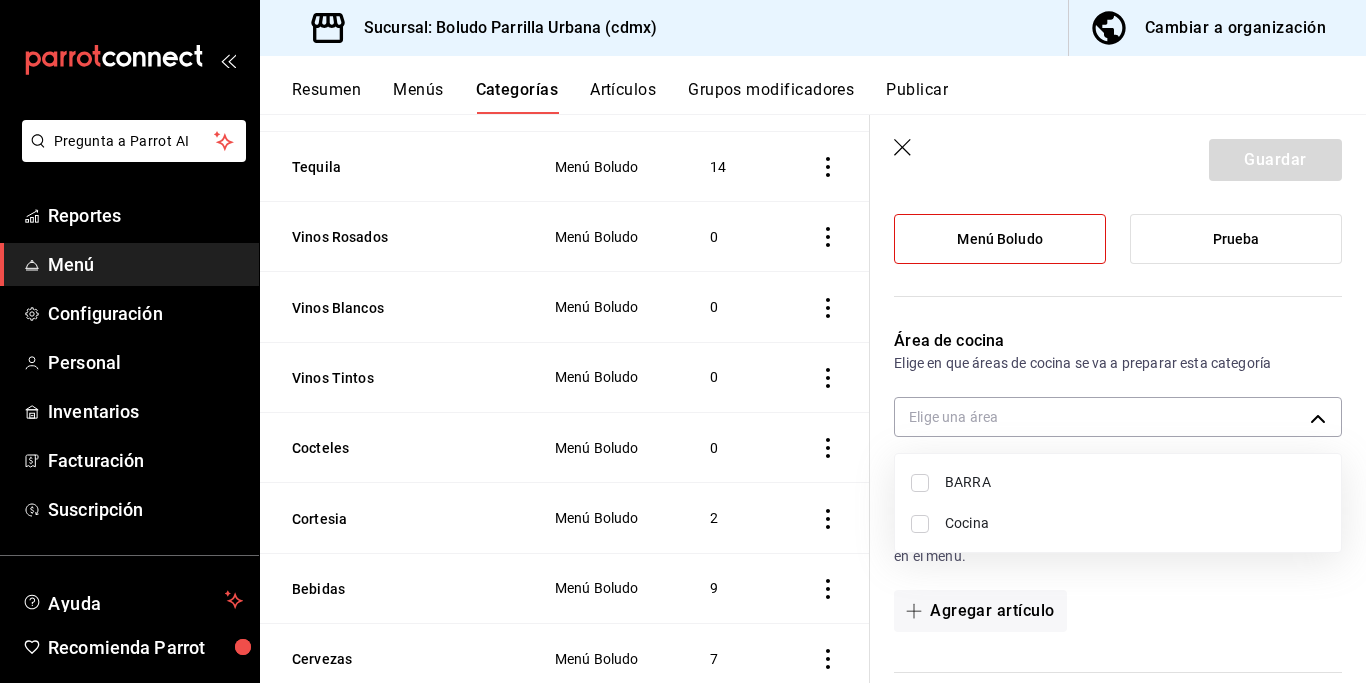 click on "BARRA" at bounding box center (1135, 482) 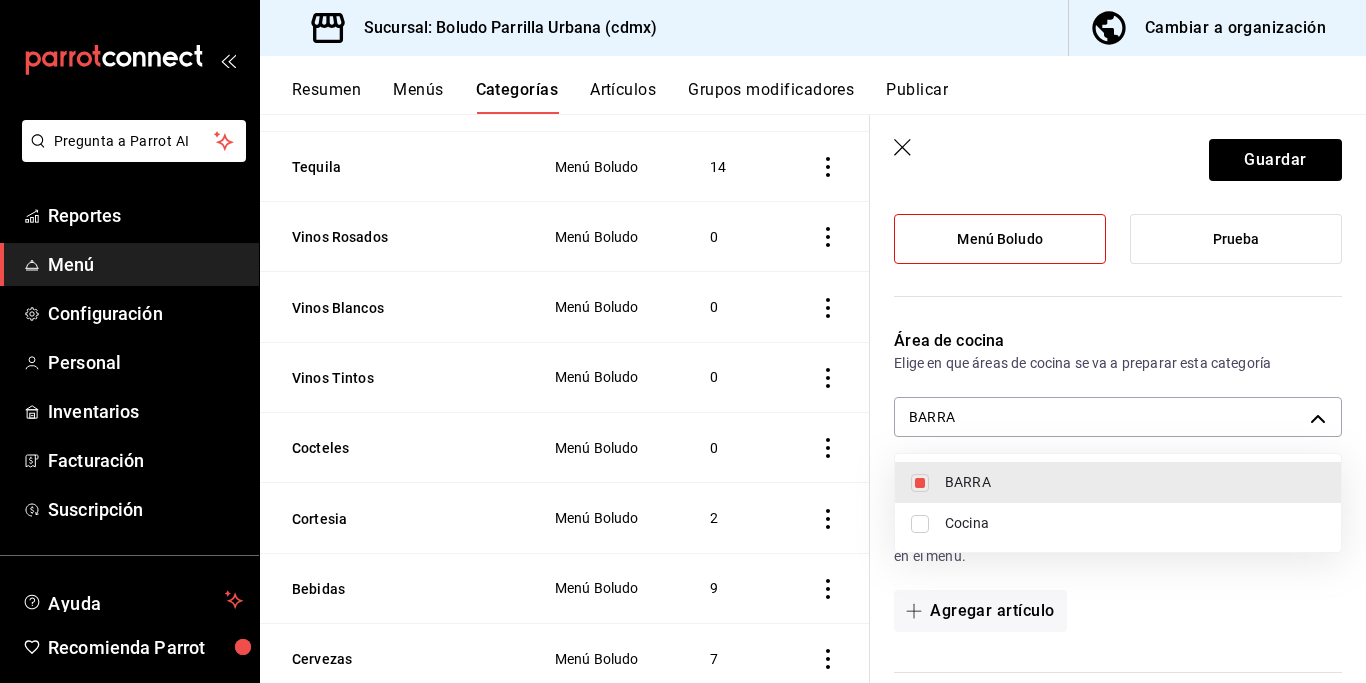 click at bounding box center (683, 341) 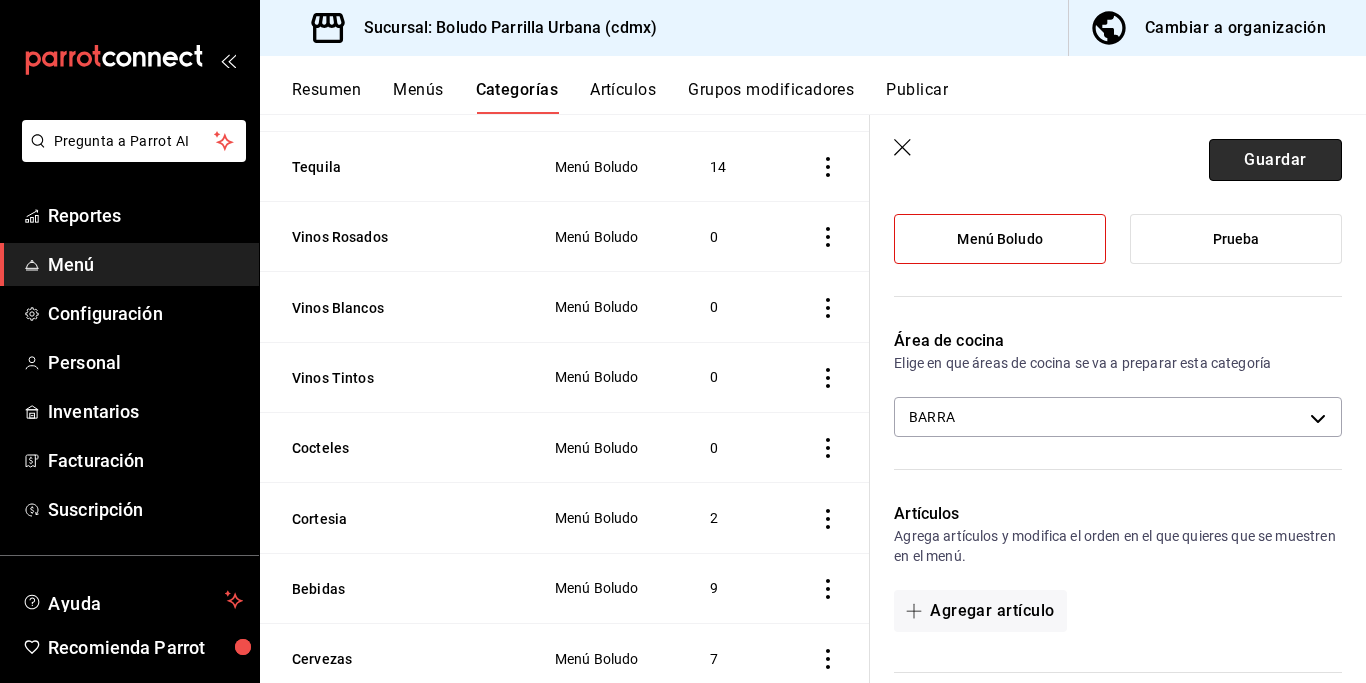 click on "Guardar" at bounding box center (1275, 160) 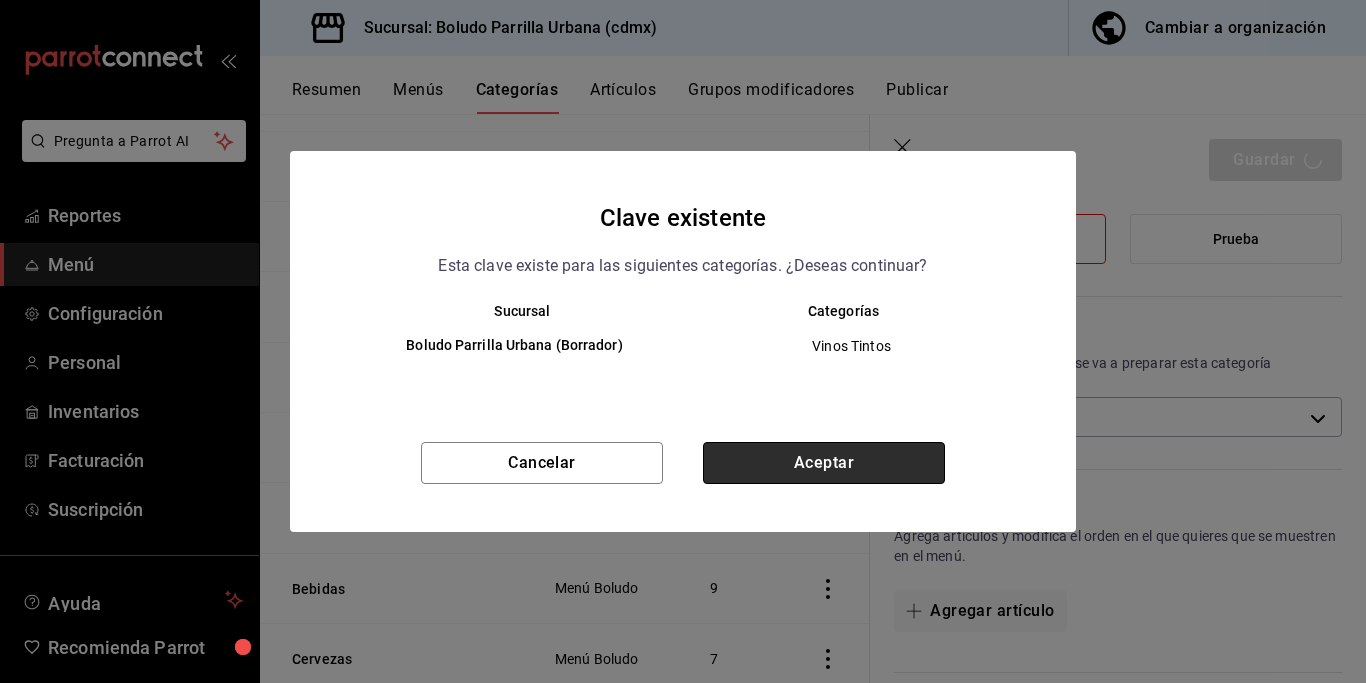 click on "Aceptar" at bounding box center (824, 463) 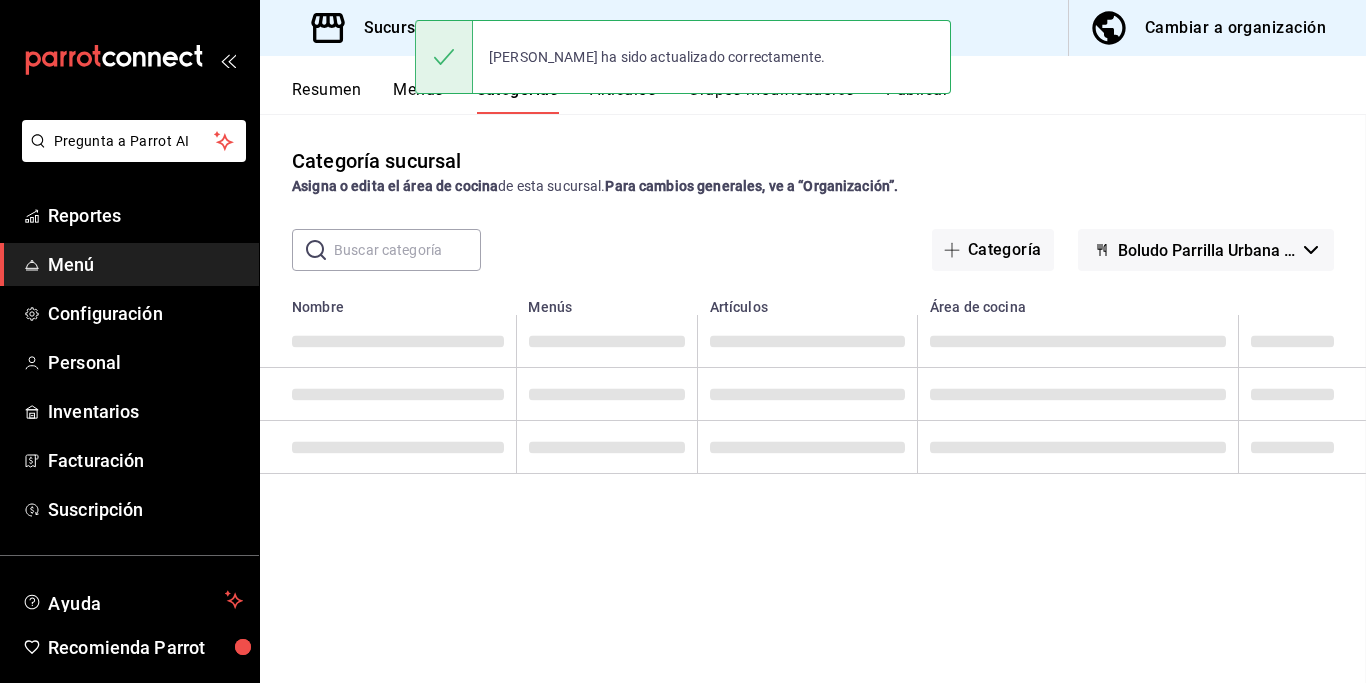 scroll, scrollTop: 0, scrollLeft: 0, axis: both 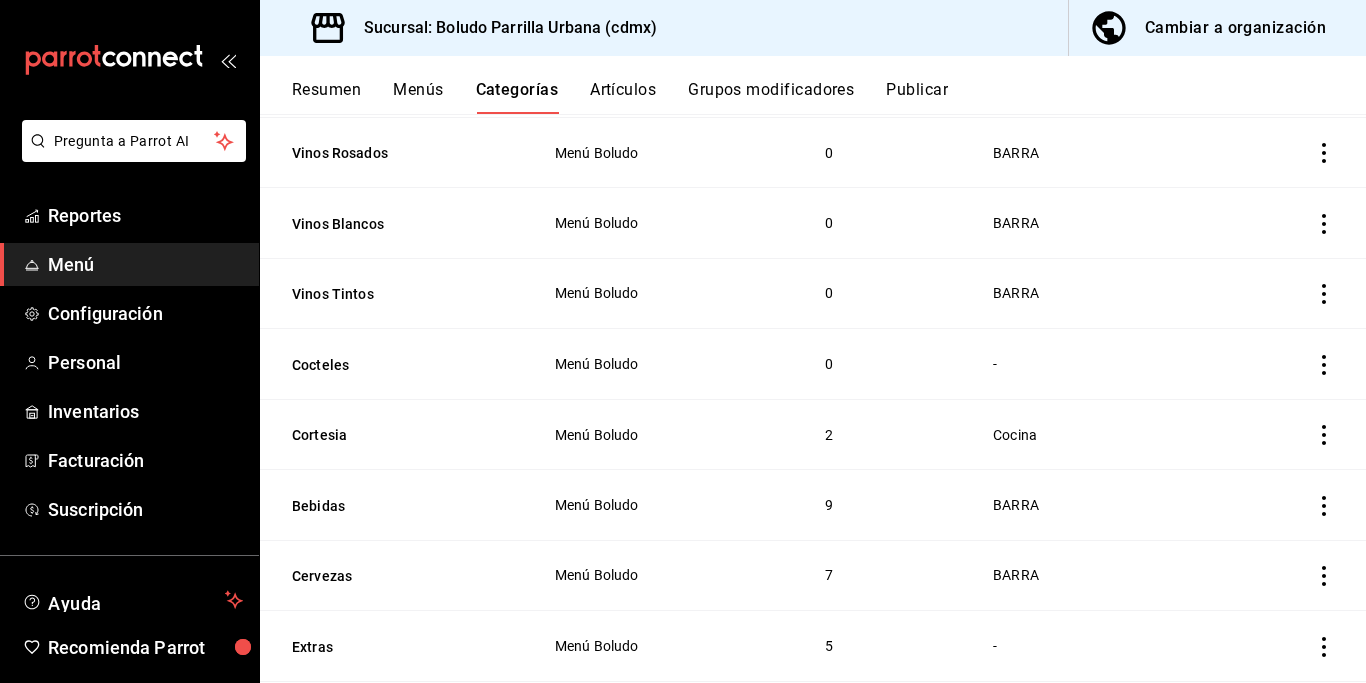 click on "Cocteles" at bounding box center [392, 365] 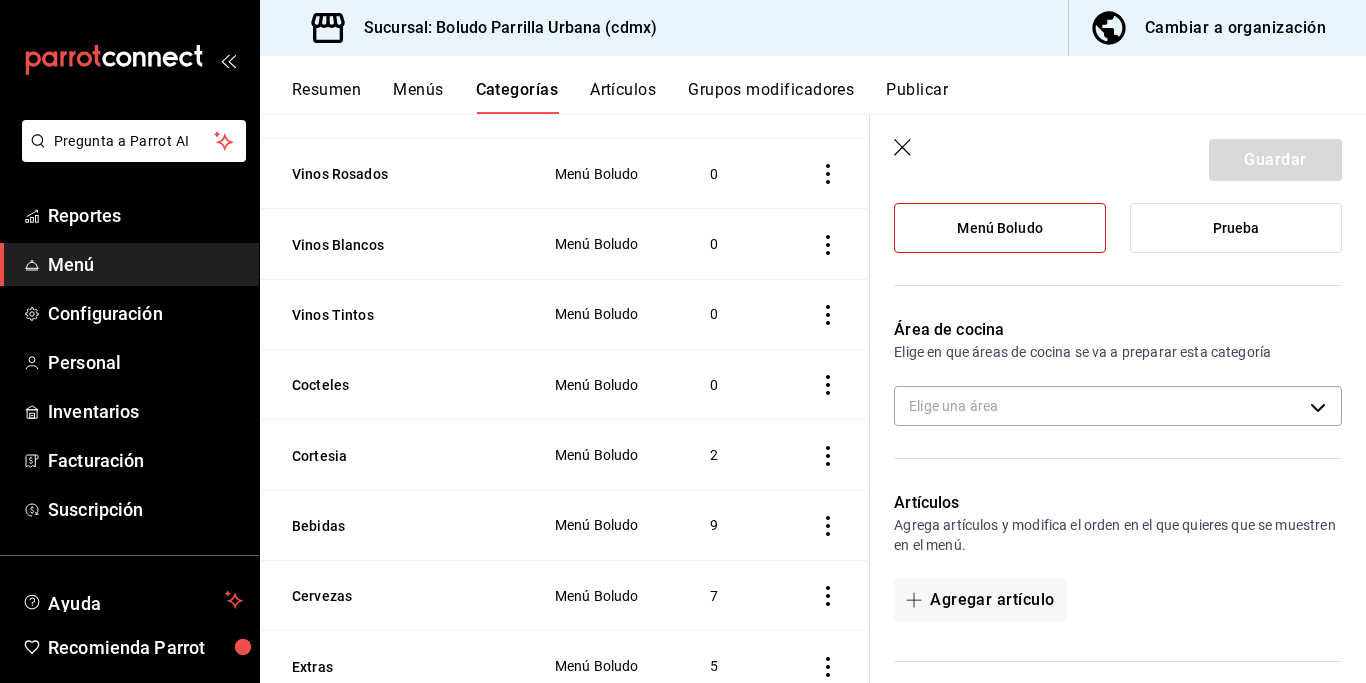 scroll, scrollTop: 269, scrollLeft: 0, axis: vertical 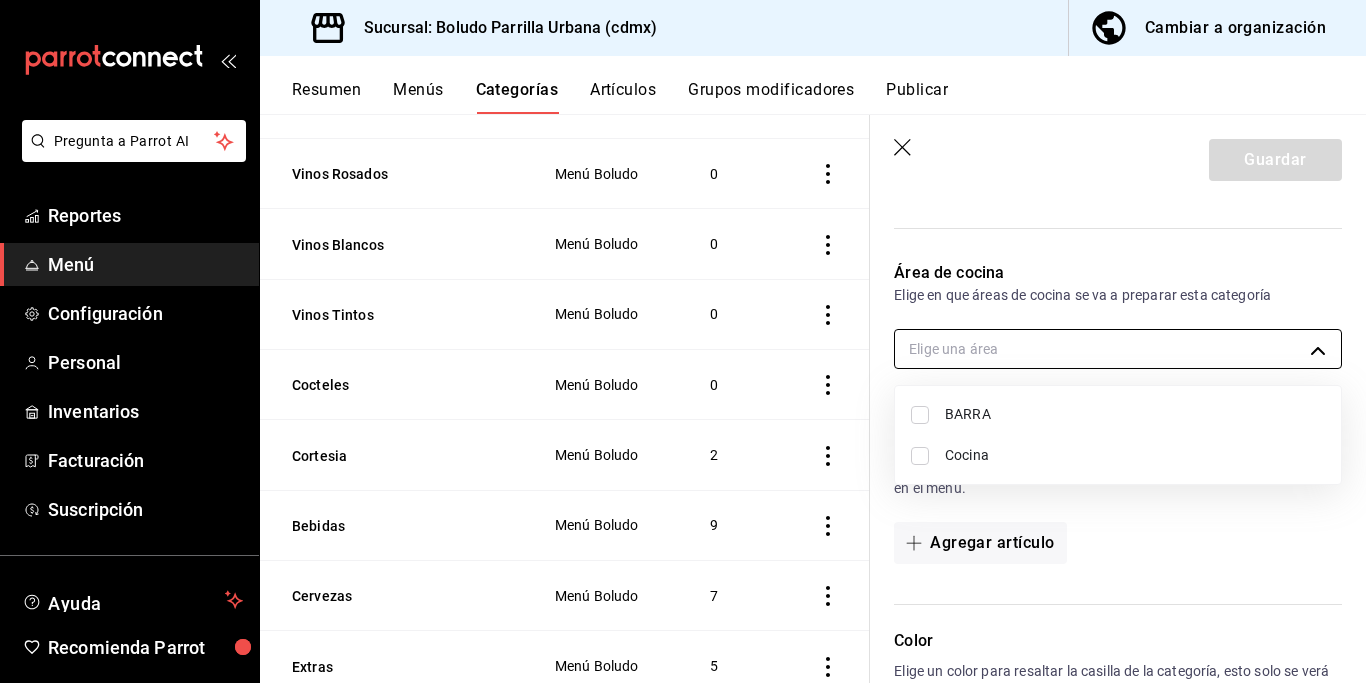 click on "Pregunta a Parrot AI Reportes   Menú   Configuración   Personal   Inventarios   Facturación   Suscripción   Ayuda Recomienda Parrot   [PERSON_NAME]   Sugerir nueva función   Sucursal: Boludo Parrilla Urbana (cdmx) Cambiar a organización Resumen Menús Categorías Artículos Grupos modificadores Publicar Categoría sucursal Asigna o edita el área de cocina  de esta sucursal.  Para cambios generales, ve a “Organización”. ​ ​ Boludo Parrilla Urbana (cdmx) Nombre Menús Artículos Refrescos Menú Boludo 10 Coctelería Boludo Menú Boludo 10 Coctelería Clásica Menú Boludo 13 Vino Tinto Menú Boludo 8 Vino Rosado Menú Boludo 3 Vino Blanco Menú Boludo 4 Licores Menú Boludo 22 Brandy Menú Boludo 2 Mezcal Menú Boludo 7 Vodka Menú Boludo 6 Ginebra Menú Boludo 4 Whiskey Menú Boludo 6 [PERSON_NAME] Menú Boludo 6 Tequila Menú Boludo 14 Vinos Rosados Menú Boludo 0 Vinos Blancos Menú Boludo 0 Vinos Tintos Menú Boludo 0 Cocteles Menú Boludo 0 Cortesia Menú Boludo 2 Bebidas Menú Boludo 9 Cervezas 7 5 5" at bounding box center (683, 341) 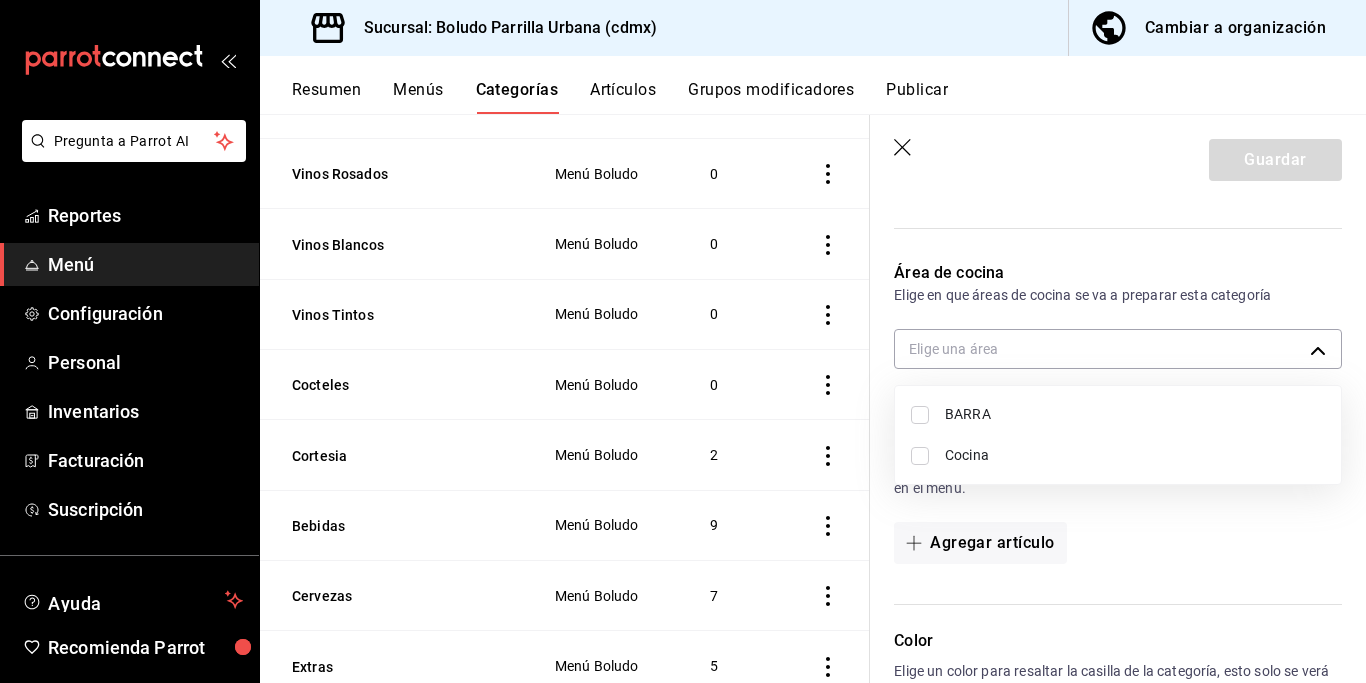 click on "BARRA" at bounding box center (1118, 414) 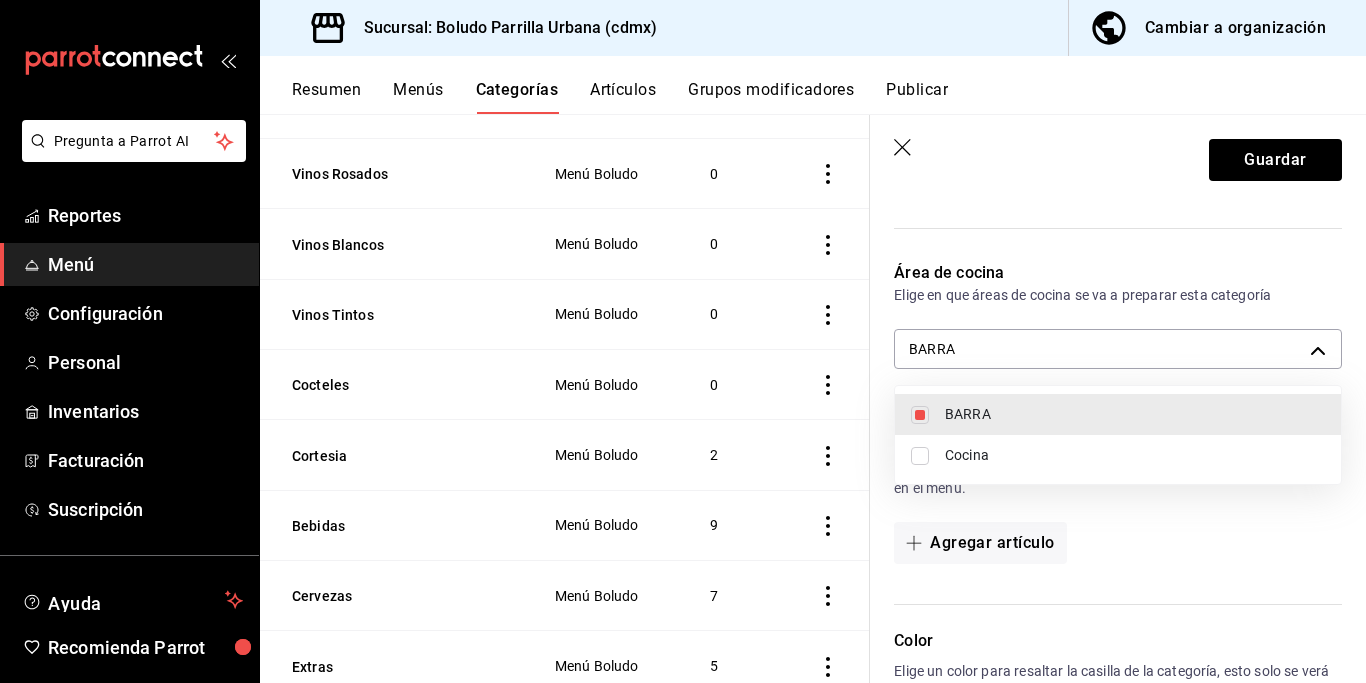 click at bounding box center [683, 341] 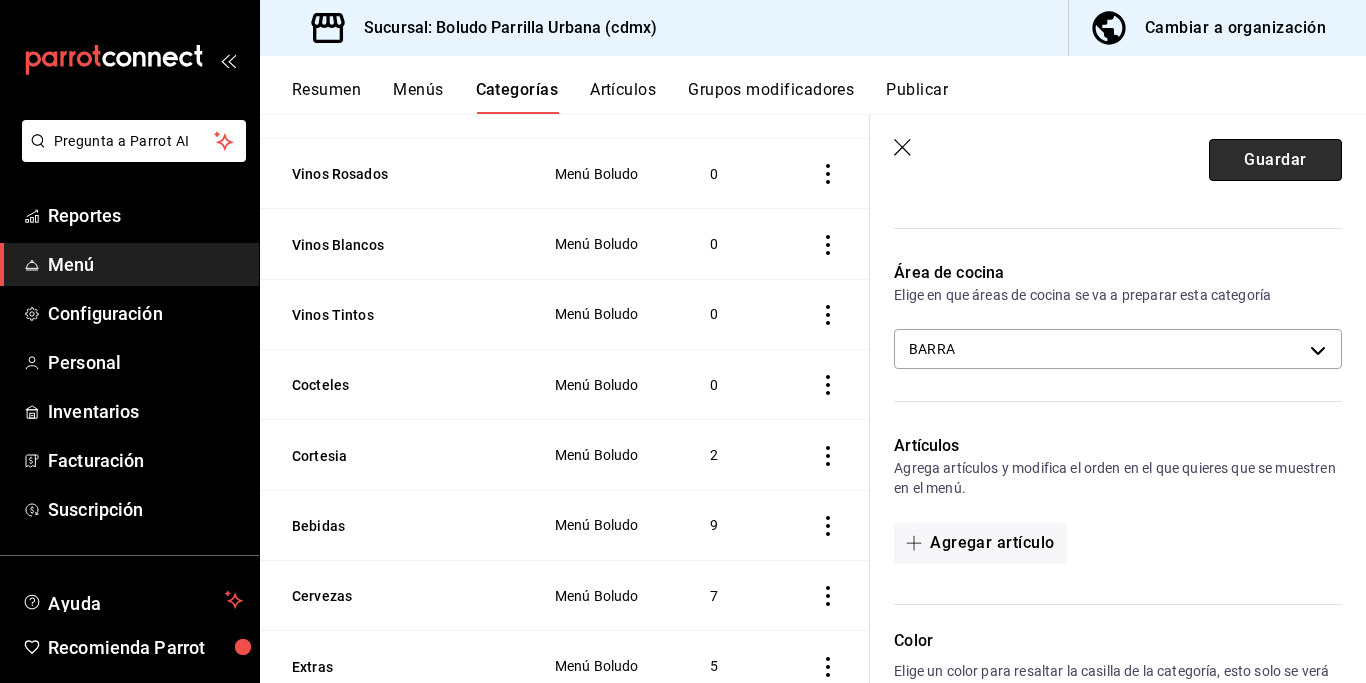 click on "Guardar" at bounding box center (1275, 160) 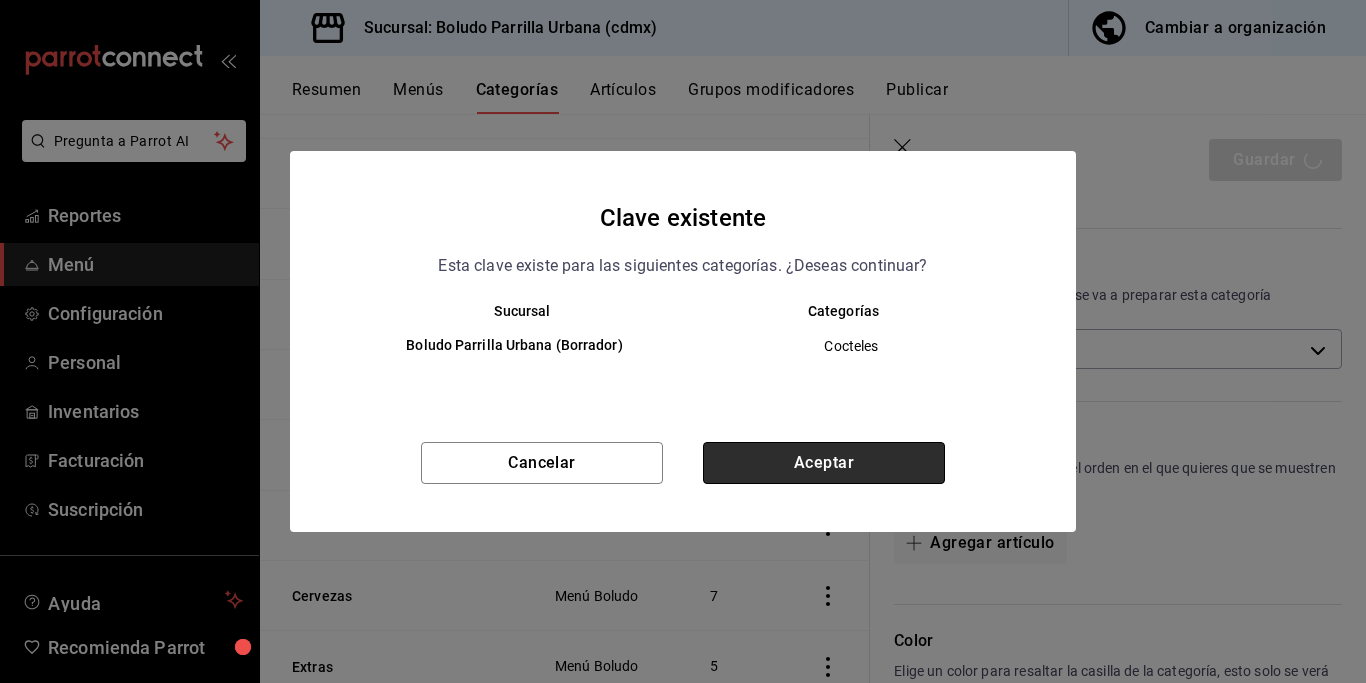 click on "Aceptar" at bounding box center [824, 463] 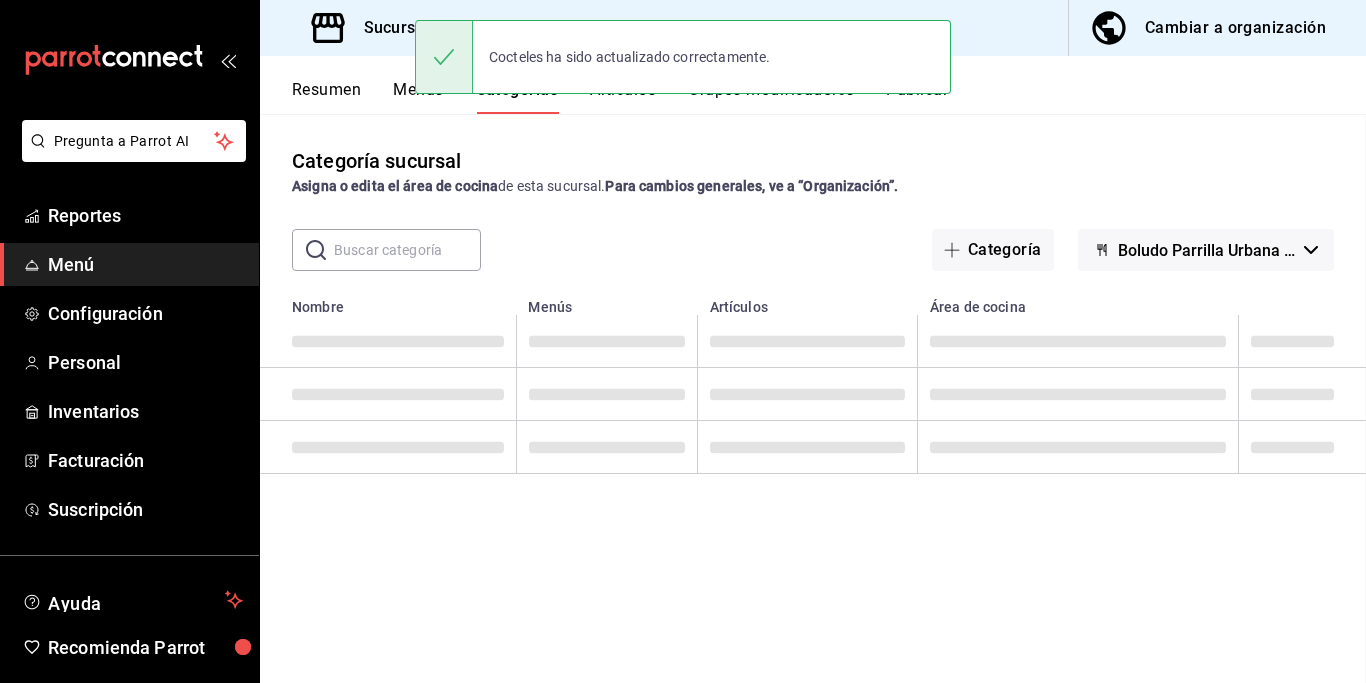 scroll, scrollTop: 0, scrollLeft: 0, axis: both 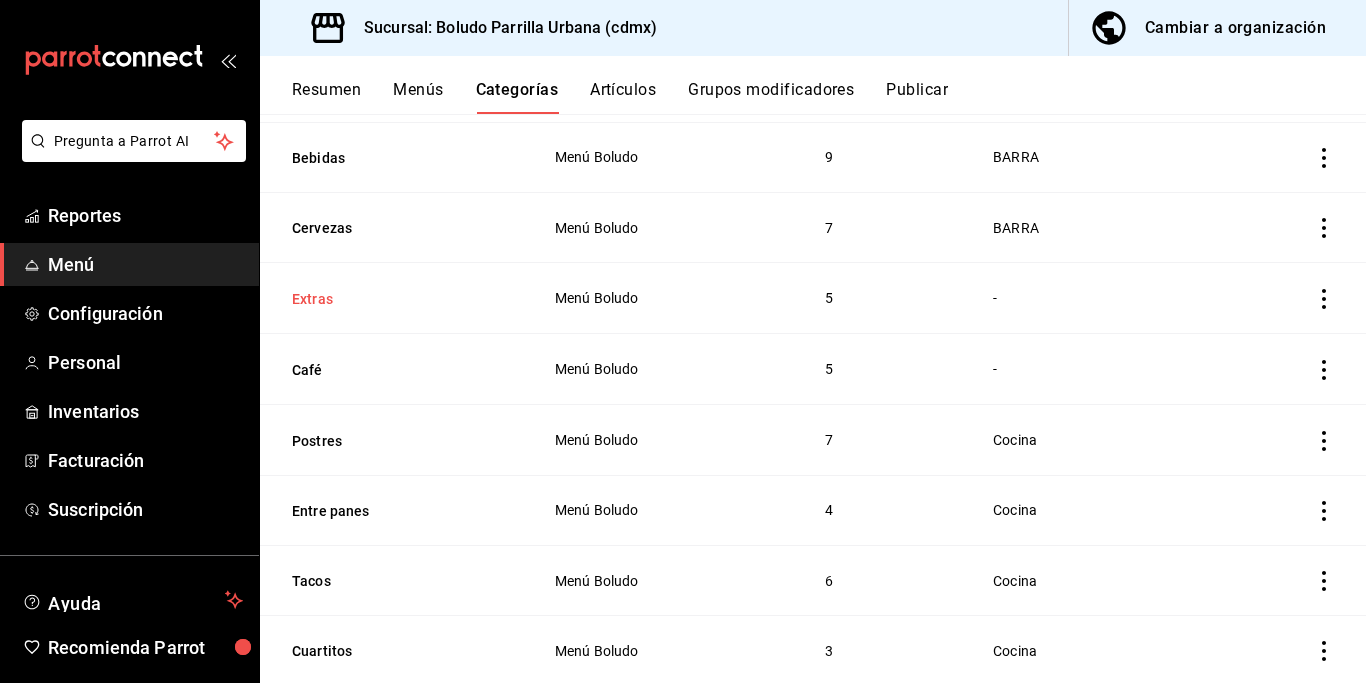 click on "Extras" at bounding box center [392, 299] 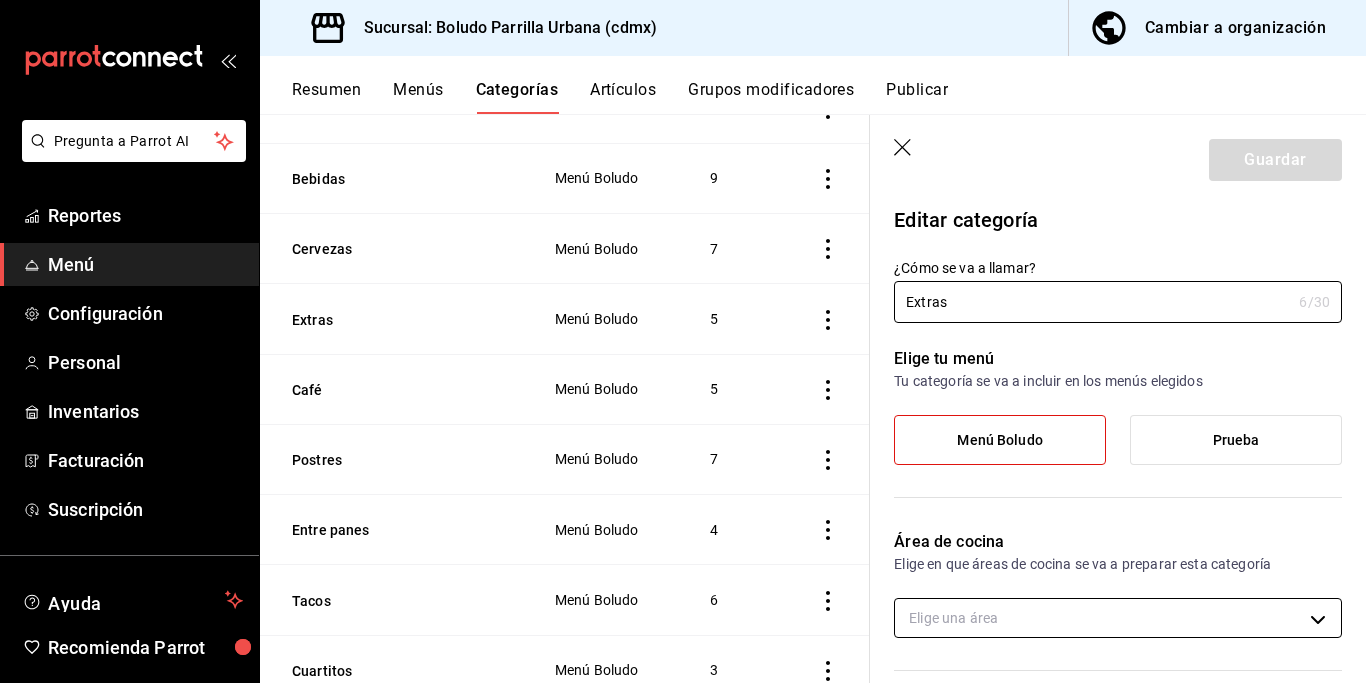 click on "Pregunta a Parrot AI Reportes   Menú   Configuración   Personal   Inventarios   Facturación   Suscripción   Ayuda Recomienda Parrot   [PERSON_NAME]   Sugerir nueva función   Sucursal: Boludo Parrilla Urbana (cdmx) Cambiar a organización Resumen Menús Categorías Artículos Grupos modificadores Publicar Categoría sucursal Asigna o edita el área de cocina  de esta sucursal.  Para cambios generales, ve a “Organización”. ​ ​ Boludo Parrilla Urbana (cdmx) Nombre Menús Artículos Refrescos Menú Boludo 10 Coctelería Boludo Menú Boludo 10 Coctelería Clásica Menú Boludo 13 Vino Tinto Menú Boludo 8 Vino Rosado Menú Boludo 3 Vino Blanco Menú Boludo 4 Licores Menú Boludo 22 Brandy Menú Boludo 2 Mezcal Menú Boludo 7 Vodka Menú Boludo 6 Ginebra Menú Boludo 4 Whiskey Menú Boludo 6 [PERSON_NAME] Menú Boludo 6 Tequila Menú Boludo 14 Vinos Rosados Menú Boludo 0 Vinos Blancos Menú Boludo 0 Vinos Tintos Menú Boludo 0 Cocteles Menú Boludo 0 Cortesia Menú Boludo 2 Bebidas Menú Boludo 9 Cervezas 7 5 5" at bounding box center [683, 341] 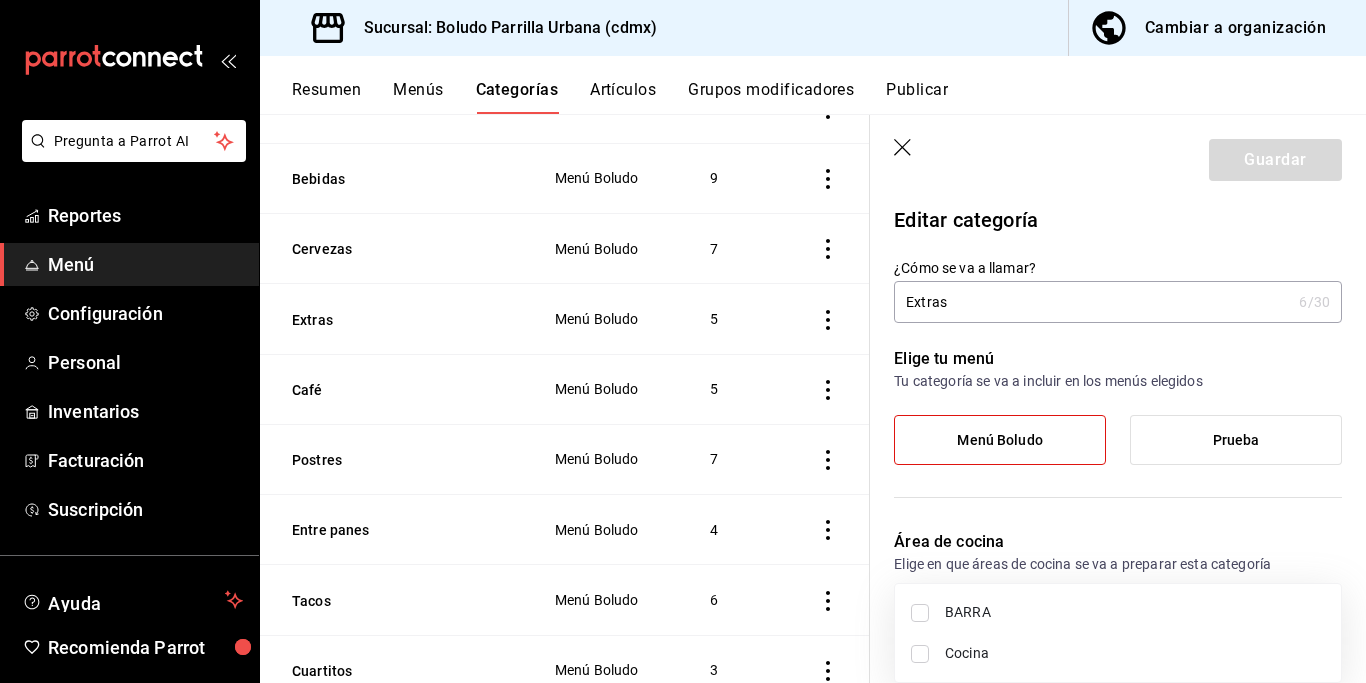 click on "Cocina" at bounding box center [1135, 653] 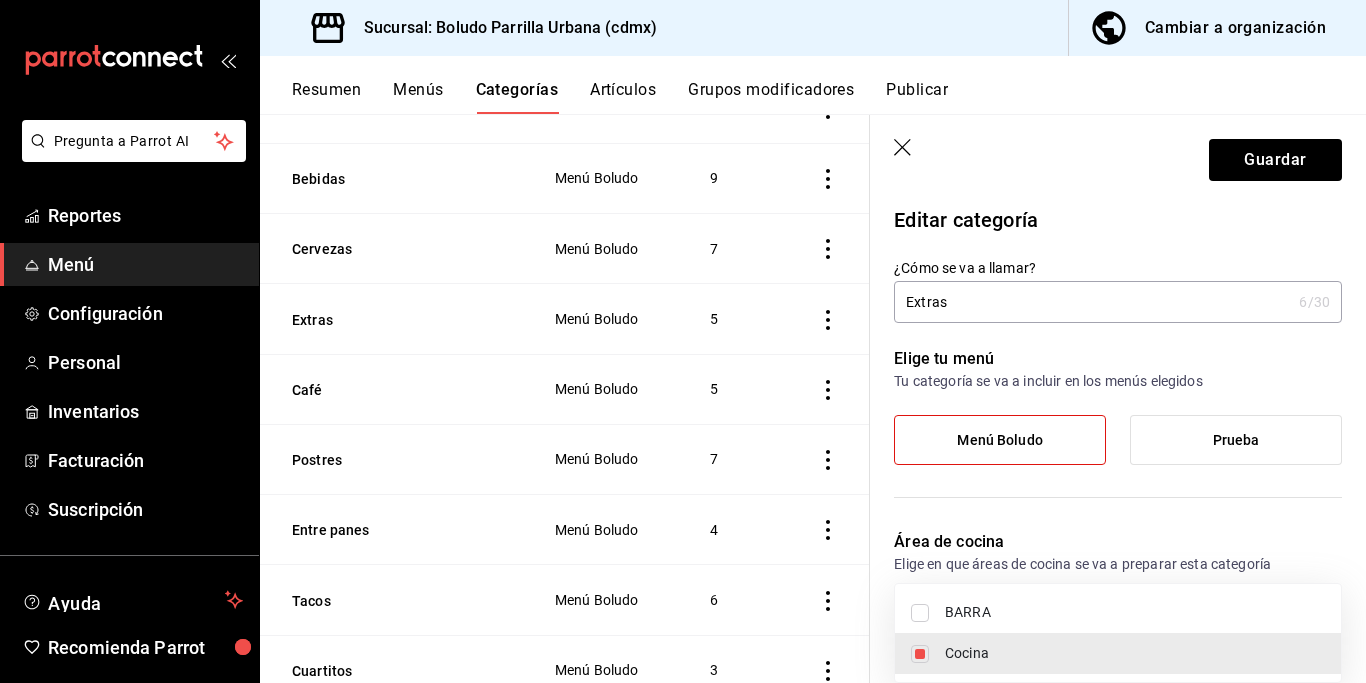 click at bounding box center (683, 341) 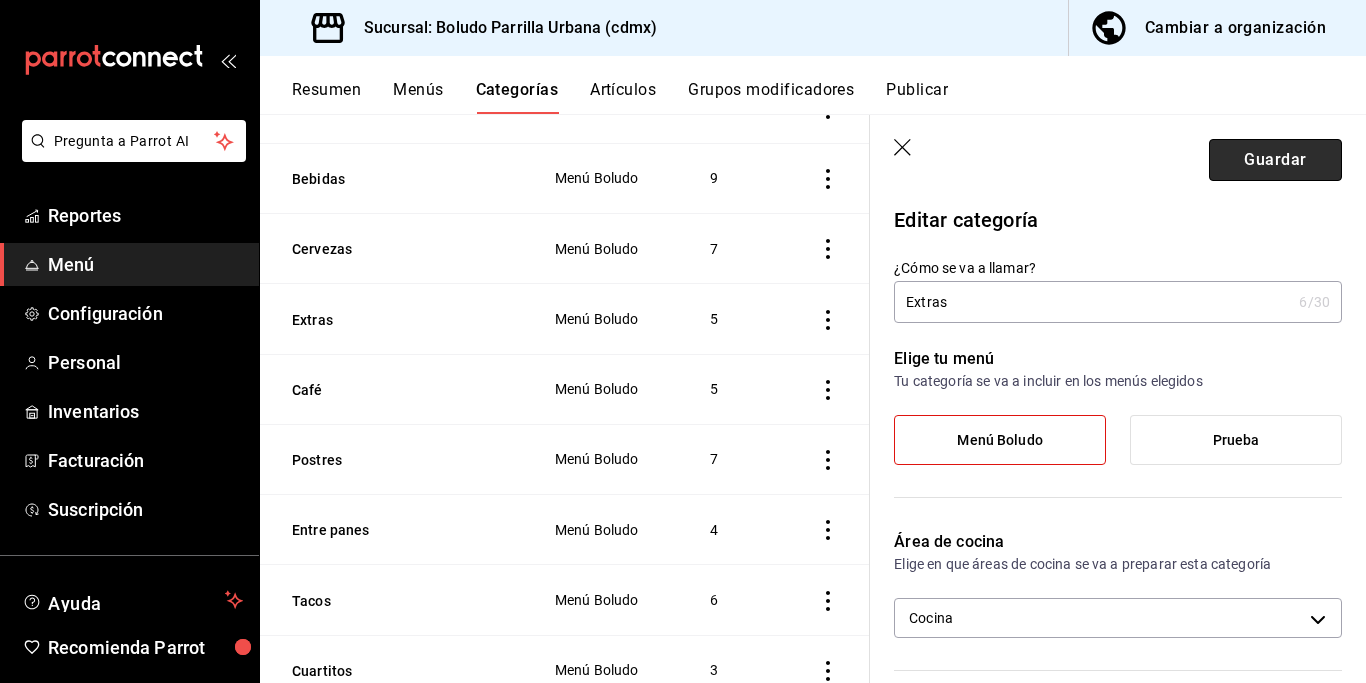 click on "Guardar" at bounding box center (1275, 160) 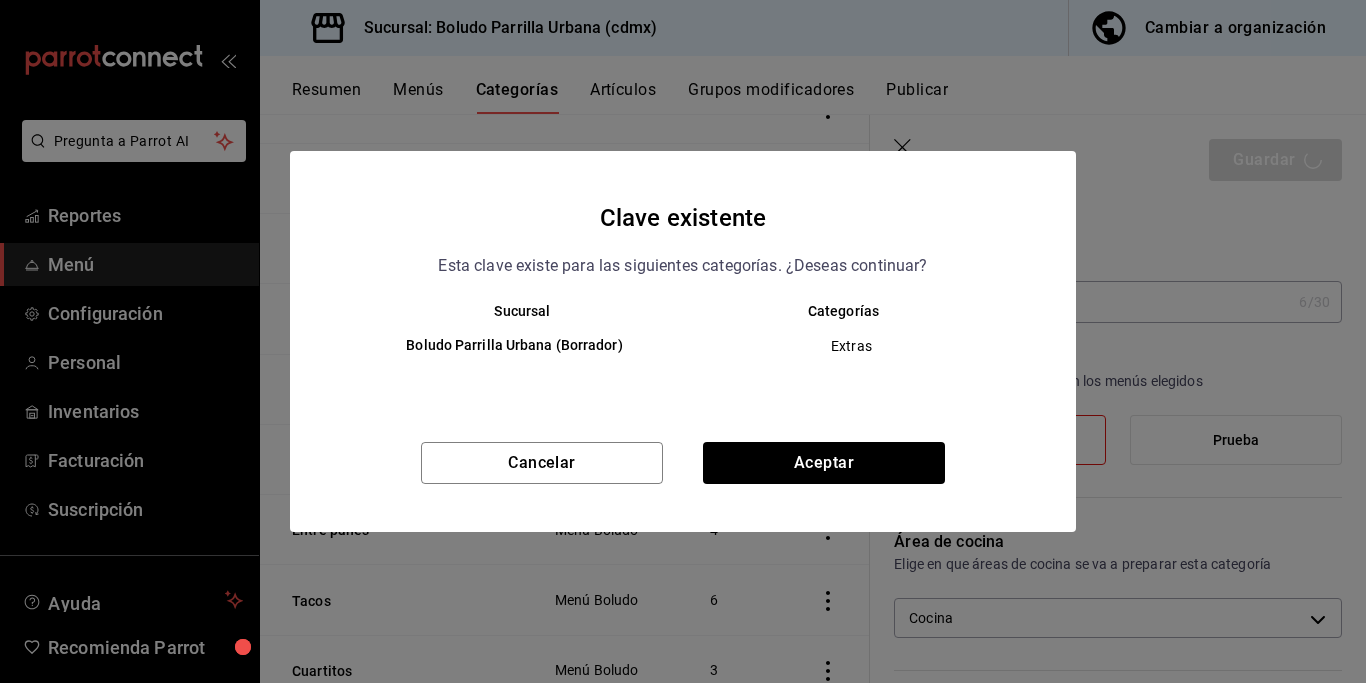 click on "Clave existente Esta clave existe para las siguientes categorías. ¿Deseas continuar? Sucursal Categorías Boludo Parrilla Urbana (Borrador) Extras Cancelar Aceptar" at bounding box center [683, 341] 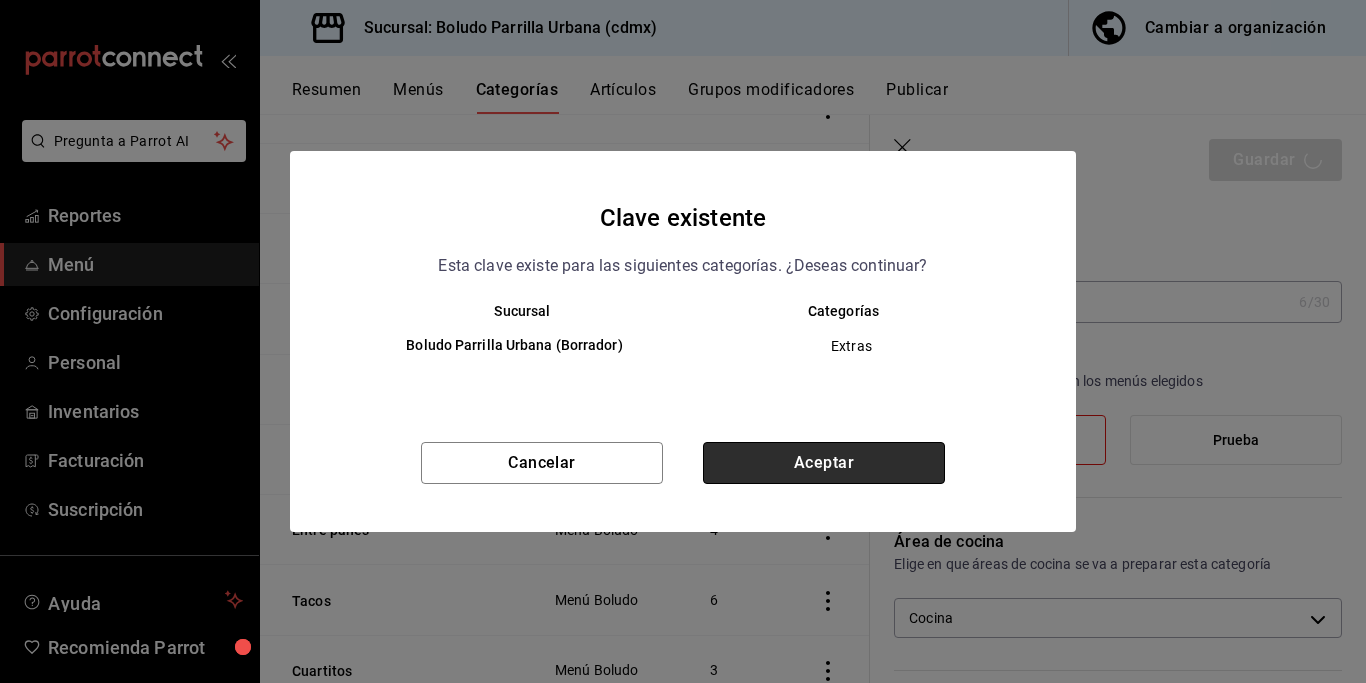 click on "Aceptar" at bounding box center (824, 463) 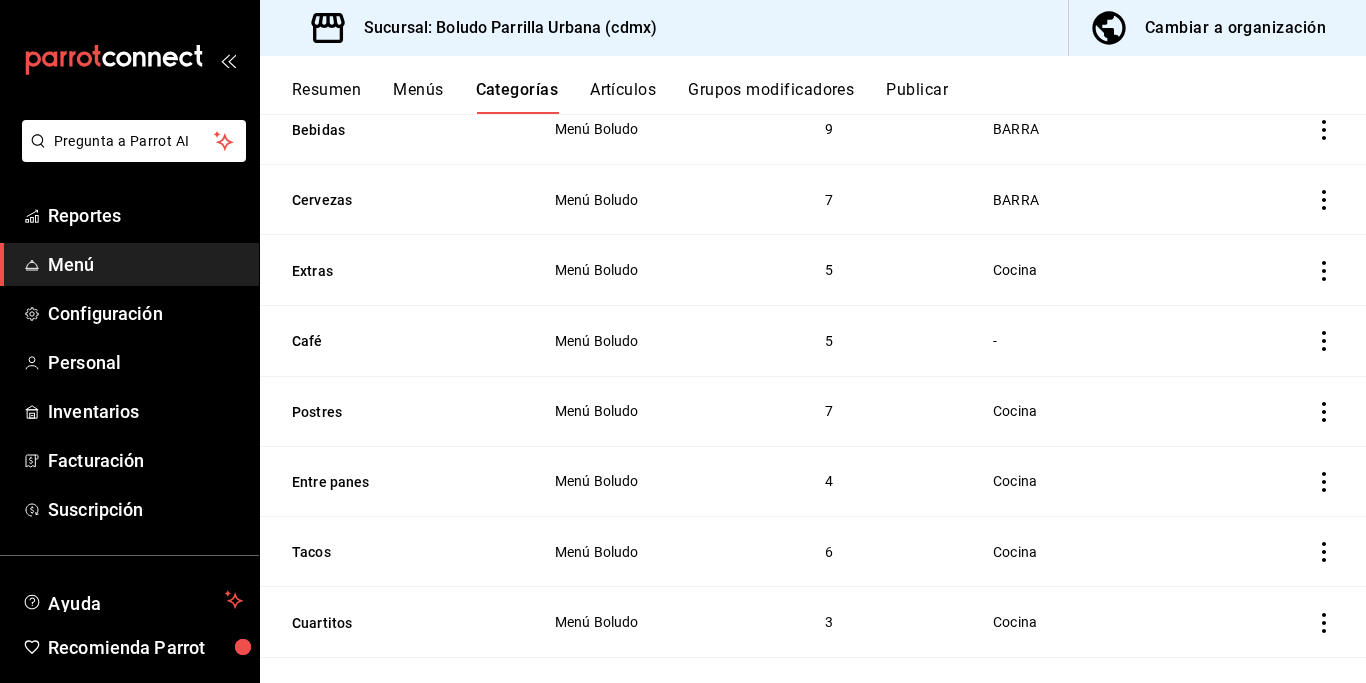 scroll, scrollTop: 1606, scrollLeft: 0, axis: vertical 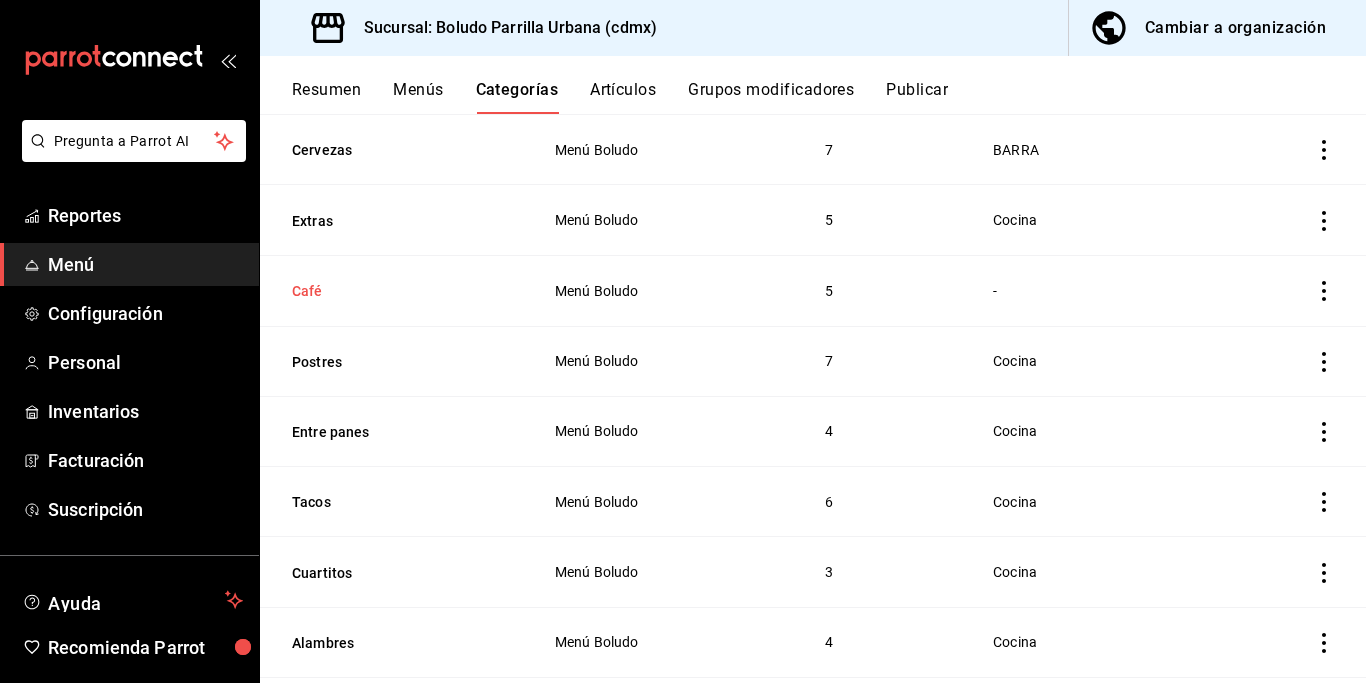 click on "Café" at bounding box center (392, 291) 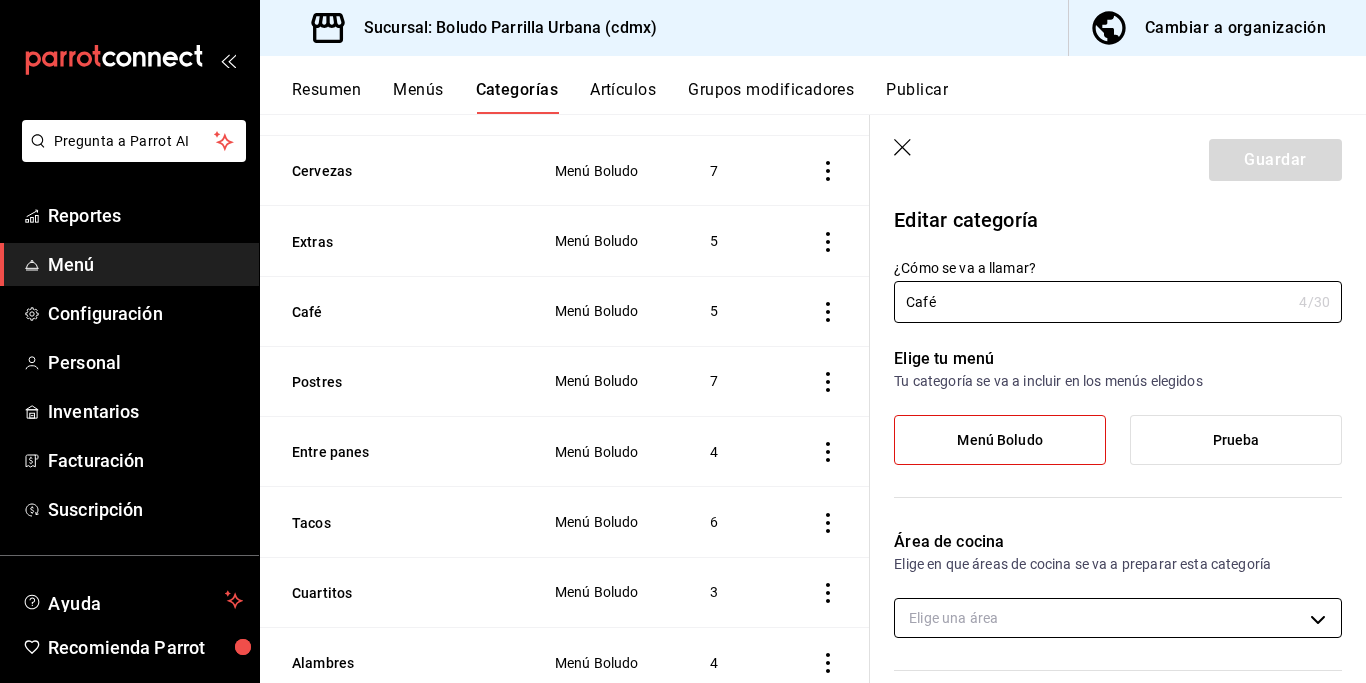 click on "Pregunta a Parrot AI Reportes   Menú   Configuración   Personal   Inventarios   Facturación   Suscripción   Ayuda Recomienda Parrot   [PERSON_NAME]   Sugerir nueva función   Sucursal: Boludo Parrilla Urbana (cdmx) Cambiar a organización Resumen Menús Categorías Artículos Grupos modificadores Publicar Categoría sucursal Asigna o edita el área de cocina  de esta sucursal.  Para cambios generales, ve a “Organización”. ​ ​ Boludo Parrilla Urbana (cdmx) Nombre Menús Artículos Refrescos Menú Boludo 10 Coctelería Boludo Menú Boludo 10 Coctelería Clásica Menú Boludo 13 Vino Tinto Menú Boludo 8 Vino Rosado Menú Boludo 3 Vino Blanco Menú Boludo 4 Licores Menú Boludo 22 Brandy Menú Boludo 2 Mezcal Menú Boludo 7 Vodka Menú Boludo 6 Ginebra Menú Boludo 4 Whiskey Menú Boludo 6 [PERSON_NAME] Menú Boludo 6 Tequila Menú Boludo 14 Vinos Rosados Menú Boludo 0 Vinos Blancos Menú Boludo 0 Vinos Tintos Menú Boludo 0 Cocteles Menú Boludo 0 Cortesia Menú Boludo 2 Bebidas Menú Boludo 9 Cervezas 7 5 5" at bounding box center [683, 341] 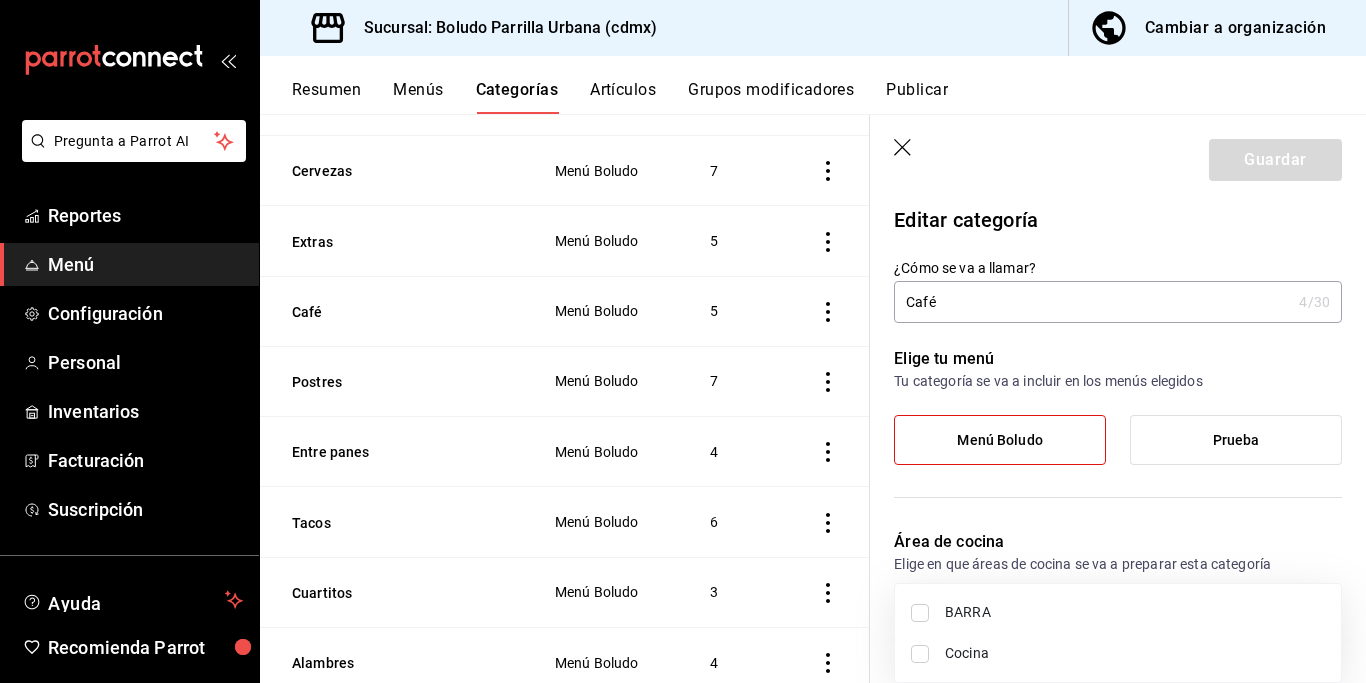 click on "BARRA" at bounding box center (1135, 612) 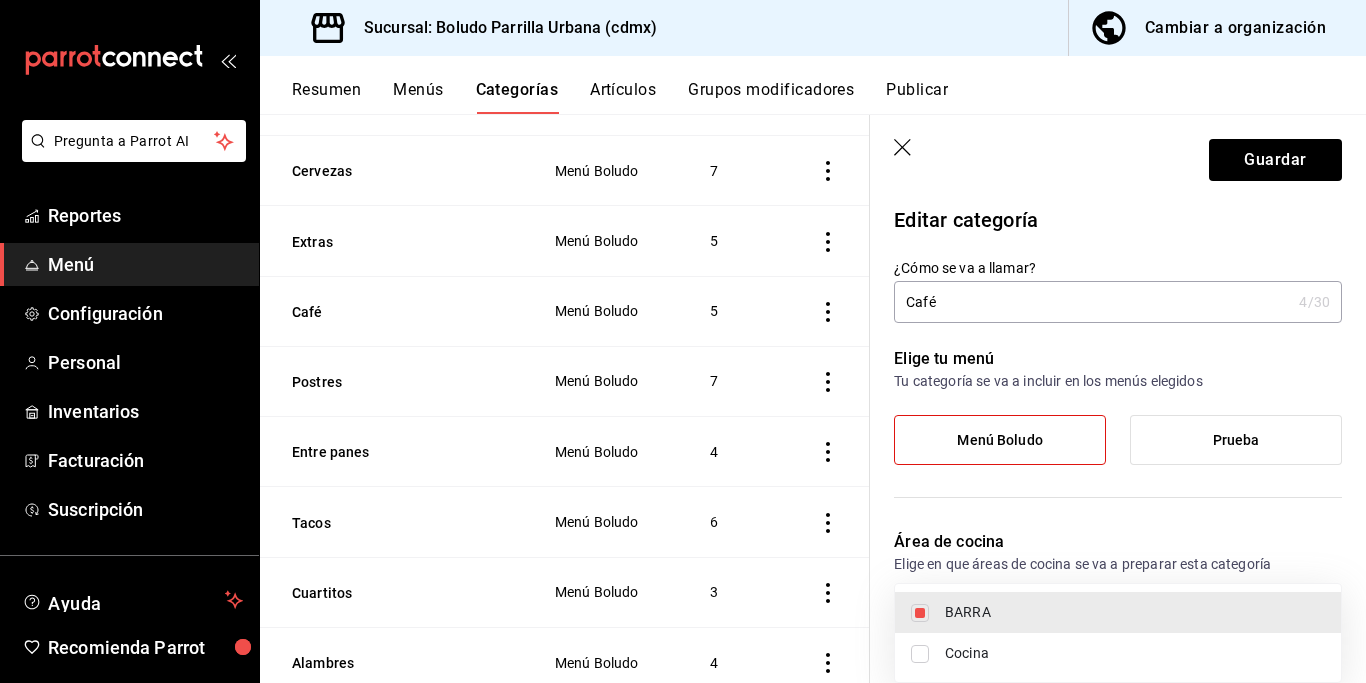 click at bounding box center (683, 341) 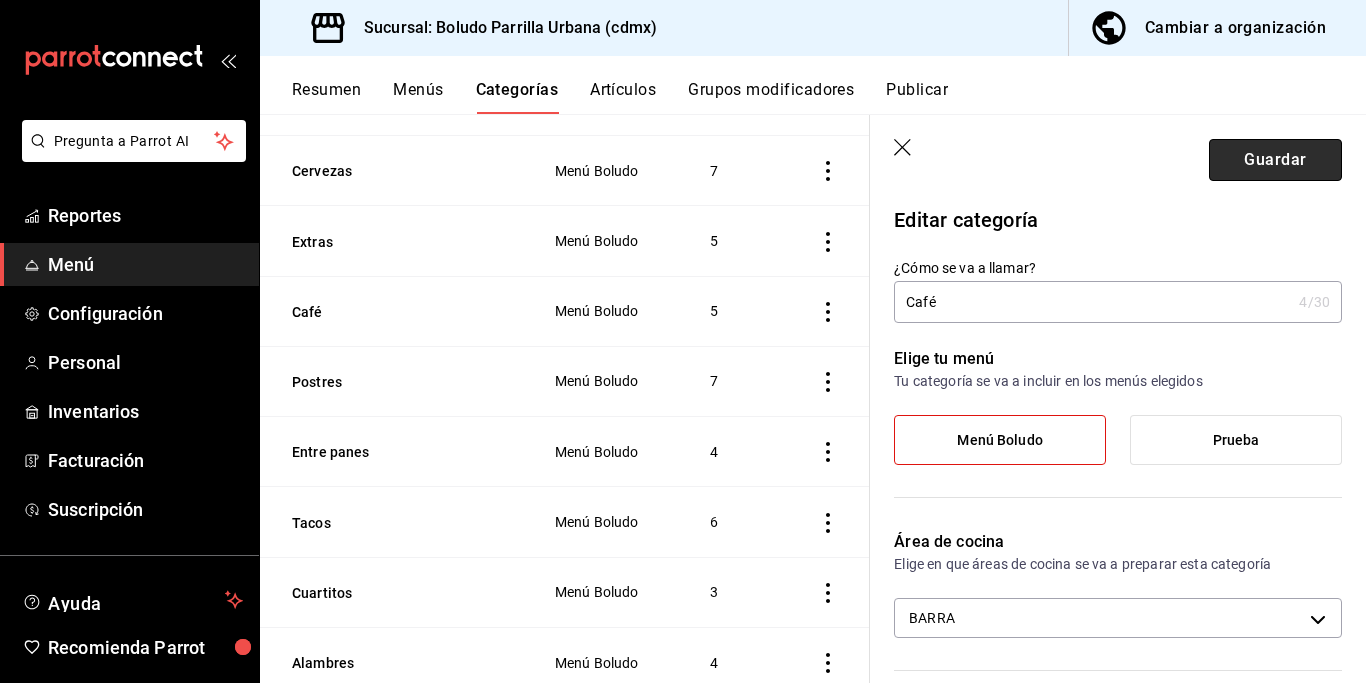 click on "Guardar" at bounding box center [1275, 160] 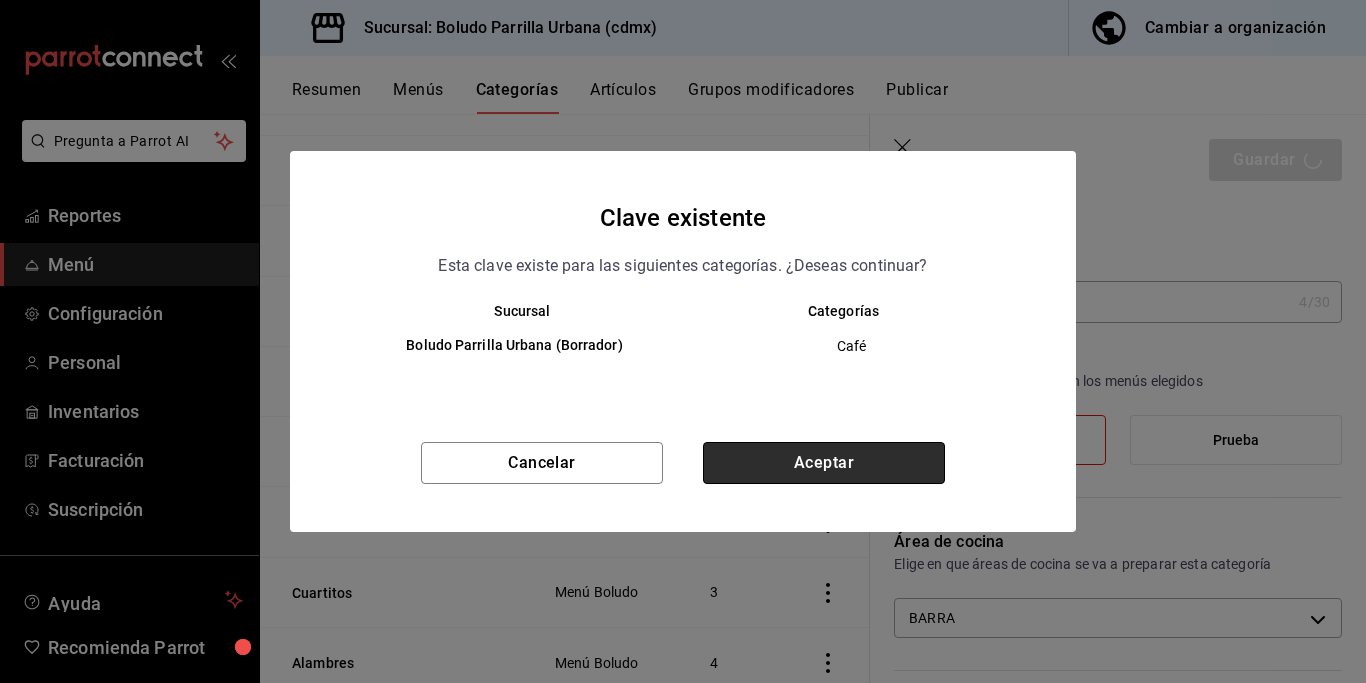 click on "Aceptar" at bounding box center (824, 463) 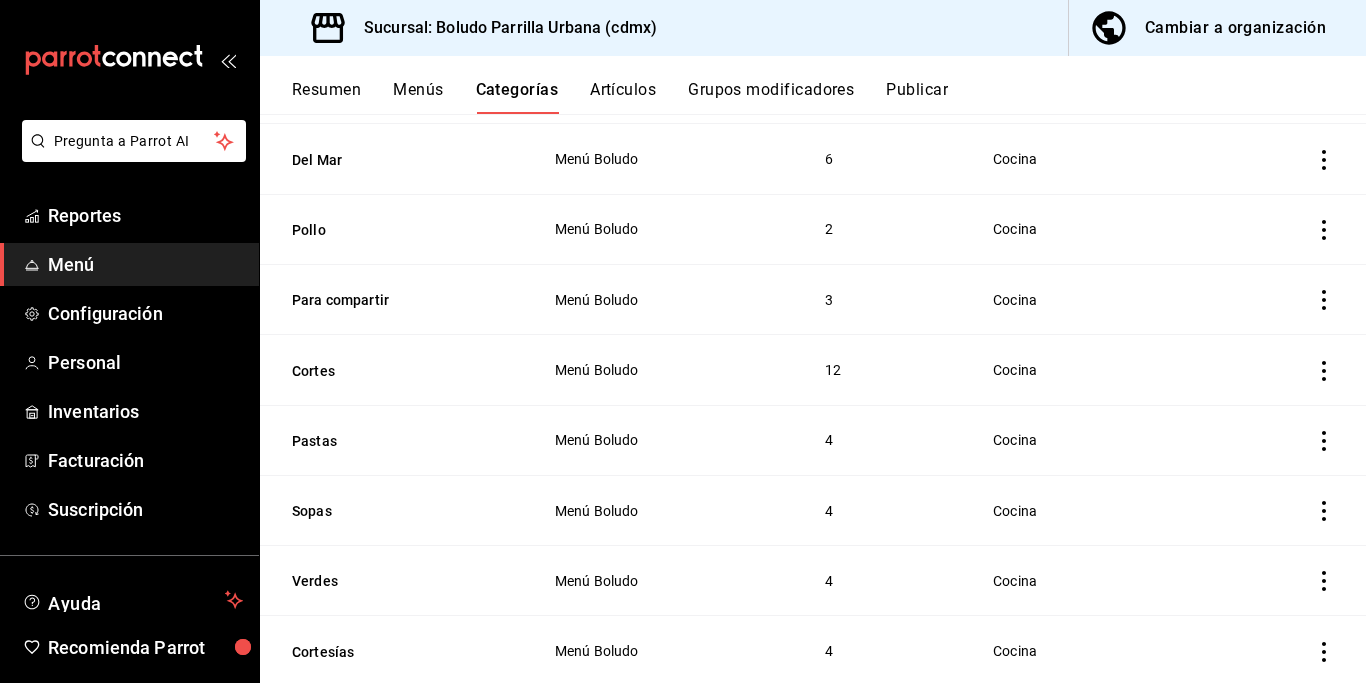 scroll, scrollTop: 2843, scrollLeft: 0, axis: vertical 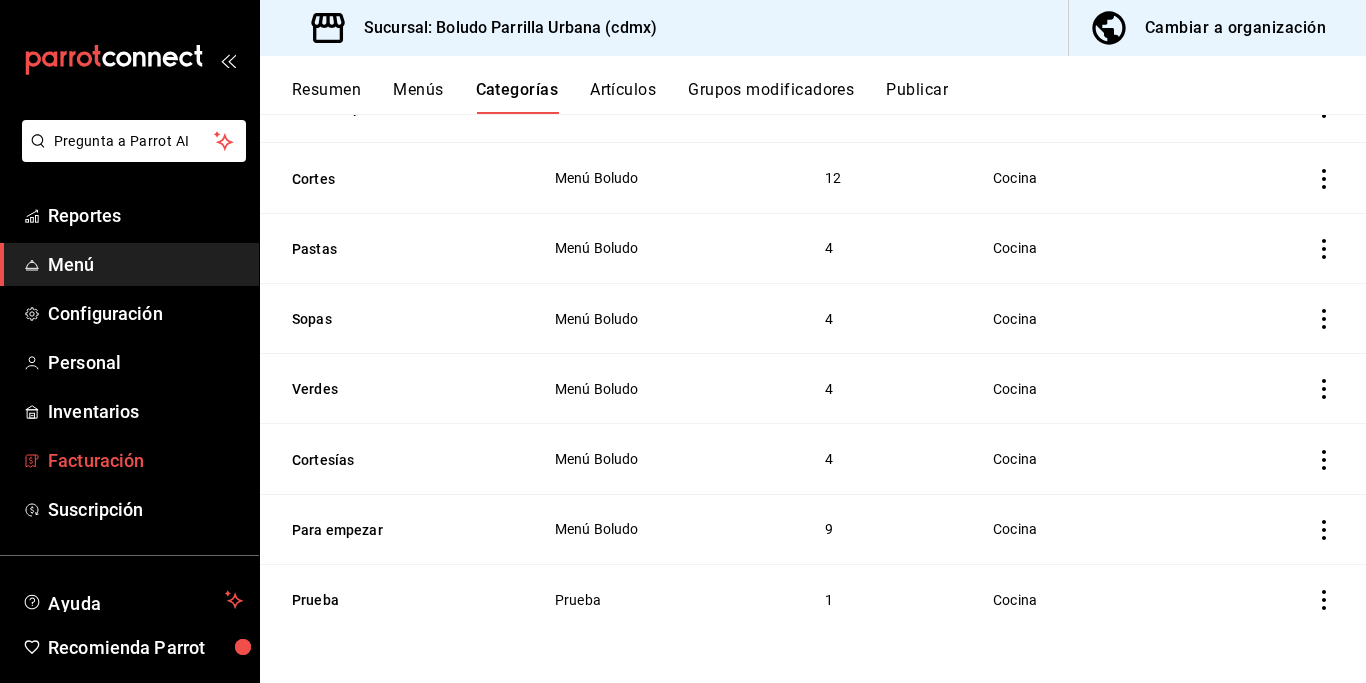 click on "Facturación" at bounding box center (129, 460) 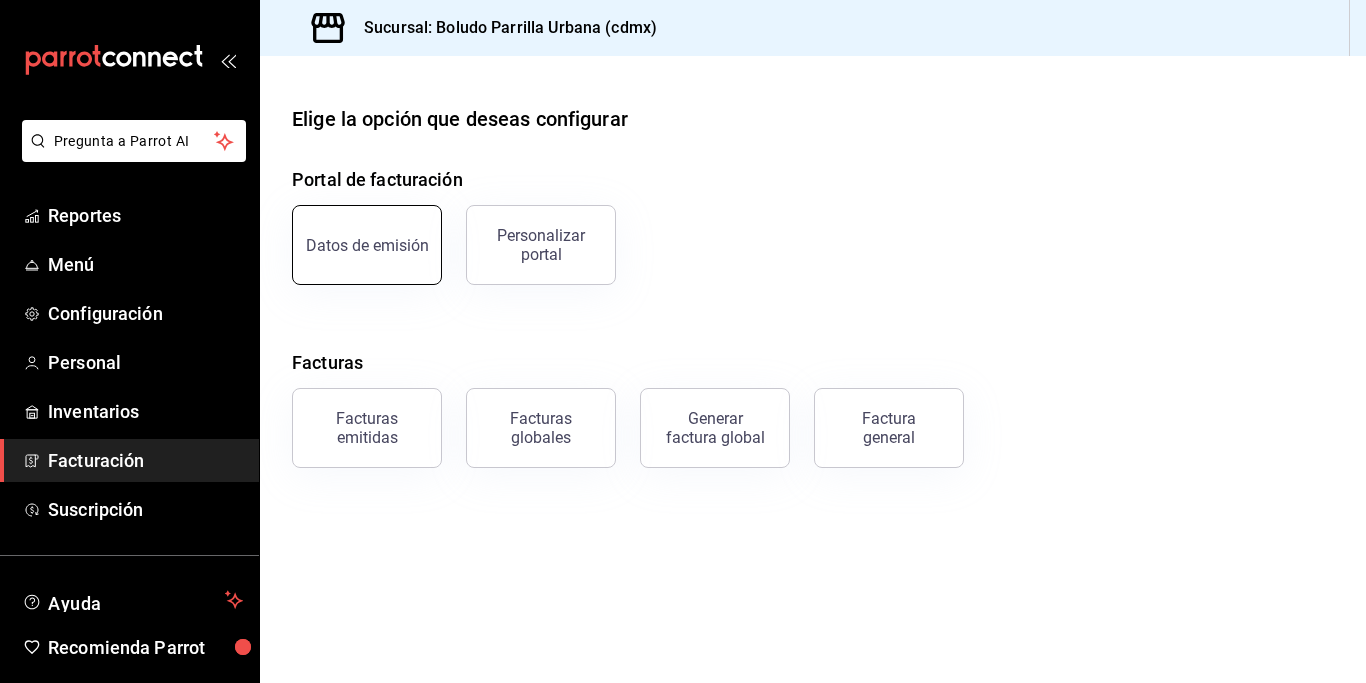 click on "Datos de emisión" at bounding box center (367, 245) 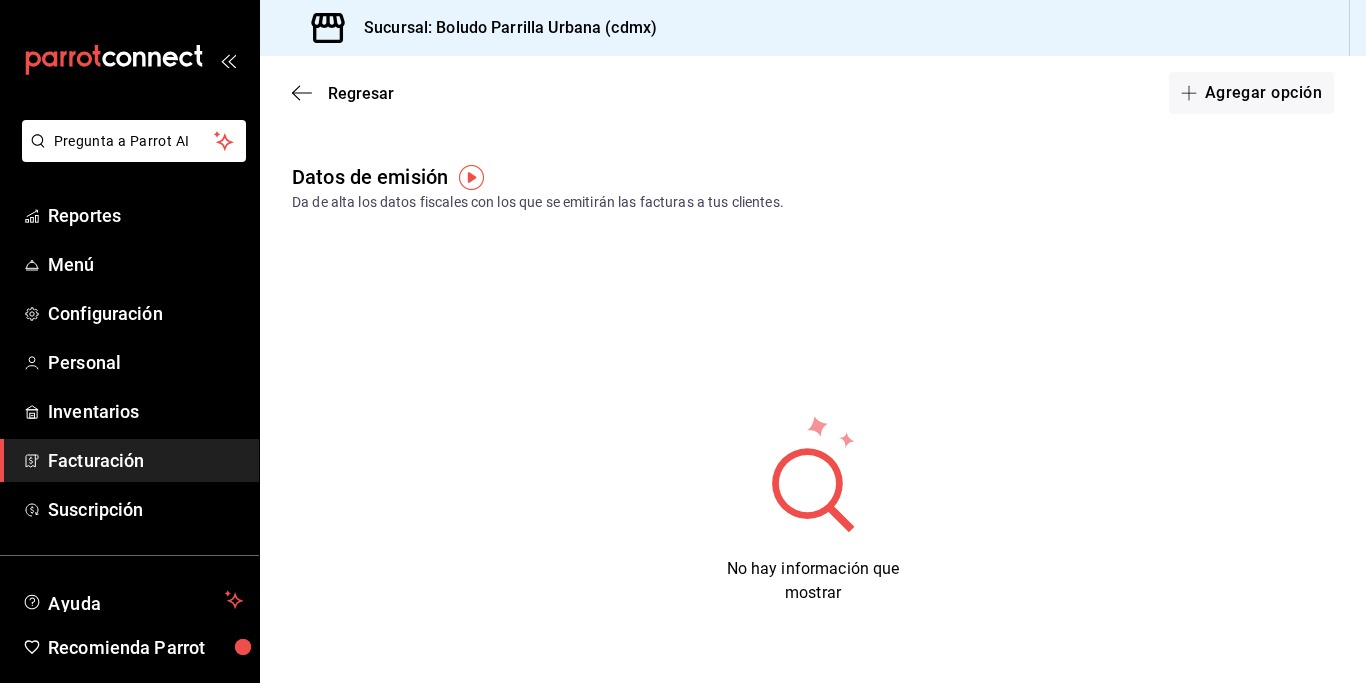 click at bounding box center [471, 177] 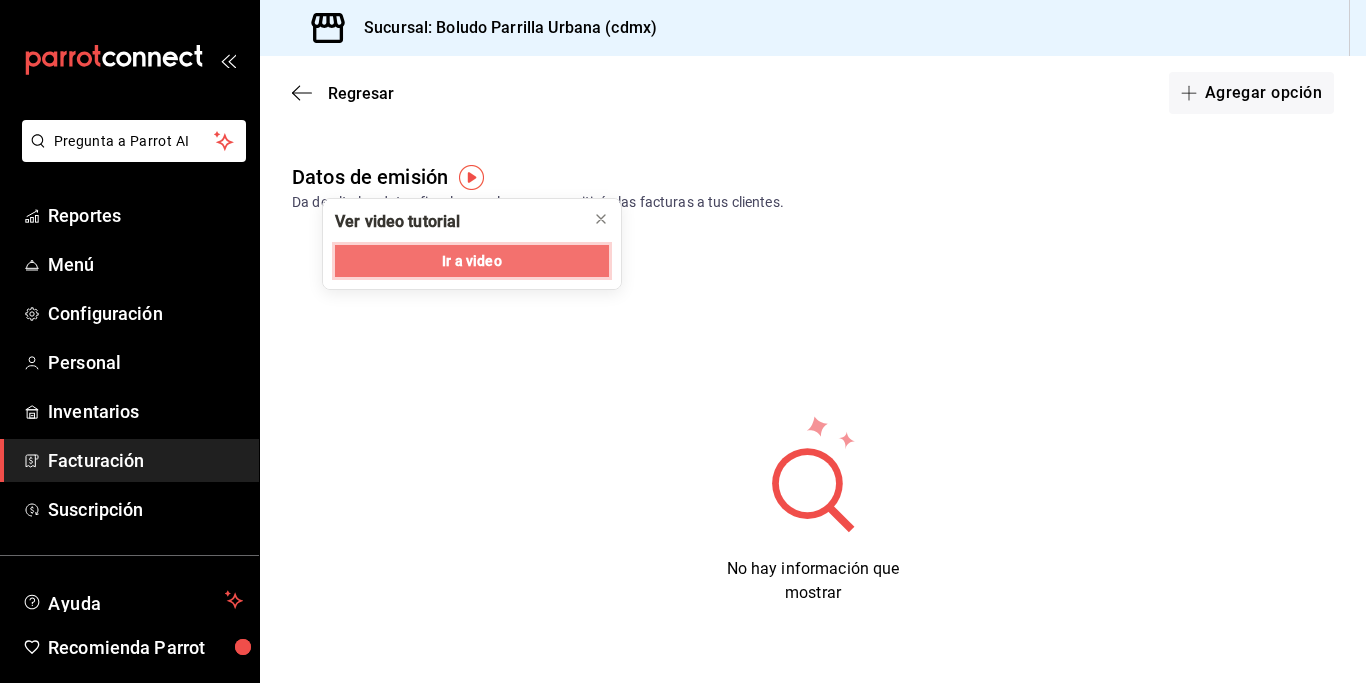 click on "Ir a video" at bounding box center (471, 261) 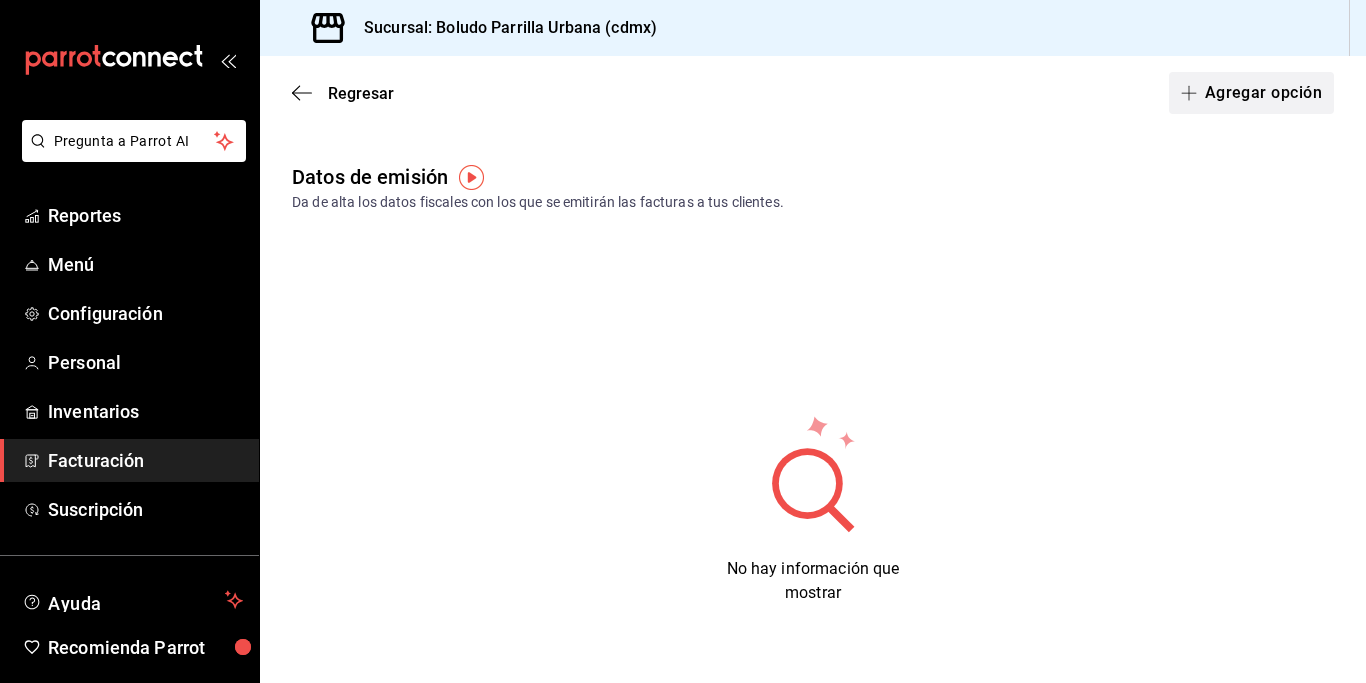 click on "Agregar opción" at bounding box center (1251, 93) 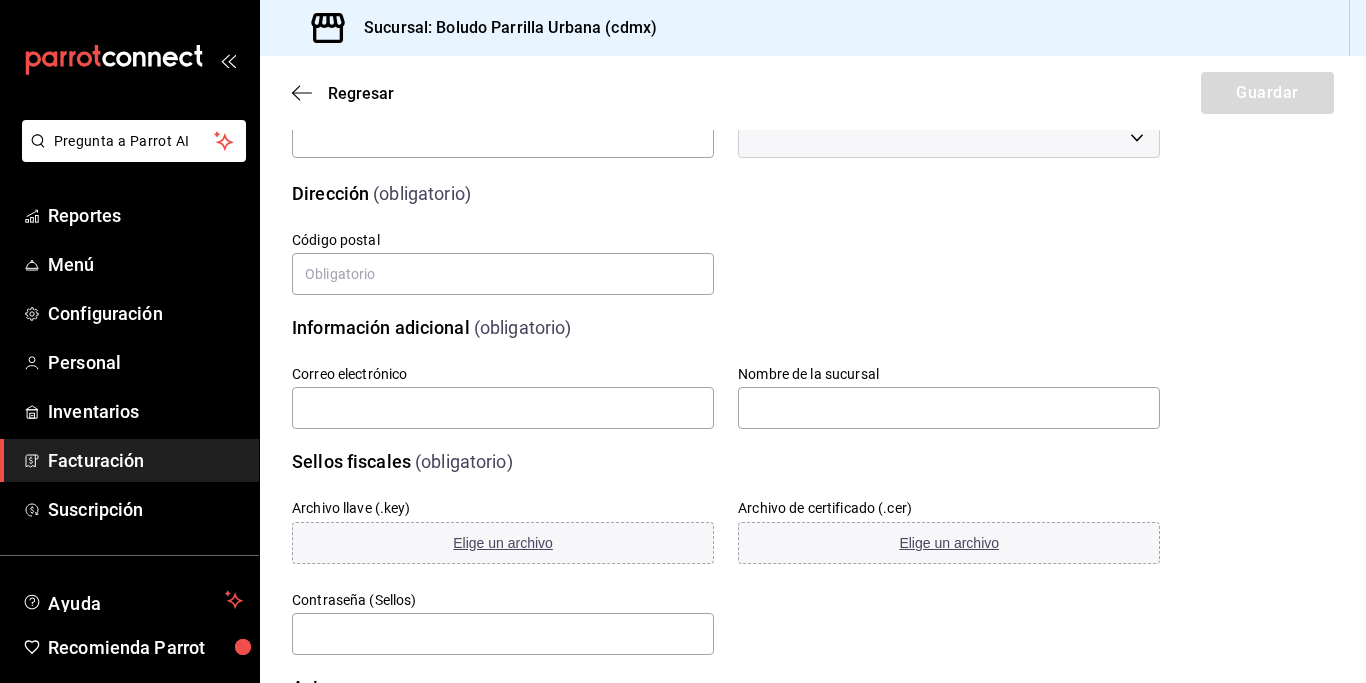 scroll, scrollTop: 256, scrollLeft: 0, axis: vertical 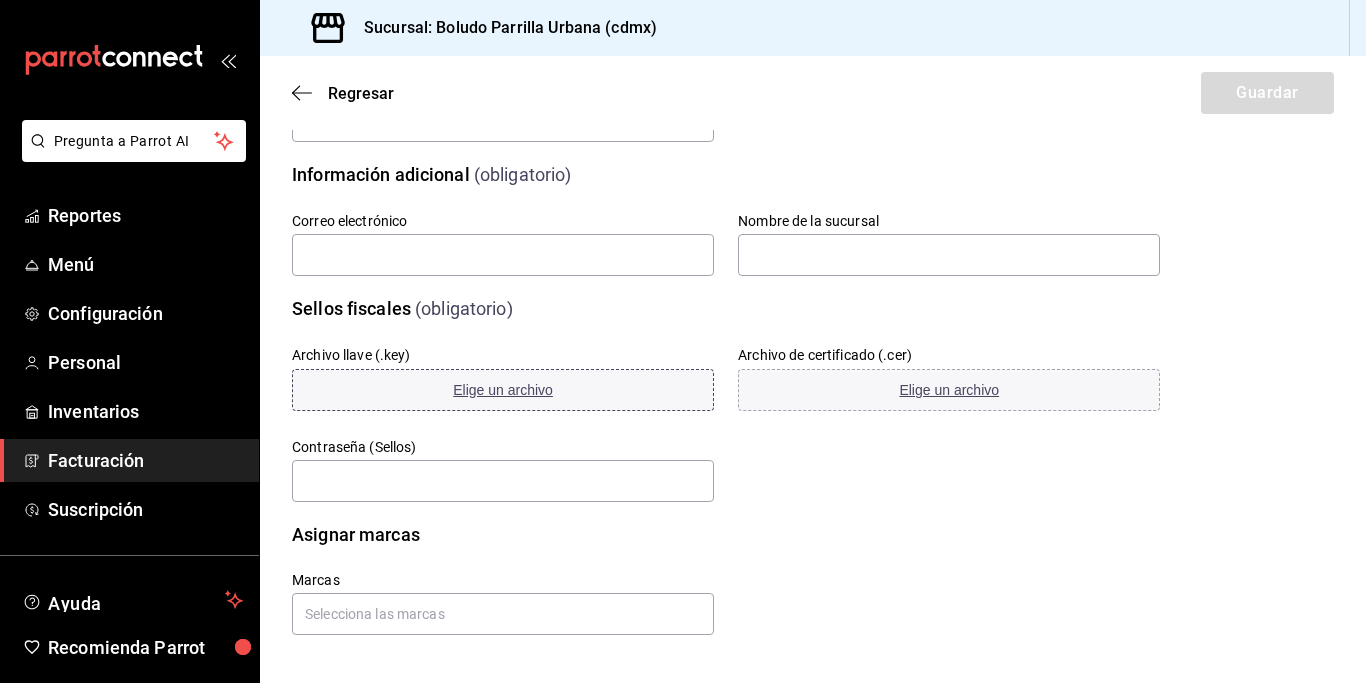 click on "Elige un archivo" at bounding box center [503, 390] 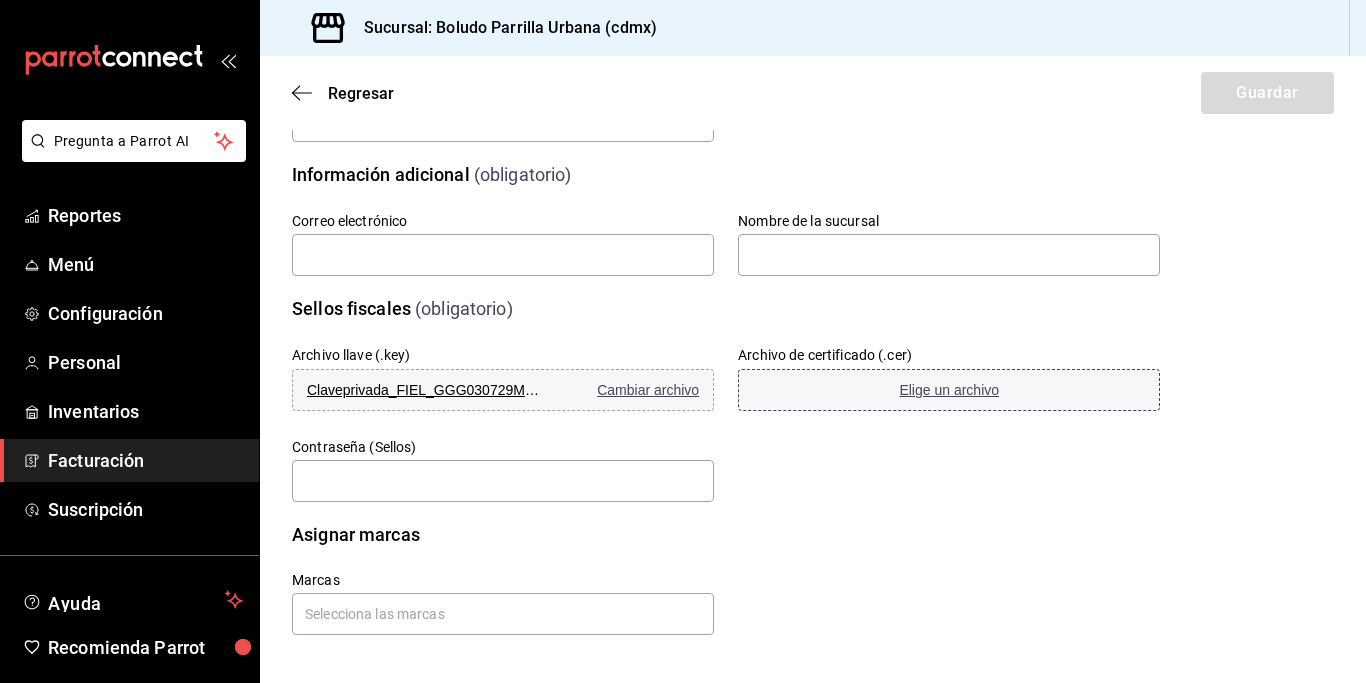 click on "Elige un archivo" at bounding box center [949, 390] 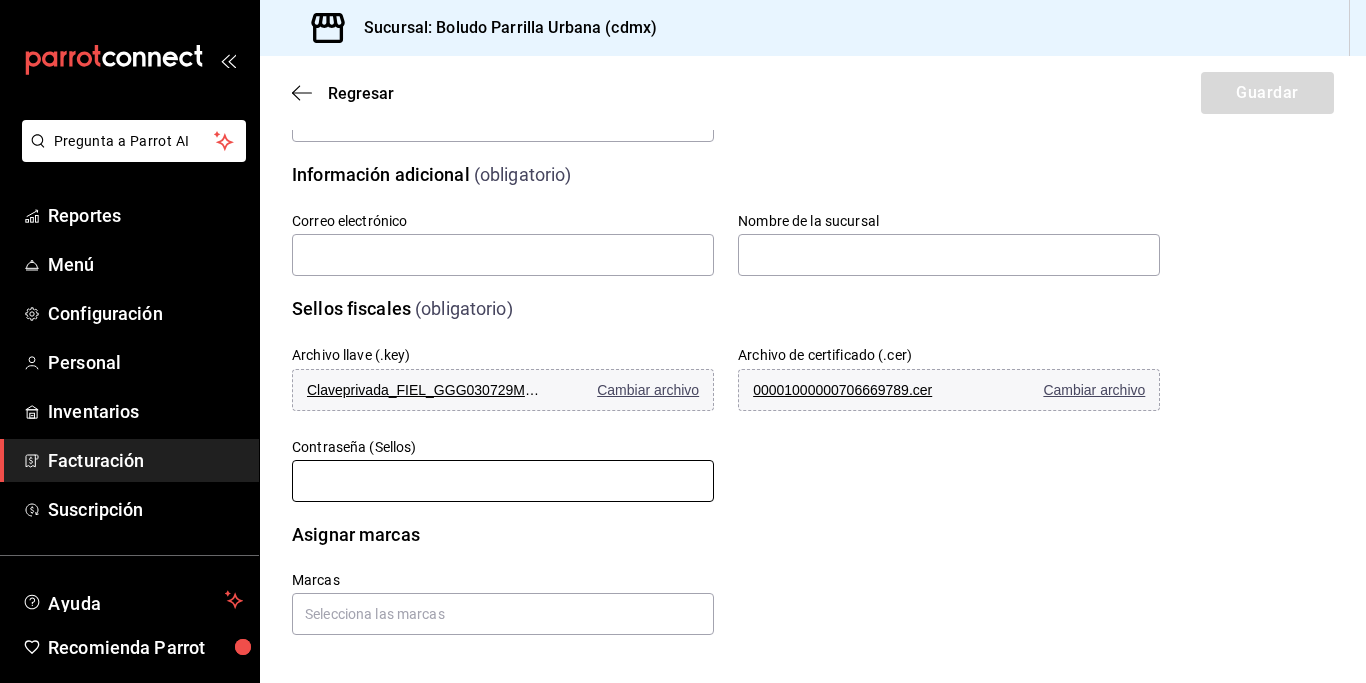 click at bounding box center (503, 481) 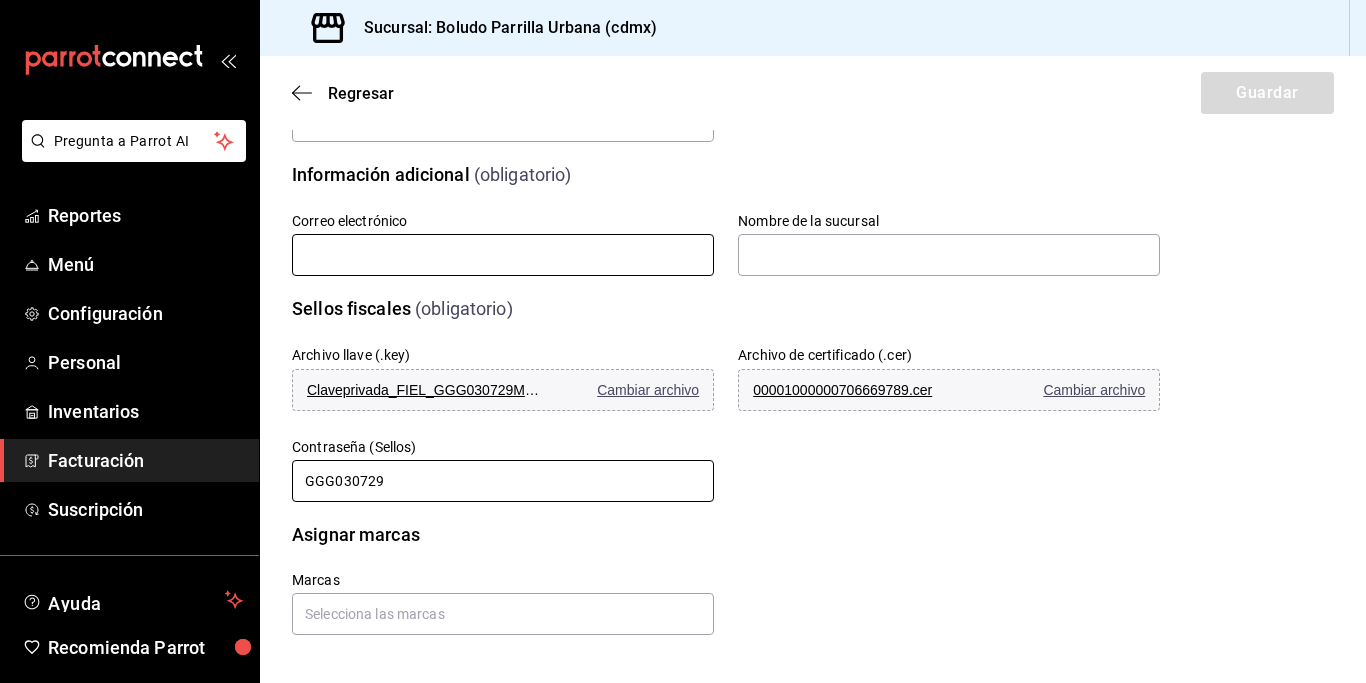 type on "GGG030729" 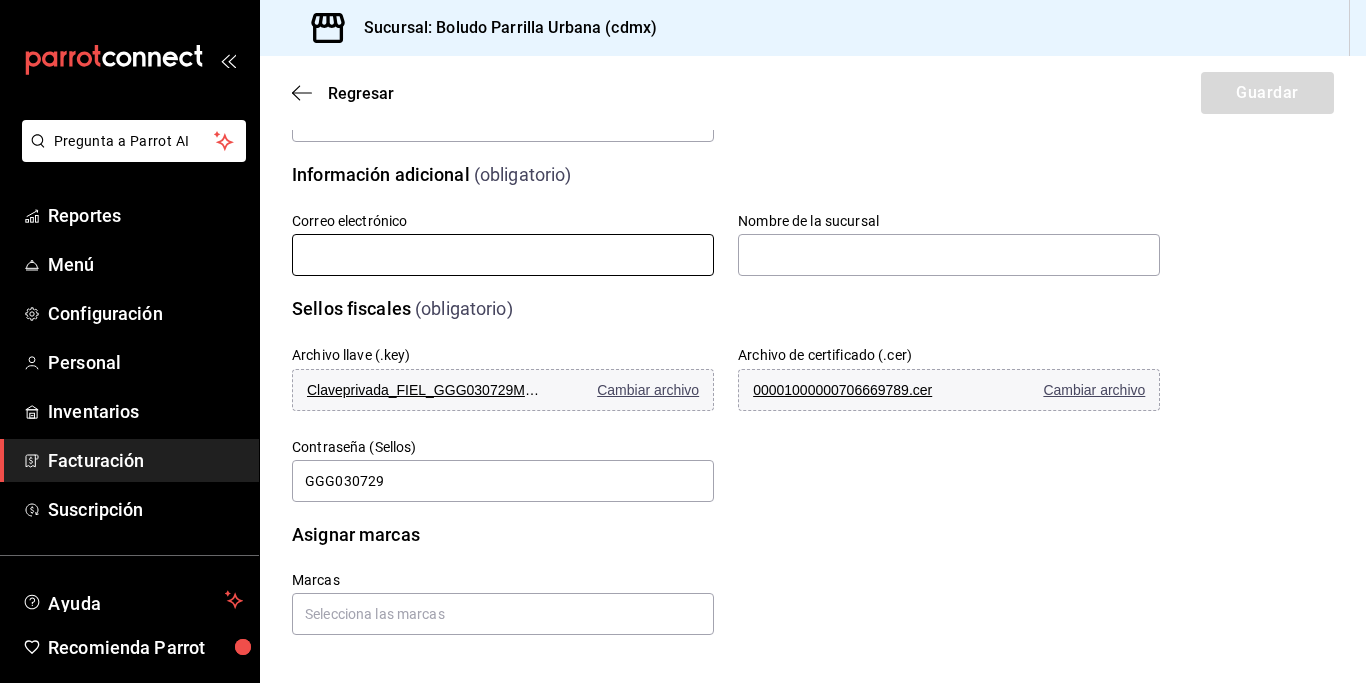 click at bounding box center [503, 255] 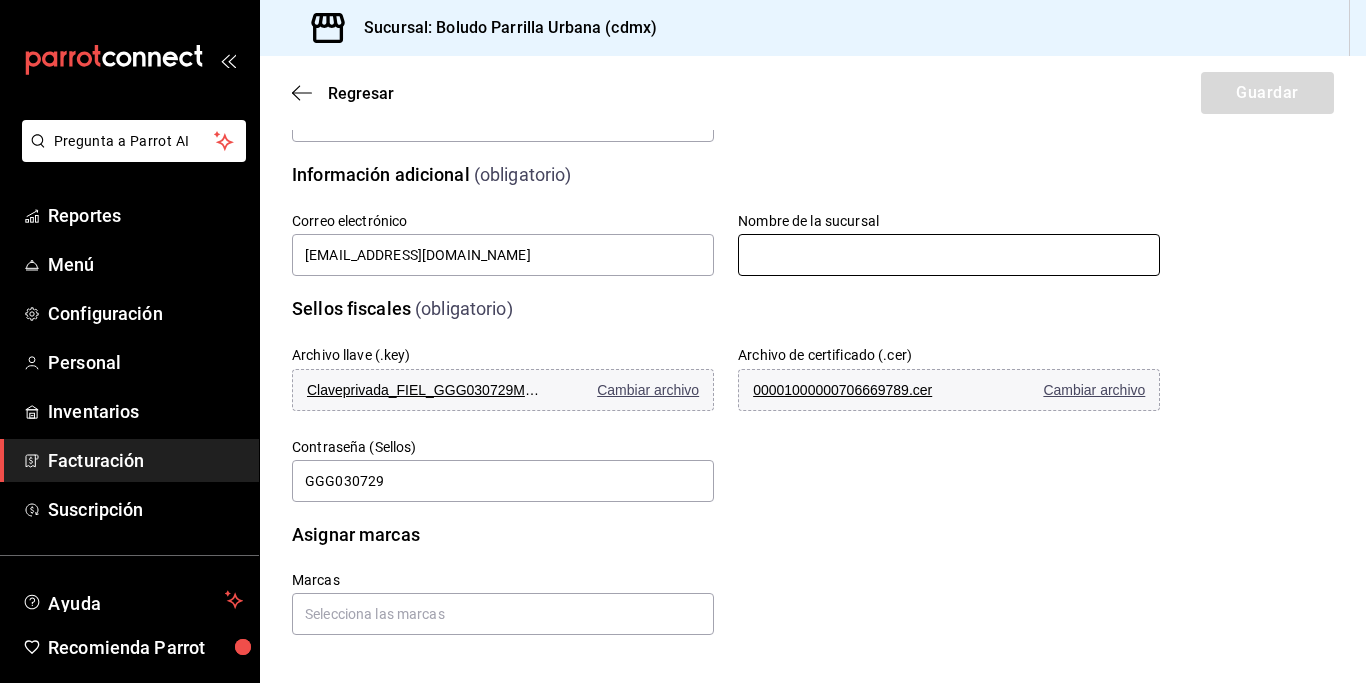 click at bounding box center [949, 255] 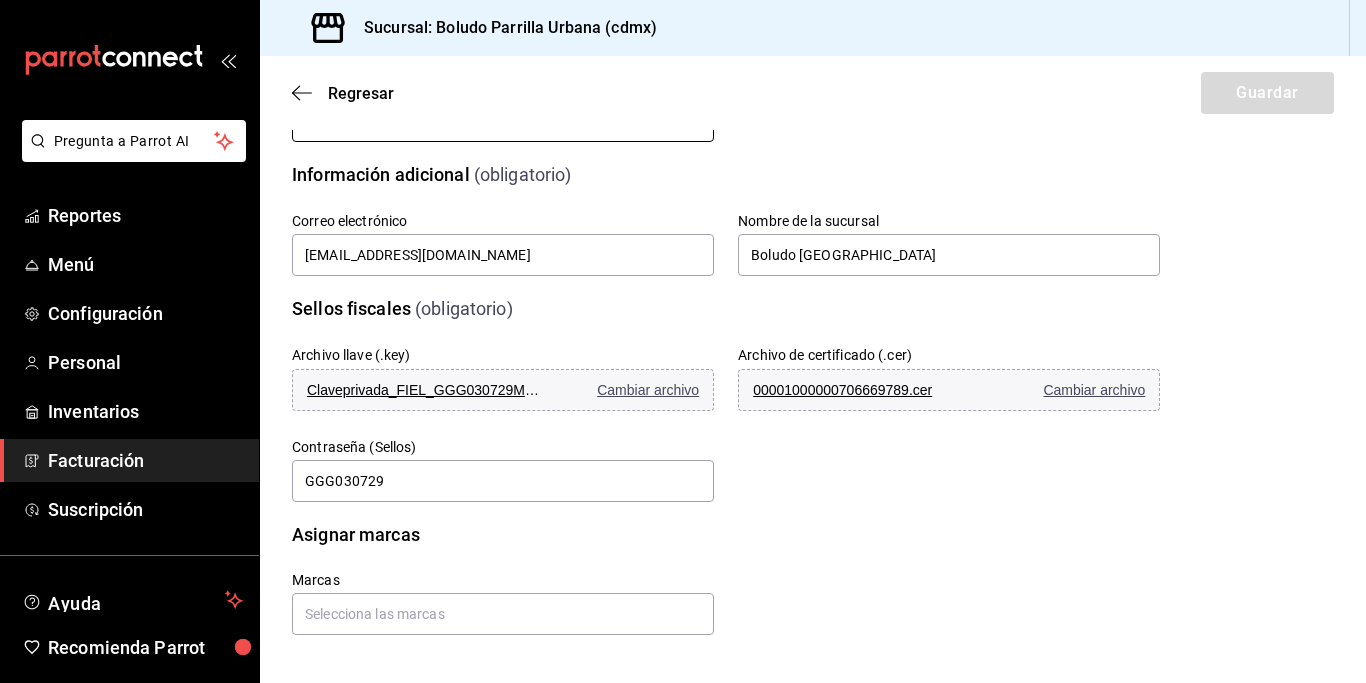 click at bounding box center [503, 121] 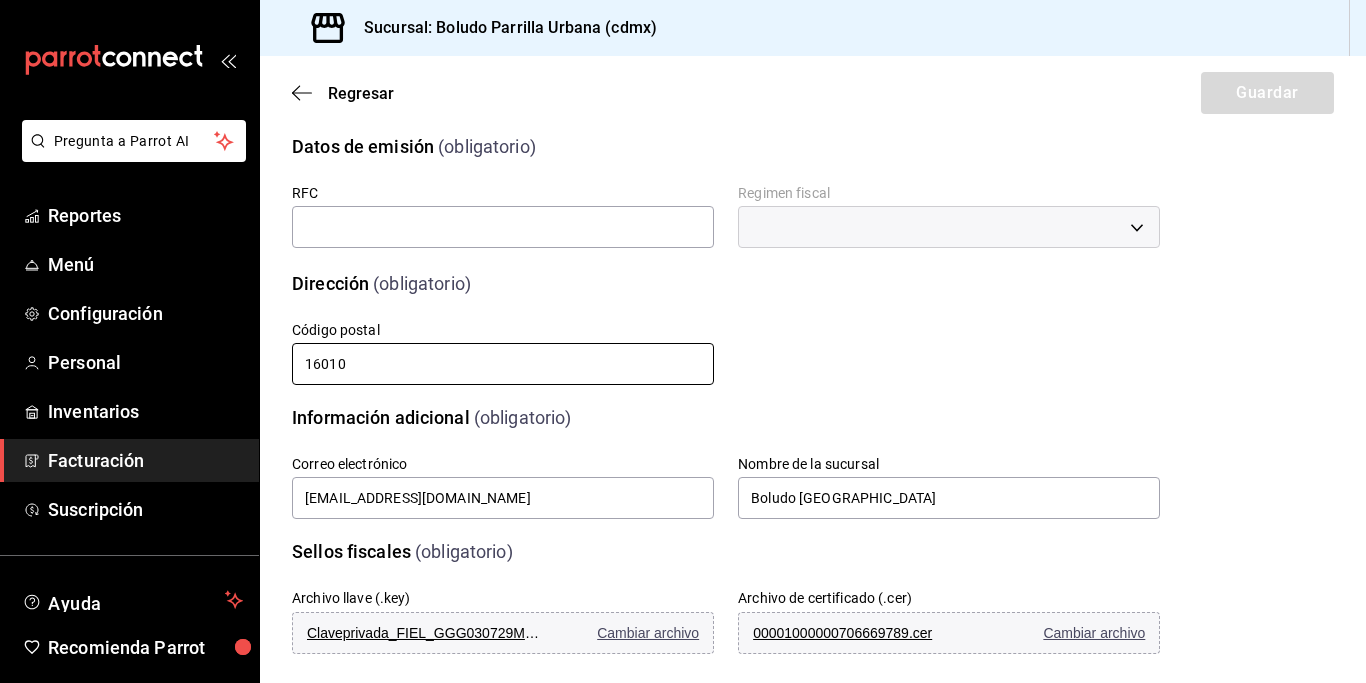 scroll, scrollTop: 0, scrollLeft: 0, axis: both 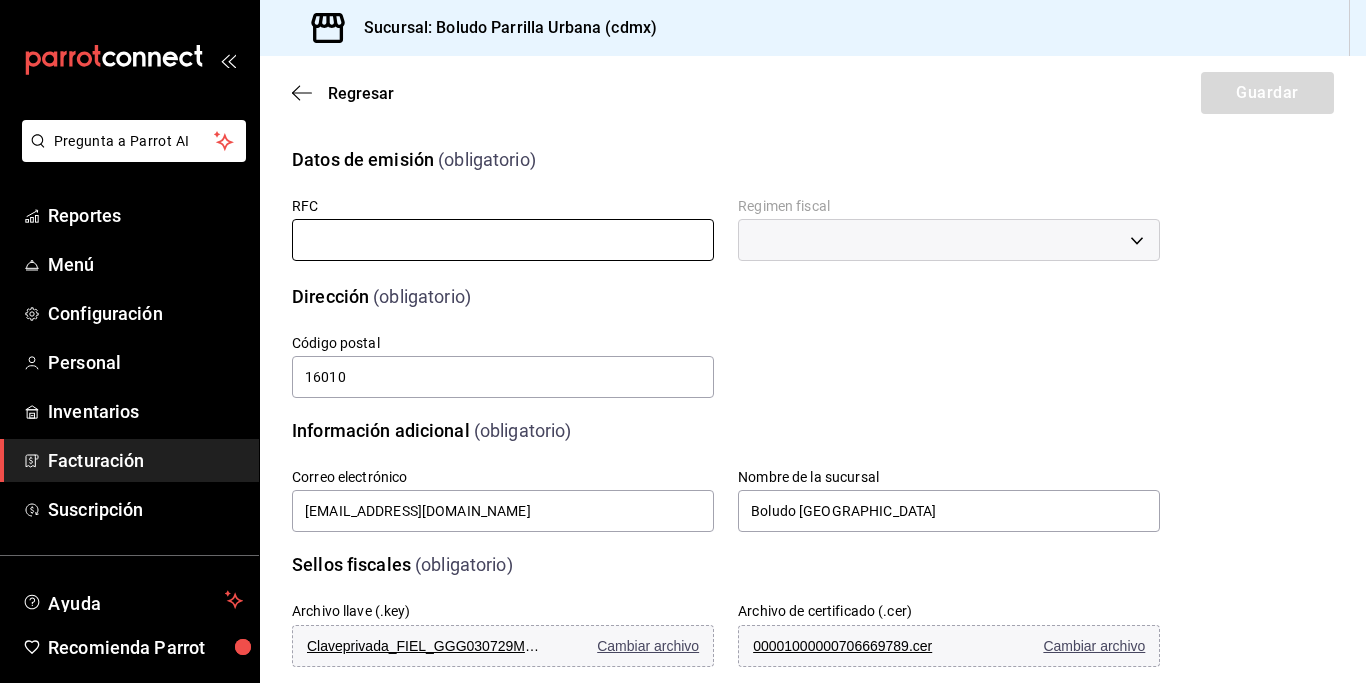 click at bounding box center (503, 240) 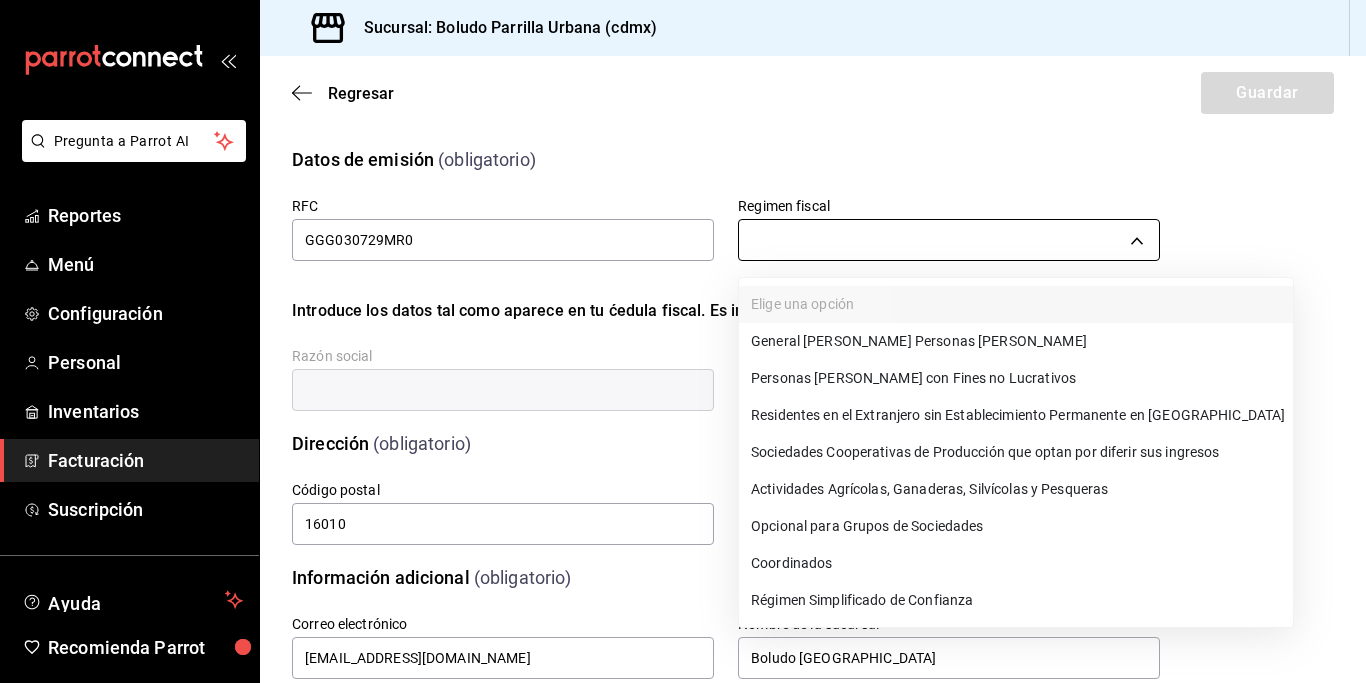 click on "Pregunta a Parrot AI Reportes   Menú   Configuración   Personal   Inventarios   Facturación   Suscripción   Ayuda Recomienda Parrot   [PERSON_NAME]   Sugerir nueva función   Sucursal: Boludo Parrilla Urbana (cdmx) Regresar Guardar Datos de emisión (obligatorio) RFC GGG030729MR0 Regimen fiscal ​ Introduce los datos tal como aparece en tu ćedula fiscal. Es importante no escribir el regimen de constitución aquí. Razón social Dirección (obligatorio) Calle # exterior # interior Código postal 16010 Estado Elige una opción 0 Municipio Elige una opción 0 Colonia Elige una opción 0 Información adicional (obligatorio) Correo electrónico [EMAIL_ADDRESS][DOMAIN_NAME] Nombre de la sucursal Boludo Nápoles Sellos fiscales (obligatorio) Archivo llave (.key) Claveprivada_FIEL_GGG030729MR0_20240422_120934.key Cambiar archivo Archivo de certificado (.cer) 00001000000706669789.cer Cambiar archivo Contraseña (Sellos) GGG030729 Asignar marcas Marcas GANA 1 MES GRATIS EN TU SUSCRIPCIÓN AQUÍ Ir a video" at bounding box center [683, 341] 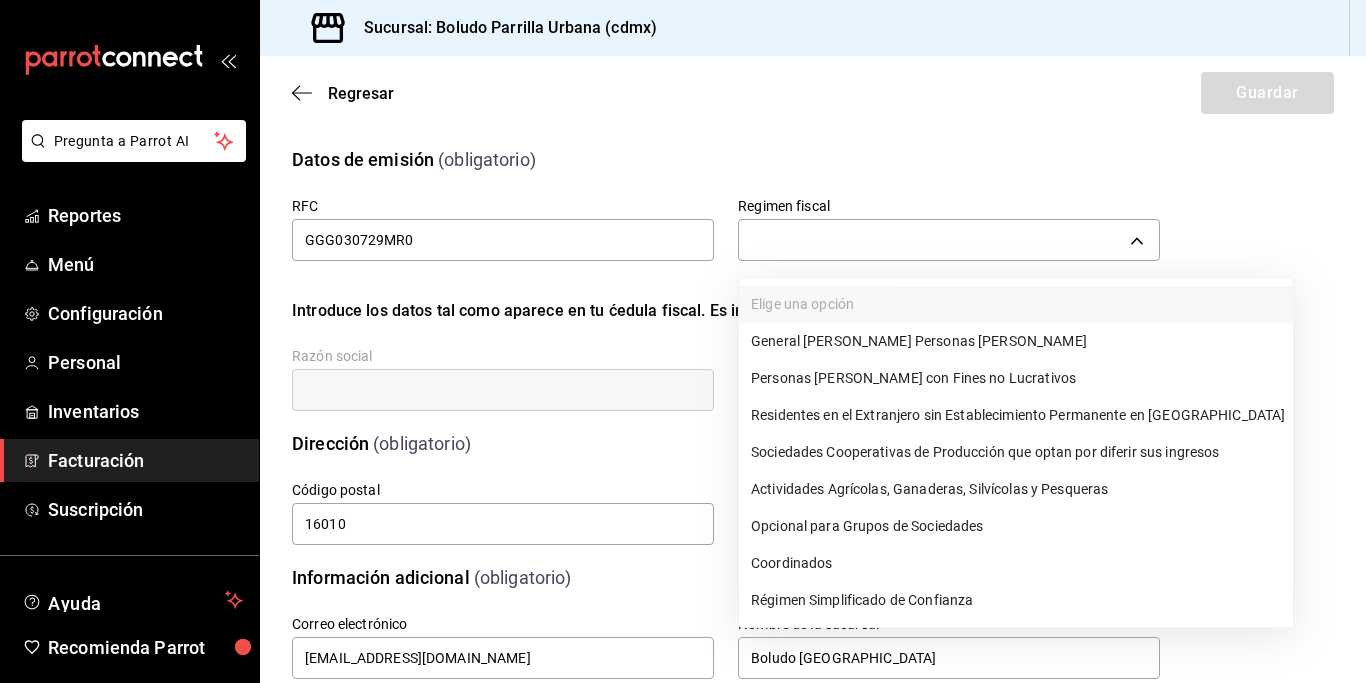 click on "General [PERSON_NAME] Personas [PERSON_NAME]" at bounding box center (1016, 341) 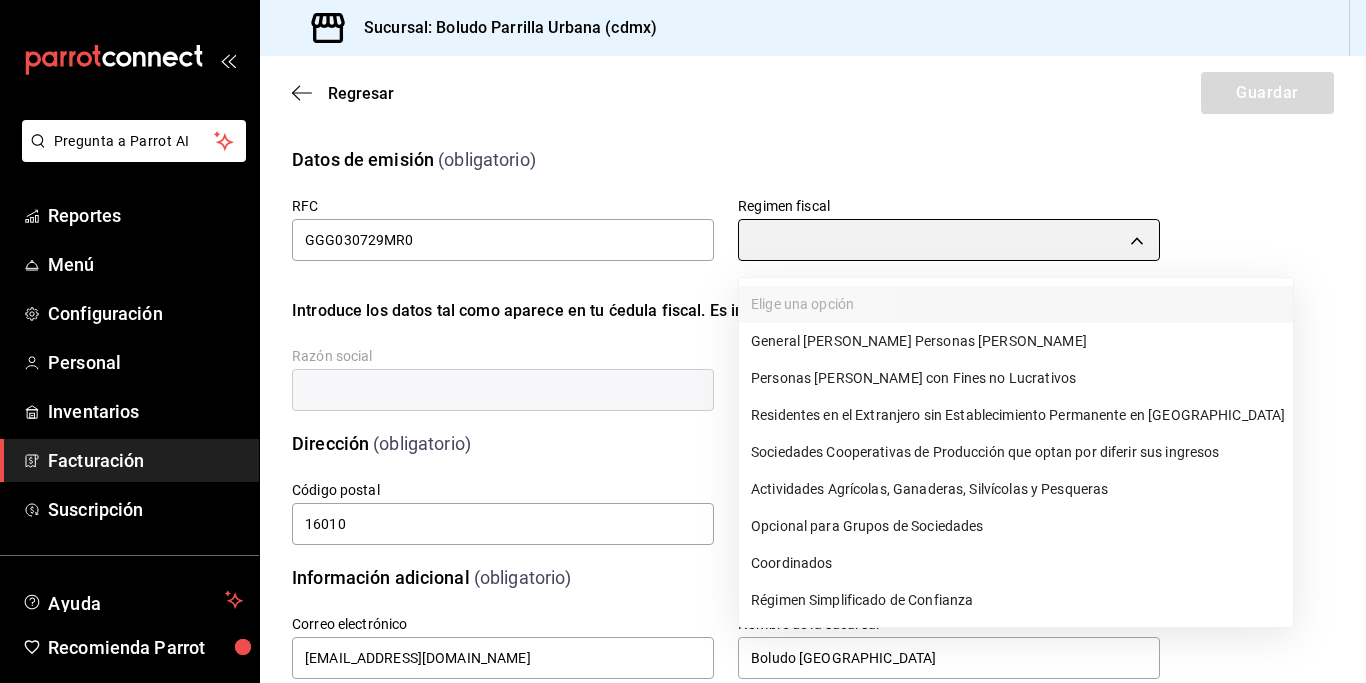 type on "601" 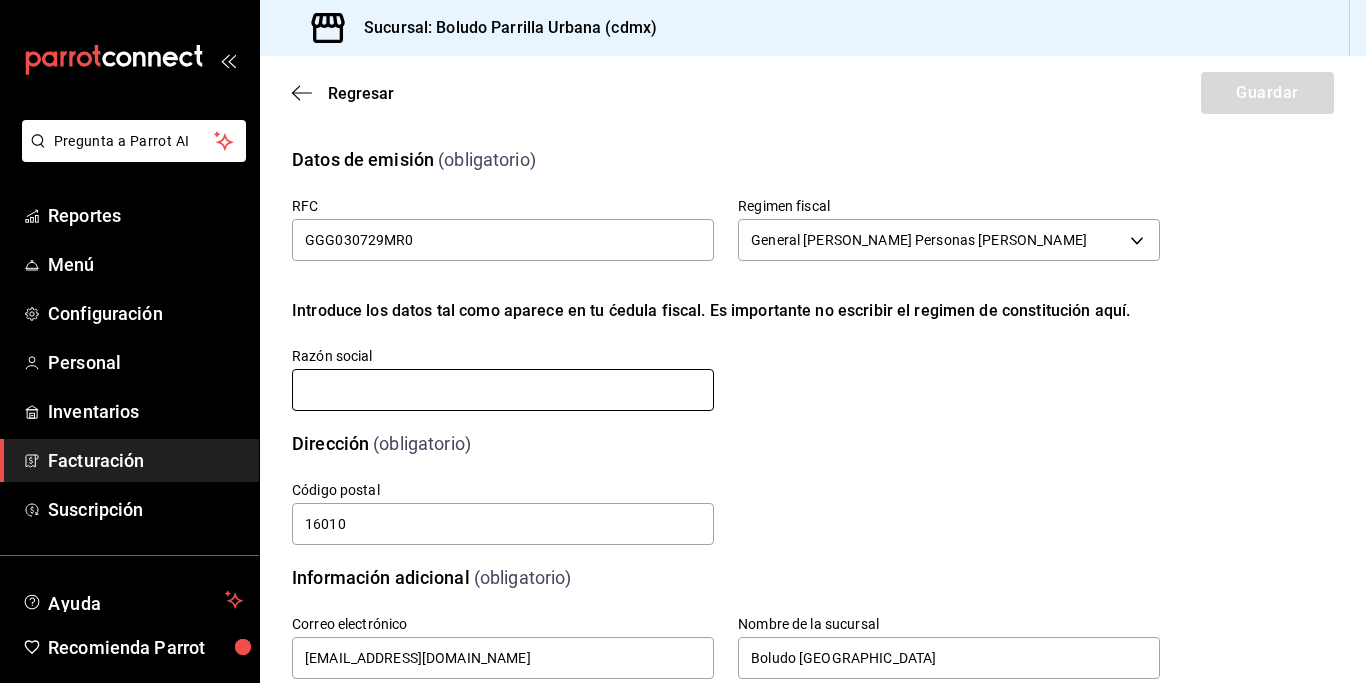 click at bounding box center [503, 390] 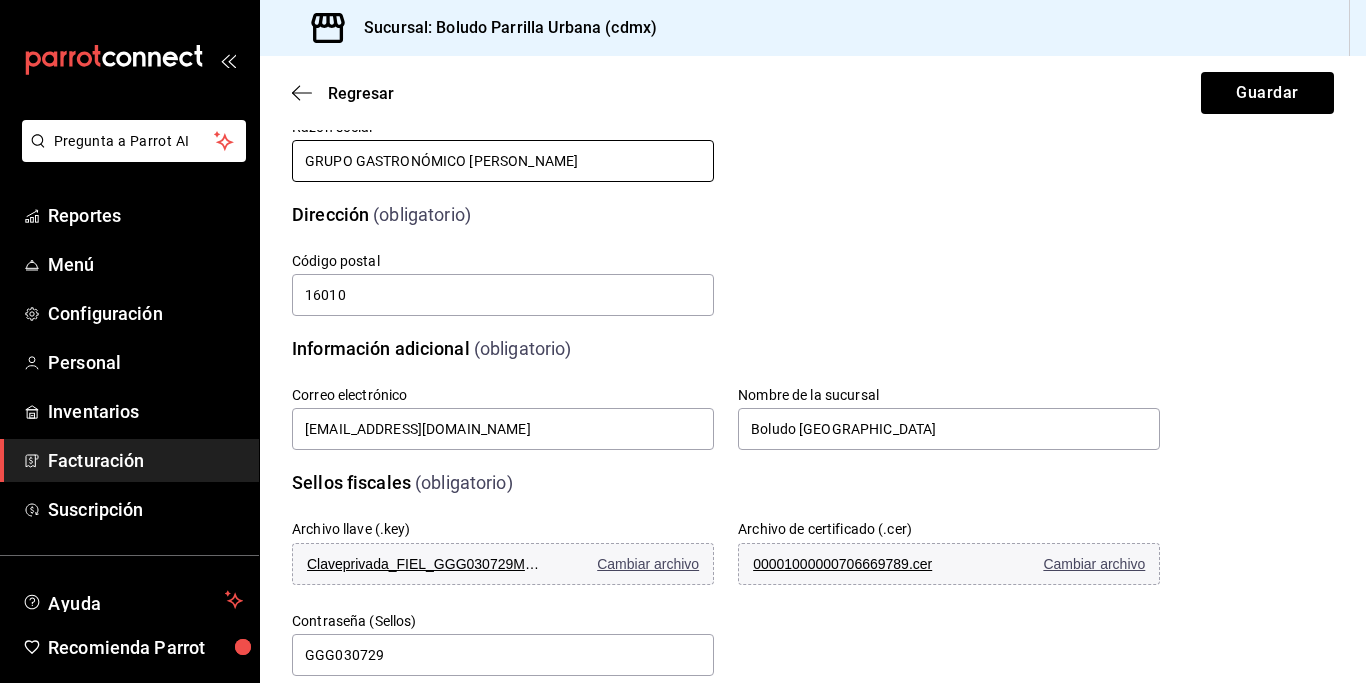 scroll, scrollTop: 403, scrollLeft: 0, axis: vertical 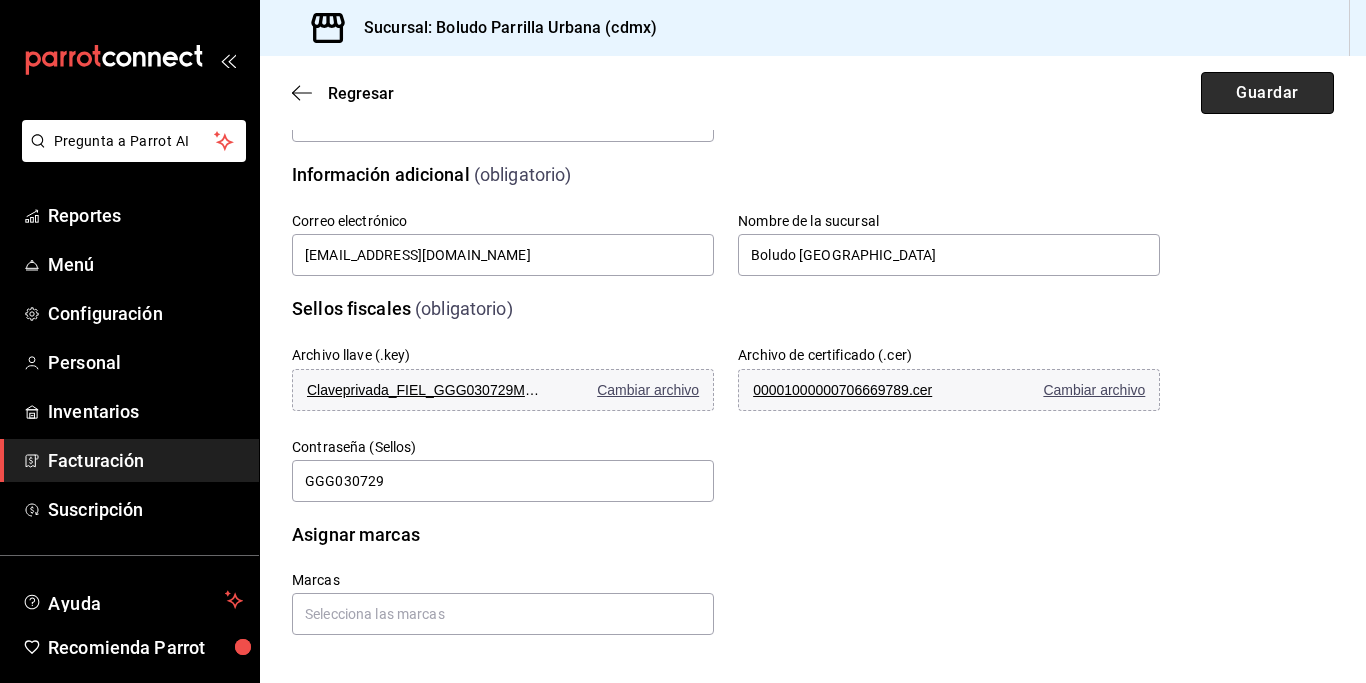 click on "Guardar" at bounding box center (1267, 93) 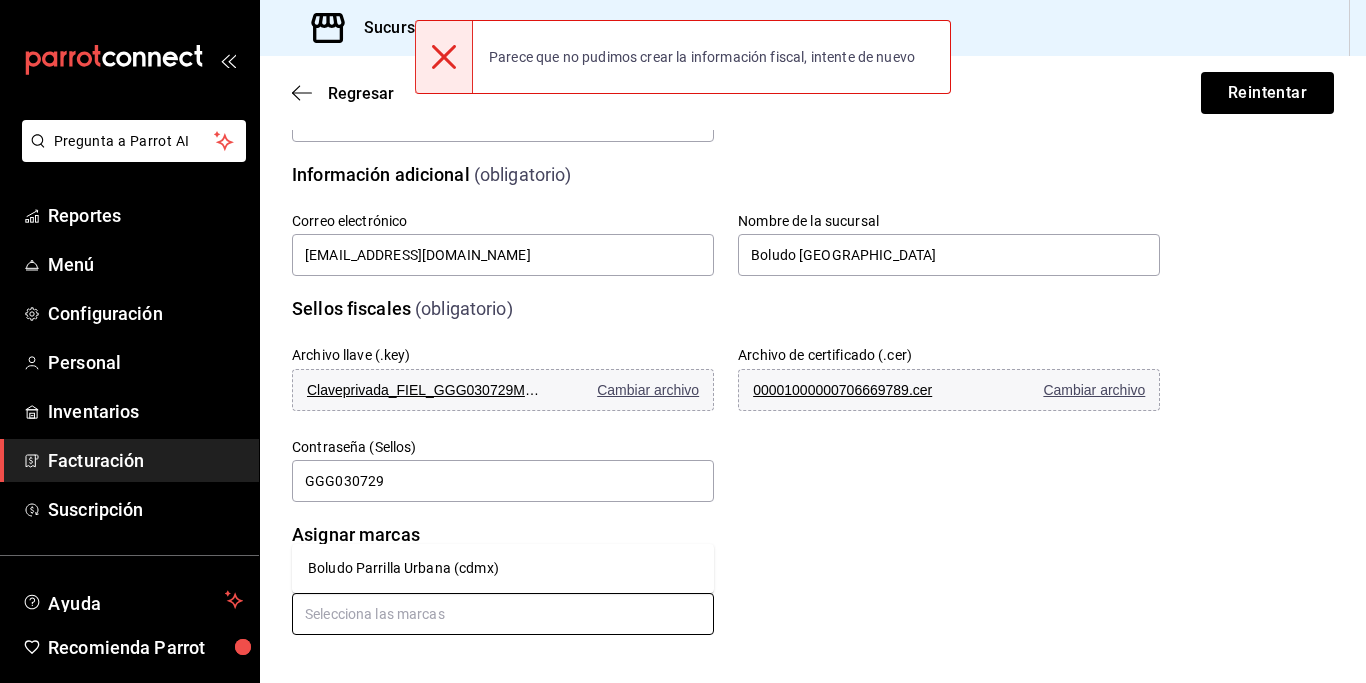 click at bounding box center (503, 614) 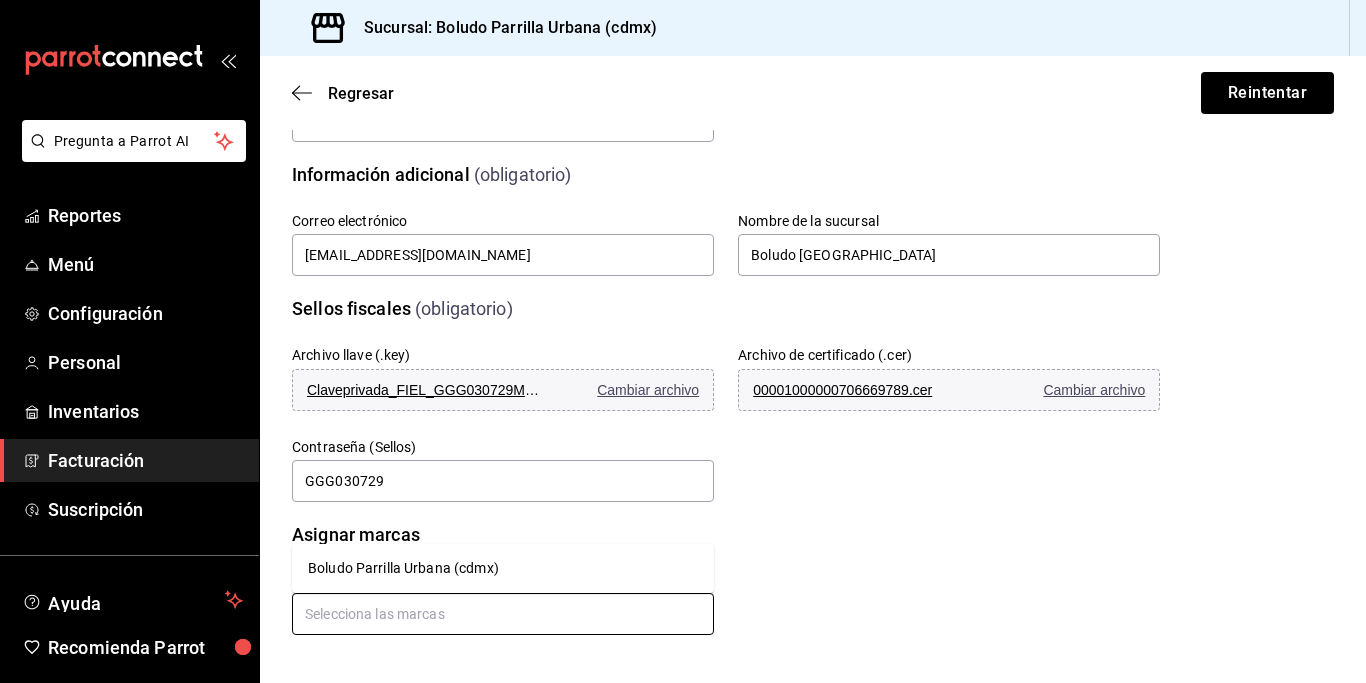 click on "Boludo Parrilla Urbana (cdmx)" at bounding box center [503, 568] 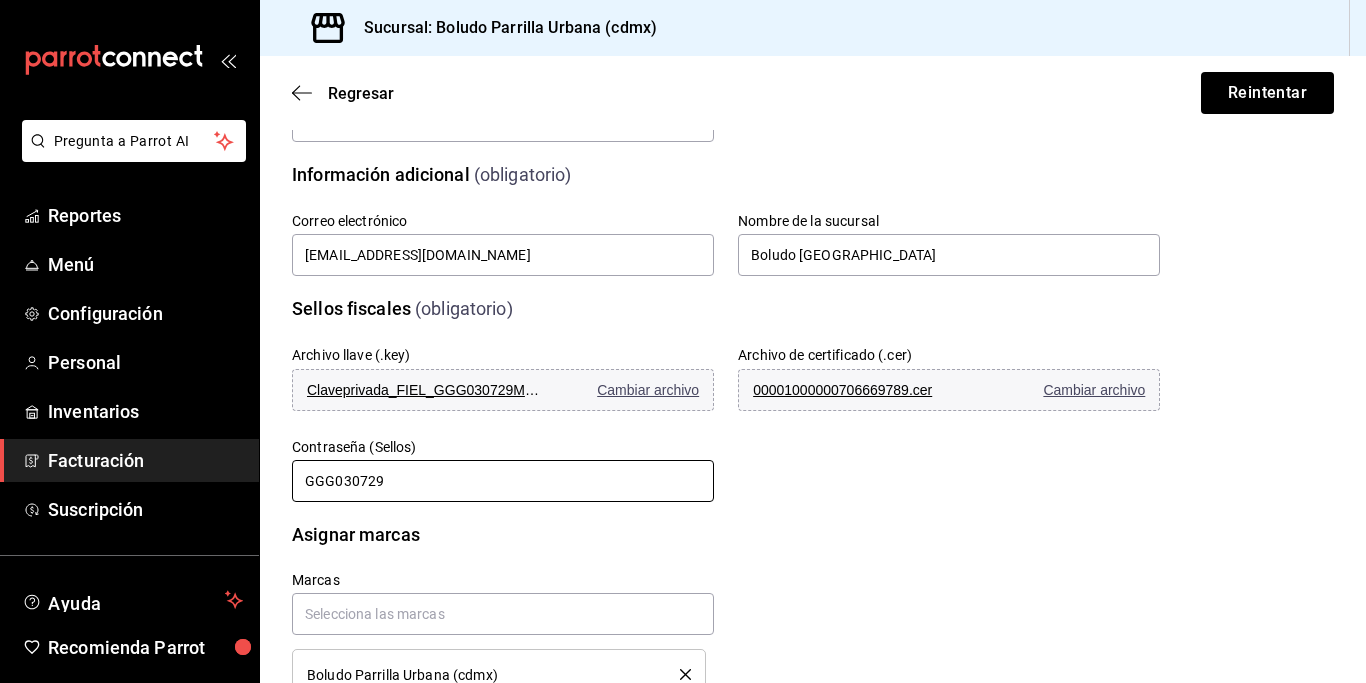 click on "GGG030729" at bounding box center [503, 481] 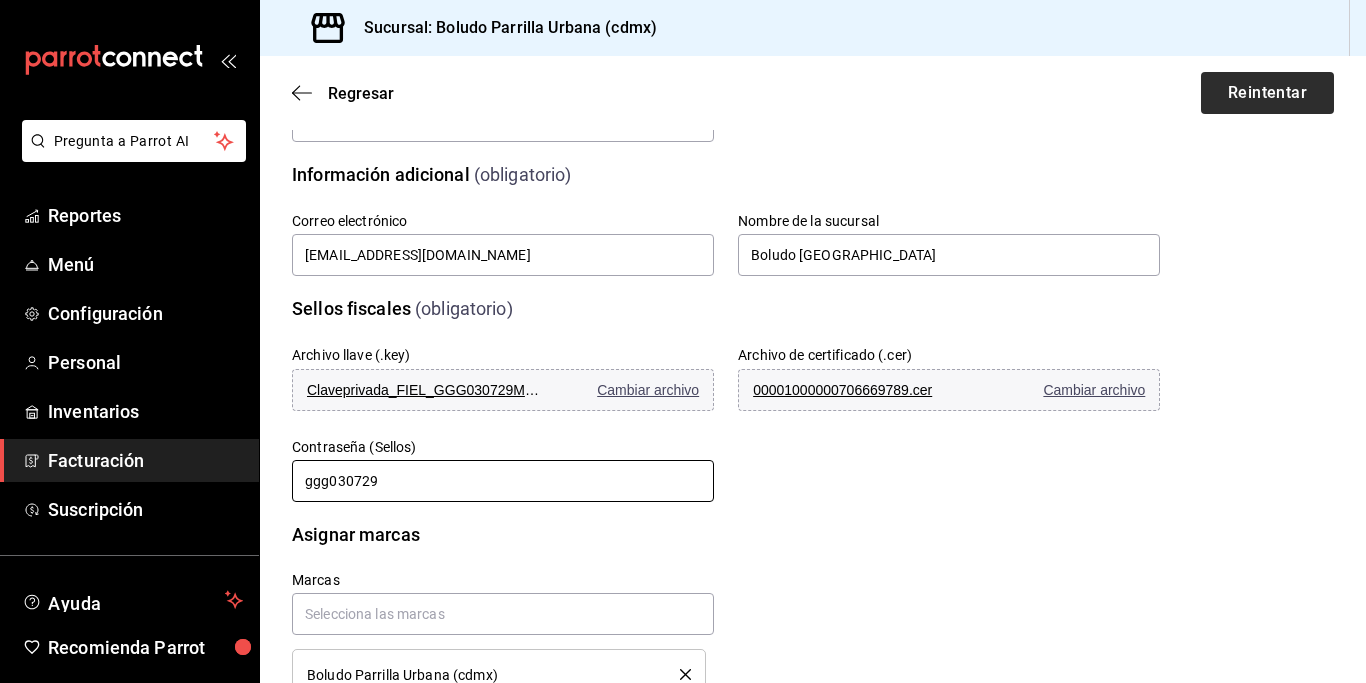 type on "ggg030729" 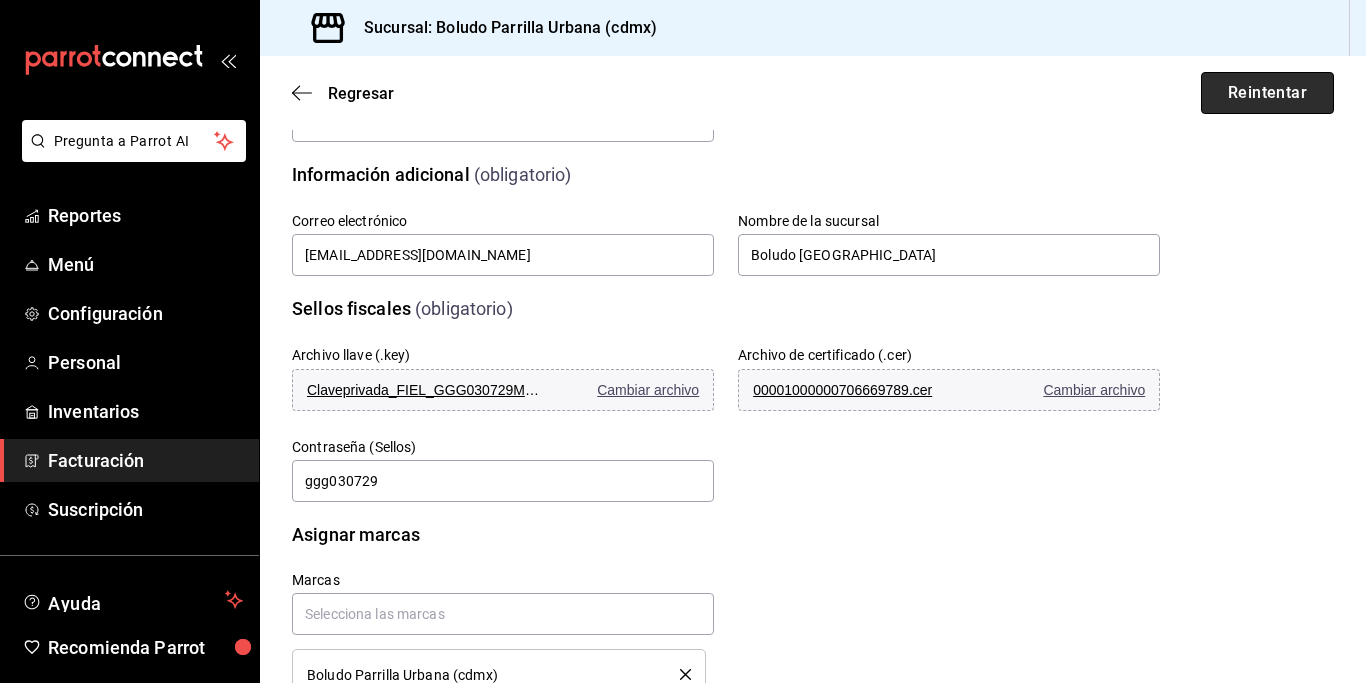 click on "Reintentar" at bounding box center (1267, 93) 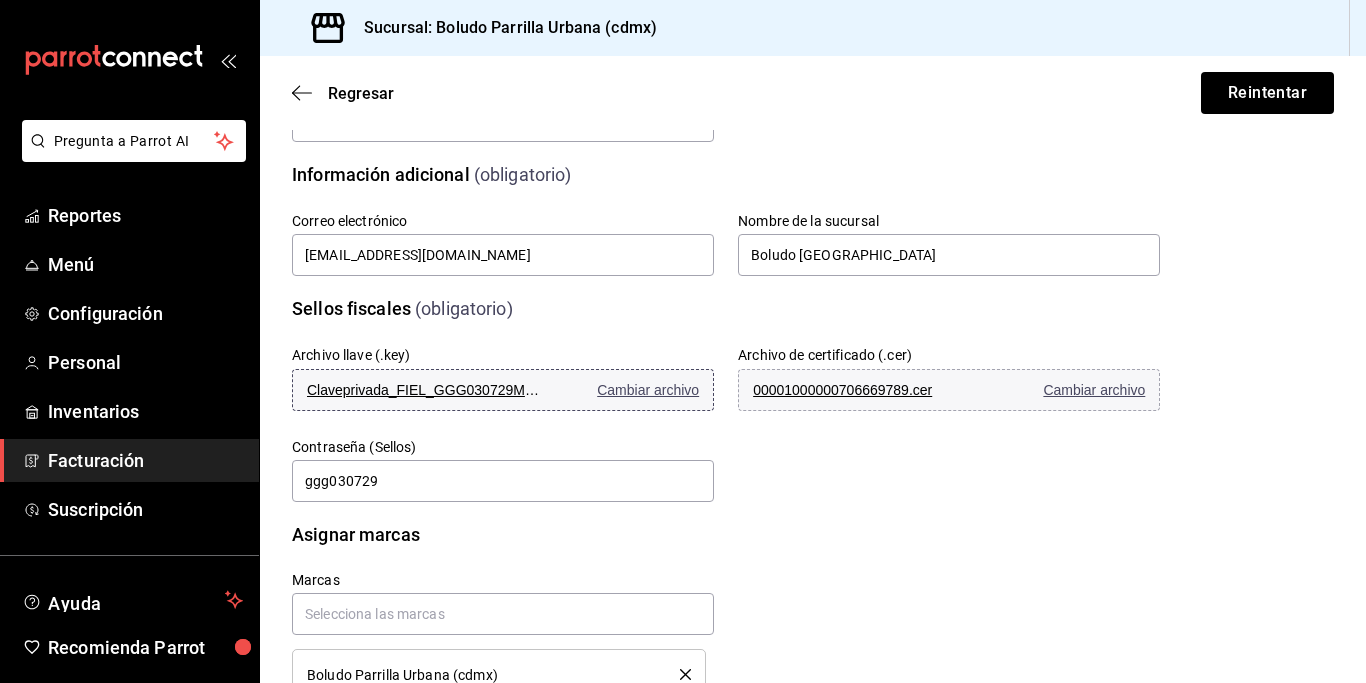 click on "Cambiar archivo" at bounding box center [648, 390] 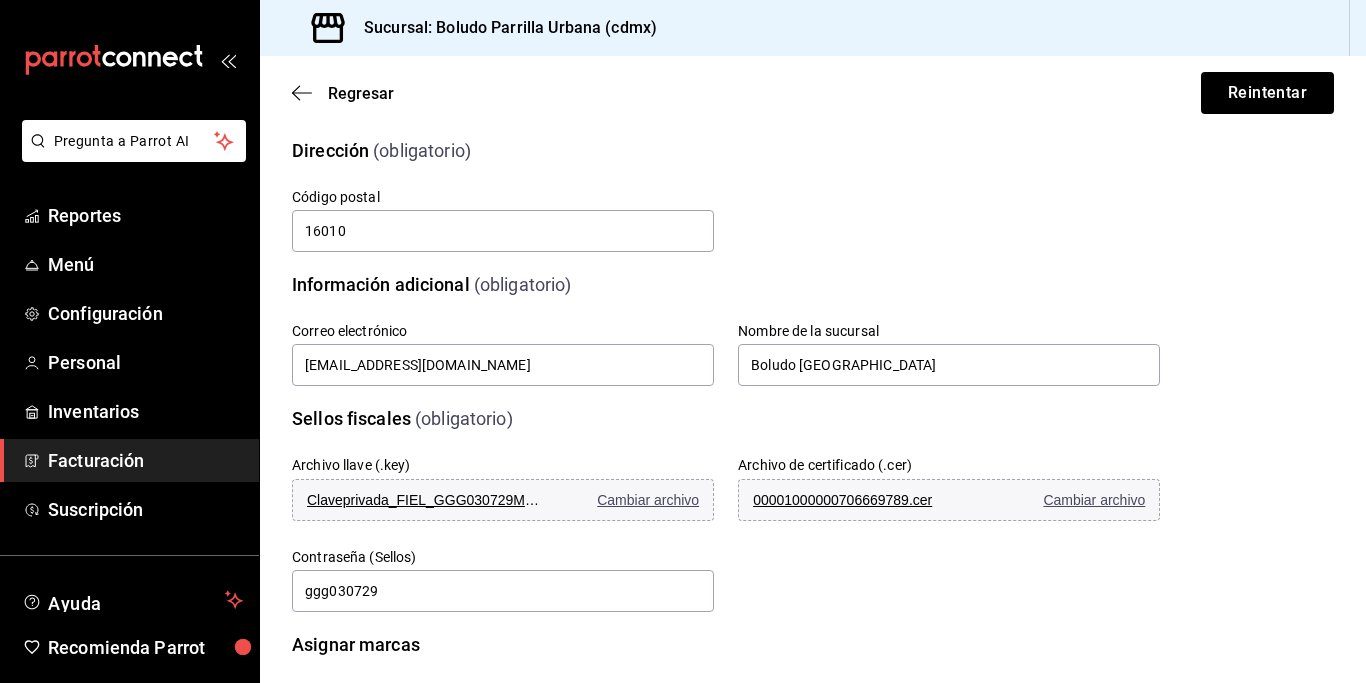 scroll, scrollTop: 0, scrollLeft: 0, axis: both 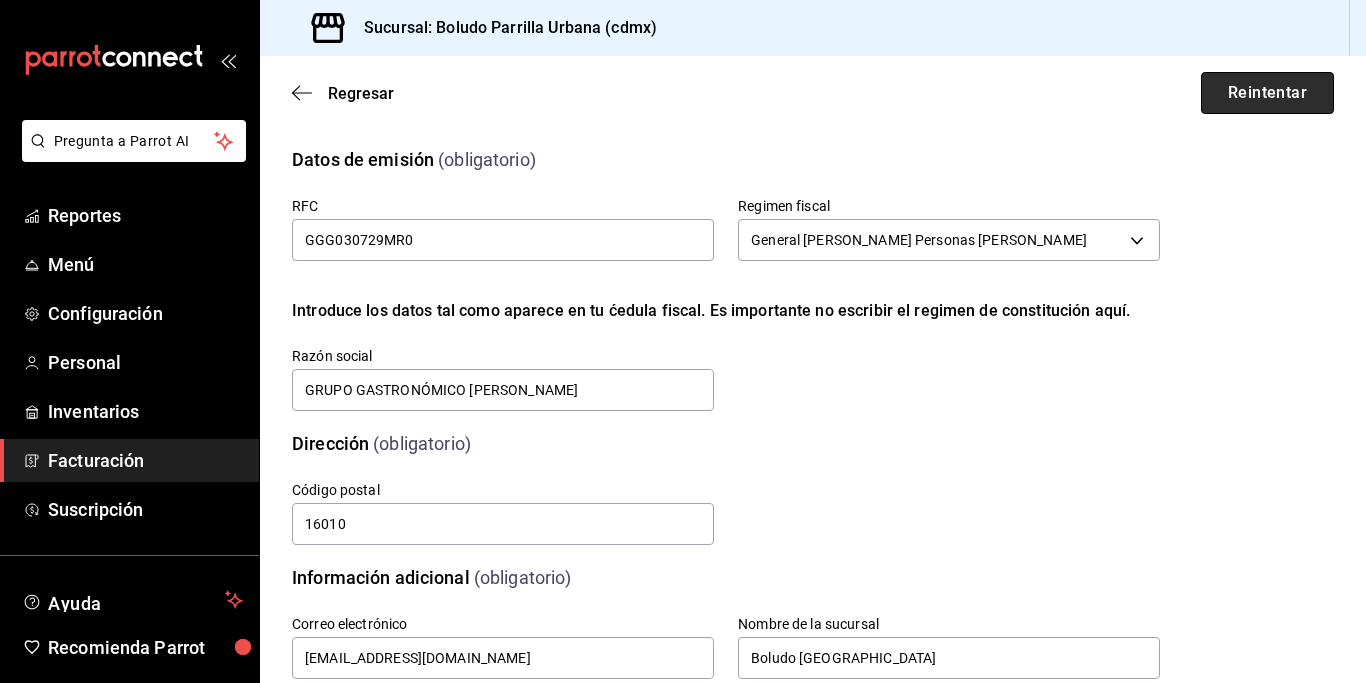 click on "Reintentar" at bounding box center (1267, 93) 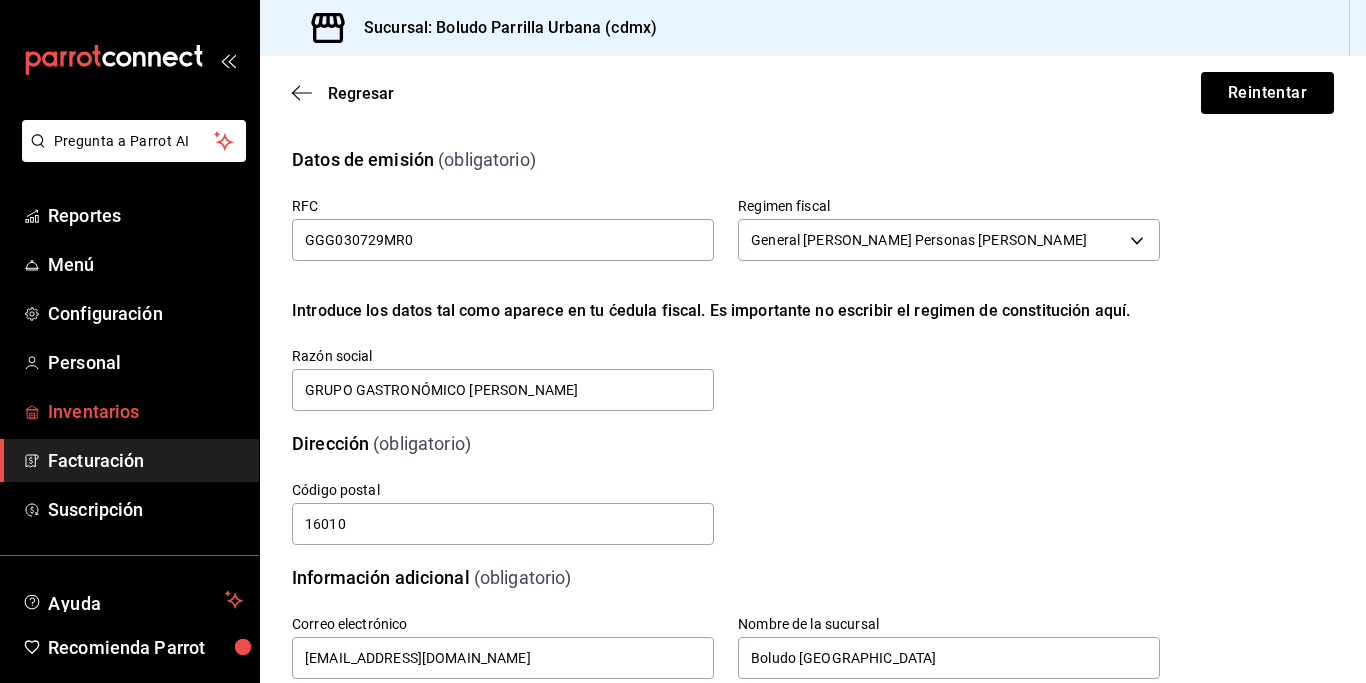 click on "Inventarios" at bounding box center (145, 411) 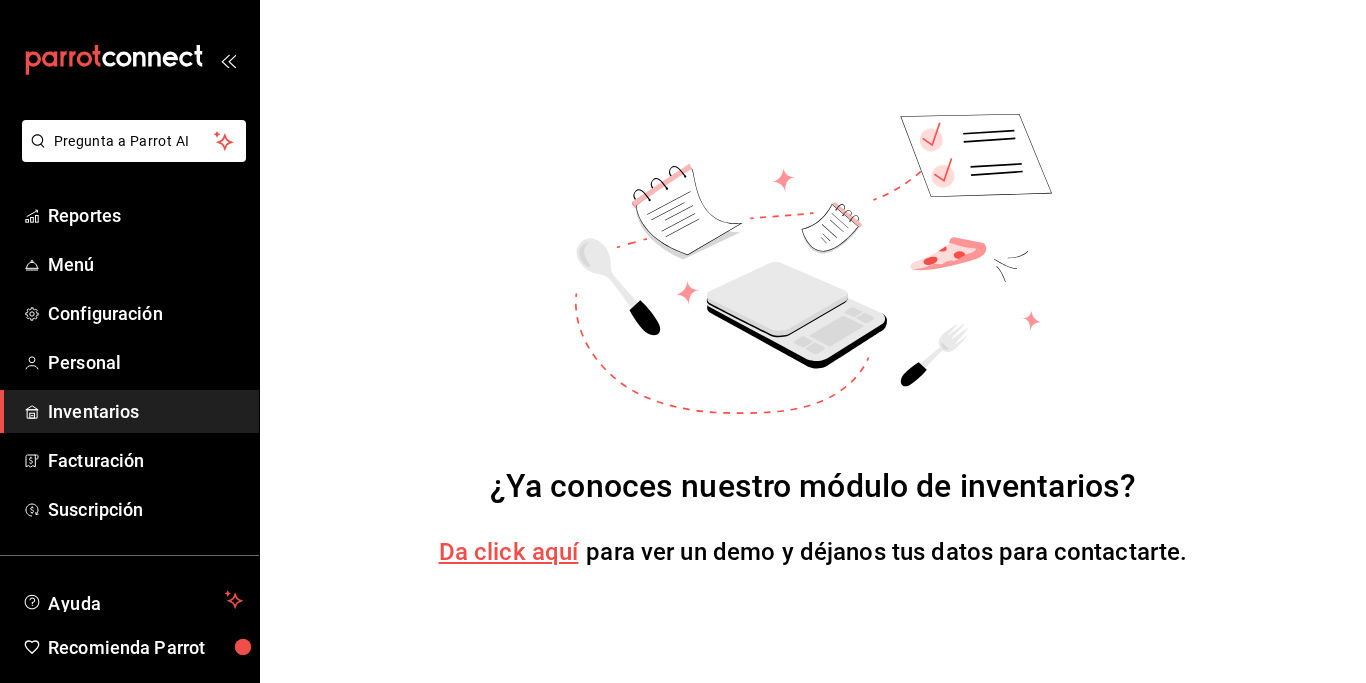 click on "Da click aquí" at bounding box center (509, 552) 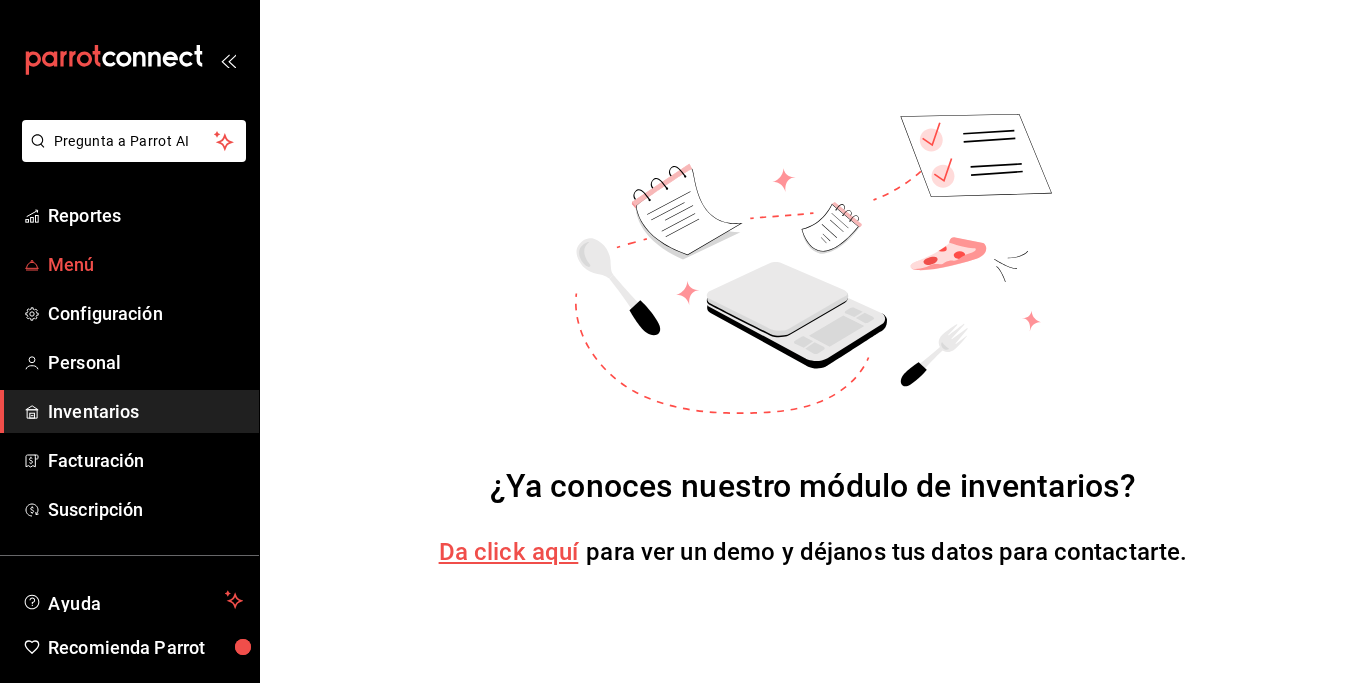 click on "Menú" at bounding box center (145, 264) 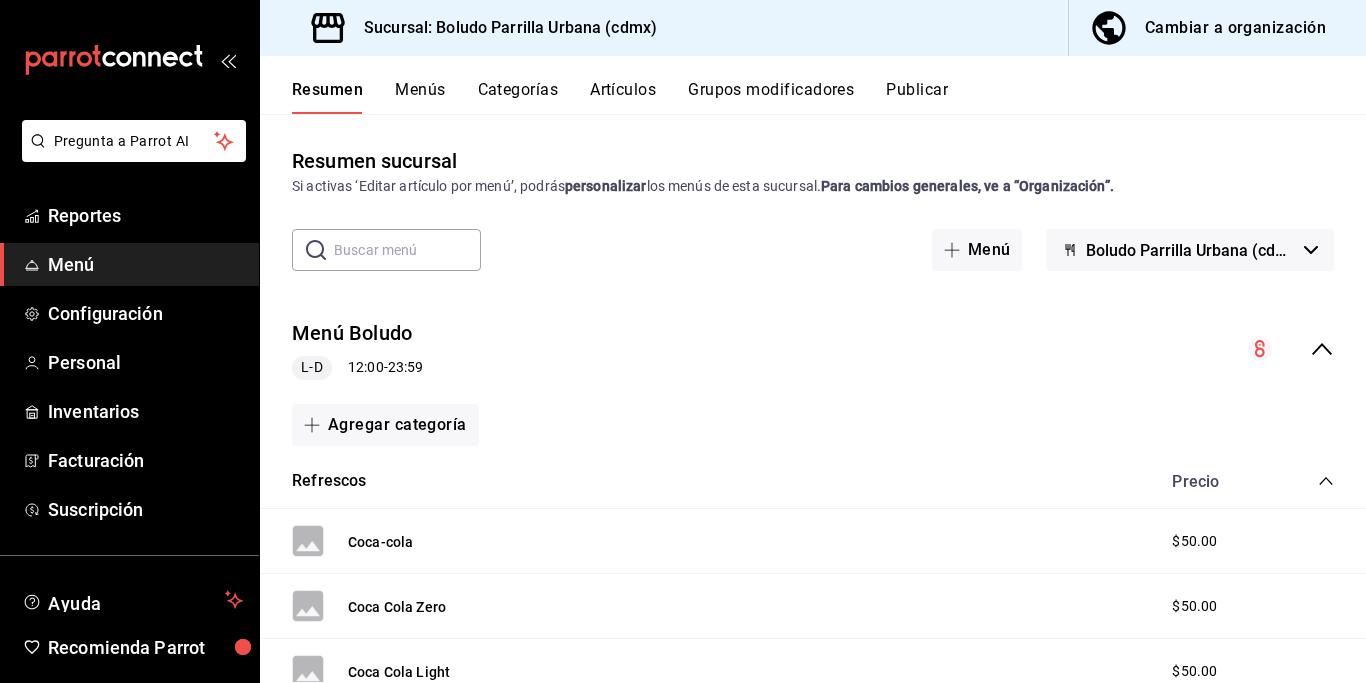 scroll, scrollTop: 79, scrollLeft: 0, axis: vertical 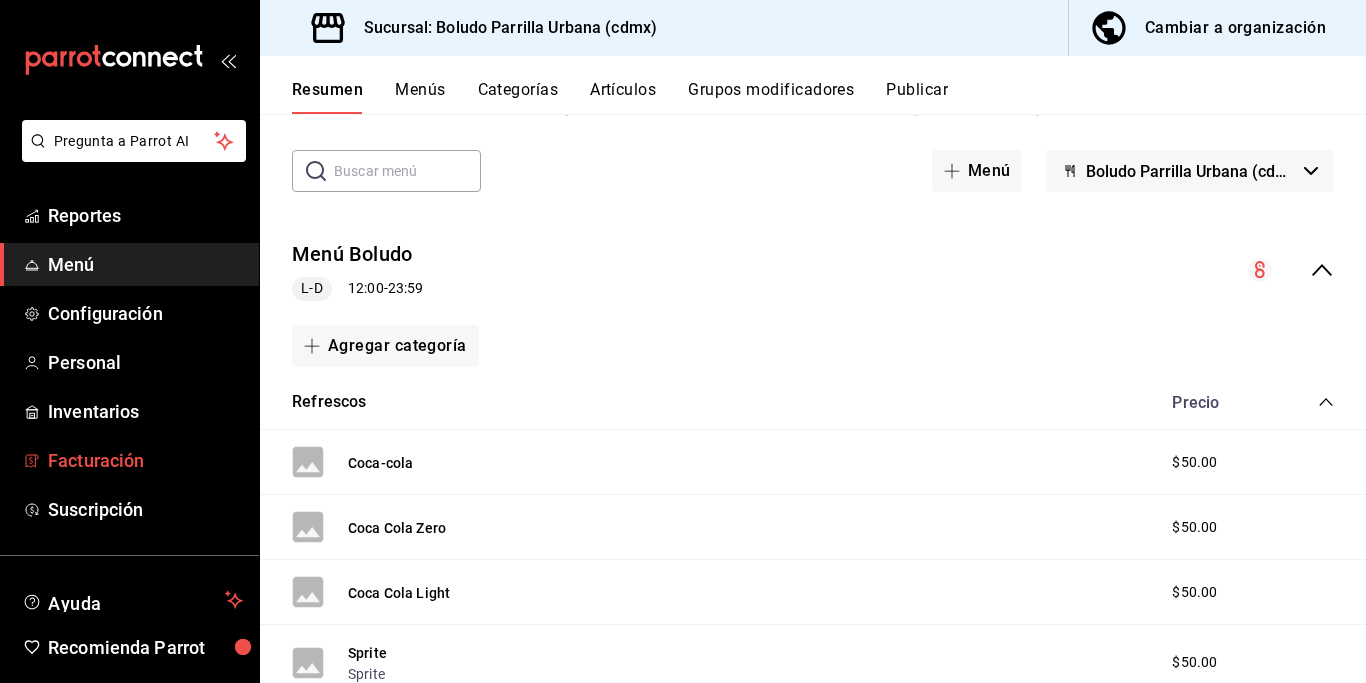 click on "Facturación" at bounding box center [145, 460] 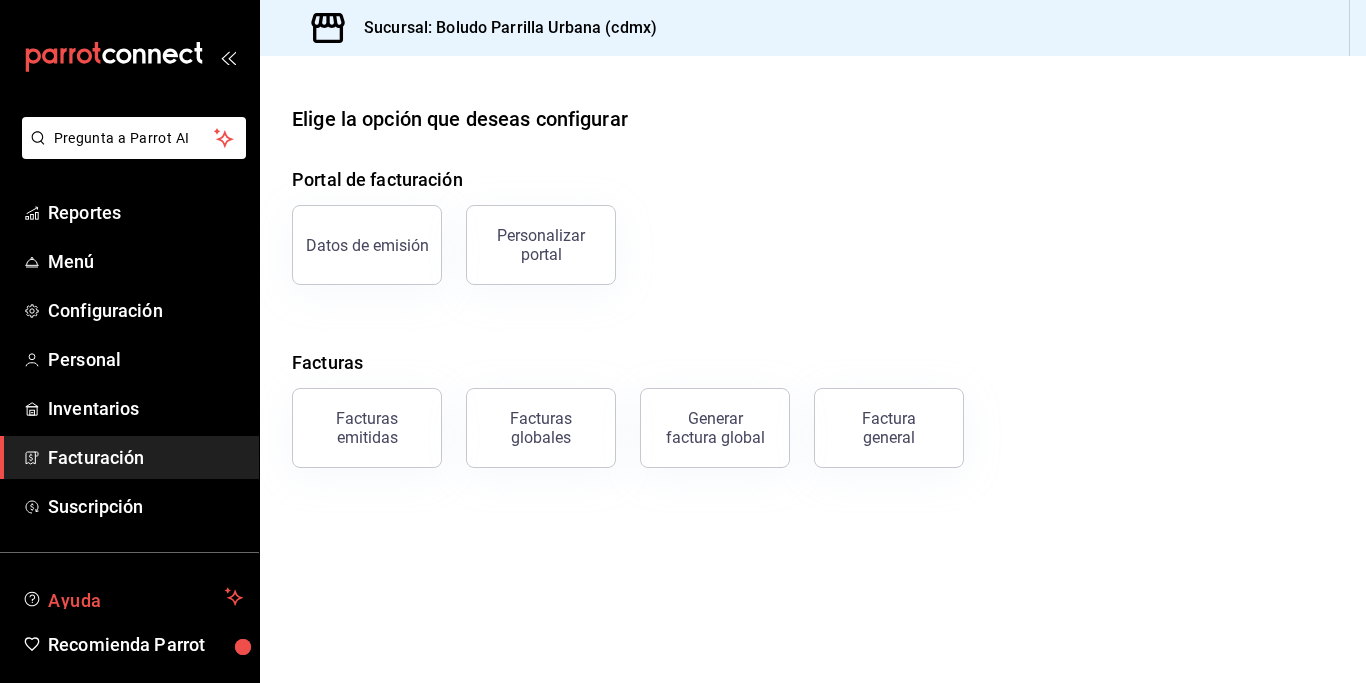 scroll, scrollTop: 0, scrollLeft: 0, axis: both 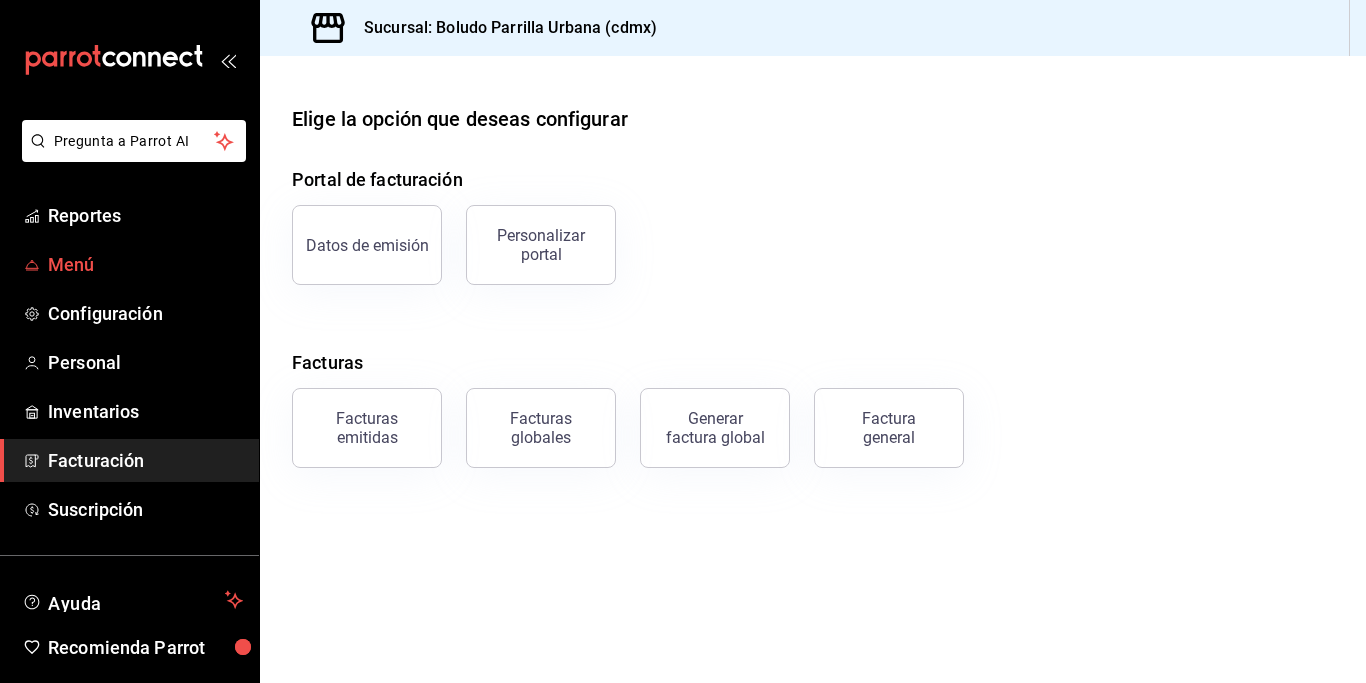 click on "Menú" at bounding box center (145, 264) 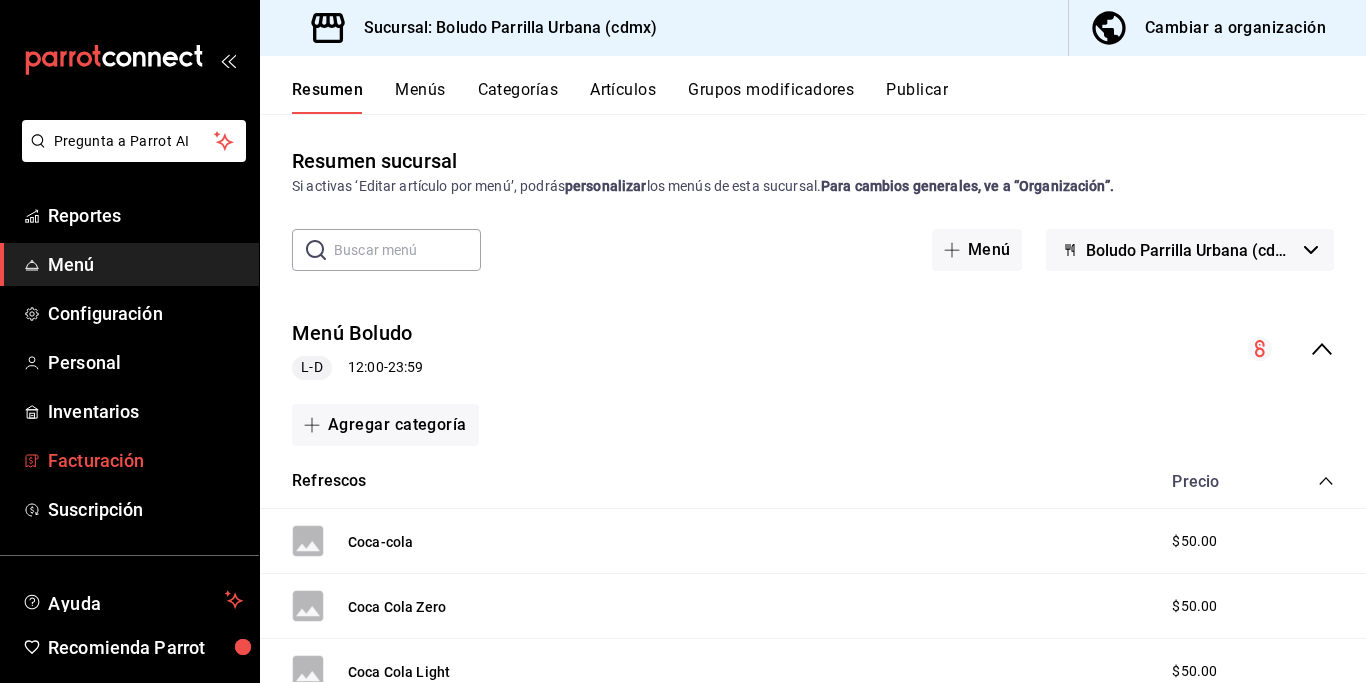 click on "Facturación" at bounding box center [145, 460] 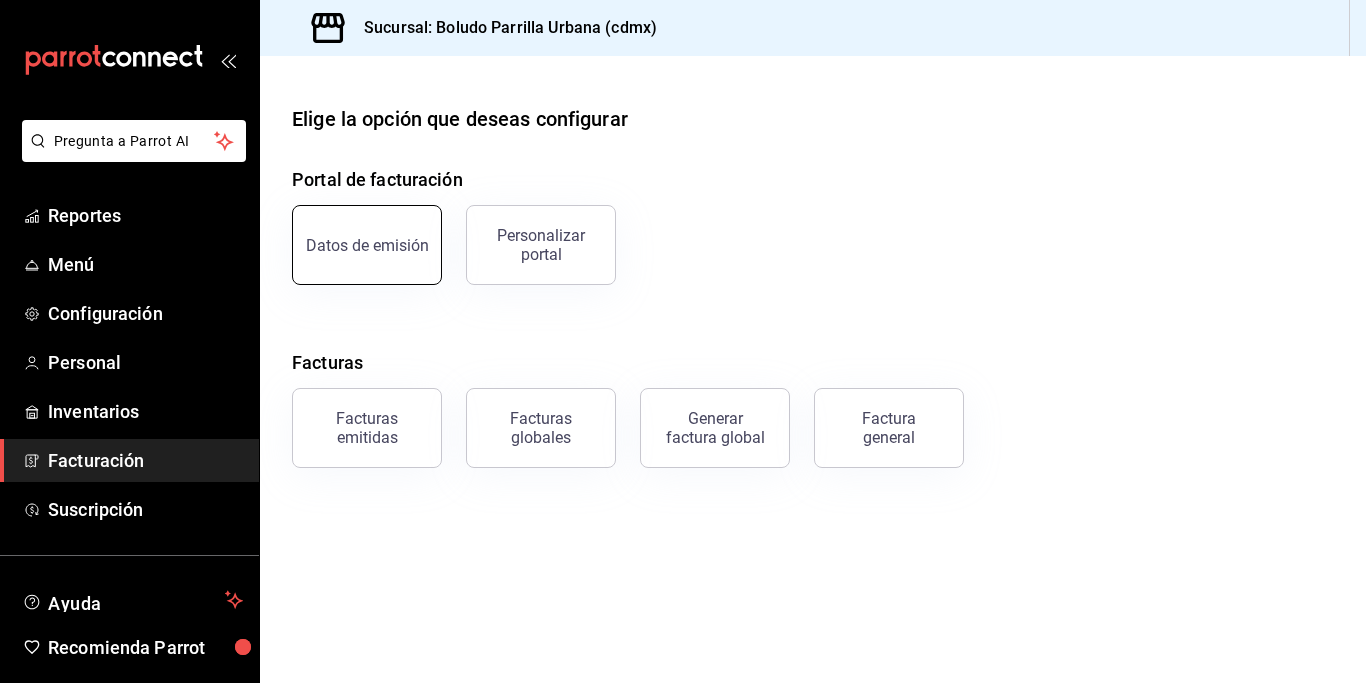 click on "Datos de emisión" at bounding box center (367, 245) 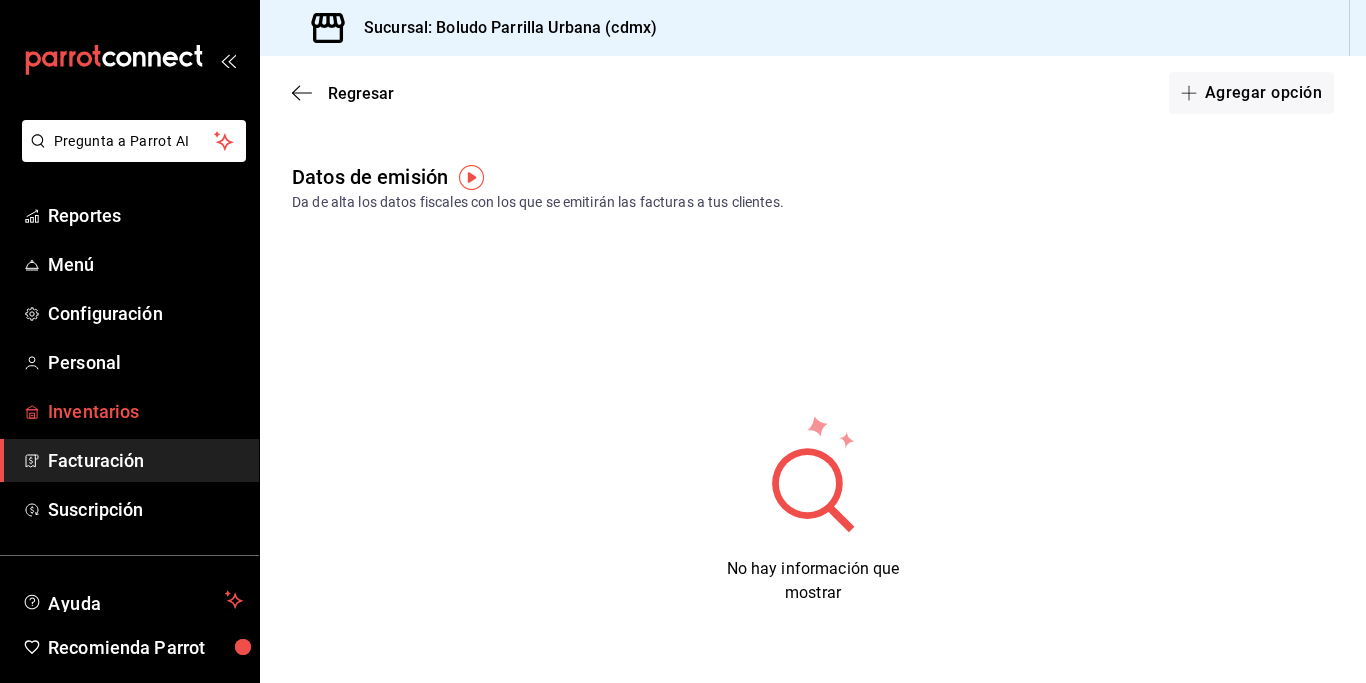 click on "Inventarios" at bounding box center (145, 411) 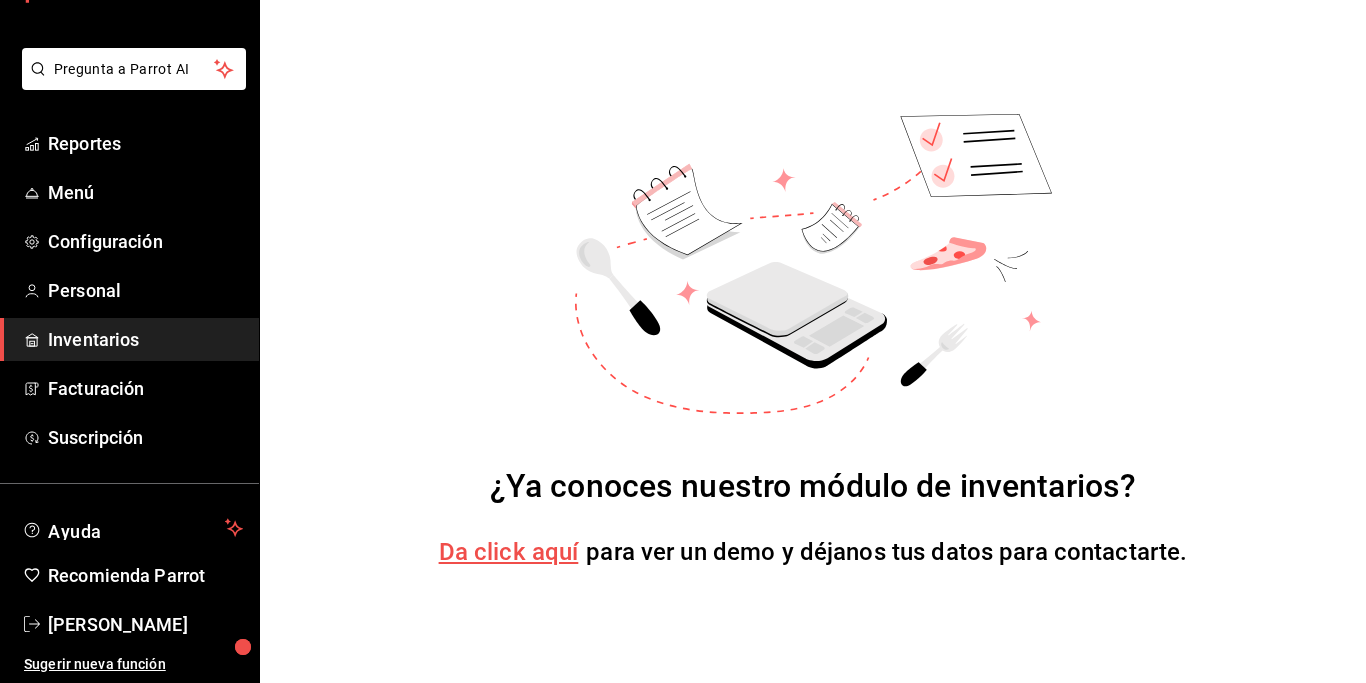scroll, scrollTop: 0, scrollLeft: 0, axis: both 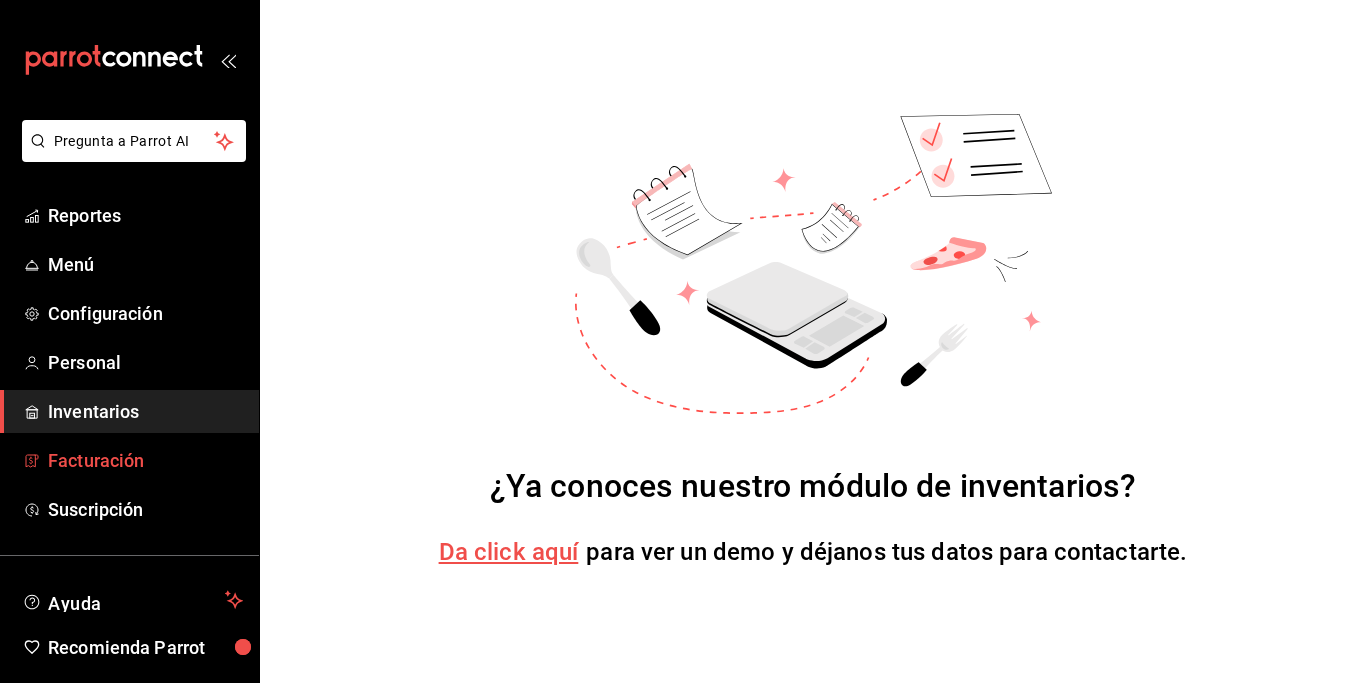 click on "Facturación" at bounding box center (145, 460) 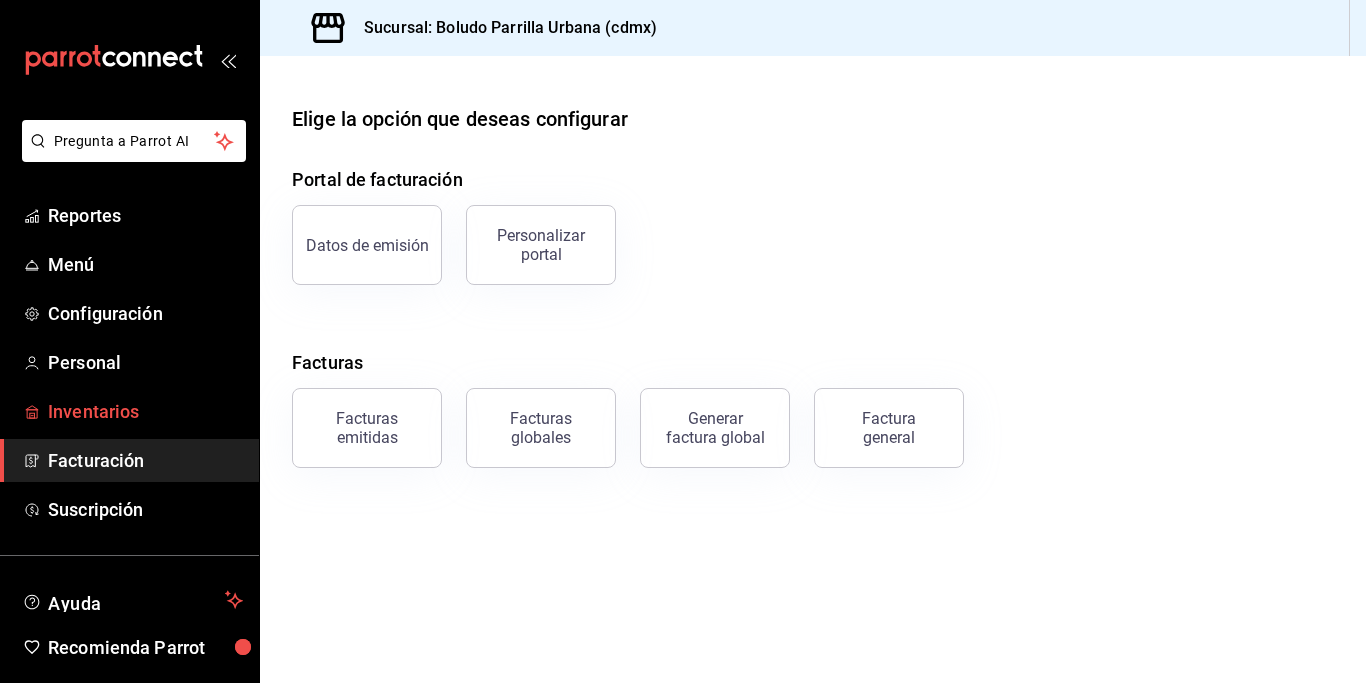 click on "Inventarios" at bounding box center [145, 411] 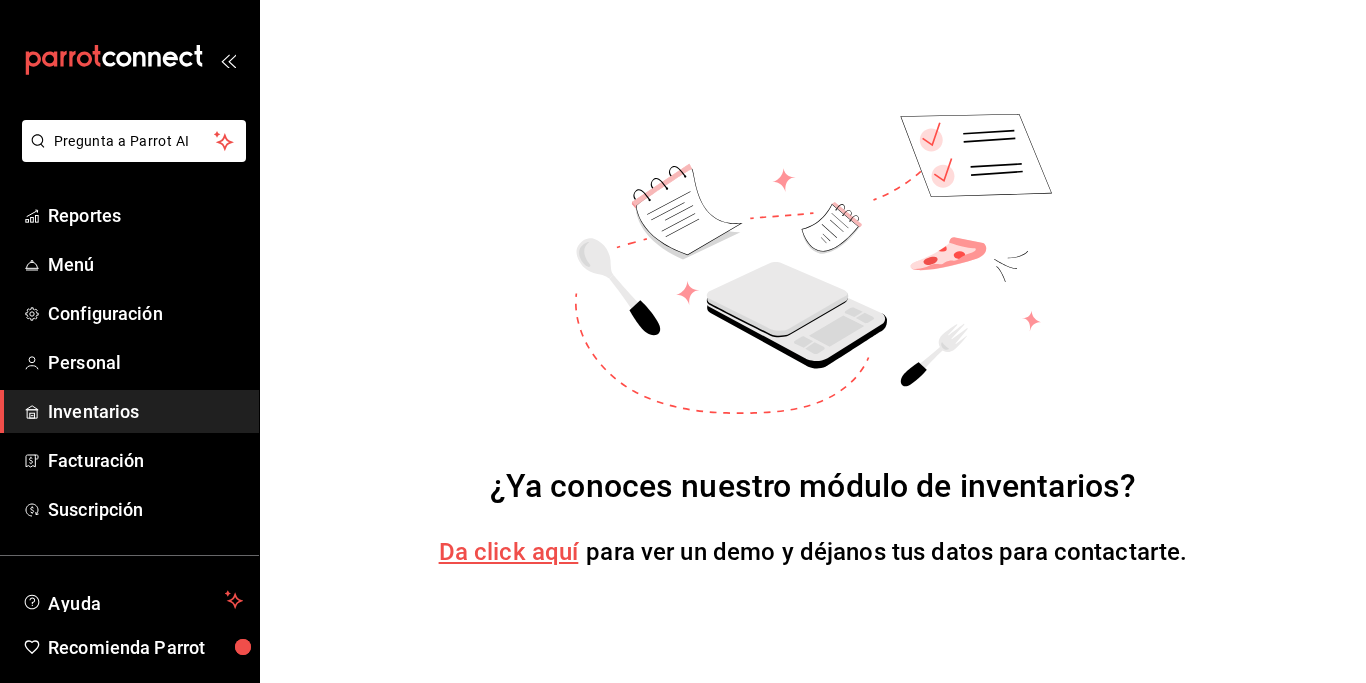 click 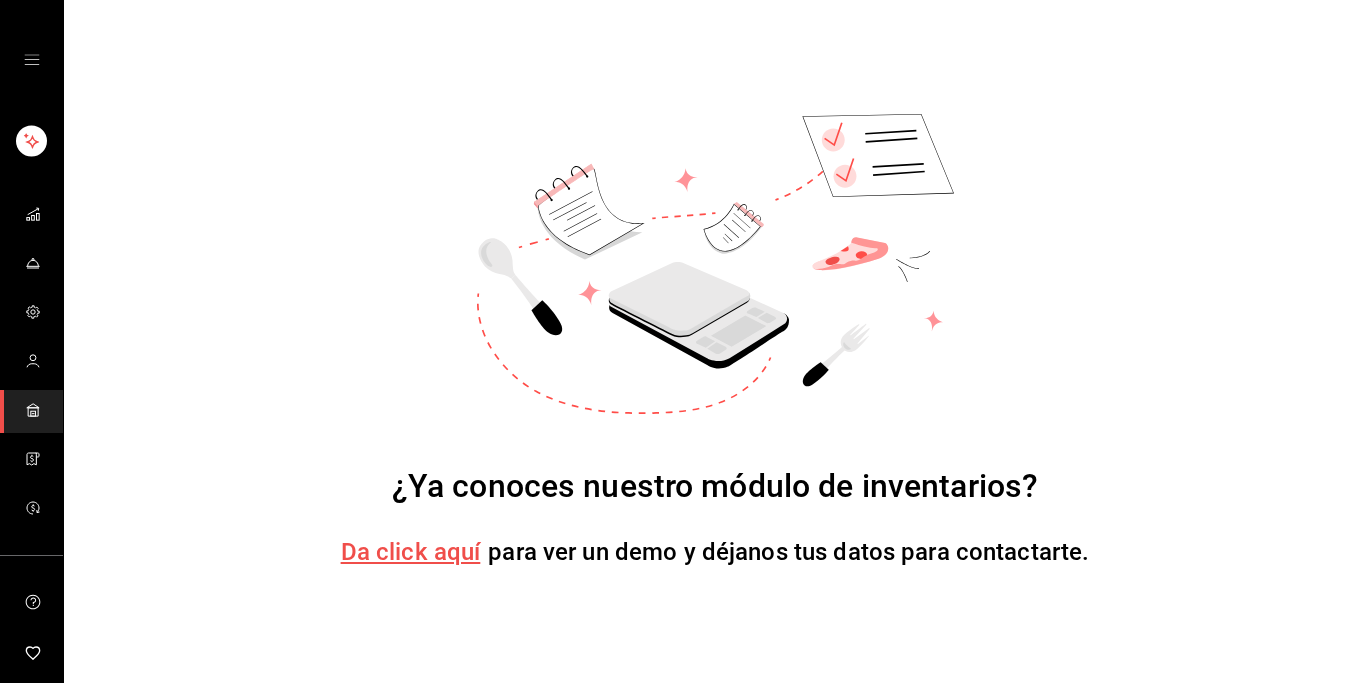 click 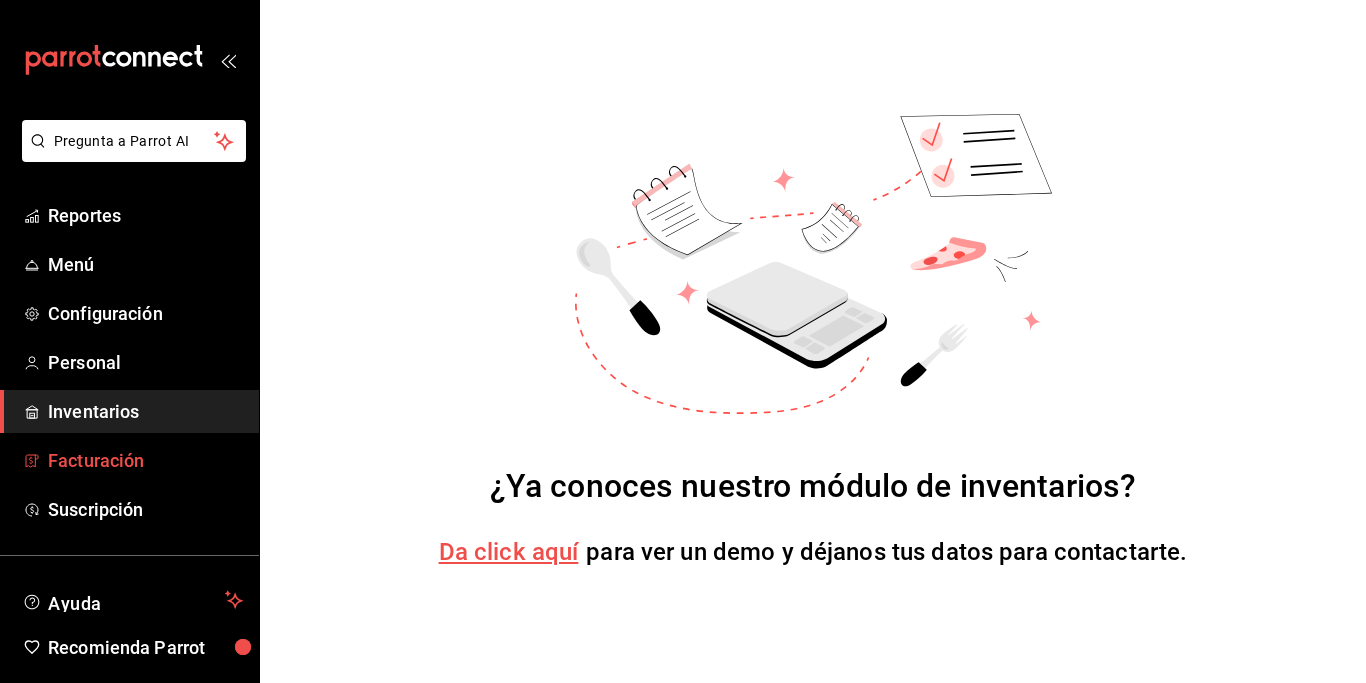 click on "Facturación" at bounding box center [145, 460] 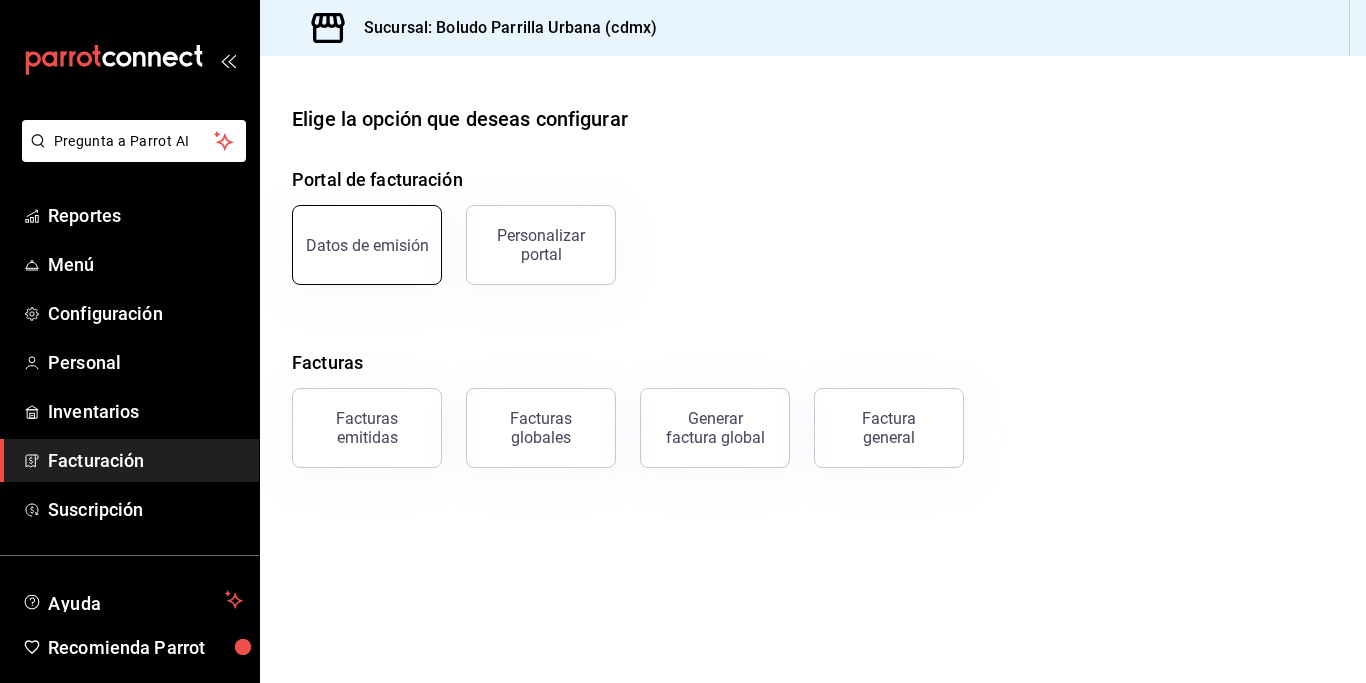 click on "Datos de emisión" at bounding box center [367, 245] 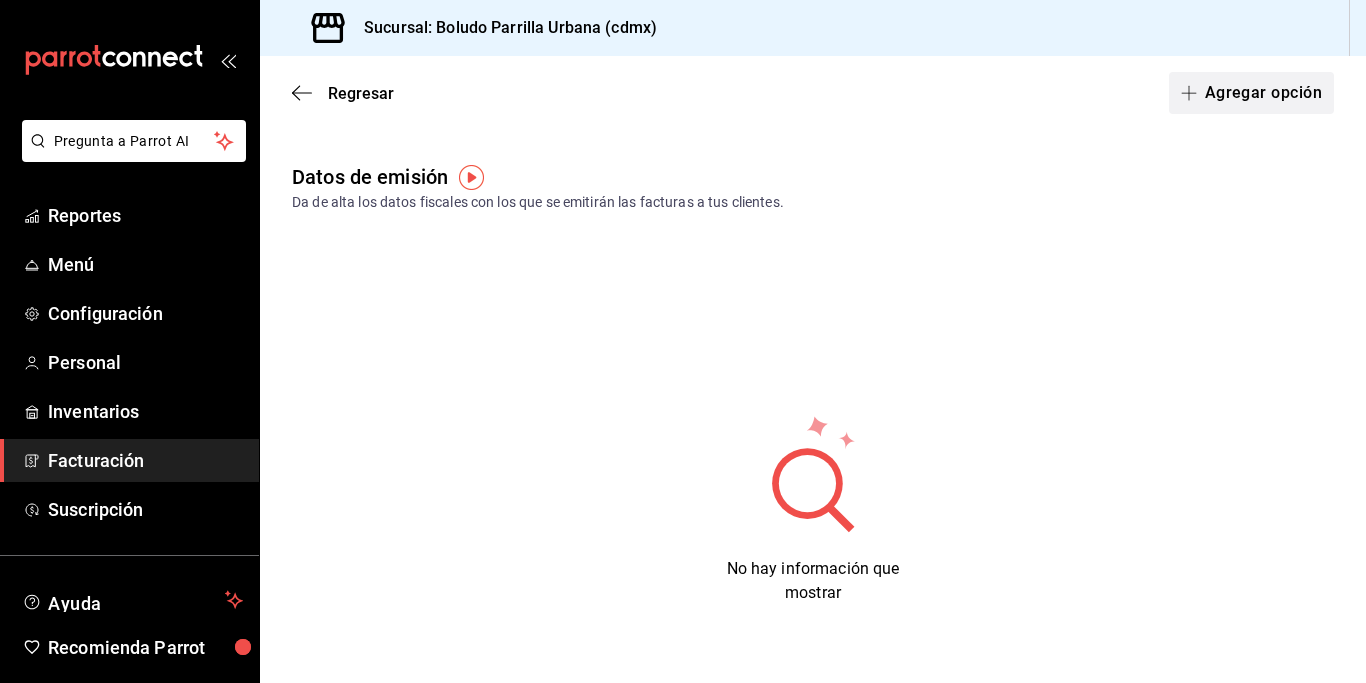 click on "Agregar opción" at bounding box center [1251, 93] 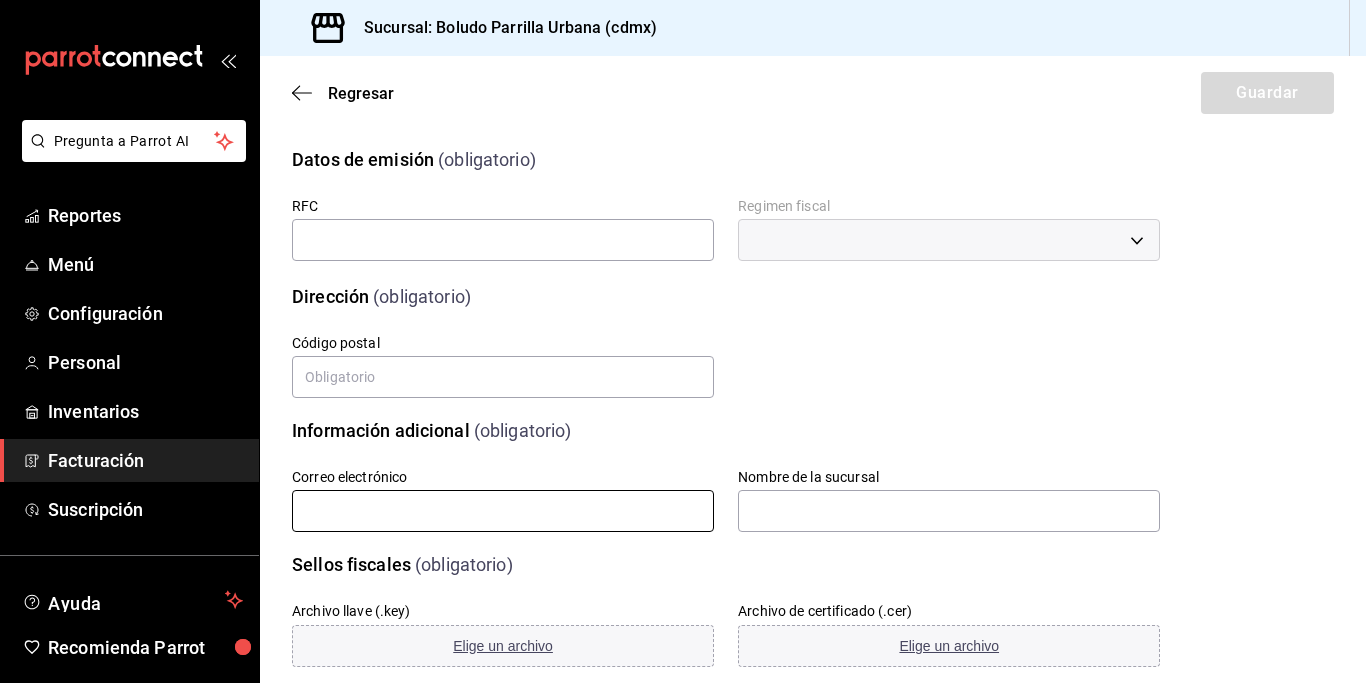 scroll, scrollTop: 96, scrollLeft: 0, axis: vertical 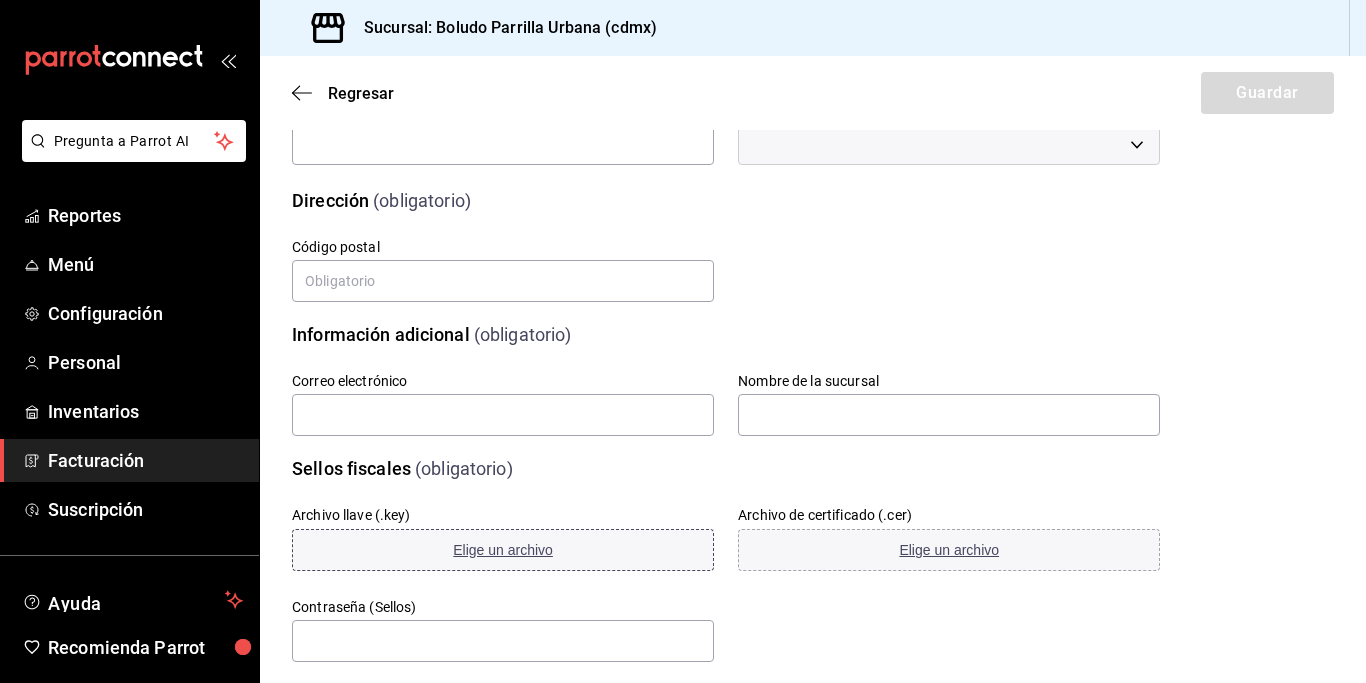 click on "Elige un archivo" at bounding box center (503, 550) 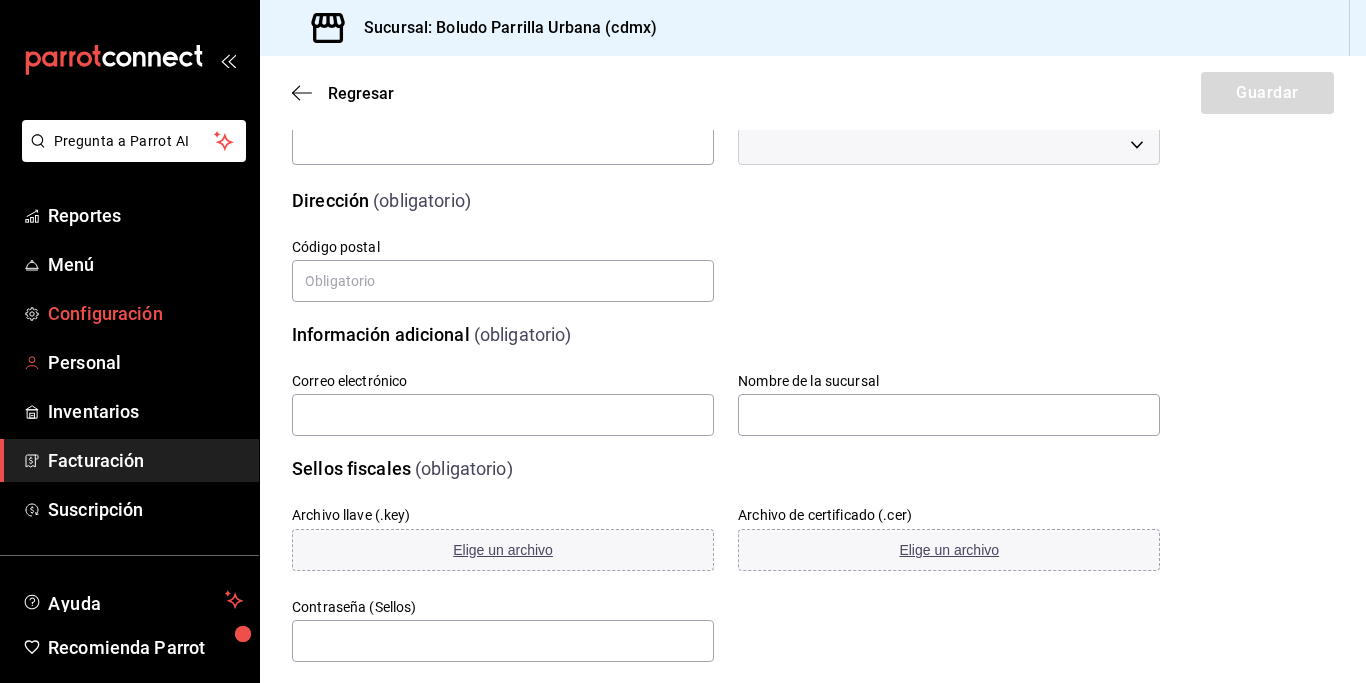 scroll, scrollTop: 72, scrollLeft: 0, axis: vertical 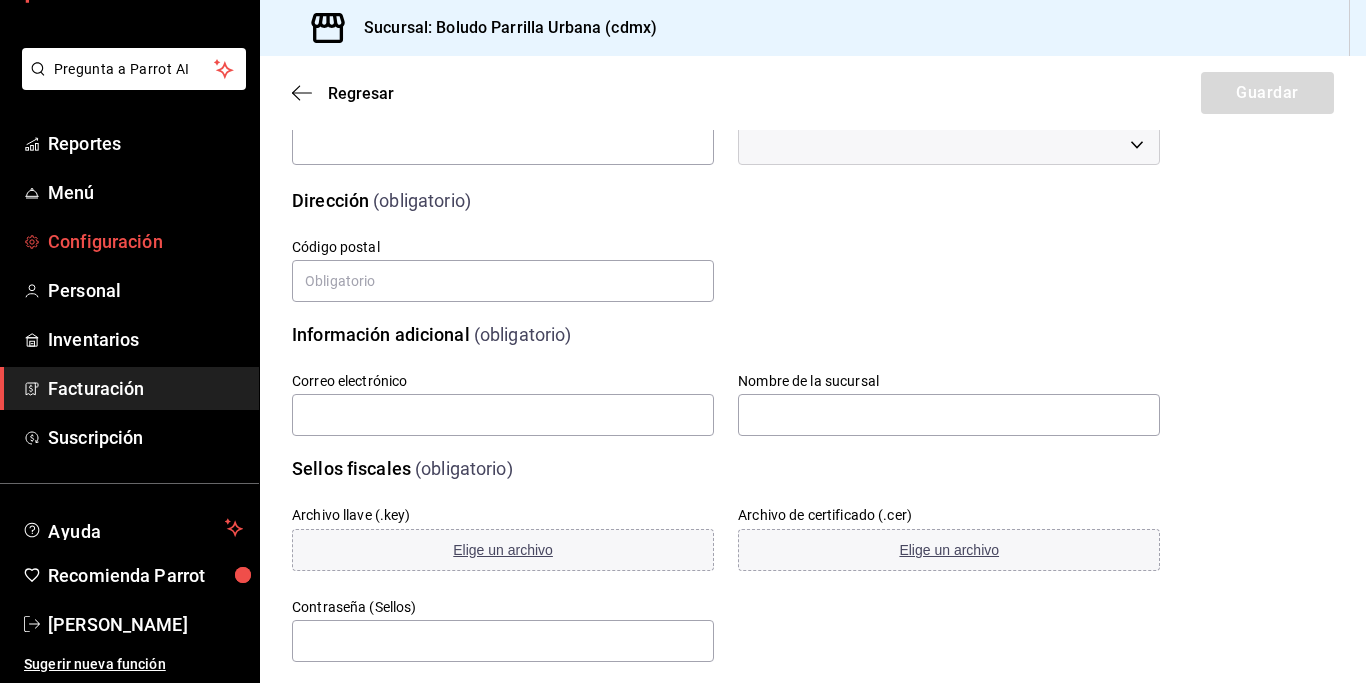 click on "Configuración" at bounding box center [145, 241] 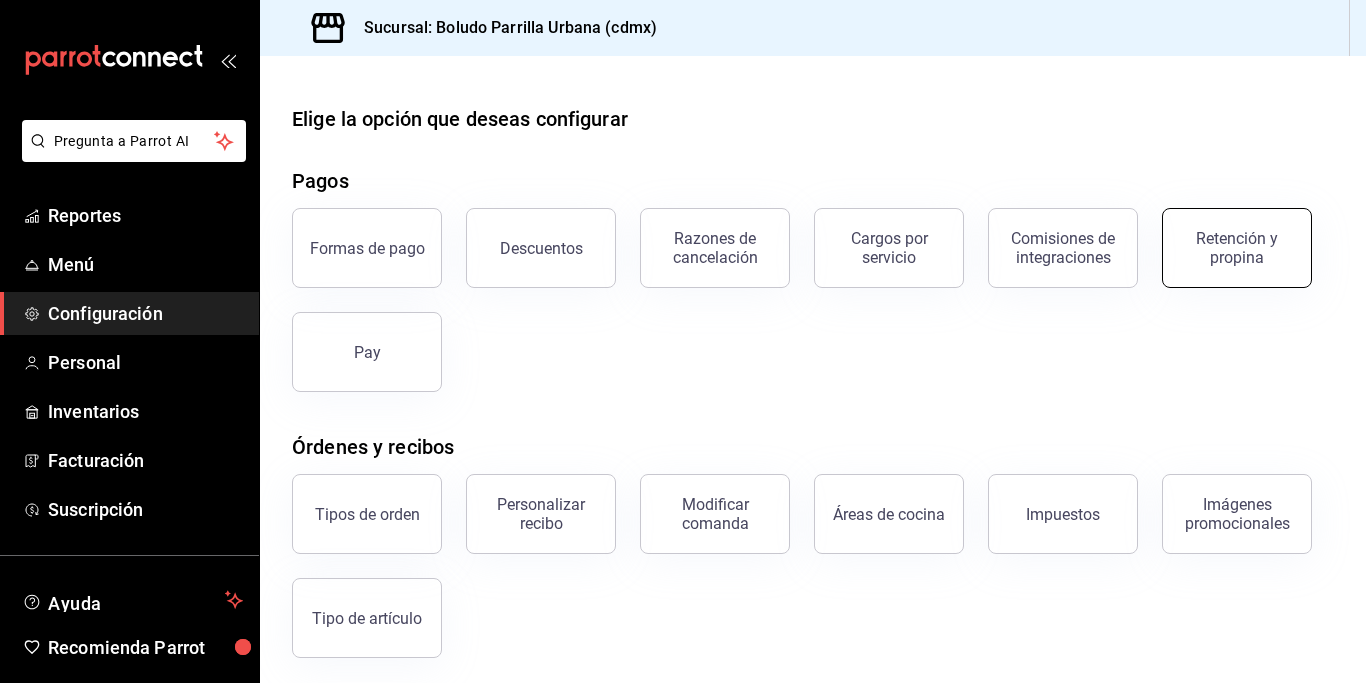 click on "Retención y propina" at bounding box center [1237, 248] 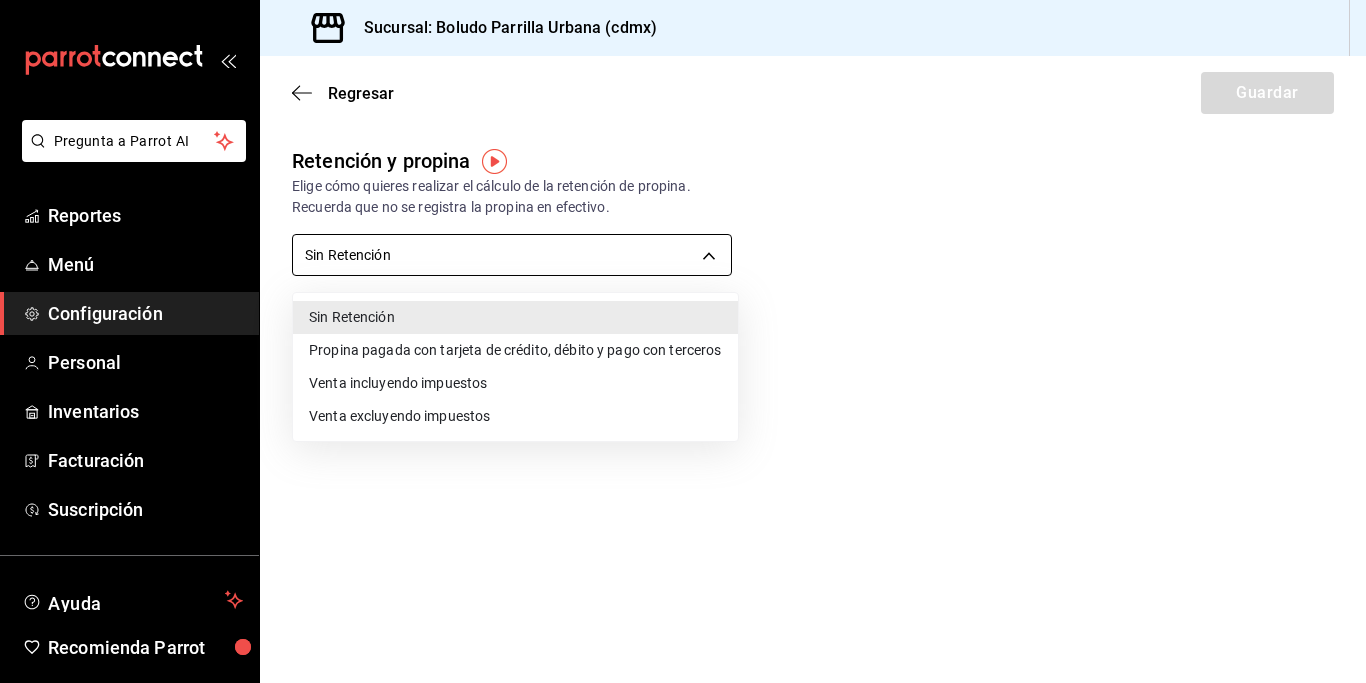 click on "Pregunta a Parrot AI Reportes   Menú   Configuración   Personal   Inventarios   Facturación   Suscripción   Ayuda Recomienda Parrot   [PERSON_NAME]   Sugerir nueva función   Sucursal: Boludo Parrilla Urbana (cdmx) Regresar Guardar Retención y propina Elige cómo quieres realizar el cálculo de la retención de propina. Recuerda que no se registra la propina en efectivo. Sin Retención NO_RETENTION Porcentaje de retención % Porcentaje de retención GANA 1 MES GRATIS EN TU SUSCRIPCIÓN AQUÍ ¿Recuerdas cómo empezó tu restaurante?
[DATE] puedes ayudar a un colega a tener el mismo cambio que tú viviste.
Recomienda Parrot directamente desde tu Portal Administrador.
Es fácil y rápido.
🎁 Por cada restaurante que se una, ganas 1 mes gratis. Ver video tutorial Ir a video Pregunta a Parrot AI Reportes   Menú   Configuración   Personal   Inventarios   Facturación   Suscripción   Ayuda Recomienda Parrot   [PERSON_NAME]   Sugerir nueva función   Visitar centro de ayuda [PHONE_NUMBER] [PHONE_NUMBER]" at bounding box center (683, 341) 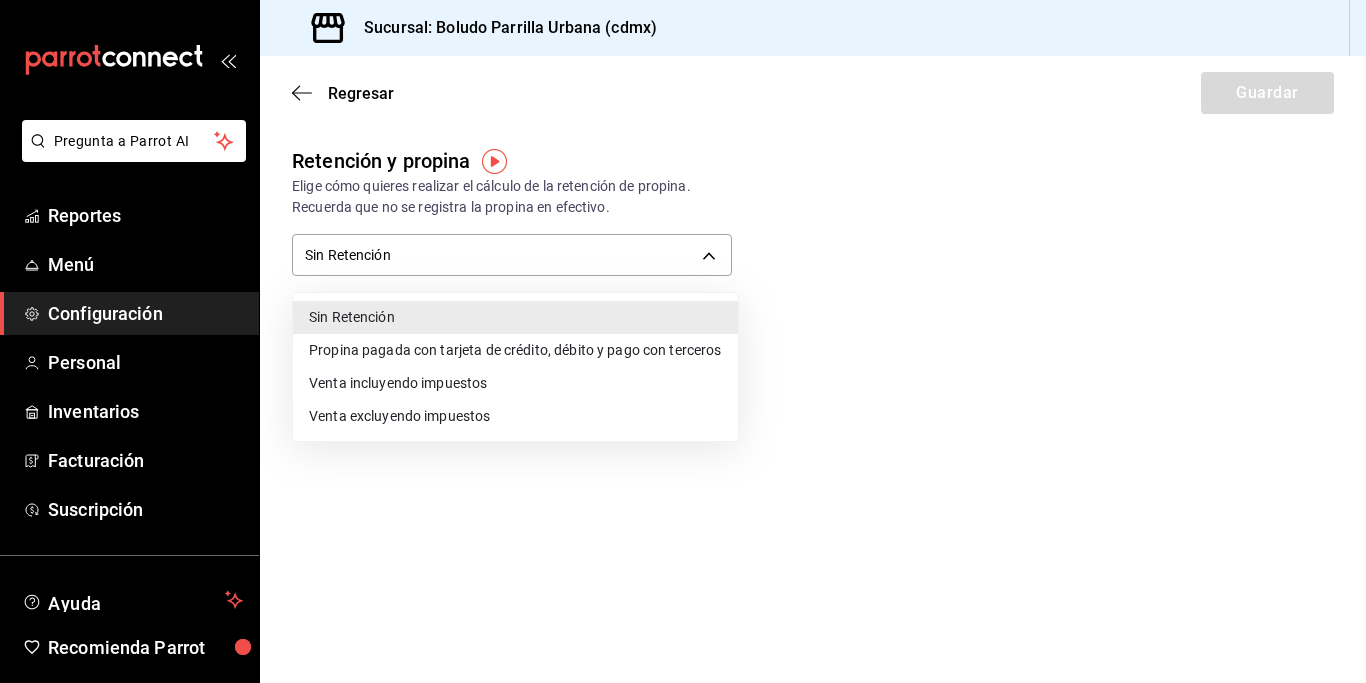 click on "Propina pagada con tarjeta de crédito, débito y pago con terceros" at bounding box center [515, 350] 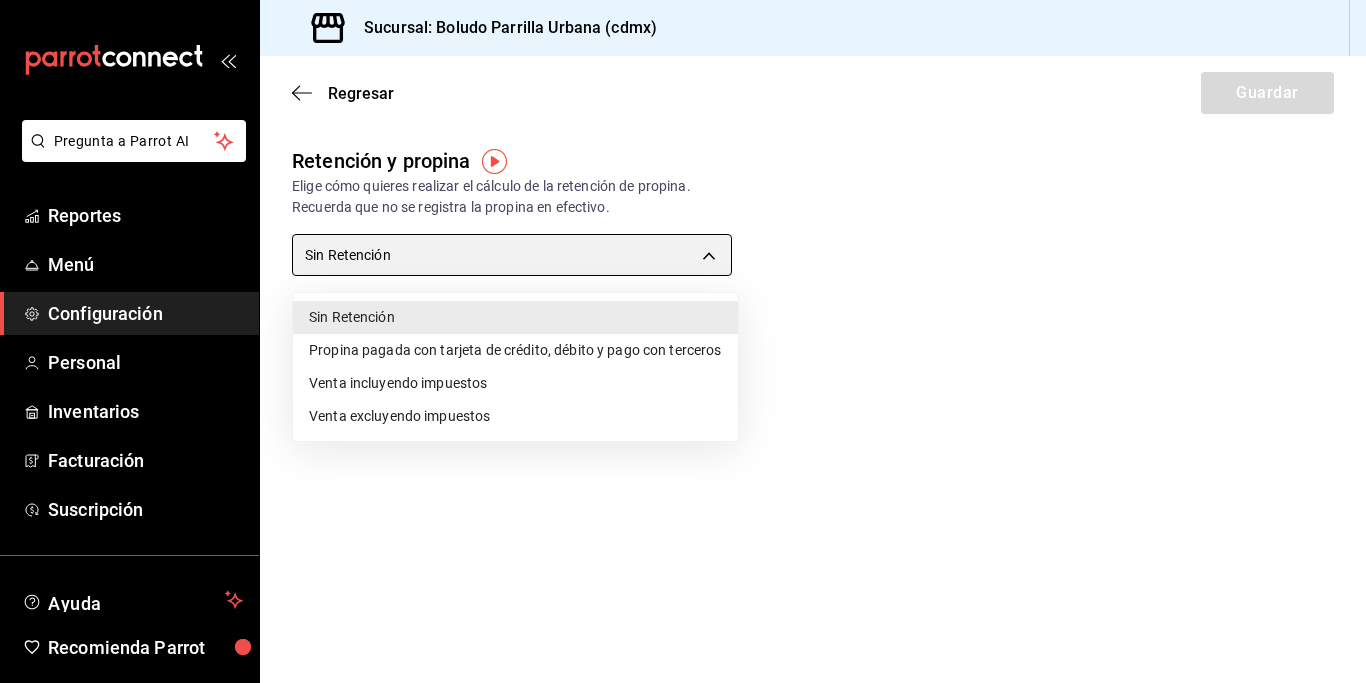 type on "CARD_PAYMENT" 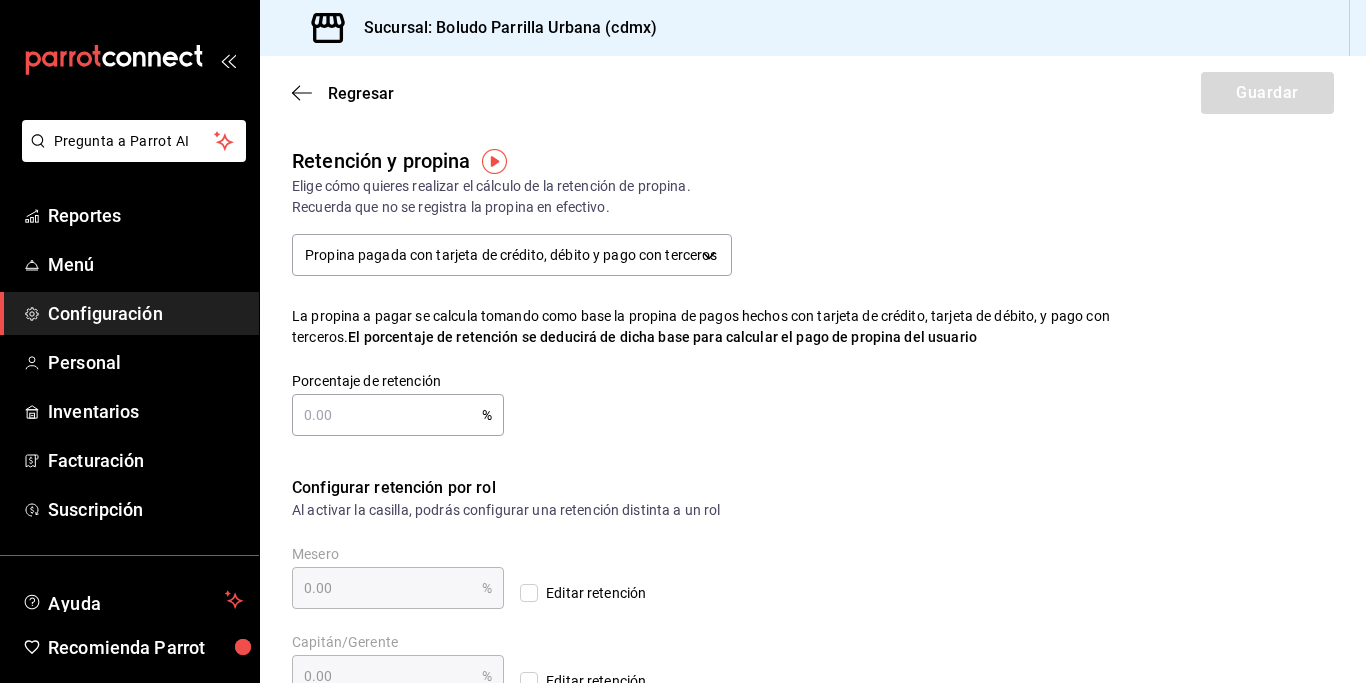 click at bounding box center [387, 415] 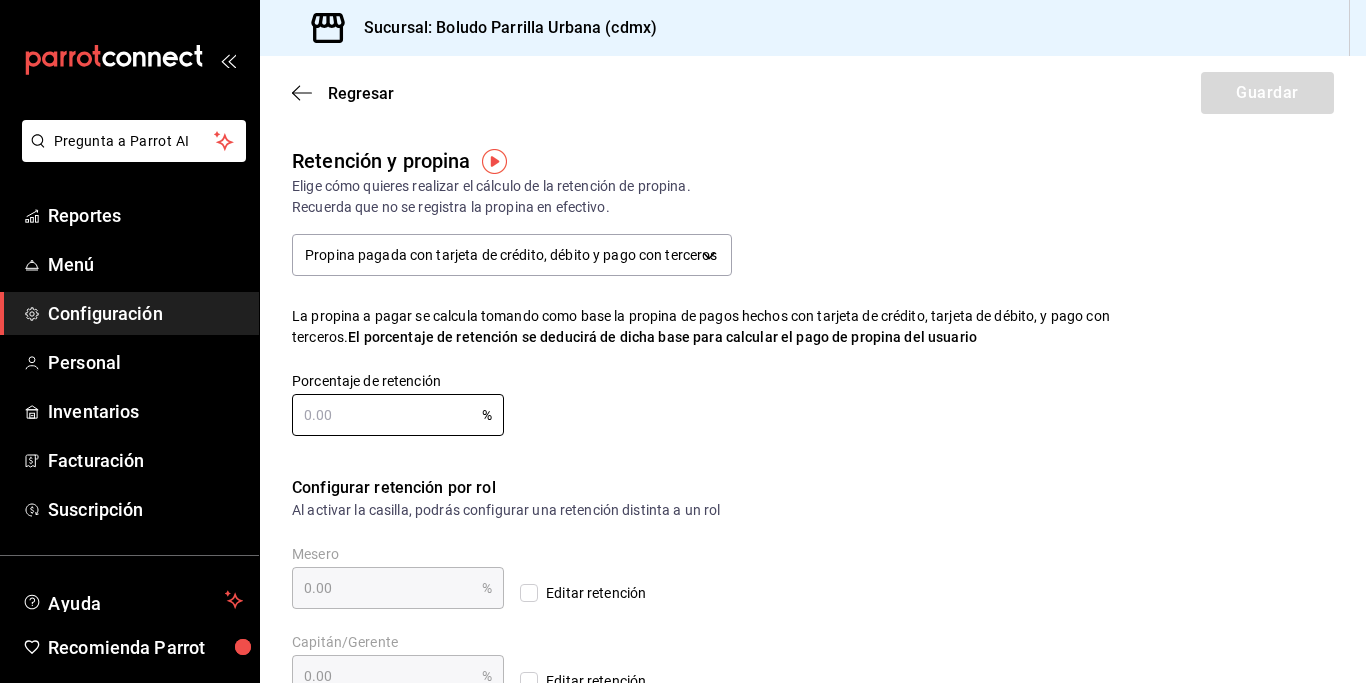 click on "Porcentaje de retención % Porcentaje de retención" at bounding box center (710, 388) 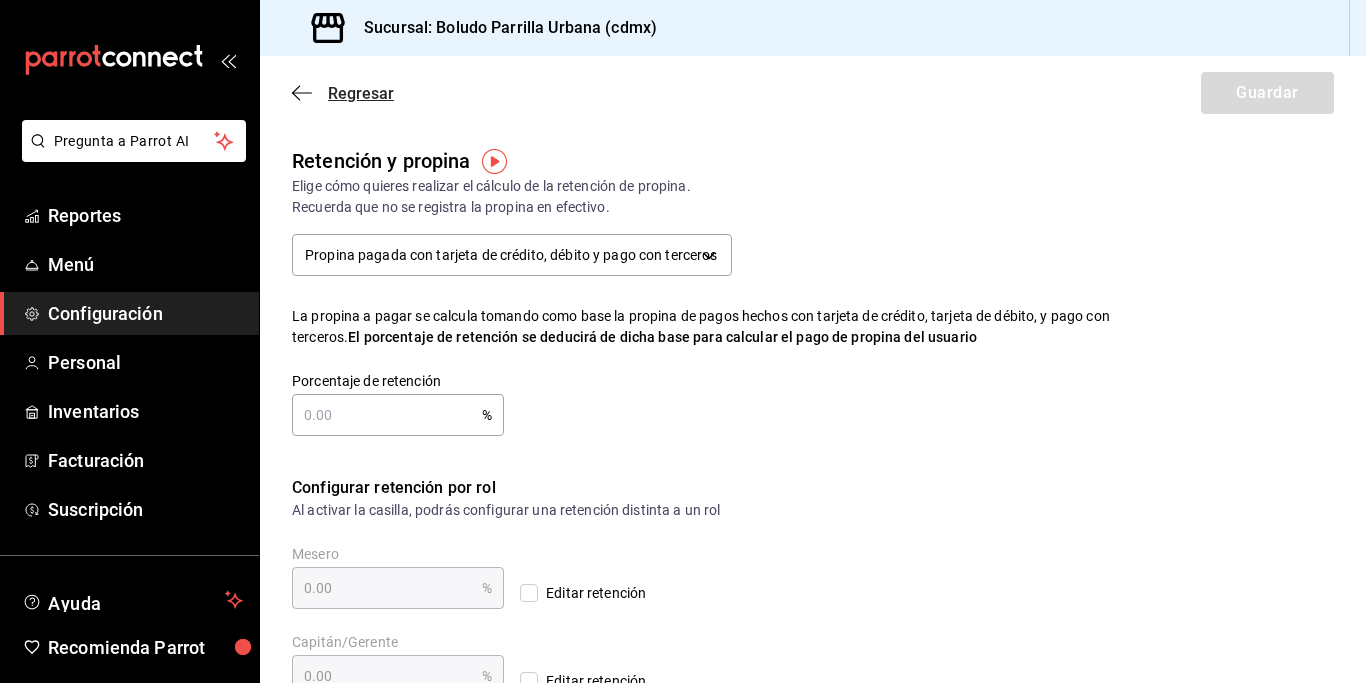 click on "Regresar" at bounding box center [343, 93] 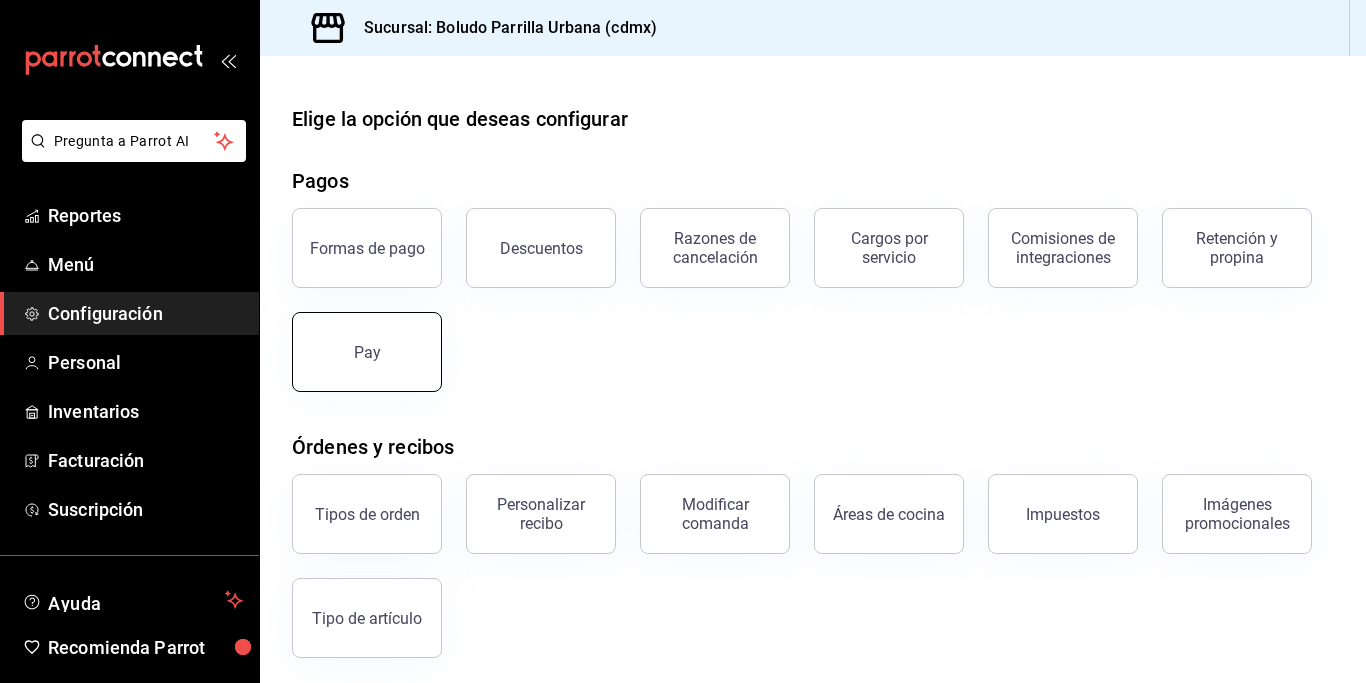 click on "Pay" at bounding box center [367, 352] 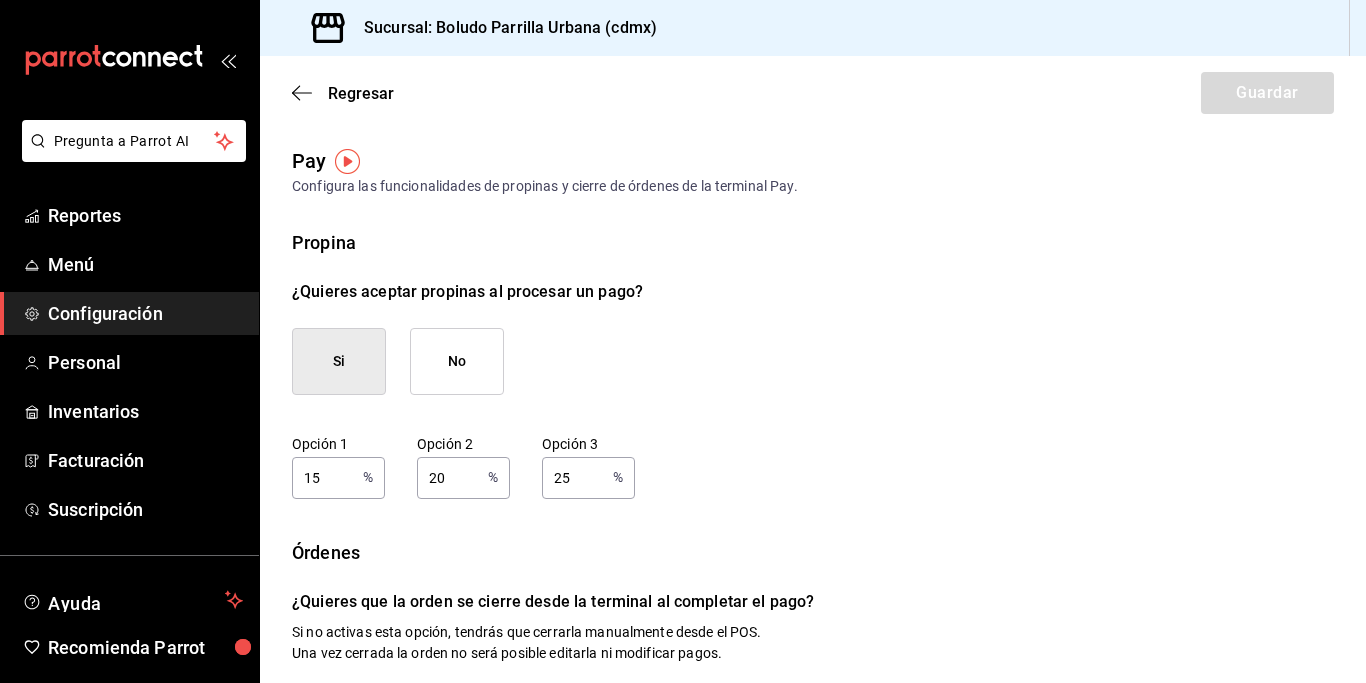 click on "15" at bounding box center [323, 477] 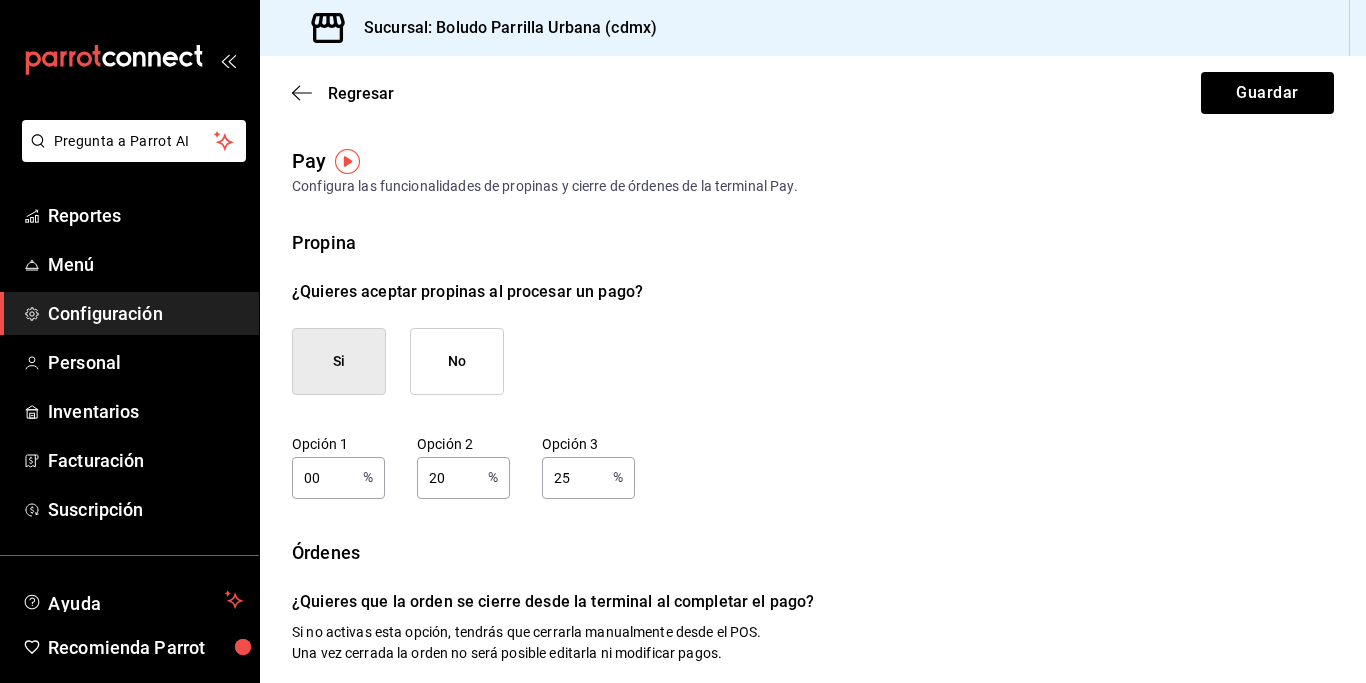 type on "0" 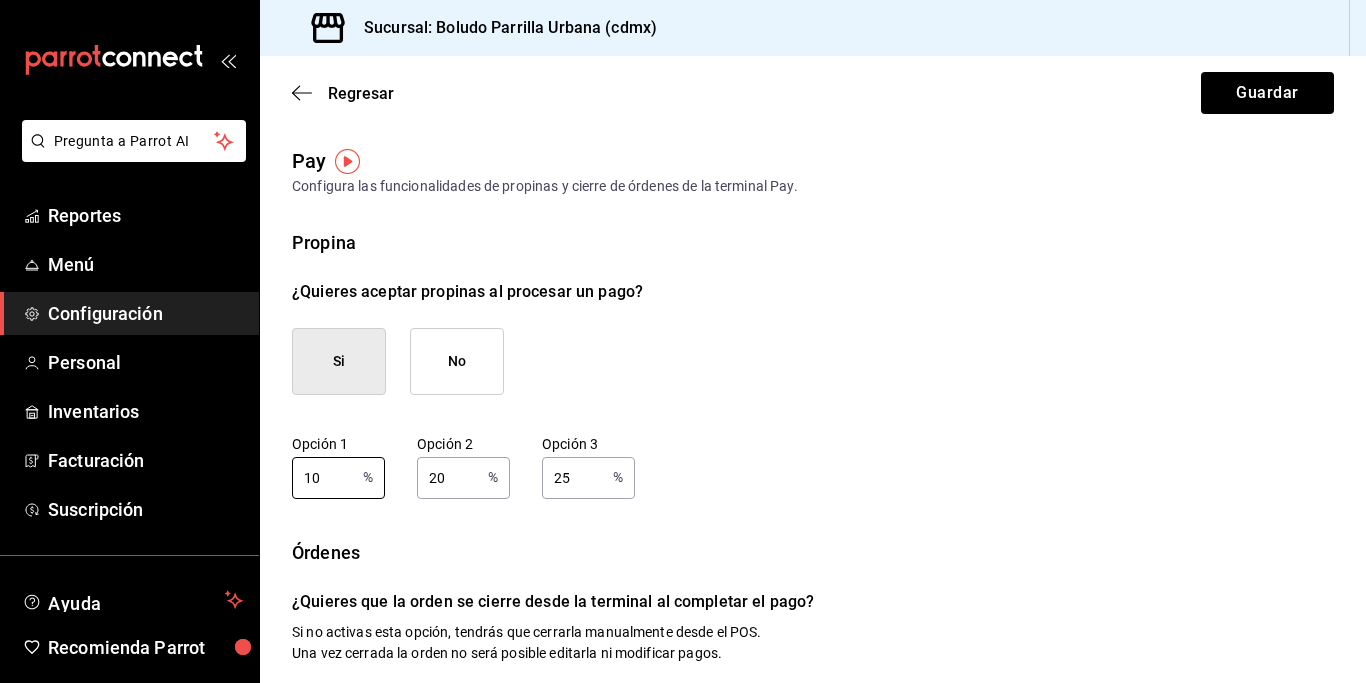 type on "10" 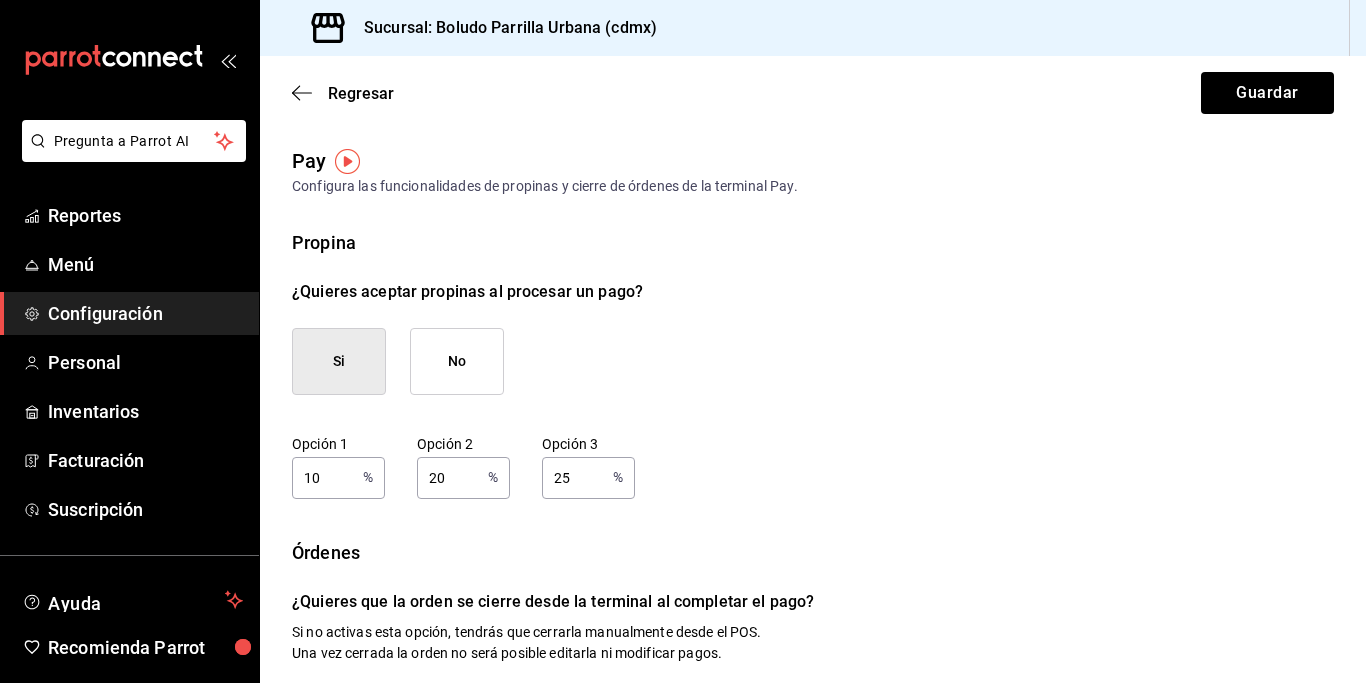 click on "20" at bounding box center (448, 477) 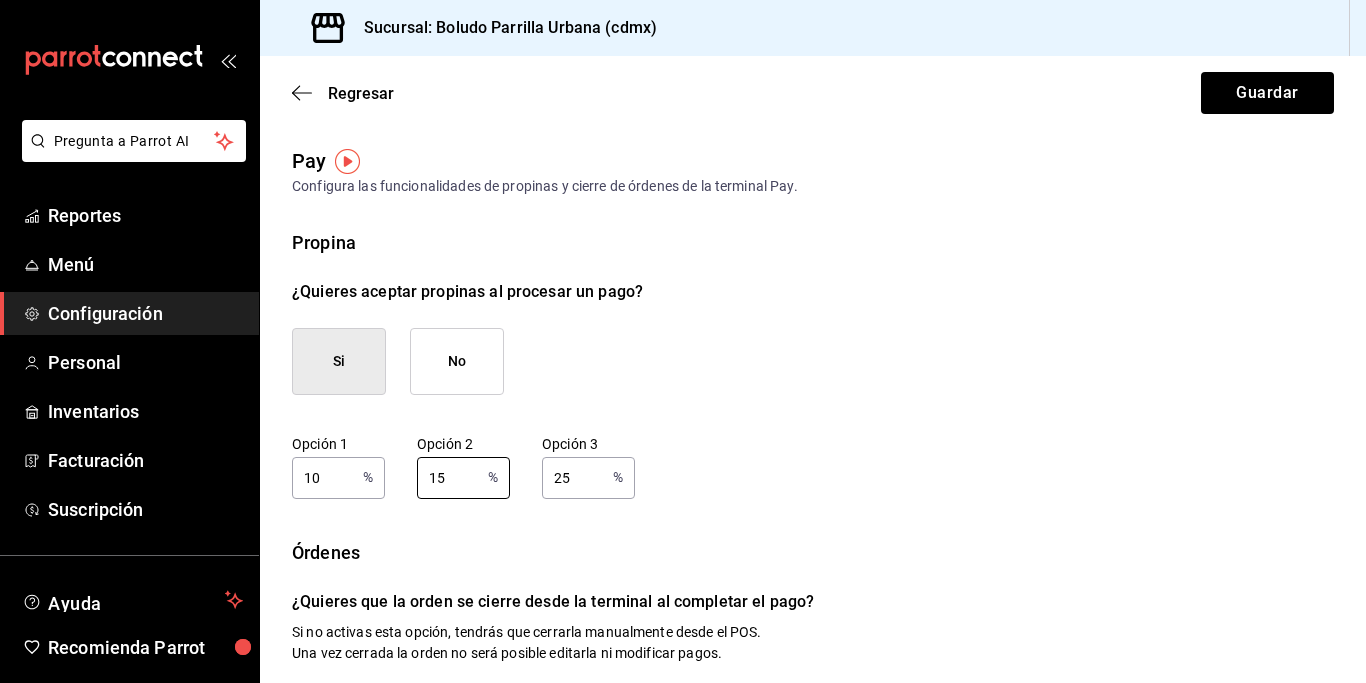 type on "15" 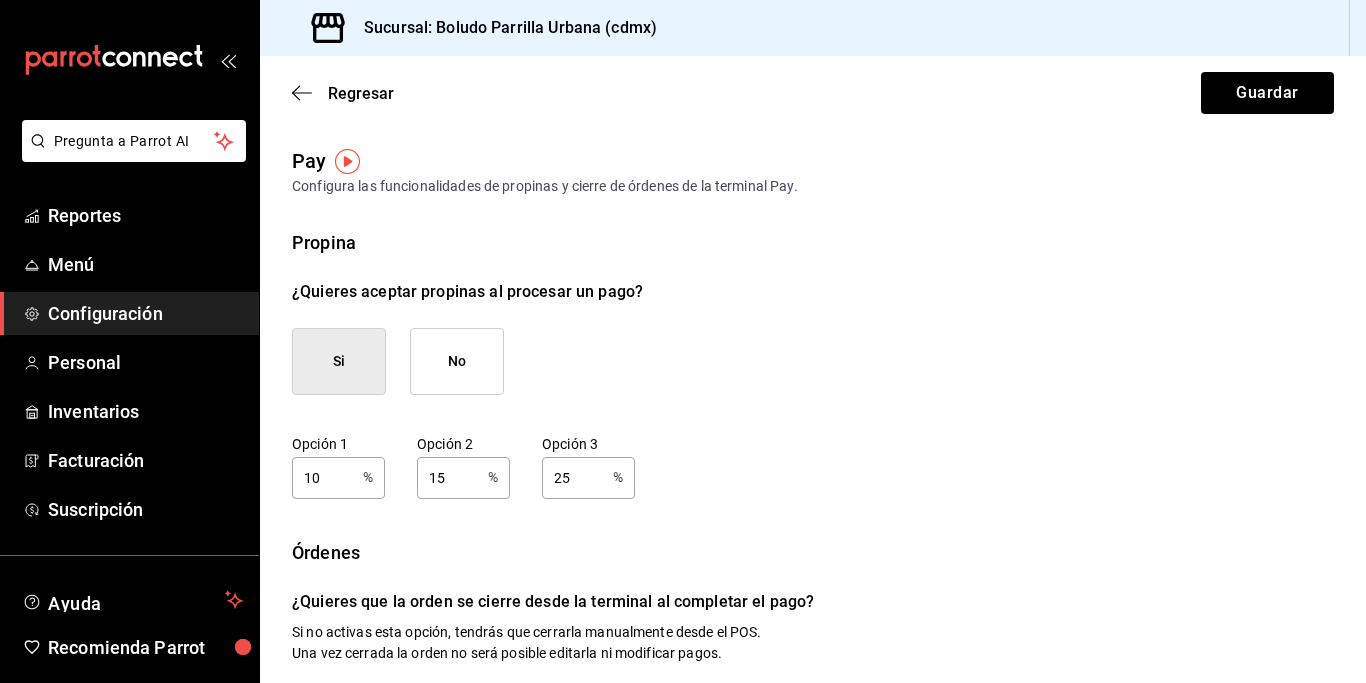 type on "2" 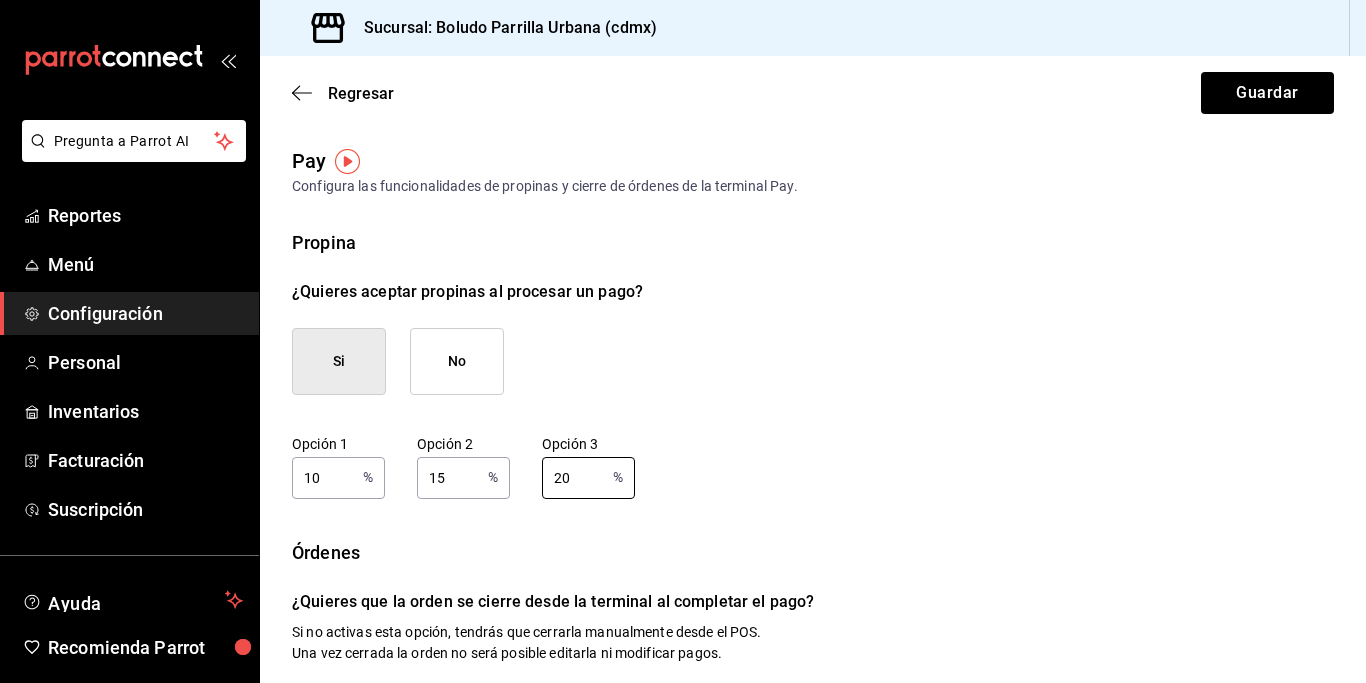 type on "20" 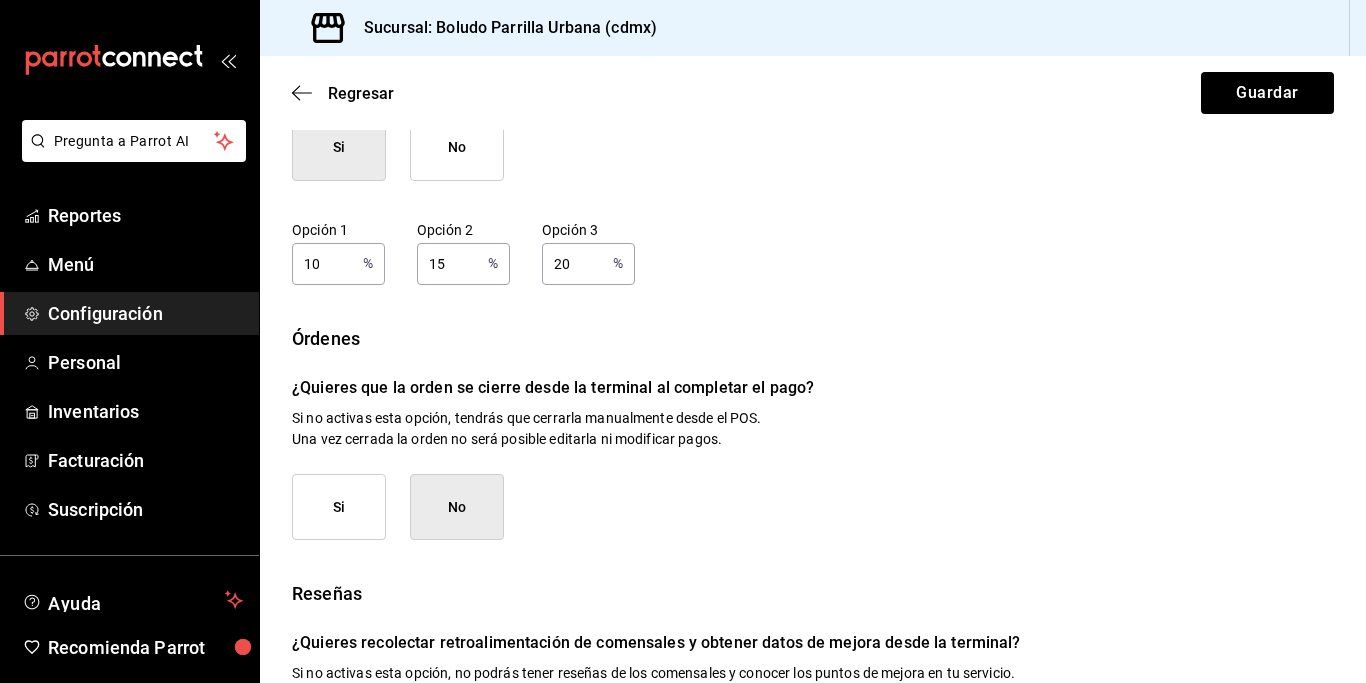 scroll, scrollTop: 227, scrollLeft: 0, axis: vertical 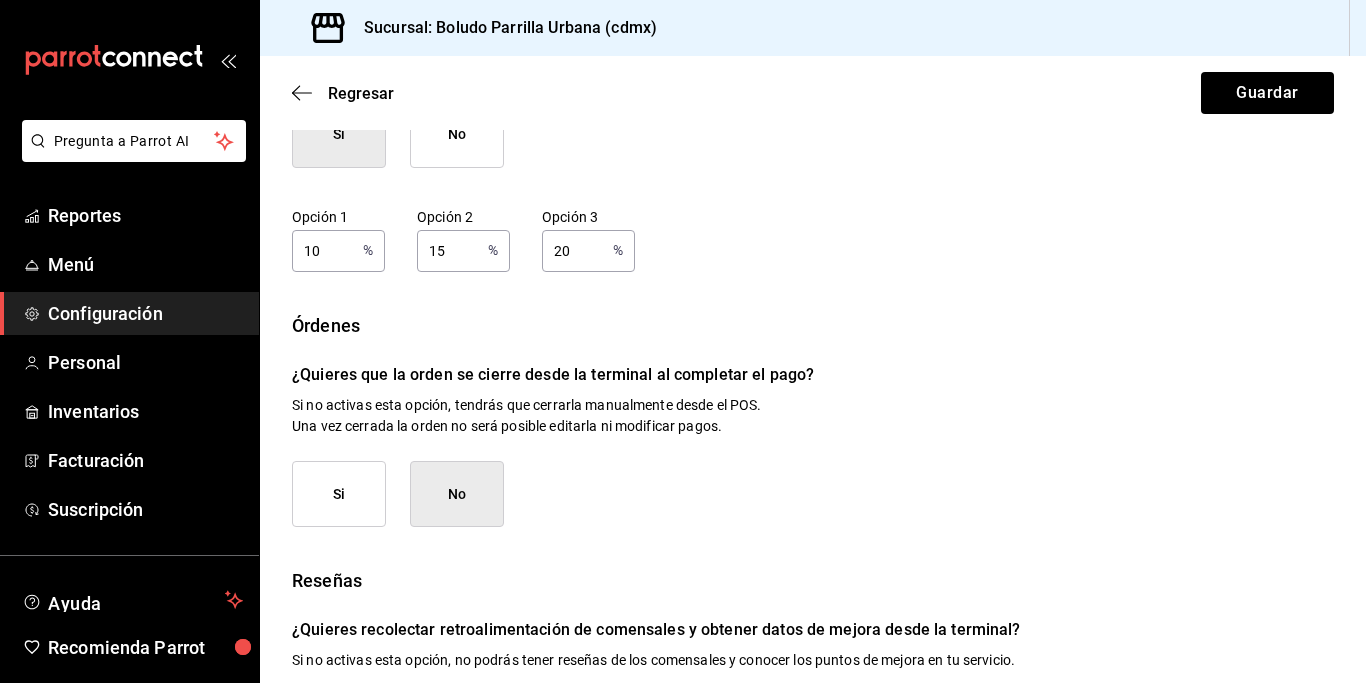 click on "Si" at bounding box center [339, 494] 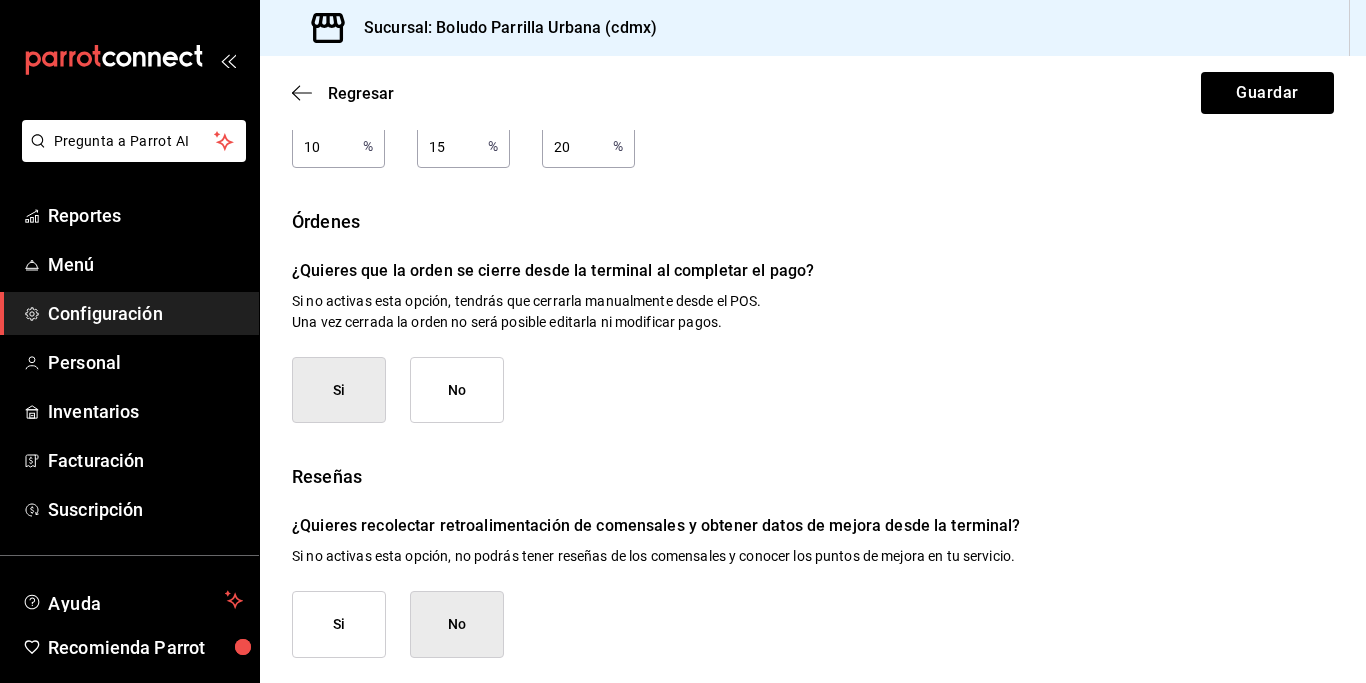 scroll, scrollTop: 338, scrollLeft: 0, axis: vertical 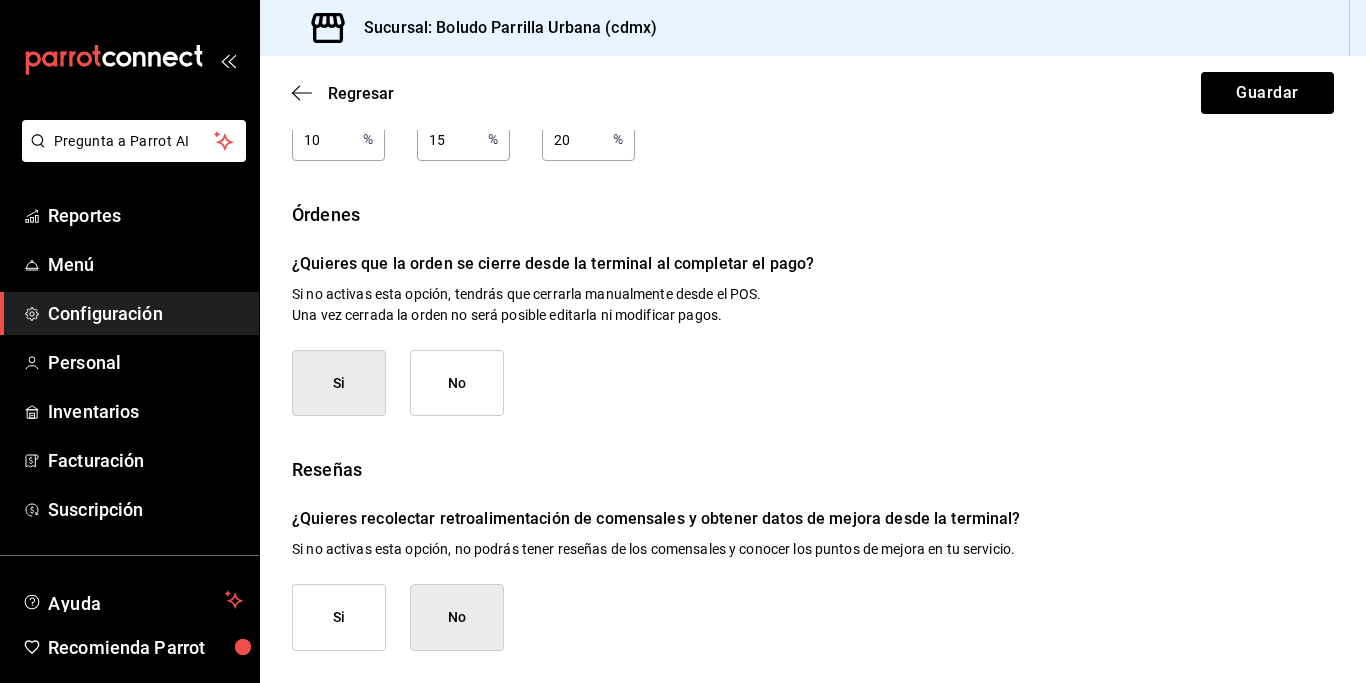 click on "Si" at bounding box center (339, 617) 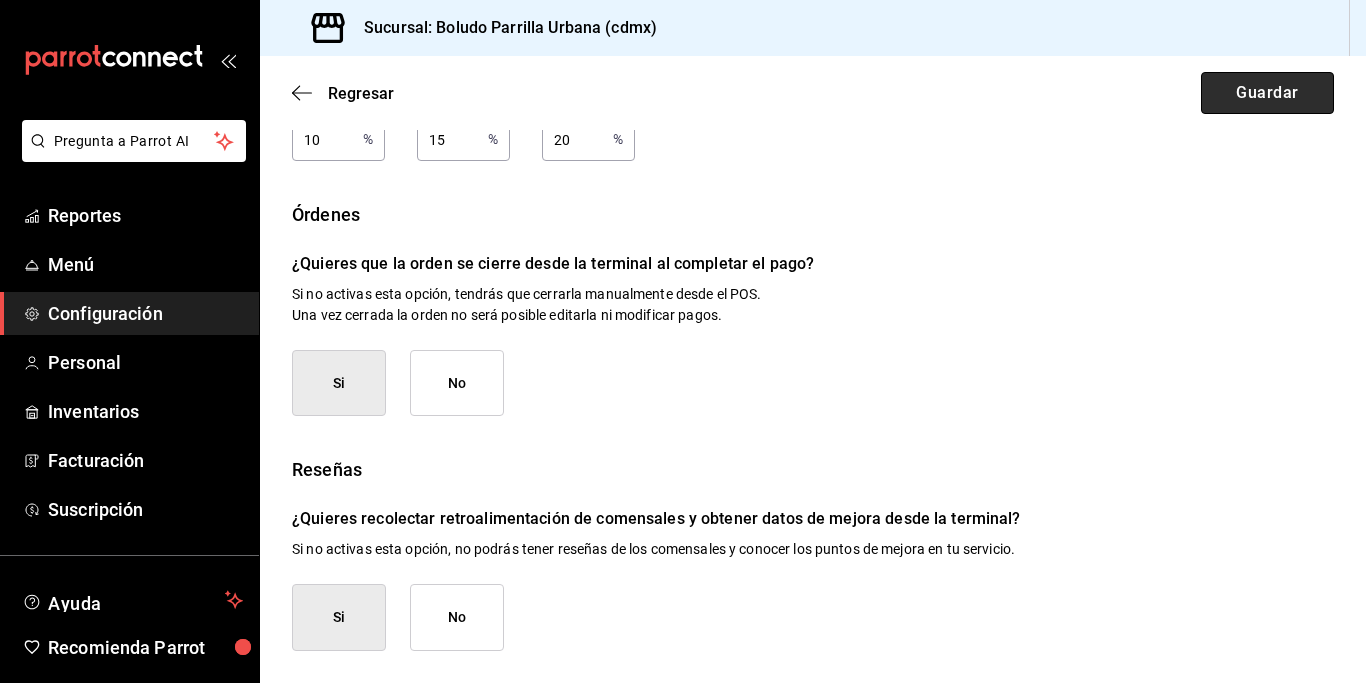 click on "Guardar" at bounding box center (1267, 93) 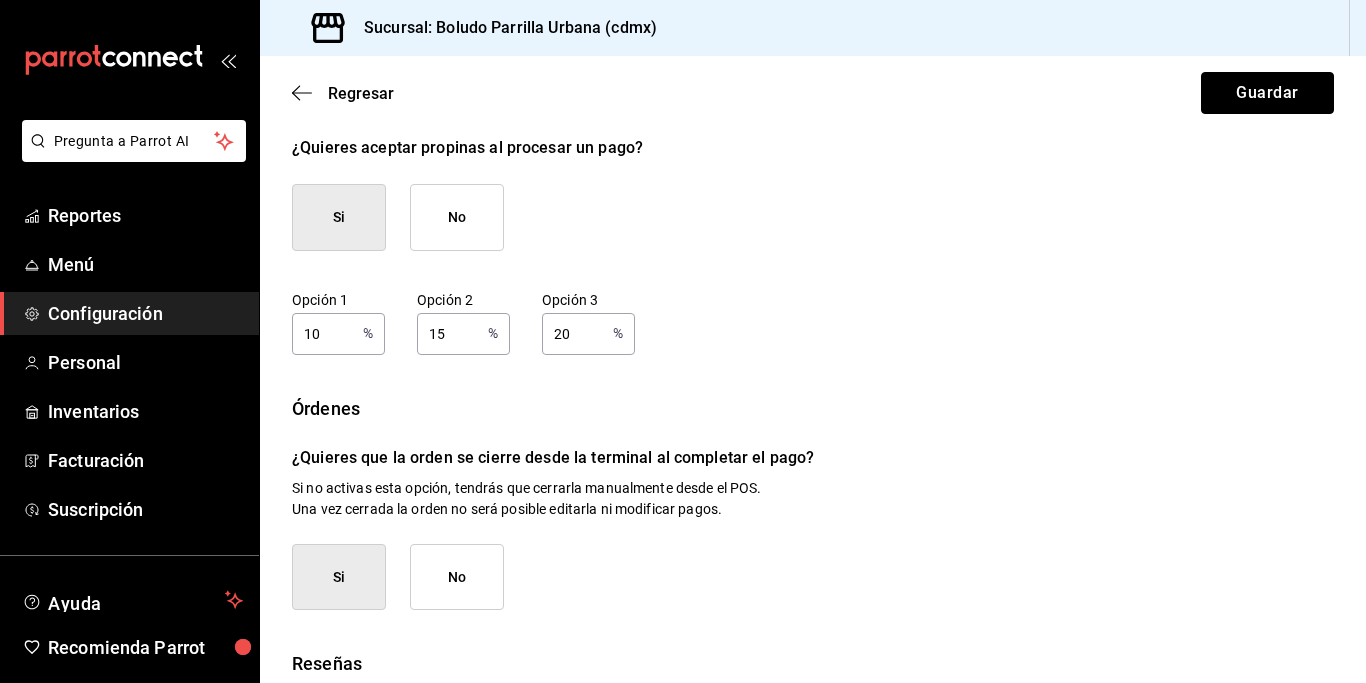 scroll, scrollTop: 338, scrollLeft: 0, axis: vertical 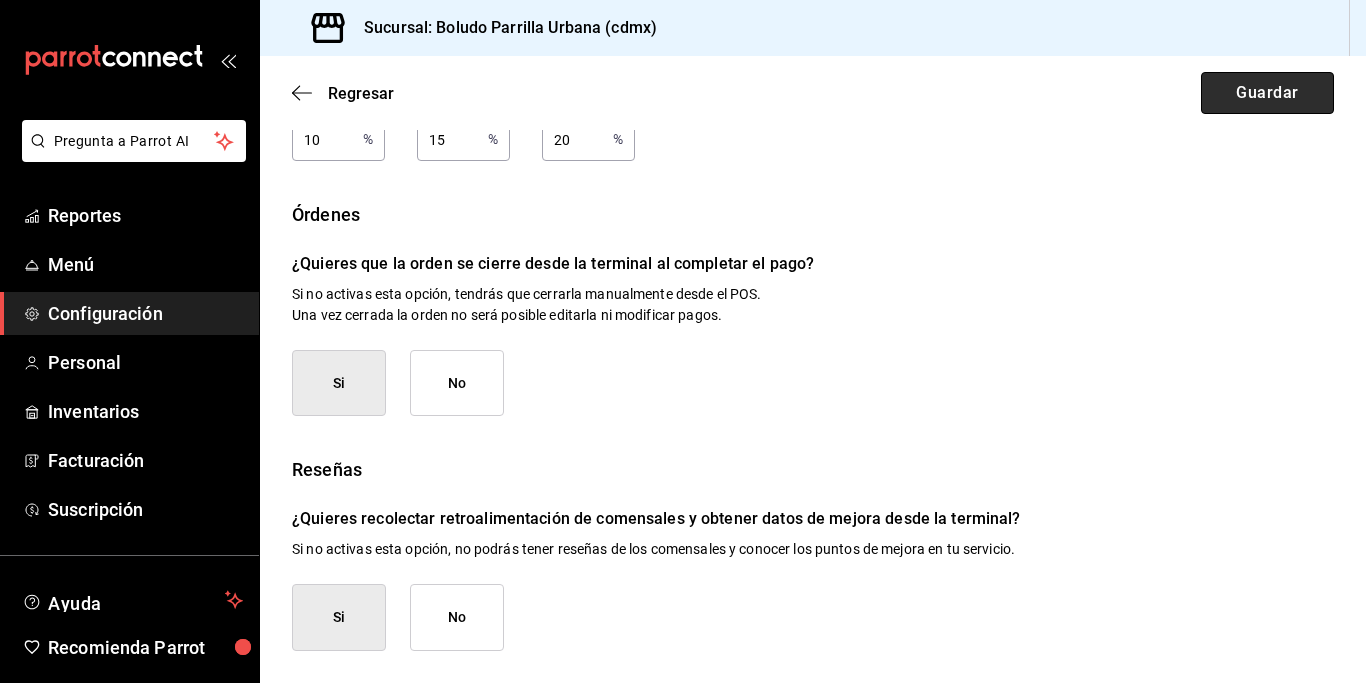 click on "Guardar" at bounding box center (1267, 93) 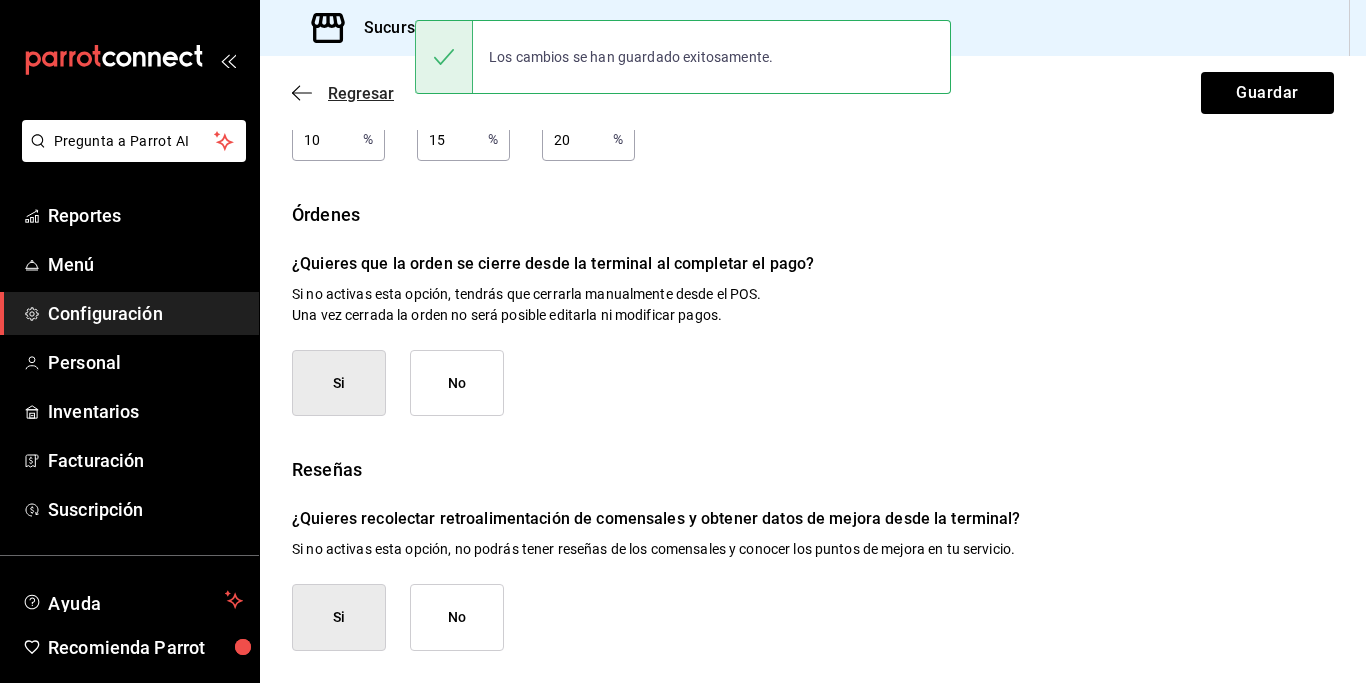 click 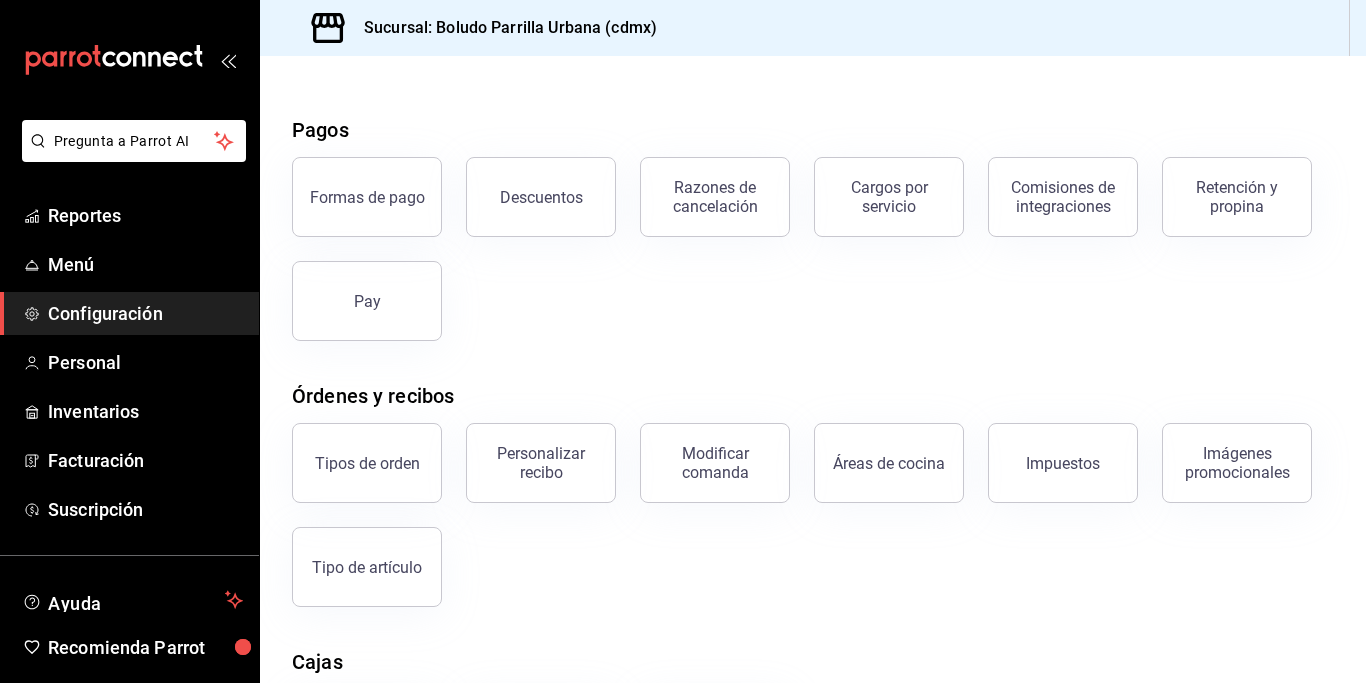 scroll, scrollTop: 0, scrollLeft: 0, axis: both 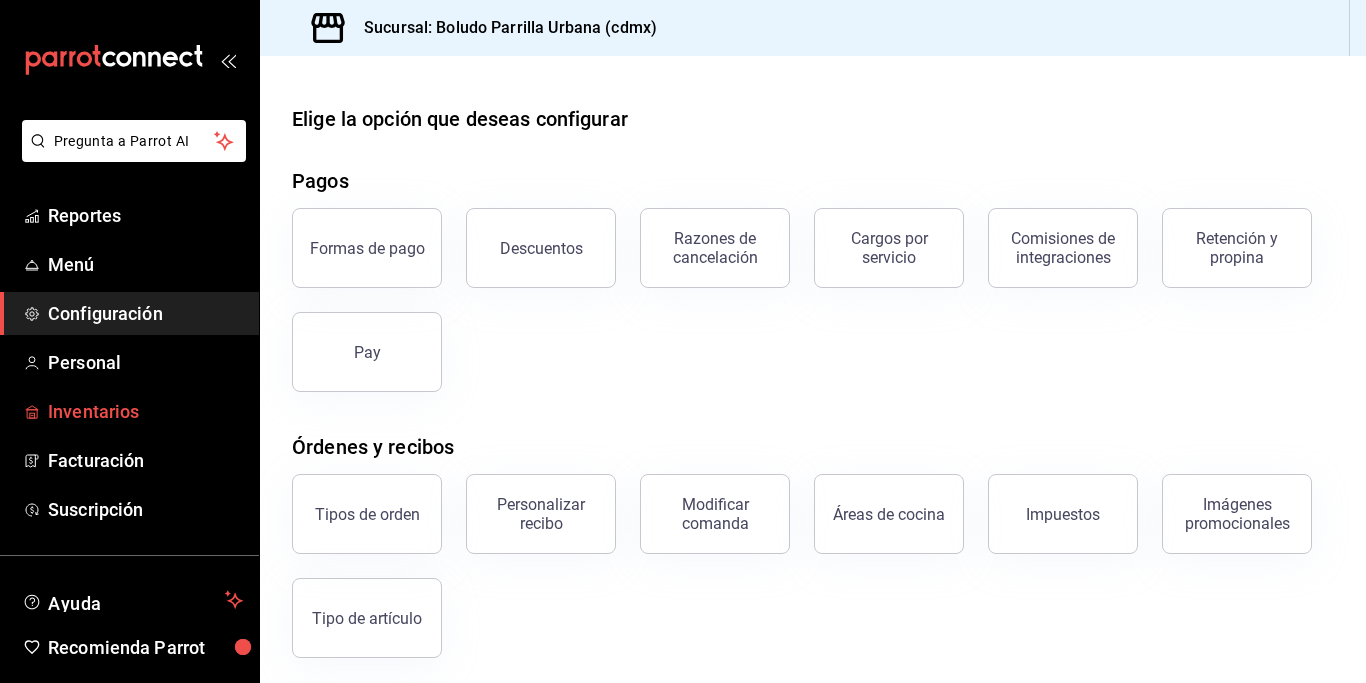 click on "Inventarios" at bounding box center [129, 411] 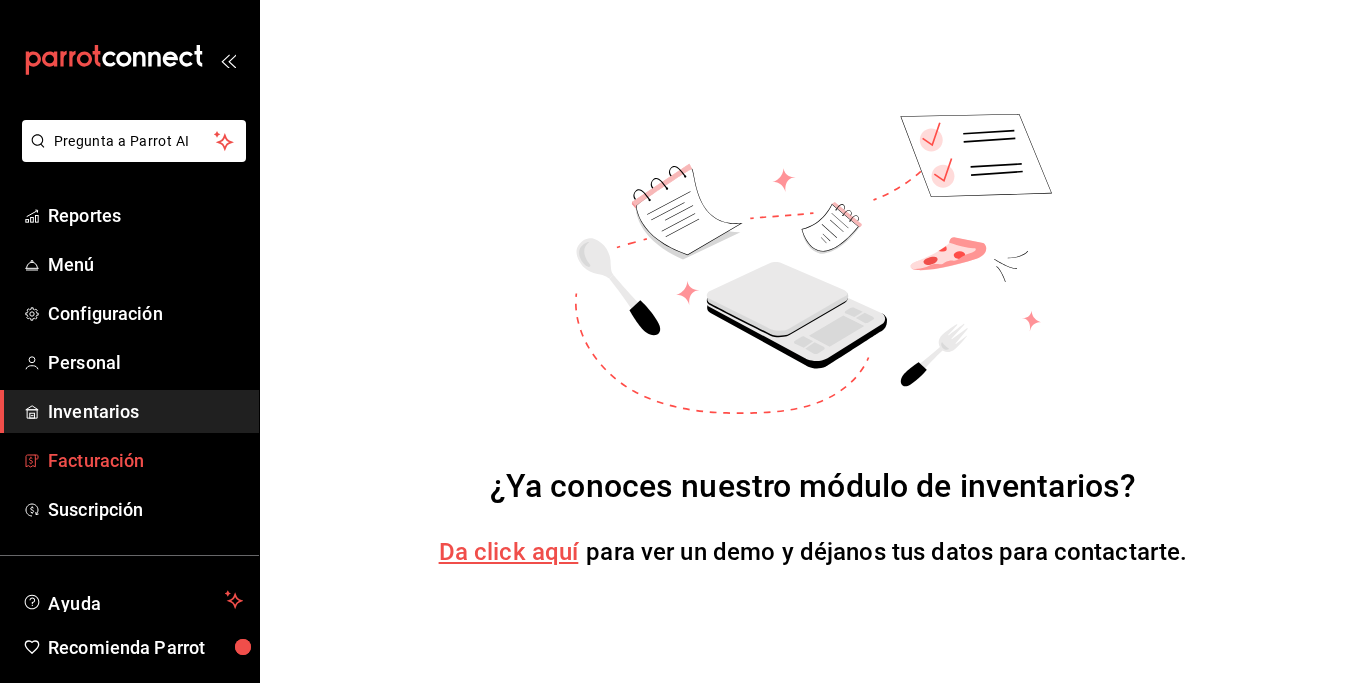 click on "Facturación" at bounding box center (145, 460) 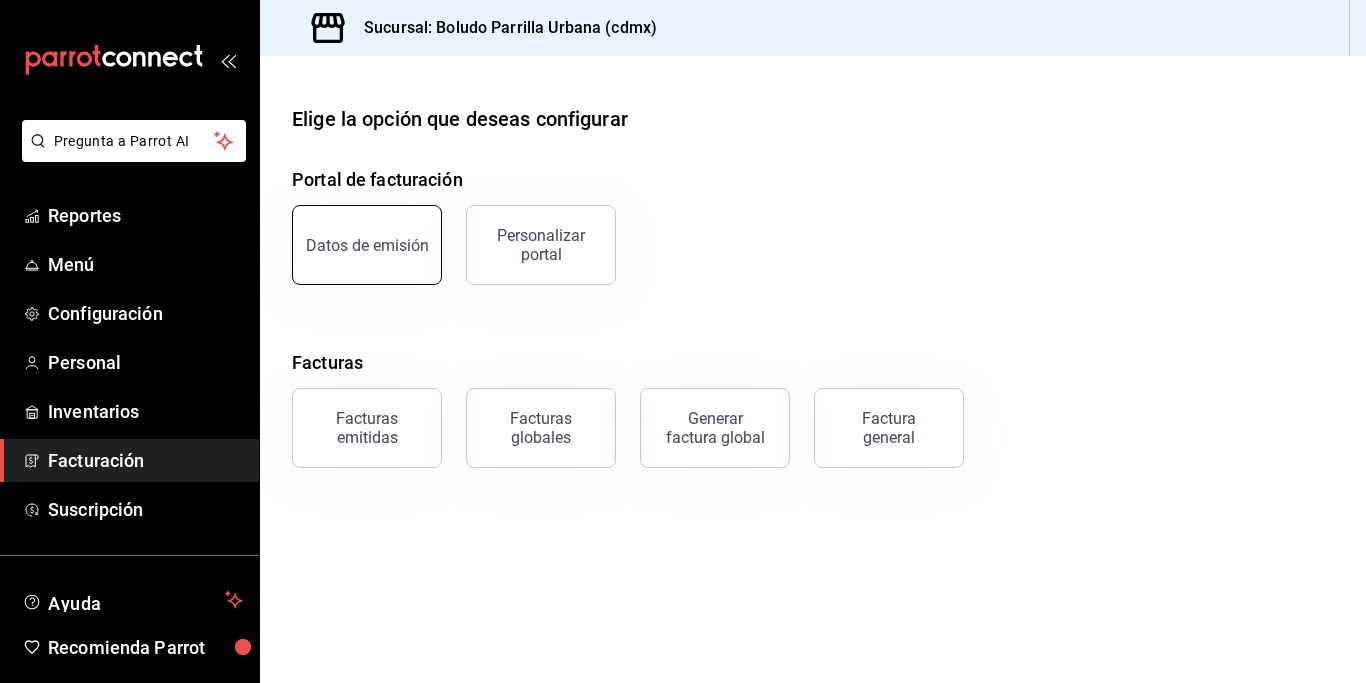 click on "Datos de emisión" at bounding box center [367, 245] 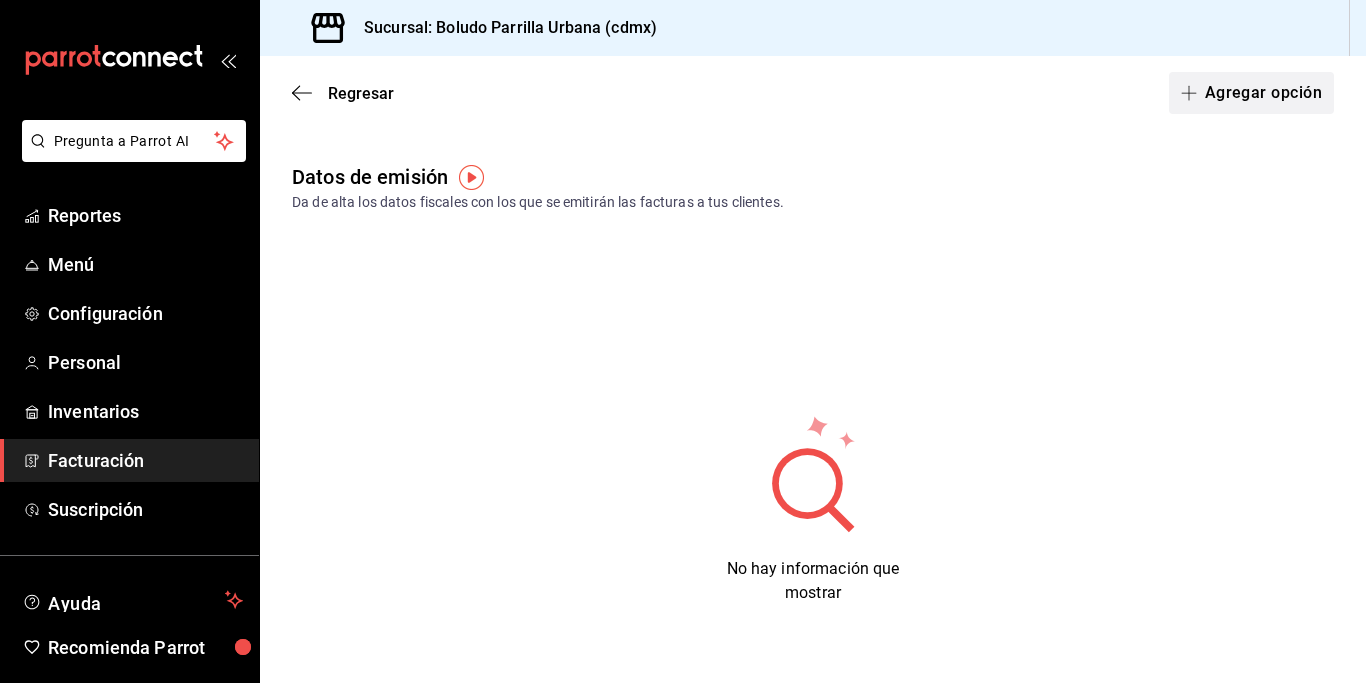 click on "Agregar opción" at bounding box center [1251, 93] 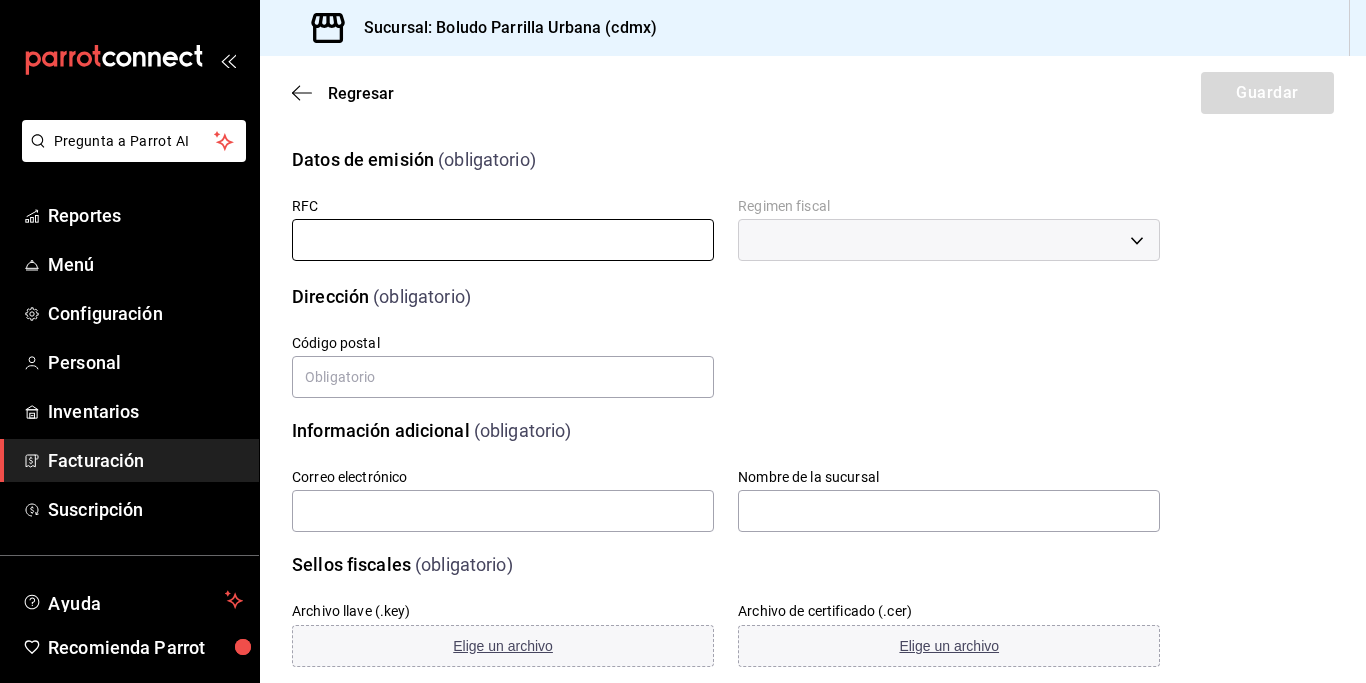 click at bounding box center [503, 240] 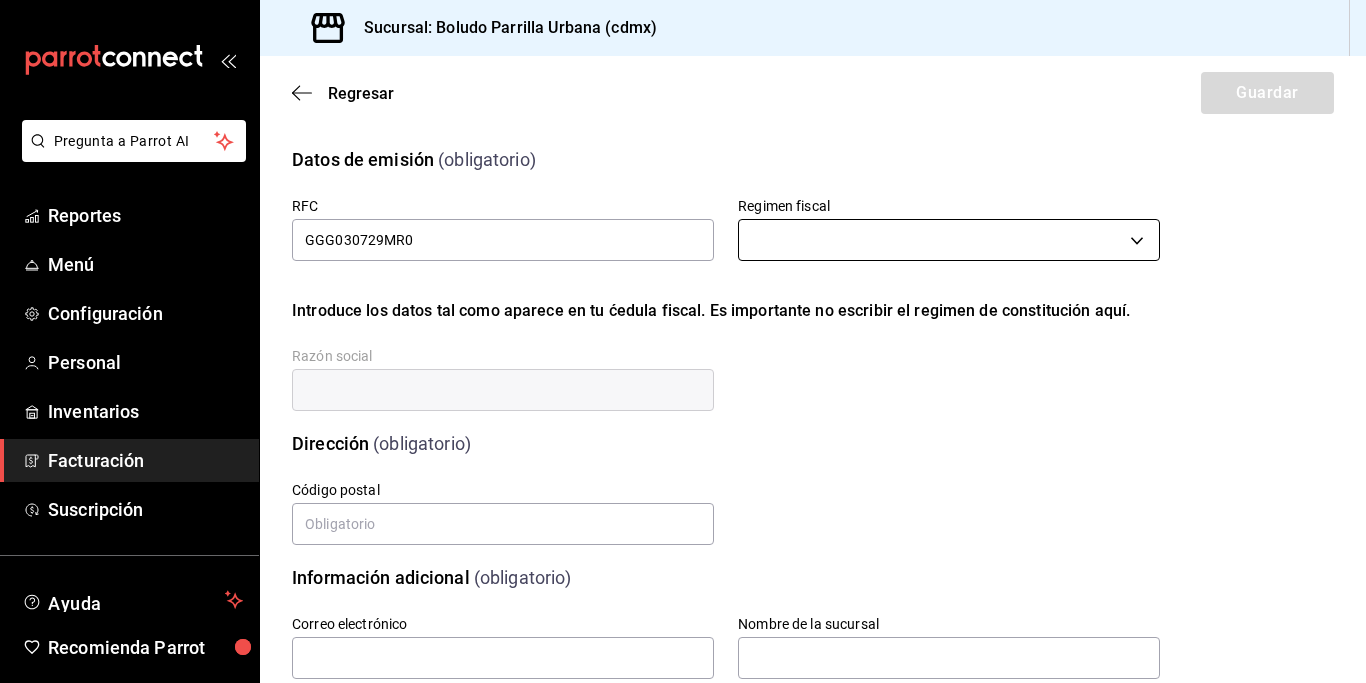 click on "Pregunta a Parrot AI Reportes   Menú   Configuración   Personal   Inventarios   Facturación   Suscripción   Ayuda Recomienda Parrot   [PERSON_NAME]   Sugerir nueva función   Sucursal: Boludo Parrilla Urbana (cdmx) Regresar Guardar Datos de emisión (obligatorio) RFC GGG030729MR0 Regimen fiscal ​ Introduce los datos tal como aparece en tu ćedula fiscal. Es importante no escribir el regimen de constitución aquí. Razón social Dirección (obligatorio) Calle # exterior # interior Código postal Estado Elige una opción 0 Municipio Elige una opción 0 Colonia Elige una opción 0 Información adicional (obligatorio) Correo electrónico Nombre de la sucursal Sellos fiscales (obligatorio) Archivo llave (.key) Elige un archivo Archivo de certificado (.cer) Elige un archivo Contraseña (Sellos) Asignar marcas Marcas GANA 1 MES GRATIS EN TU SUSCRIPCIÓN AQUÍ Ver video tutorial Ir a video Pregunta a Parrot AI Reportes   Menú   Configuración   Personal   Inventarios   Facturación   Suscripción   [GEOGRAPHIC_DATA]" at bounding box center [683, 341] 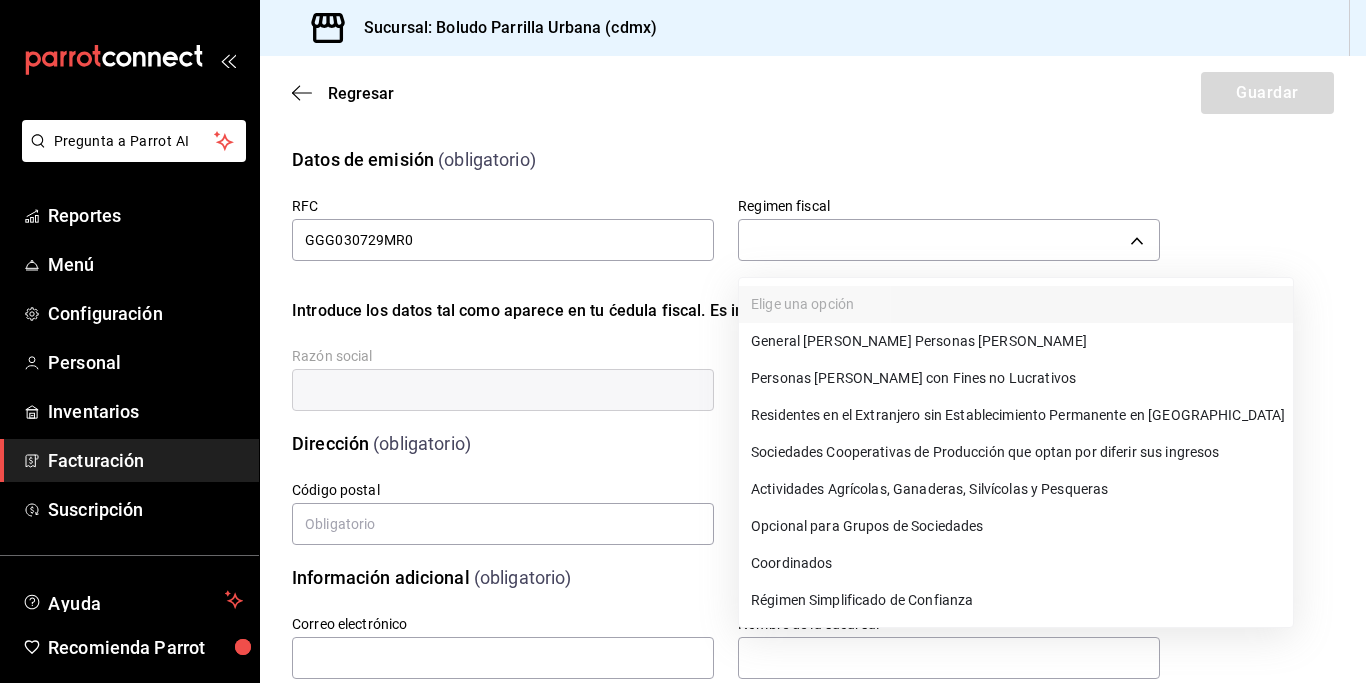 click on "General [PERSON_NAME] Personas [PERSON_NAME]" at bounding box center [1016, 341] 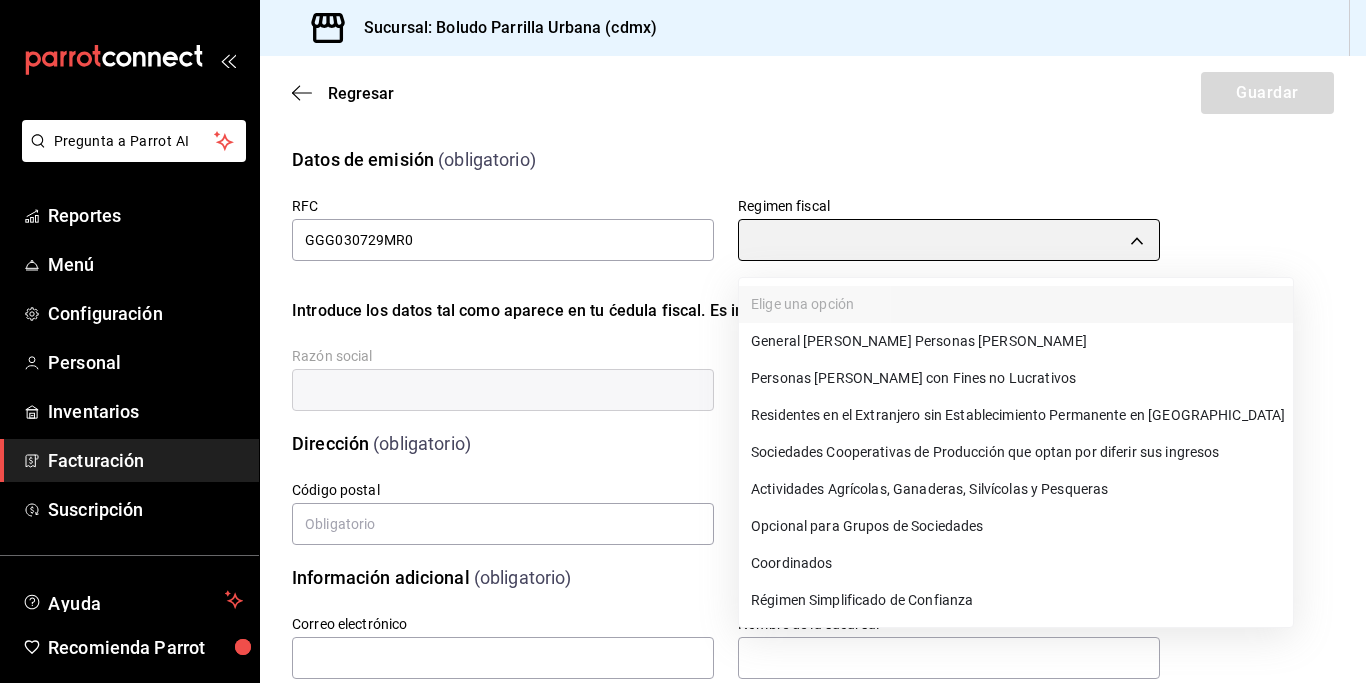 type on "601" 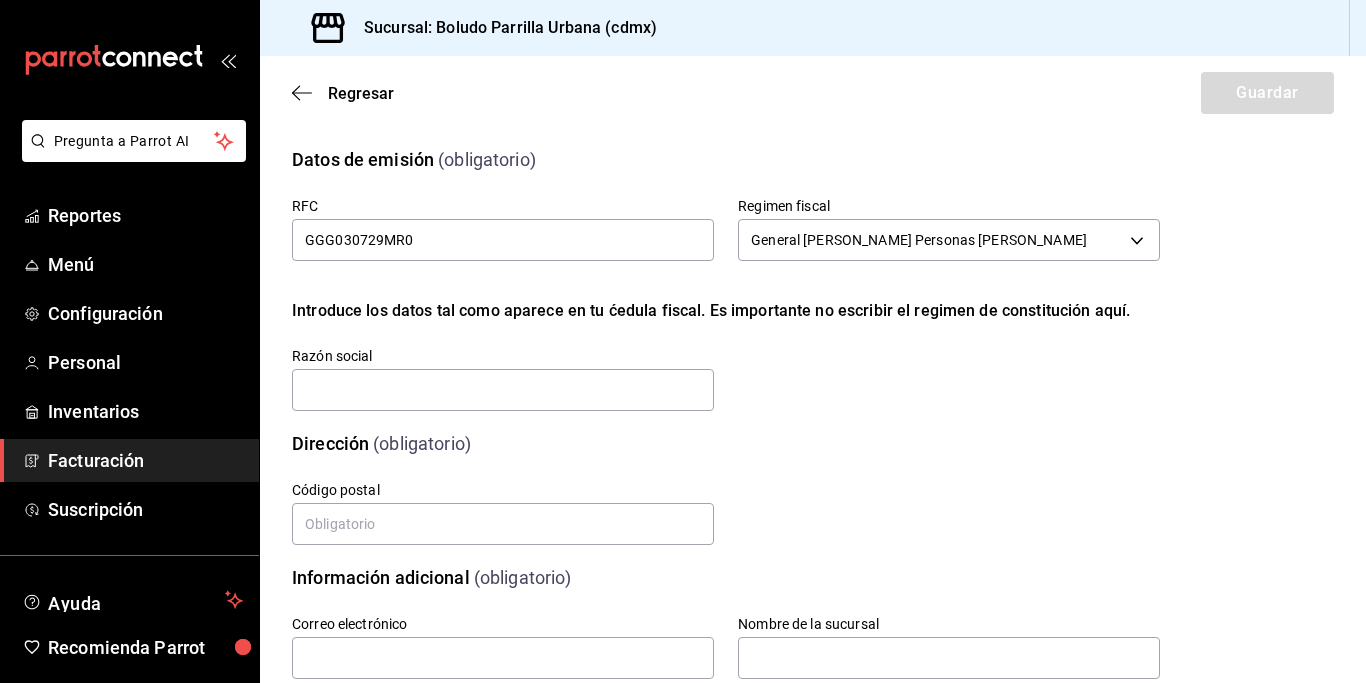 click on "Elige una opción General [PERSON_NAME] Personas [PERSON_NAME] Personas [PERSON_NAME] con Fines no Lucrativos Residentes en el Extranjero sin Establecimiento Permanente en [GEOGRAPHIC_DATA] Sociedades Cooperativas de Producción que optan por diferir sus ingresos Actividades Agrícolas, Ganaderas, Silvícolas y Pesqueras Opcional para Grupos de Sociedades Coordinados Régimen Simplificado de Confianza" at bounding box center [683, 341] 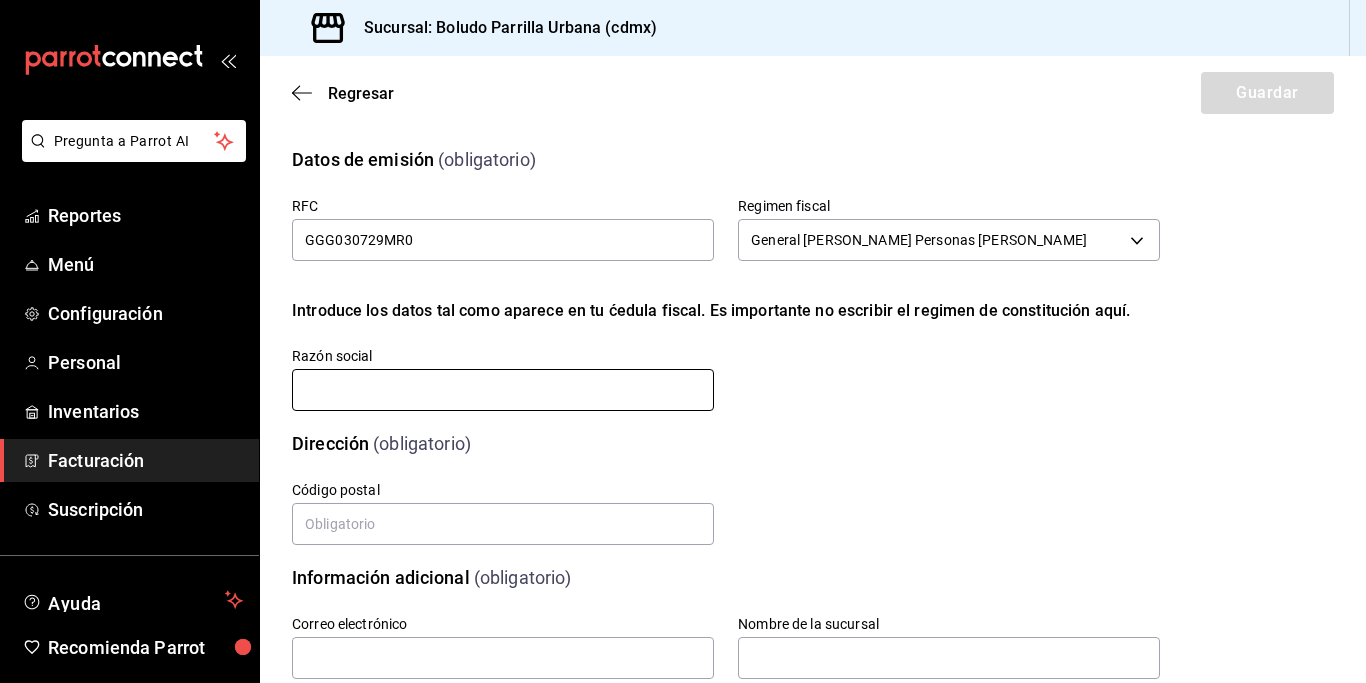 click at bounding box center [503, 390] 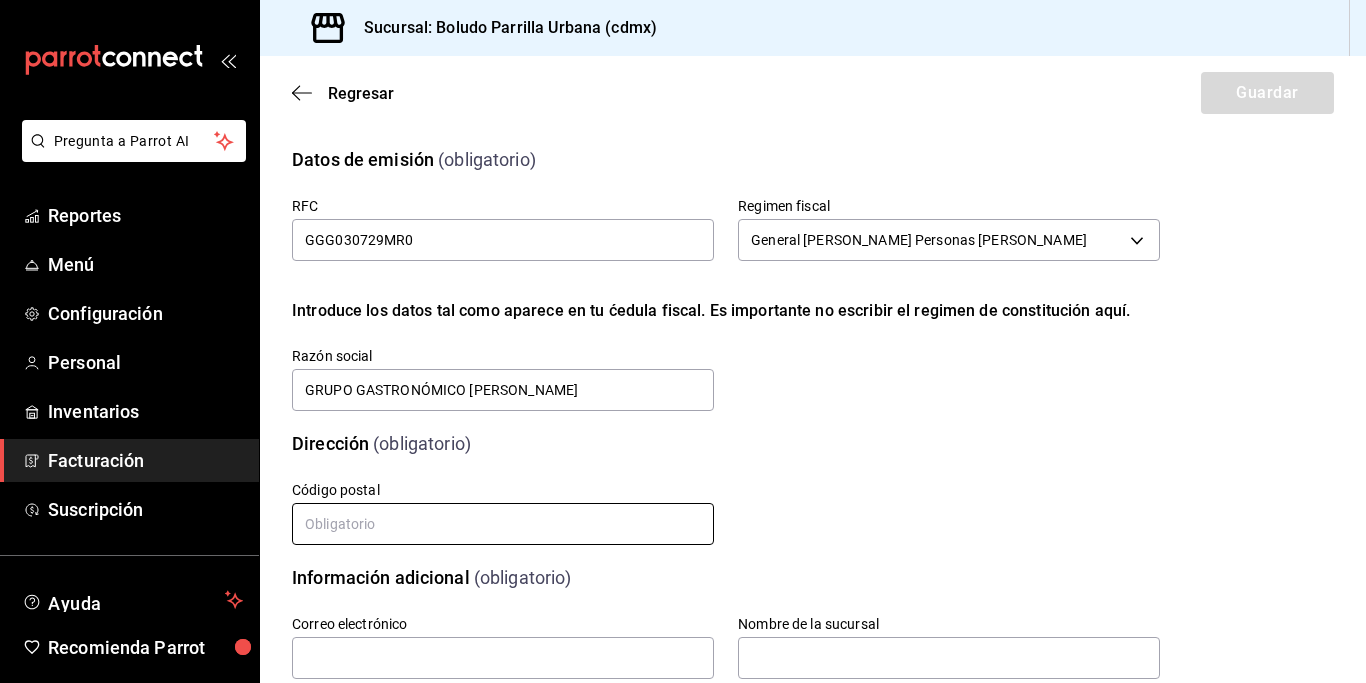 click at bounding box center [503, 524] 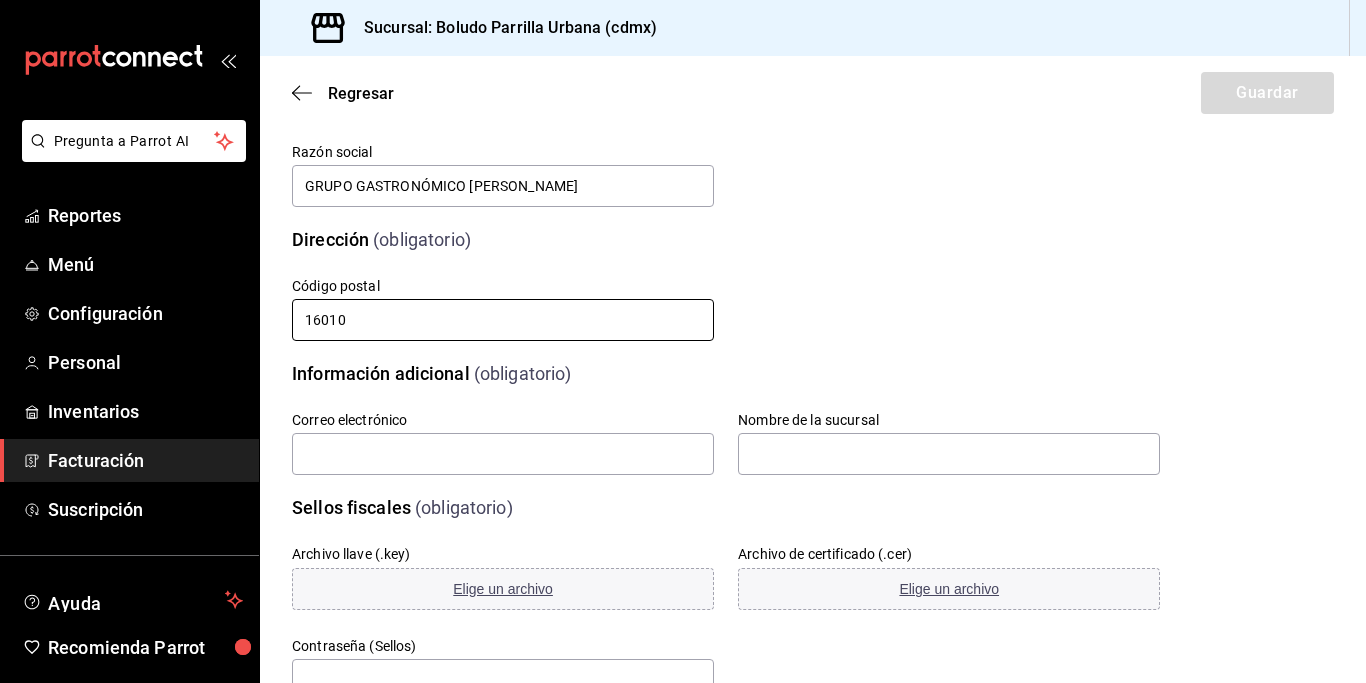 scroll, scrollTop: 246, scrollLeft: 0, axis: vertical 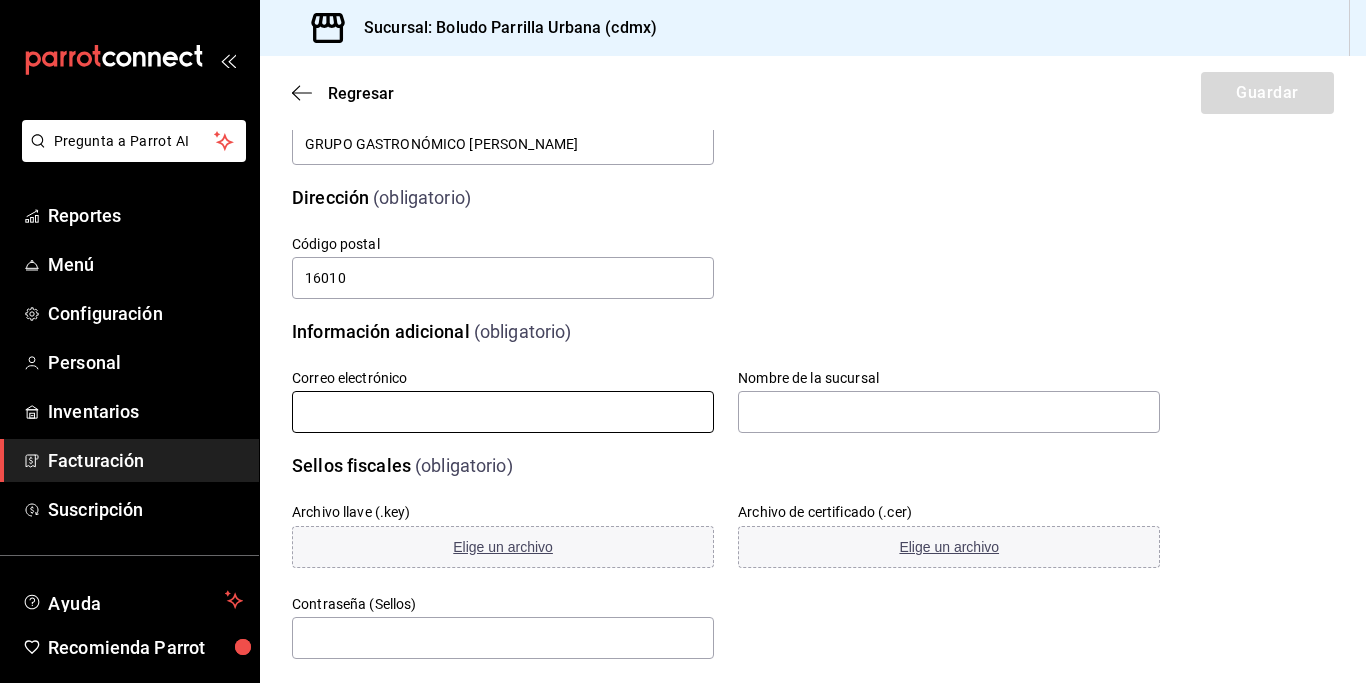 click at bounding box center [503, 412] 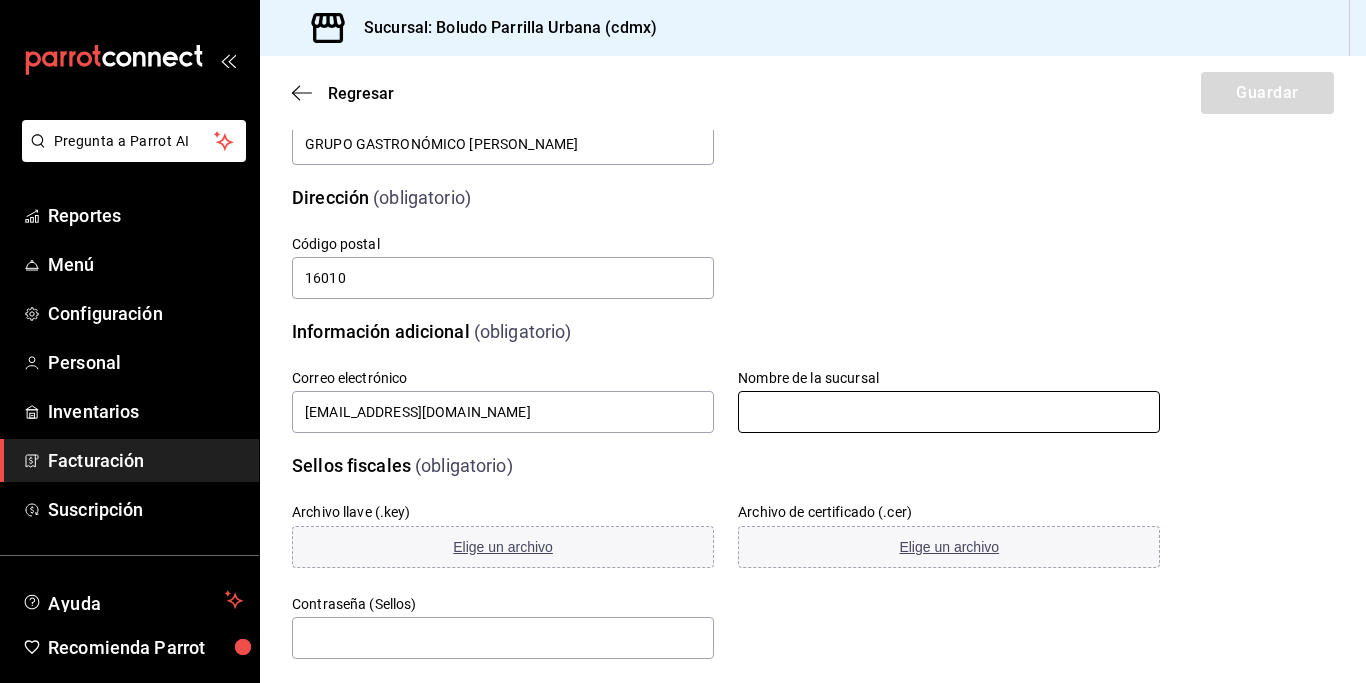 click at bounding box center (949, 412) 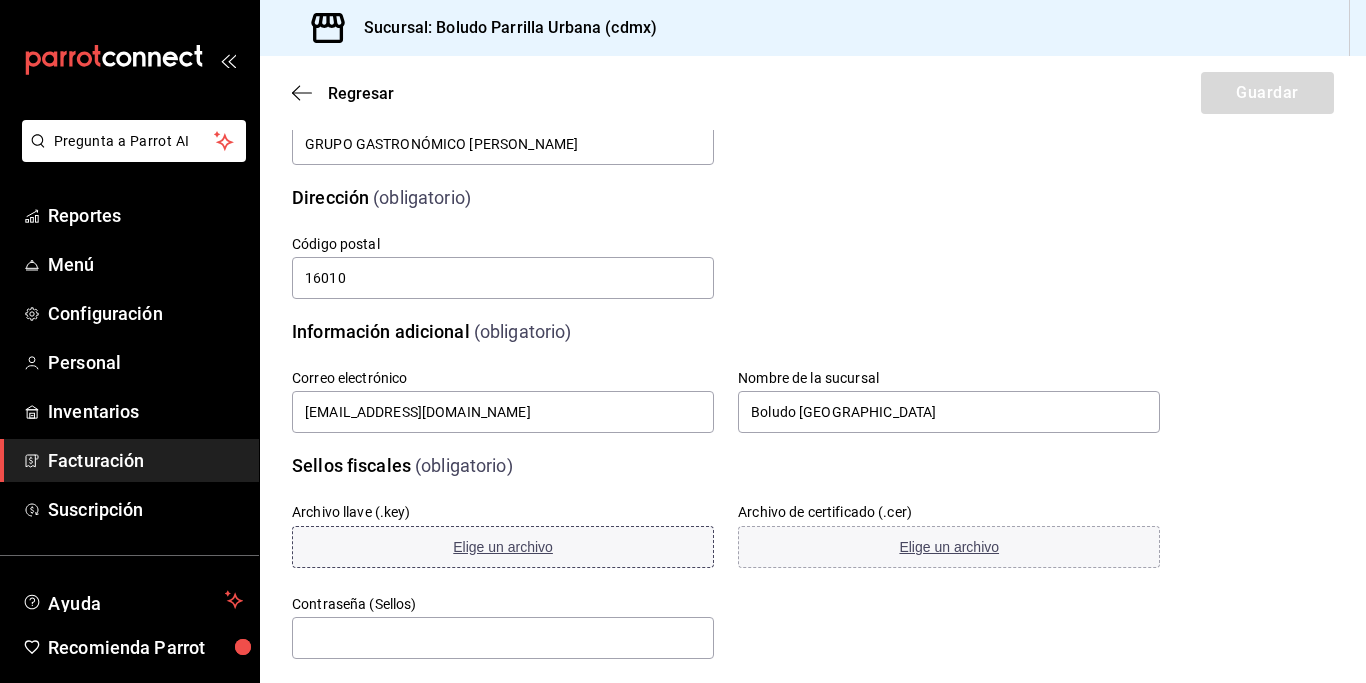 click on "Elige un archivo" at bounding box center (503, 547) 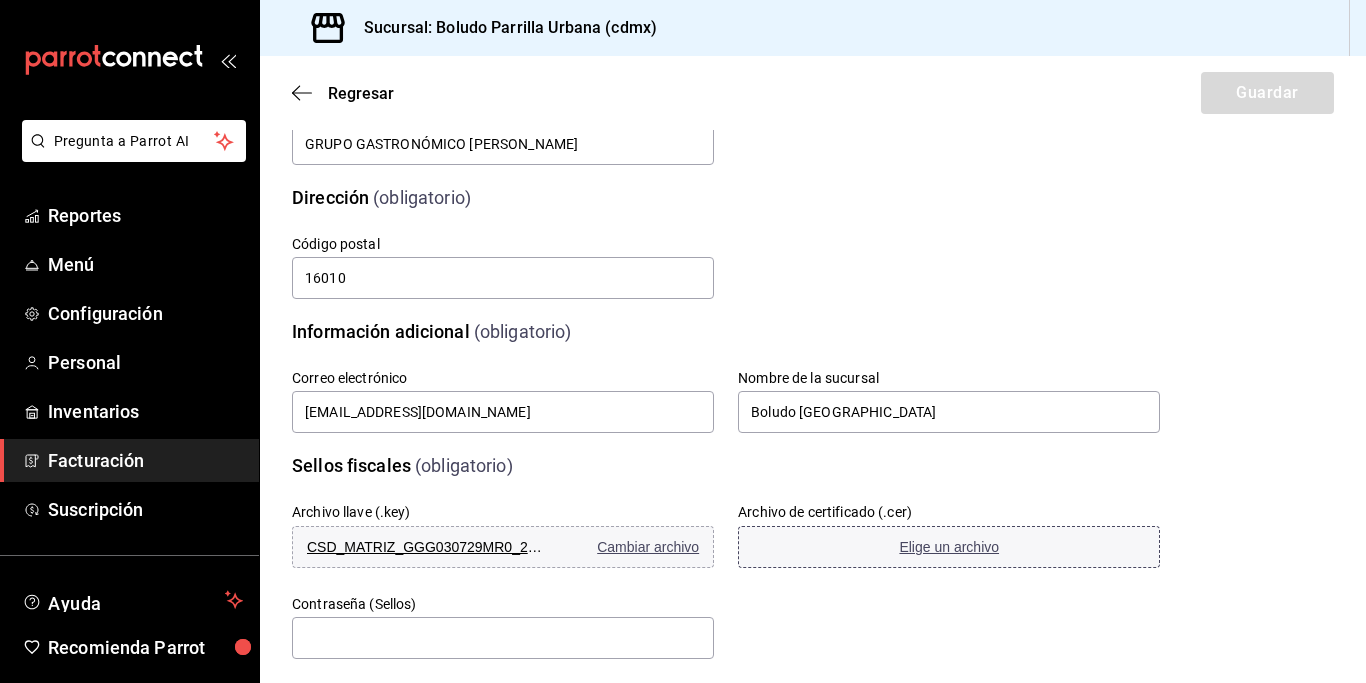 click on "Elige un archivo" at bounding box center (949, 547) 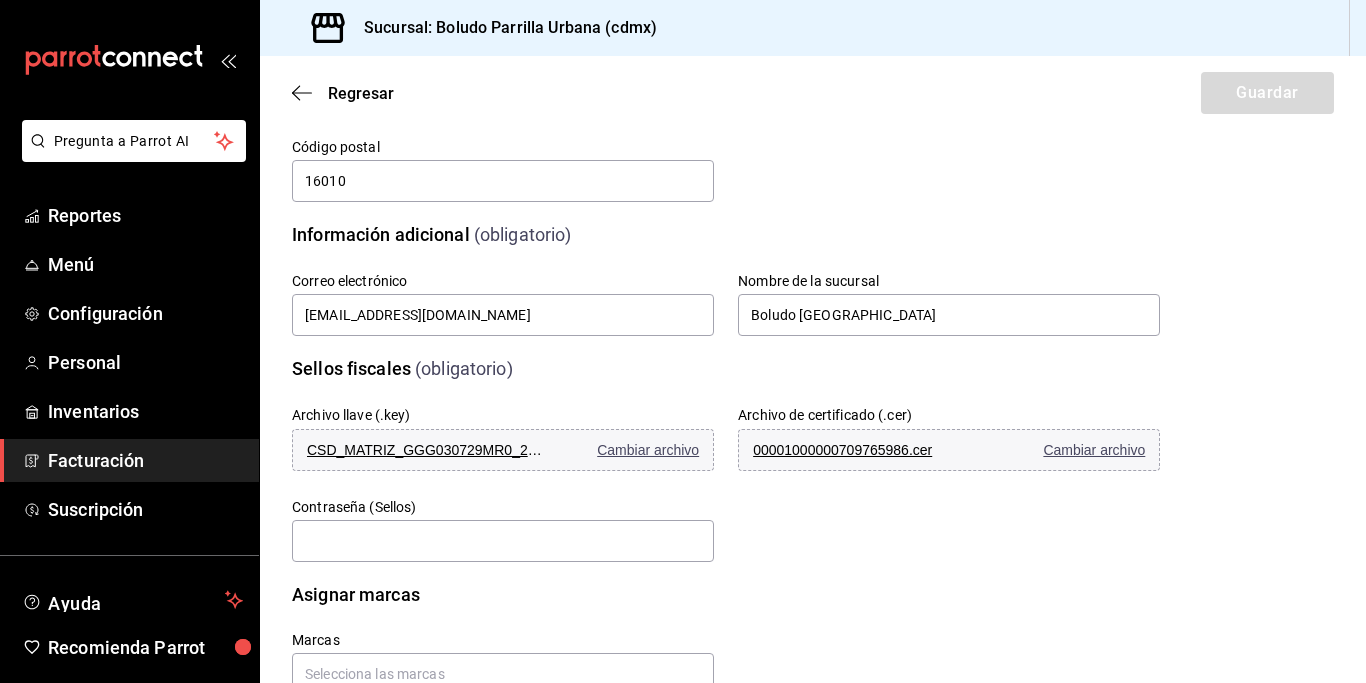 scroll, scrollTop: 364, scrollLeft: 0, axis: vertical 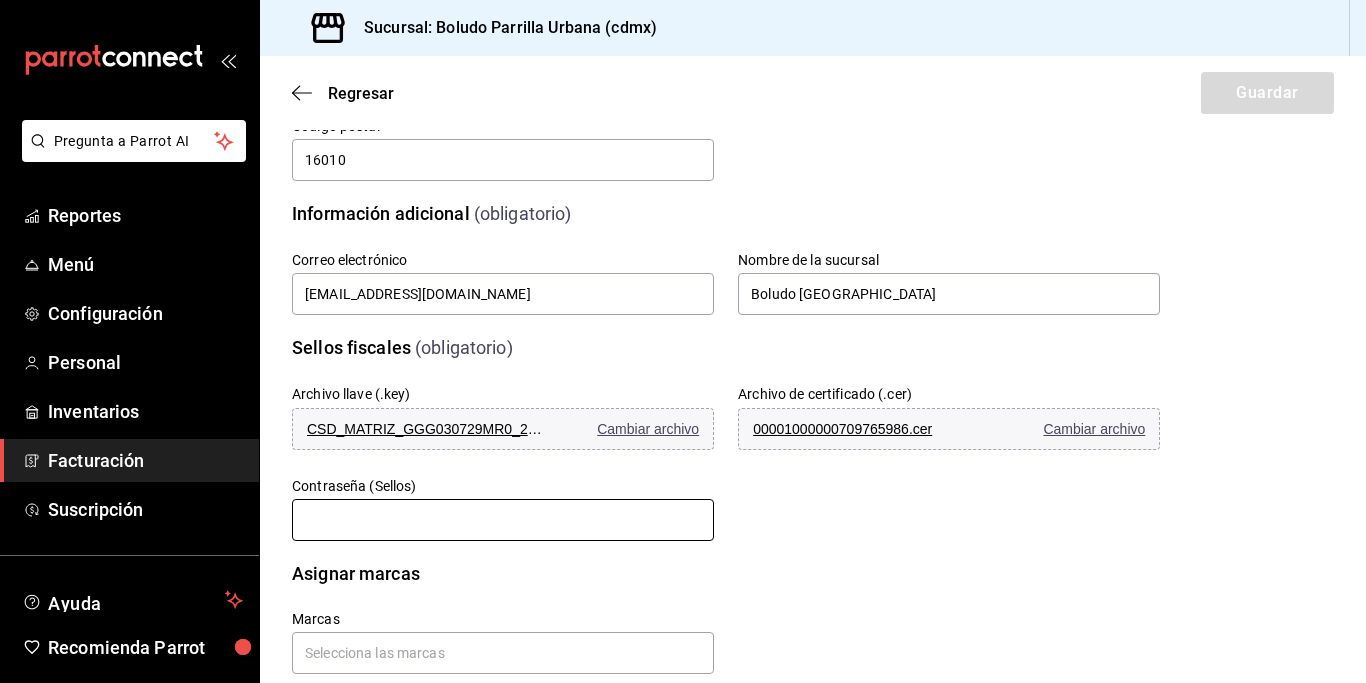 click at bounding box center [503, 520] 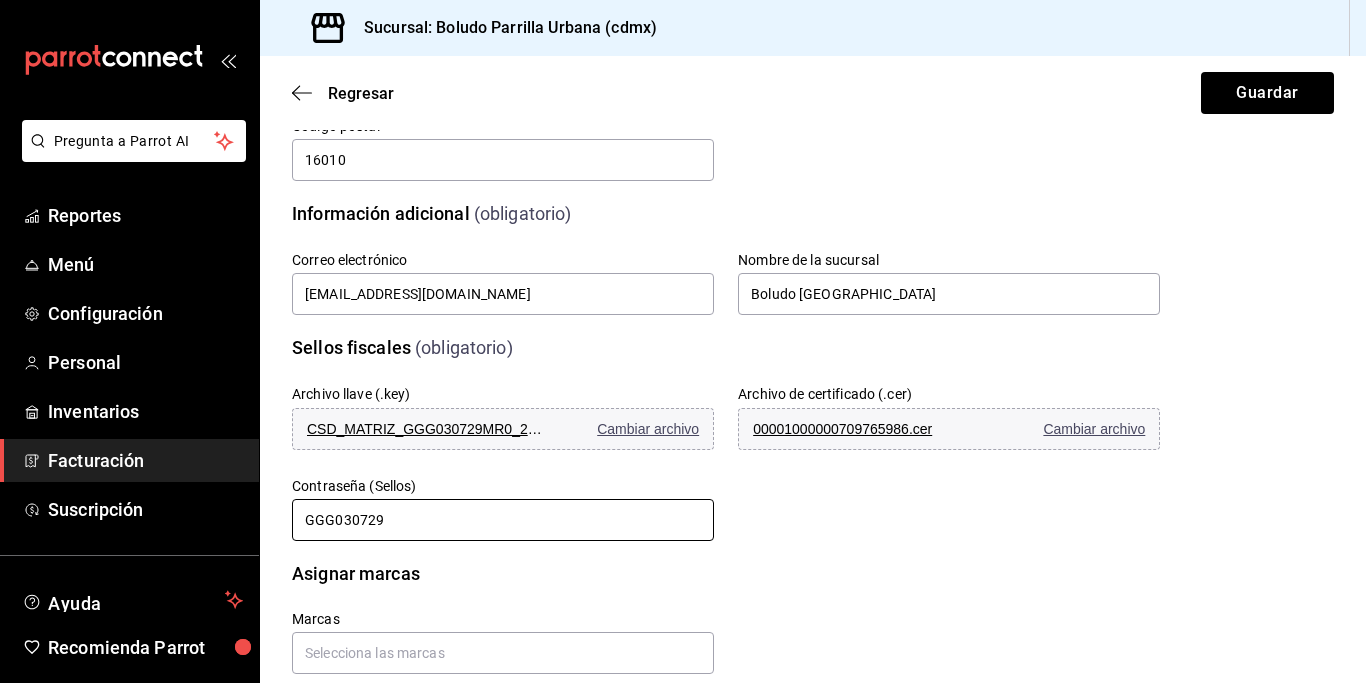 scroll, scrollTop: 403, scrollLeft: 0, axis: vertical 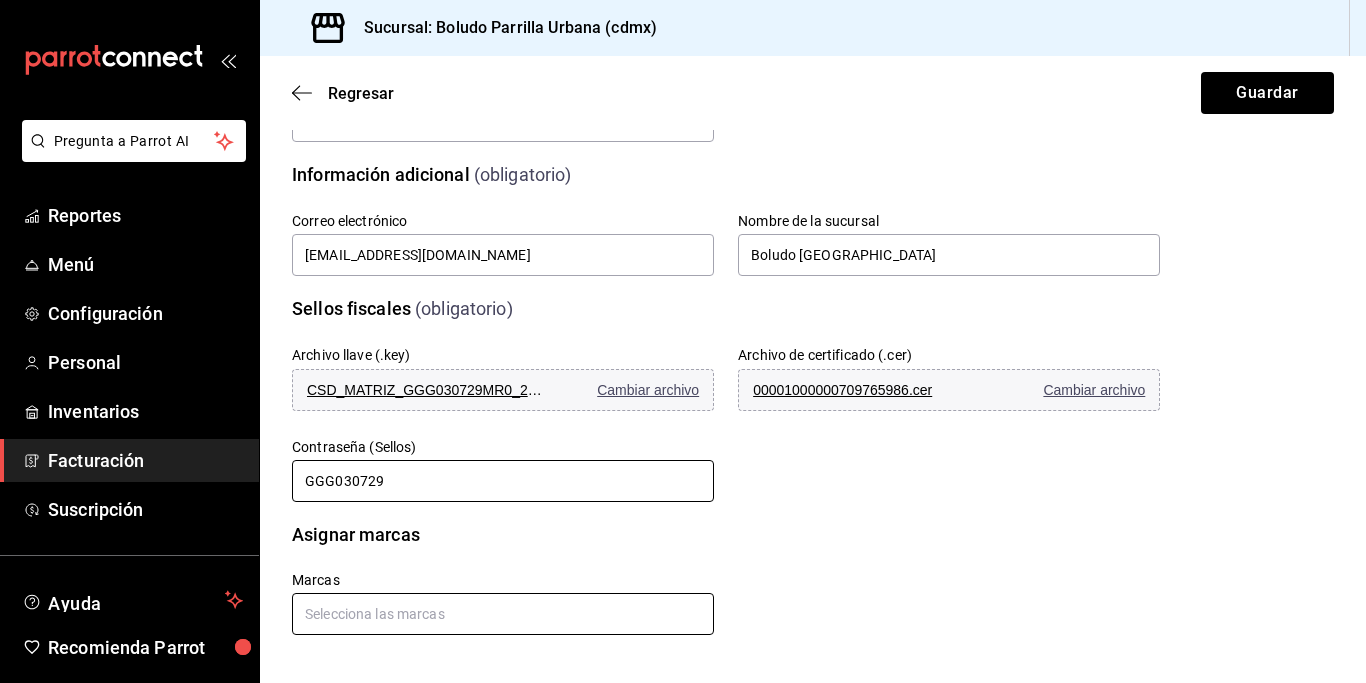type on "GGG030729" 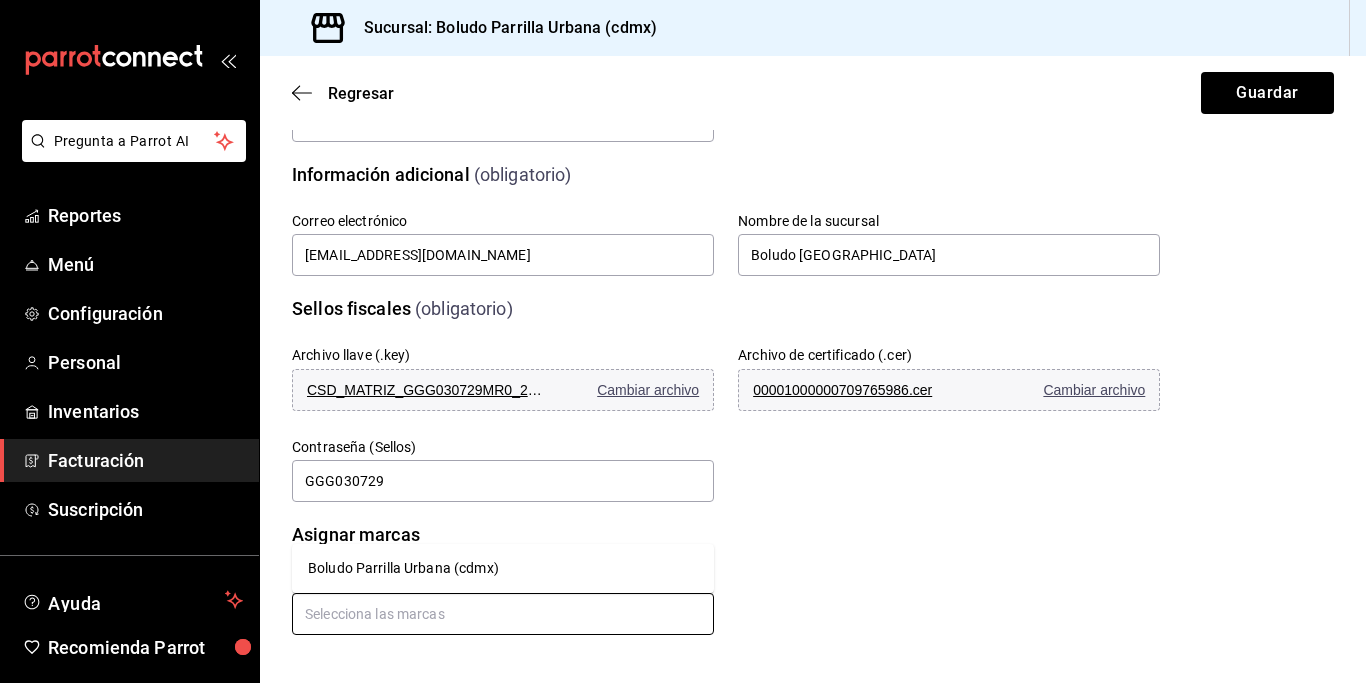 click at bounding box center (503, 614) 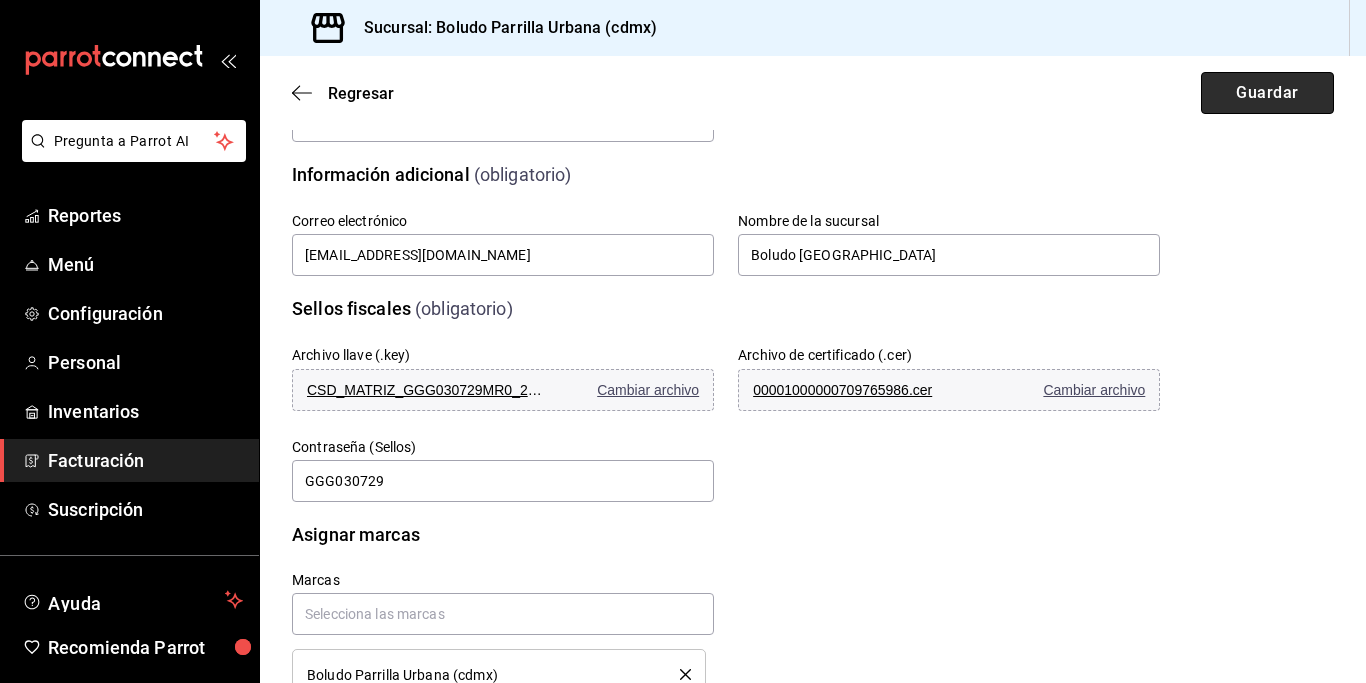click on "Guardar" at bounding box center [1267, 93] 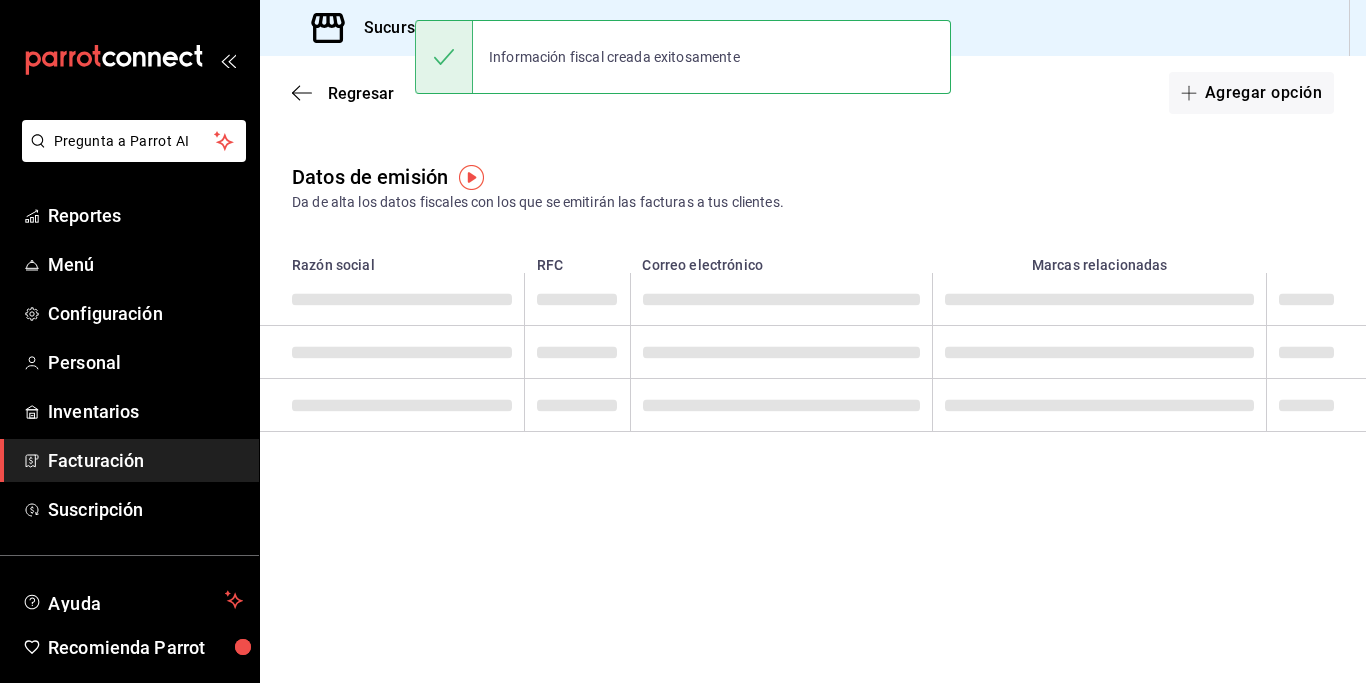scroll, scrollTop: 0, scrollLeft: 0, axis: both 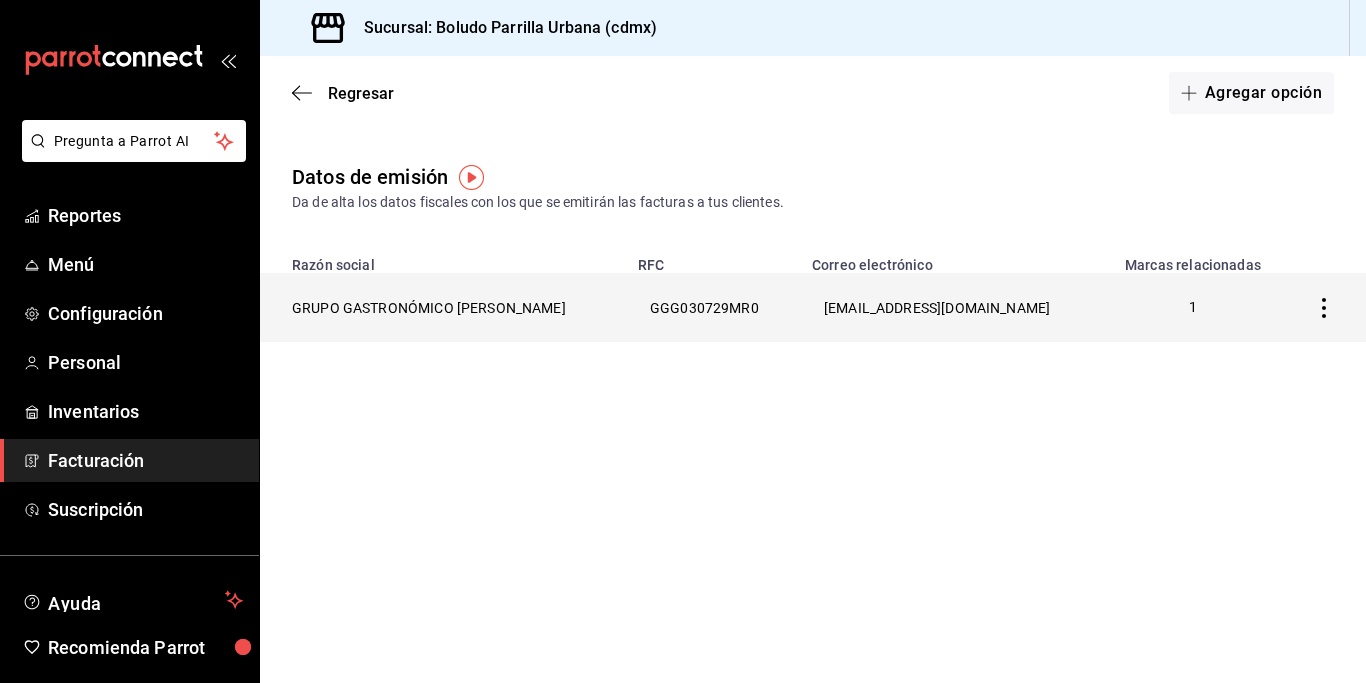 click at bounding box center (1324, 307) 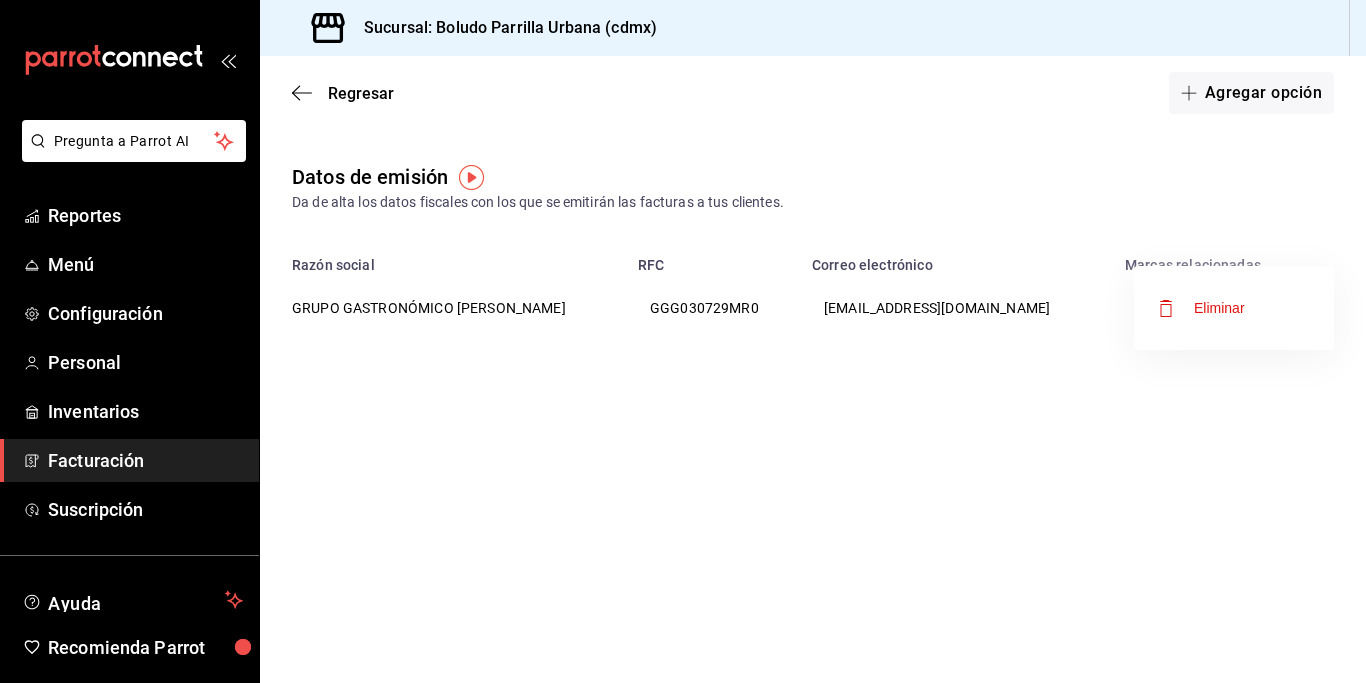 click at bounding box center (683, 341) 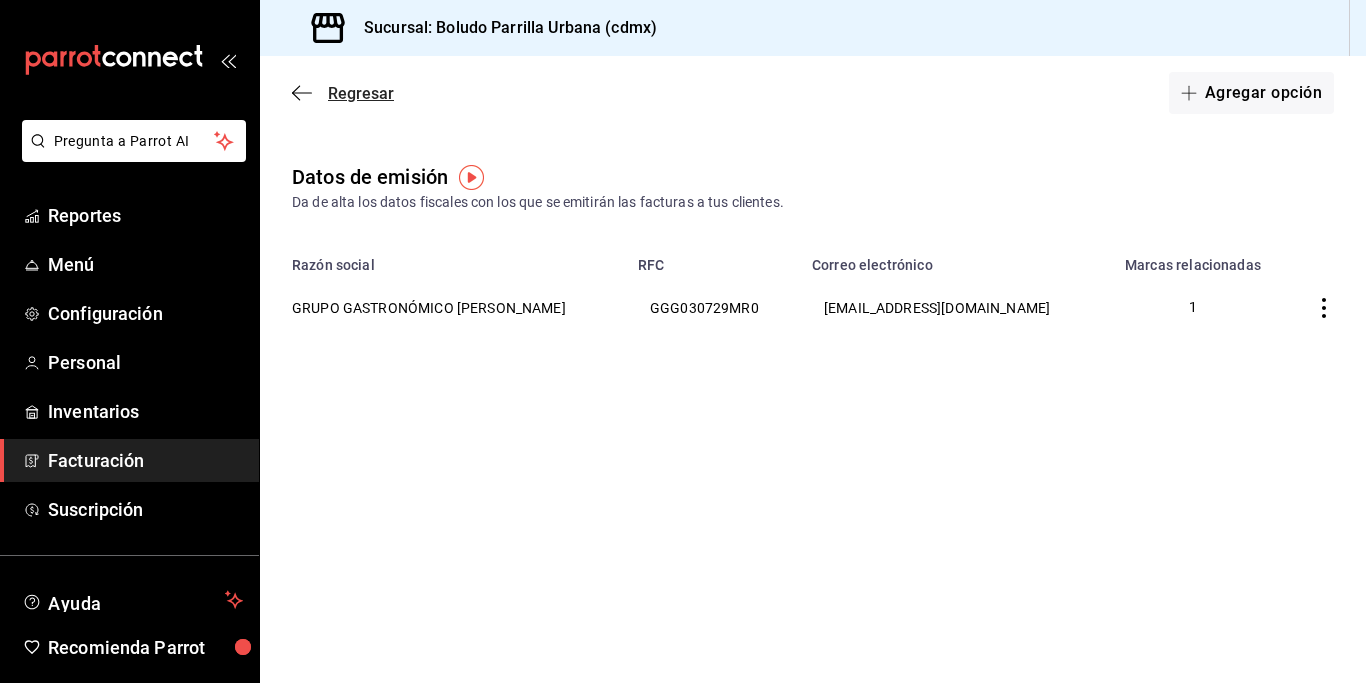 click on "Regresar" at bounding box center [361, 93] 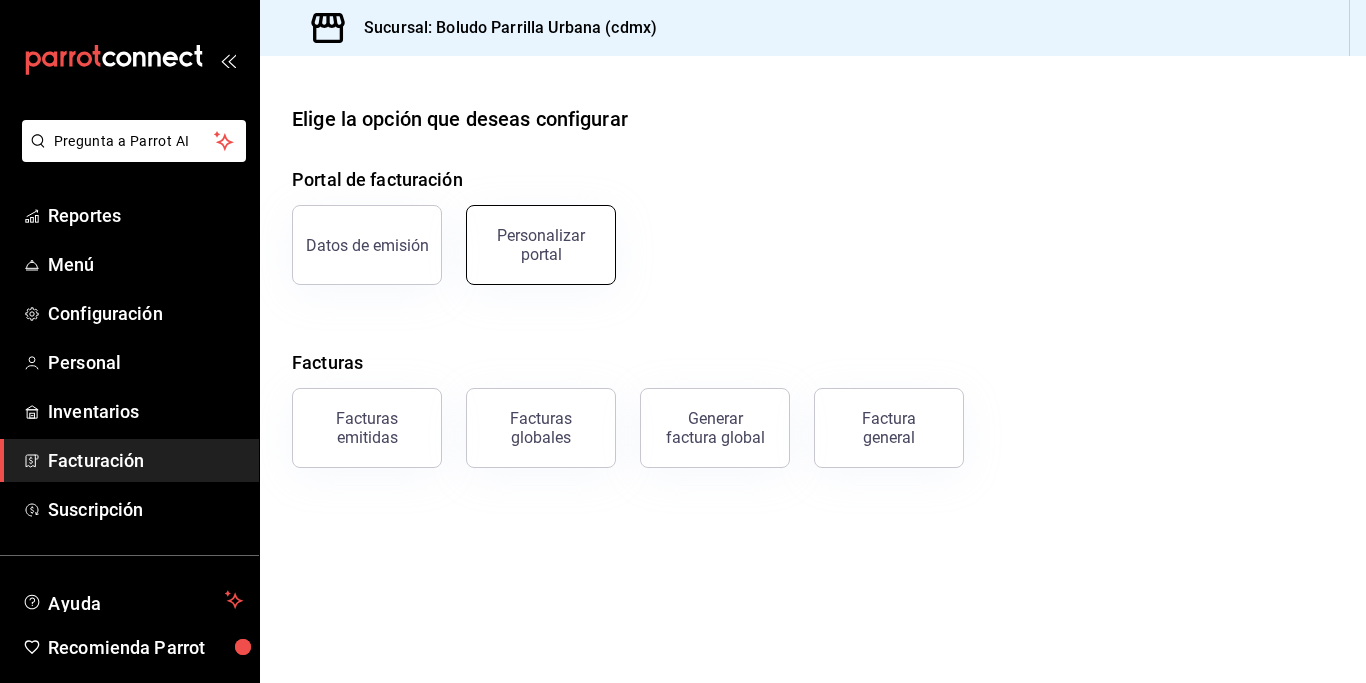 click on "Personalizar portal" at bounding box center (541, 245) 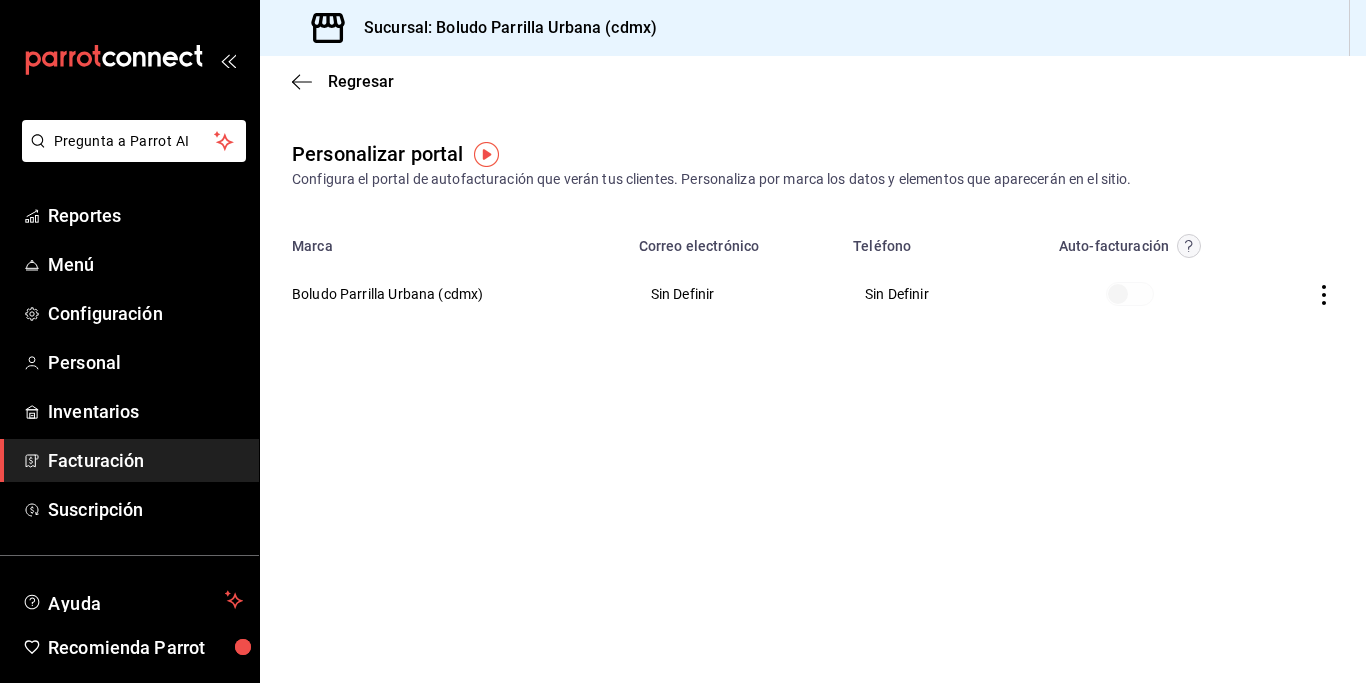 click on "Boludo Parrilla Urbana (cdmx)" at bounding box center (443, 294) 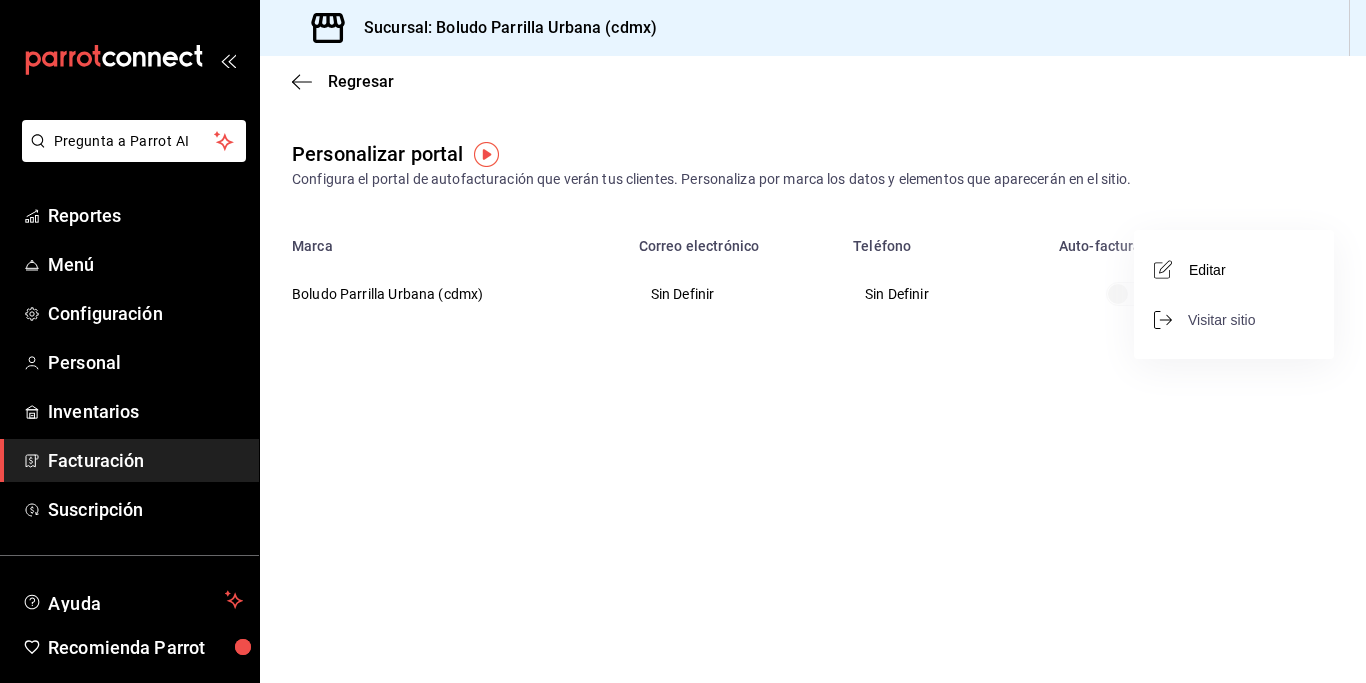 click on "Visitar sitio" at bounding box center [1206, 320] 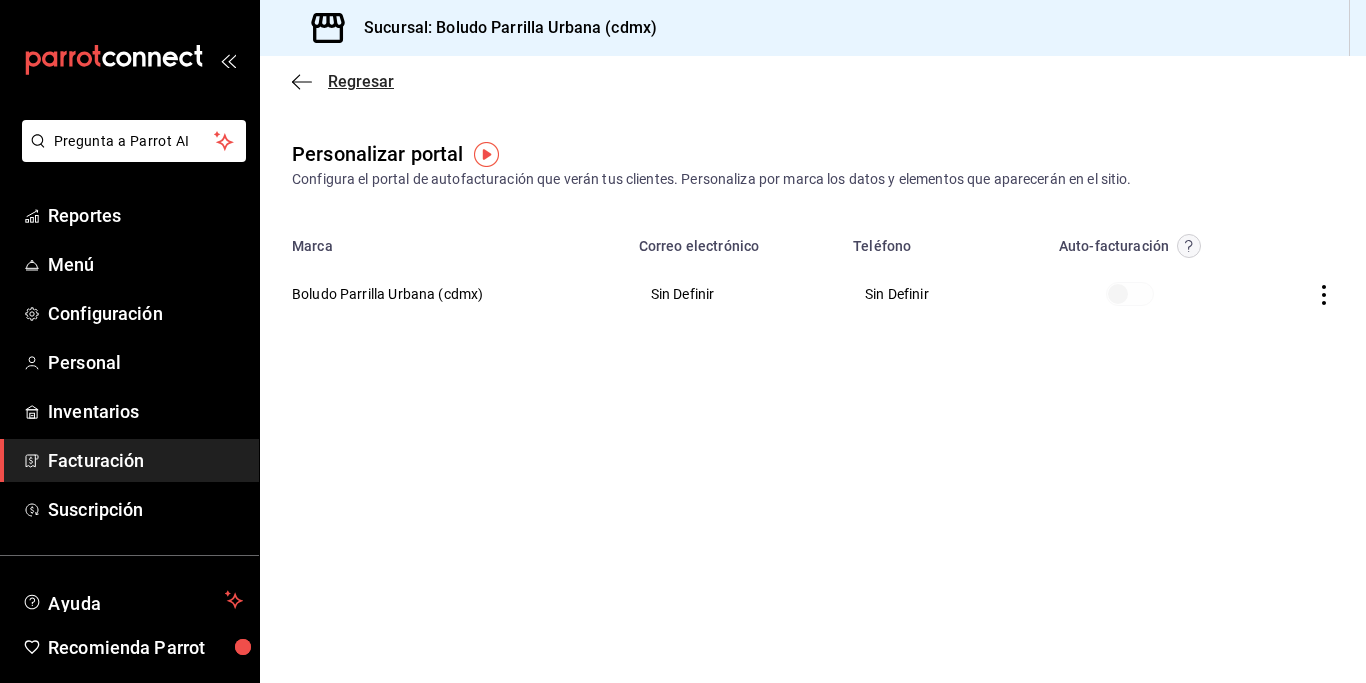 click on "Regresar" at bounding box center [343, 81] 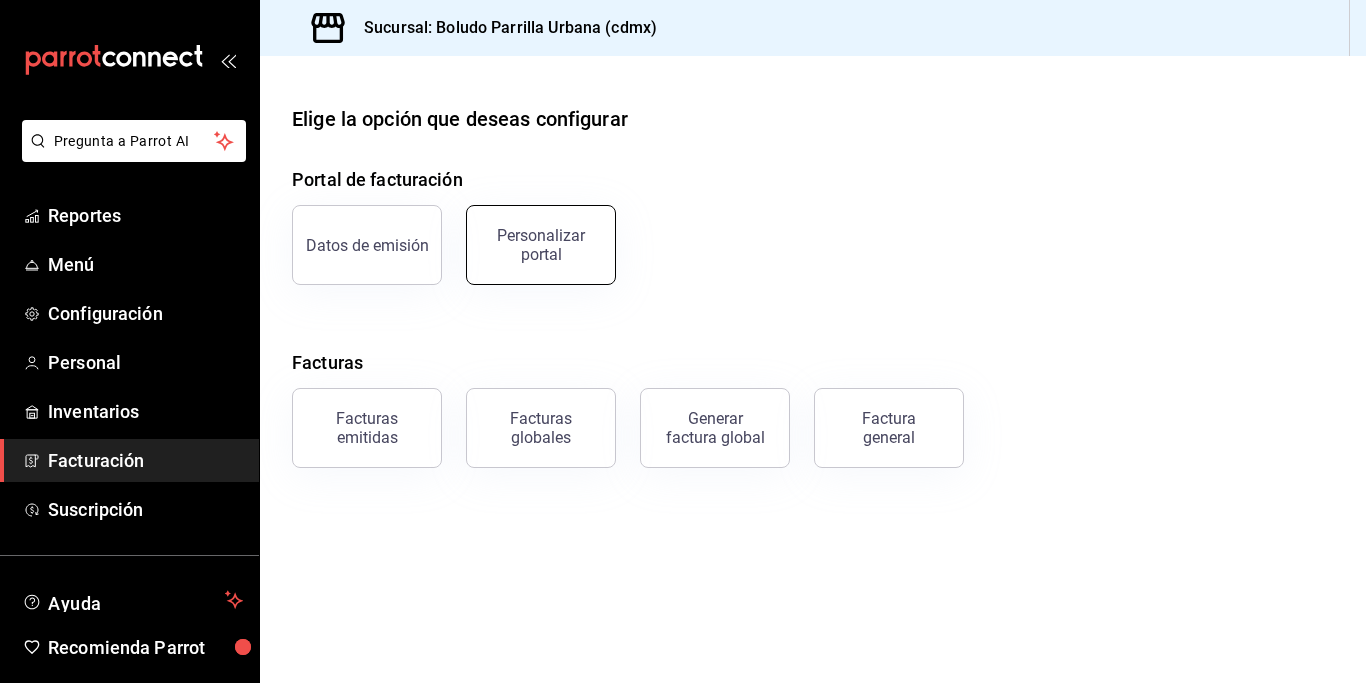 click on "Personalizar portal" at bounding box center [541, 245] 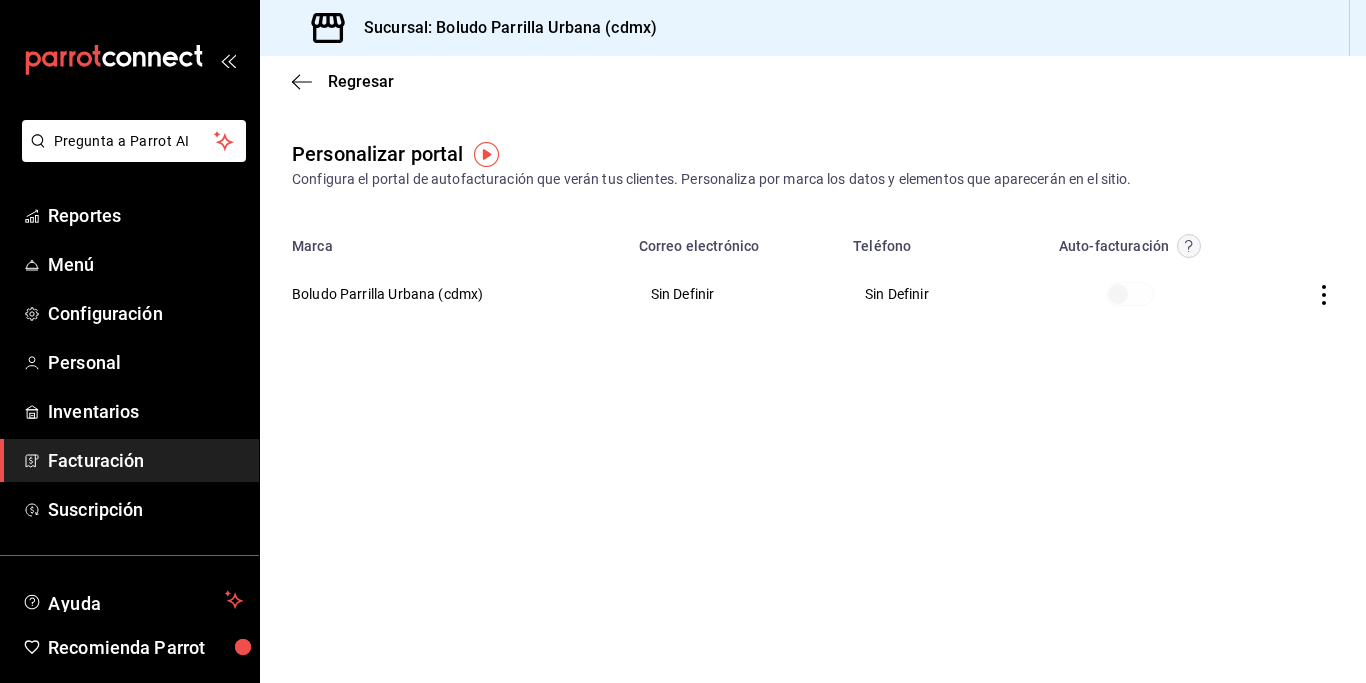 click 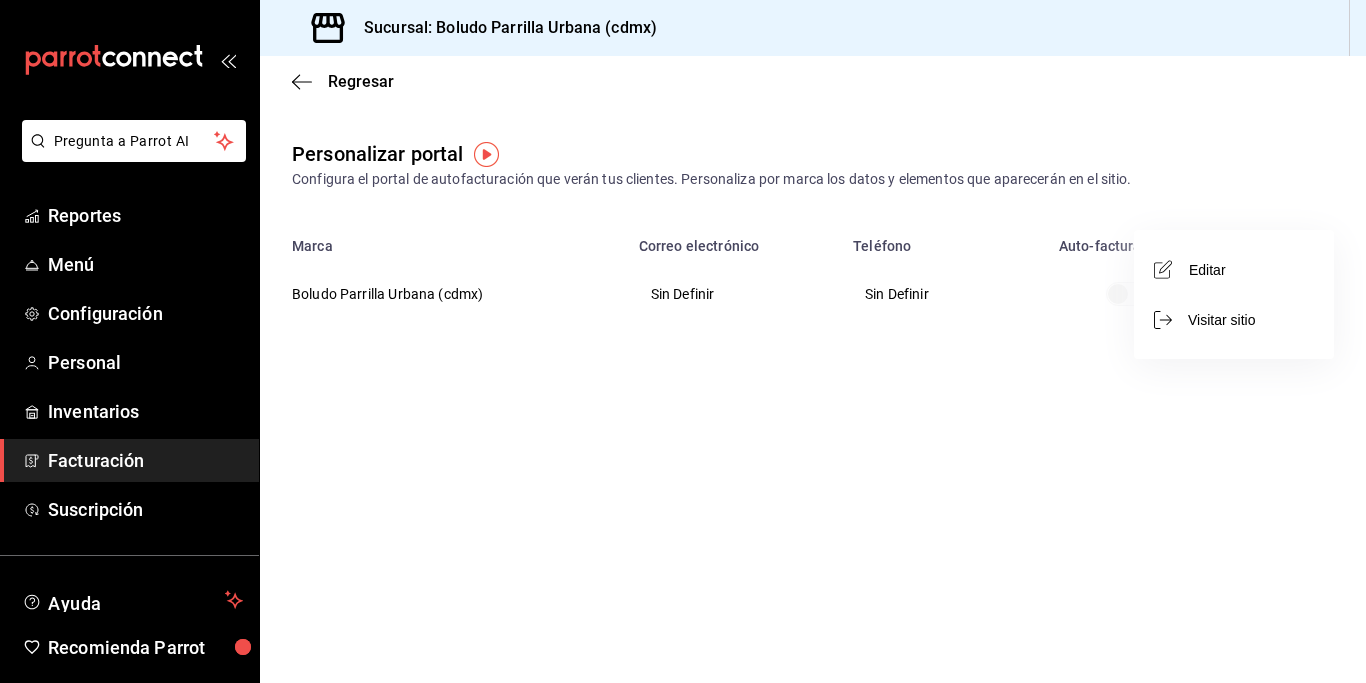 click on "Editar" at bounding box center [1234, 269] 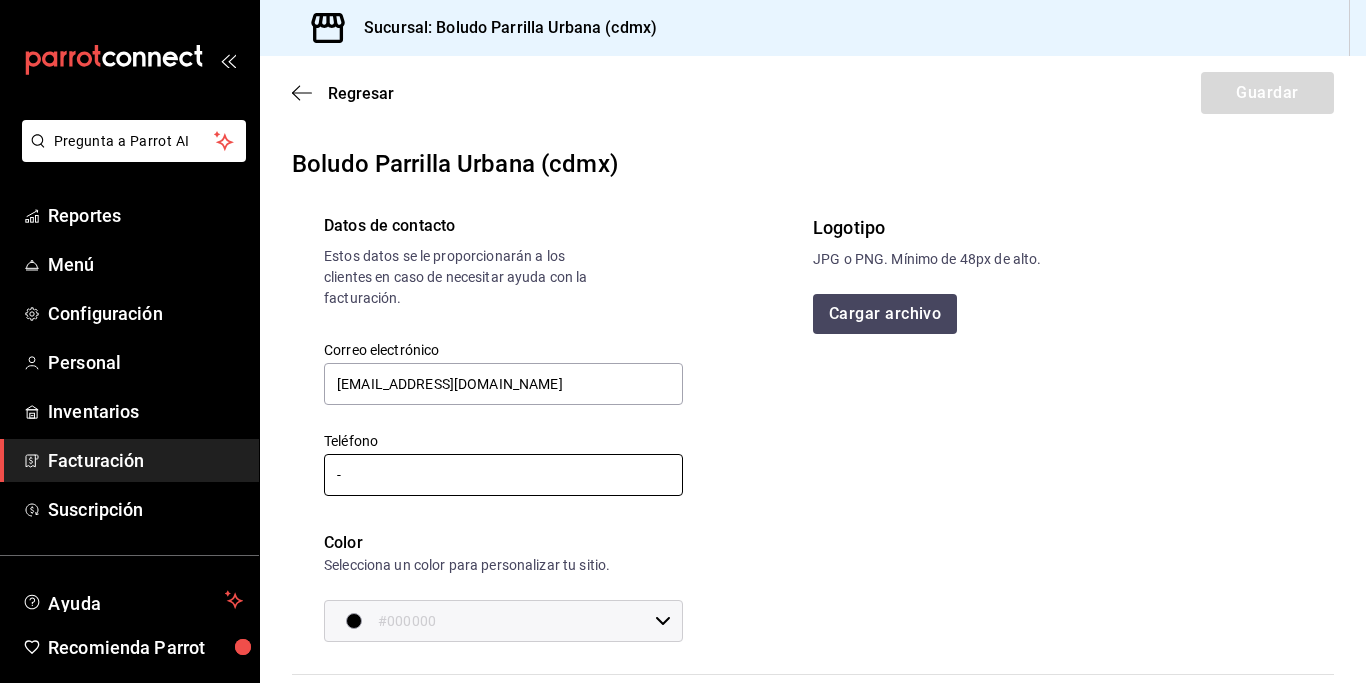 type on "[EMAIL_ADDRESS][DOMAIN_NAME]" 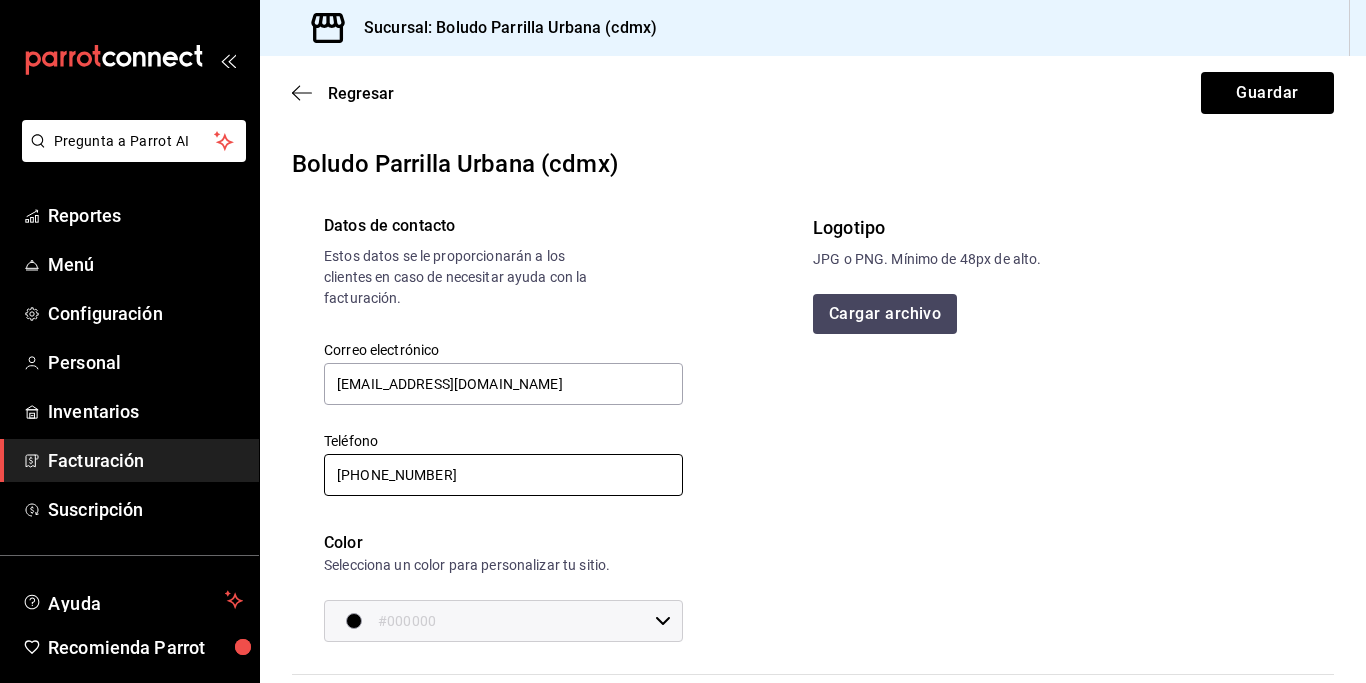 scroll, scrollTop: 77, scrollLeft: 0, axis: vertical 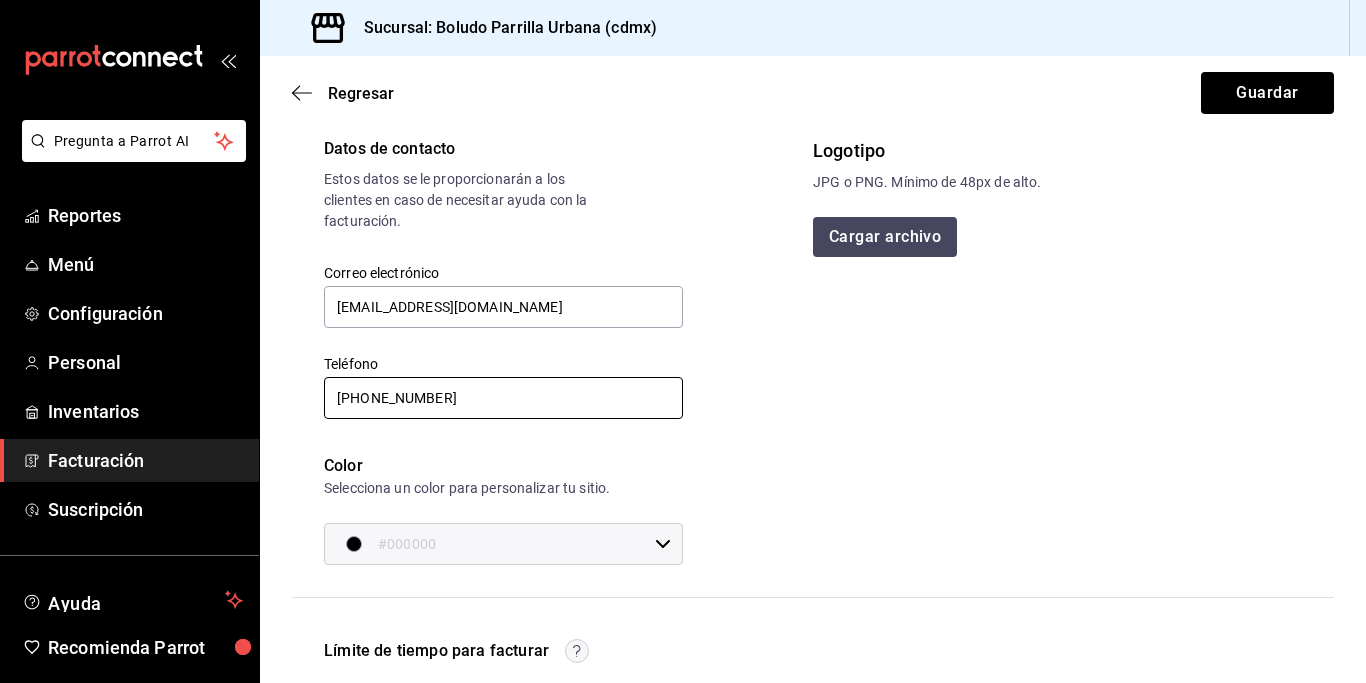 type on "[PHONE_NUMBER]" 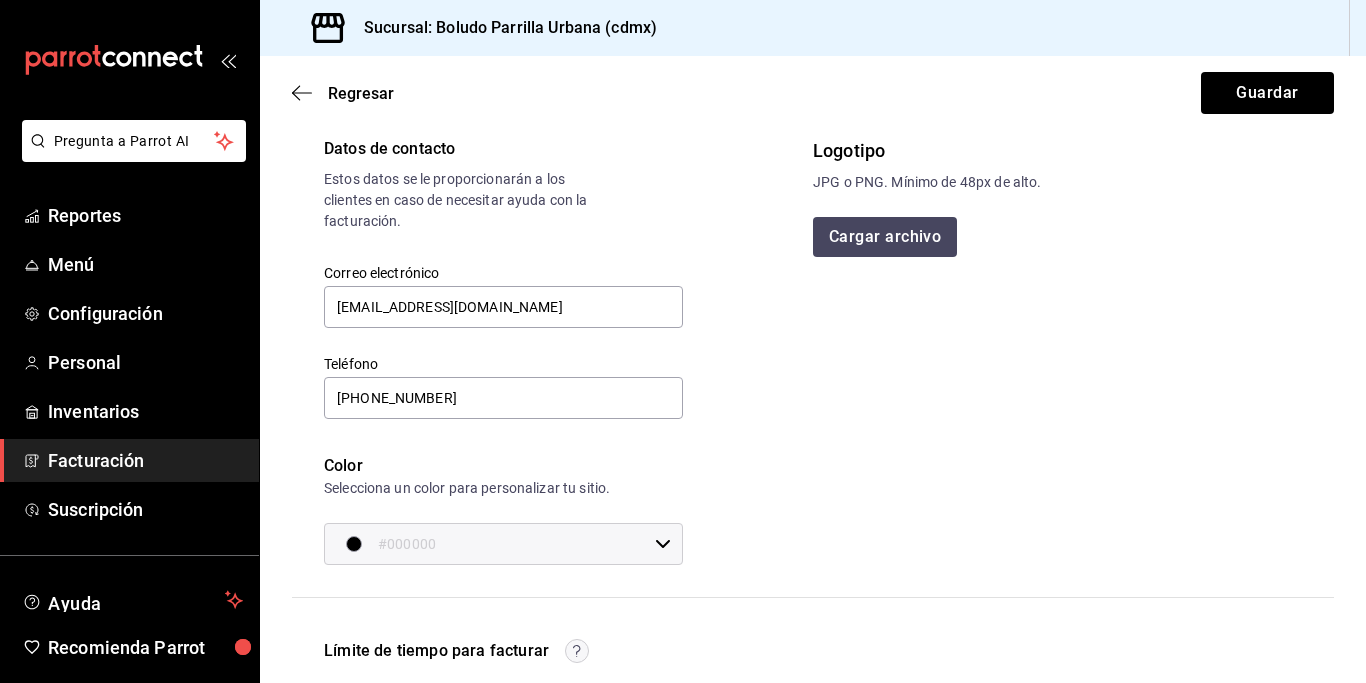 click on "#000000" at bounding box center (512, 544) 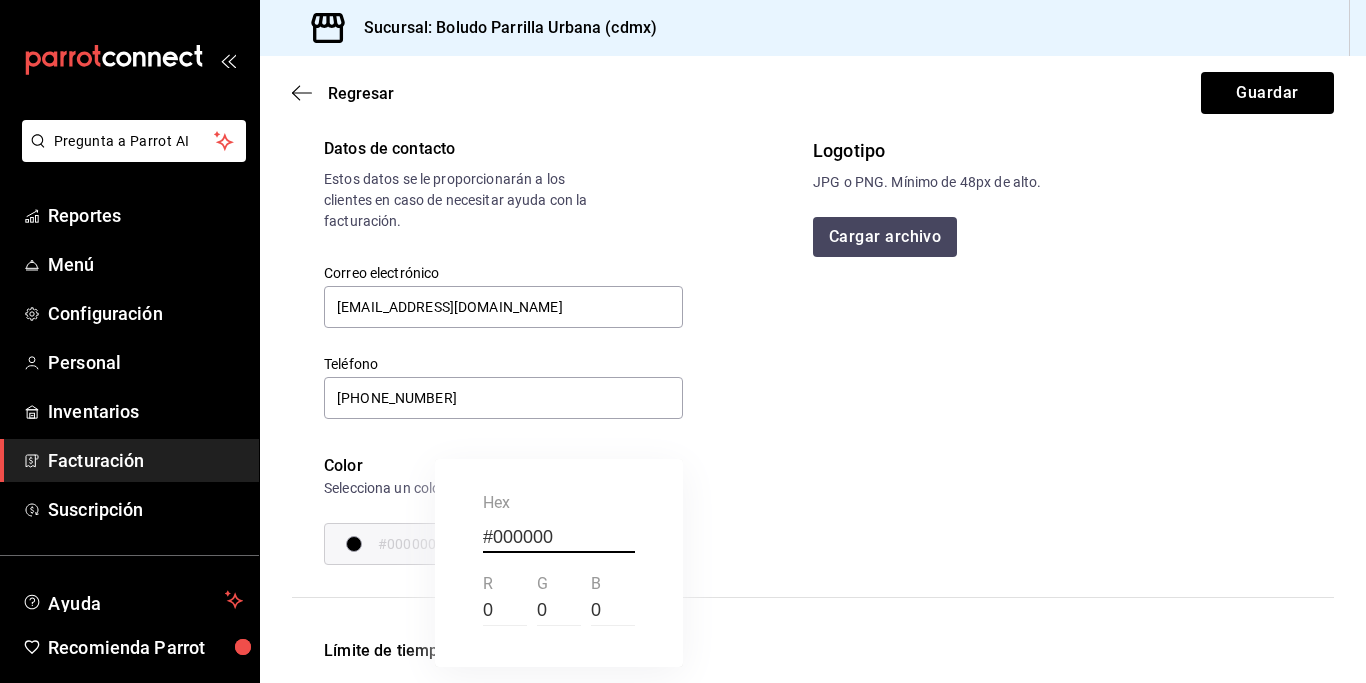 click at bounding box center [683, 341] 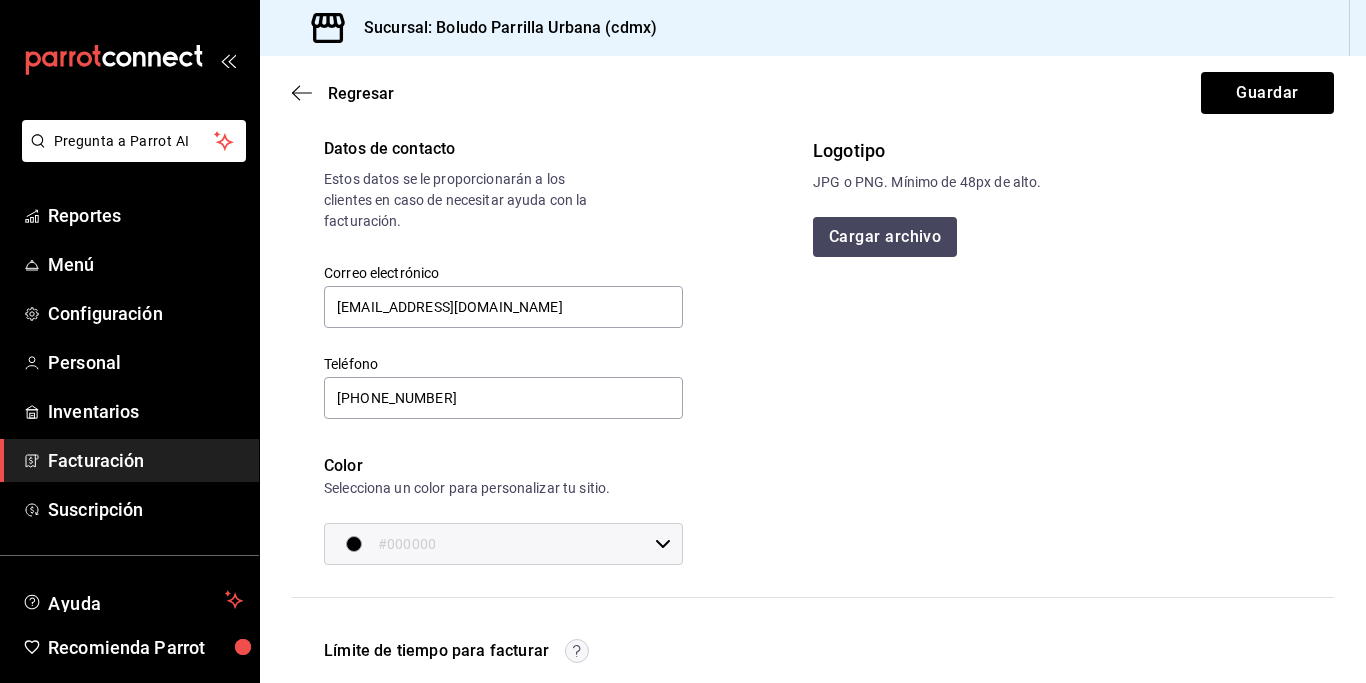 click 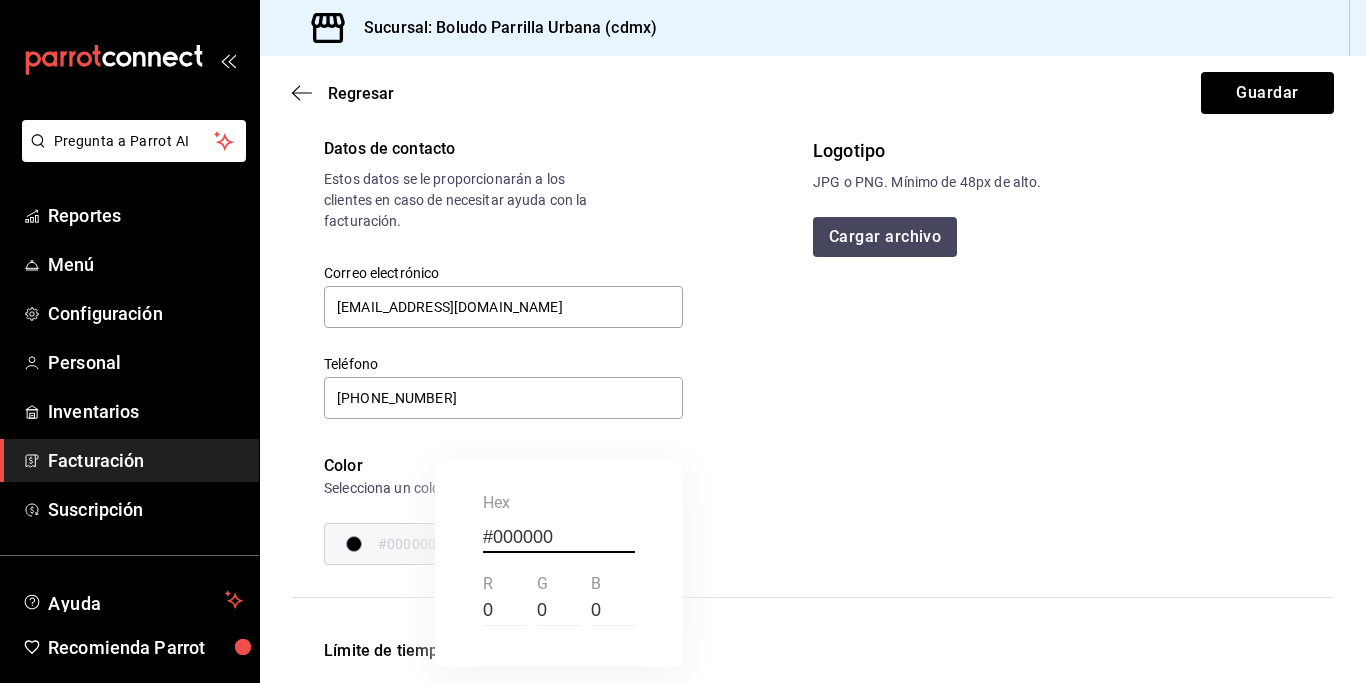 click on "#000000" at bounding box center [559, 538] 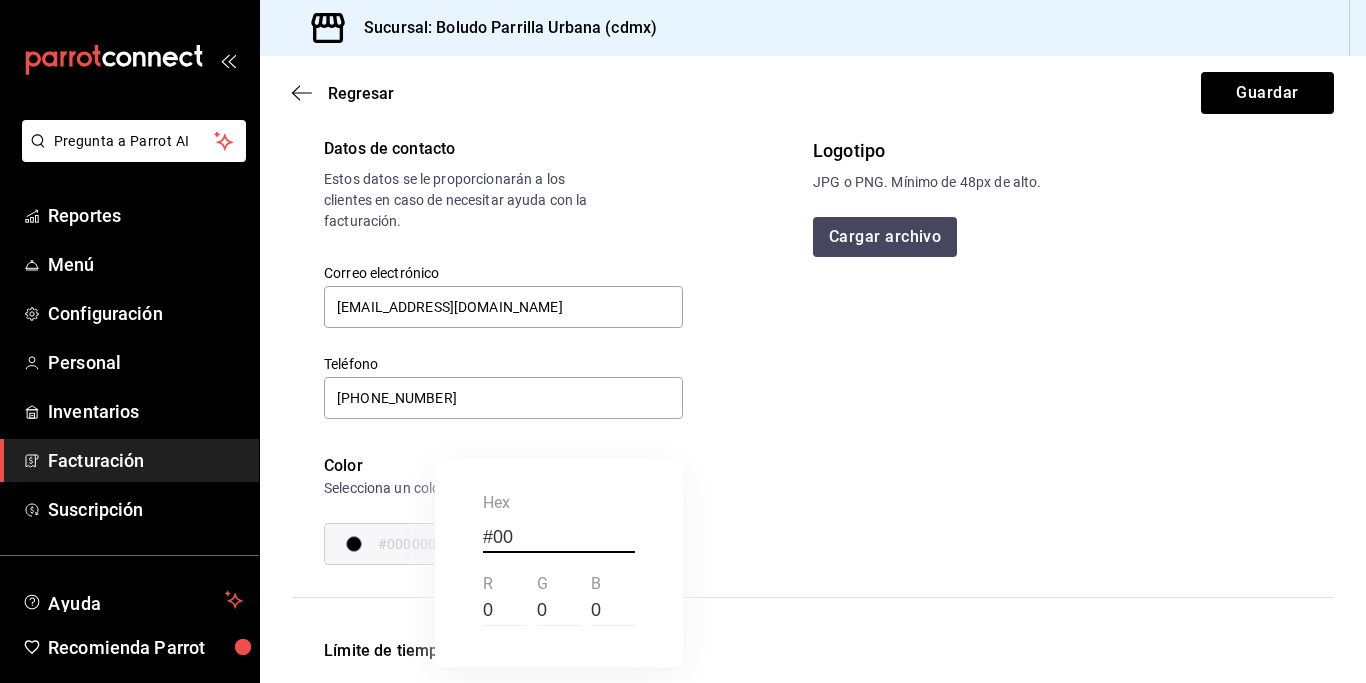 type on "#007" 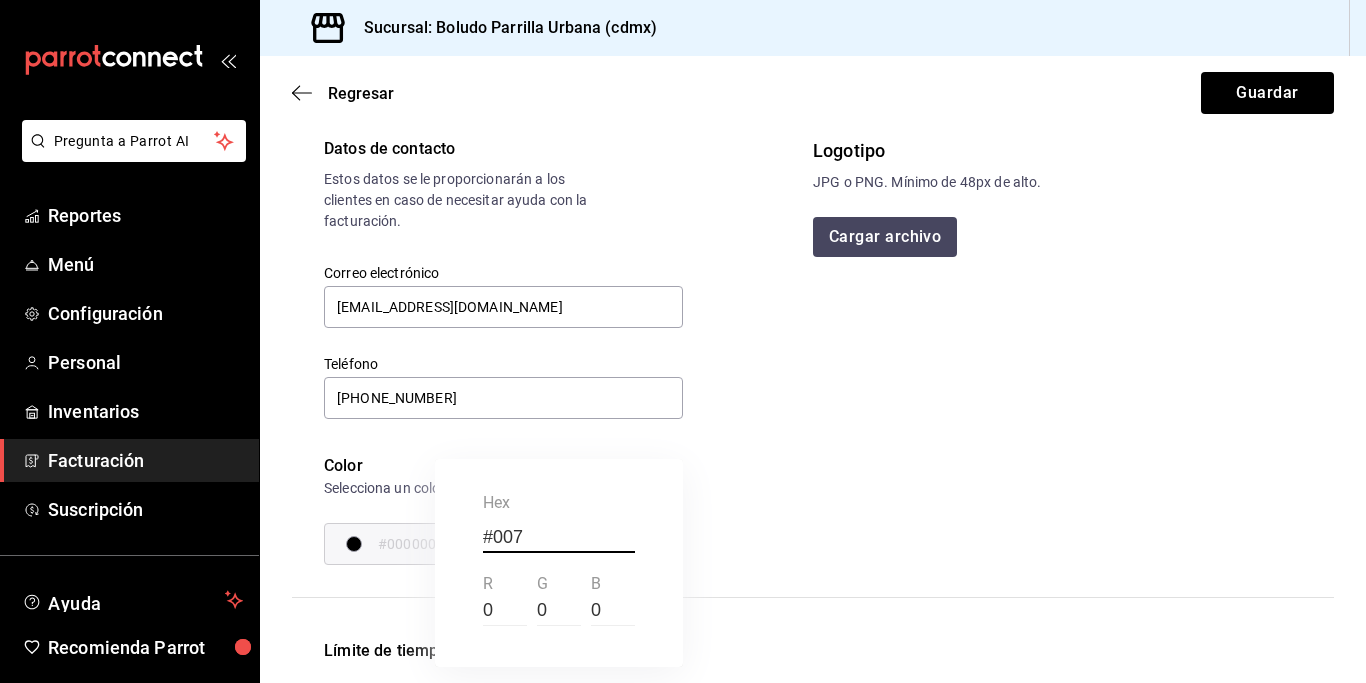 type on "#000077" 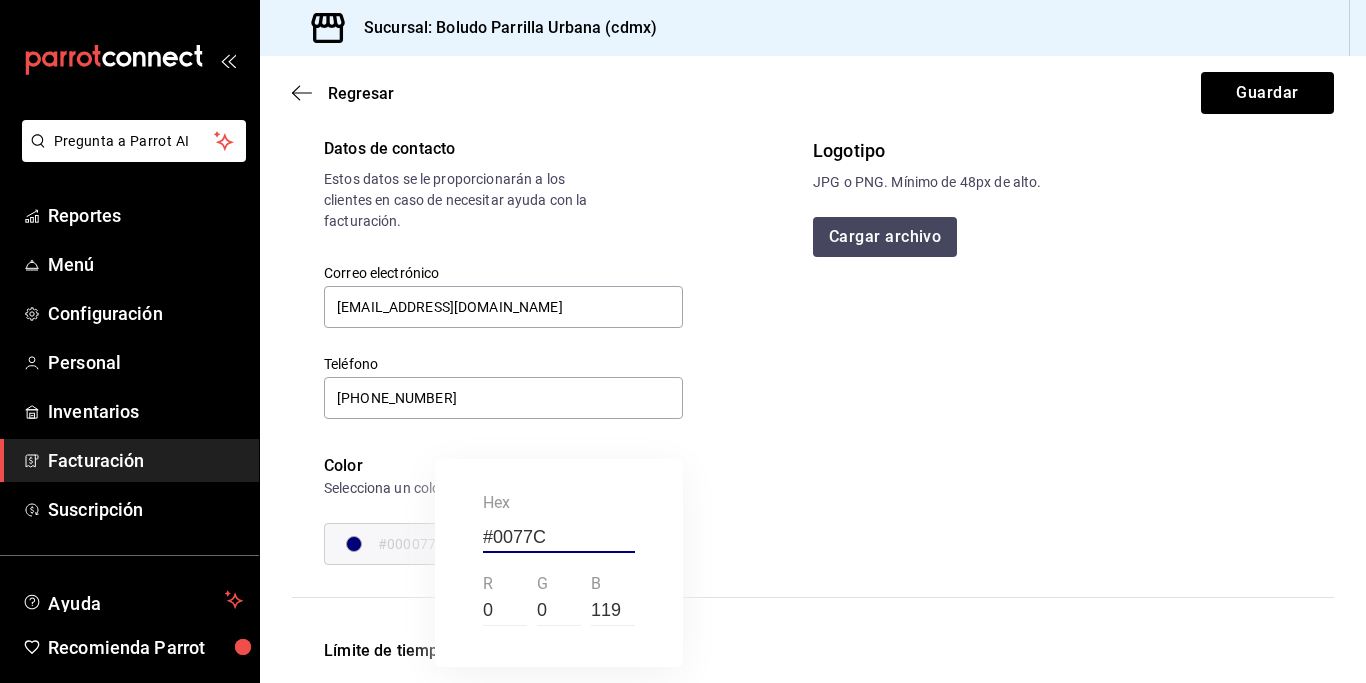 type on "#0077C8" 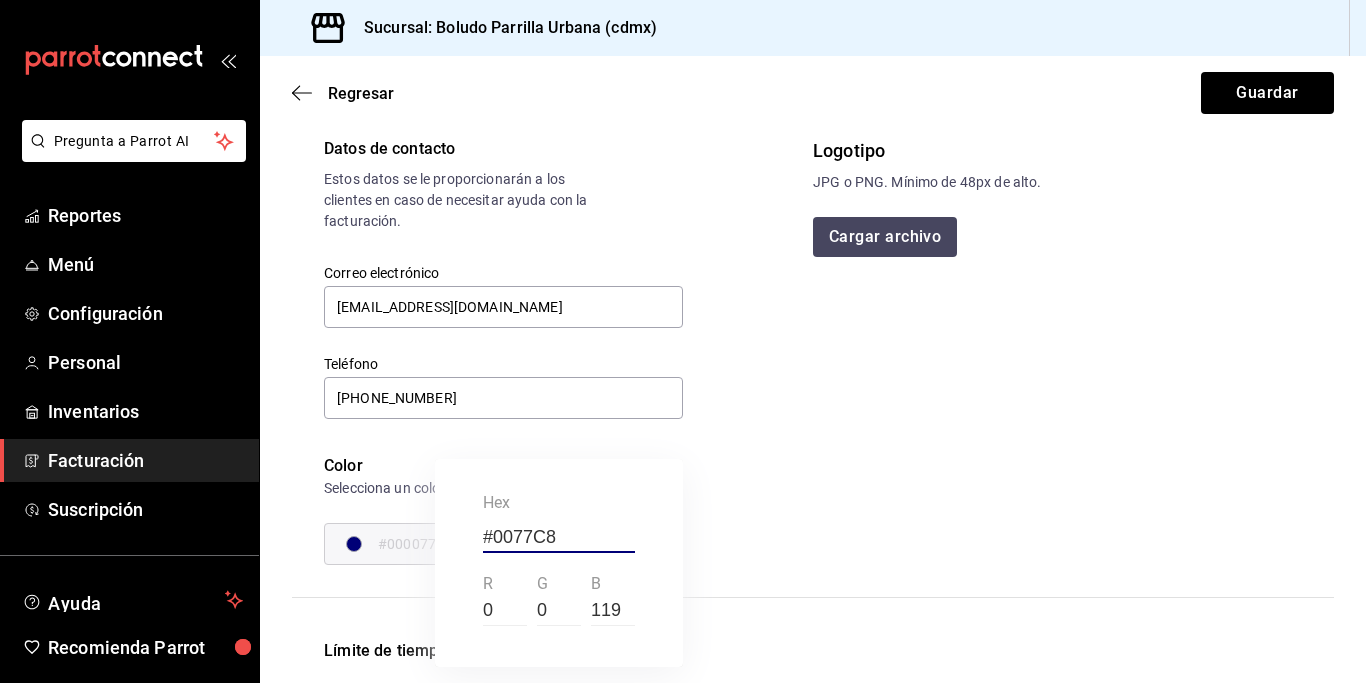 type on "#0077C8" 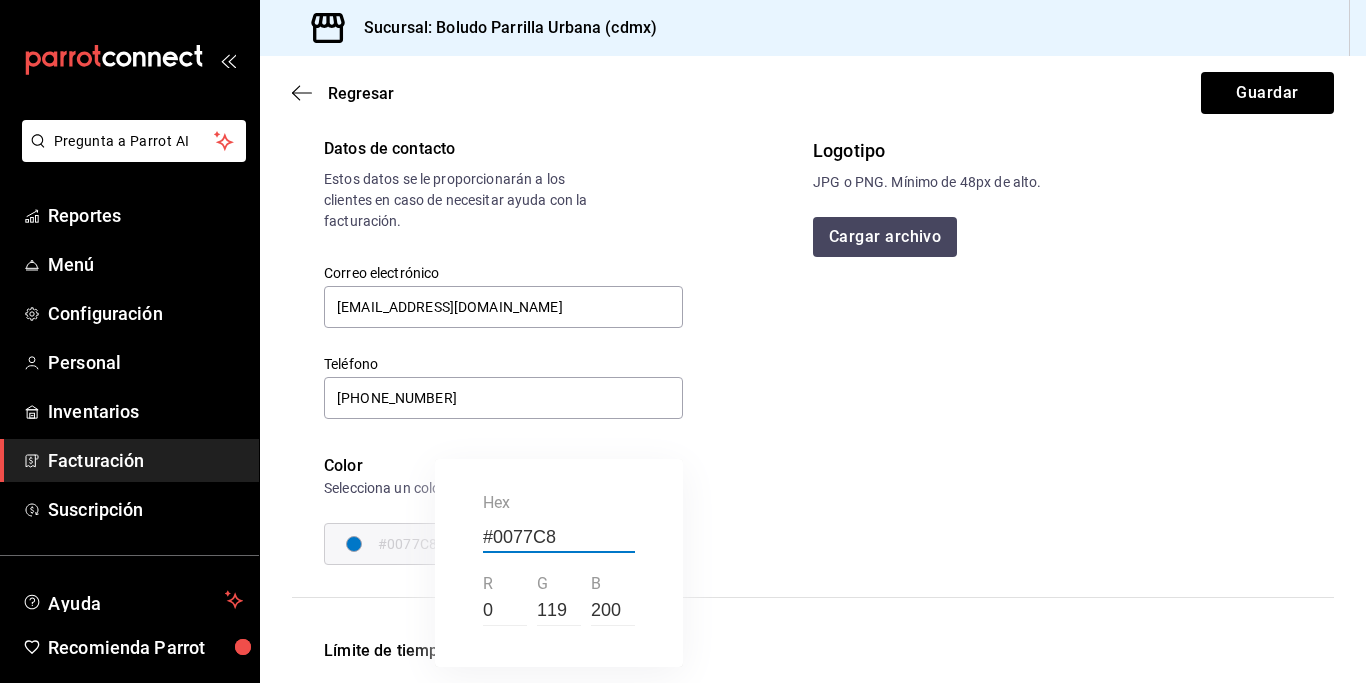 type on "#0077C8" 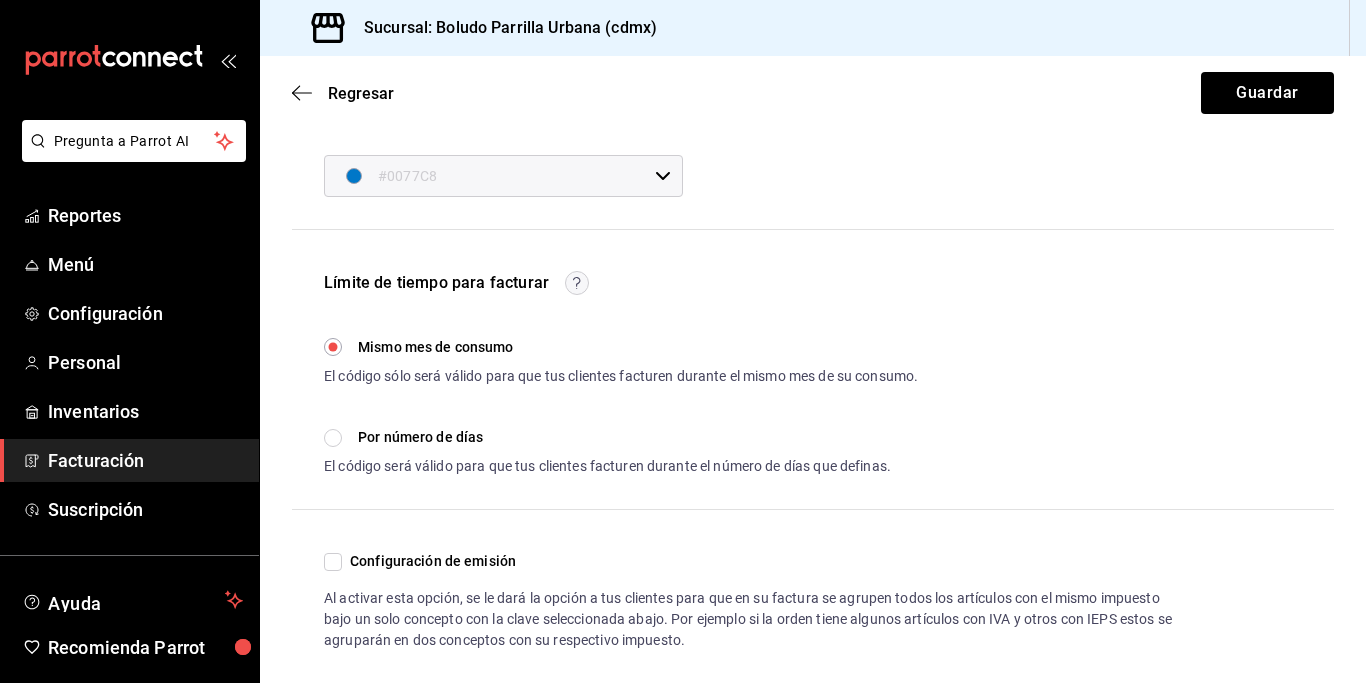 scroll, scrollTop: 469, scrollLeft: 0, axis: vertical 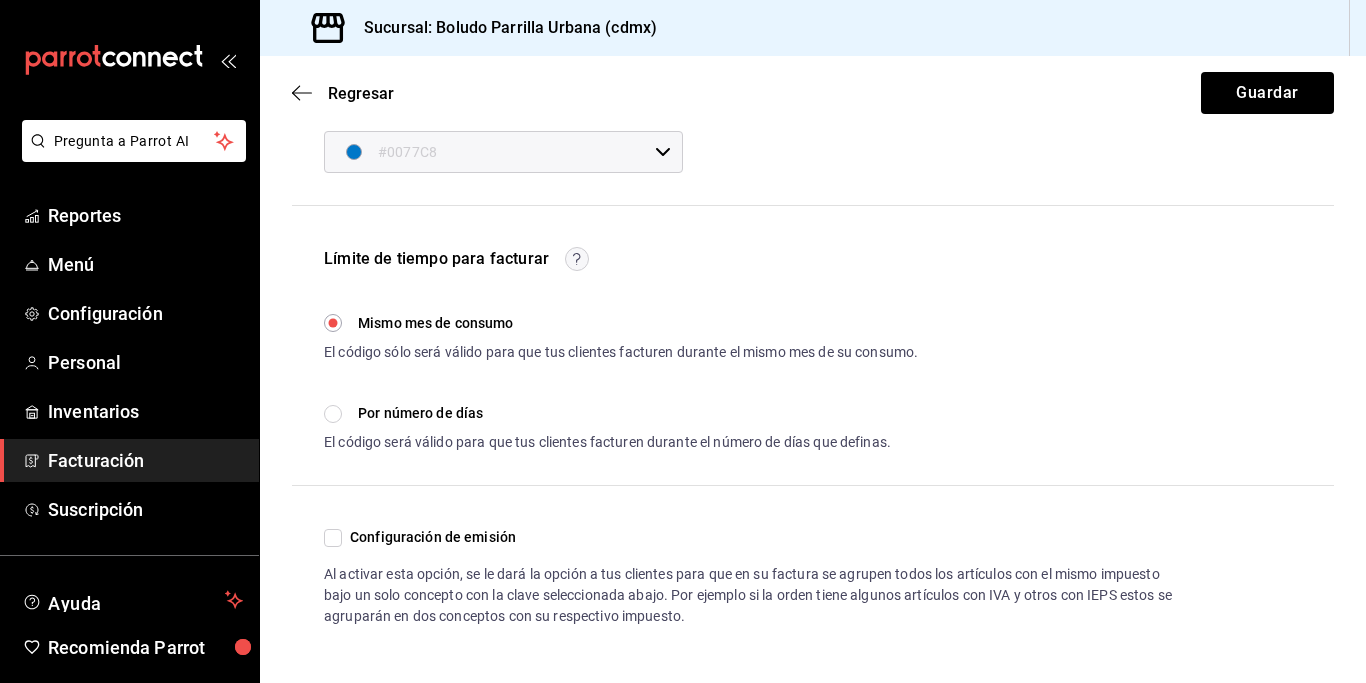 click on "Configuración de emisión" at bounding box center (333, 538) 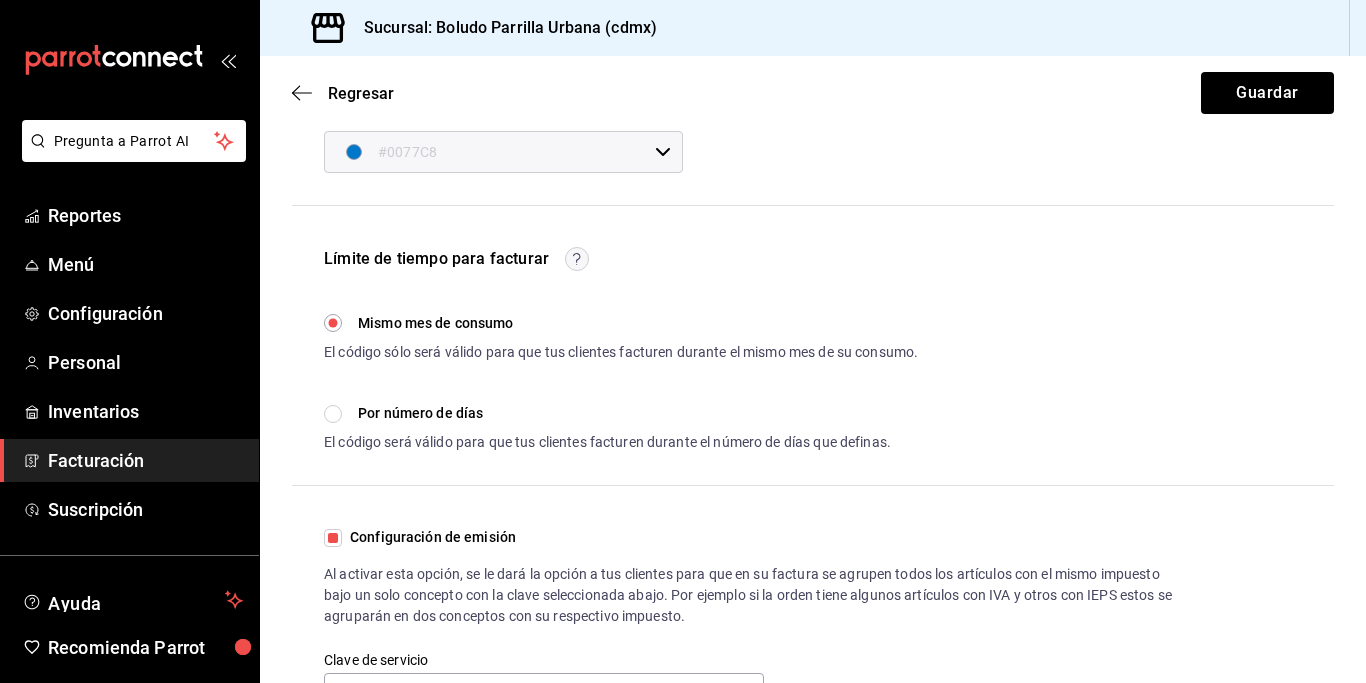 scroll, scrollTop: 539, scrollLeft: 0, axis: vertical 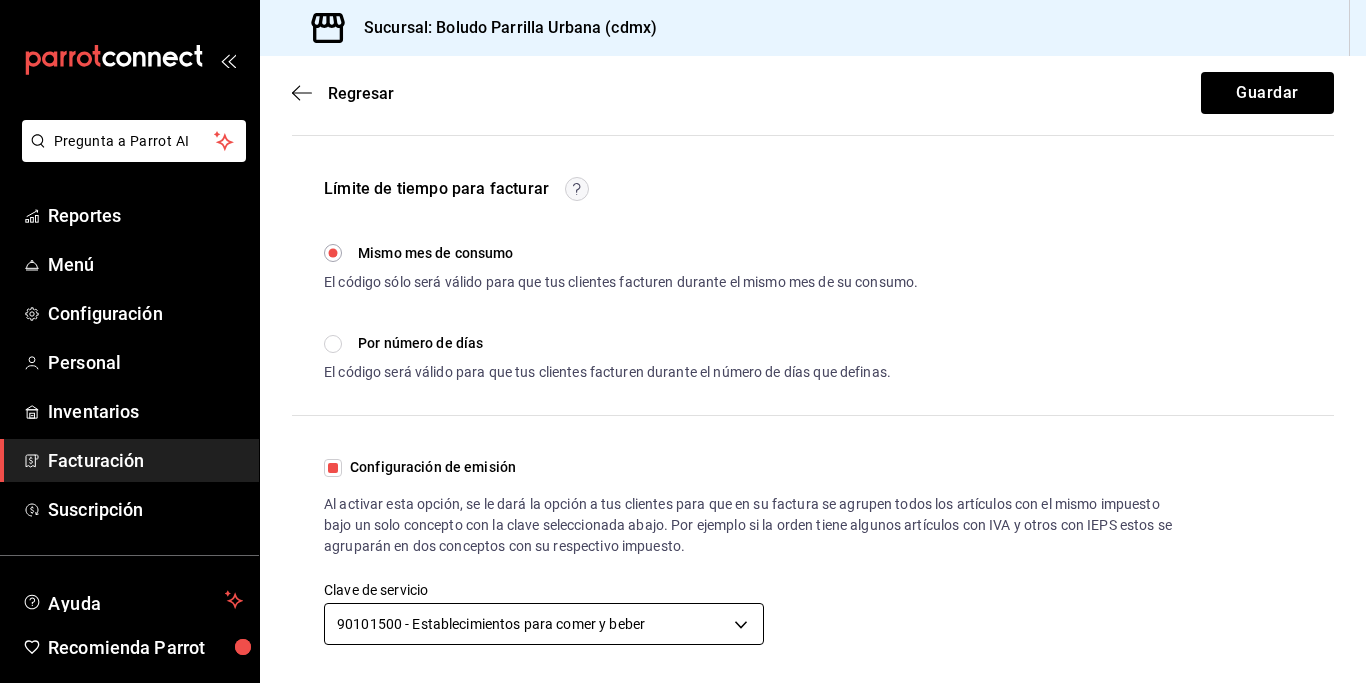 click on "Pregunta a Parrot AI Reportes   Menú   Configuración   Personal   Inventarios   Facturación   Suscripción   Ayuda Recomienda Parrot   [PERSON_NAME]   Sugerir nueva función   Sucursal: Boludo Parrilla Urbana (cdmx) Regresar Guardar Boludo Parrilla Urbana (cdmx) Datos de contacto Estos datos se le proporcionarán a los clientes en caso de necesitar ayuda con la facturación. Correo electrónico [EMAIL_ADDRESS][DOMAIN_NAME] Teléfono [PHONE_NUMBER] Color Selecciona un color para personalizar tu sitio. #0077C8 ​ Logotipo JPG o PNG. Mínimo de 48px de alto. Cargar archivo Límite de tiempo para facturar Mismo mes de consumo El código sólo será válido para que tus clientes facturen durante el mismo mes de su consumo. Por número de días El código será válido para que tus clientes facturen durante el número de días que definas. Días después ​ Configuración de emisión Clave de servicio 90101500 - Establecimientos para comer y beber 90101500 GANA 1 MES GRATIS EN TU SUSCRIPCIÓN AQUÍ Ir a video" at bounding box center [683, 341] 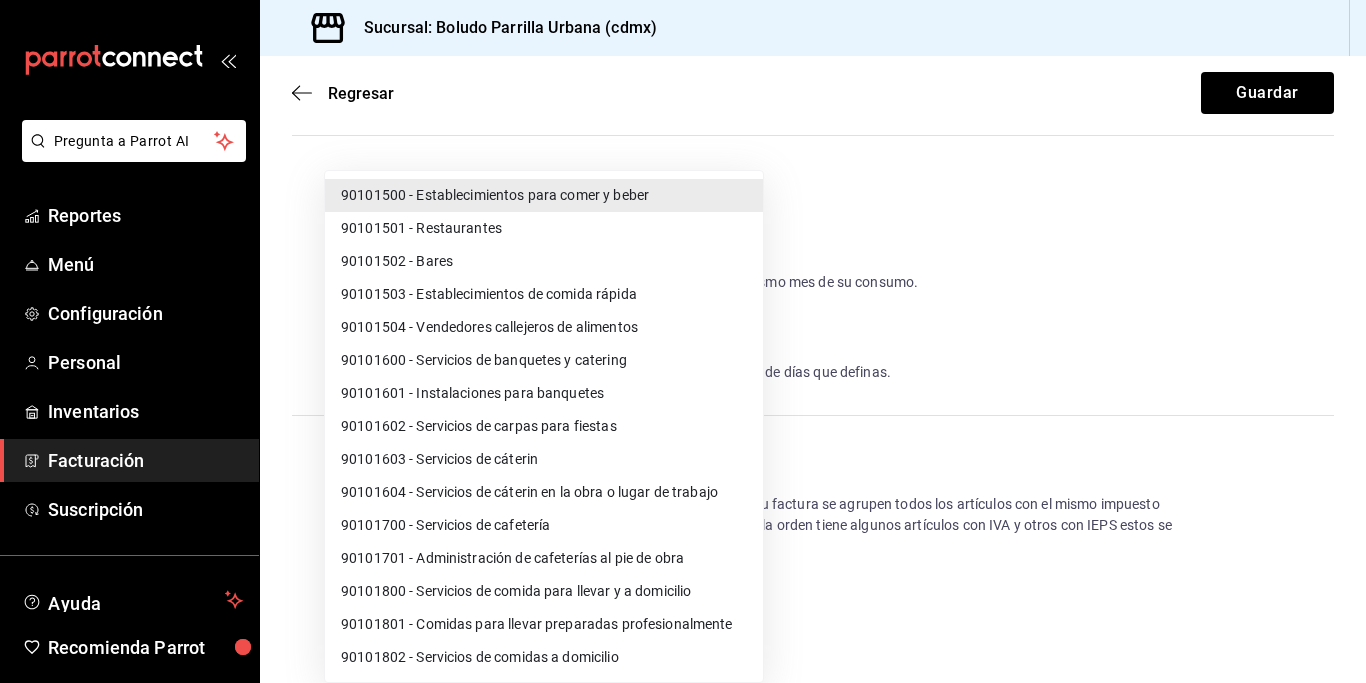 click on "90101501 - Restaurantes" at bounding box center (544, 228) 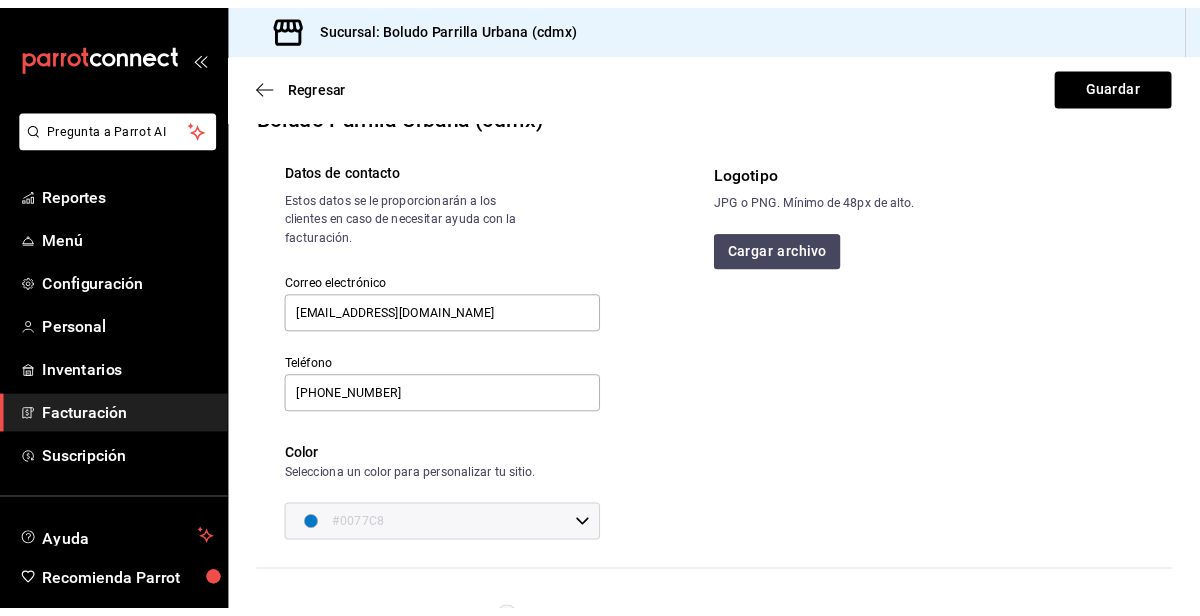 scroll, scrollTop: 0, scrollLeft: 0, axis: both 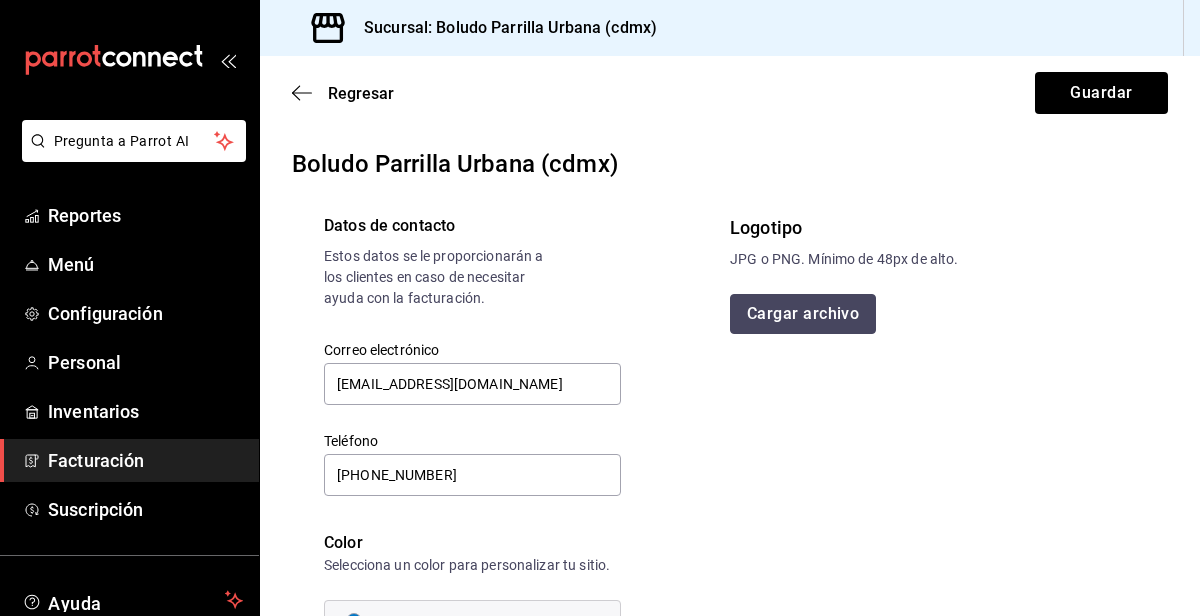 click on "Cargar archivo" at bounding box center [803, 314] 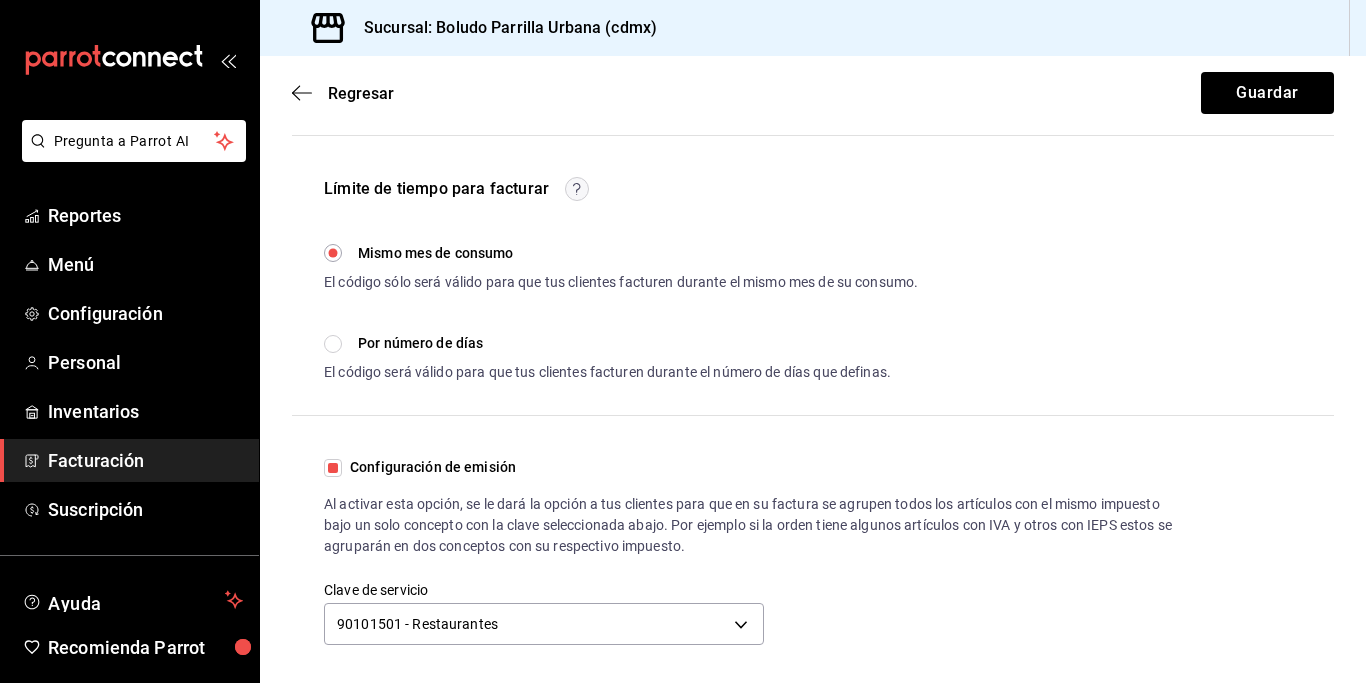 scroll, scrollTop: 539, scrollLeft: 0, axis: vertical 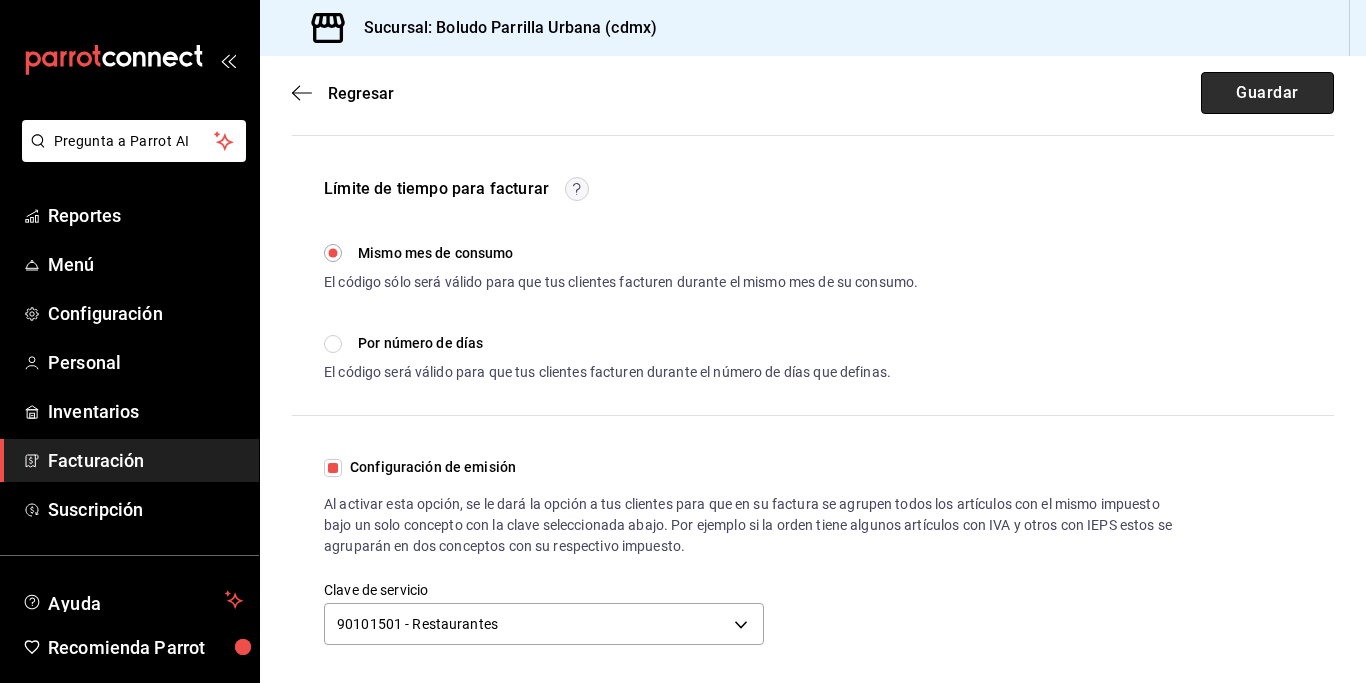 click on "Guardar" at bounding box center (1267, 93) 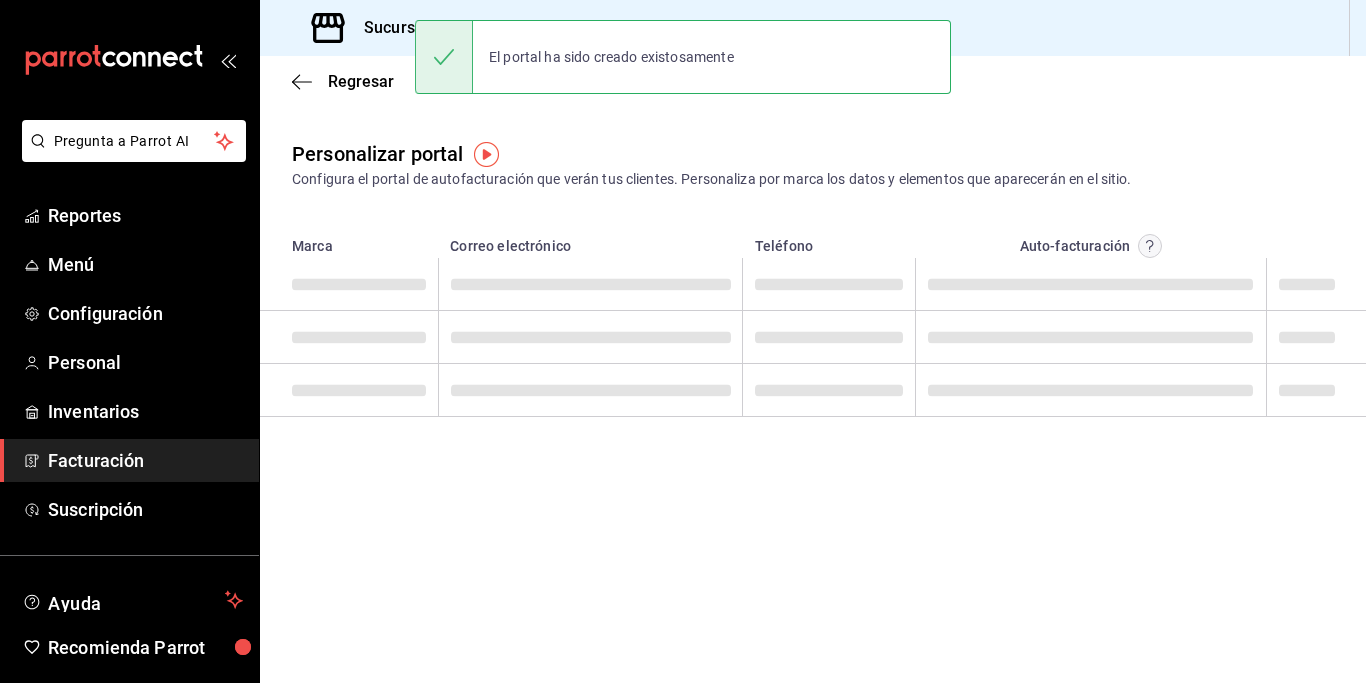 scroll, scrollTop: 0, scrollLeft: 0, axis: both 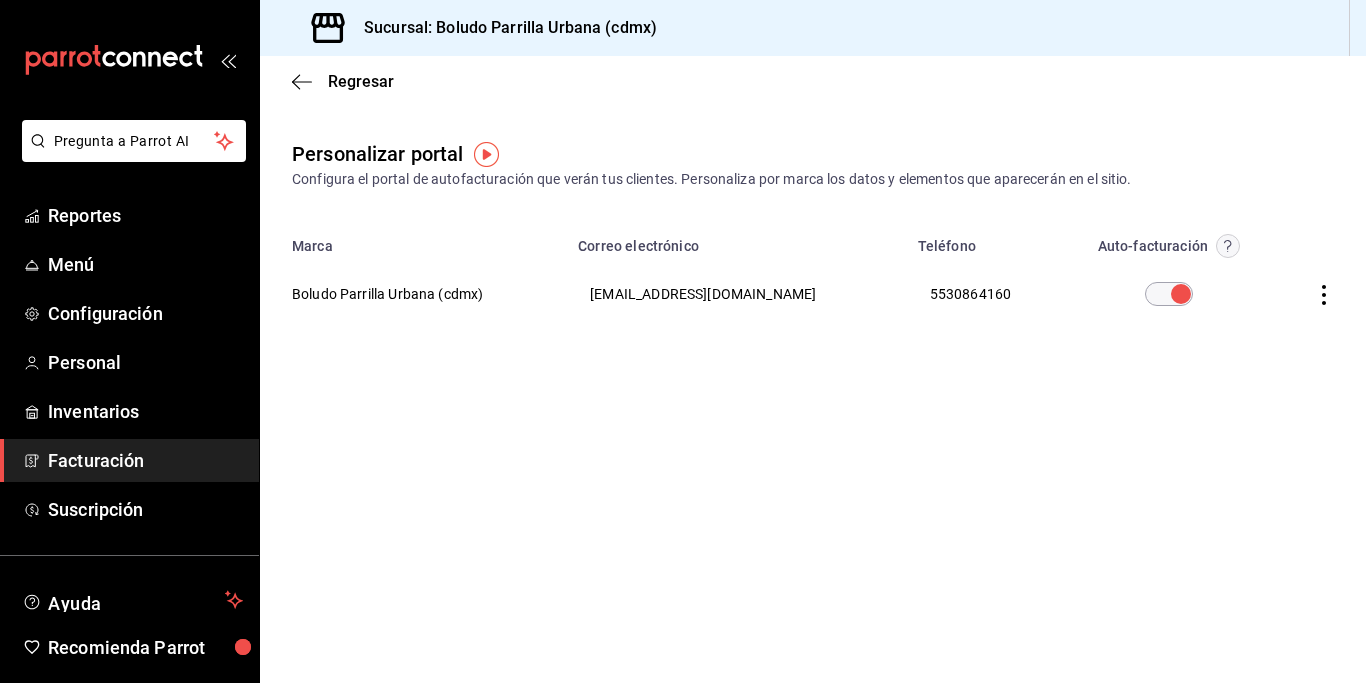 click 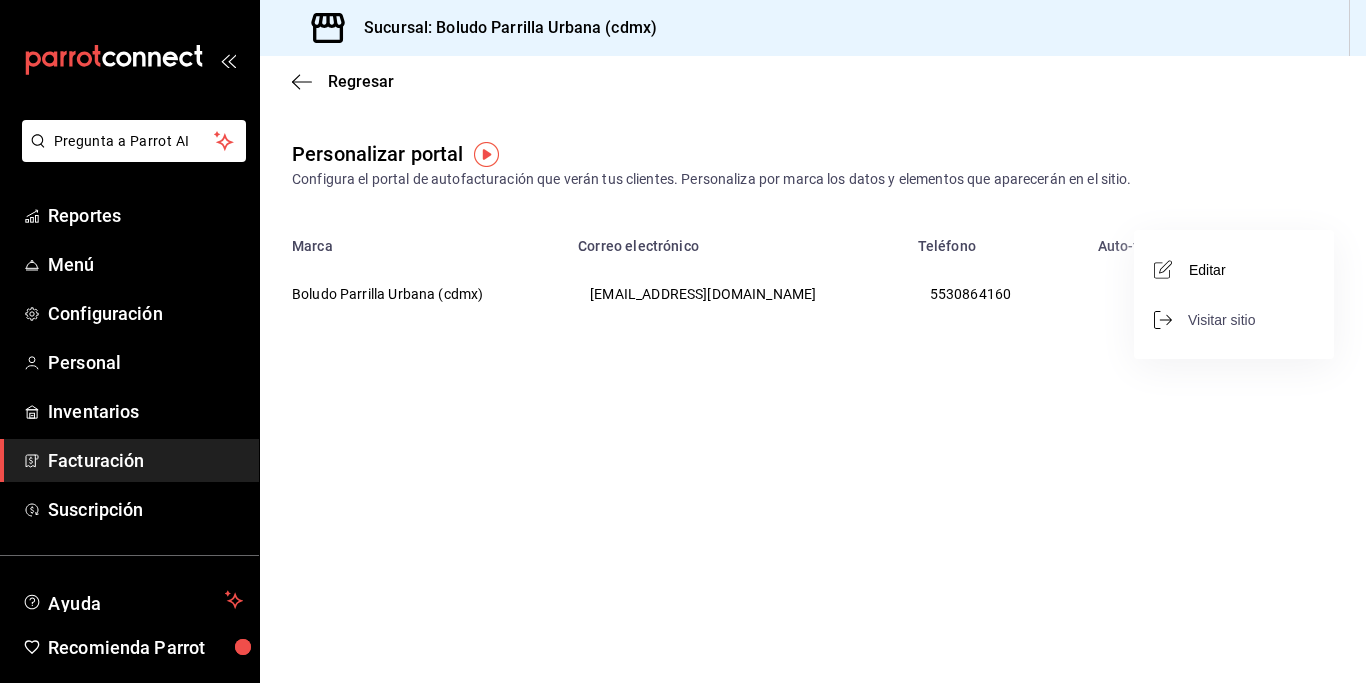 click on "Visitar sitio" at bounding box center [1206, 320] 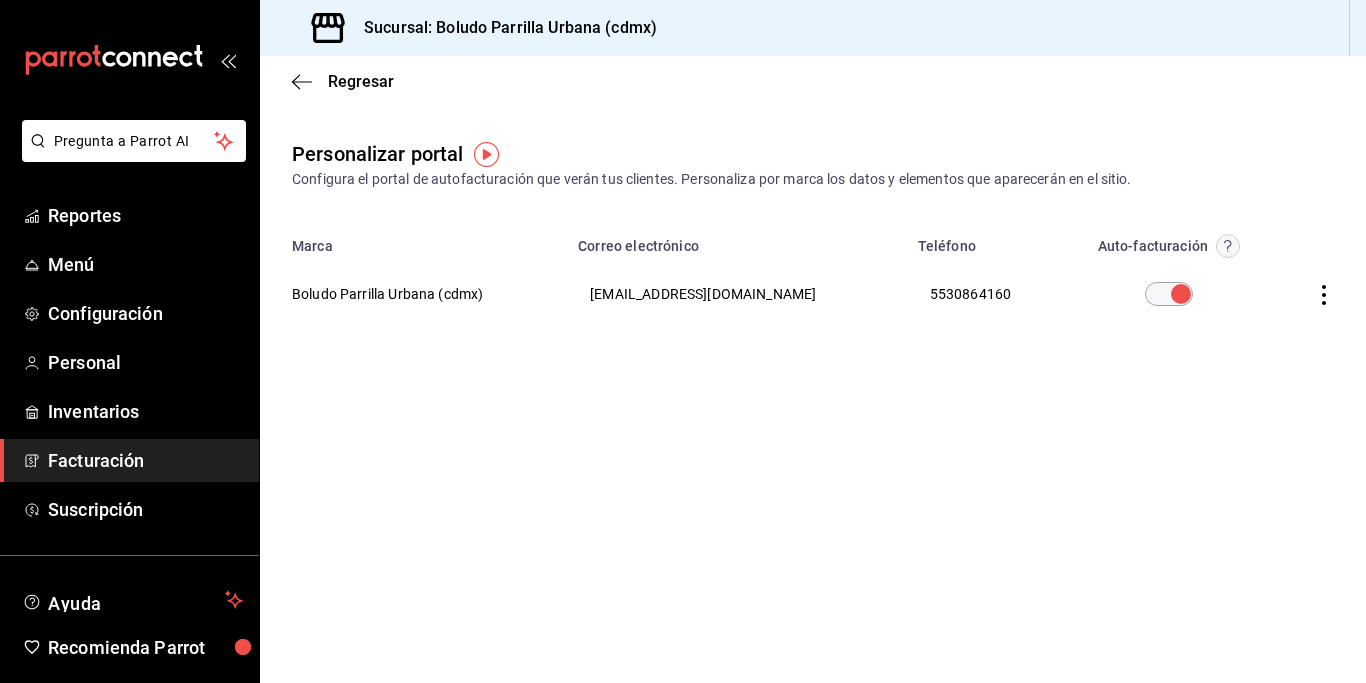 click 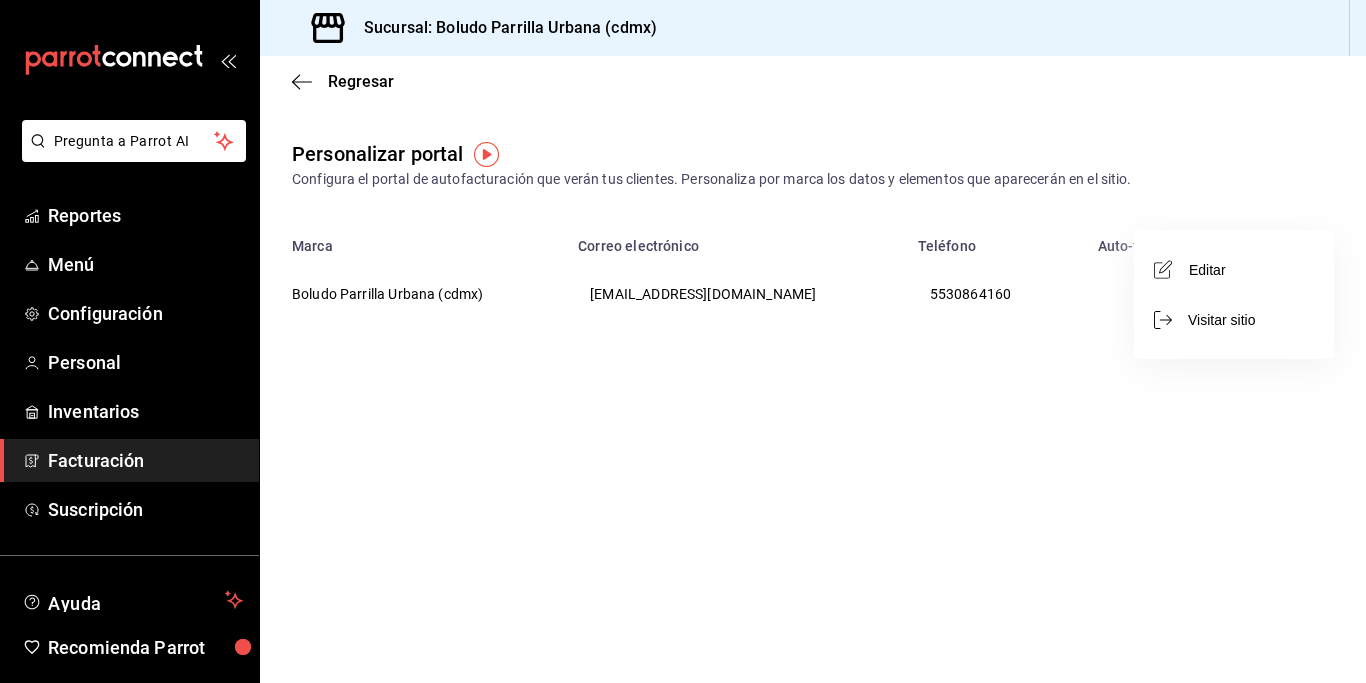 click at bounding box center (683, 341) 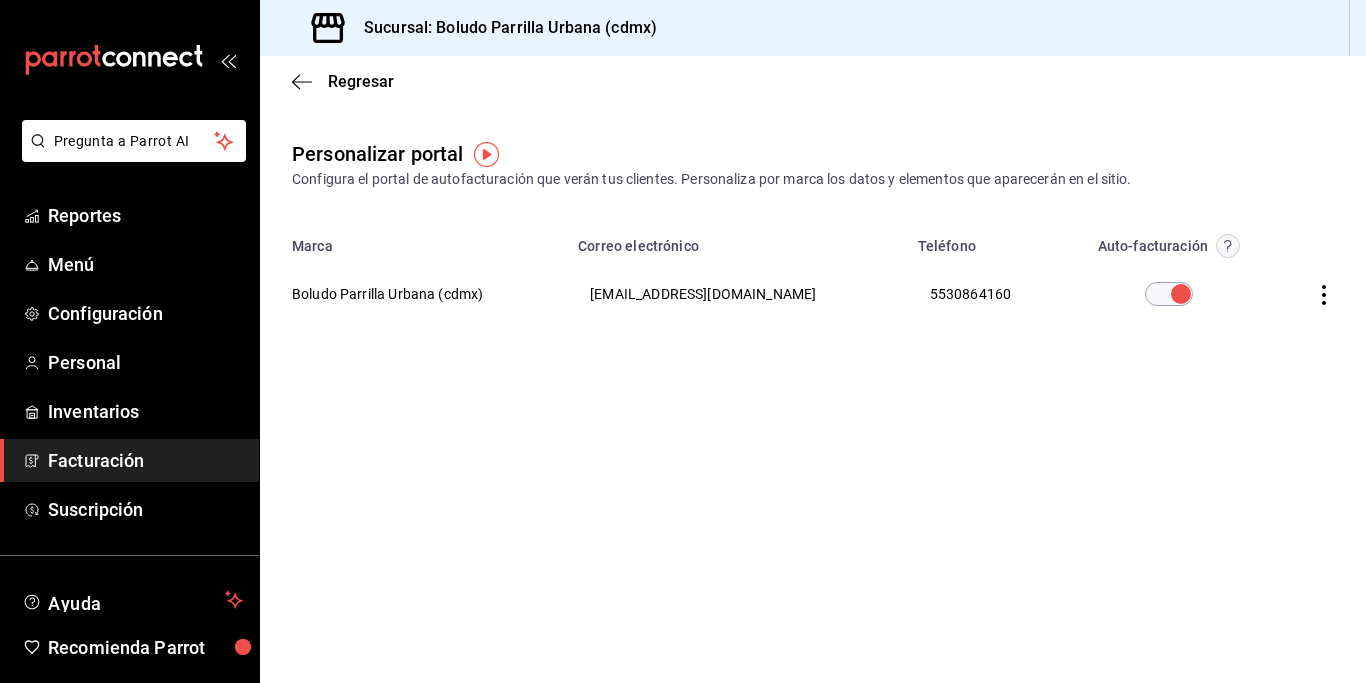 click 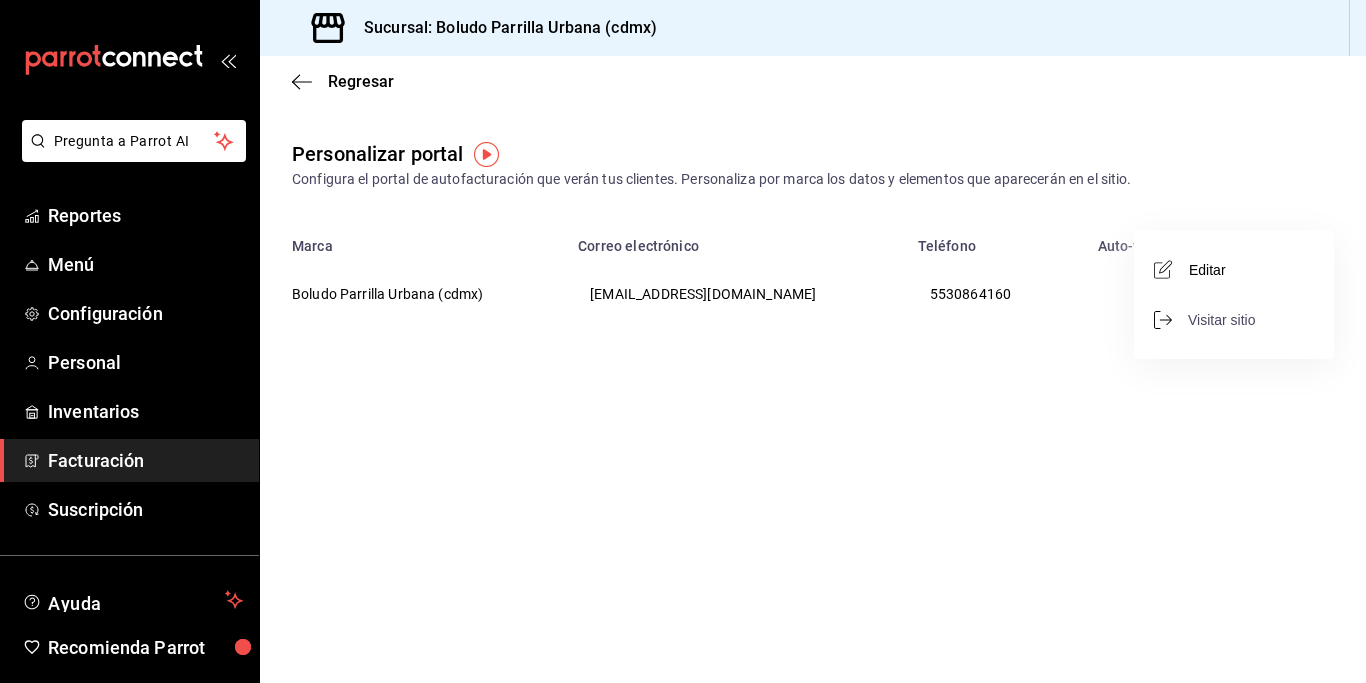 click on "Visitar sitio" at bounding box center (1206, 320) 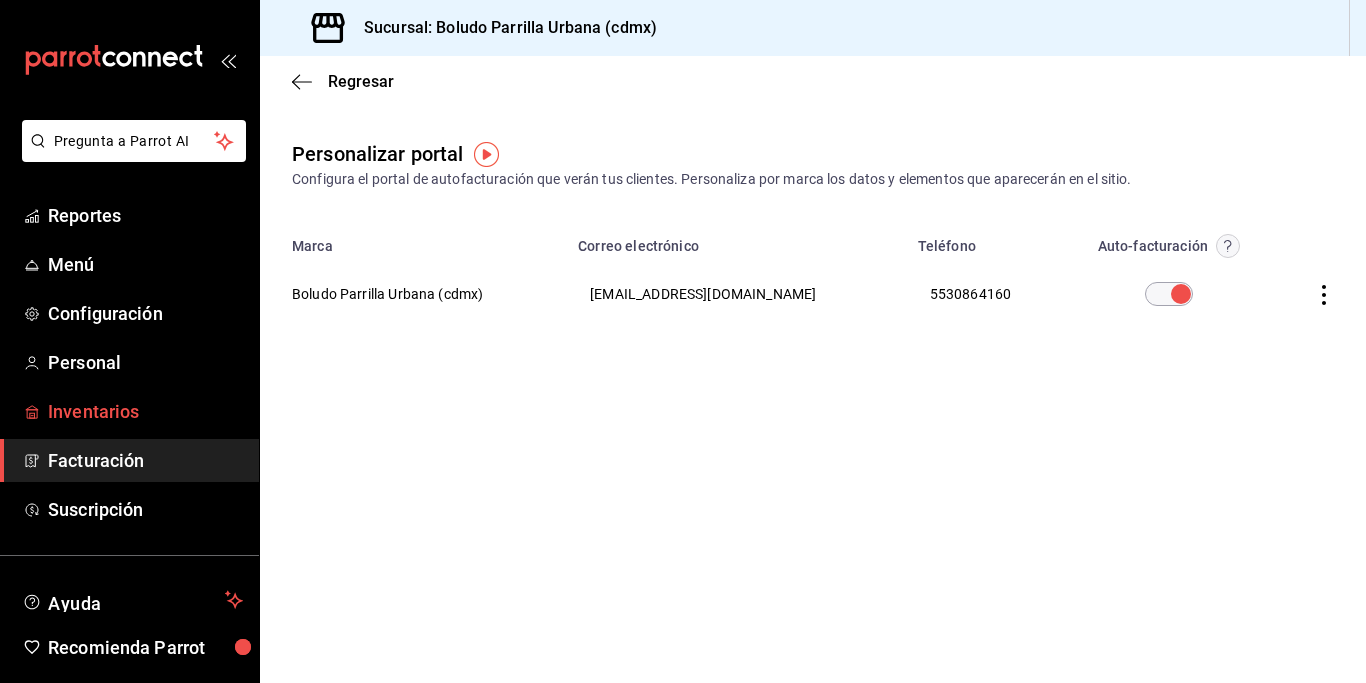click on "Inventarios" 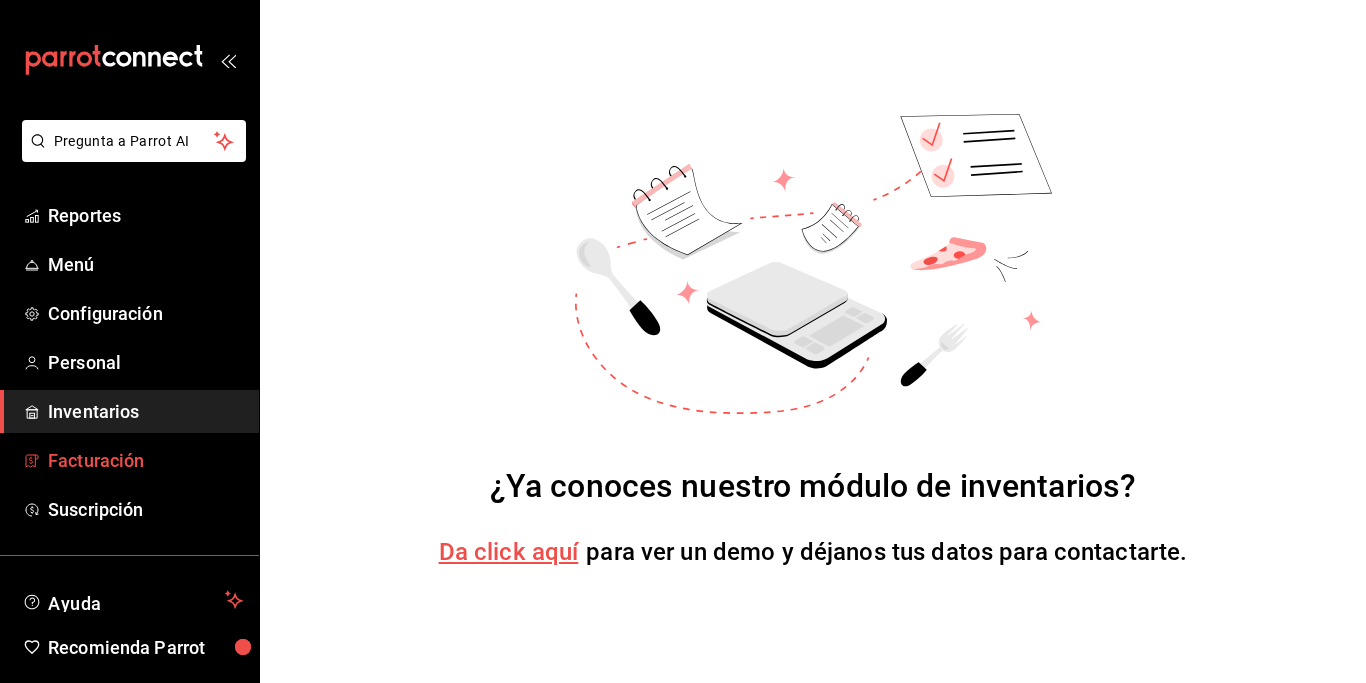 click on "Facturación" 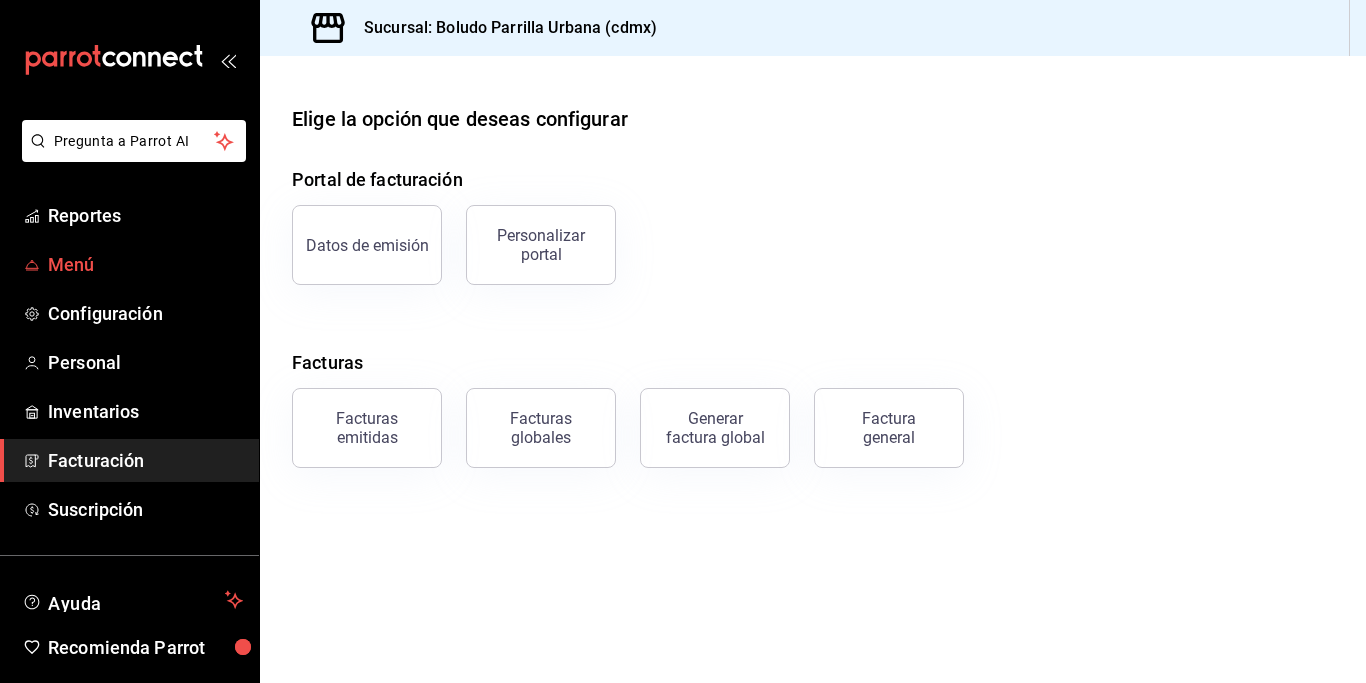 click on "Menú" 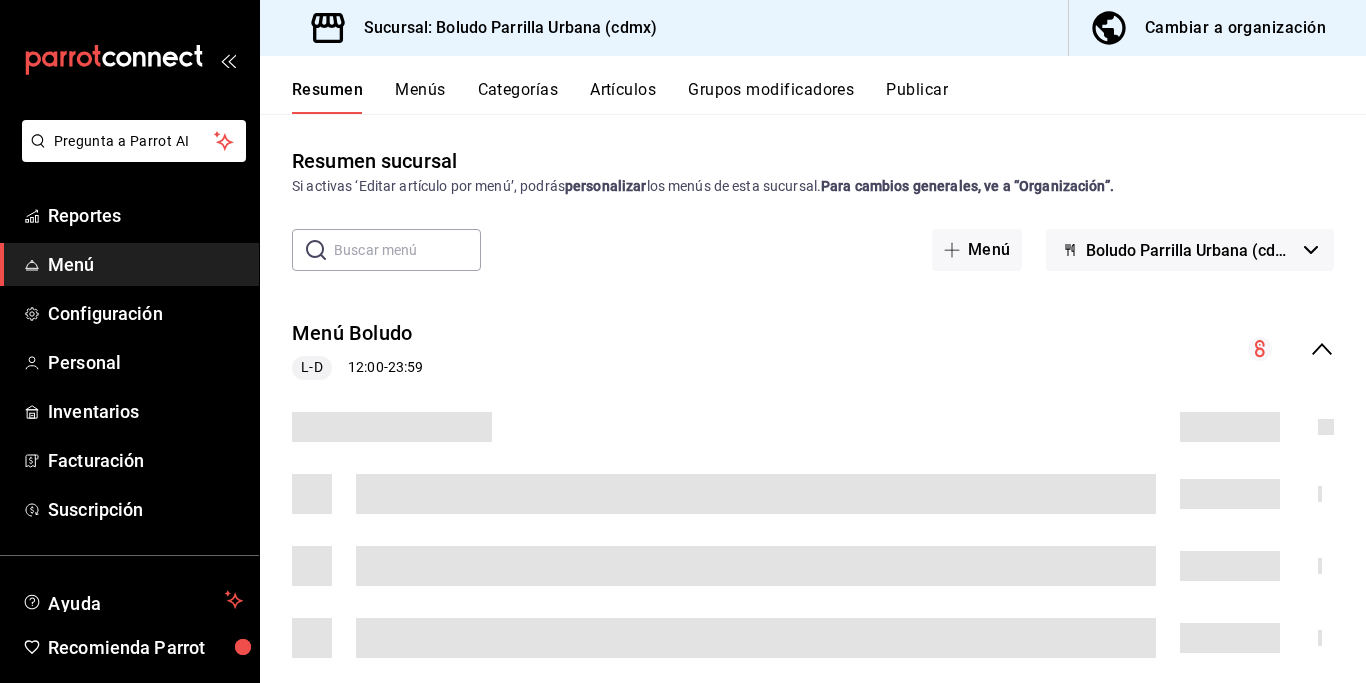 click on "Menús" 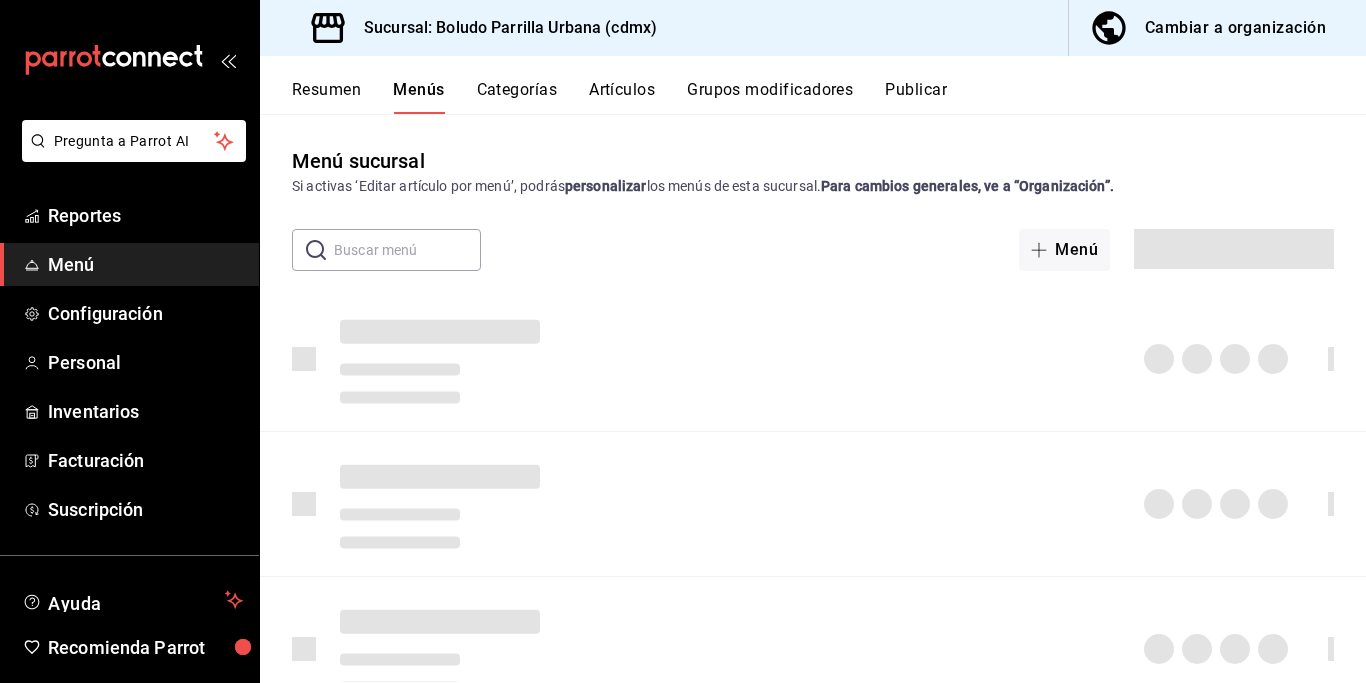 click on "Artículos" 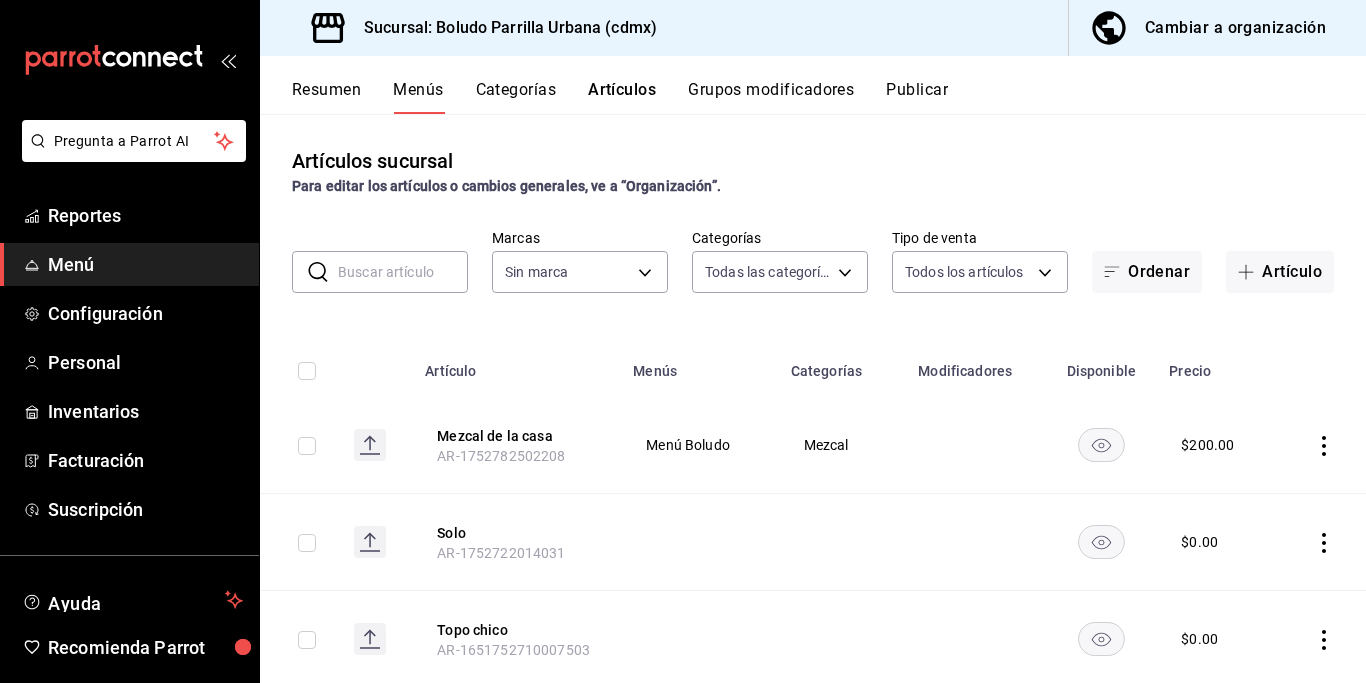 type on "bac3c7ca-1087-425d-b09e-4c49e7f8f289,ac303a57-c8bf-4ddc-b614-273d2c968d83,620b046d-6582-4a88-8706-d538a226a1f1,2f11d202-a712-445b-a64a-493cfe024bbe,af645674-0352-47c5-b75d-da61fc44ef11,2dea83b7-9065-468e-9b88-09e9124527ae,3ff5c0ad-34af-4e85-9964-8c028de75600,0b5c932c-4990-4349-969d-394478c75509,0ae12f0a-b045-48d3-b1c1-ae14134bd1e4,f4c8d19d-9bac-4dff-829b-4847381b7c98,48b776b1-b61c-4b51-b132-2b0e794686fd,2efdf597-1317-446d-b7c8-7195de547e10,4e7ea986-d54b-45d4-b2ec-b041f6faa49e,f1e1a863-7420-4e30-a83f-fef4c4cf59df,630db644-6b6d-4a02-ab4b-c32b47d950e1,4216a9bd-0814-4f15-9ad5-3680c23cb4dc,184c2c2c-5872-440a-9f57-4abe8ae7774c,e26fa4f9-3d0a-494d-817a-1ab972d7d936,8ae567d3-ee40-4415-96f1-e57b8bd0ac94,012a6a74-bd09-4cc0-a9d7-530bcc6d0bfb,fc00326f-d987-4db5-a80b-e87c9aa5023e,7a6800ff-33ca-45f6-a66b-40a99c04edec,ac0f5838-233f-4640-b718-6bf1f7a22612,c7b0b053-666a-4108-91c9-7db3331393f5,e1442a5b-c844-48e6-90bb-de7ac6b6b2f0,201b3567-62ee-4355-9711-d89595b93378,4e3bcea2-6b1f-49a6-8ba4-be4332add301,23d39548-0b58-4326-861..." 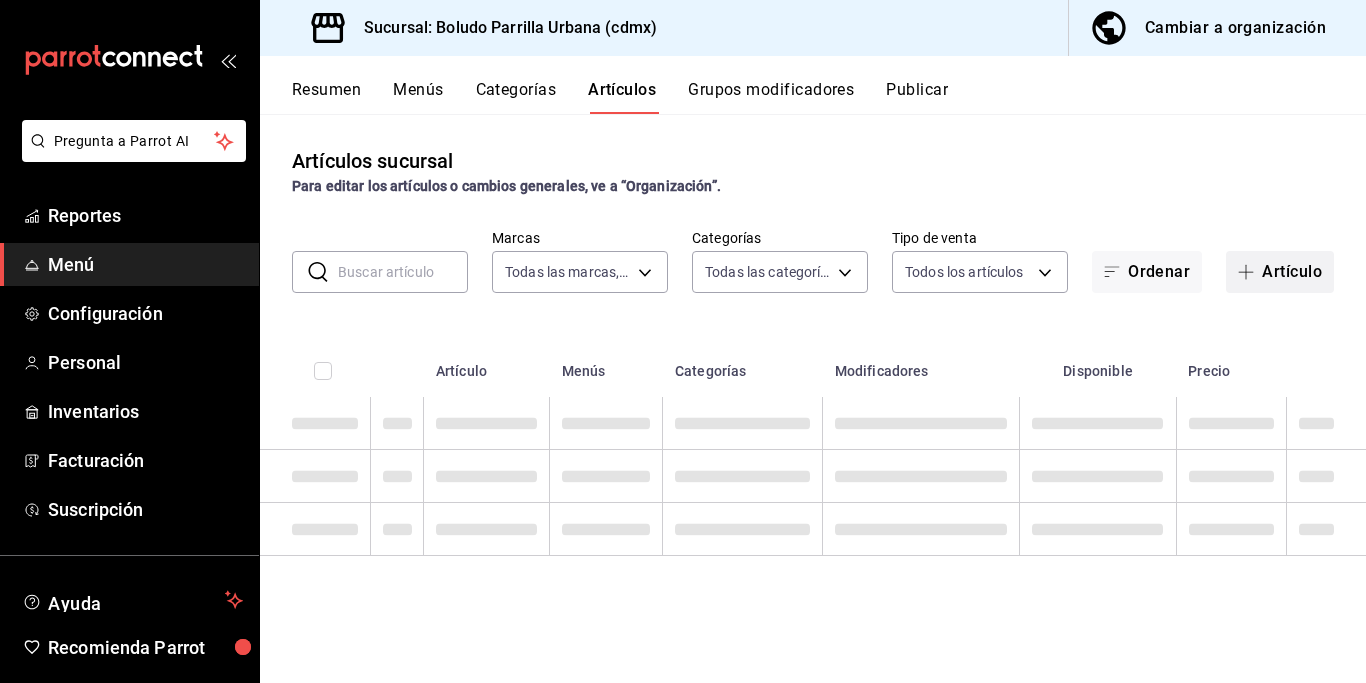 type on "533bc5ff-93dc-409b-97b1-0dec0b72c61d" 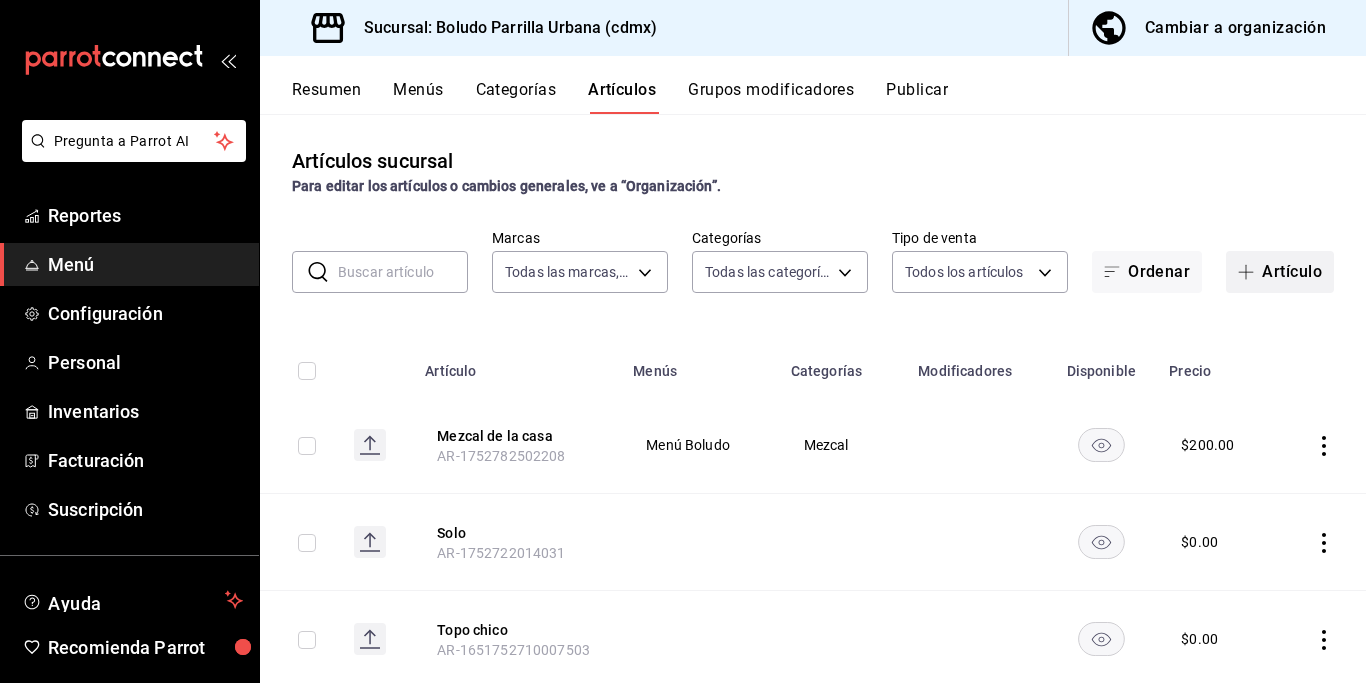 click on "Artículo" 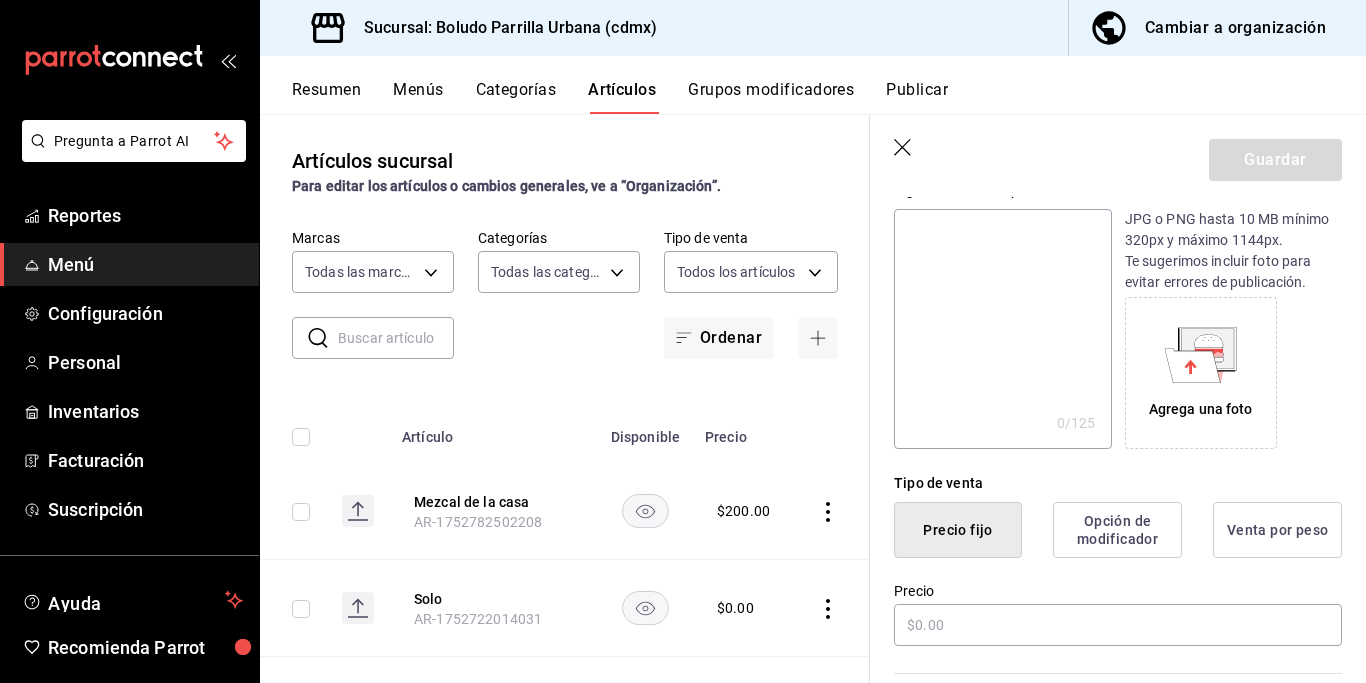 scroll, scrollTop: 324, scrollLeft: 0, axis: vertical 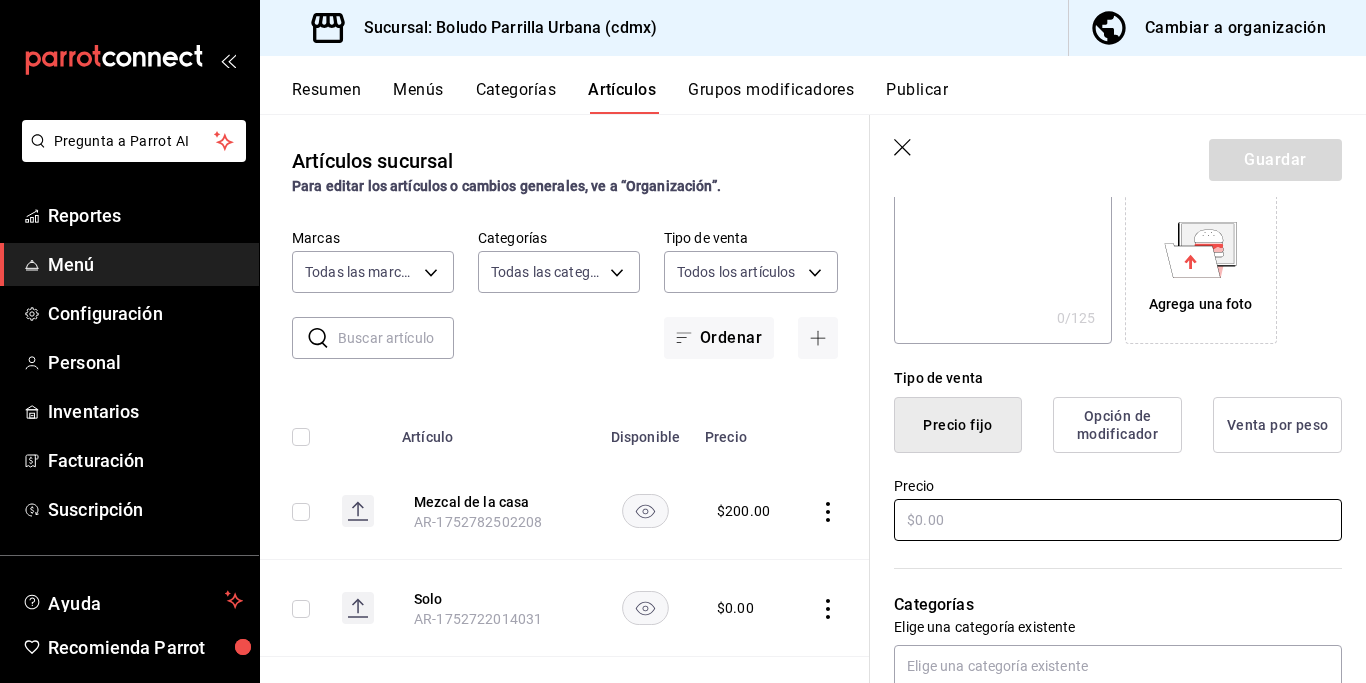 type on "Extra tortilla" 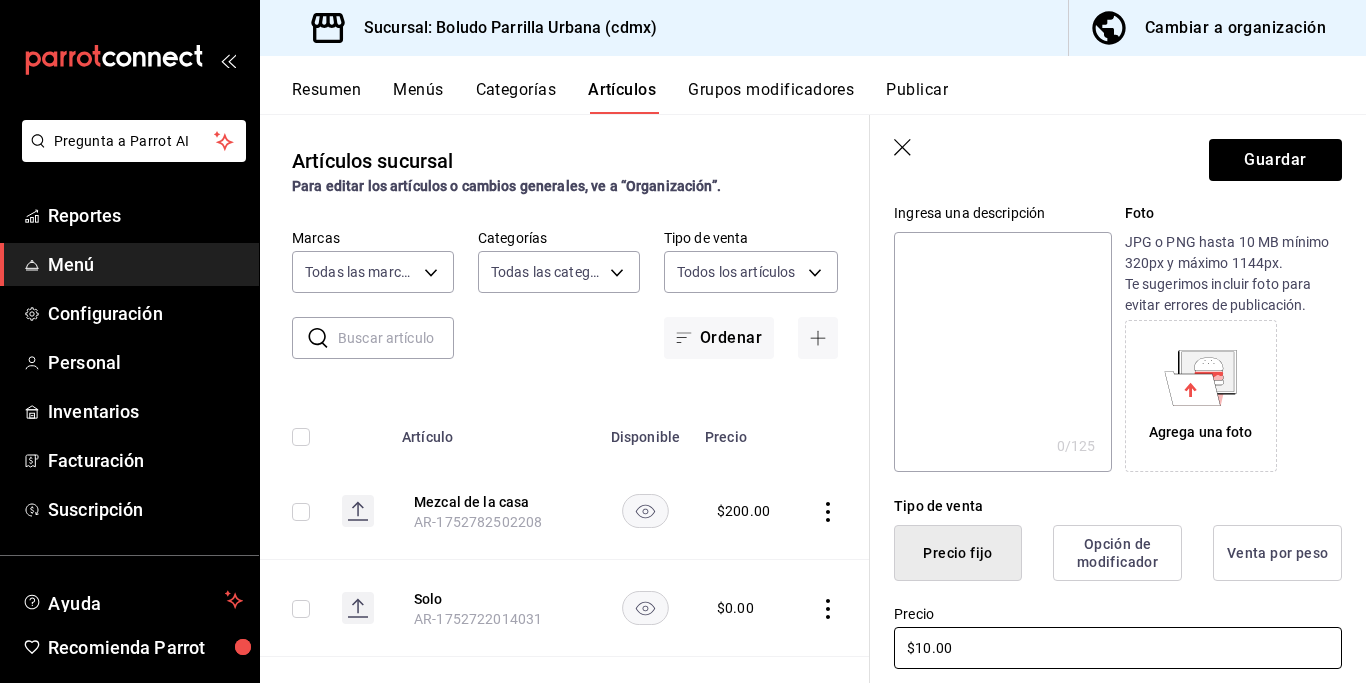 scroll, scrollTop: 0, scrollLeft: 0, axis: both 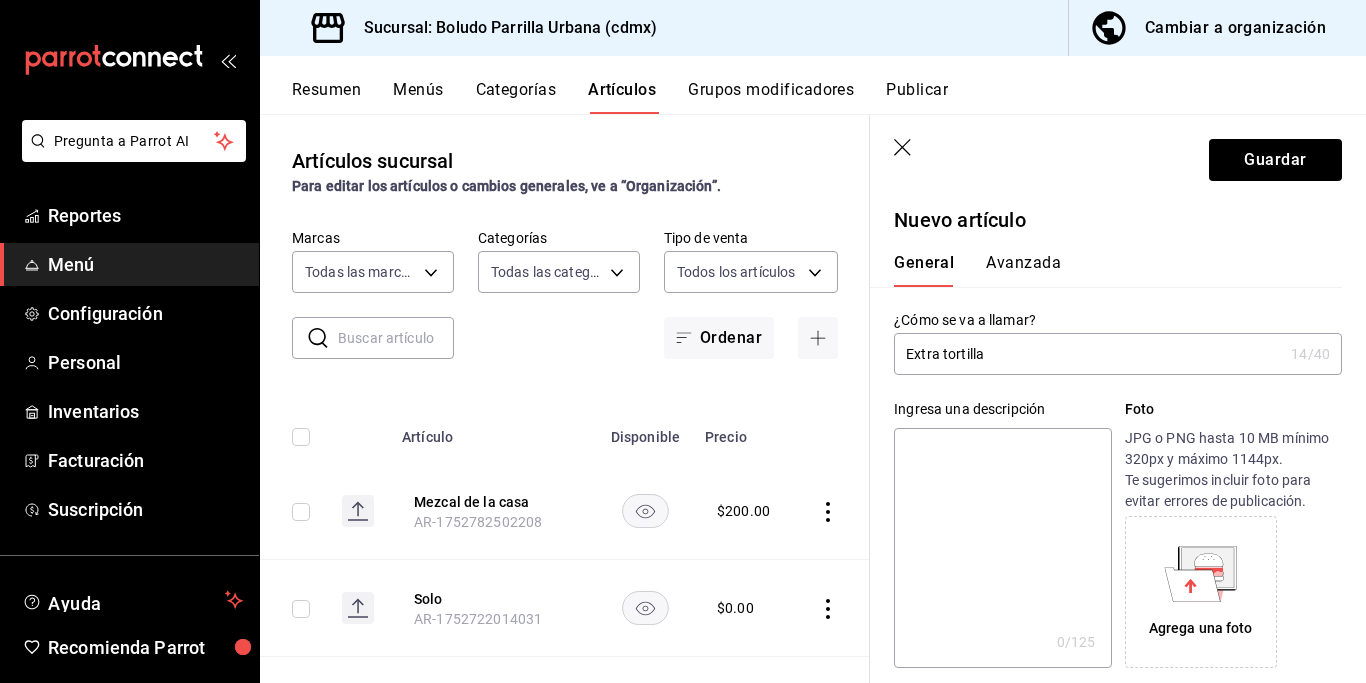 type on "$10.00" 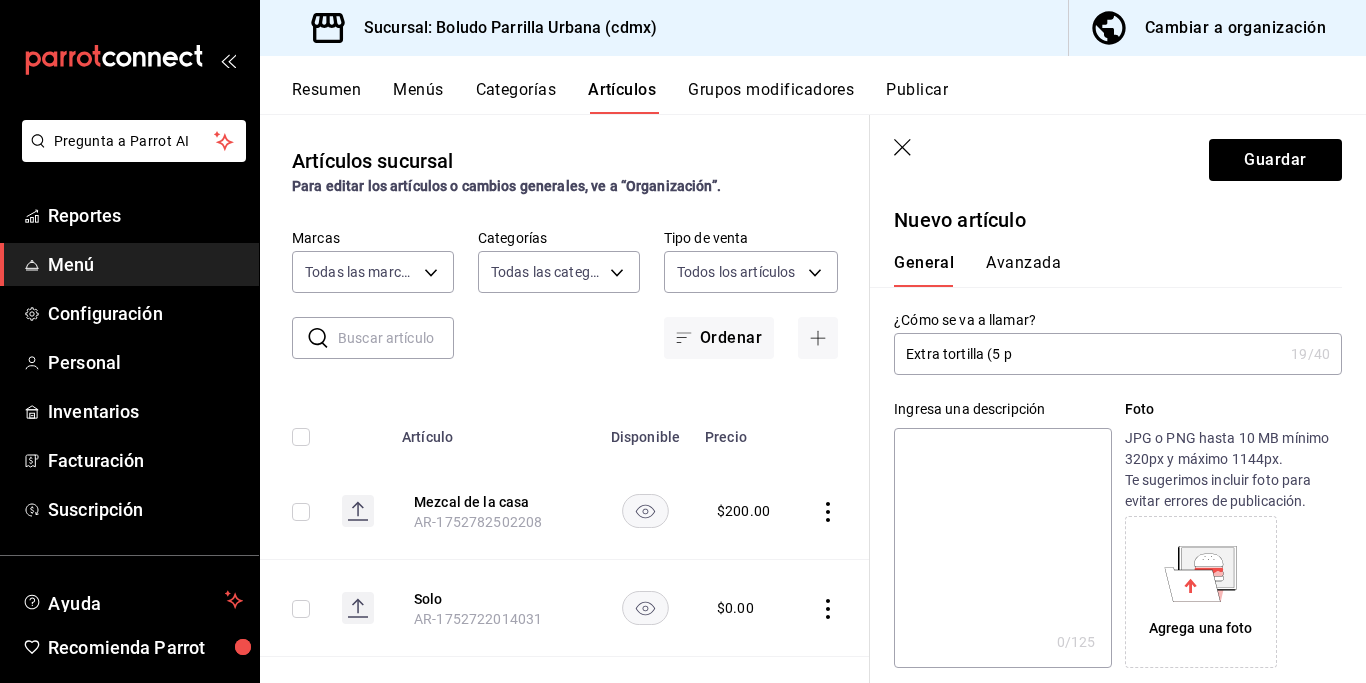 click on "Extra tortilla (5 p" 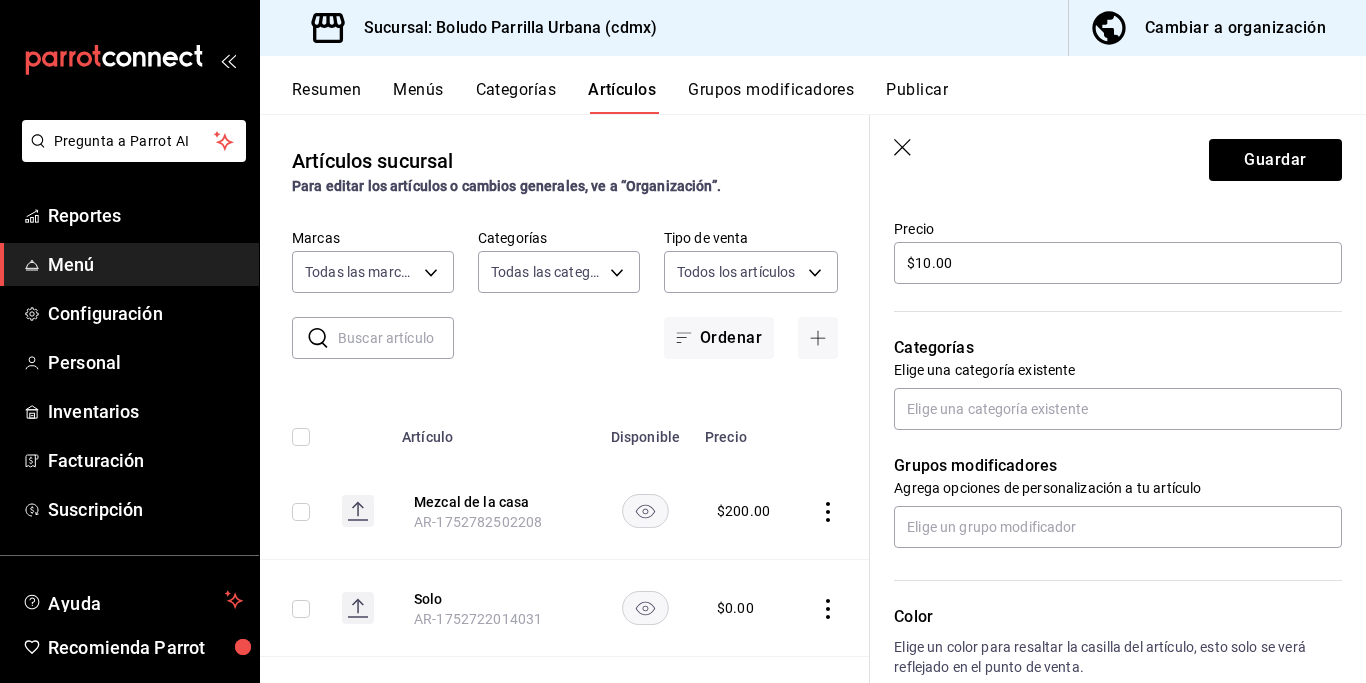 scroll, scrollTop: 611, scrollLeft: 0, axis: vertical 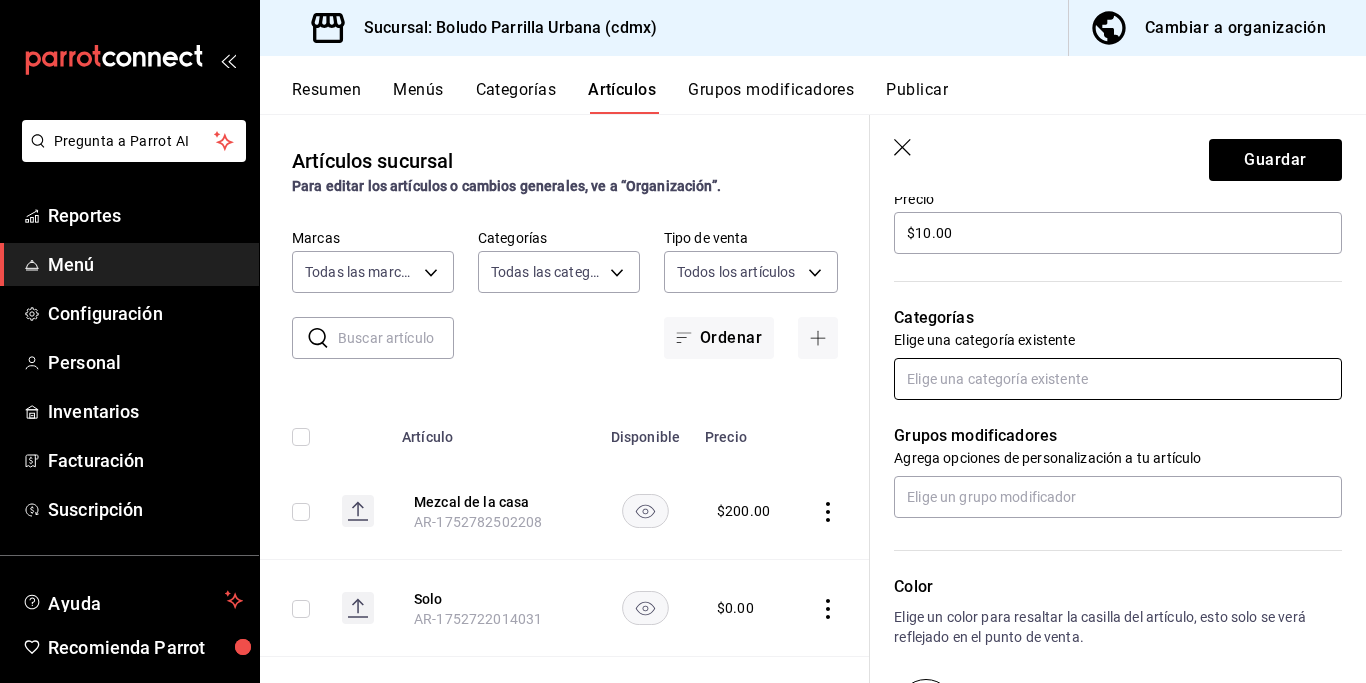 type on "Extra tortilla" 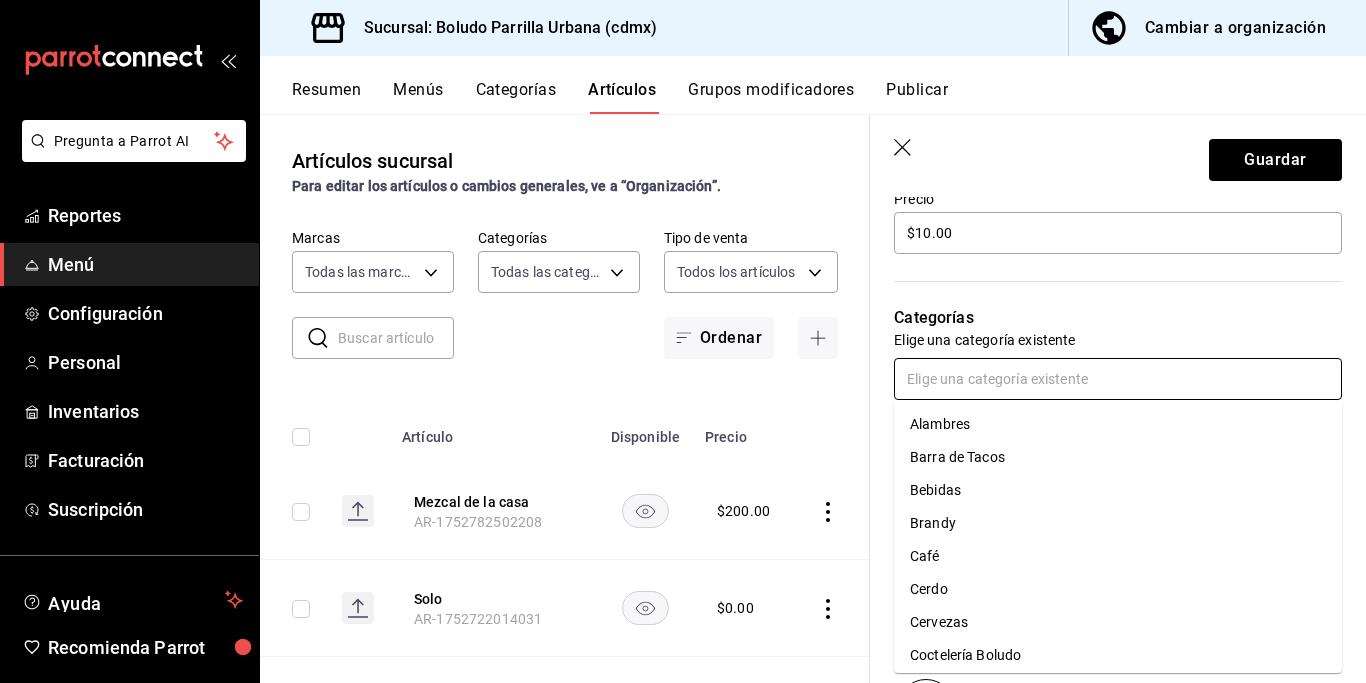 click 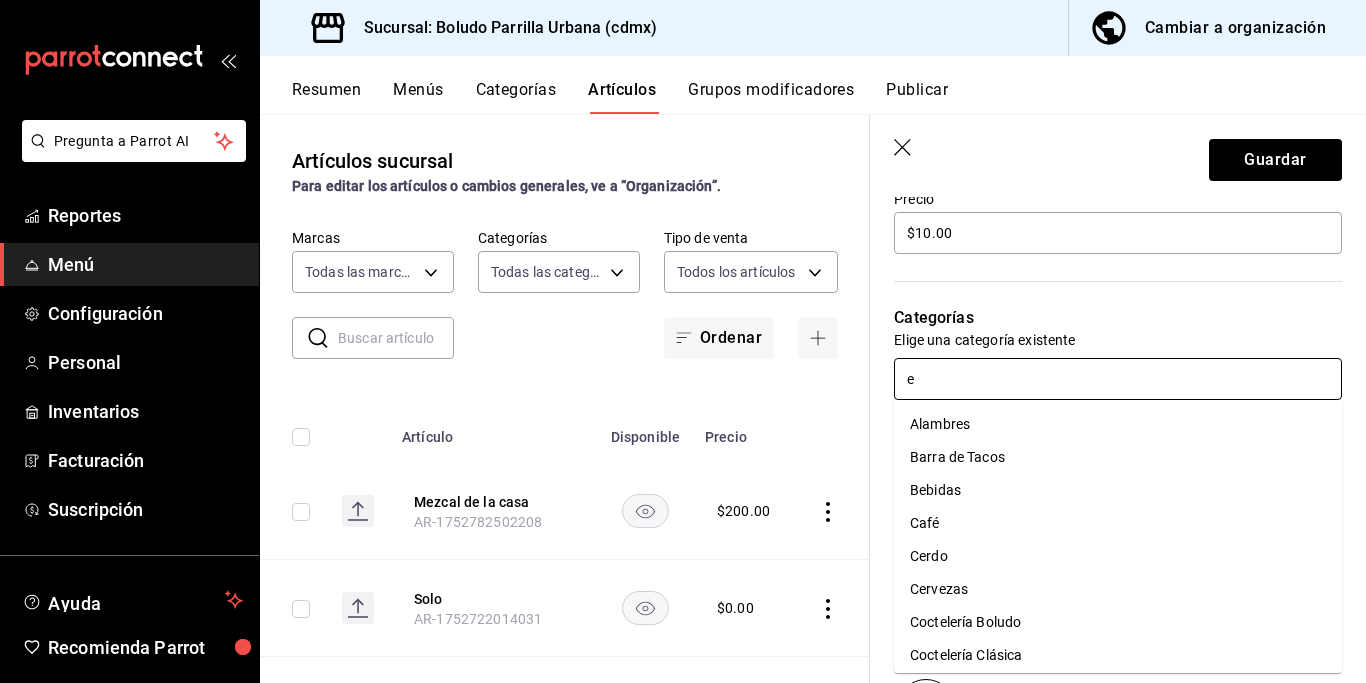 type on "ex" 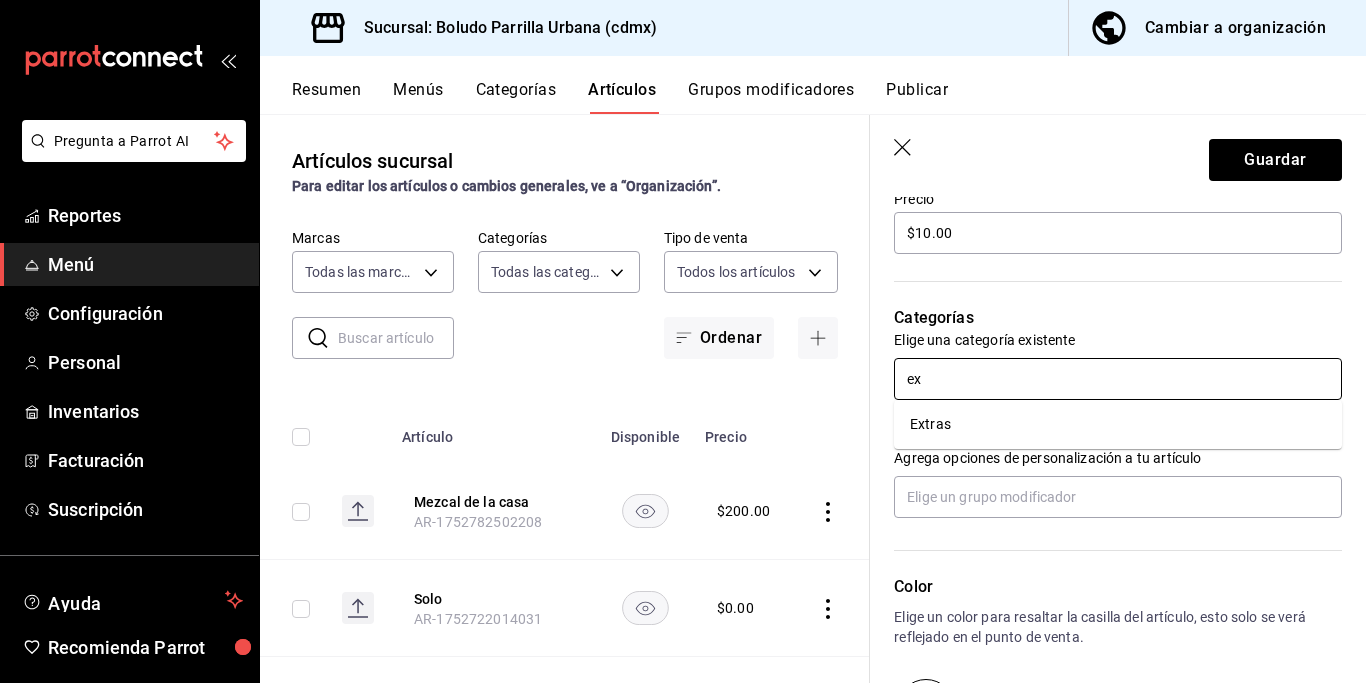 click on "Extras" 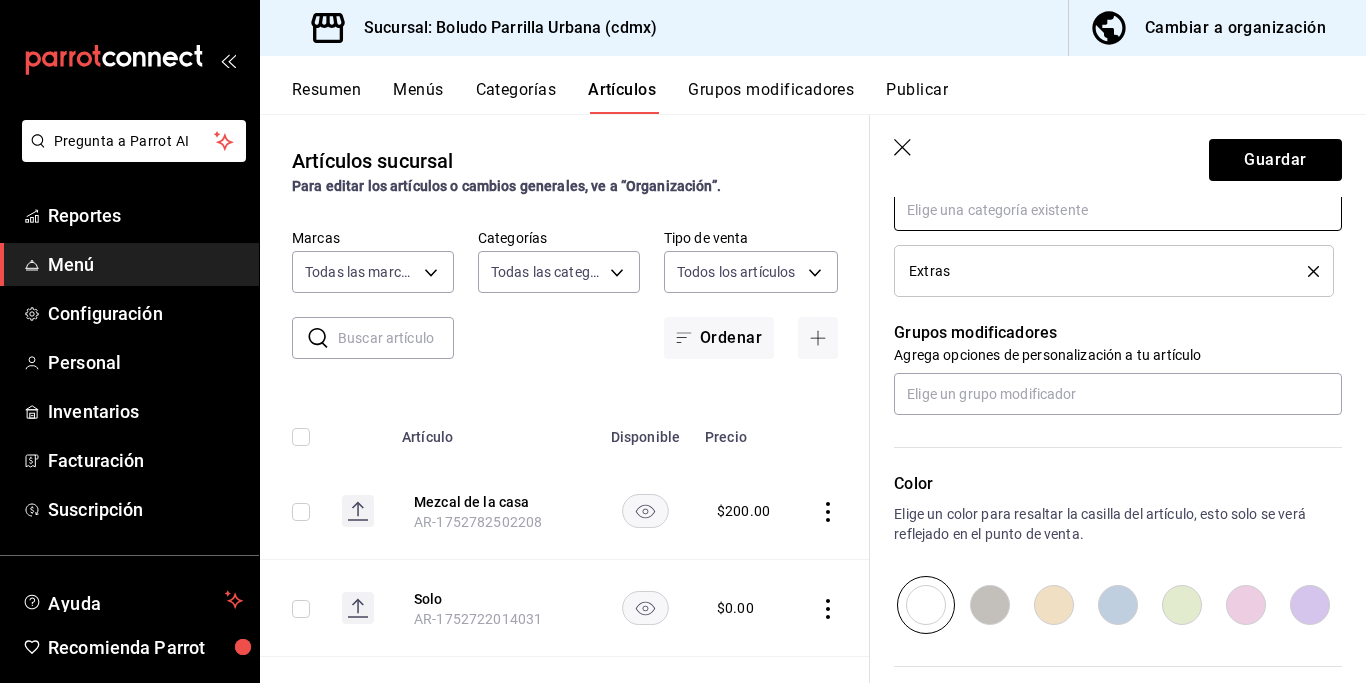 scroll, scrollTop: 767, scrollLeft: 0, axis: vertical 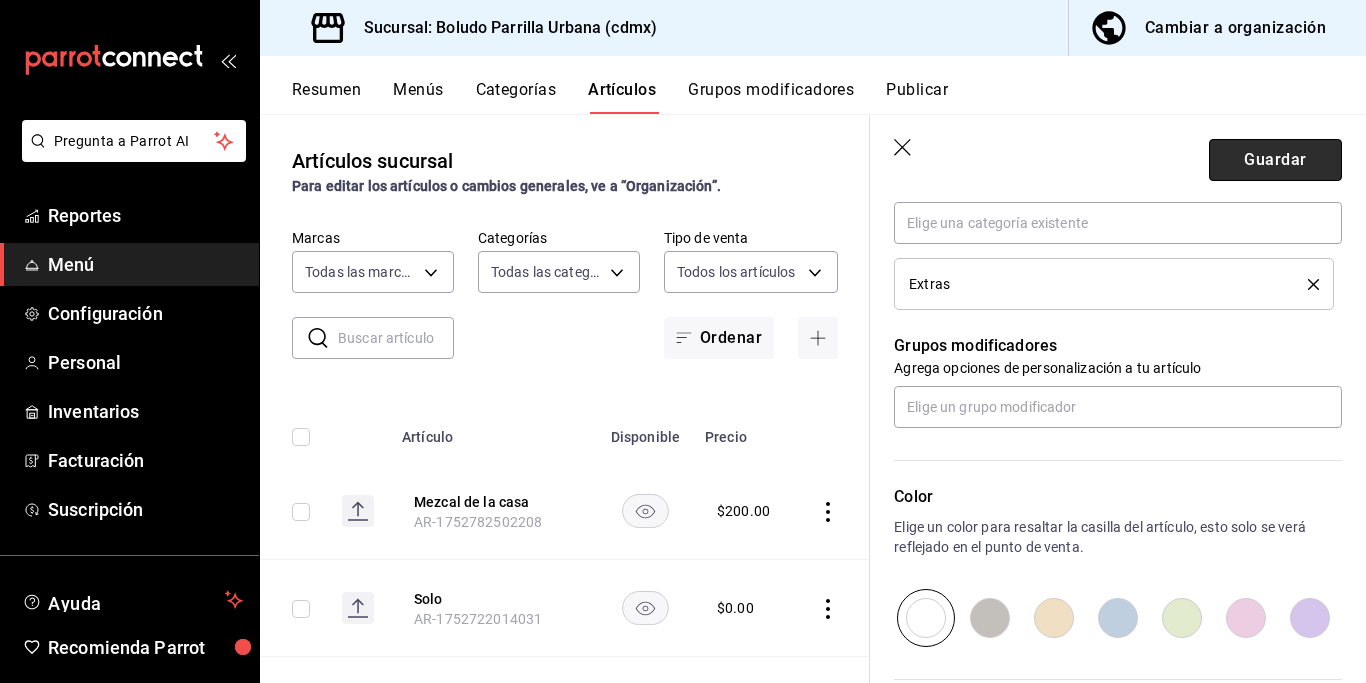 click on "Guardar" 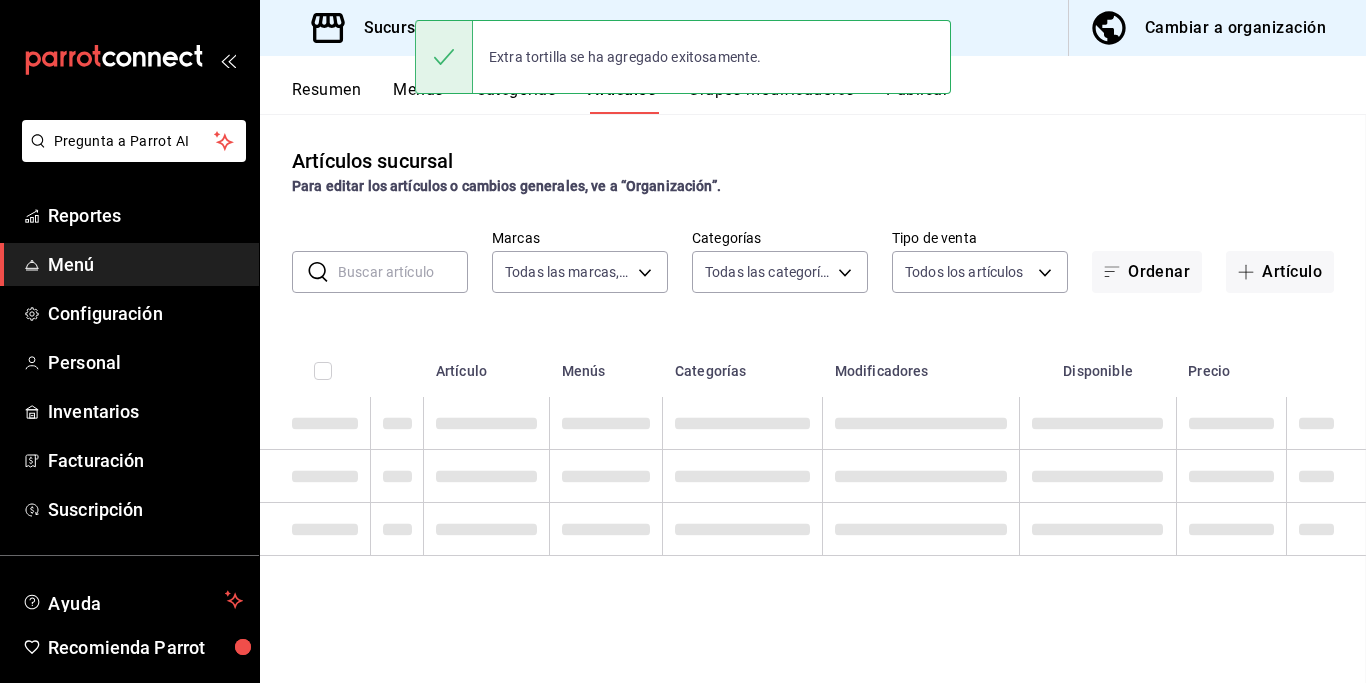 scroll, scrollTop: 0, scrollLeft: 0, axis: both 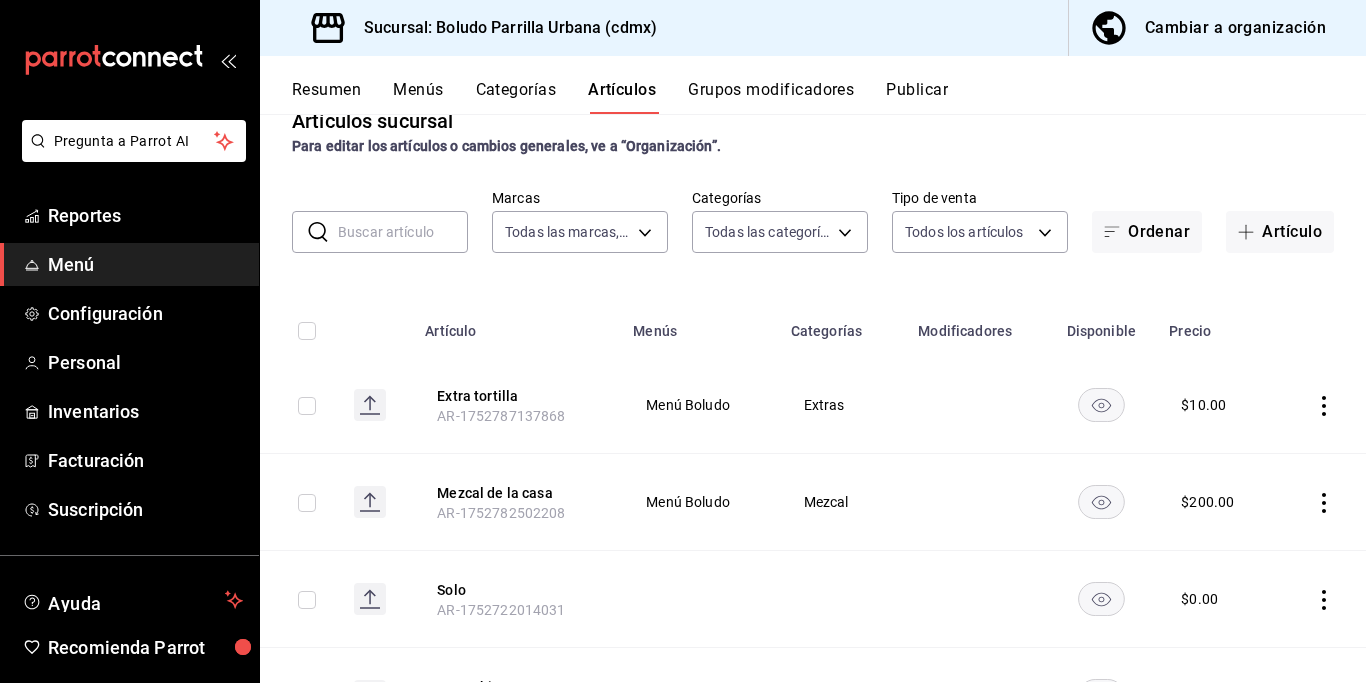 click on "Resumen" 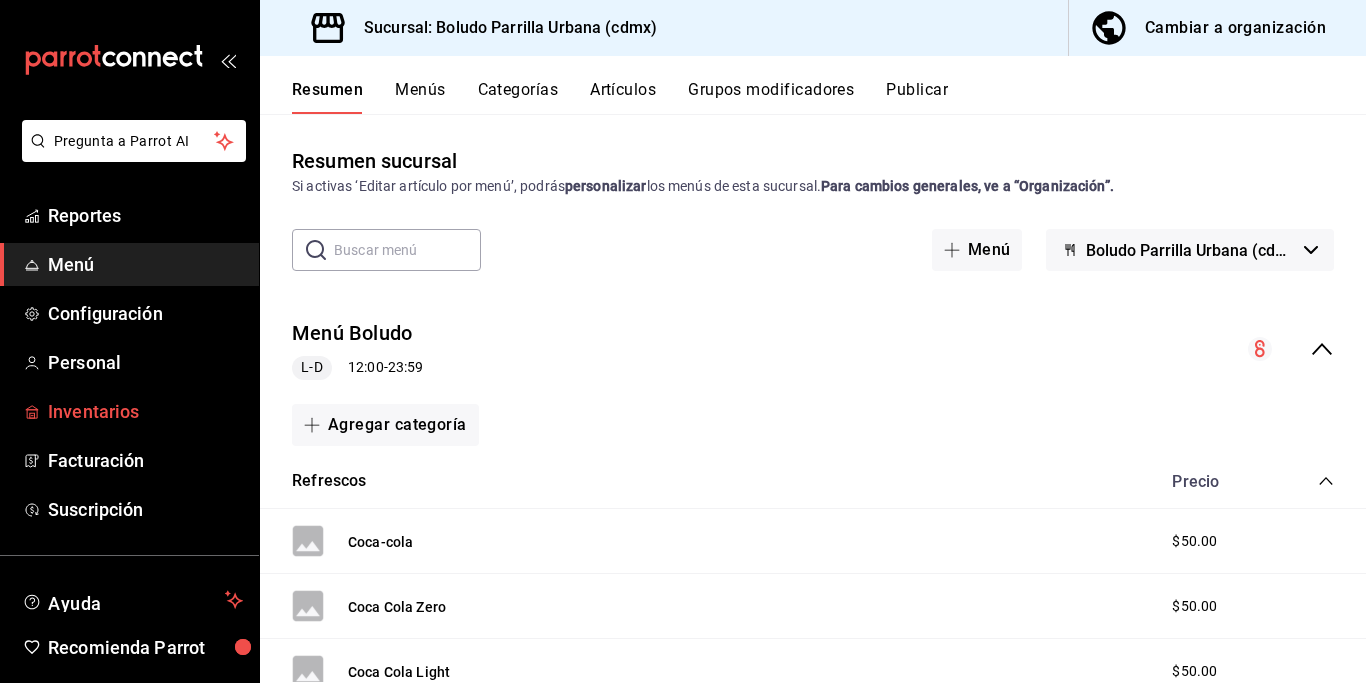 click on "Inventarios" 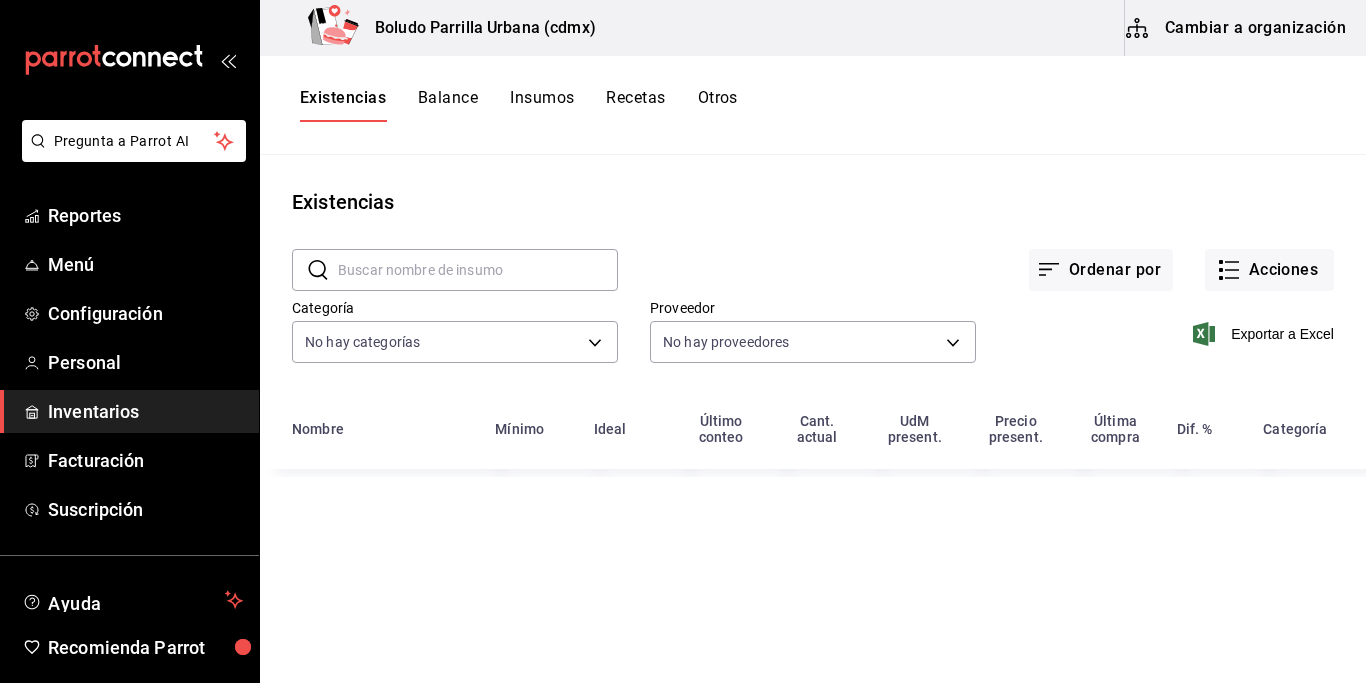 scroll, scrollTop: 0, scrollLeft: 0, axis: both 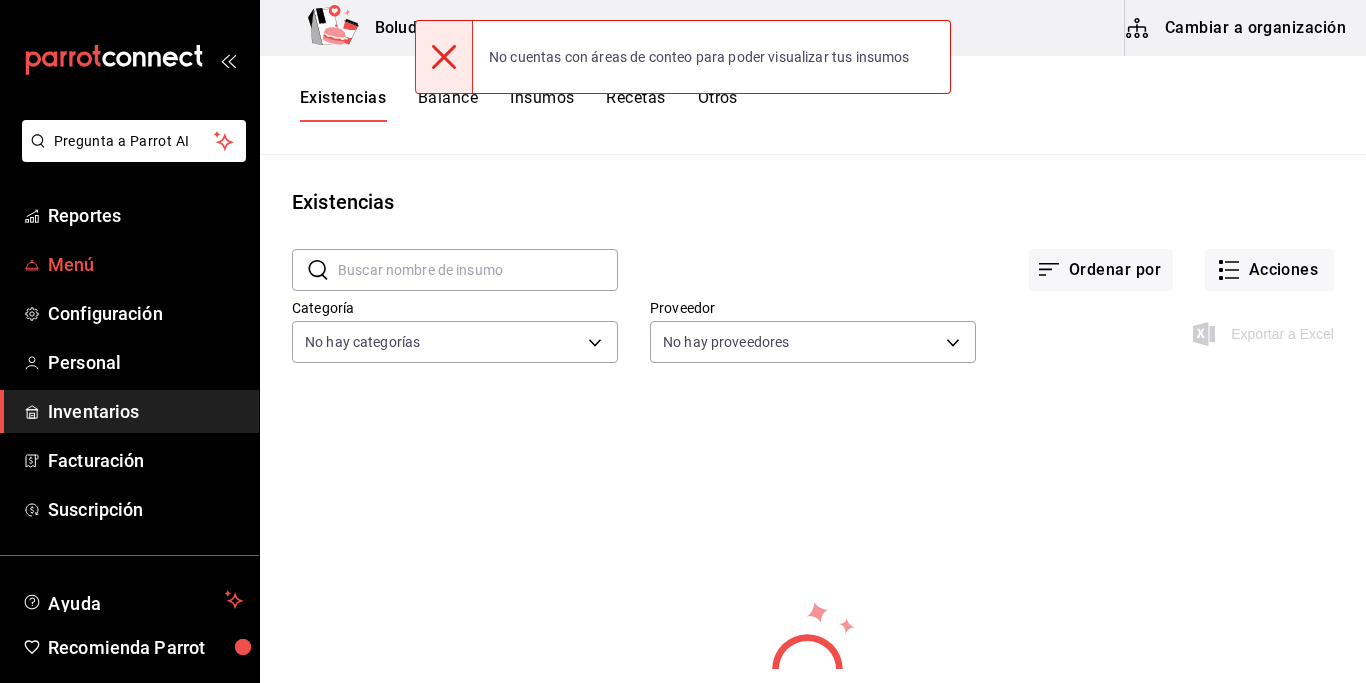 click on "Menú" at bounding box center [145, 264] 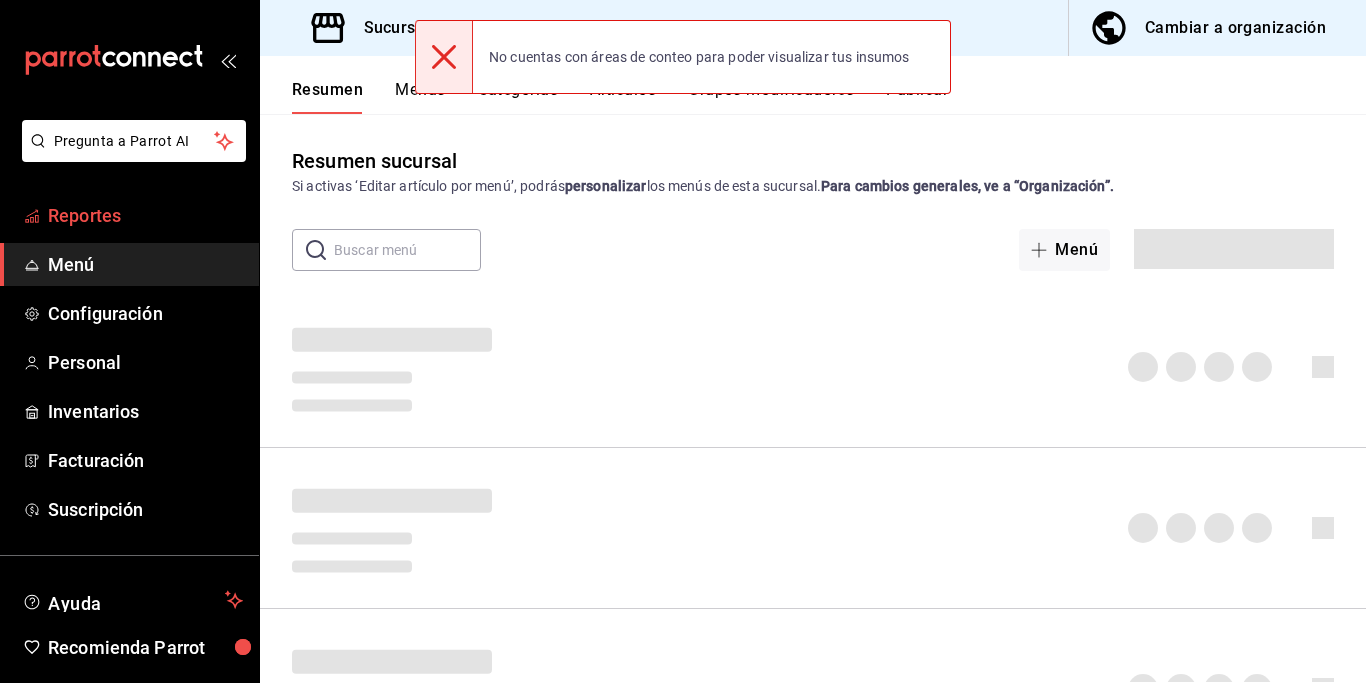 click on "Reportes" at bounding box center [145, 215] 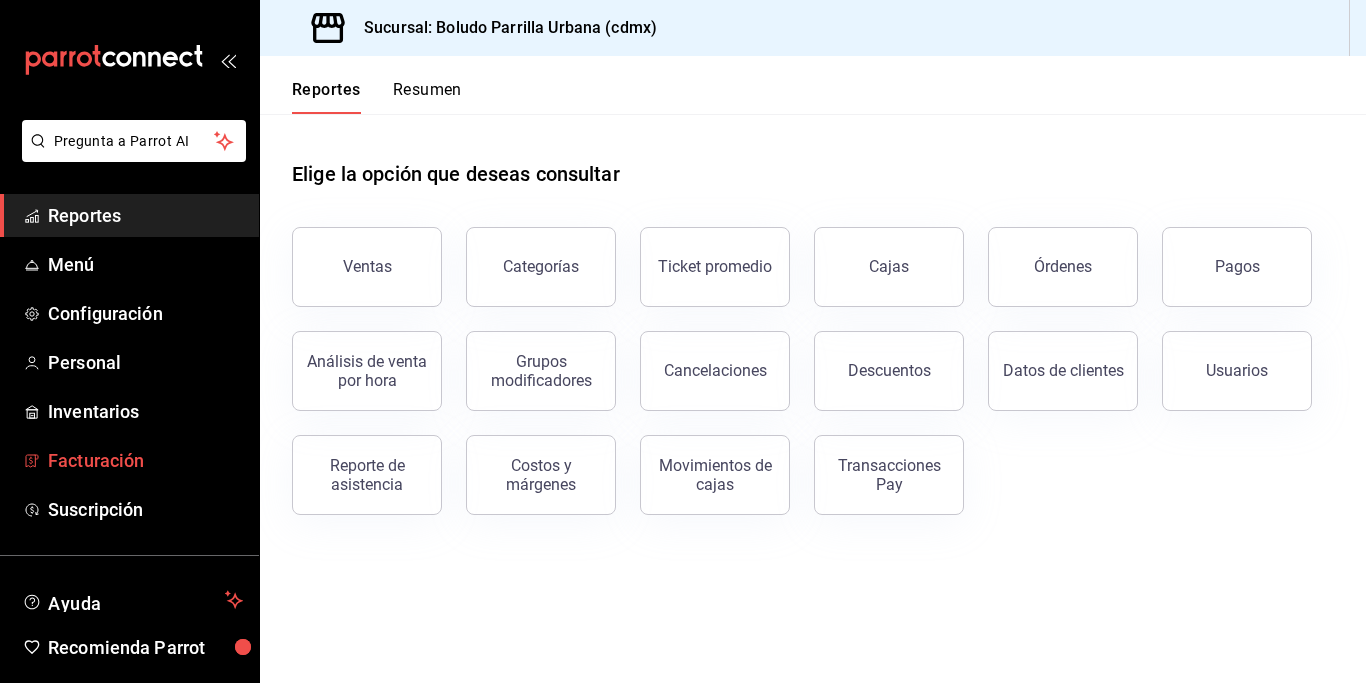 scroll, scrollTop: 72, scrollLeft: 0, axis: vertical 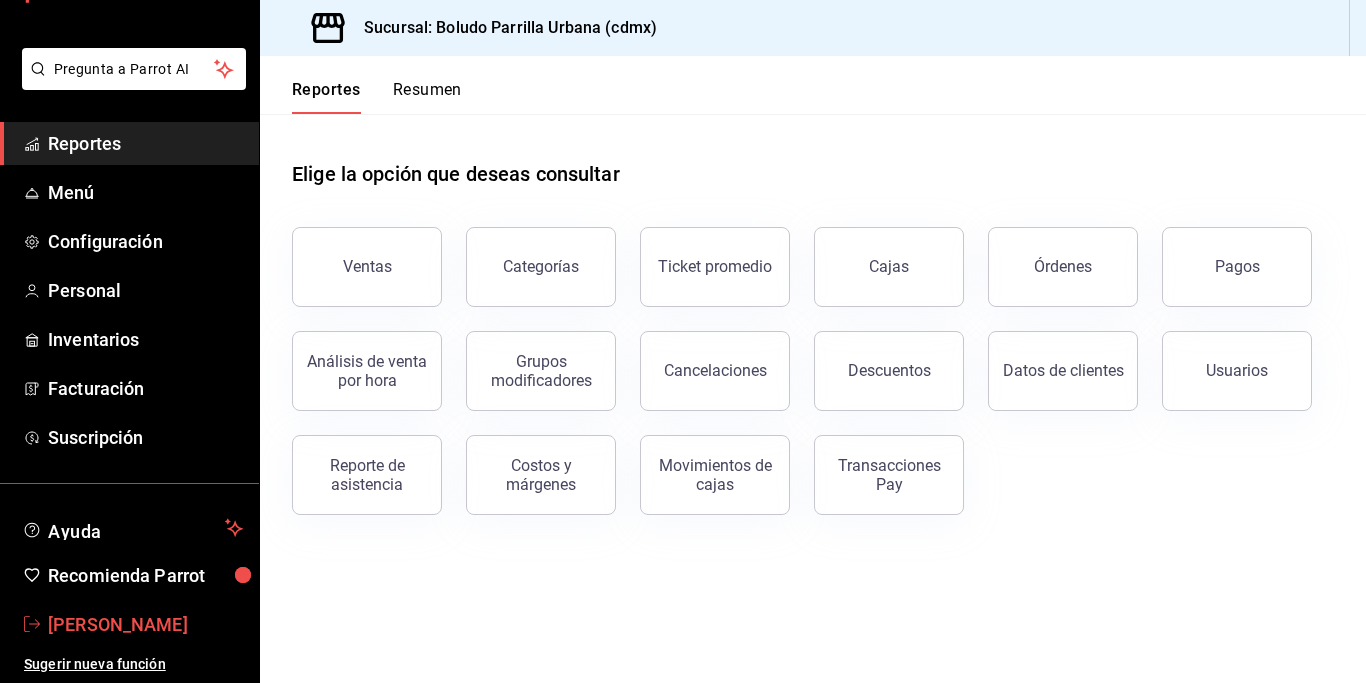 click on "[PERSON_NAME]" at bounding box center [145, 624] 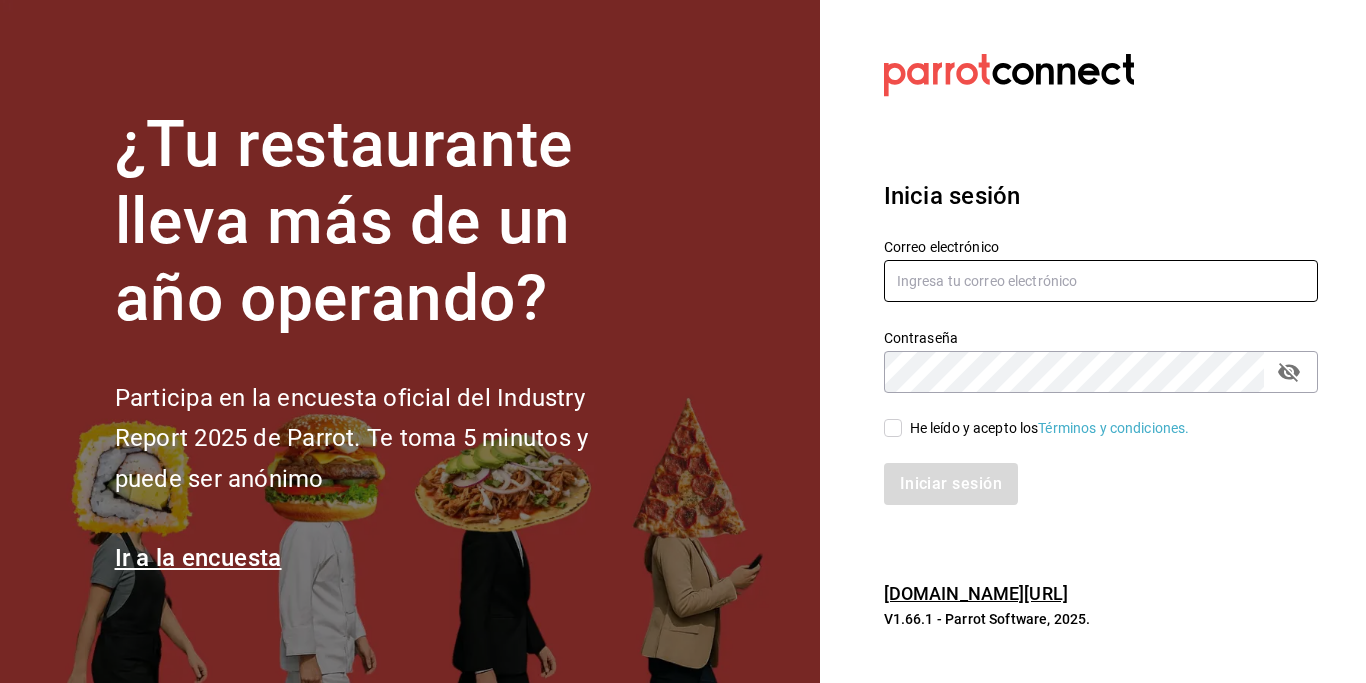 type on "[PERSON_NAME][EMAIL_ADDRESS][PERSON_NAME][DOMAIN_NAME][PERSON_NAME]" 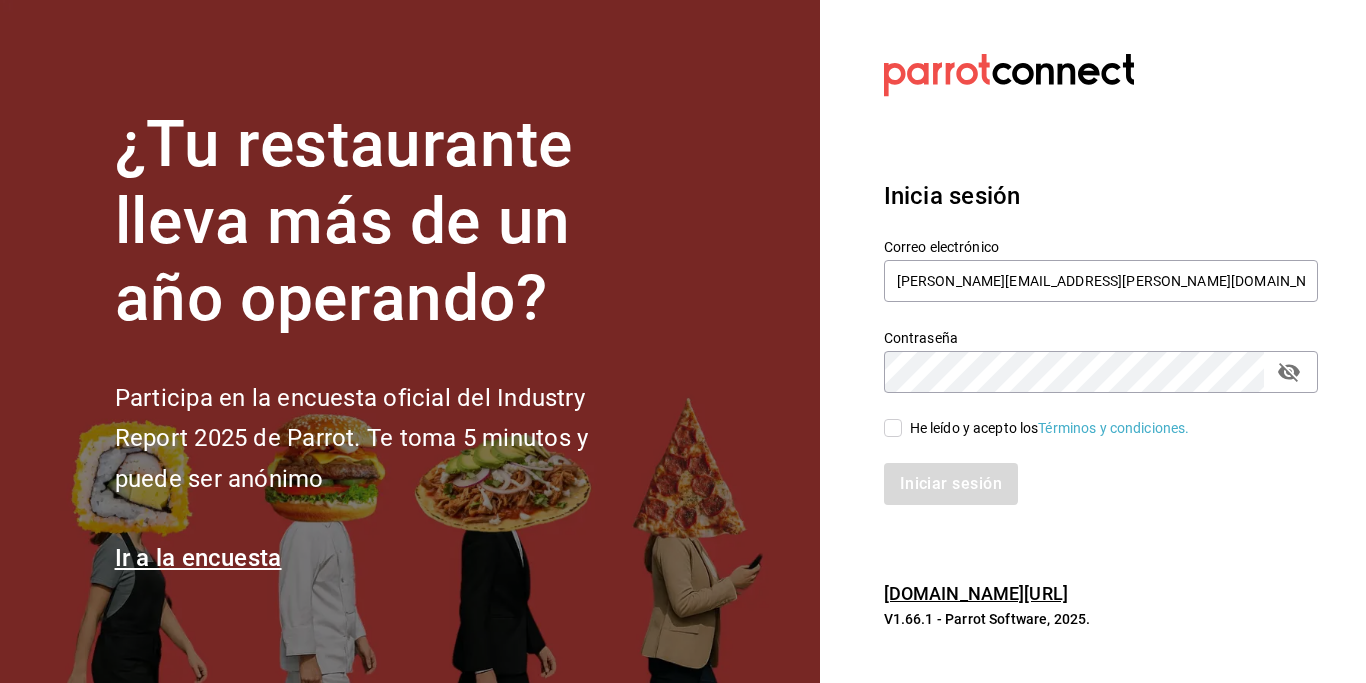 click on "He leído y acepto los  Términos y condiciones." at bounding box center [1046, 428] 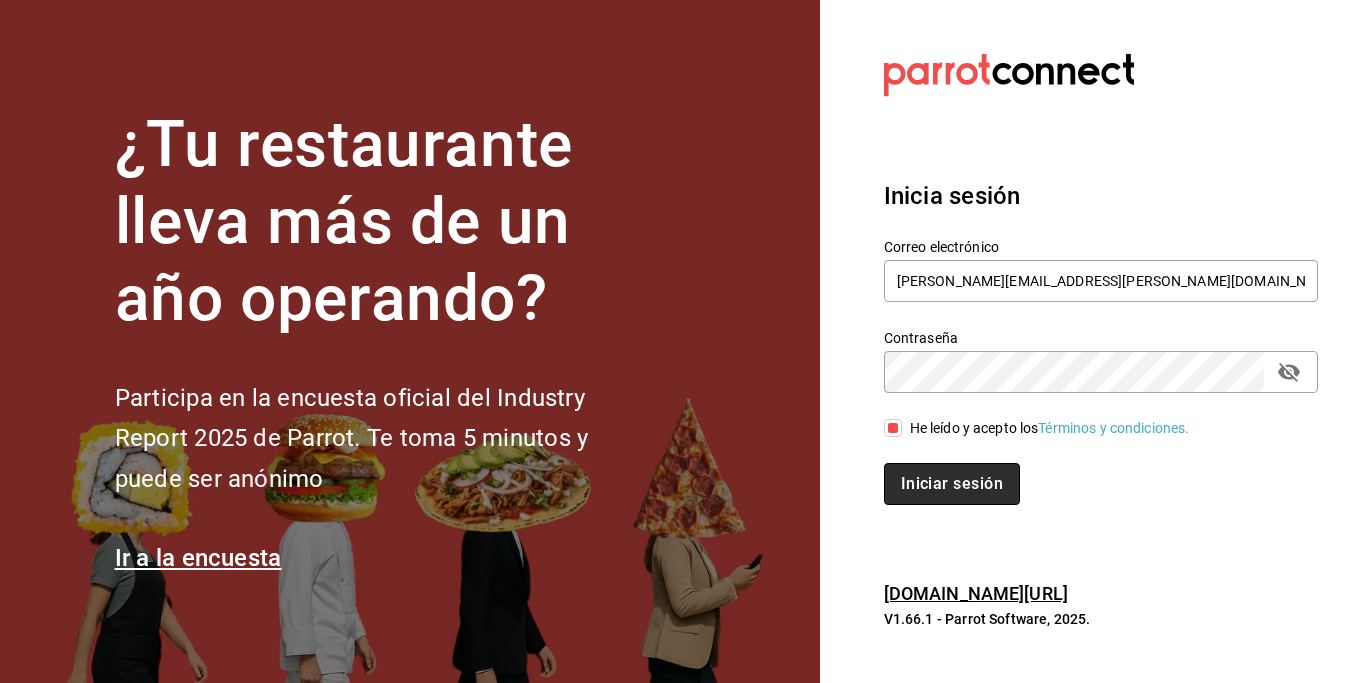 click on "Iniciar sesión" at bounding box center (952, 484) 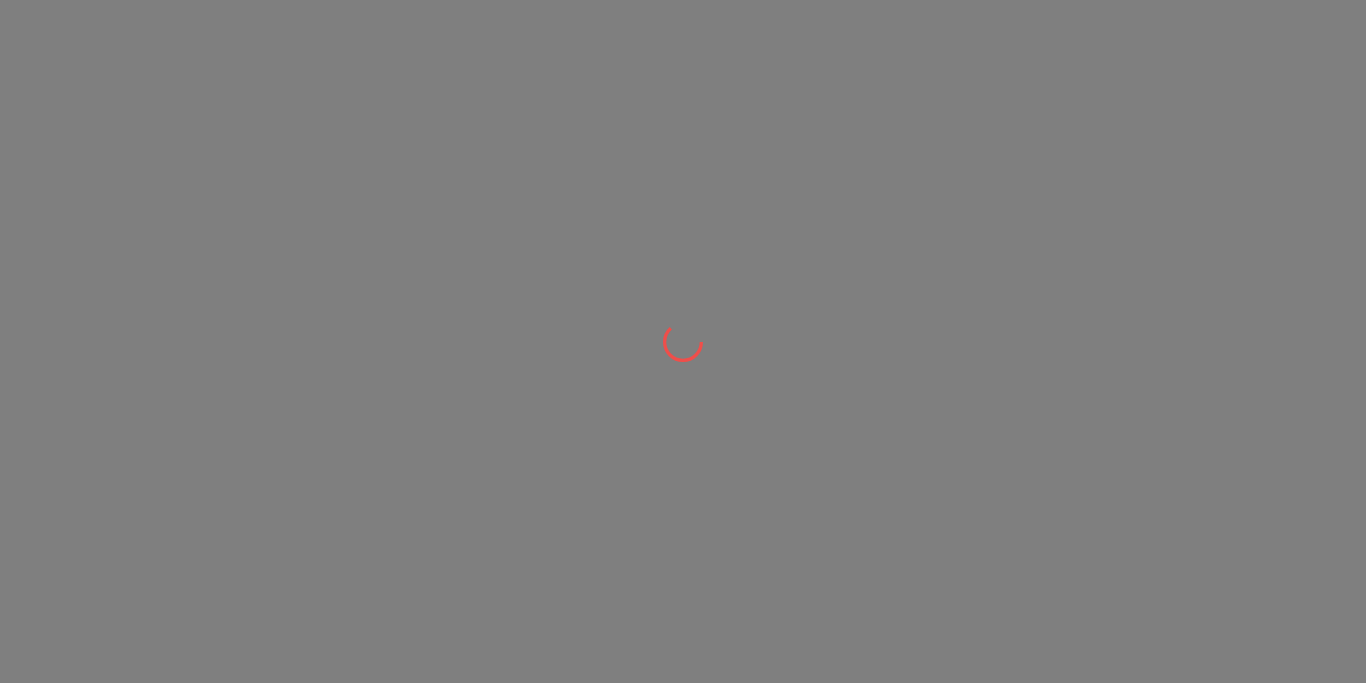 scroll, scrollTop: 0, scrollLeft: 0, axis: both 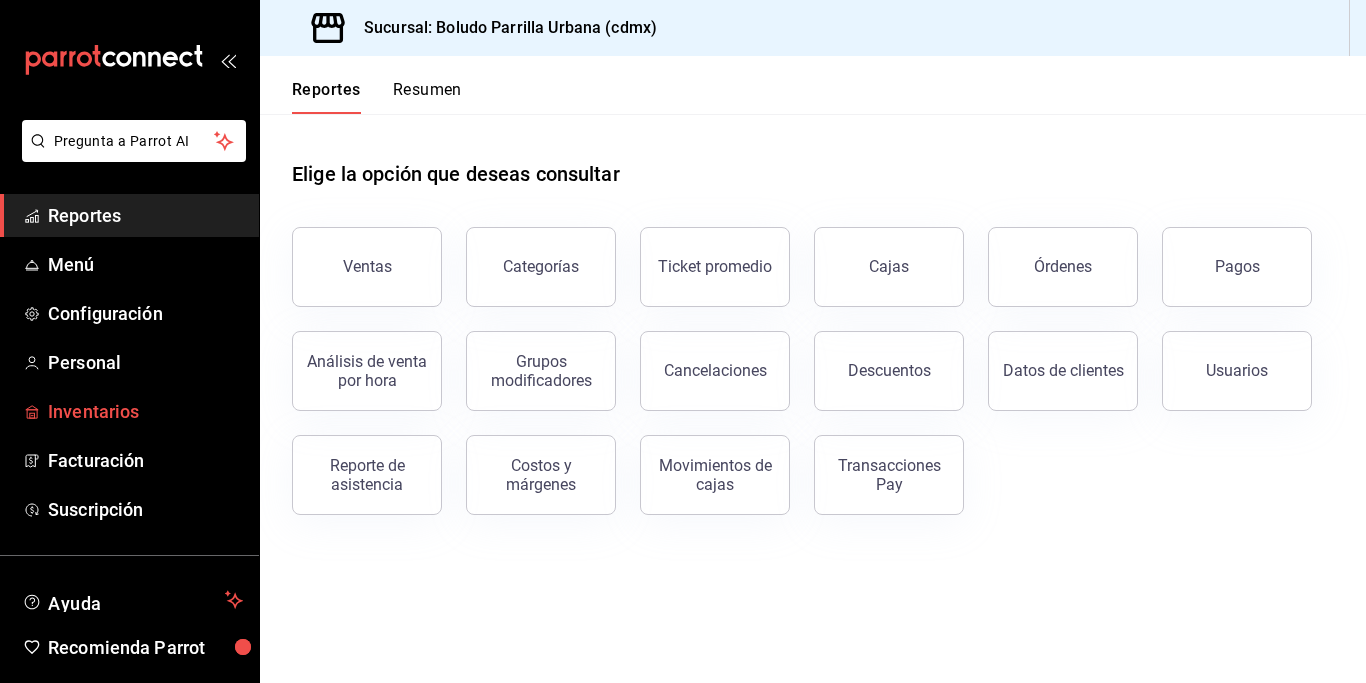 click on "Inventarios" at bounding box center [145, 411] 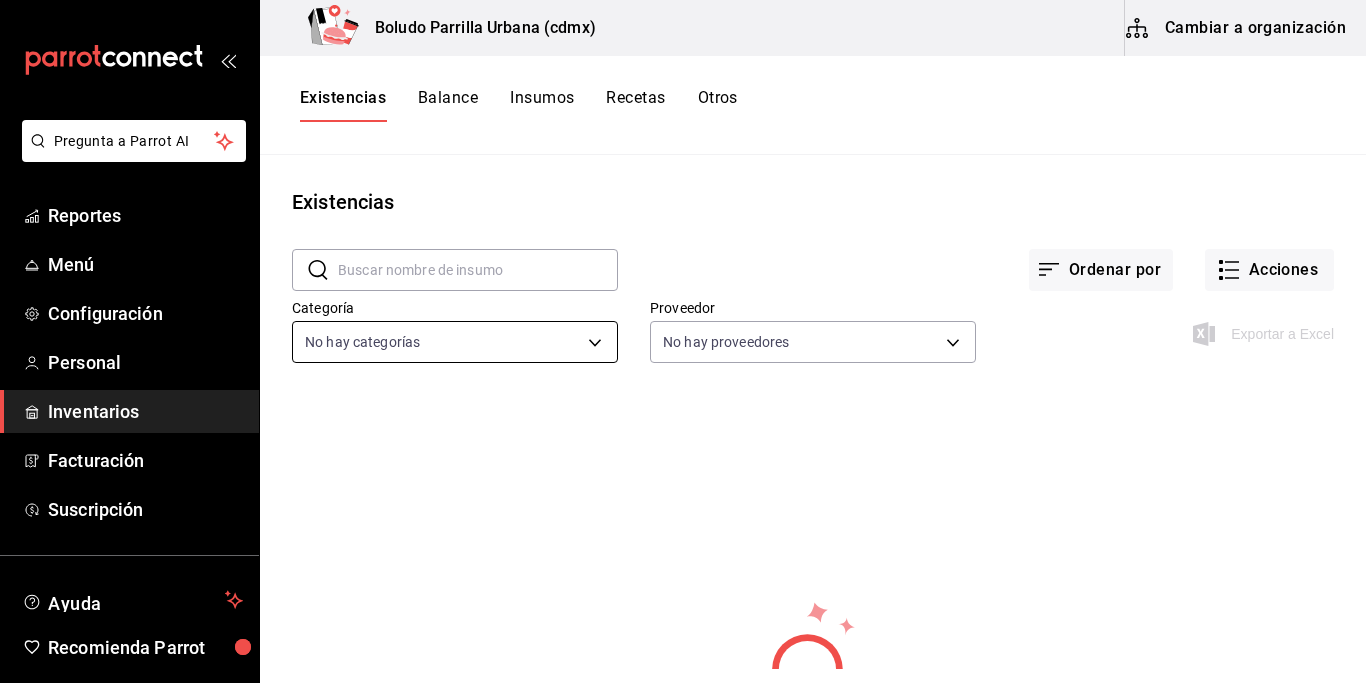 click on "Pregunta a Parrot AI Reportes   Menú   Configuración   Personal   Inventarios   Facturación   Suscripción   Ayuda Recomienda Parrot   José Galvez   Sugerir nueva función   Boludo Parrilla Urbana (cdmx) Cambiar a organización Existencias Balance Insumos Recetas Otros Existencias ​ ​ Ordenar por Acciones Categoría No hay categorías Proveedor No hay proveedores Exportar a Excel No hay información que mostrar GANA 1 MES GRATIS EN TU SUSCRIPCIÓN AQUÍ ¿Recuerdas cómo empezó tu restaurante?
Hoy puedes ayudar a un colega a tener el mismo cambio que tú viviste.
Recomienda Parrot directamente desde tu Portal Administrador.
Es fácil y rápido.
🎁 Por cada restaurante que se una, ganas 1 mes gratis. Pregunta a Parrot AI Reportes   Menú   Configuración   Personal   Inventarios   Facturación   Suscripción   Ayuda Recomienda Parrot   José Galvez   Sugerir nueva función   Visitar centro de ayuda (81) 2046 6363 soporte@parrotsoftware.io Visitar centro de ayuda (81) 2046 6363" at bounding box center [683, 334] 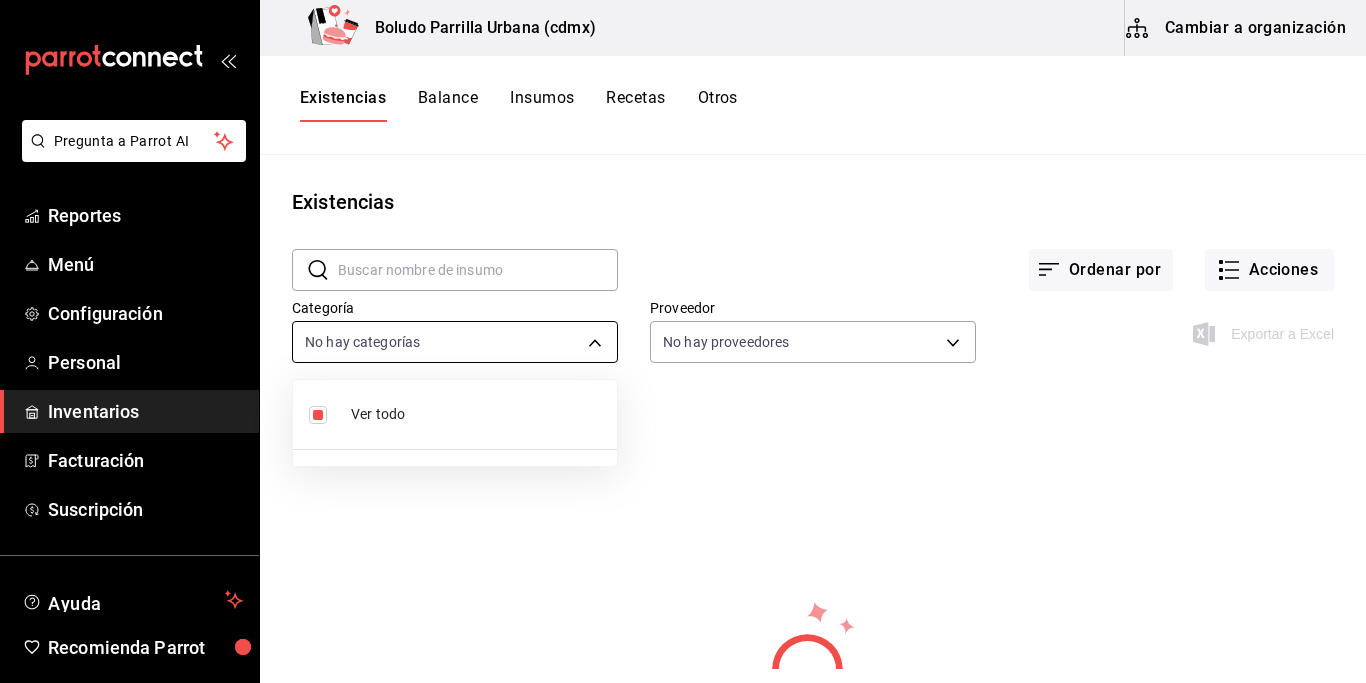 click at bounding box center (683, 341) 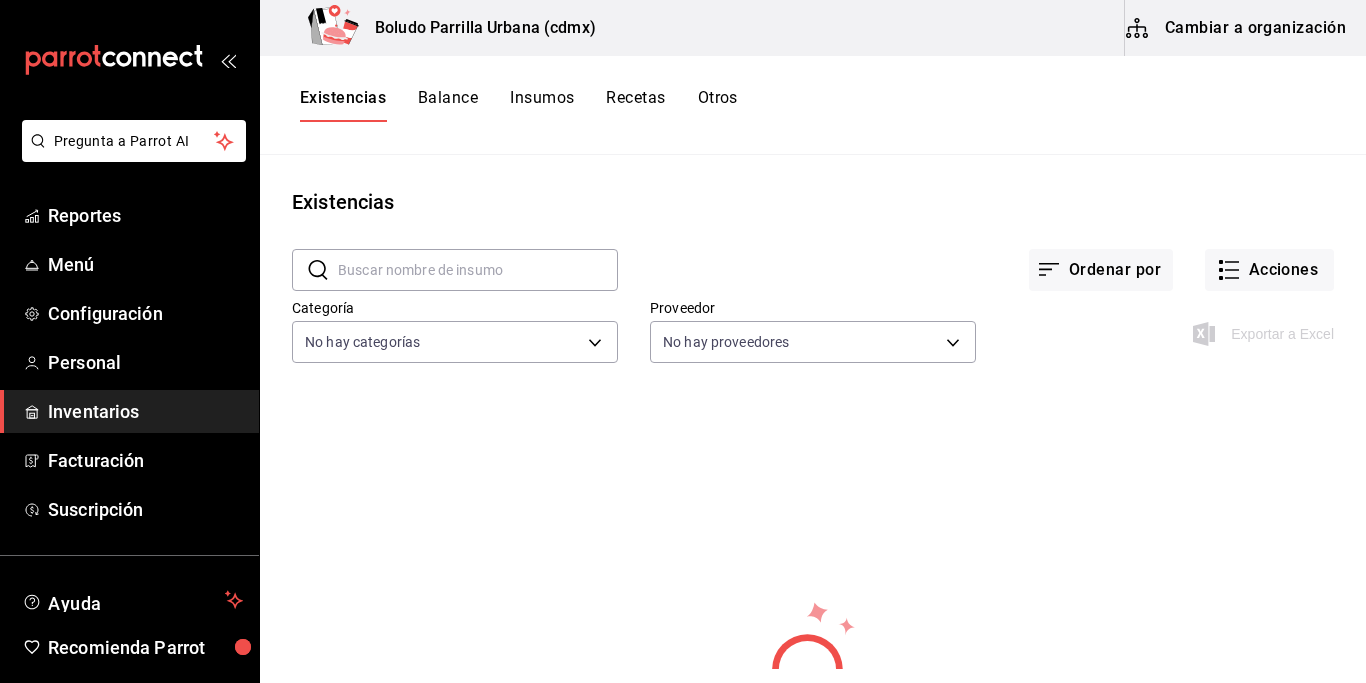 click on "Balance" at bounding box center [448, 105] 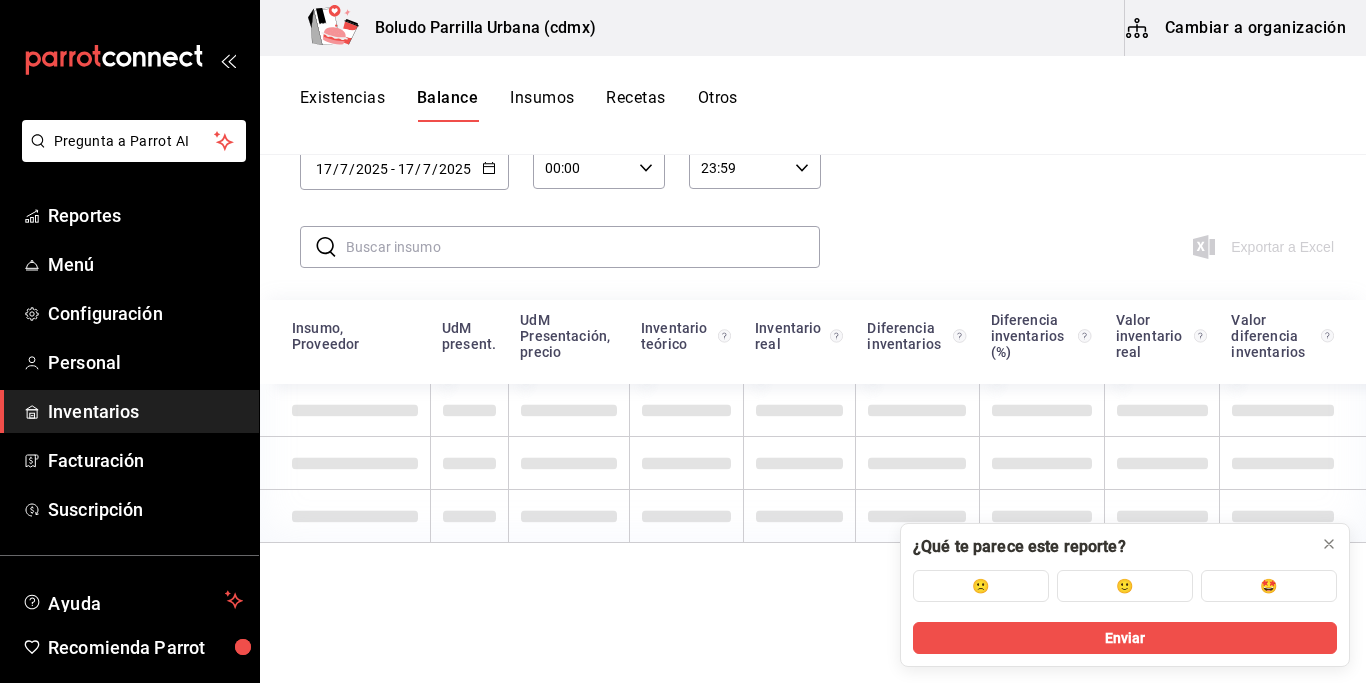 scroll, scrollTop: 0, scrollLeft: 0, axis: both 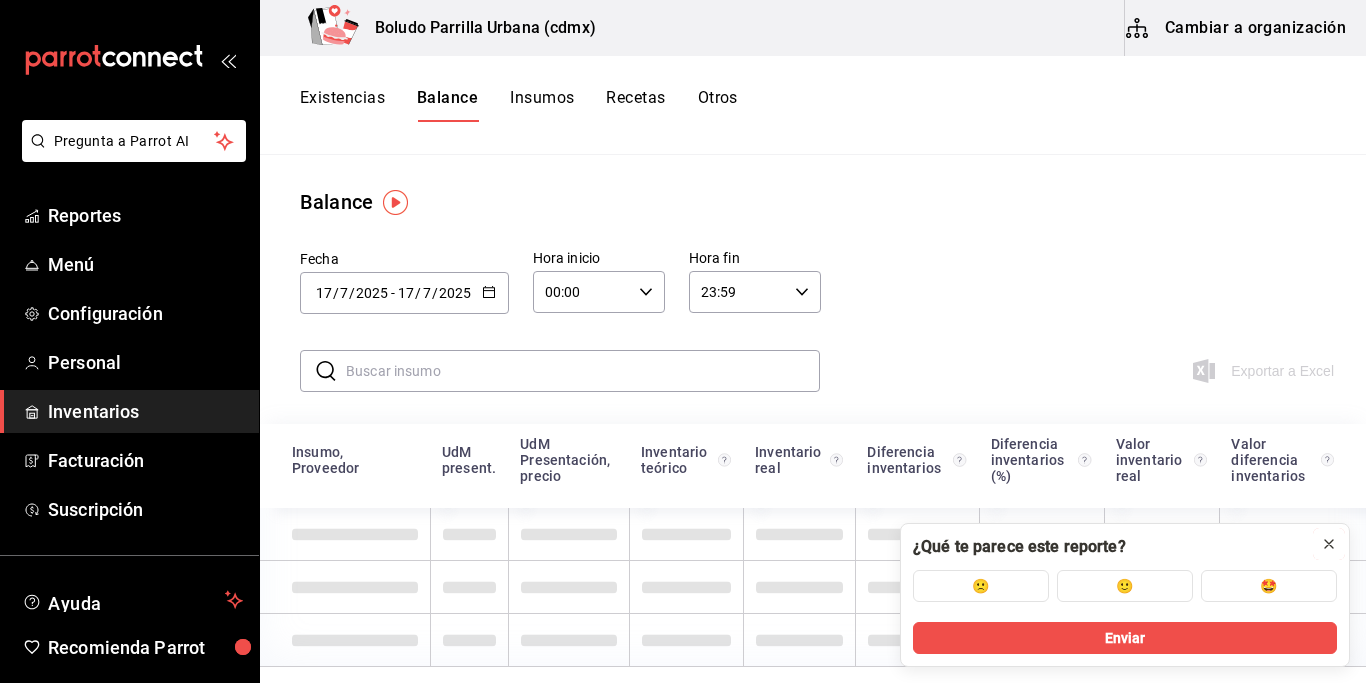 click 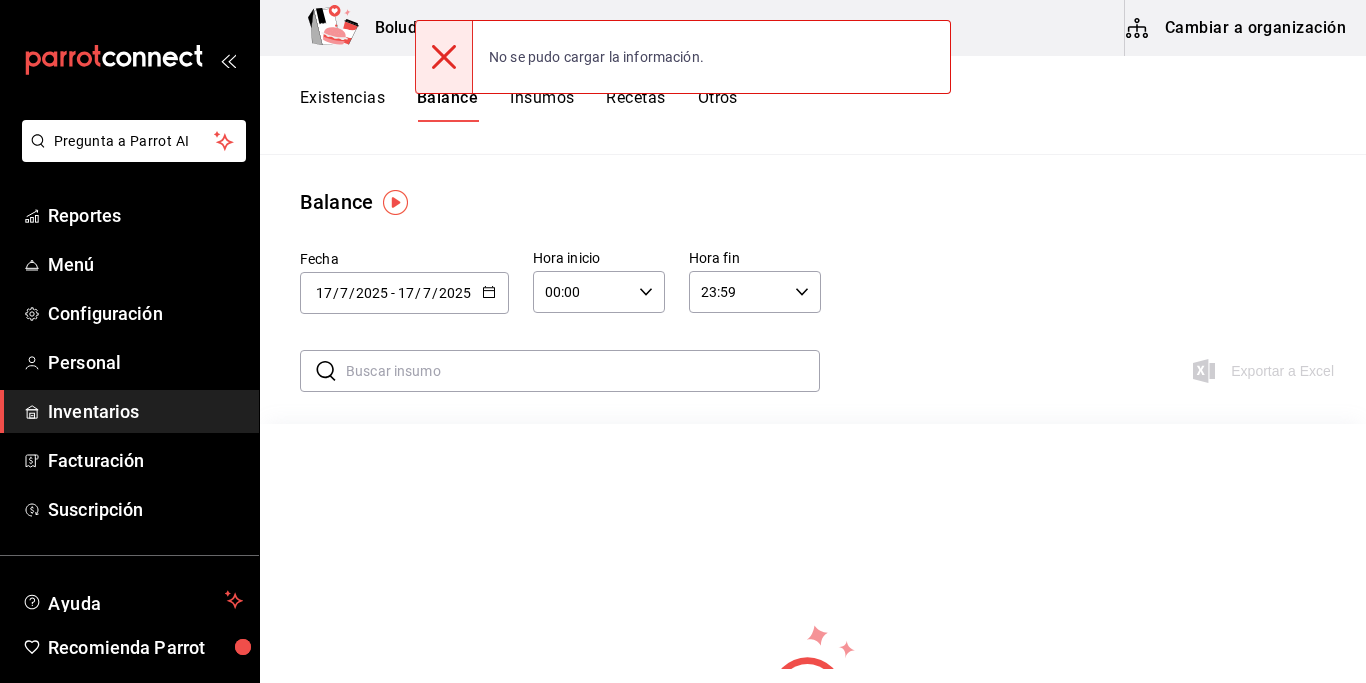 click on "Existencias" at bounding box center [342, 105] 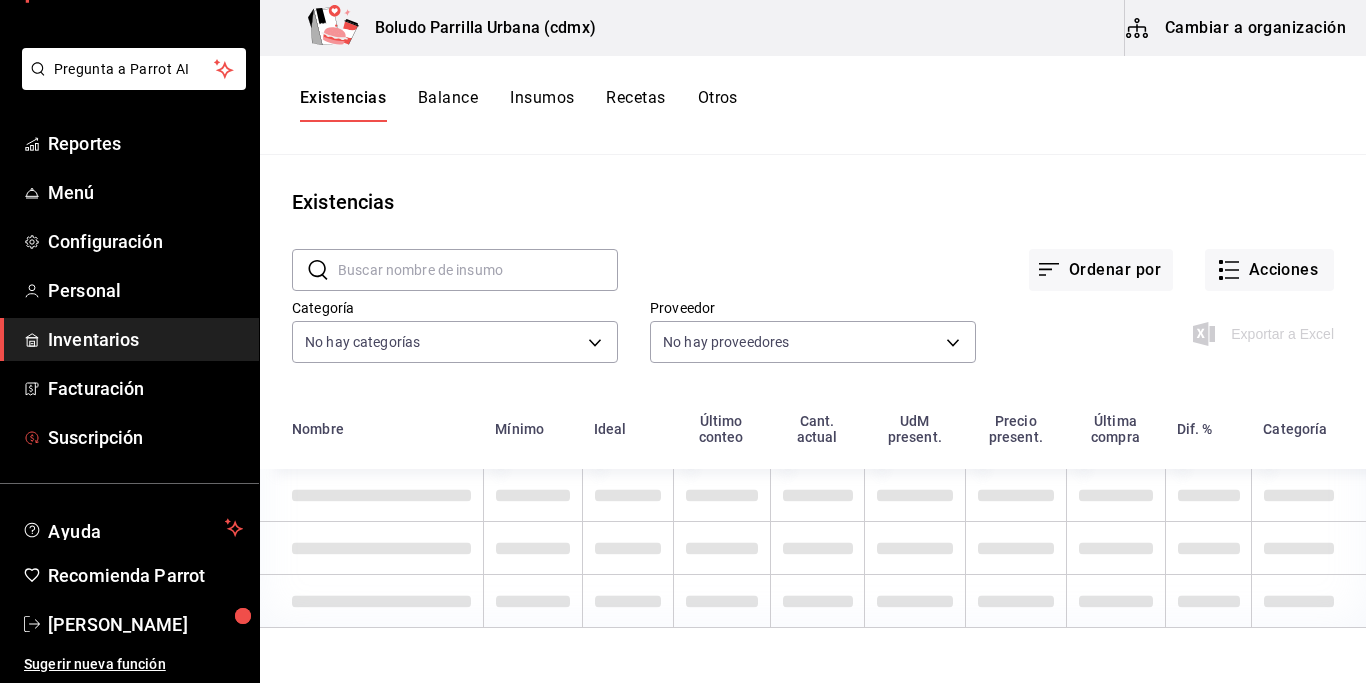 scroll, scrollTop: 0, scrollLeft: 0, axis: both 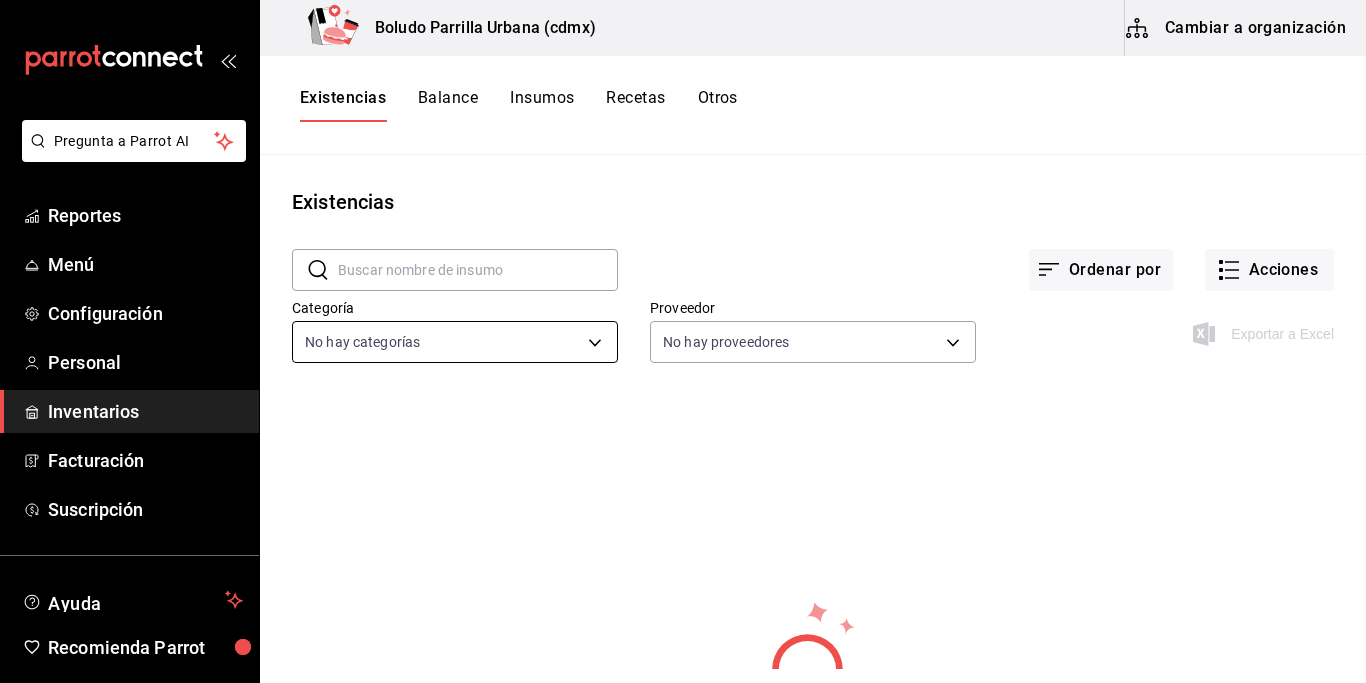 click on "Pregunta a Parrot AI Reportes   Menú   Configuración   Personal   Inventarios   Facturación   Suscripción   Ayuda Recomienda Parrot   José Galvez   Sugerir nueva función   Boludo Parrilla Urbana (cdmx) Cambiar a organización Existencias Balance Insumos Recetas Otros Existencias ​ ​ Ordenar por Acciones Categoría No hay categorías Proveedor No hay proveedores Exportar a Excel No hay información que mostrar GANA 1 MES GRATIS EN TU SUSCRIPCIÓN AQUÍ ¿Recuerdas cómo empezó tu restaurante?
Hoy puedes ayudar a un colega a tener el mismo cambio que tú viviste.
Recomienda Parrot directamente desde tu Portal Administrador.
Es fácil y rápido.
🎁 Por cada restaurante que se una, ganas 1 mes gratis. Ver video tutorial Ir a video Pregunta a Parrot AI Reportes   Menú   Configuración   Personal   Inventarios   Facturación   Suscripción   Ayuda Recomienda Parrot   José Galvez   Sugerir nueva función   Visitar centro de ayuda (81) 2046 6363 soporte@parrotsoftware.io Visitar centro de ayuda" at bounding box center [683, 334] 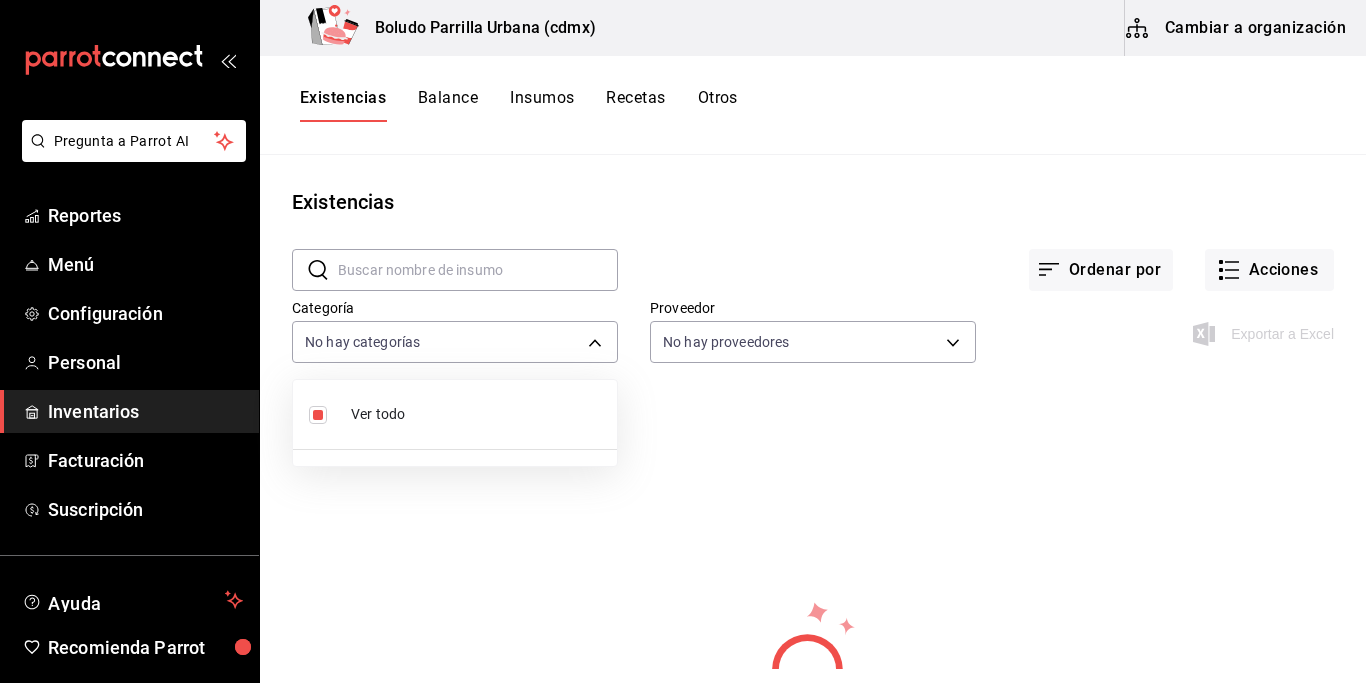 click at bounding box center [683, 341] 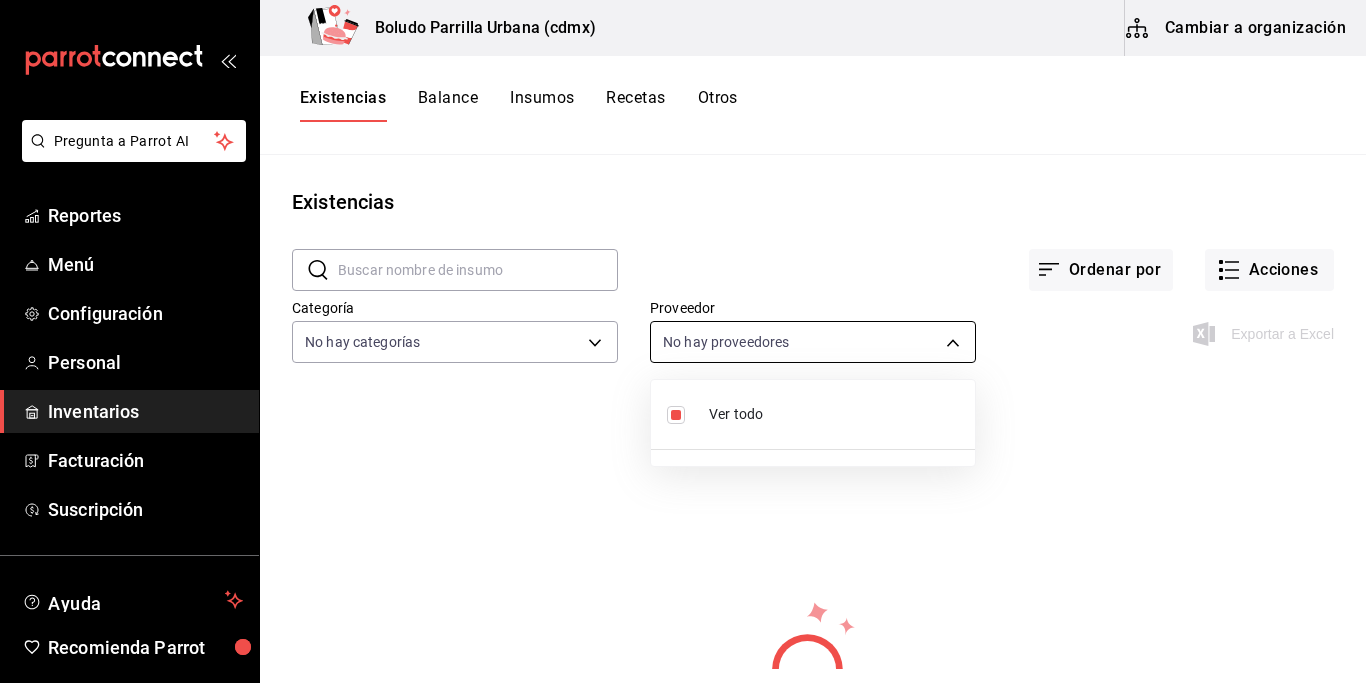 click on "Pregunta a Parrot AI Reportes   Menú   Configuración   Personal   Inventarios   Facturación   Suscripción   Ayuda Recomienda Parrot   José Galvez   Sugerir nueva función   Boludo Parrilla Urbana (cdmx) Cambiar a organización Existencias Balance Insumos Recetas Otros Existencias ​ ​ Ordenar por Acciones Categoría No hay categorías Proveedor No hay proveedores Exportar a Excel No hay información que mostrar GANA 1 MES GRATIS EN TU SUSCRIPCIÓN AQUÍ ¿Recuerdas cómo empezó tu restaurante?
Hoy puedes ayudar a un colega a tener el mismo cambio que tú viviste.
Recomienda Parrot directamente desde tu Portal Administrador.
Es fácil y rápido.
🎁 Por cada restaurante que se una, ganas 1 mes gratis. Ver video tutorial Ir a video Pregunta a Parrot AI Reportes   Menú   Configuración   Personal   Inventarios   Facturación   Suscripción   Ayuda Recomienda Parrot   José Galvez   Sugerir nueva función   Visitar centro de ayuda (81) 2046 6363 soporte@parrotsoftware.io Visitar centro de ayuda" at bounding box center [683, 334] 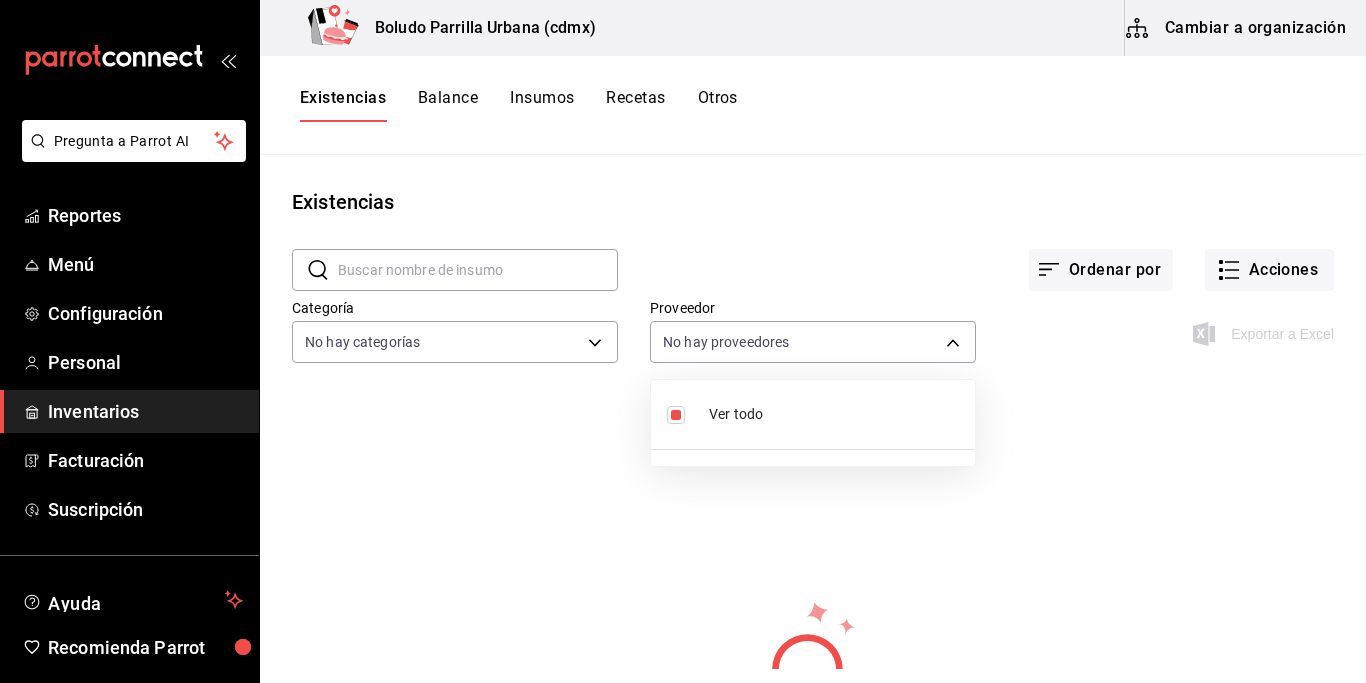 click on "Ver todo" at bounding box center [813, 414] 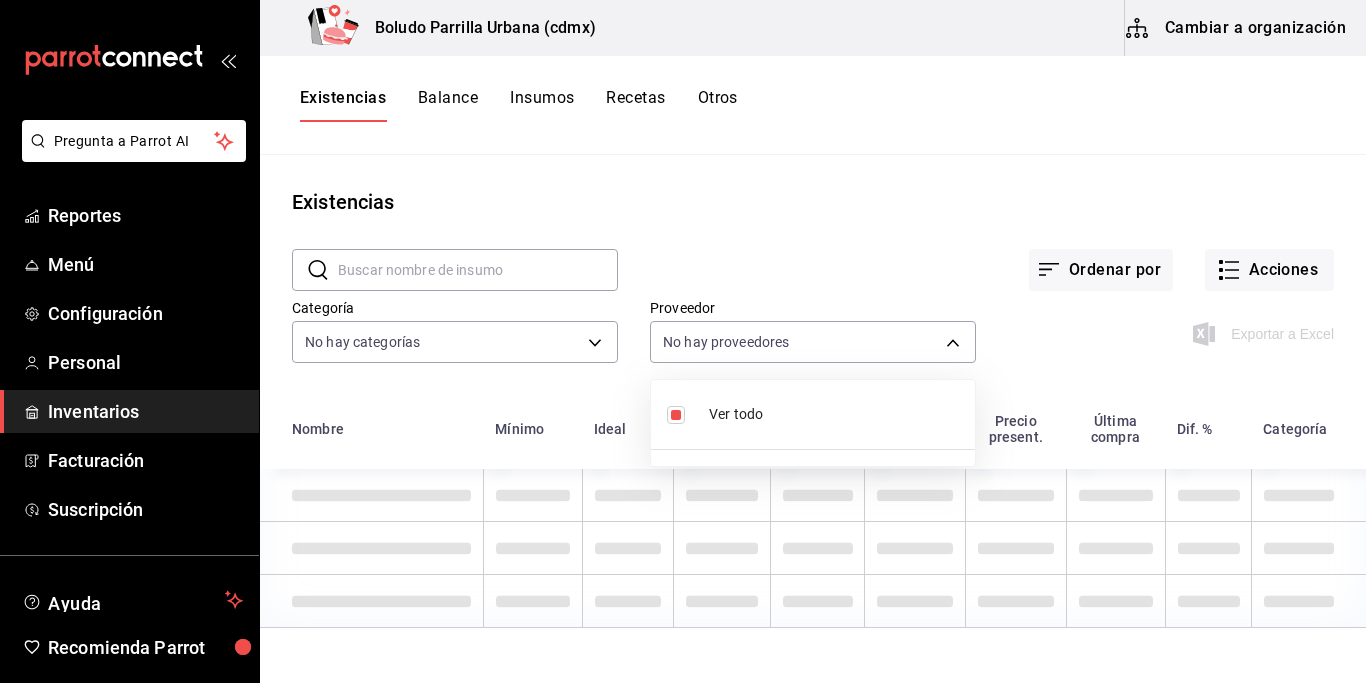 click at bounding box center (683, 341) 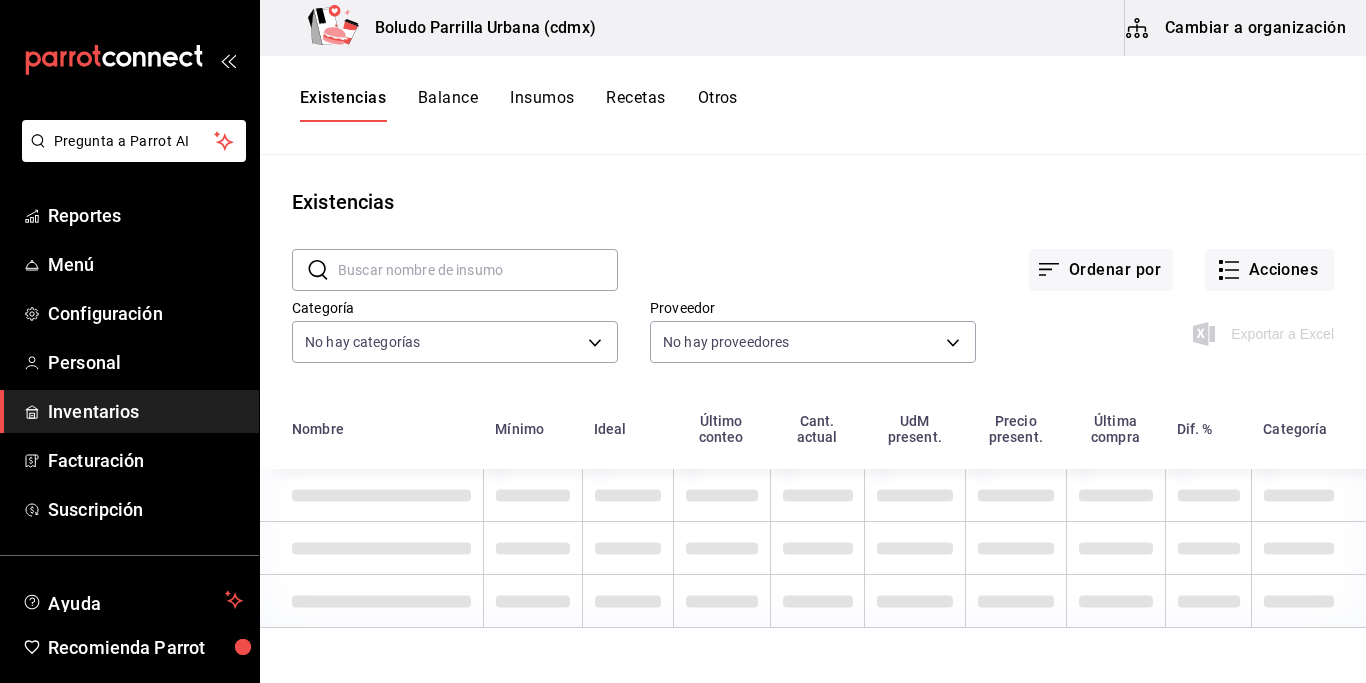 click on "Exportar a Excel" at bounding box center (1155, 318) 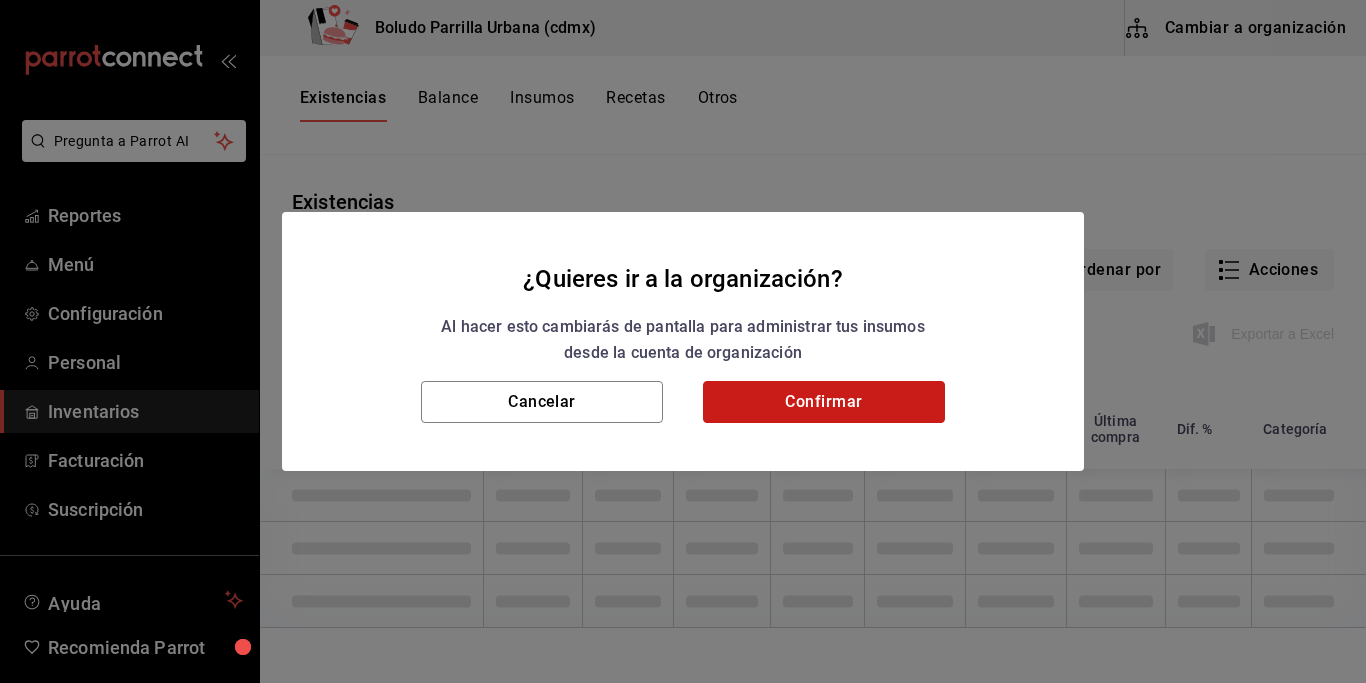 click on "Confirmar" at bounding box center (824, 402) 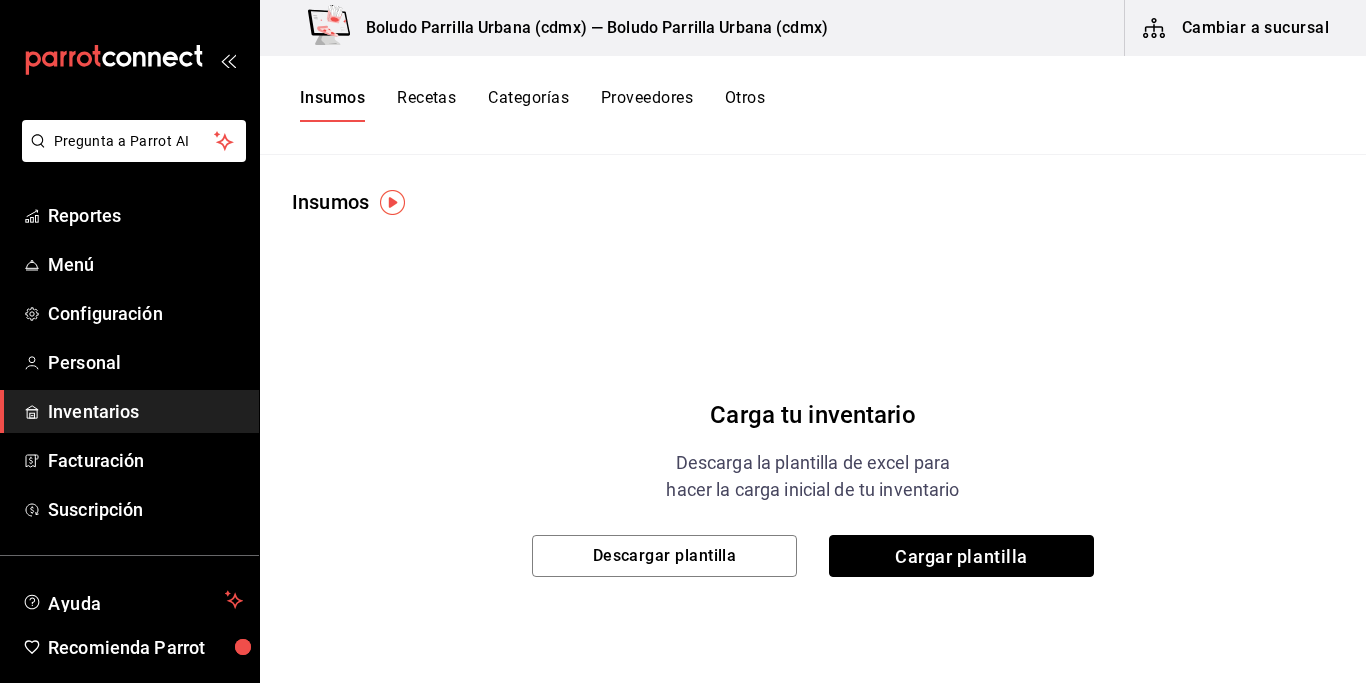 drag, startPoint x: 1002, startPoint y: 554, endPoint x: 1051, endPoint y: 366, distance: 194.28073 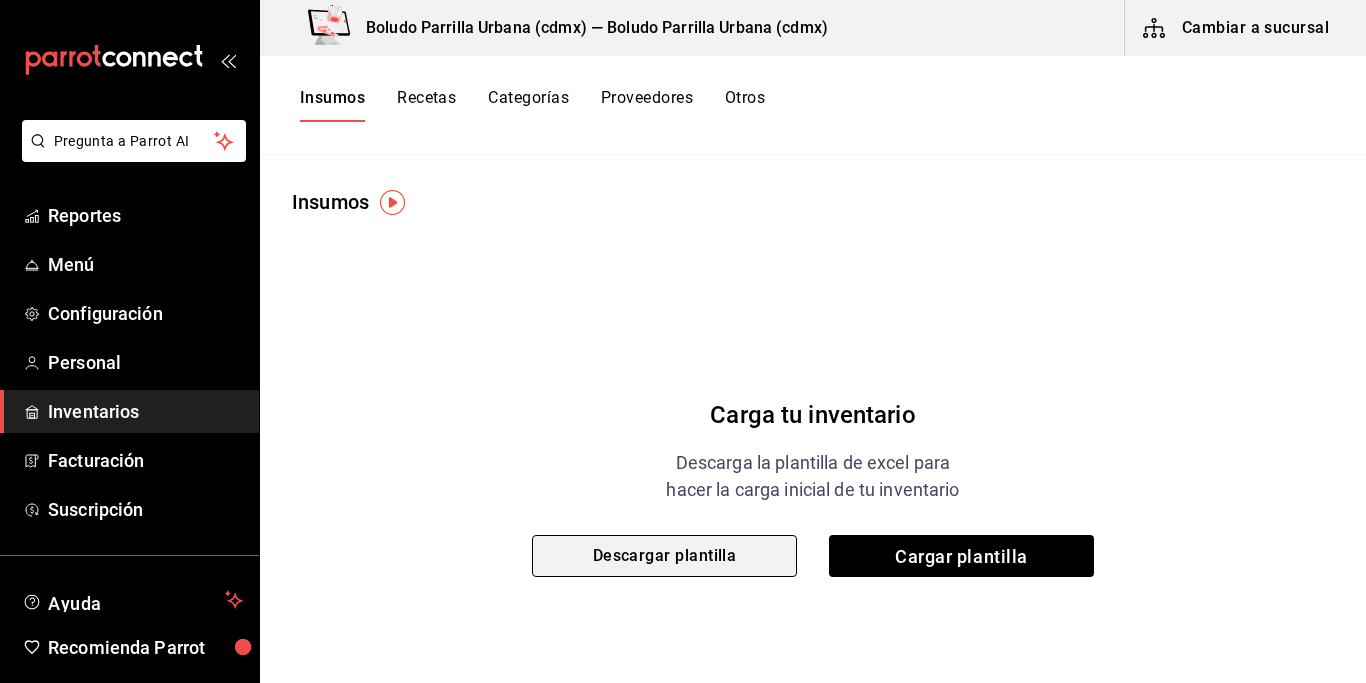 click on "Descargar plantilla" at bounding box center (664, 556) 